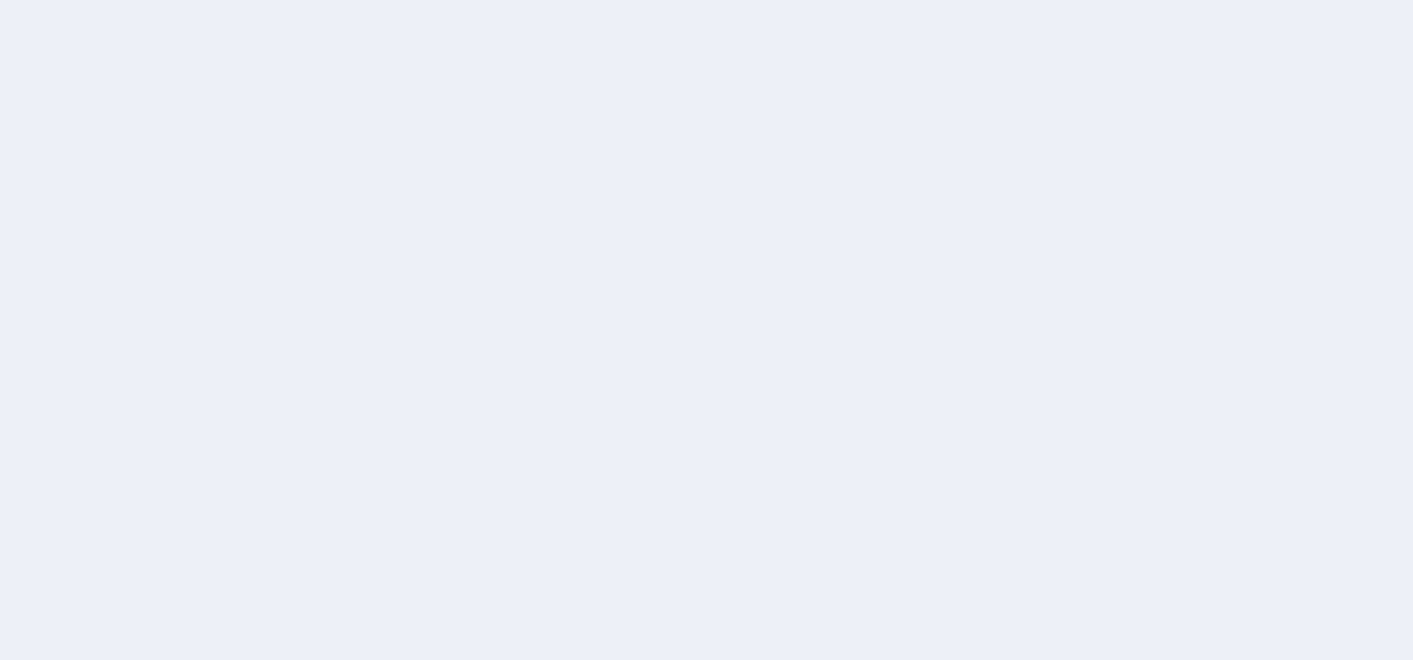 scroll, scrollTop: 0, scrollLeft: 0, axis: both 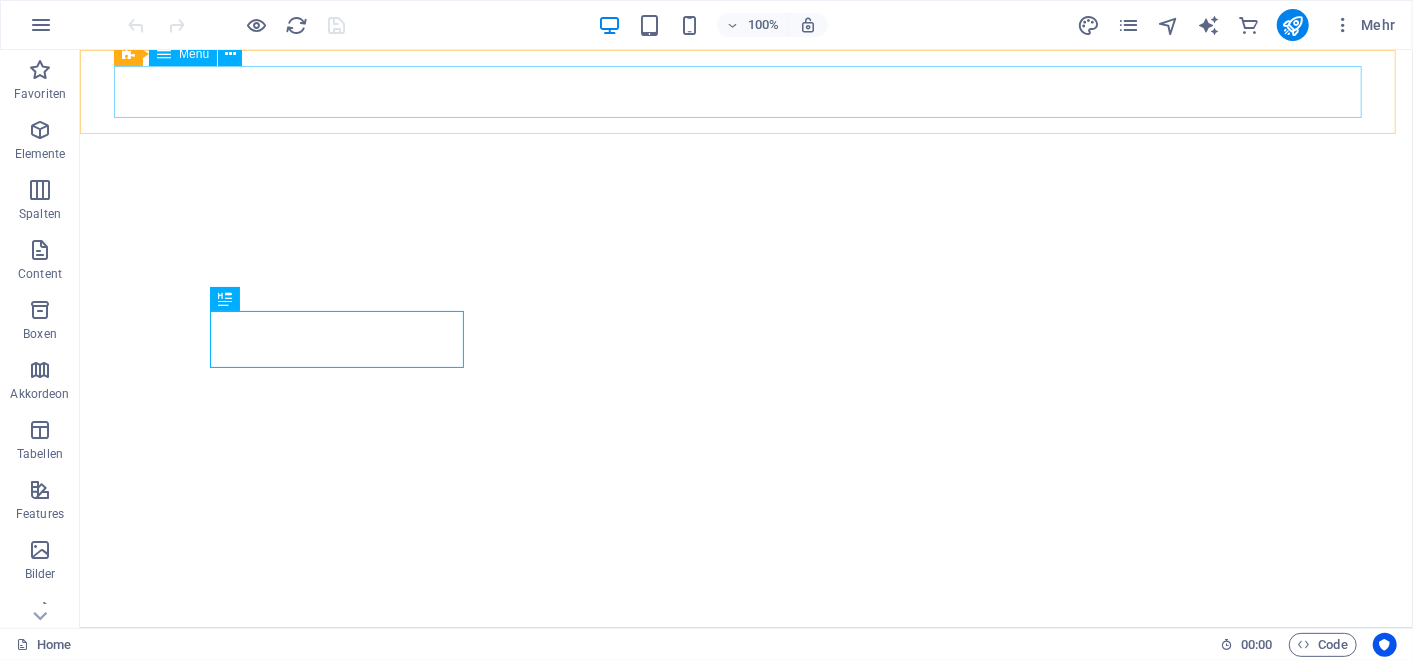 select 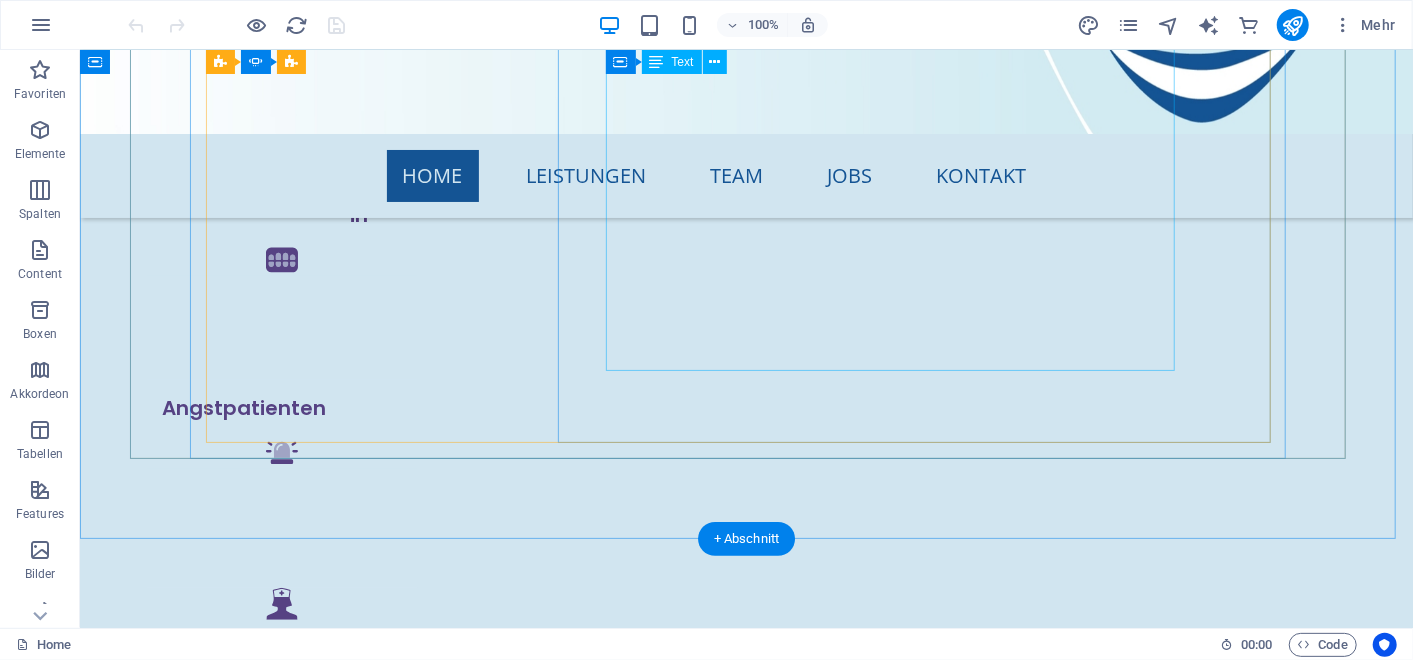 scroll, scrollTop: 4380, scrollLeft: 0, axis: vertical 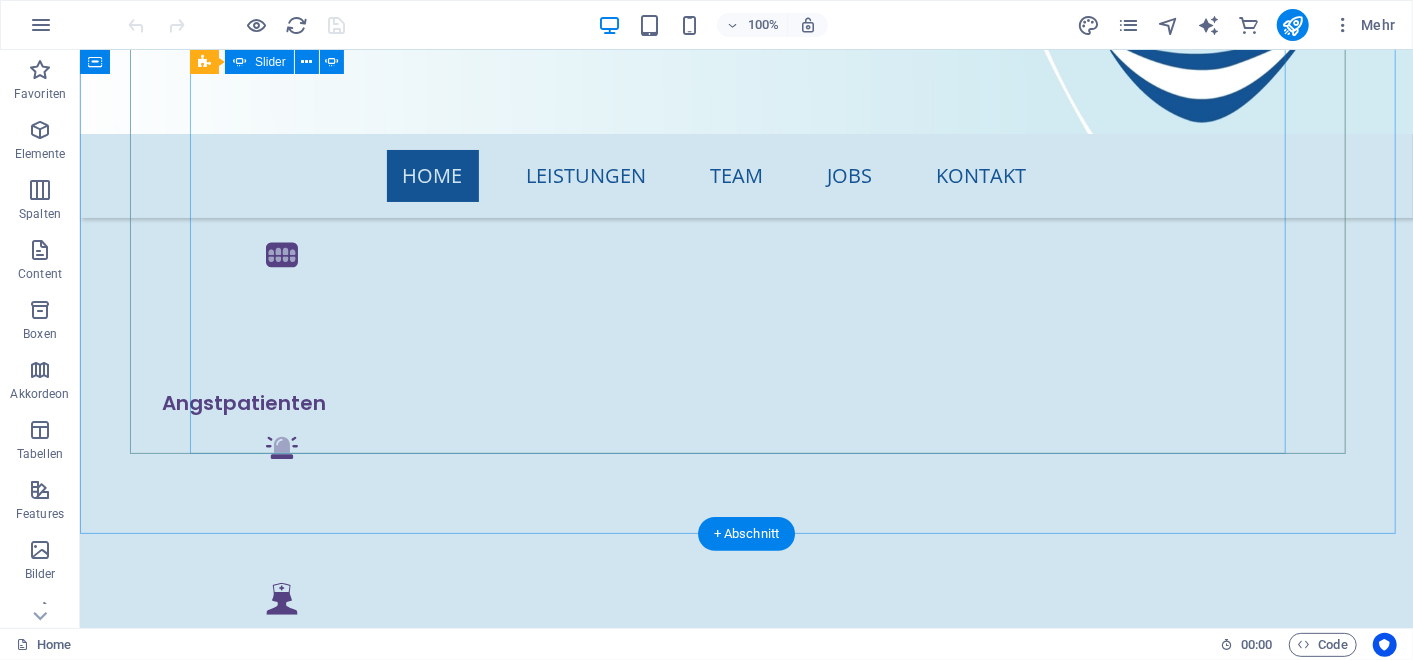click on "3" at bounding box center [190, 3479] 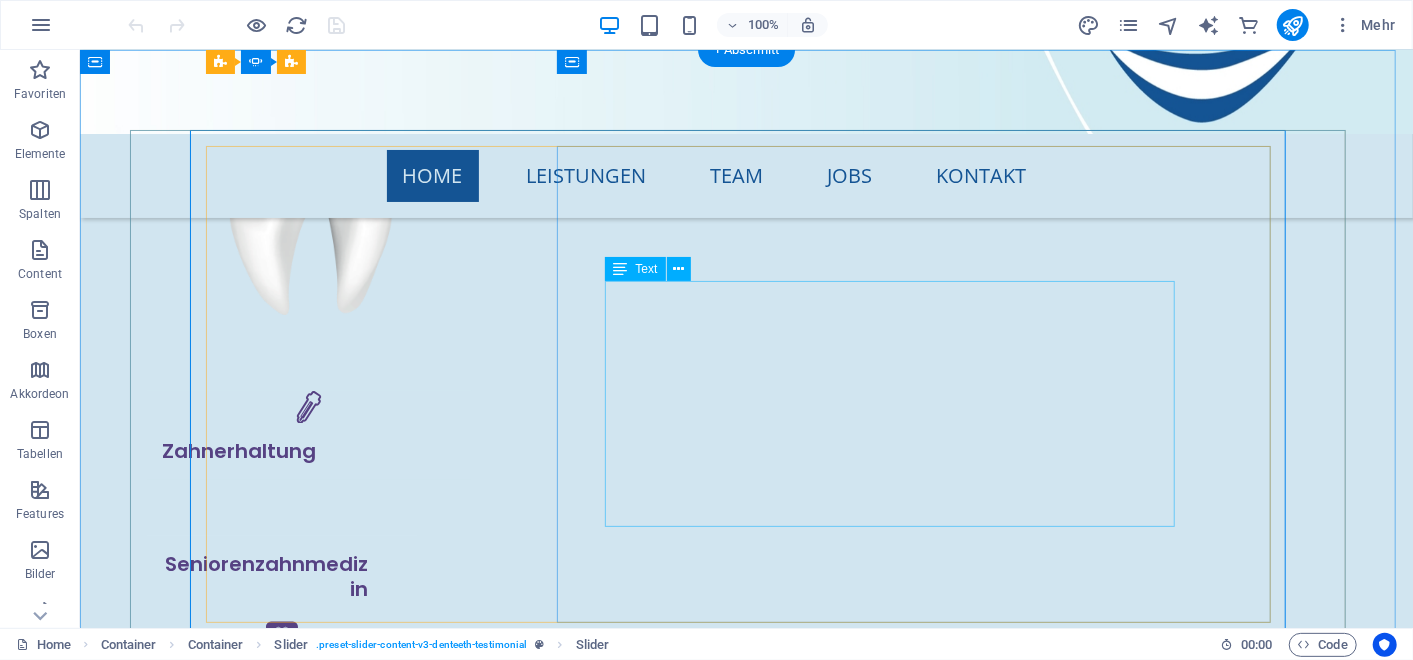 scroll, scrollTop: 3996, scrollLeft: 0, axis: vertical 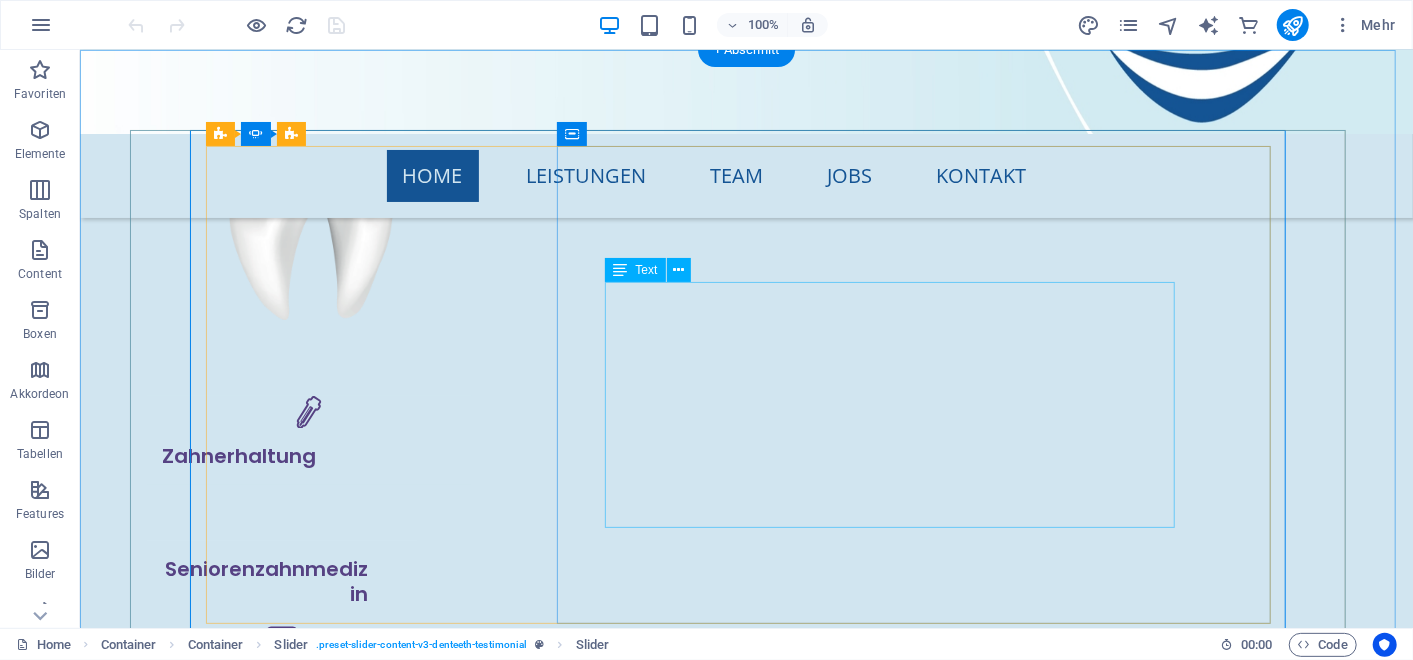 click on "Seit 2018 Zahnarzt in der Bella Dentes Zahnärzte Partnerschaft 2018 Curruculum Implantologie (BLZK & DGI) 2016-2017 Assistenzzahnarzt in der Bella Dentes Zahnärzte Partnerschaft 2009-2015 Studium der Zahnmedizin an der Christian-Albrechts-Universität zu Kiel Abschluss mit dem Staatsexamen" at bounding box center (-2585, 10851) 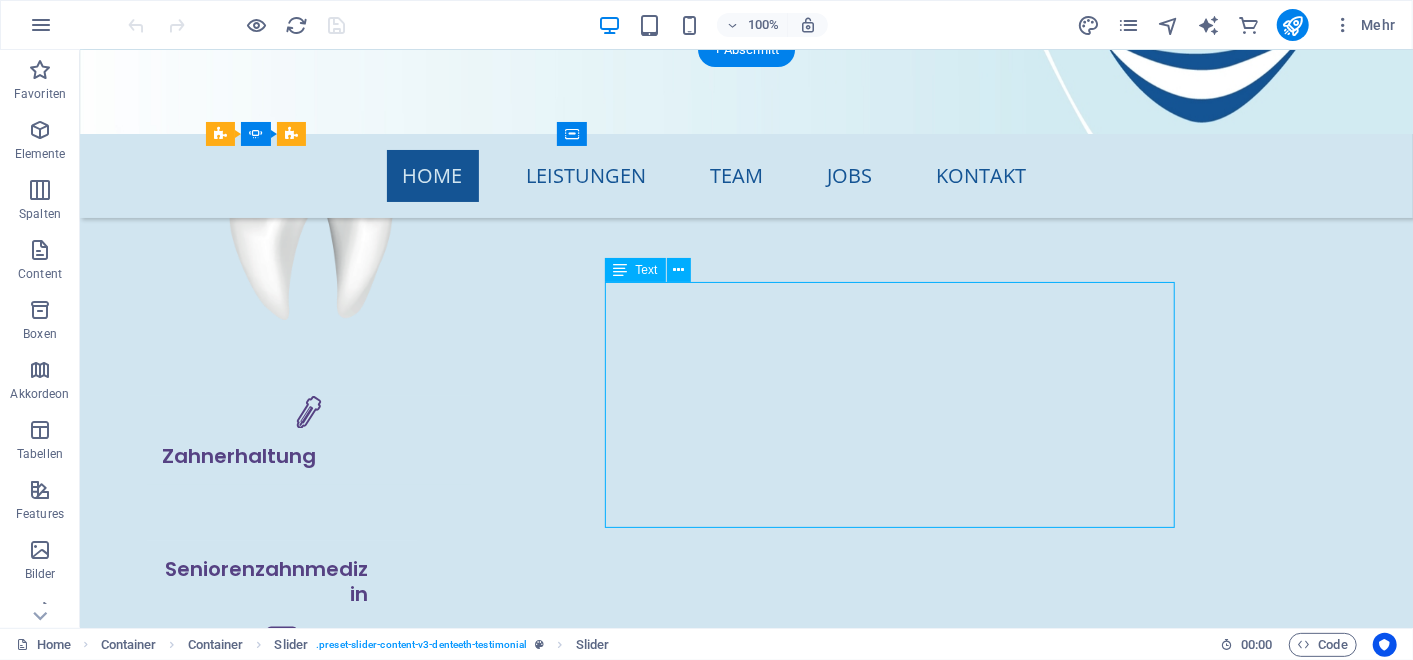 click on "Seit 2018 Zahnarzt in der Bella Dentes Zahnärzte Partnerschaft 2018 Curruculum Implantologie (BLZK & DGI) 2016-2017 Assistenzzahnarzt in der Bella Dentes Zahnärzte Partnerschaft 2009-2015 Studium der Zahnmedizin an der Christian-Albrechts-Universität zu Kiel Abschluss mit dem Staatsexamen" at bounding box center (-2585, 10851) 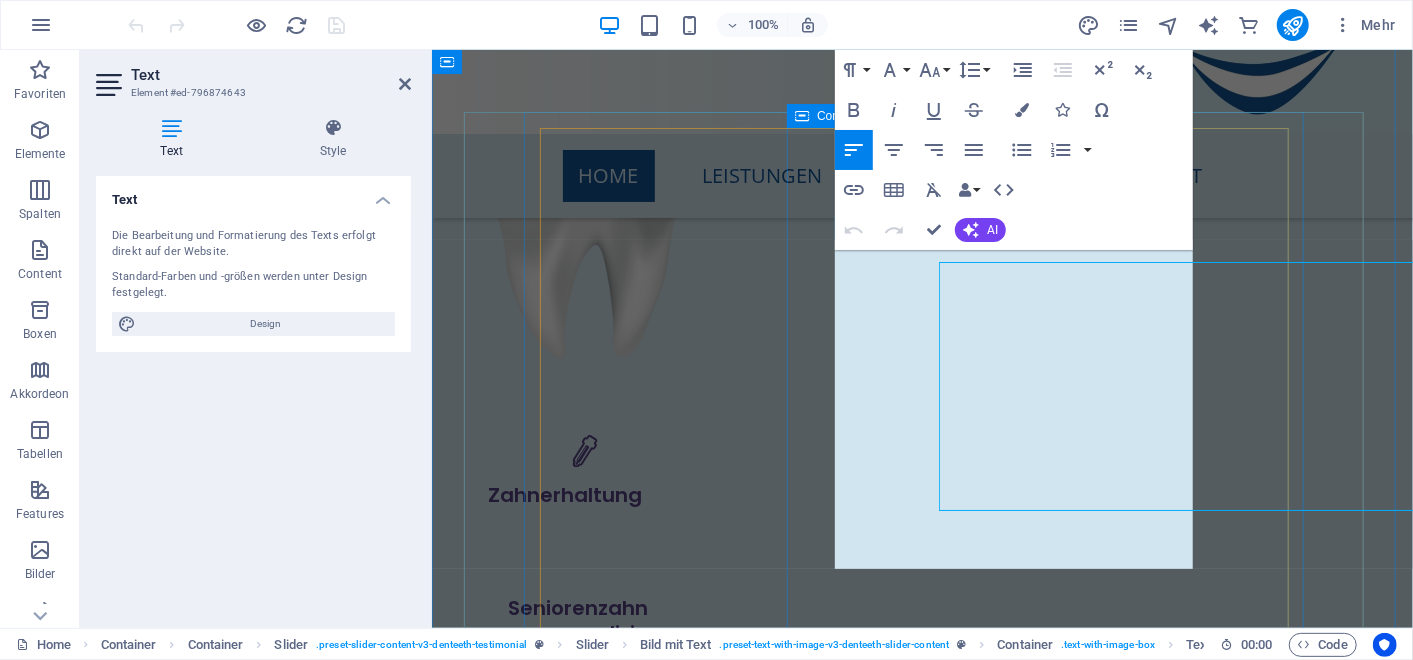 scroll, scrollTop: 4009, scrollLeft: 0, axis: vertical 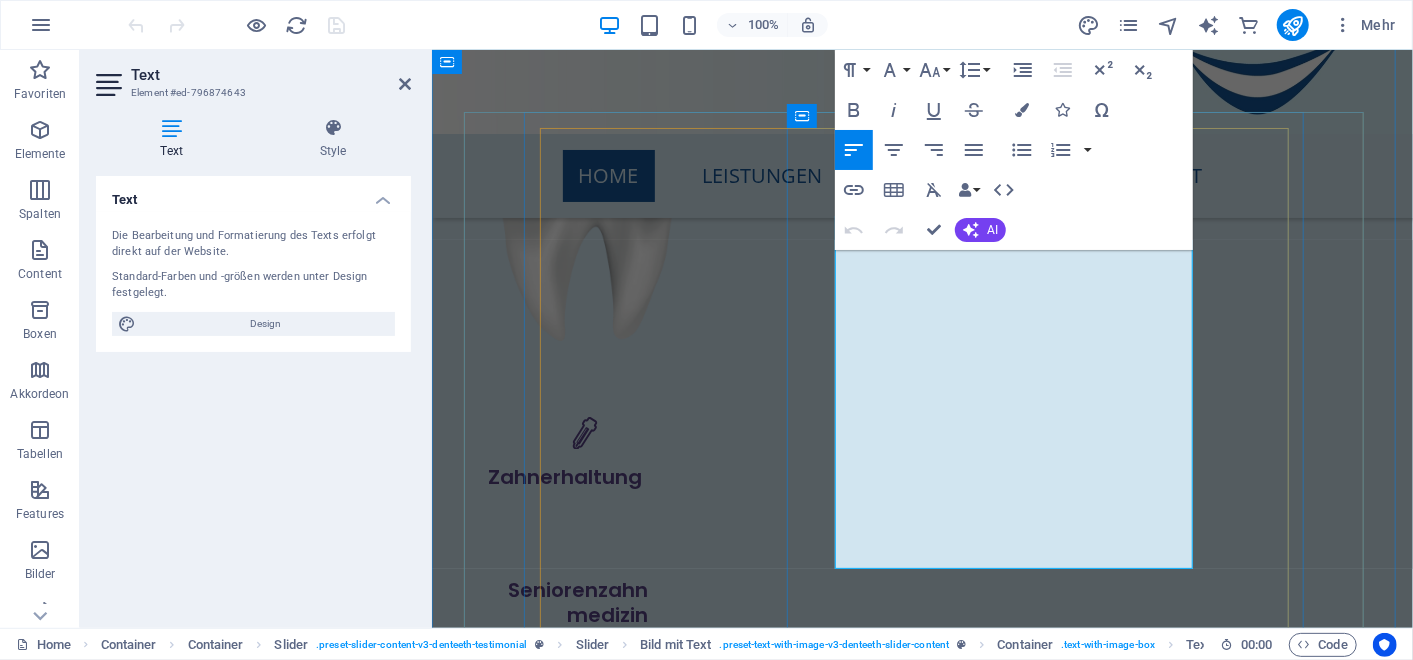 click on "2018" at bounding box center [-1675, 9294] 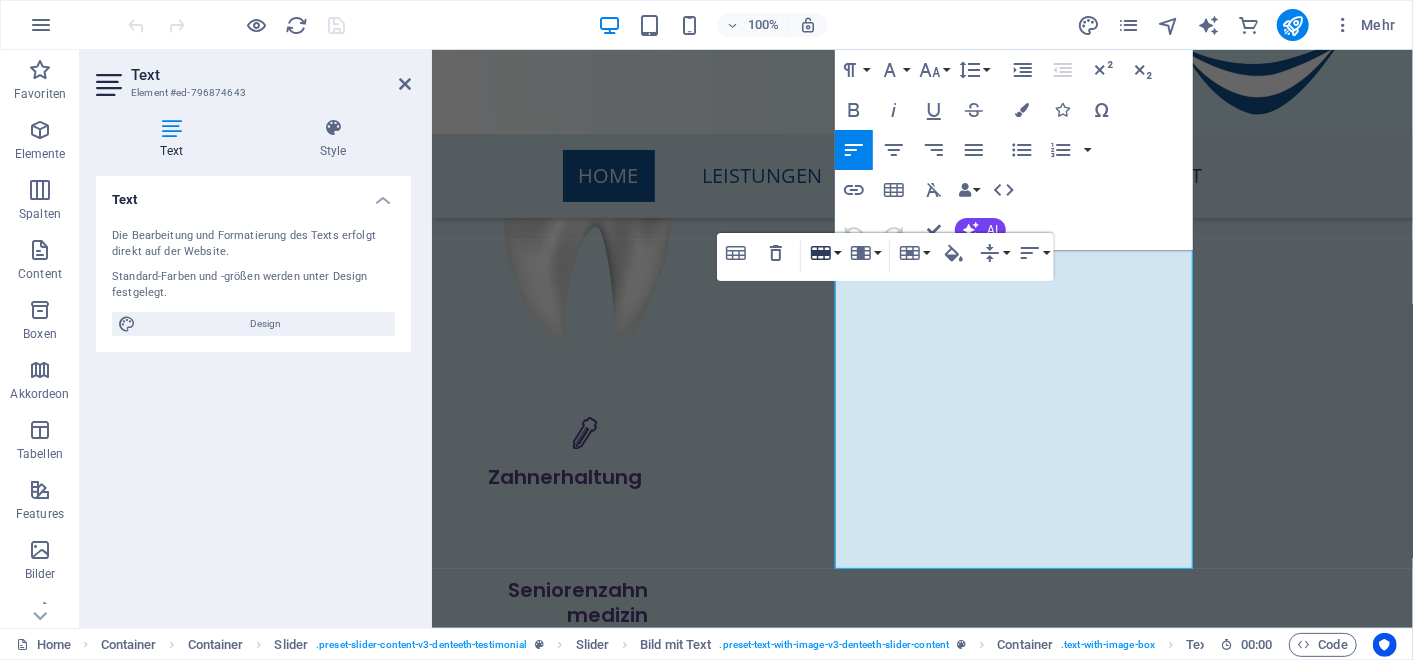 click 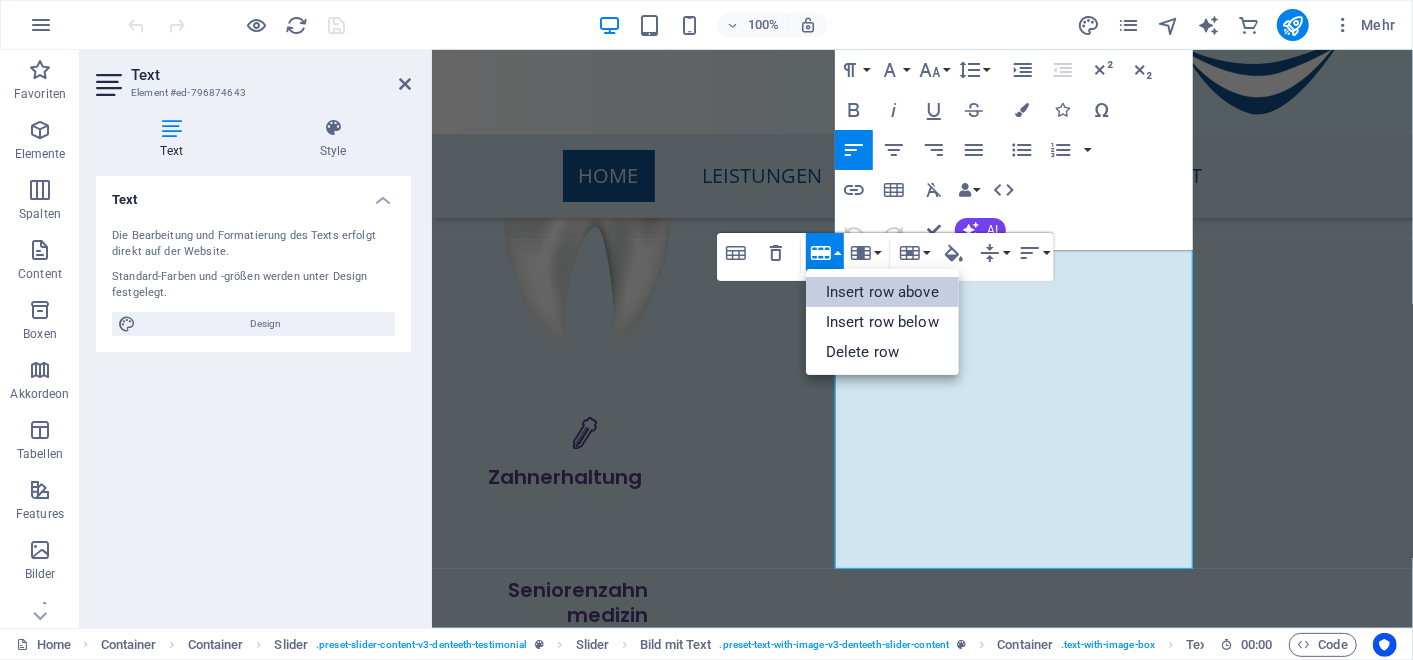 click on "Insert row above" at bounding box center [882, 292] 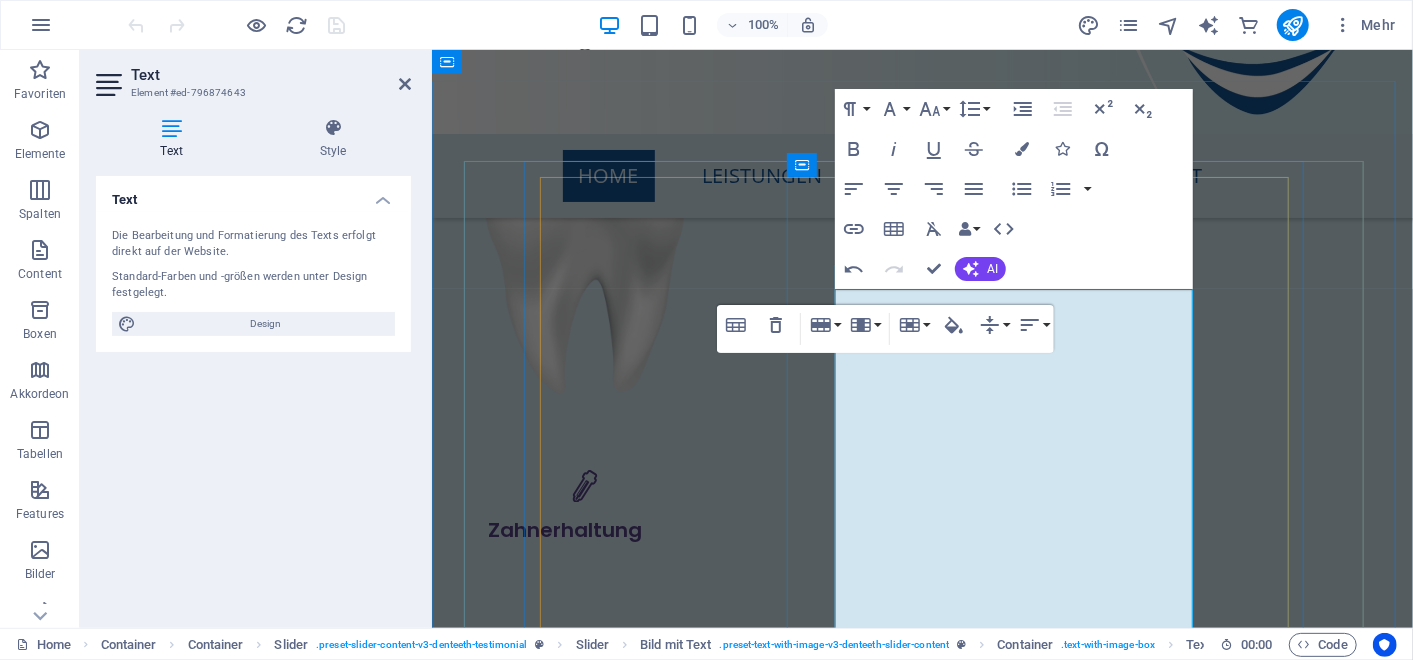 scroll, scrollTop: 3950, scrollLeft: 0, axis: vertical 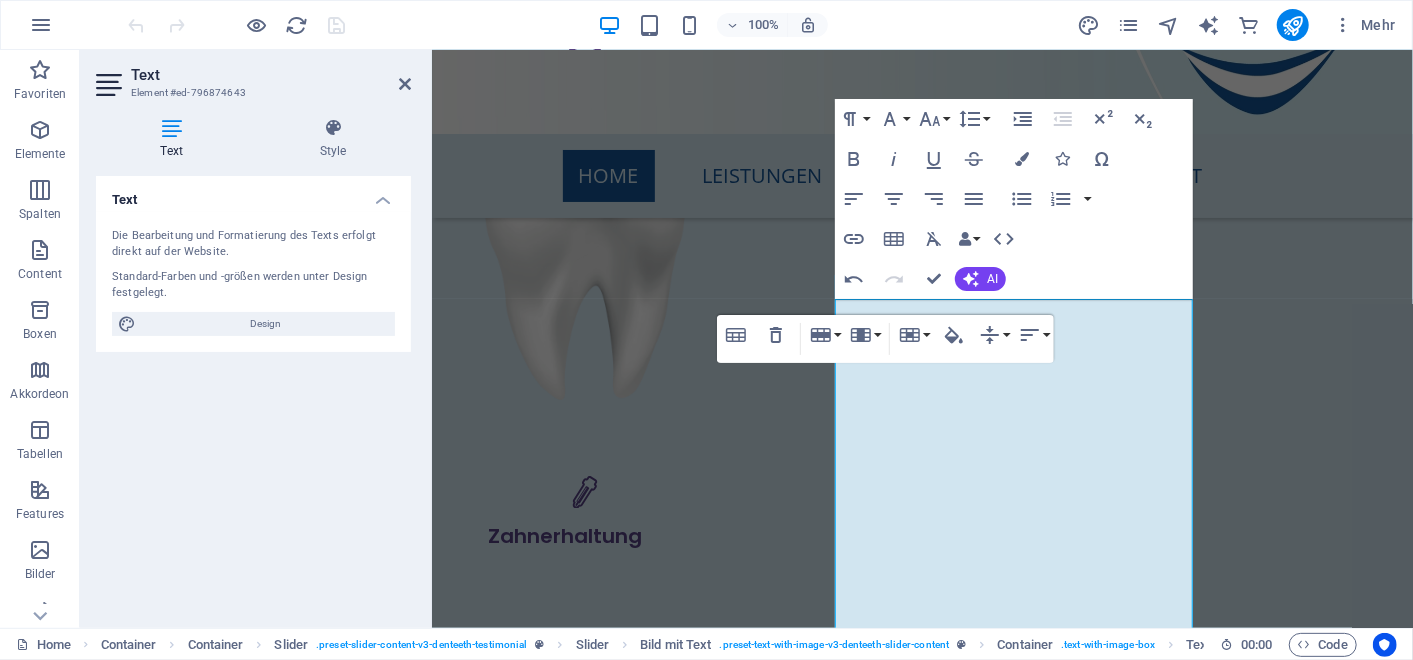 click on "Table Header Remove Table Row Insert row above Insert row below Delete row Column Insert column before Insert column after Delete column Cell Merge cells Vertical split Horizontal split Cell Background Vertical Align Top Middle Bottom Horizontal Align Align Left Align Center Align Right Align Justify" at bounding box center [885, 339] 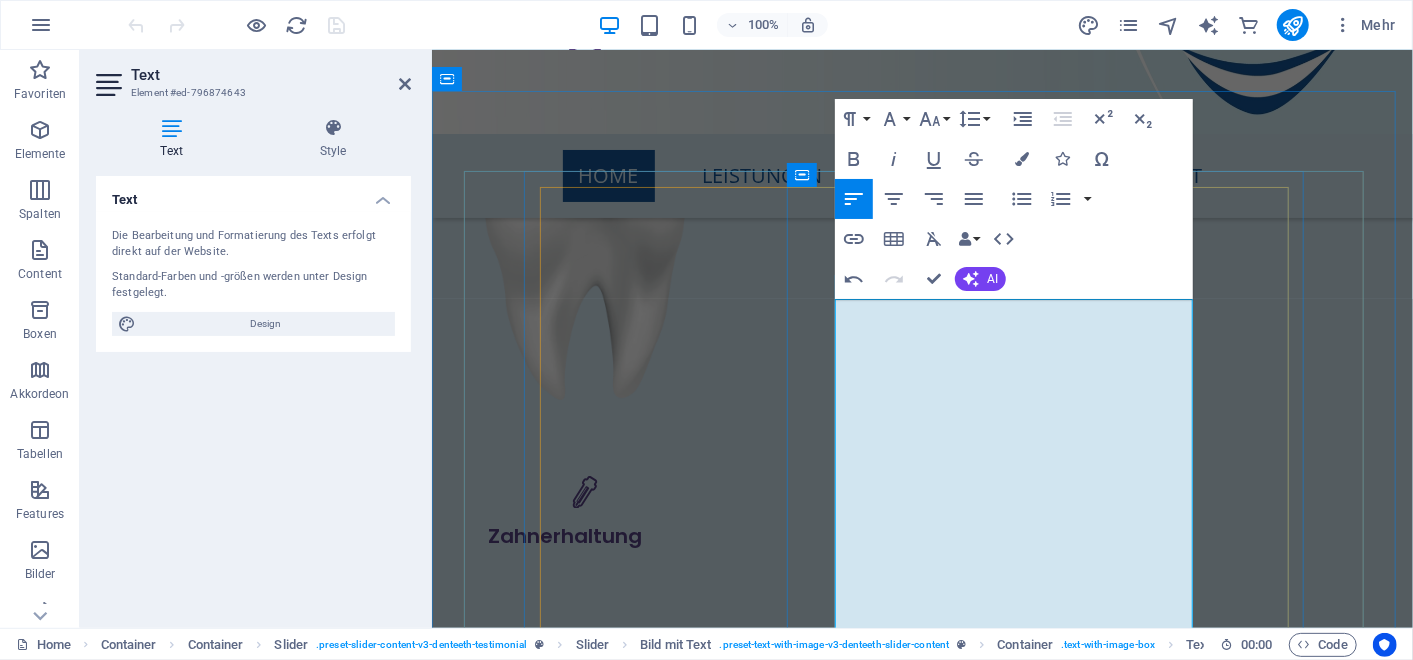 click at bounding box center (-1470, 9322) 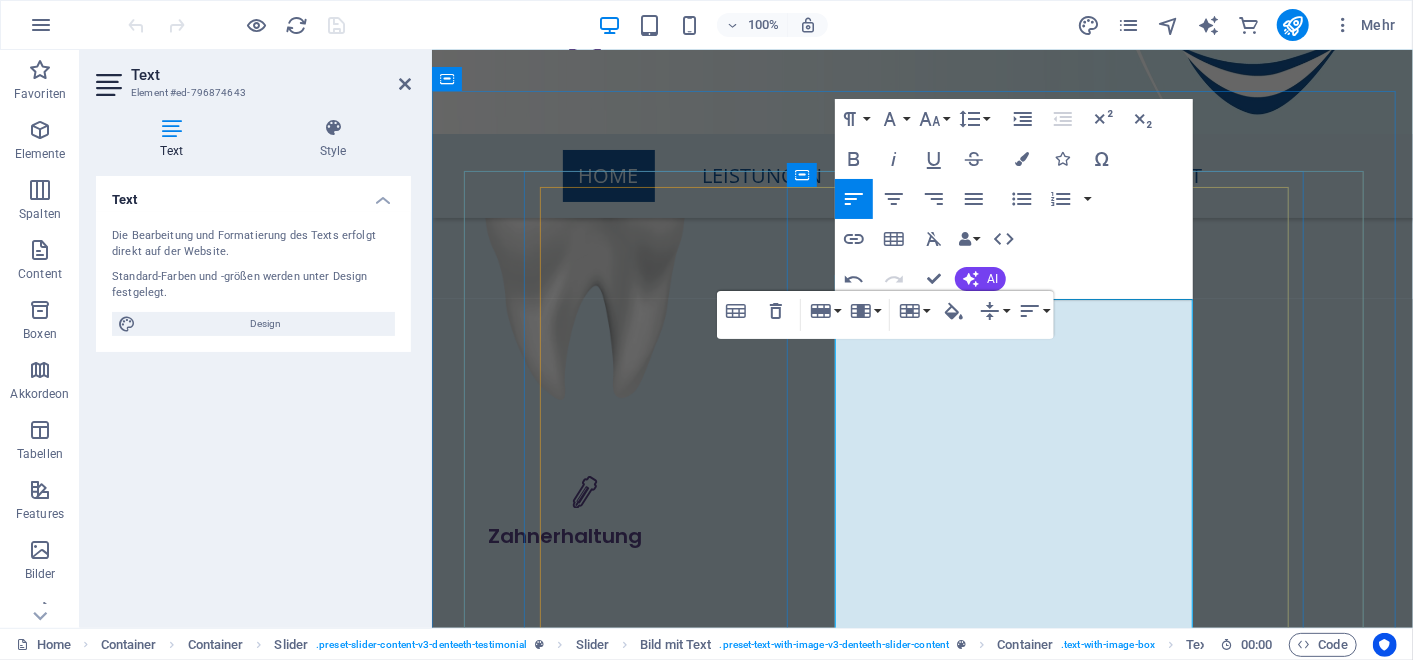 type 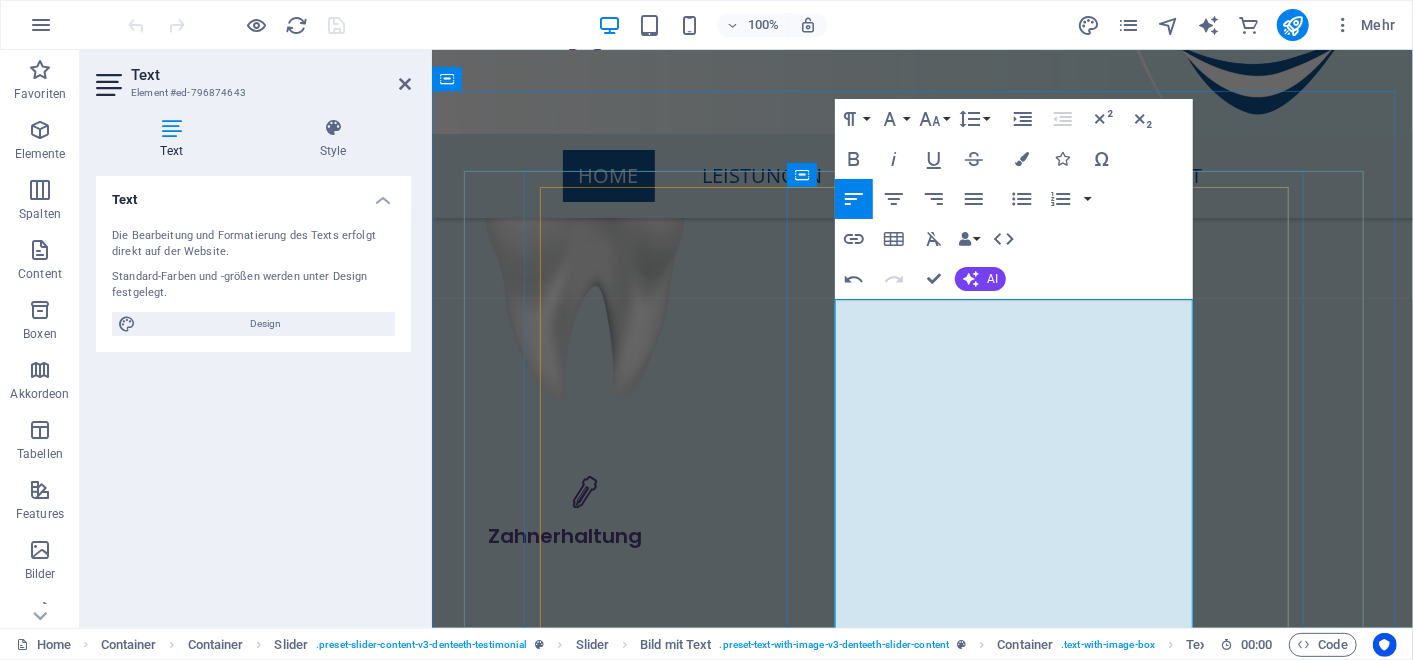 click at bounding box center (-1390, 9343) 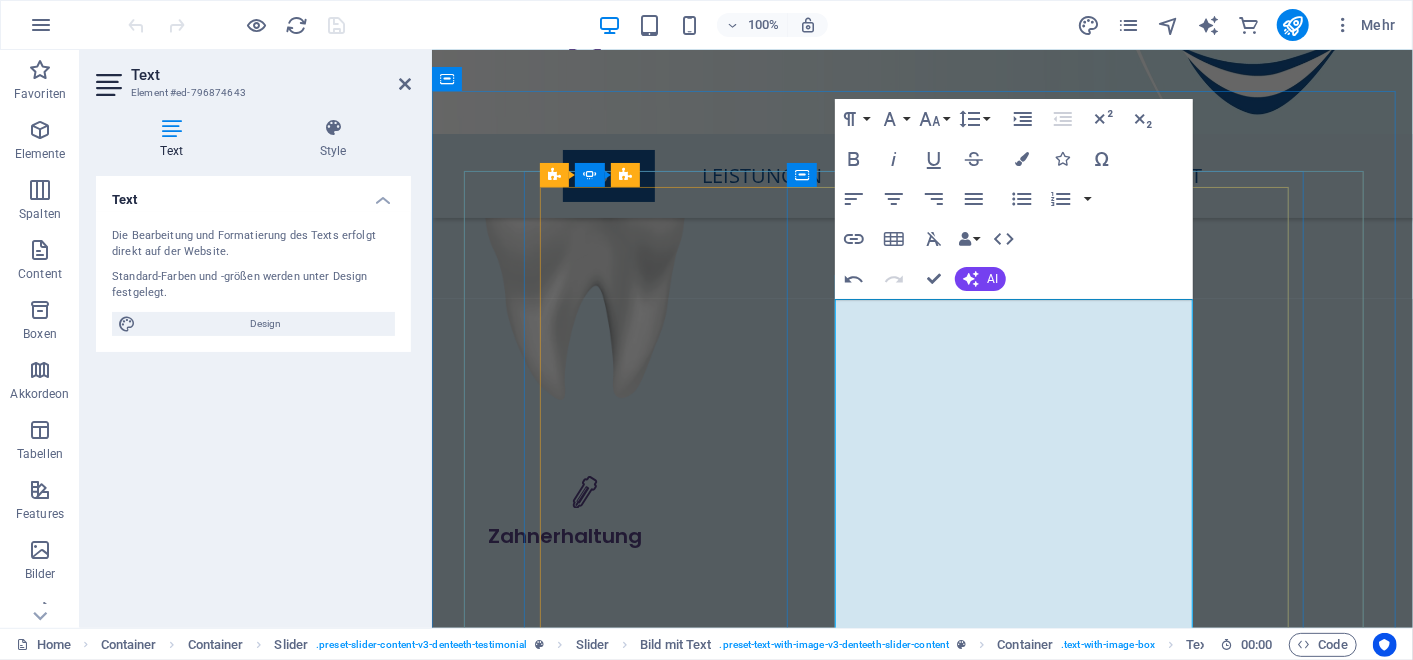 click on "Curruculum CMD/" at bounding box center (-1390, 9343) 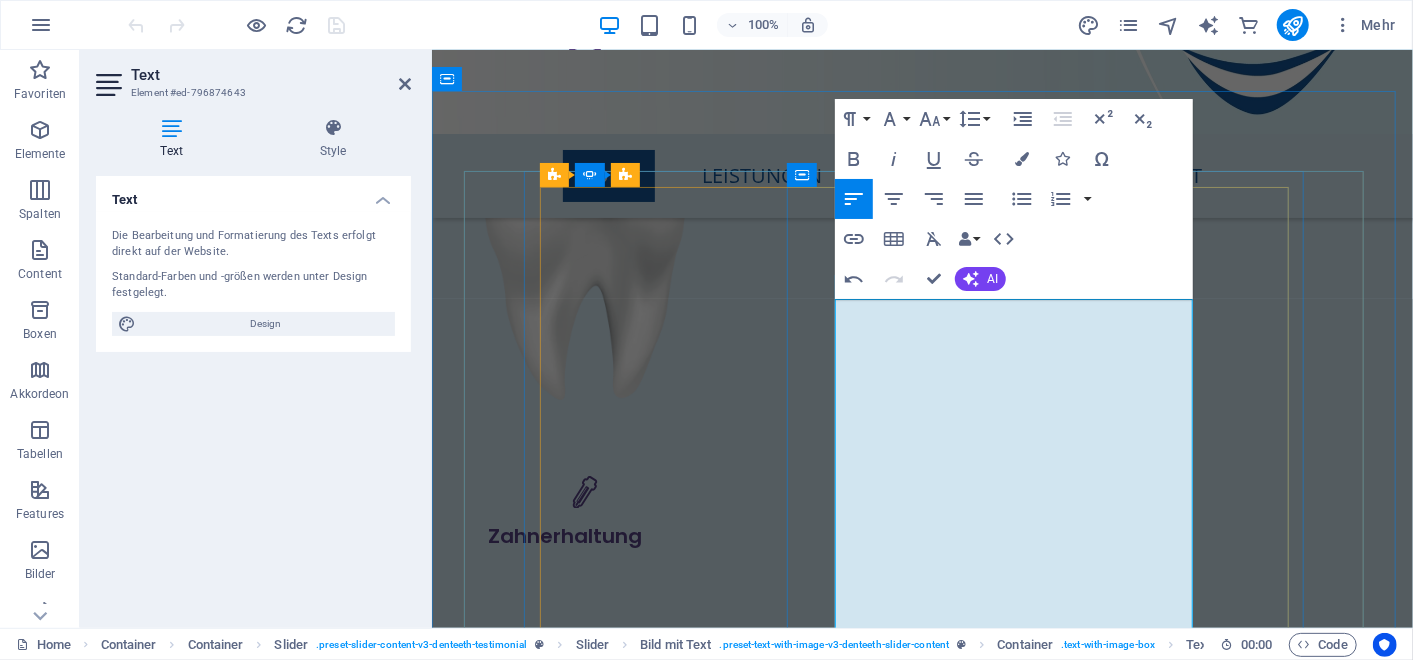 click on "Curriculum CMD/Orofazialer Schmerz" at bounding box center (-1390, 9343) 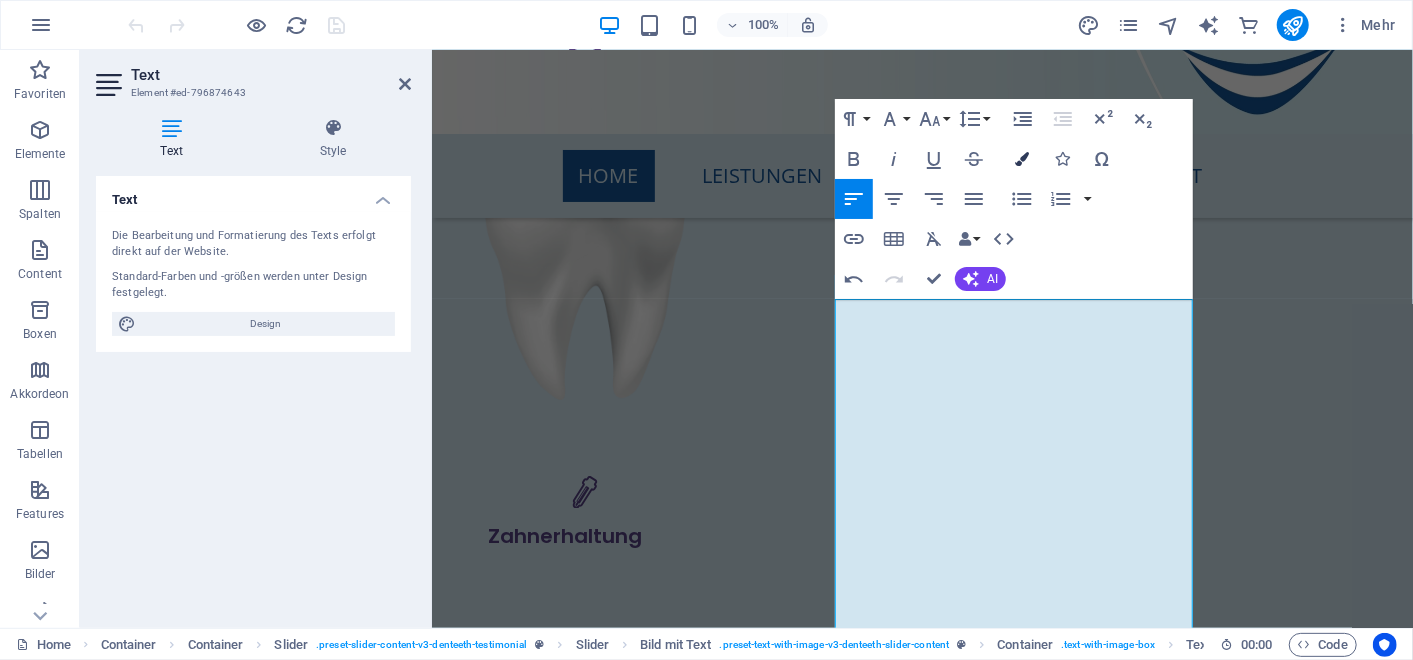 click at bounding box center [1022, 159] 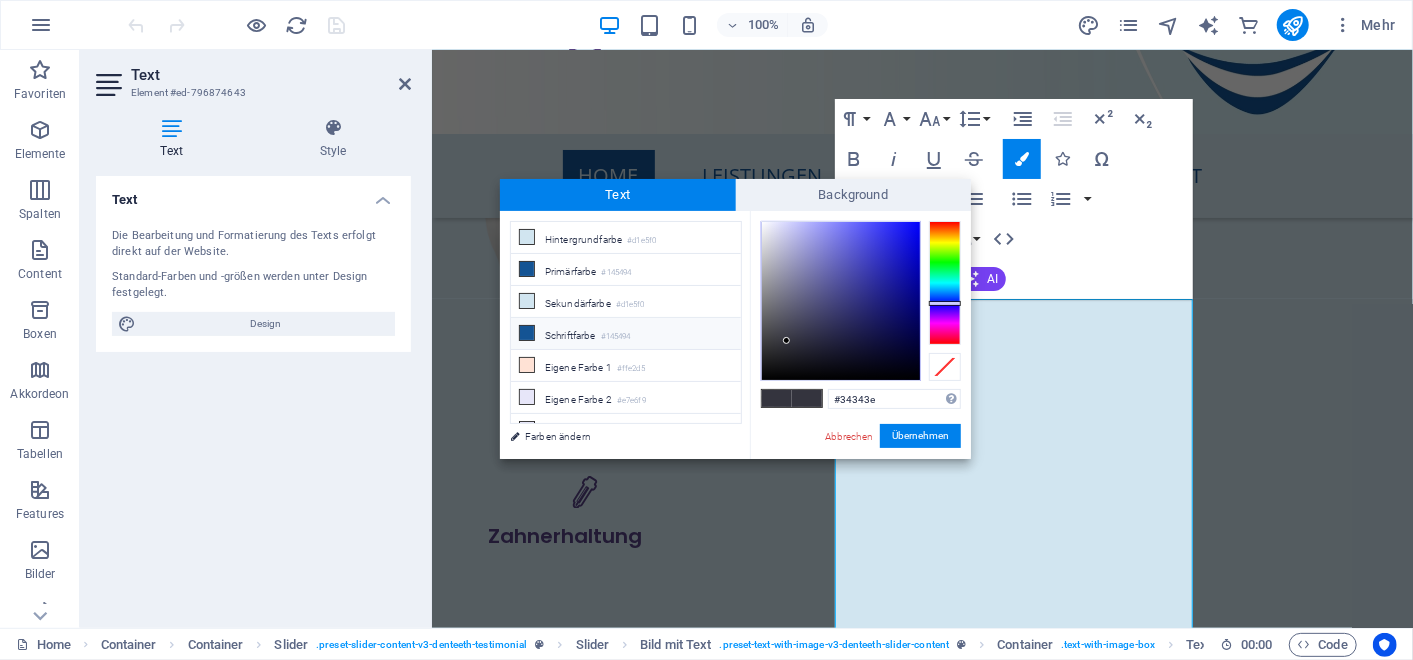 click on "Schriftfarbe
#145494" at bounding box center (626, 334) 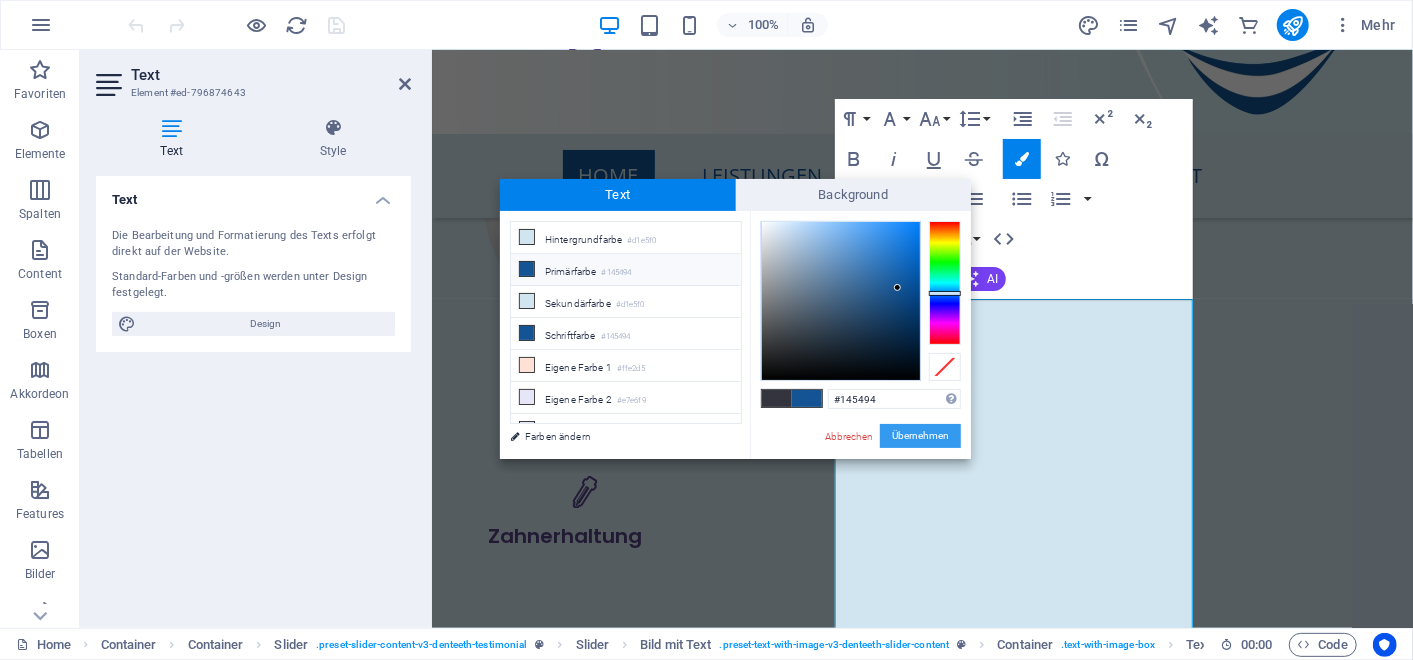 click on "Übernehmen" at bounding box center [920, 436] 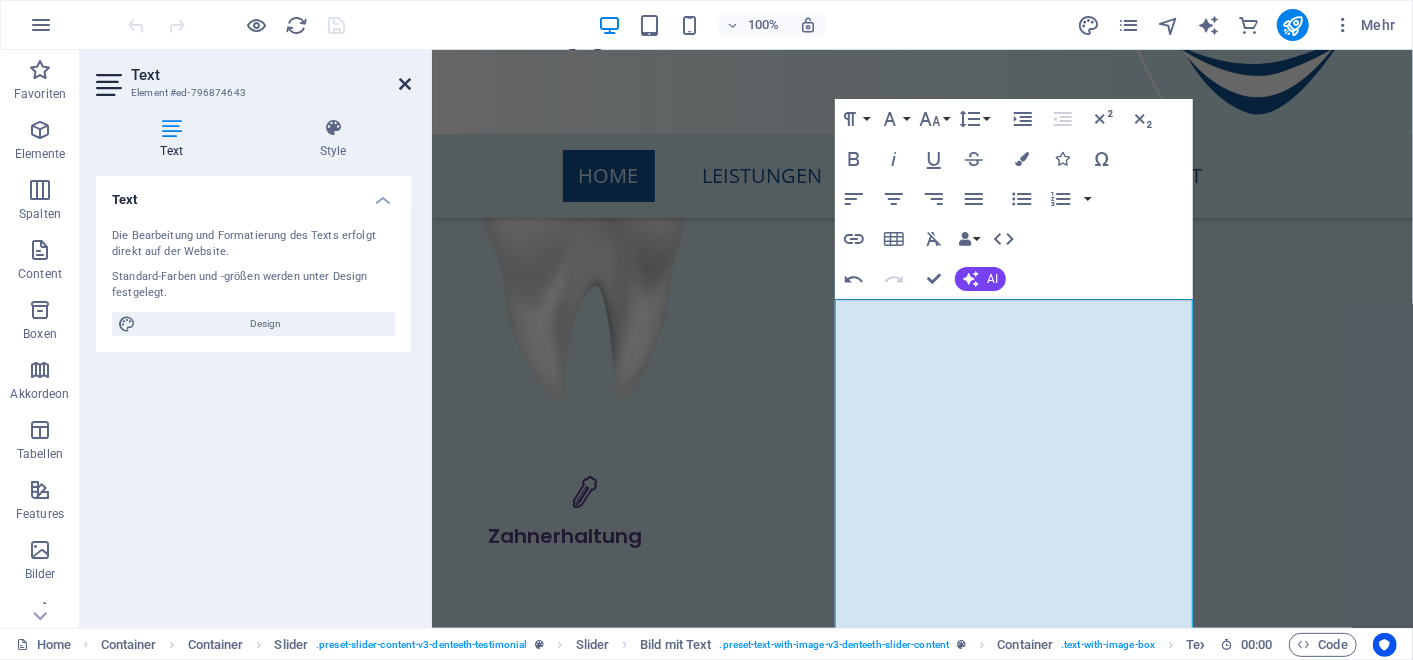 click at bounding box center [405, 84] 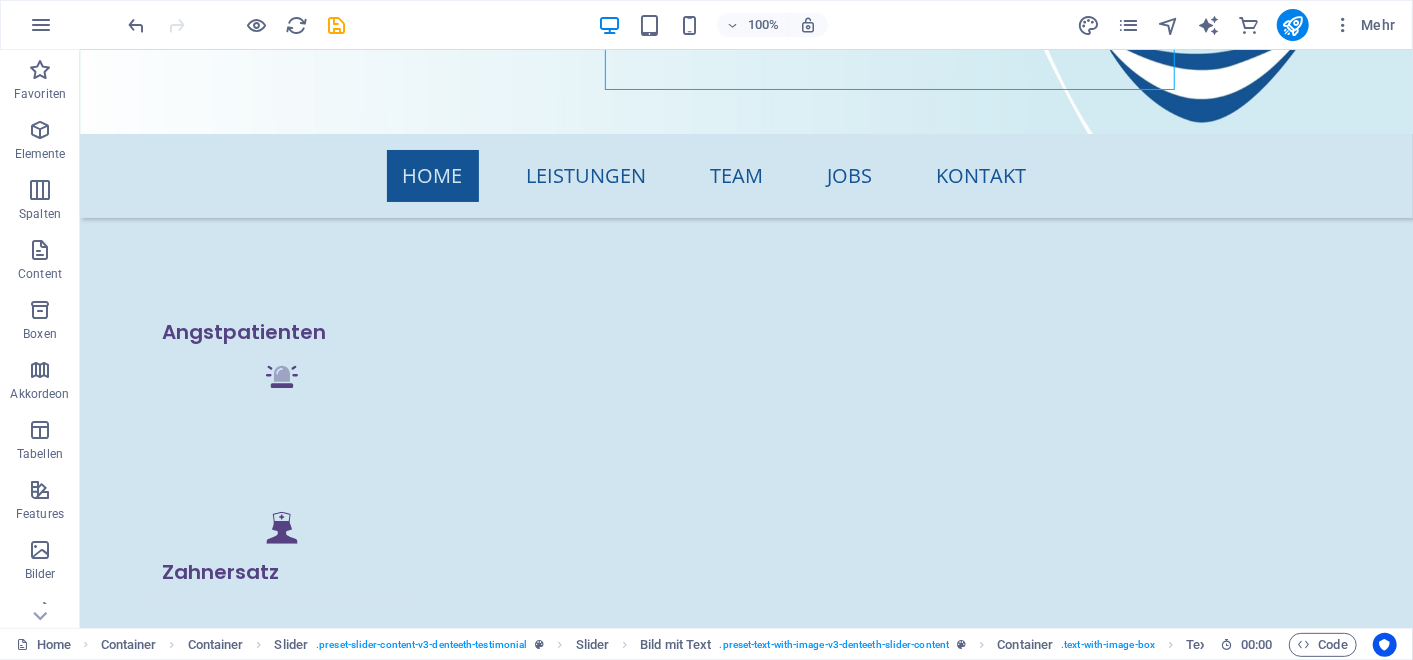 scroll, scrollTop: 4456, scrollLeft: 0, axis: vertical 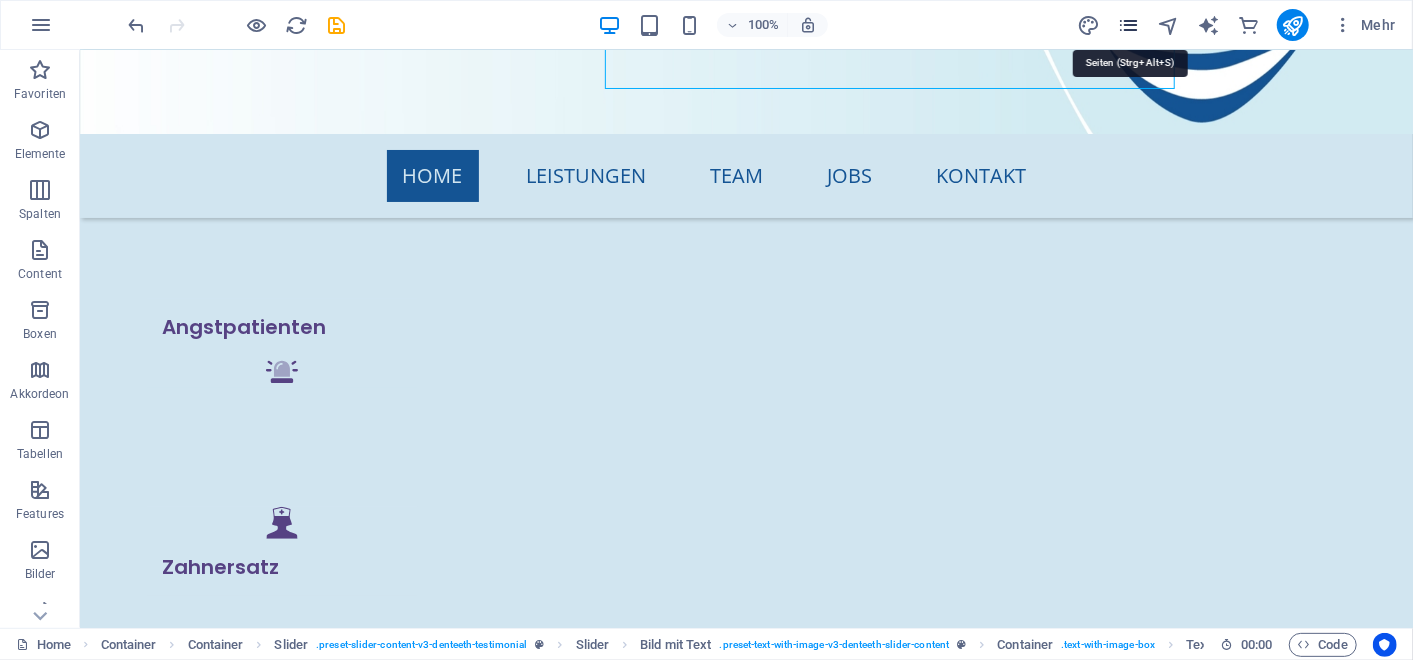 click at bounding box center [1128, 25] 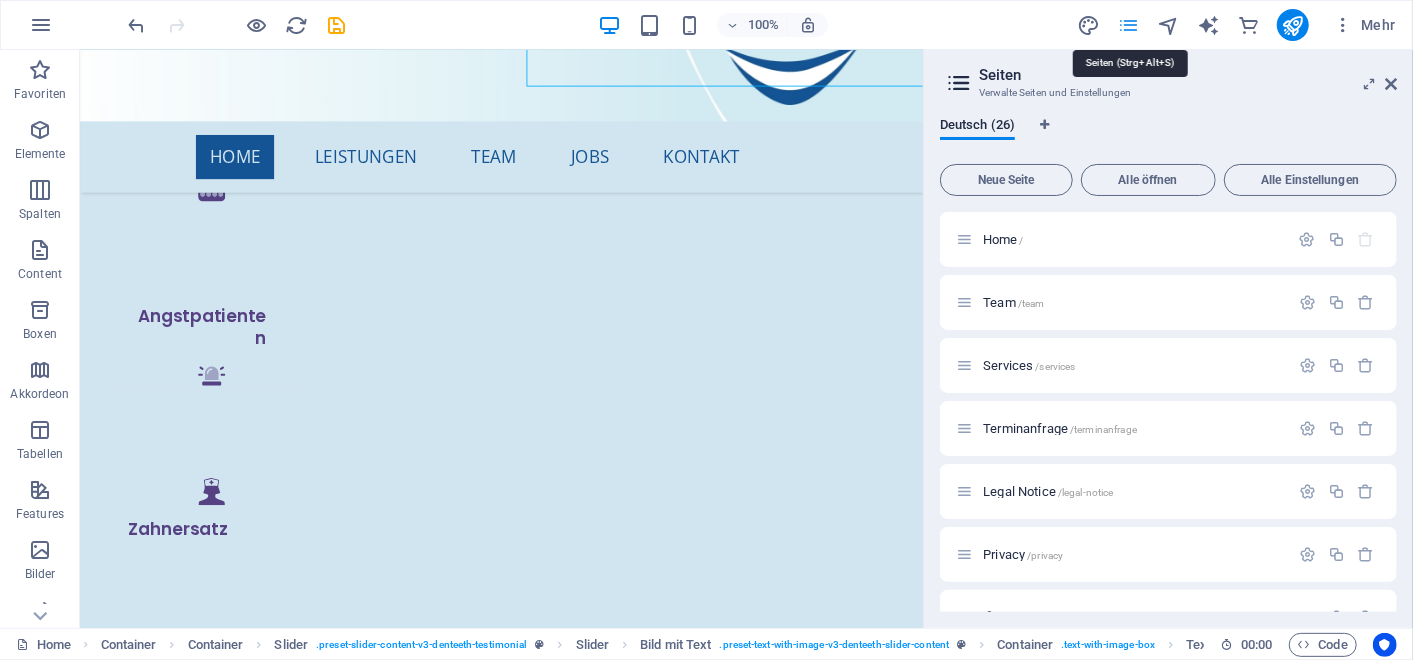 scroll, scrollTop: 4452, scrollLeft: 0, axis: vertical 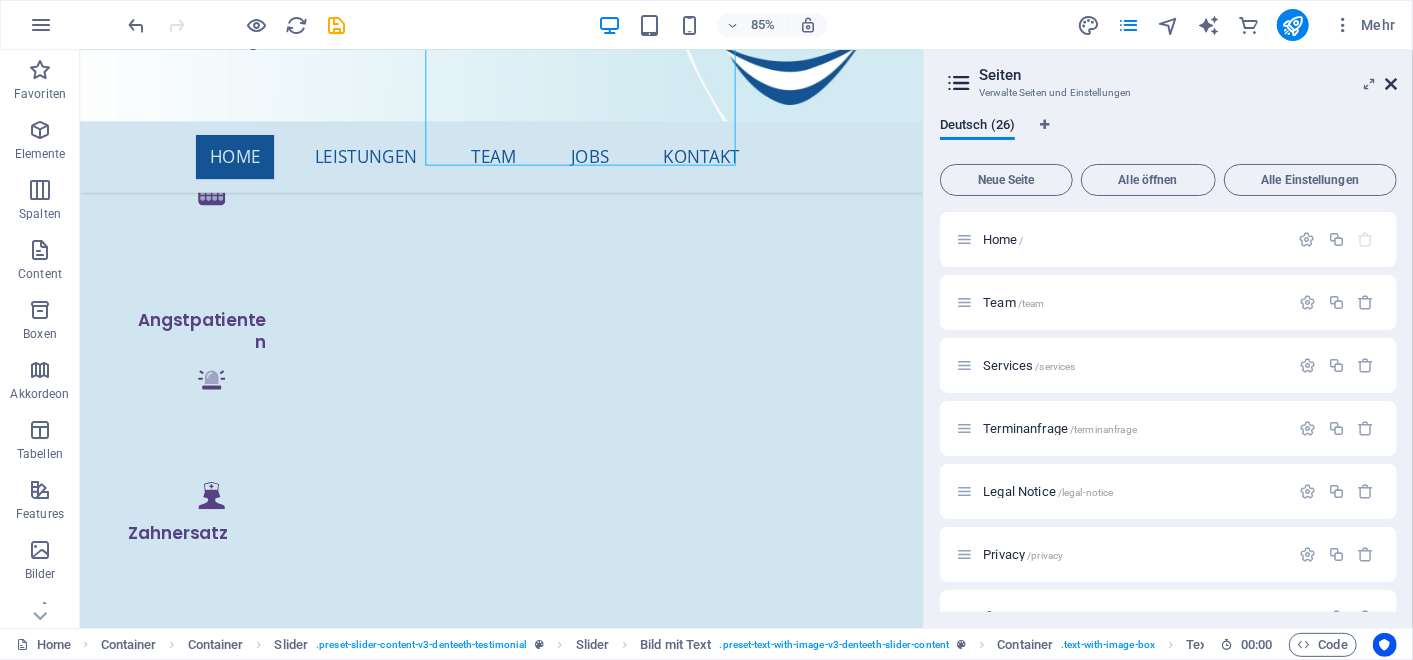 click at bounding box center (1391, 84) 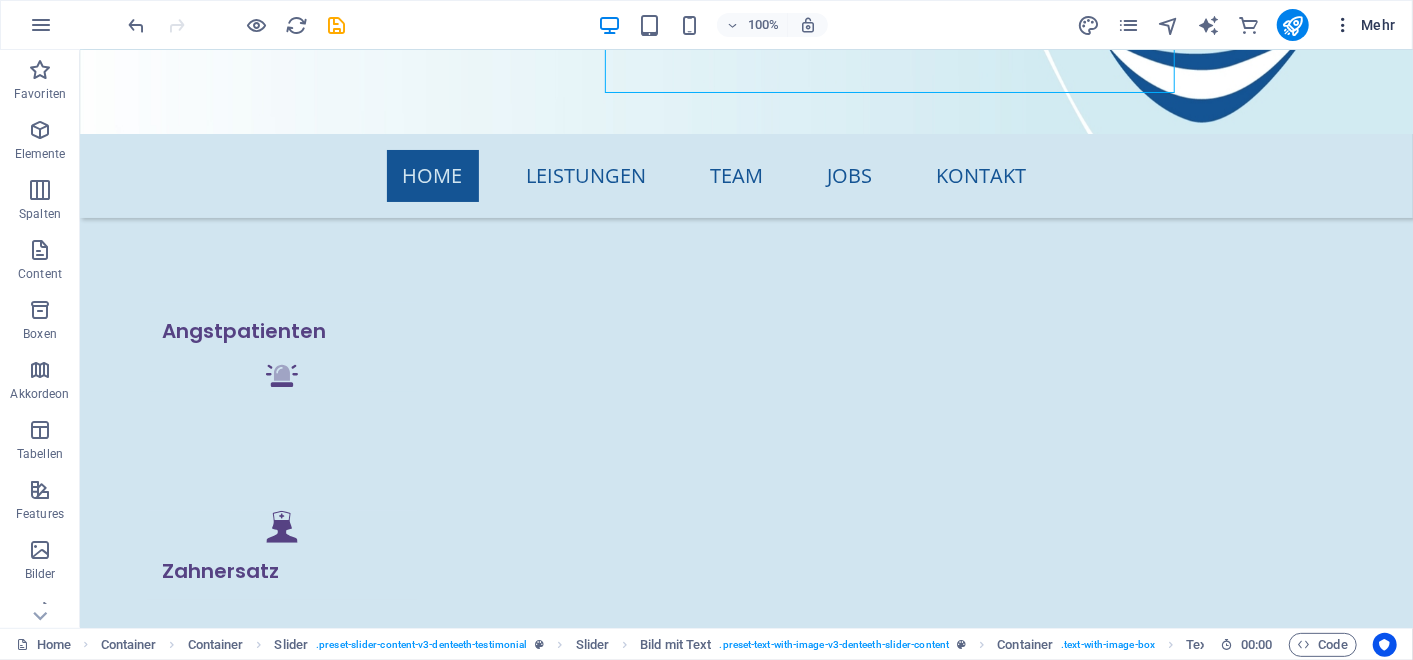 click on "Mehr" at bounding box center [1364, 25] 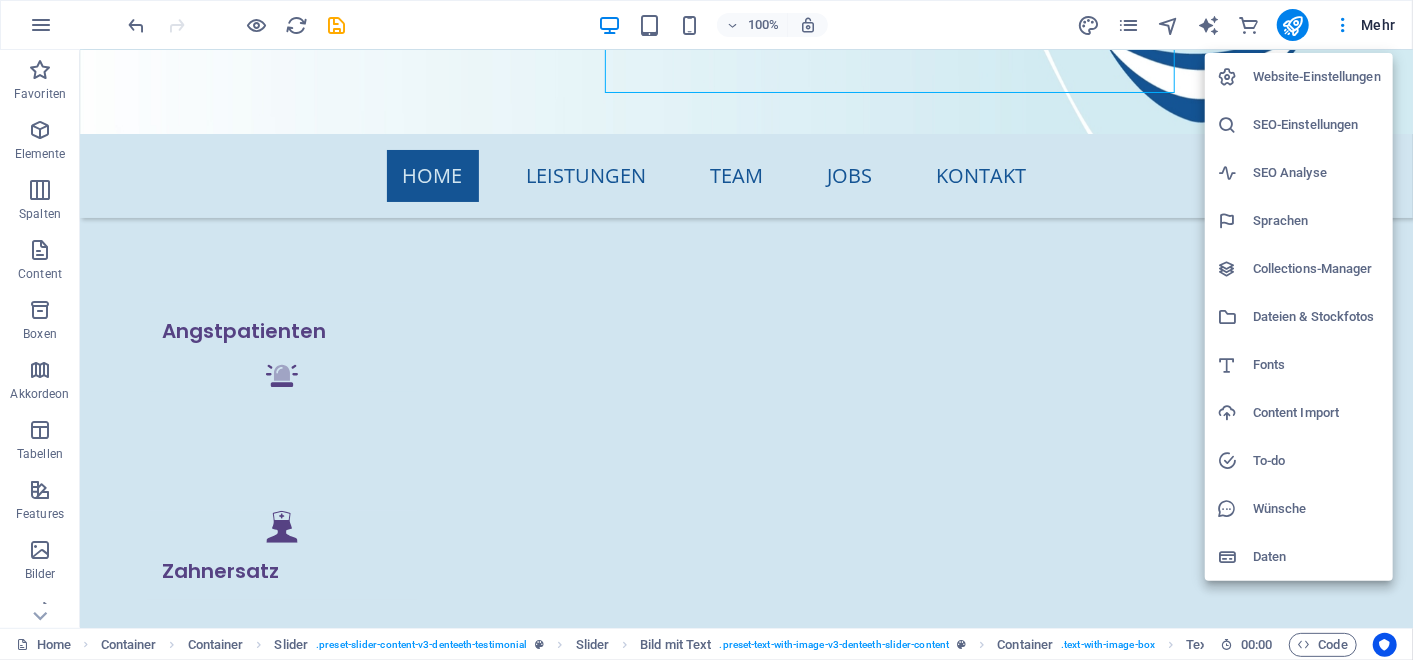 click on "Collections-Manager" at bounding box center (1317, 269) 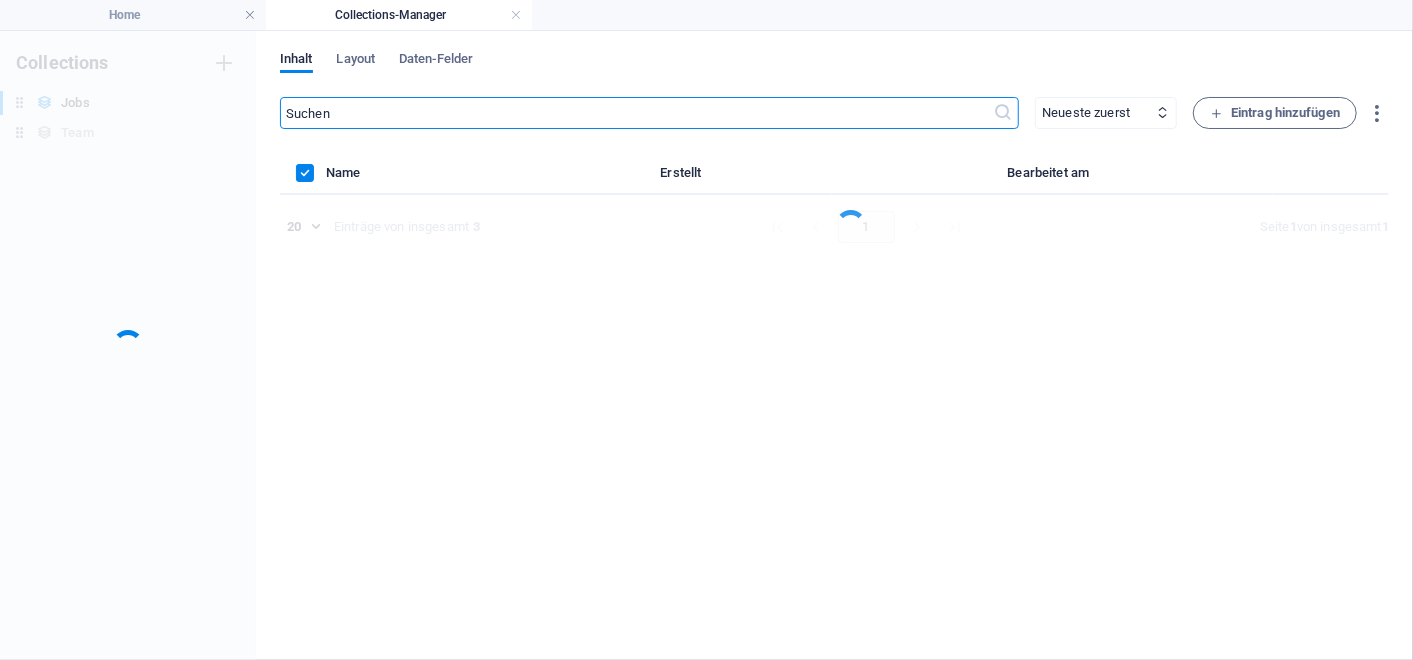 scroll, scrollTop: 0, scrollLeft: 0, axis: both 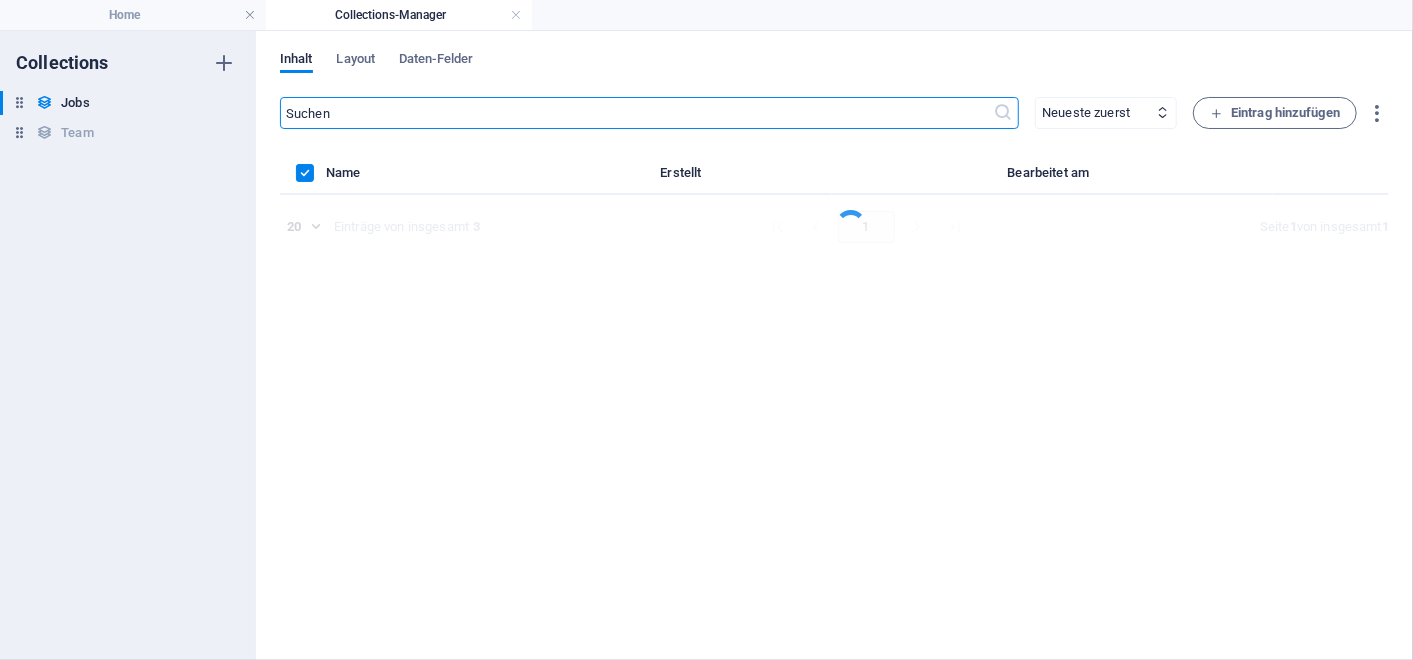 select on "columns.slug_ASC" 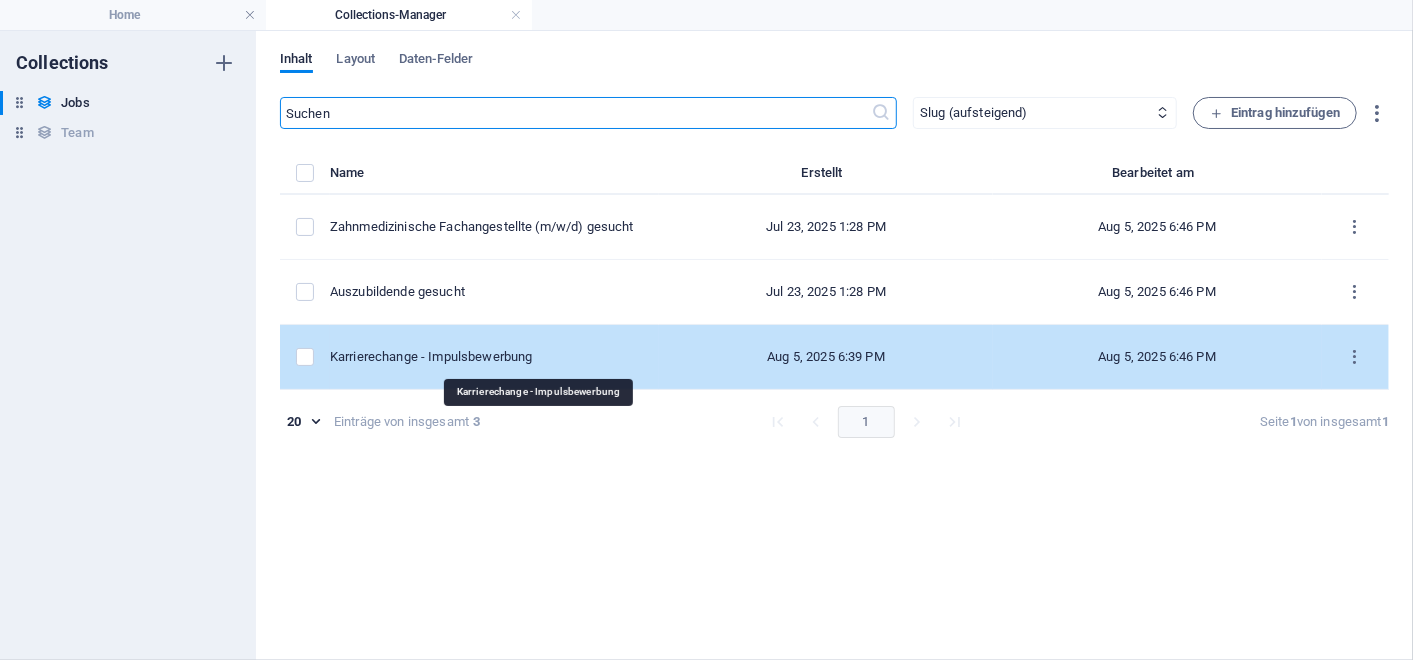 click on "Karrierechange - Impulsbewerbung" at bounding box center [486, 357] 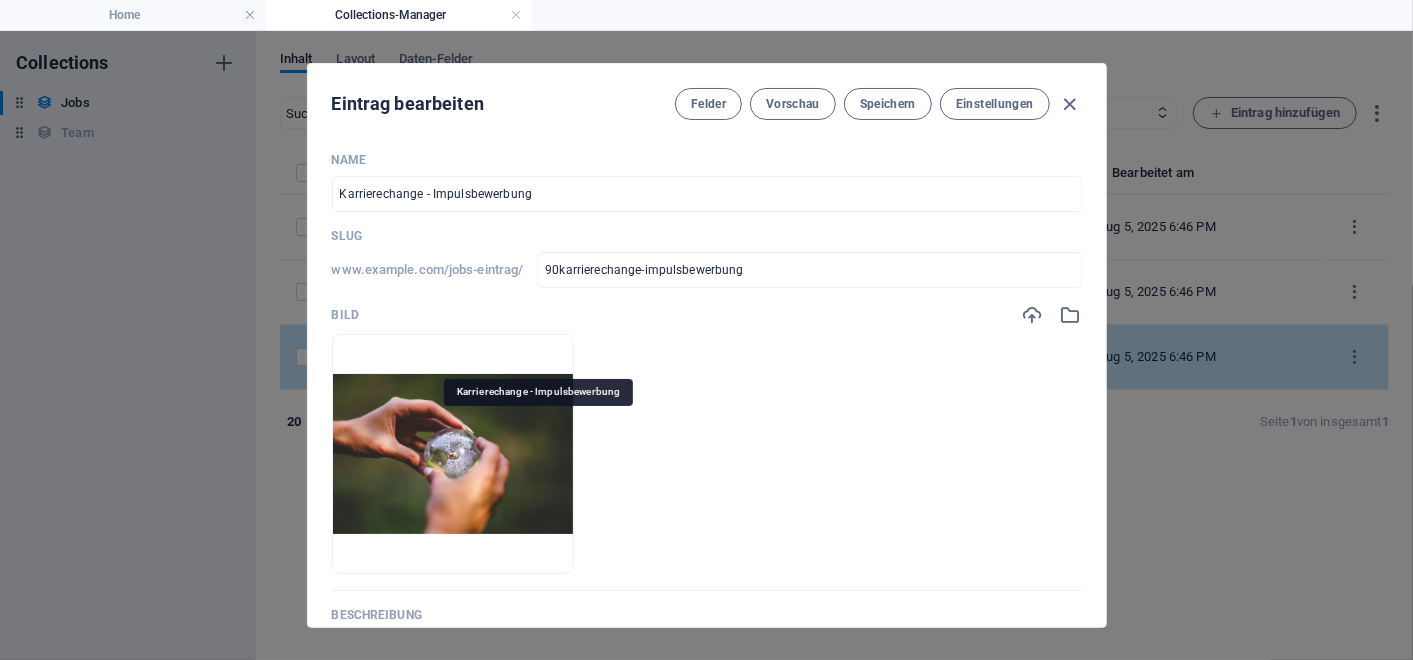 click at bounding box center [453, 454] 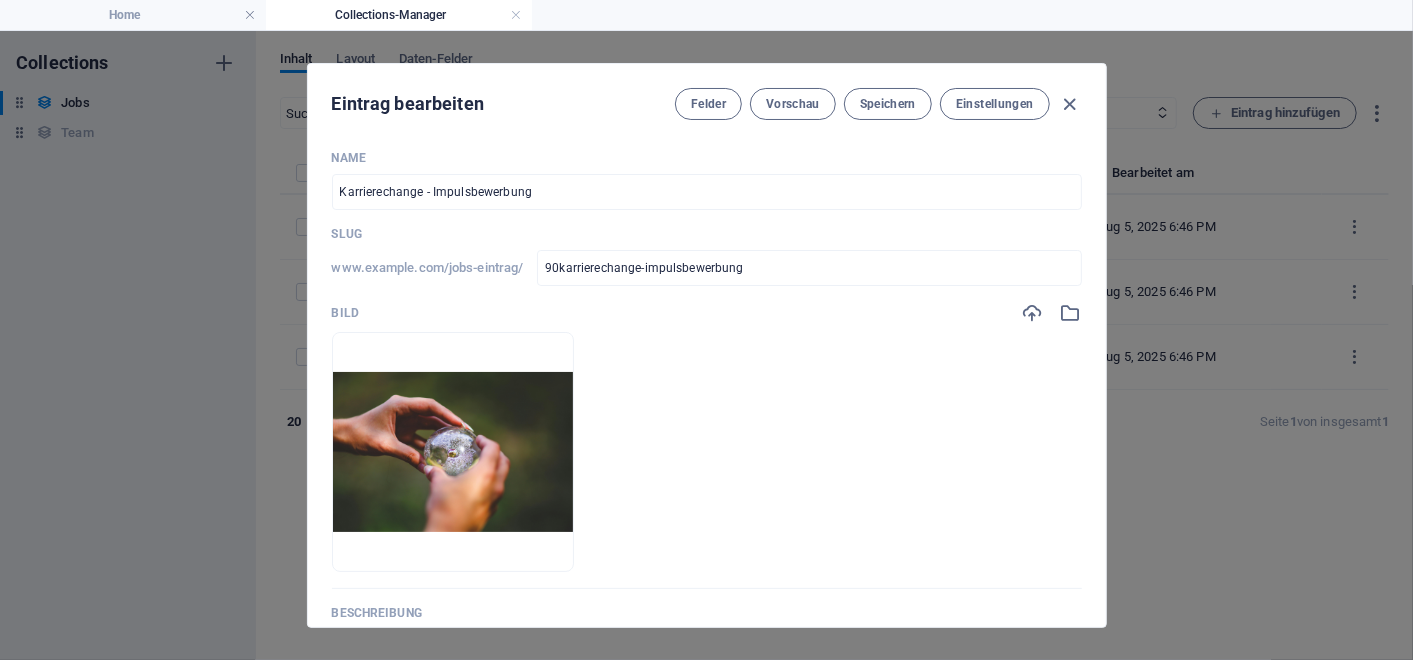 scroll, scrollTop: 0, scrollLeft: 0, axis: both 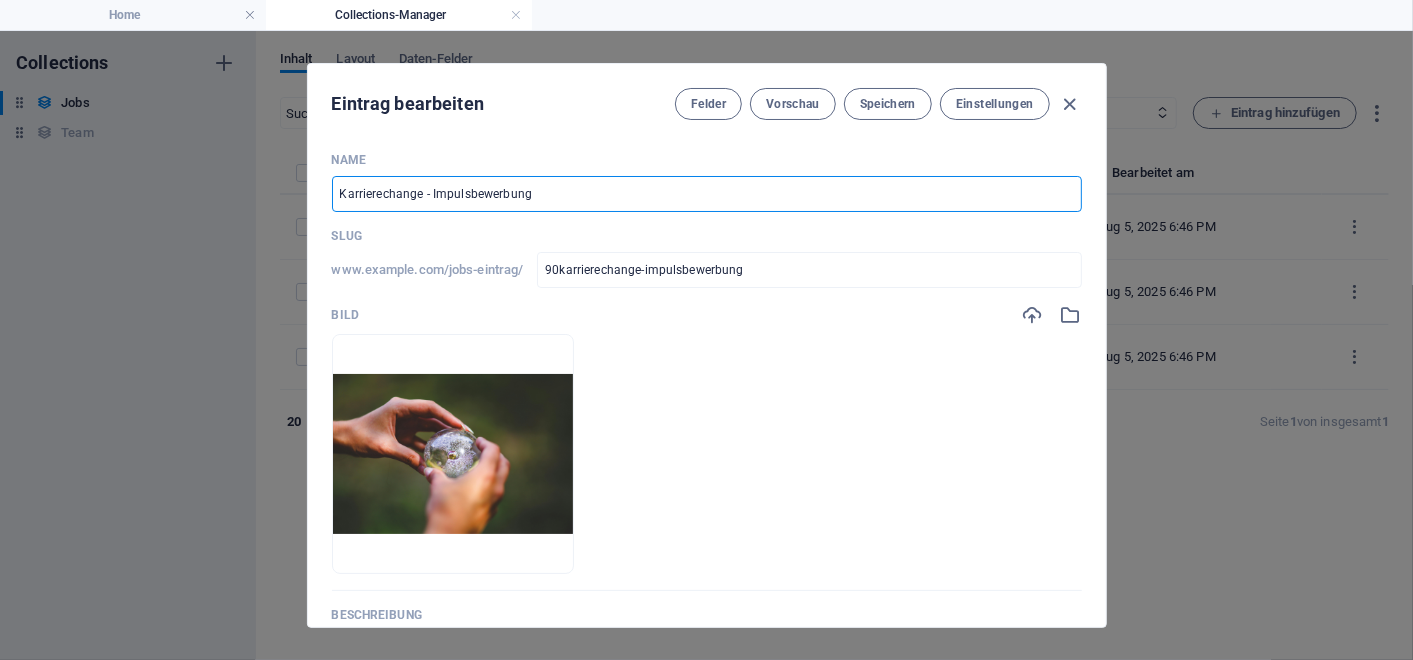 click on "Karrierechange - Impulsbewerbung" at bounding box center (707, 194) 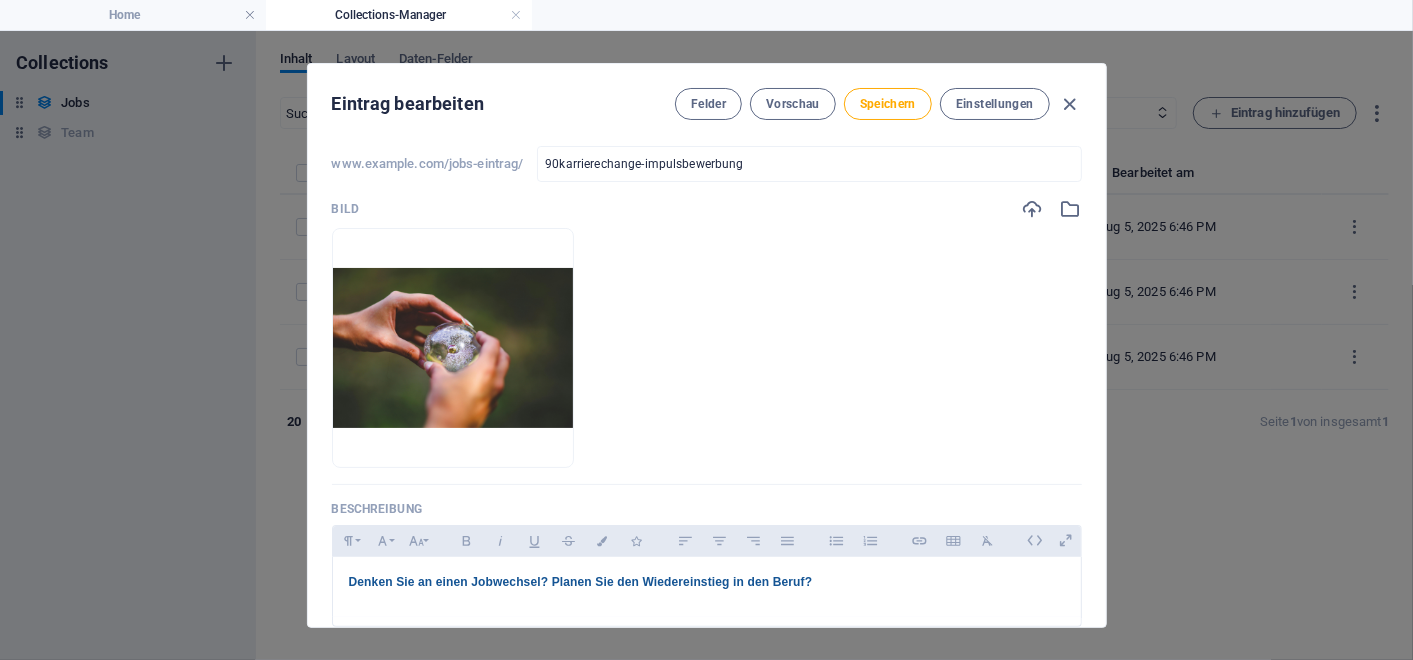 scroll, scrollTop: 0, scrollLeft: 0, axis: both 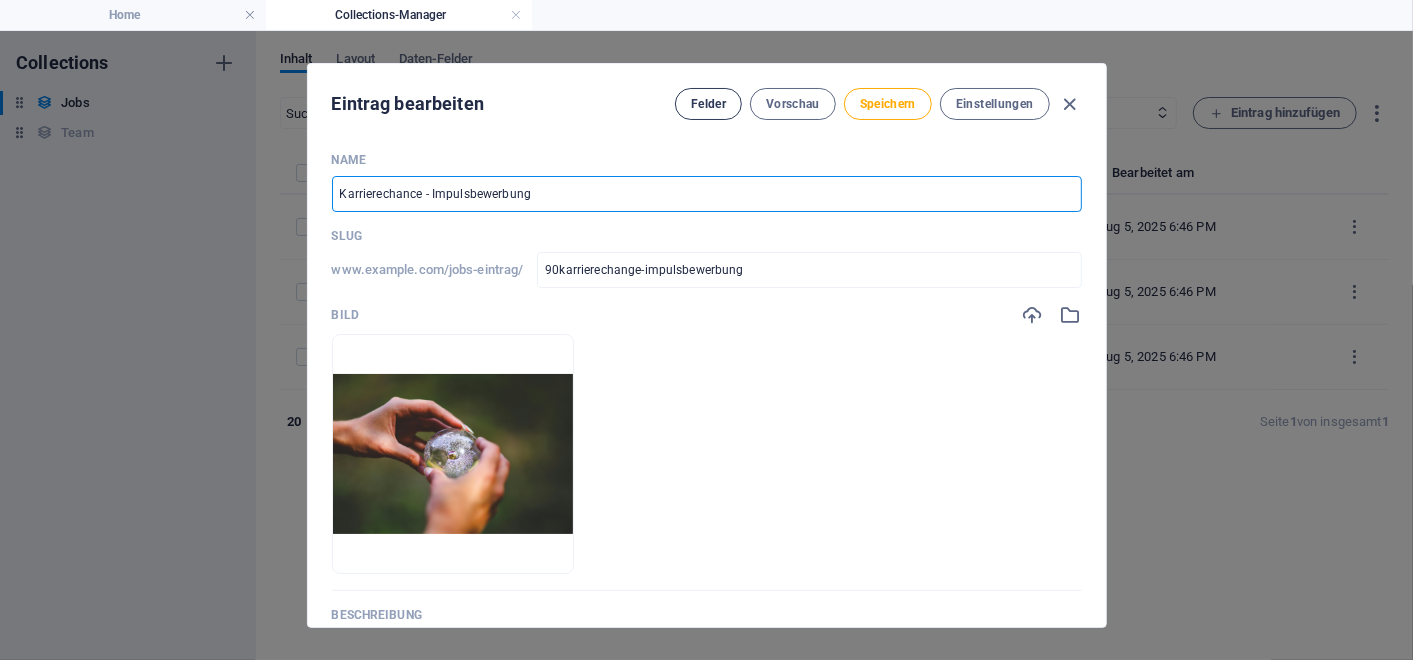 type on "Karrierechance - Impulsbewerbung" 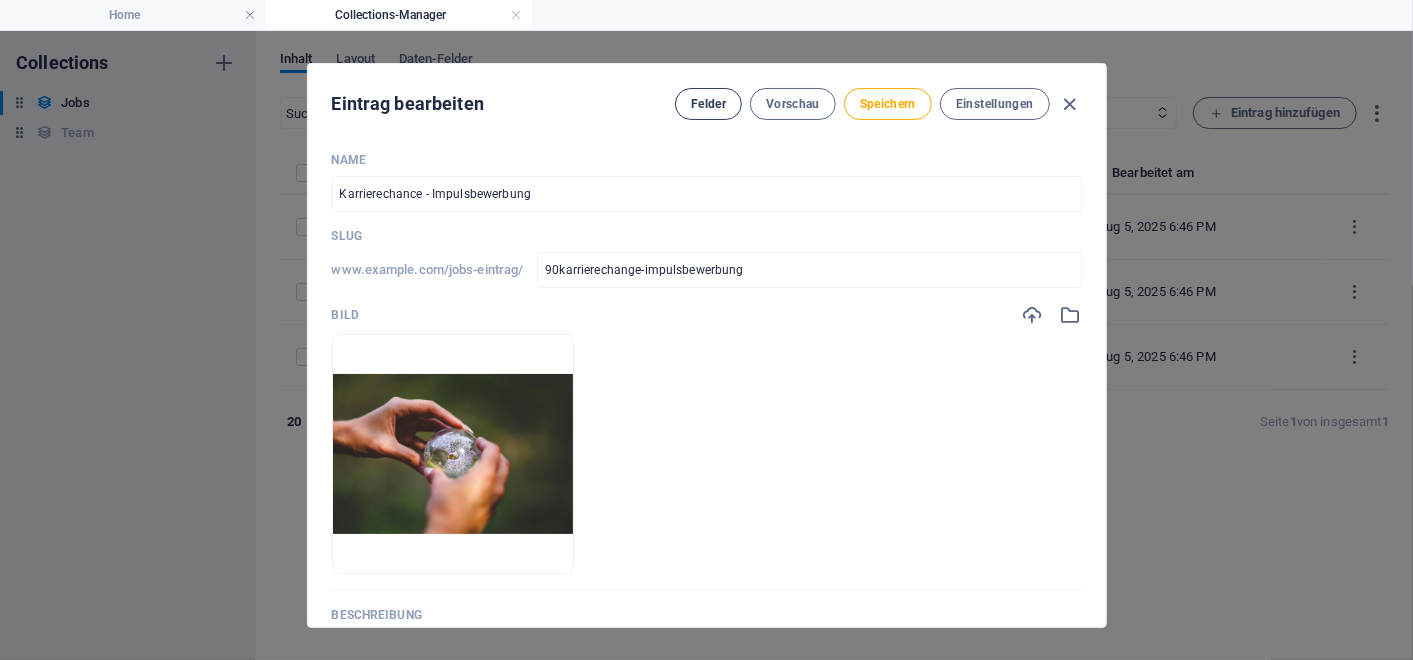 click on "Felder" at bounding box center (708, 104) 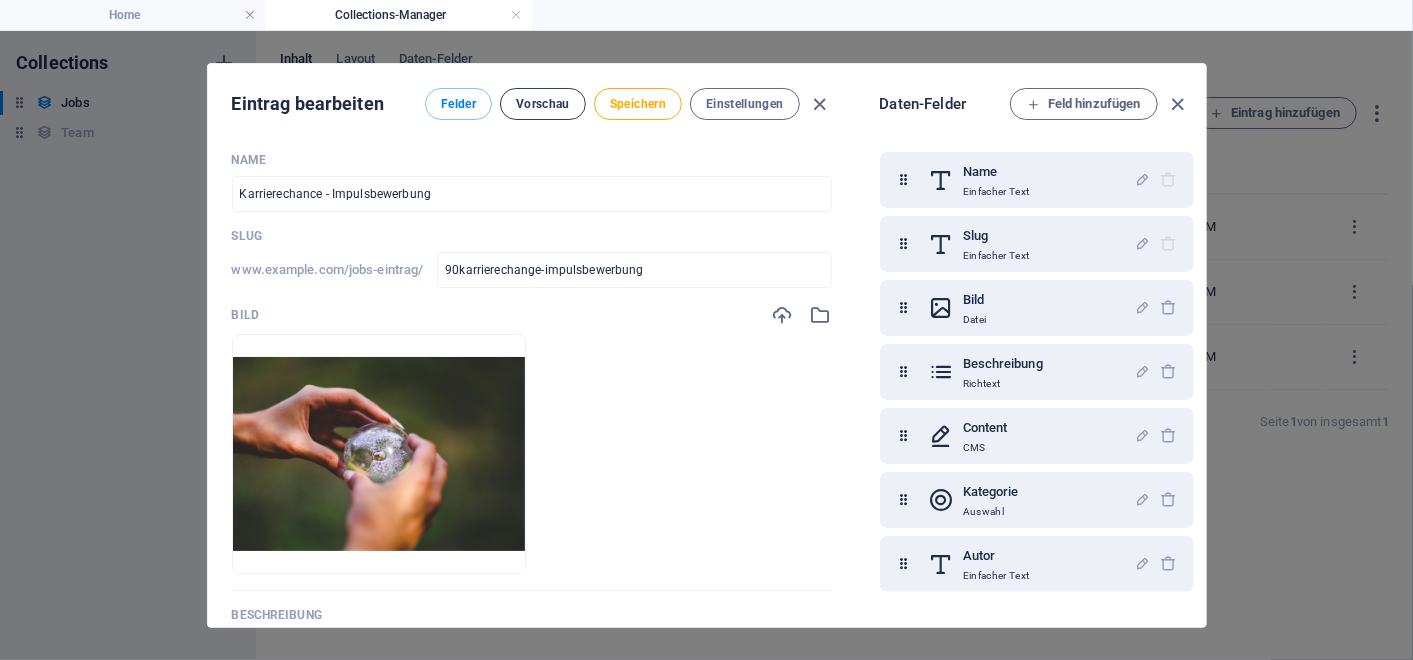 click on "Vorschau" at bounding box center [543, 104] 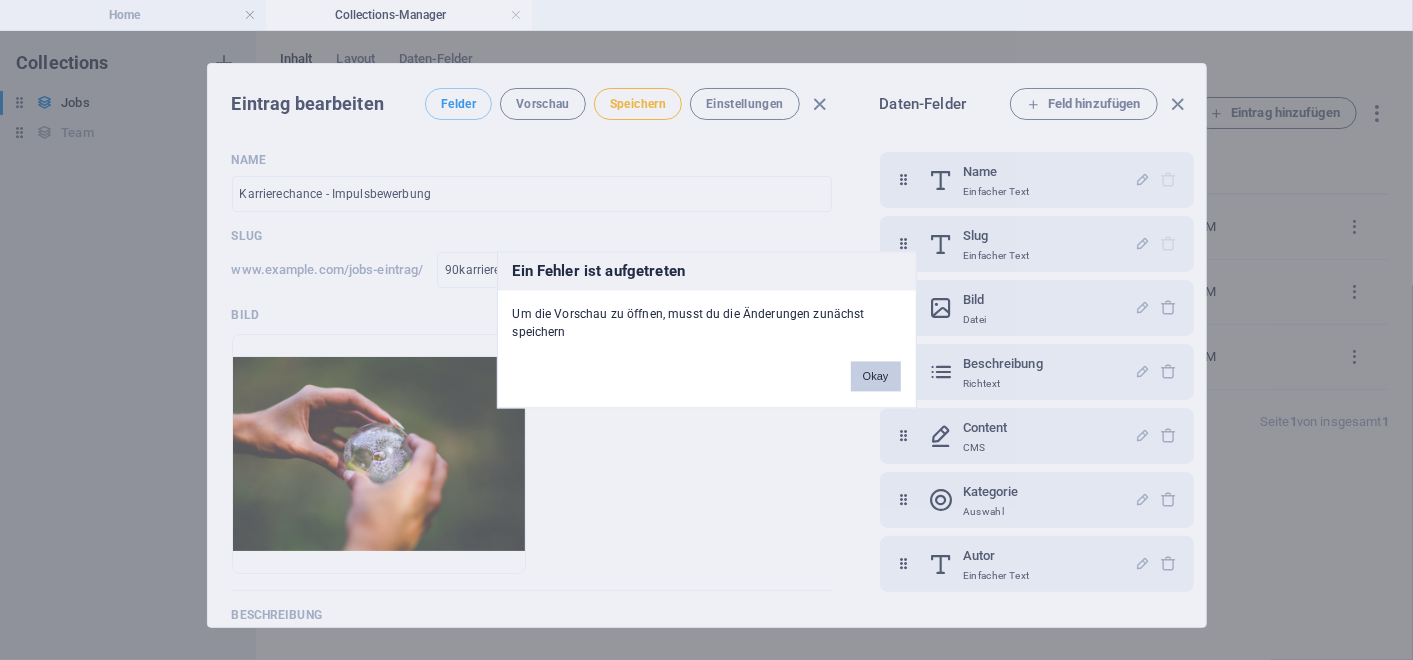 click on "Okay" at bounding box center [876, 377] 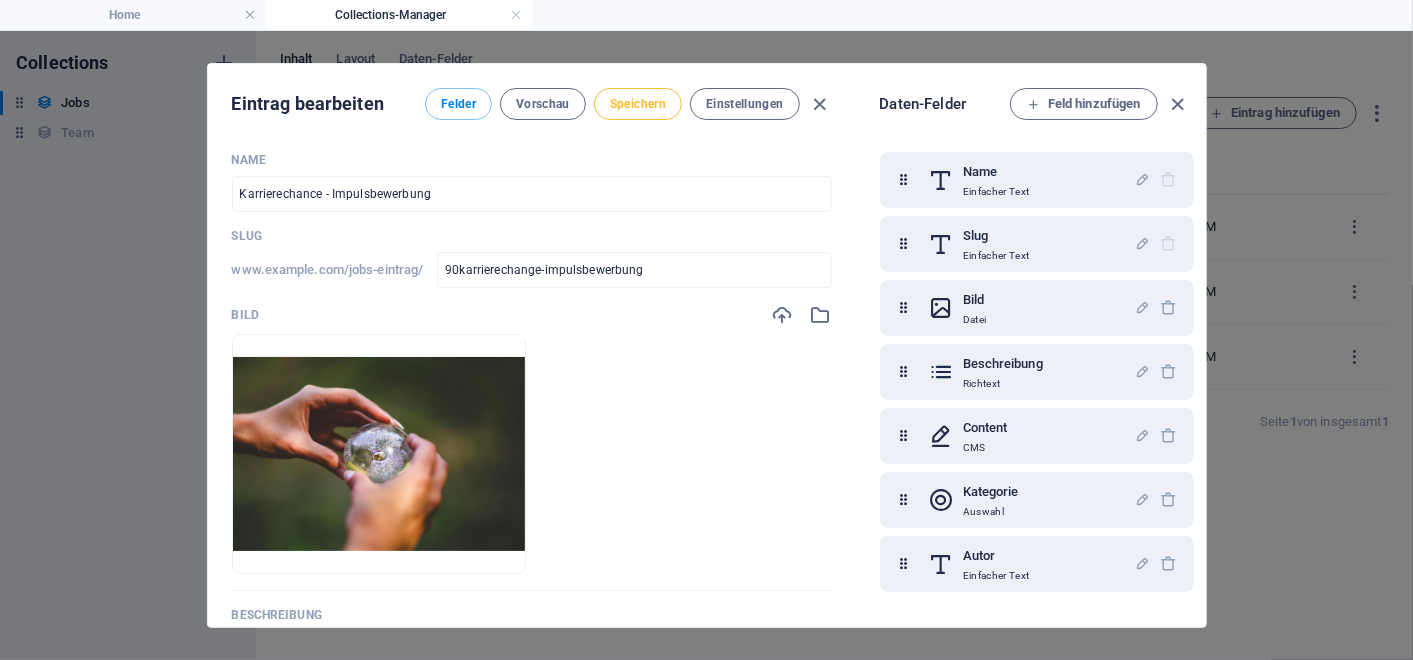 click on "Speichern" at bounding box center [638, 104] 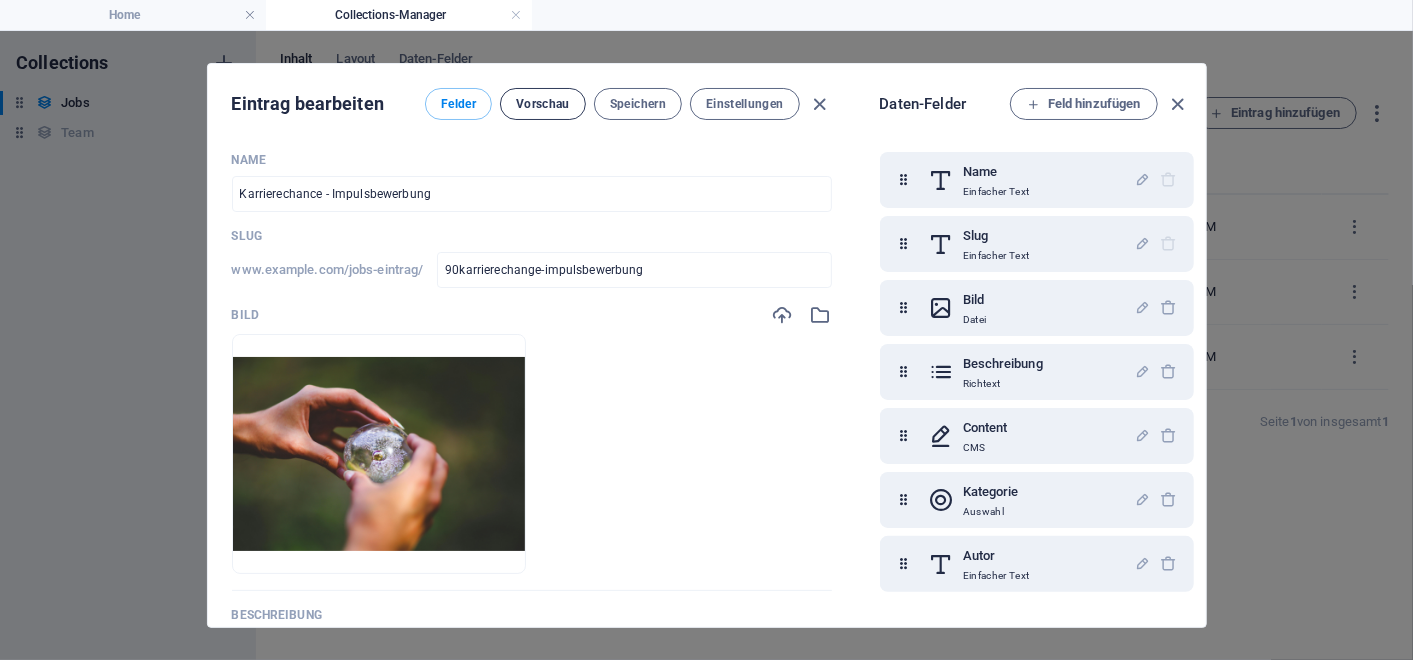 click on "Vorschau" at bounding box center (543, 104) 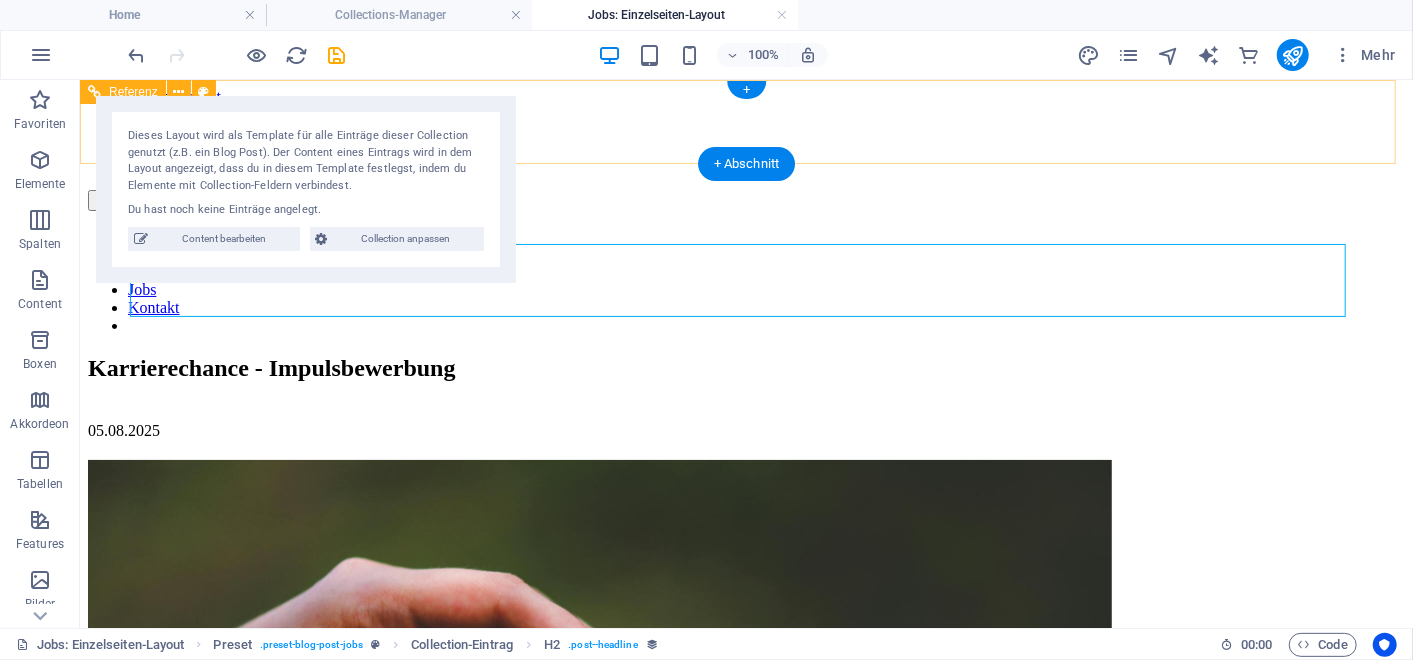 scroll, scrollTop: 0, scrollLeft: 0, axis: both 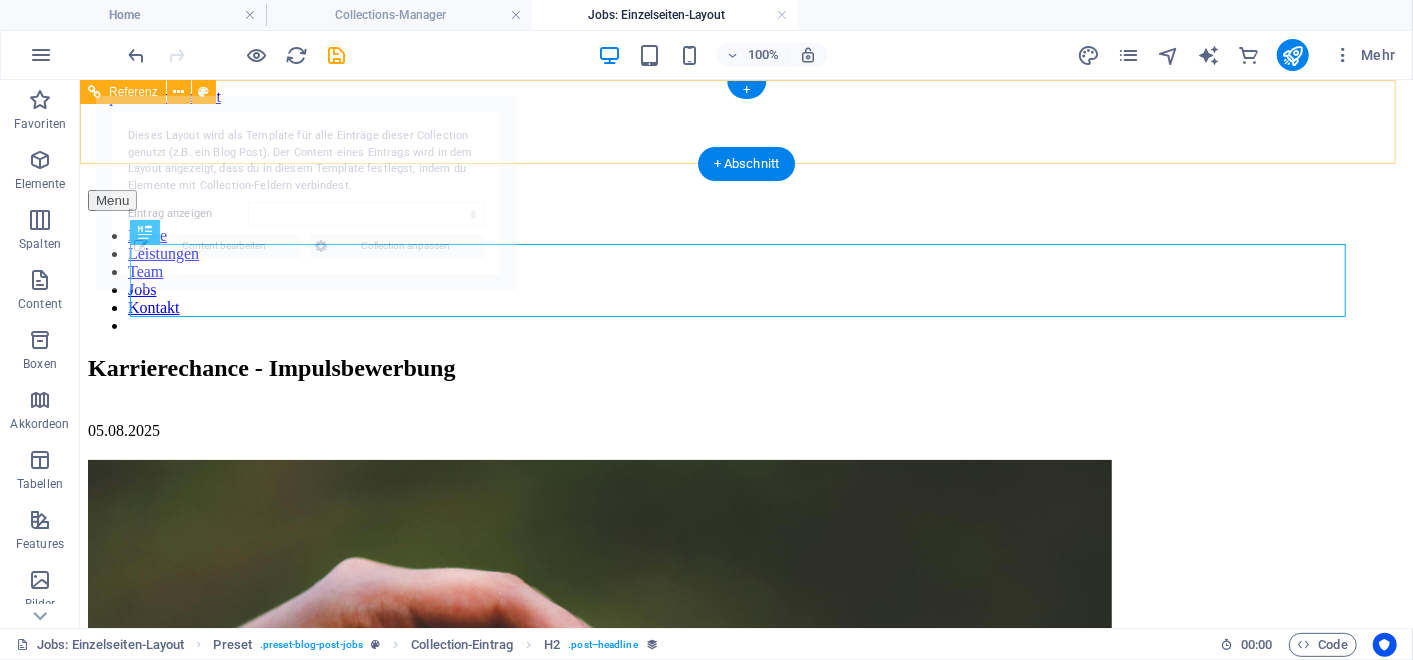 select on "6892880eb3af62a11c0c434d" 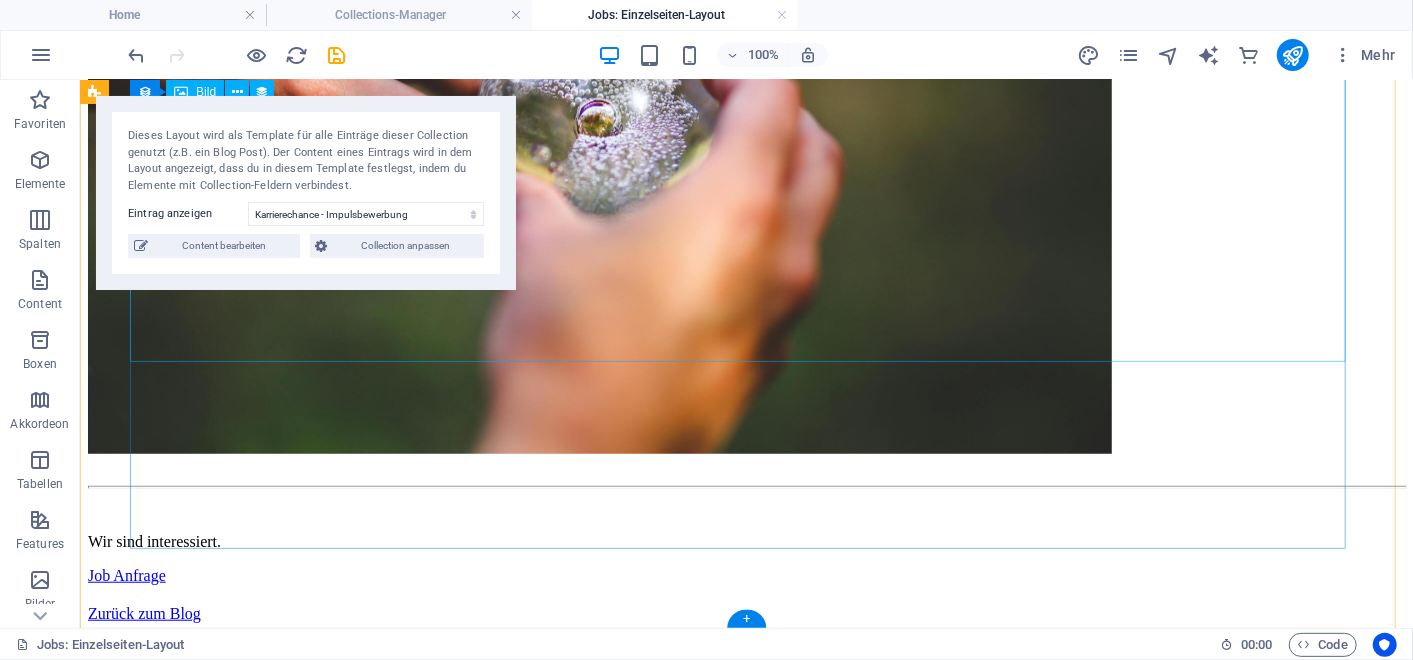scroll, scrollTop: 697, scrollLeft: 0, axis: vertical 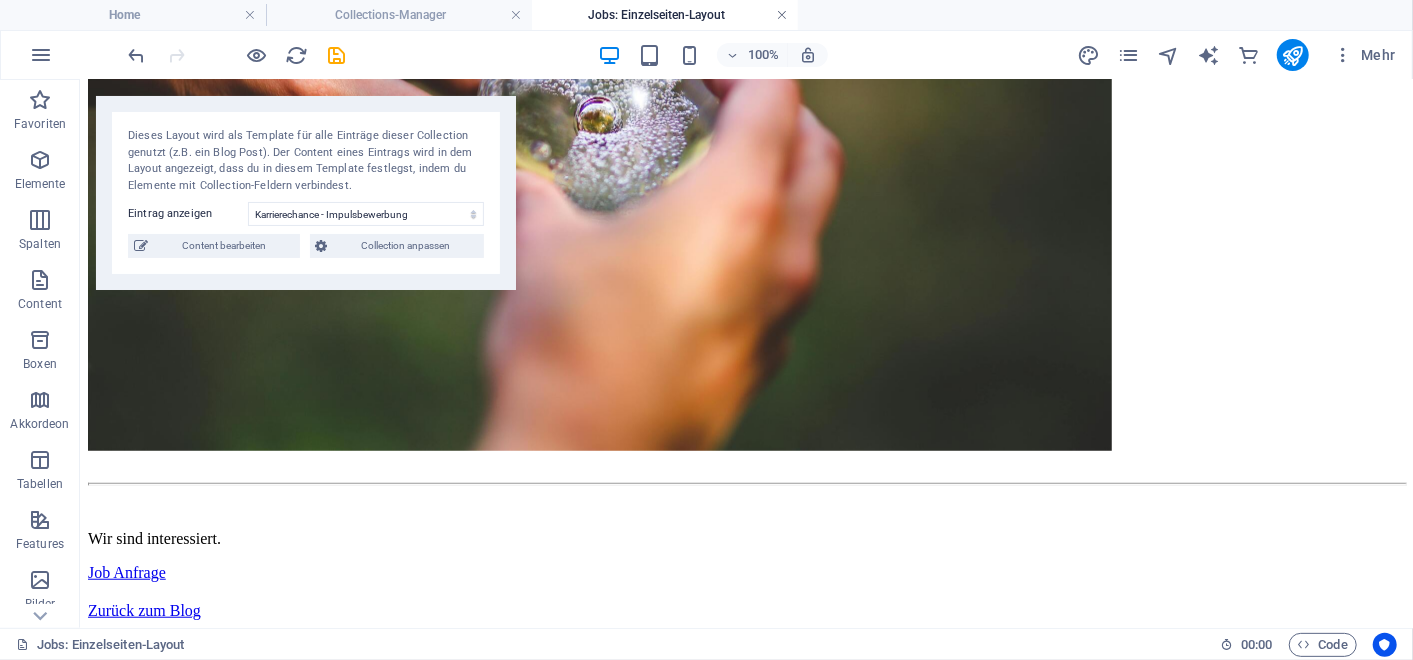 click at bounding box center (782, 15) 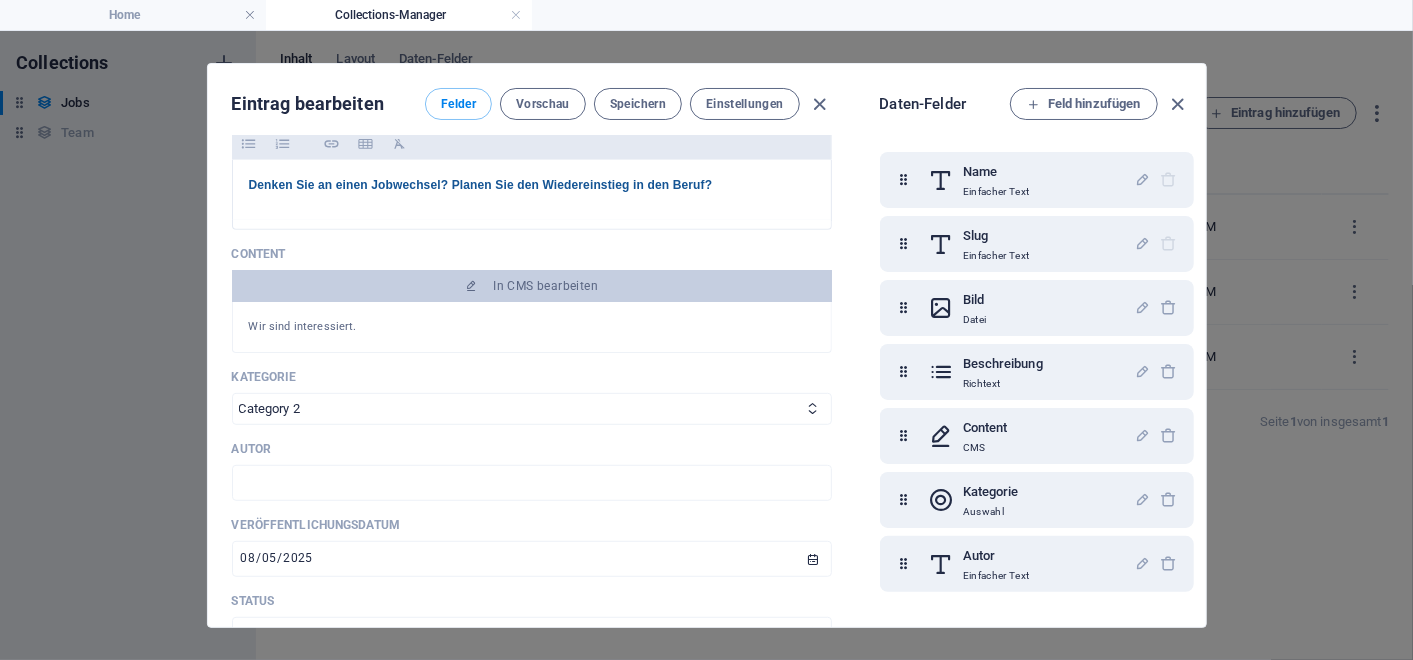 scroll, scrollTop: 534, scrollLeft: 0, axis: vertical 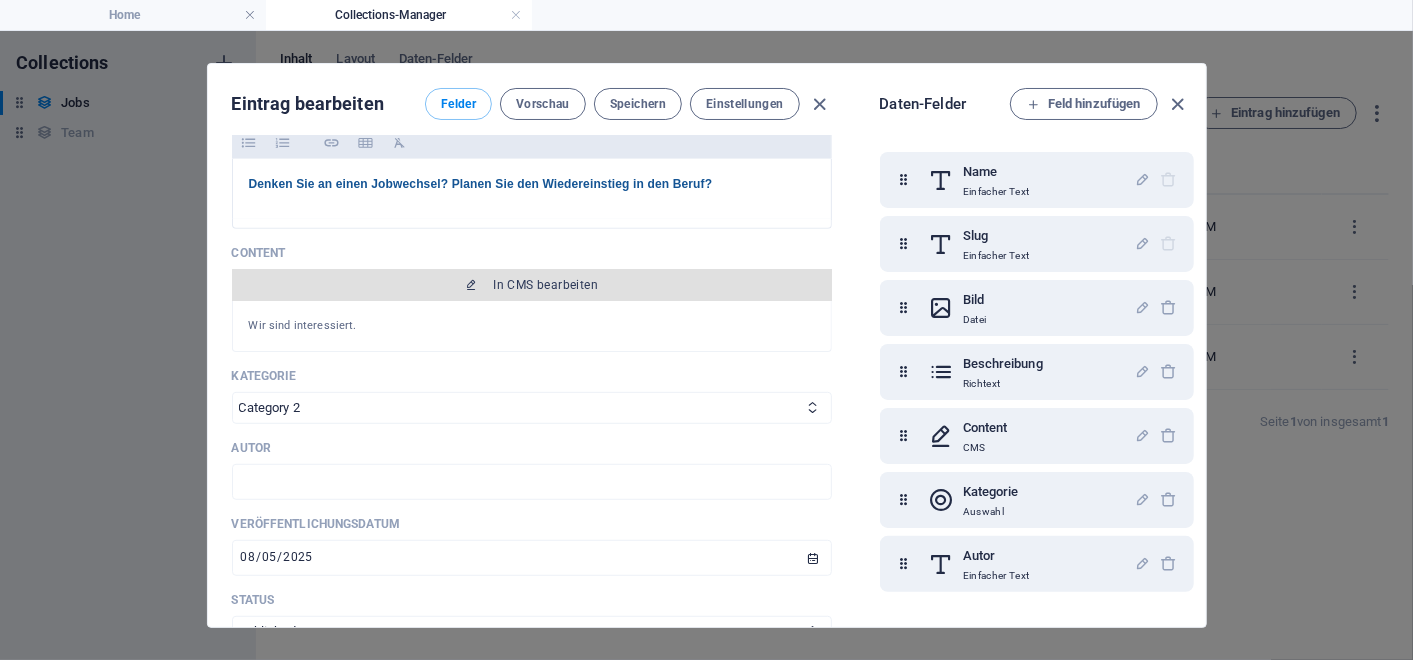 click on "In CMS bearbeiten" at bounding box center [545, 285] 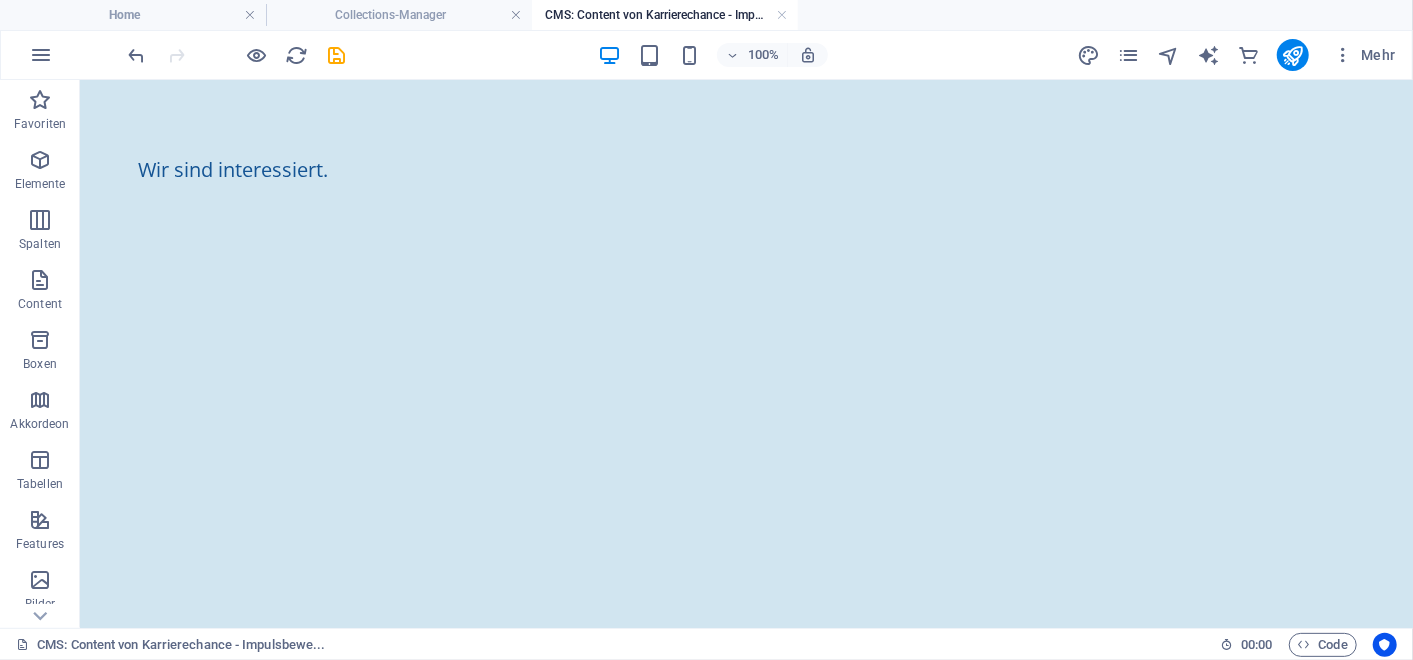scroll, scrollTop: 0, scrollLeft: 0, axis: both 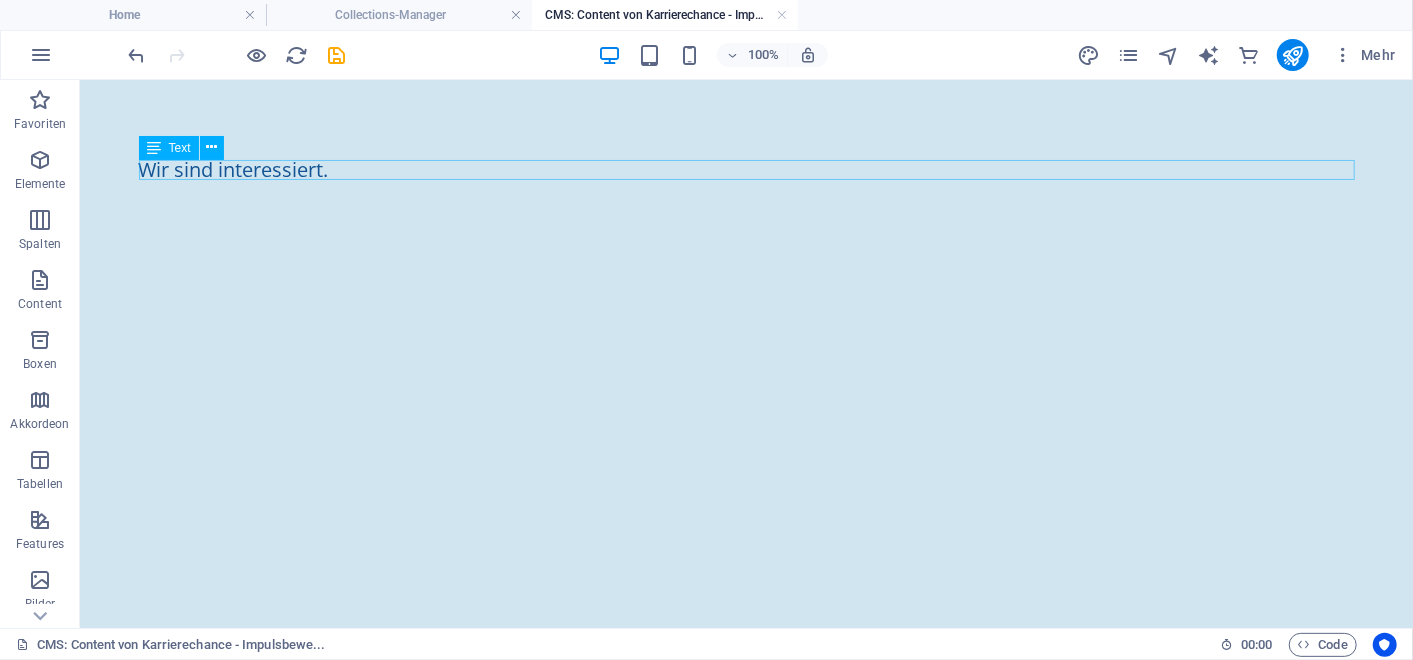 click on "Wir sind interessiert." at bounding box center [746, 169] 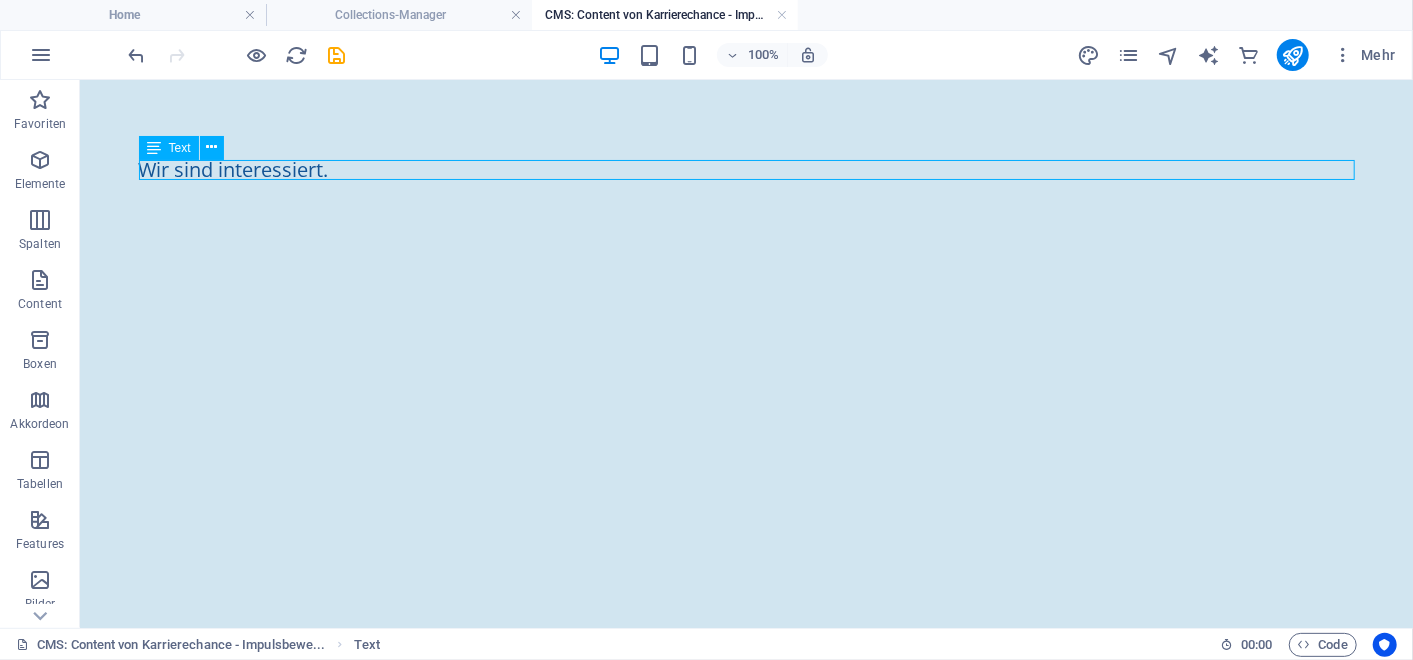 click on "Wir sind interessiert." at bounding box center [746, 169] 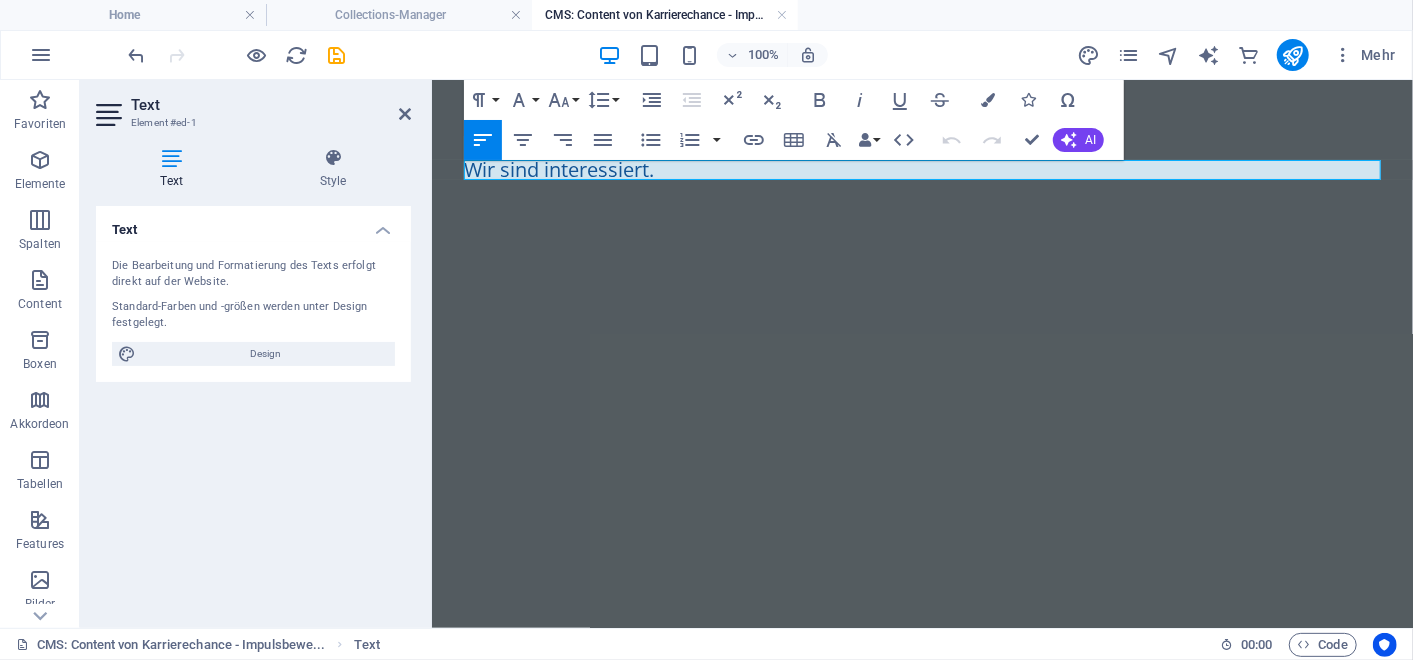 click on "Wir sind interessiert." at bounding box center [921, 169] 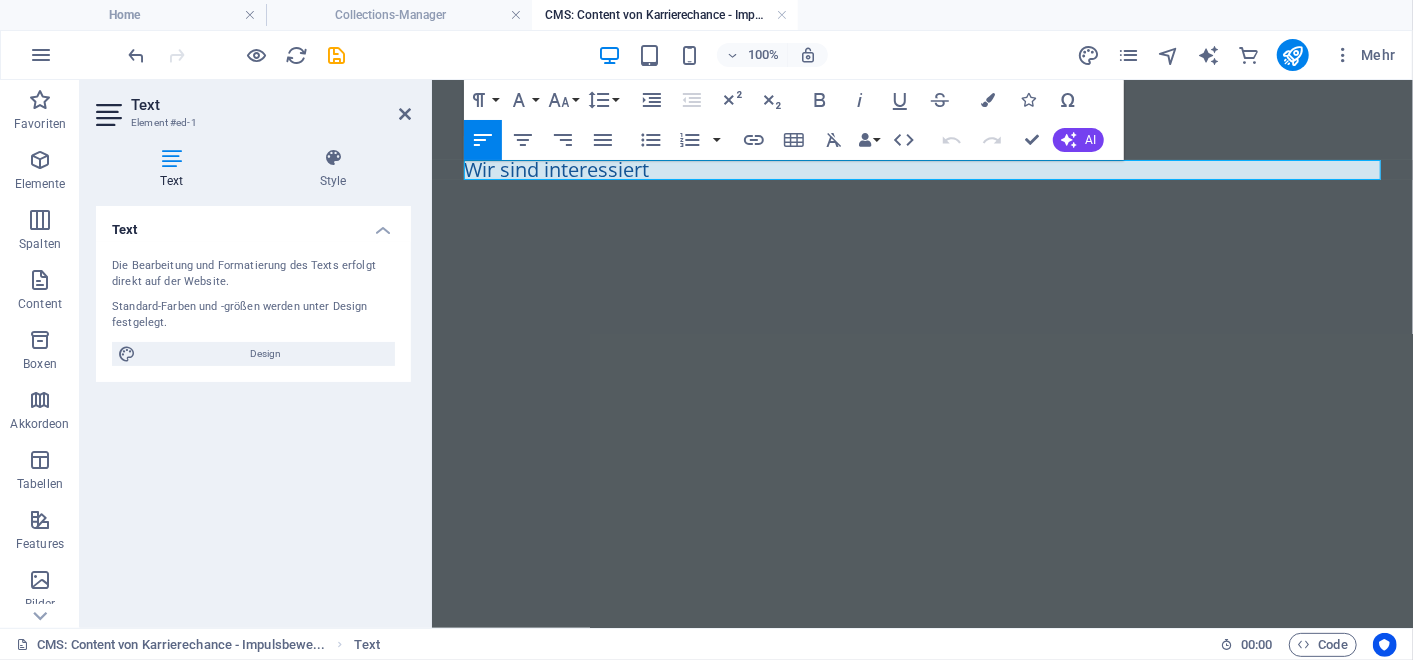 type 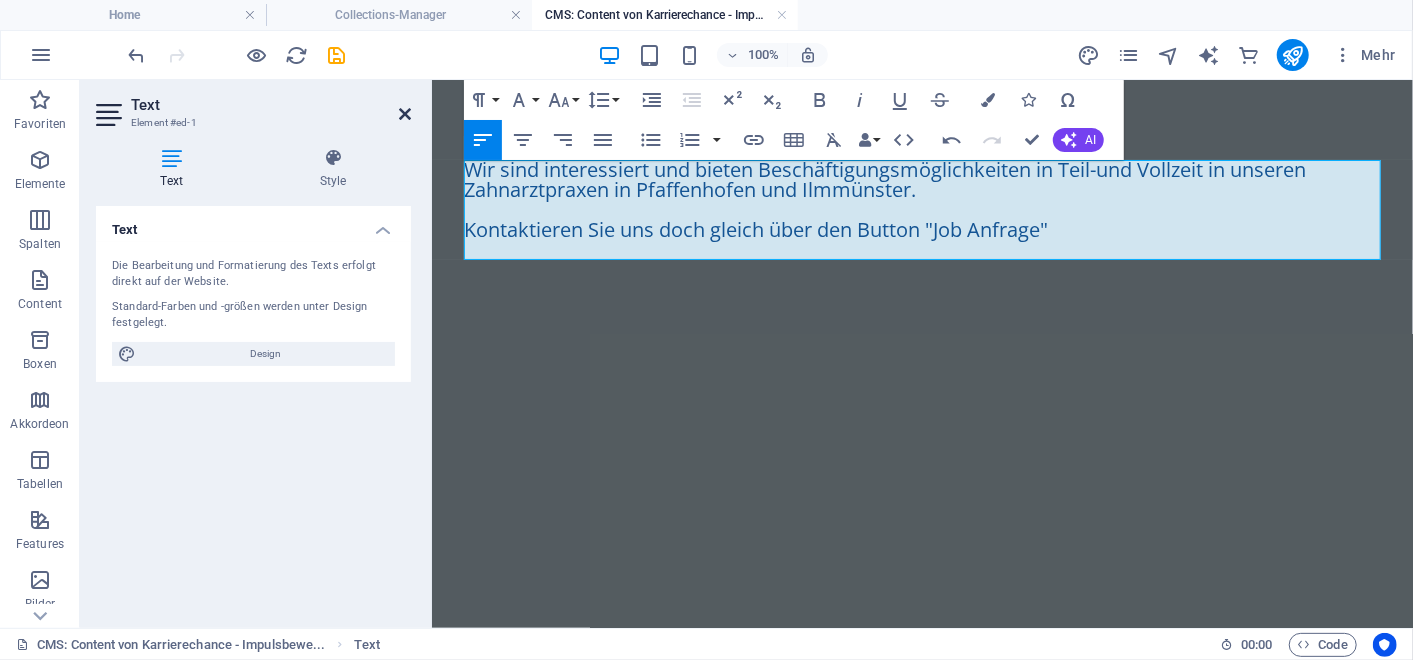 click at bounding box center [405, 114] 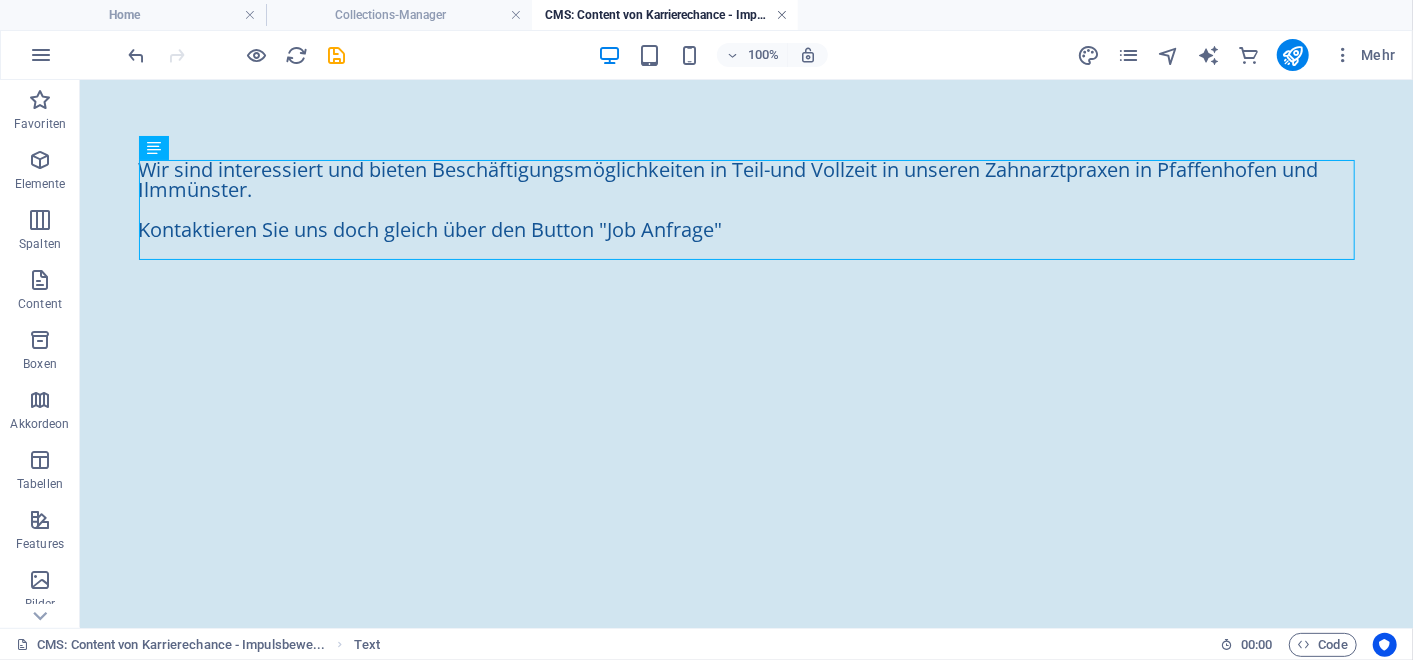 click at bounding box center [782, 15] 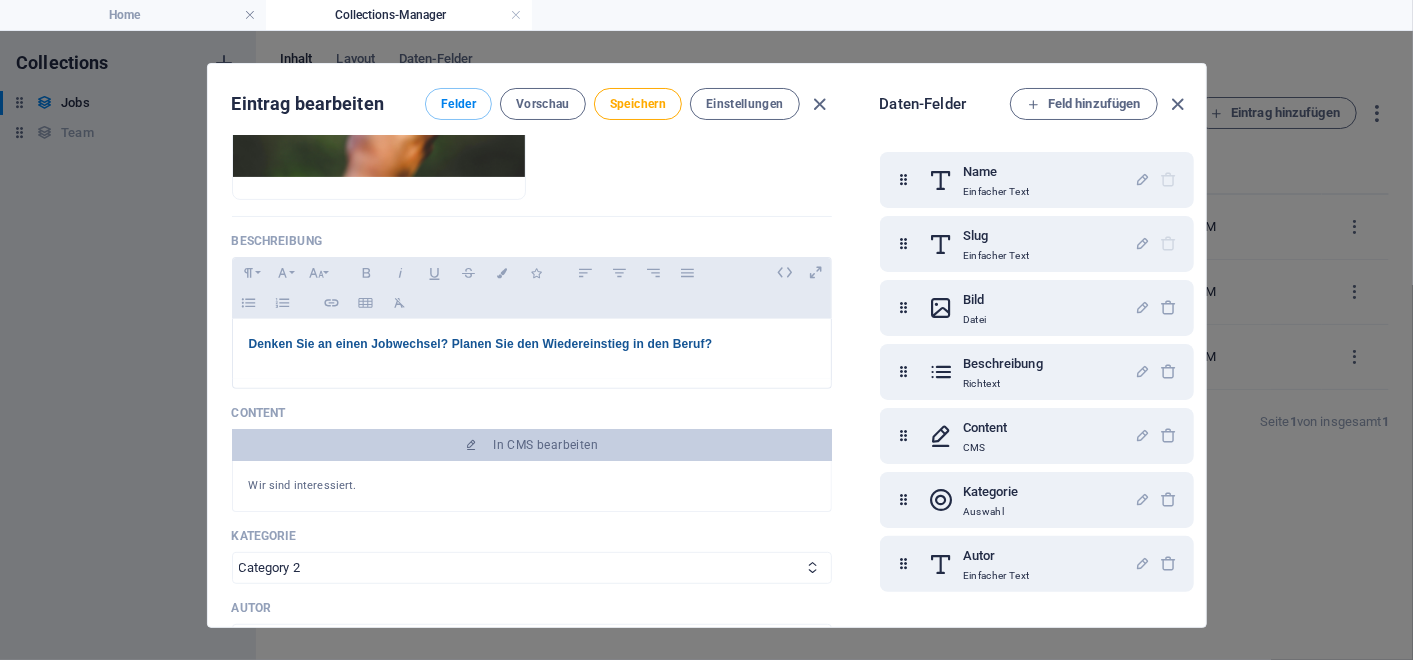 scroll, scrollTop: 376, scrollLeft: 0, axis: vertical 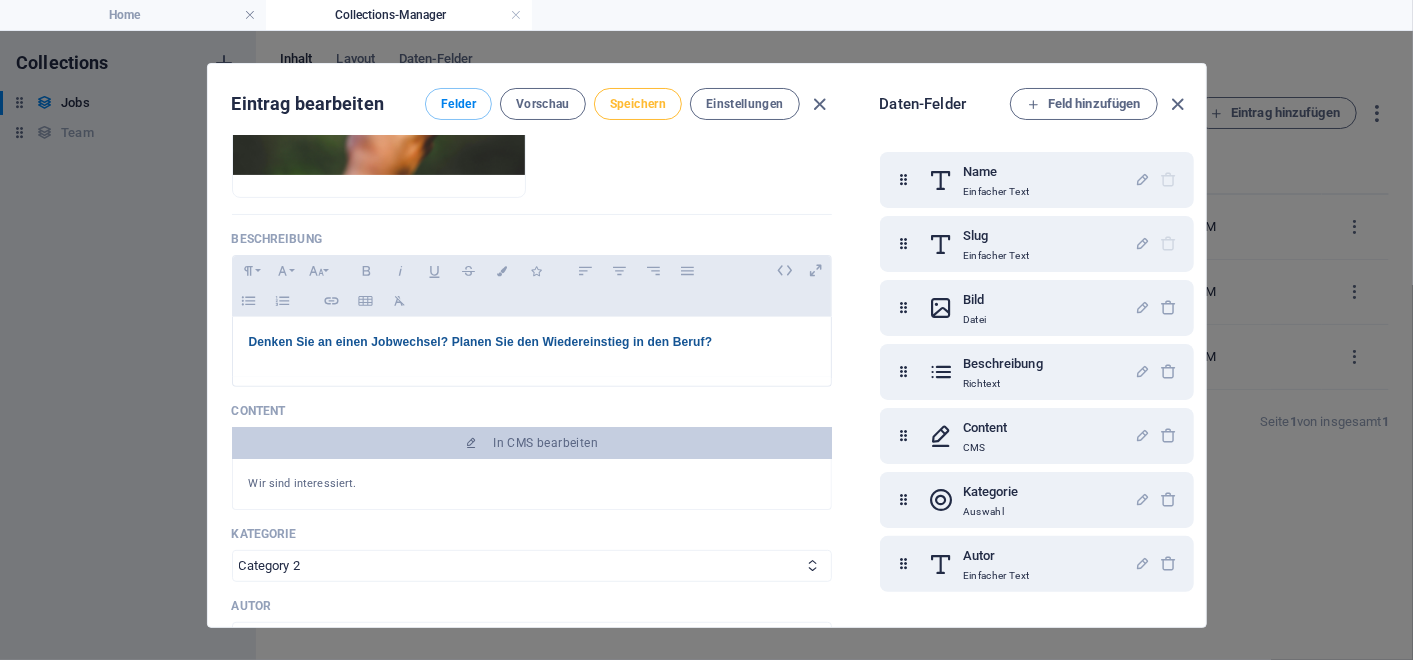 click on "Speichern" at bounding box center (638, 104) 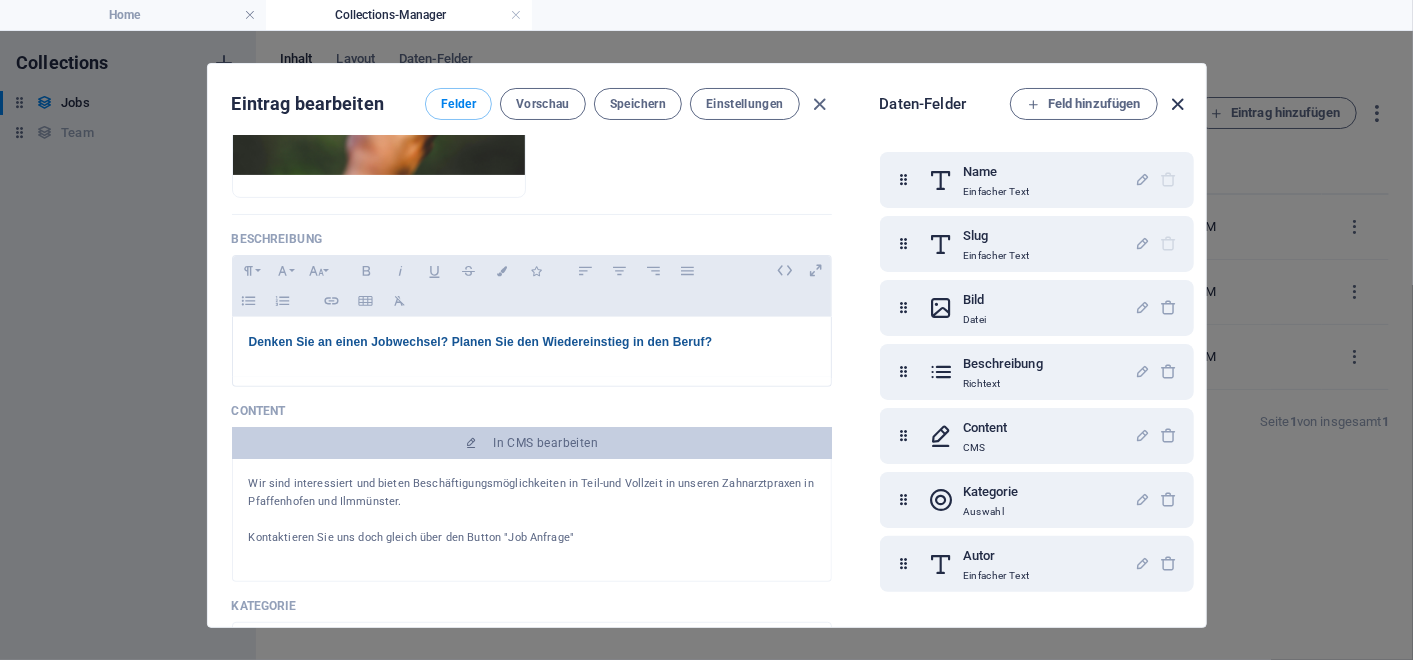 click at bounding box center (1177, 104) 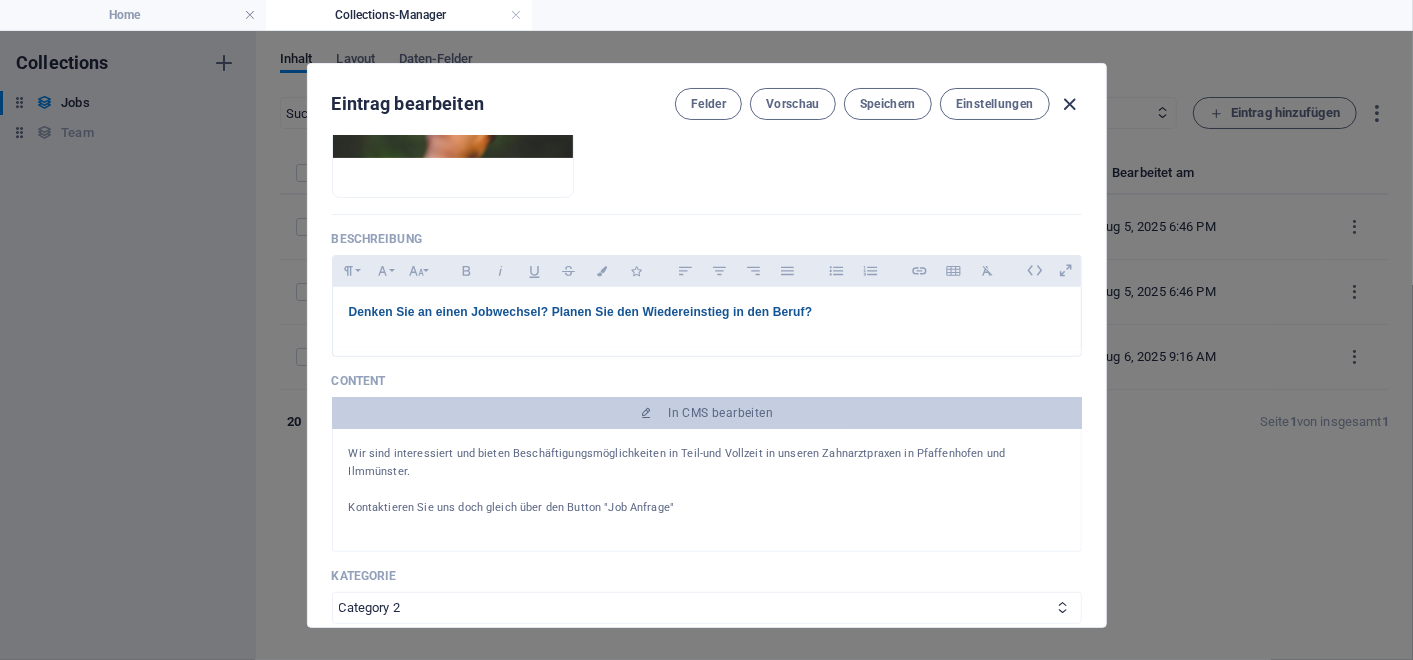 click at bounding box center (1069, 104) 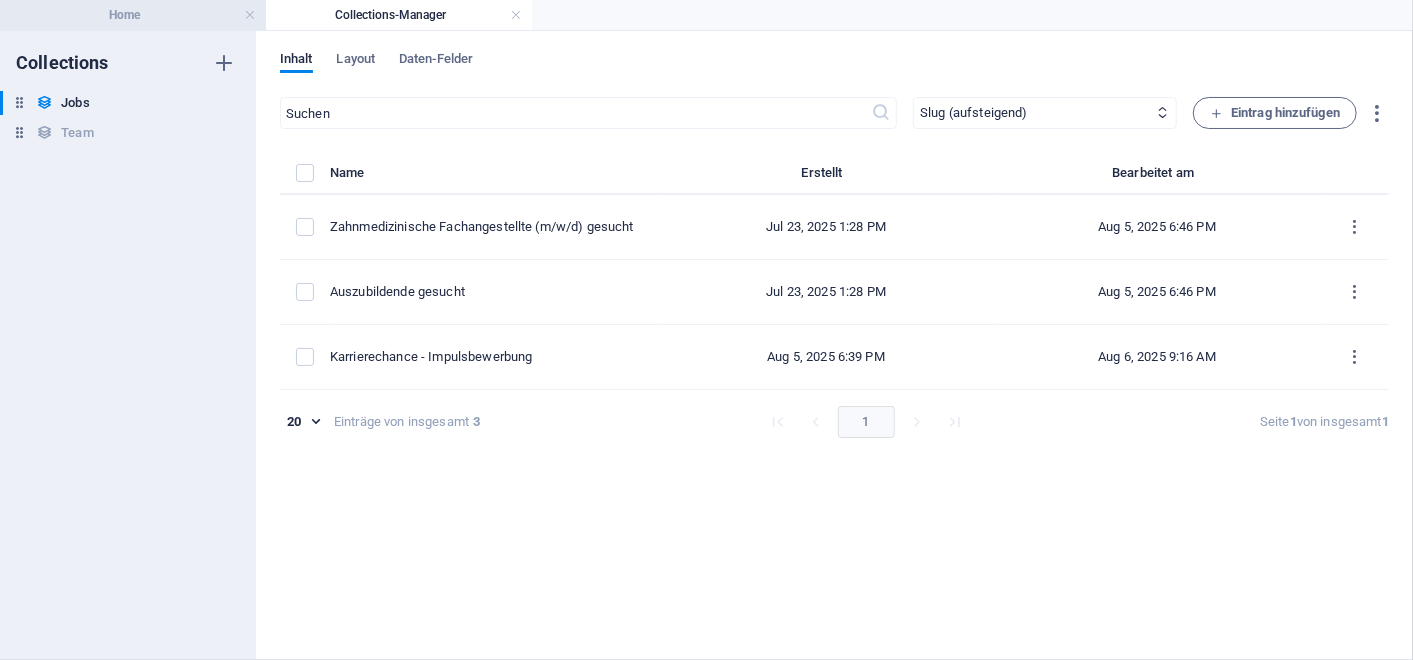 click on "Home" at bounding box center (133, 15) 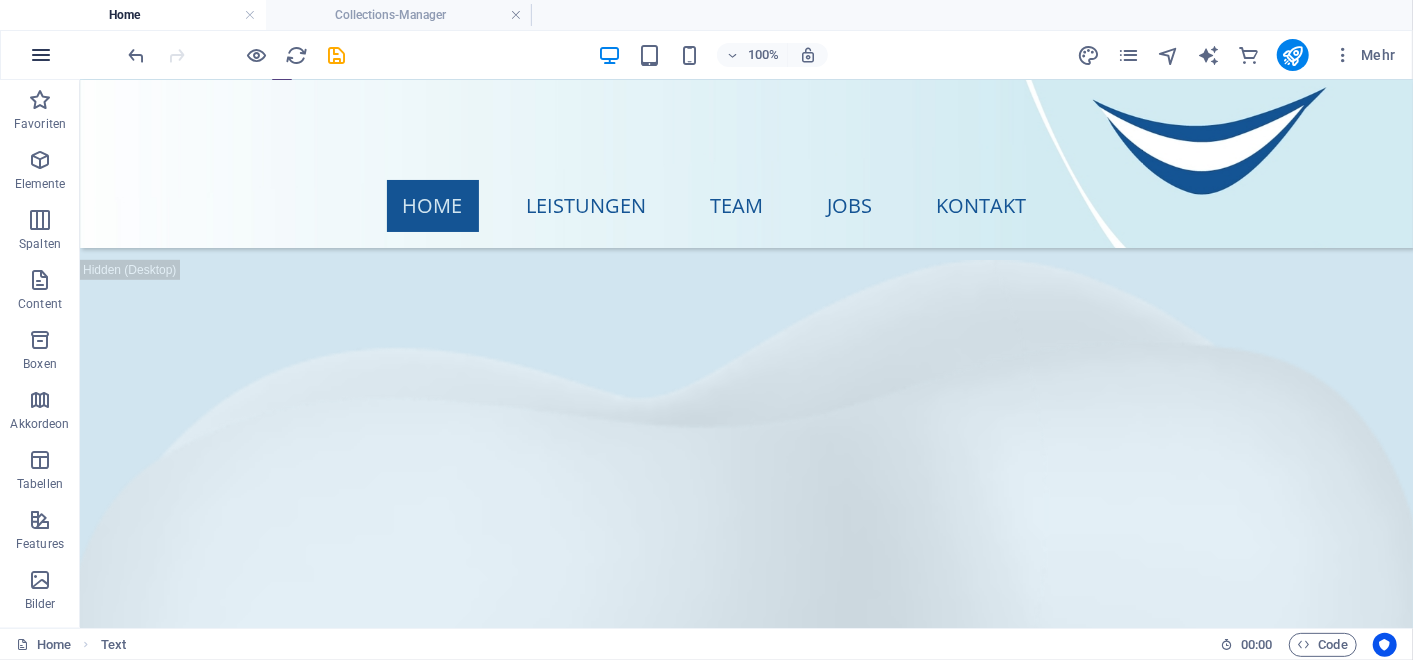click at bounding box center [41, 55] 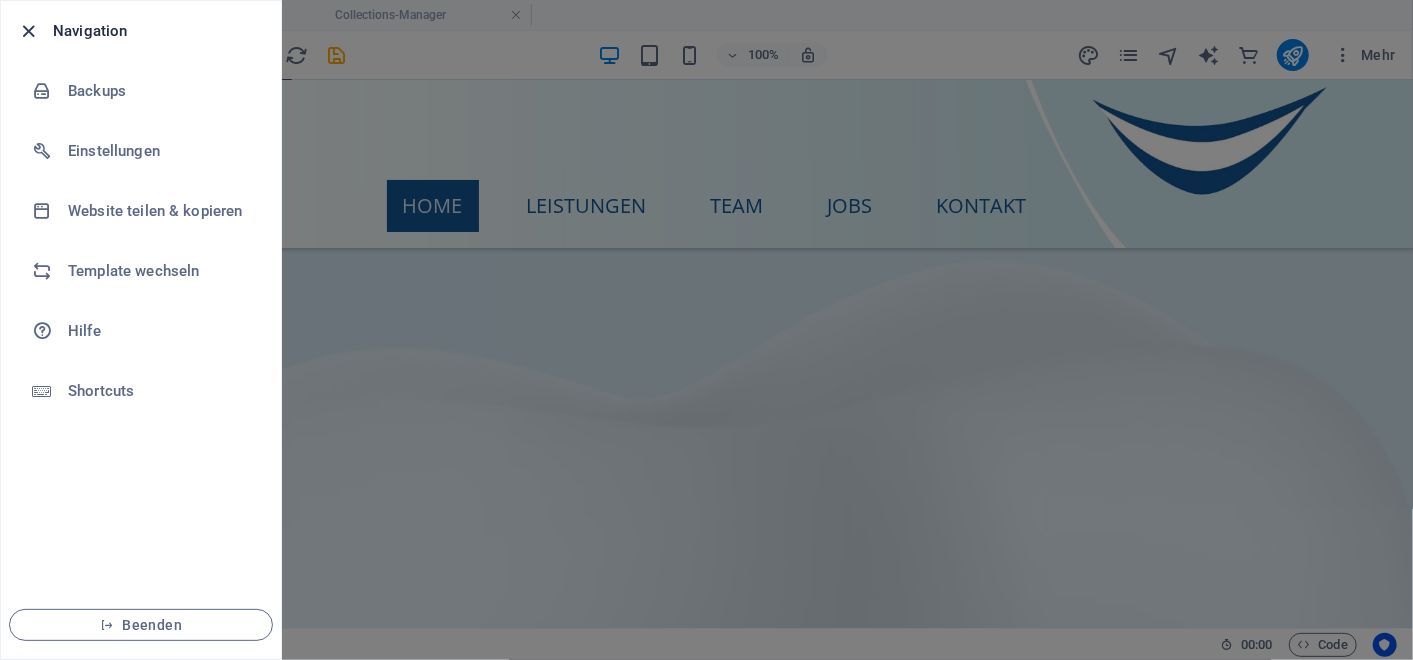 click at bounding box center [29, 31] 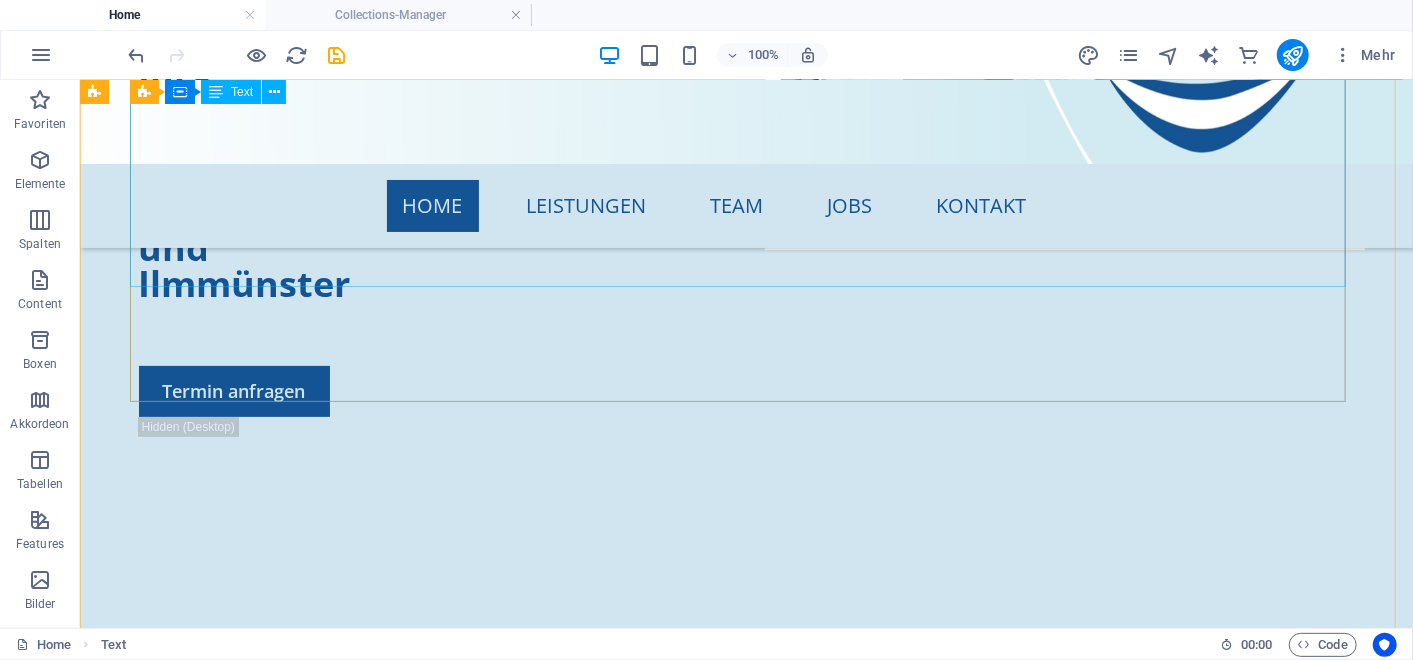 scroll, scrollTop: 0, scrollLeft: 0, axis: both 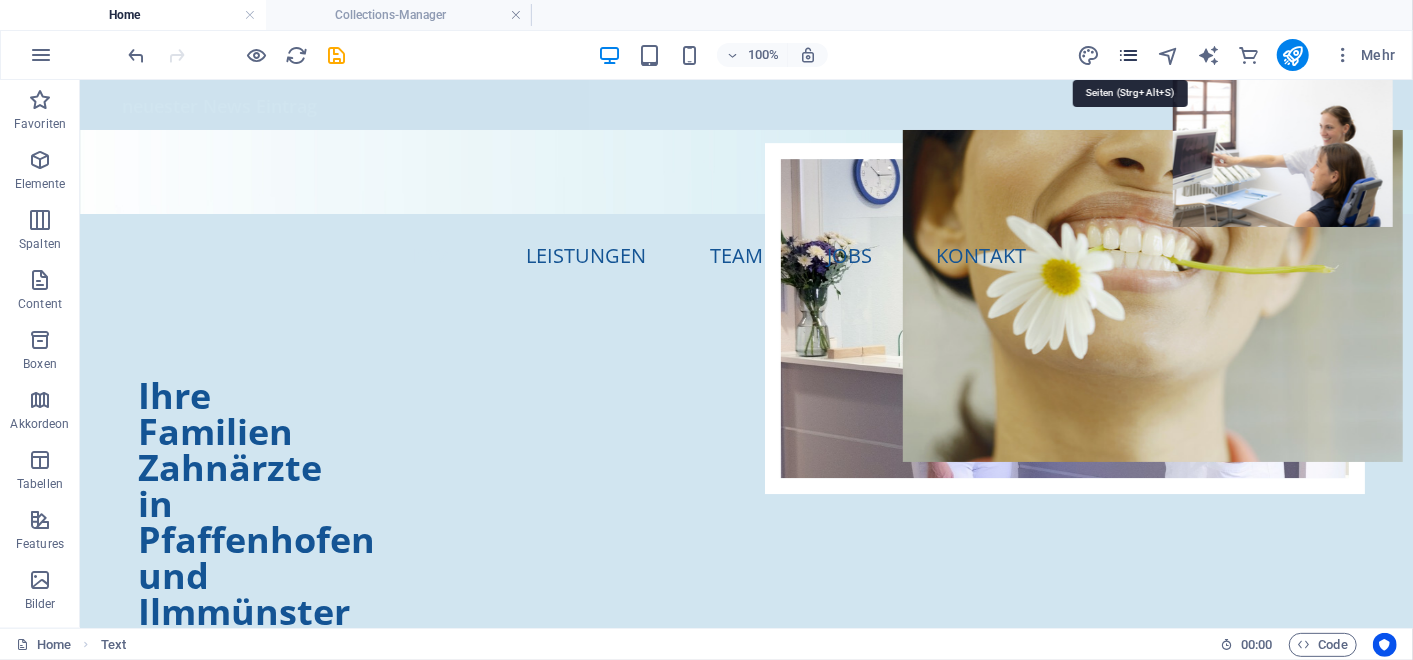 click at bounding box center (1128, 55) 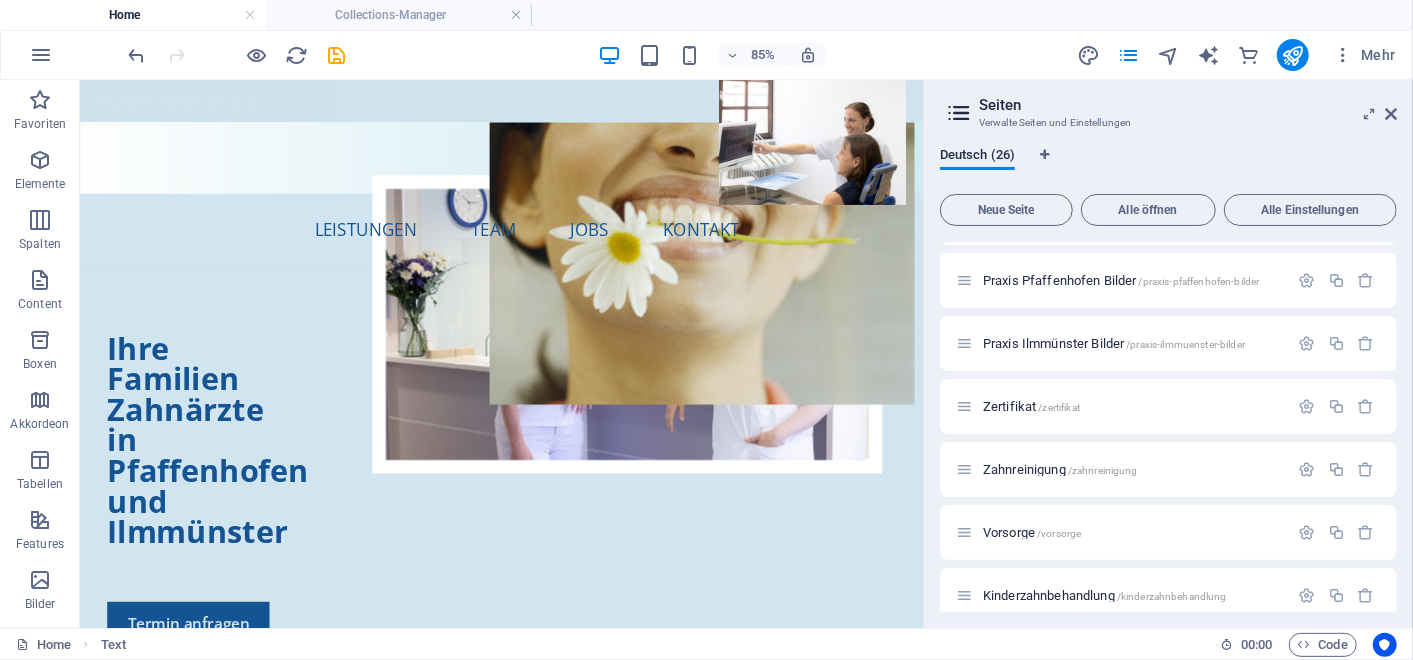 scroll, scrollTop: 1267, scrollLeft: 0, axis: vertical 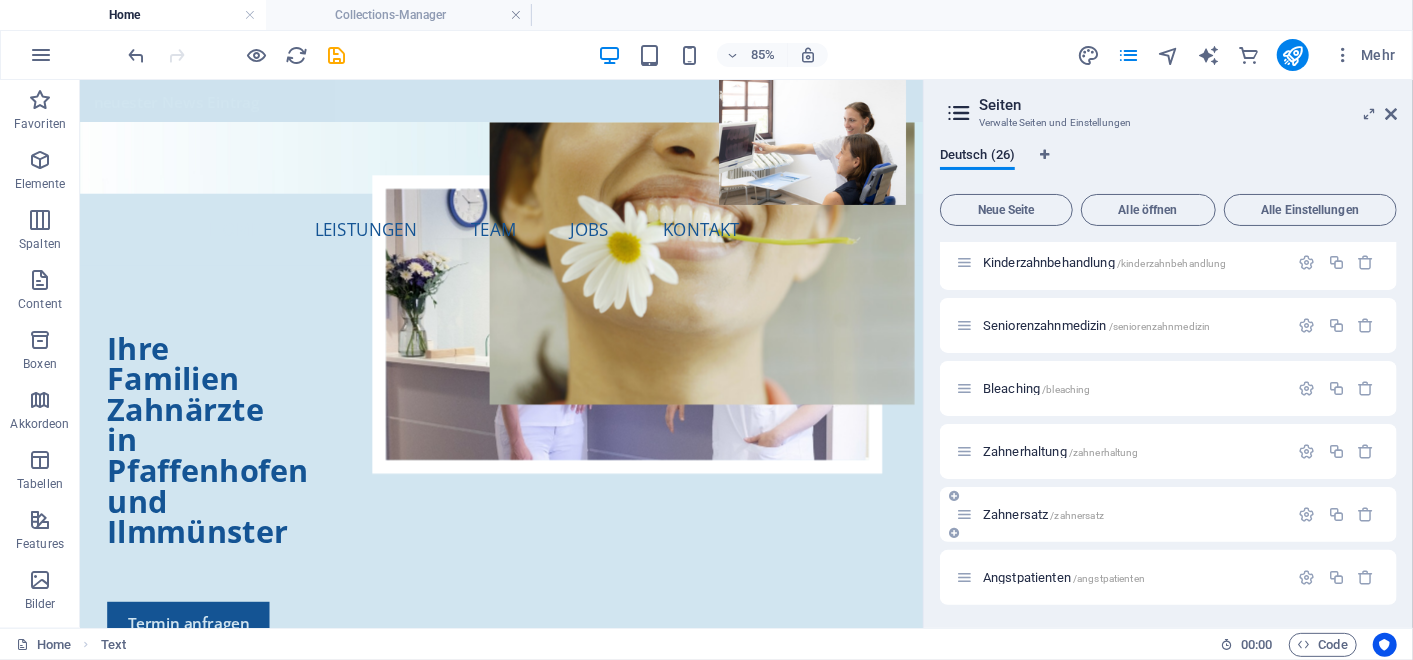click on "Zahnersatz /zahnersatz" at bounding box center [1043, 514] 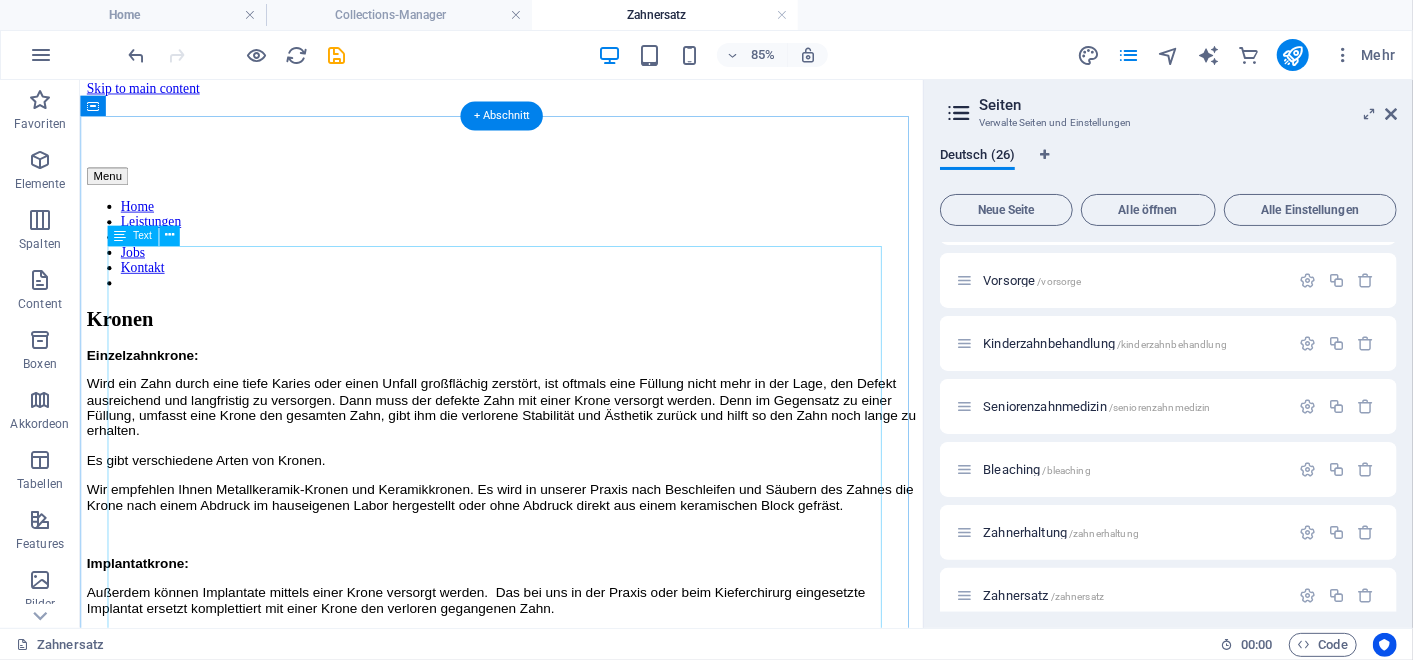 scroll, scrollTop: 0, scrollLeft: 0, axis: both 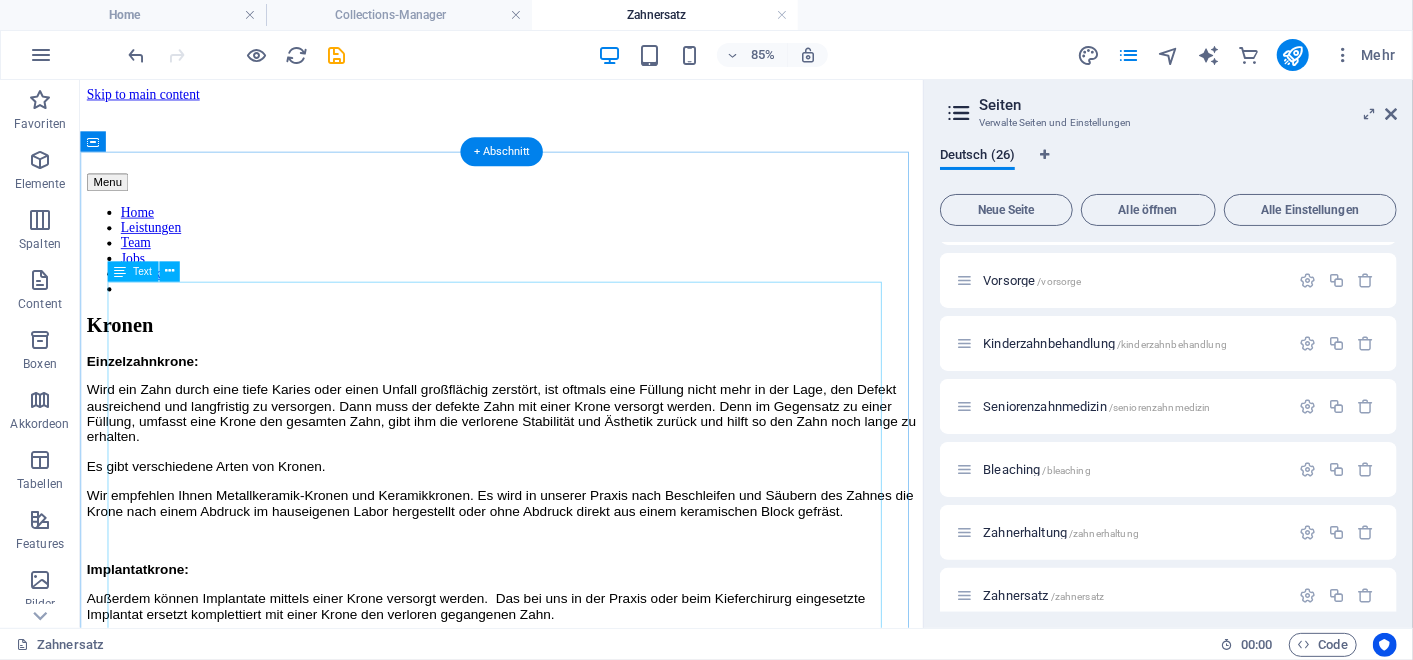 click on "Einzelzahnkrone: Wird ein Zahn durch eine tiefe Karies oder einen Unfall großflächig zerstört, ist oftmals eine Füllung nicht mehr in der Lage, den Defekt ausreichend und langfristig zu versorgen. Dann muss der defekte Zahn mit einer Krone versorgt werden. Denn im Gegensatz zu einer Füllung, umfasst eine Krone den gesamten Zahn, gibt ihm die verlorene Stabilität und Ästhetik zurück und hilft so den Zahn noch lange zu erhalten. Es gibt verschiedene Arten von Kronen. Wir empfehlen Ihnen Metallkeramik-Kronen und Keramikkronen. Es wird in unserer Praxis nach Beschleifen und Säubern des Zahnes die Krone nach einem Abdruck im hauseigenen Labor hergestellt oder ohne Abdruck direkt aus einem keramischen Block gefräst.   Implantatkrone: Außerdem können Implantate mittels einer Krone versorgt werden.  Das bei uns in der Praxis oder beim Kieferchirurg eingesetzte Implantat ersetzt komplettiert mit einer Krone den verloren gegangenen Zahn." at bounding box center [575, 647] 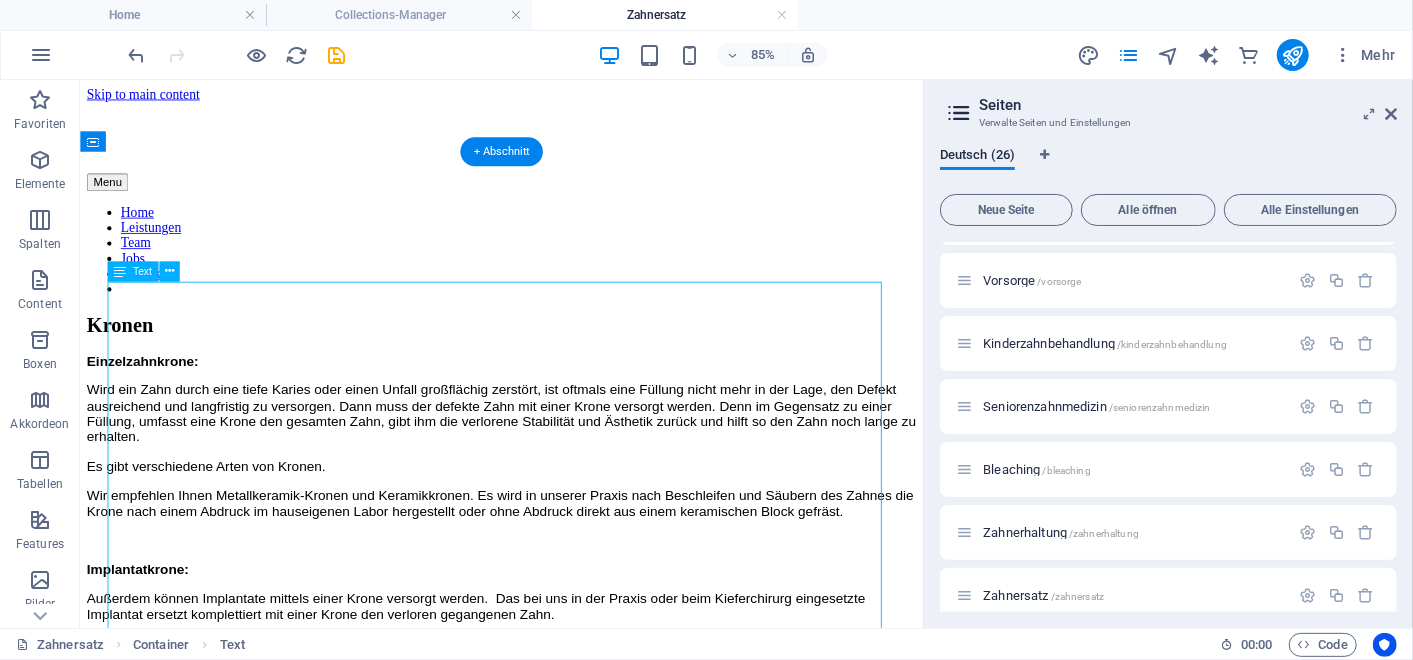 click on "Einzelzahnkrone: Wird ein Zahn durch eine tiefe Karies oder einen Unfall großflächig zerstört, ist oftmals eine Füllung nicht mehr in der Lage, den Defekt ausreichend und langfristig zu versorgen. Dann muss der defekte Zahn mit einer Krone versorgt werden. Denn im Gegensatz zu einer Füllung, umfasst eine Krone den gesamten Zahn, gibt ihm die verlorene Stabilität und Ästhetik zurück und hilft so den Zahn noch lange zu erhalten. Es gibt verschiedene Arten von Kronen. Wir empfehlen Ihnen Metallkeramik-Kronen und Keramikkronen. Es wird in unserer Praxis nach Beschleifen und Säubern des Zahnes die Krone nach einem Abdruck im hauseigenen Labor hergestellt oder ohne Abdruck direkt aus einem keramischen Block gefräst.   Implantatkrone: Außerdem können Implantate mittels einer Krone versorgt werden.  Das bei uns in der Praxis oder beim Kieferchirurg eingesetzte Implantat ersetzt komplettiert mit einer Krone den verloren gegangenen Zahn." at bounding box center [575, 647] 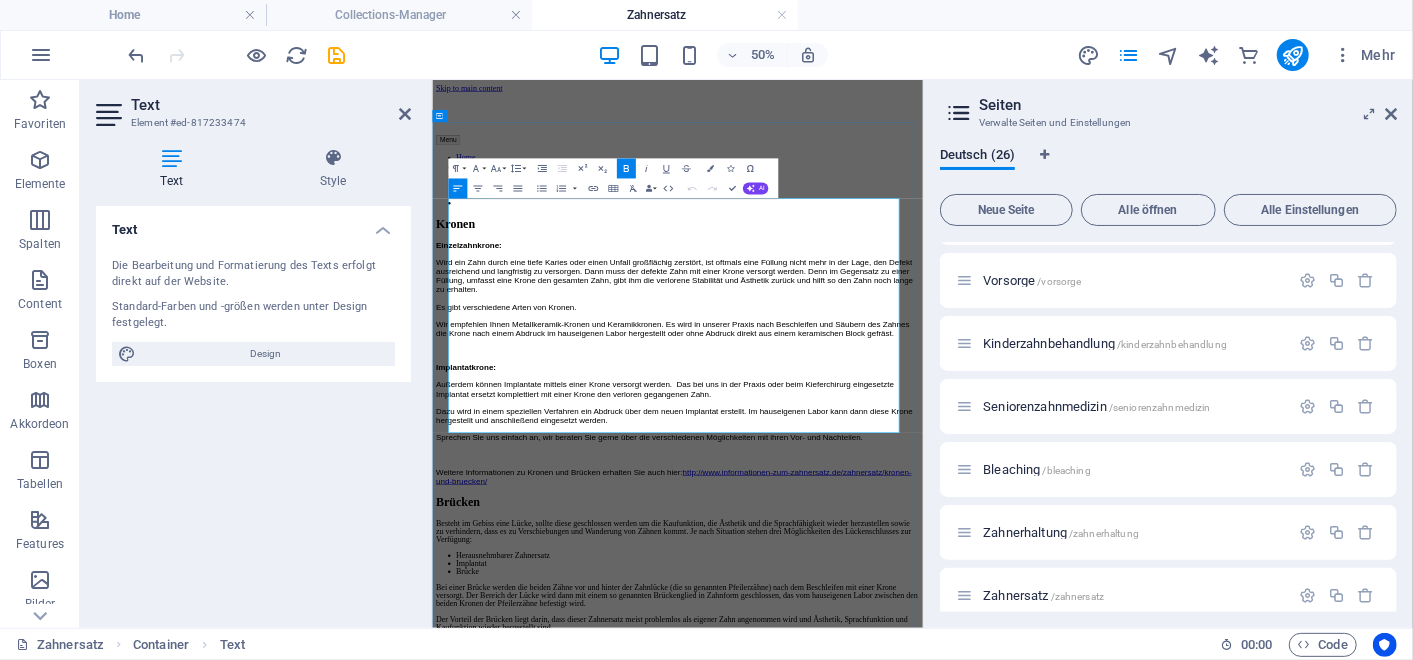 click on "Einzelzahnkrone:" at bounding box center (922, 410) 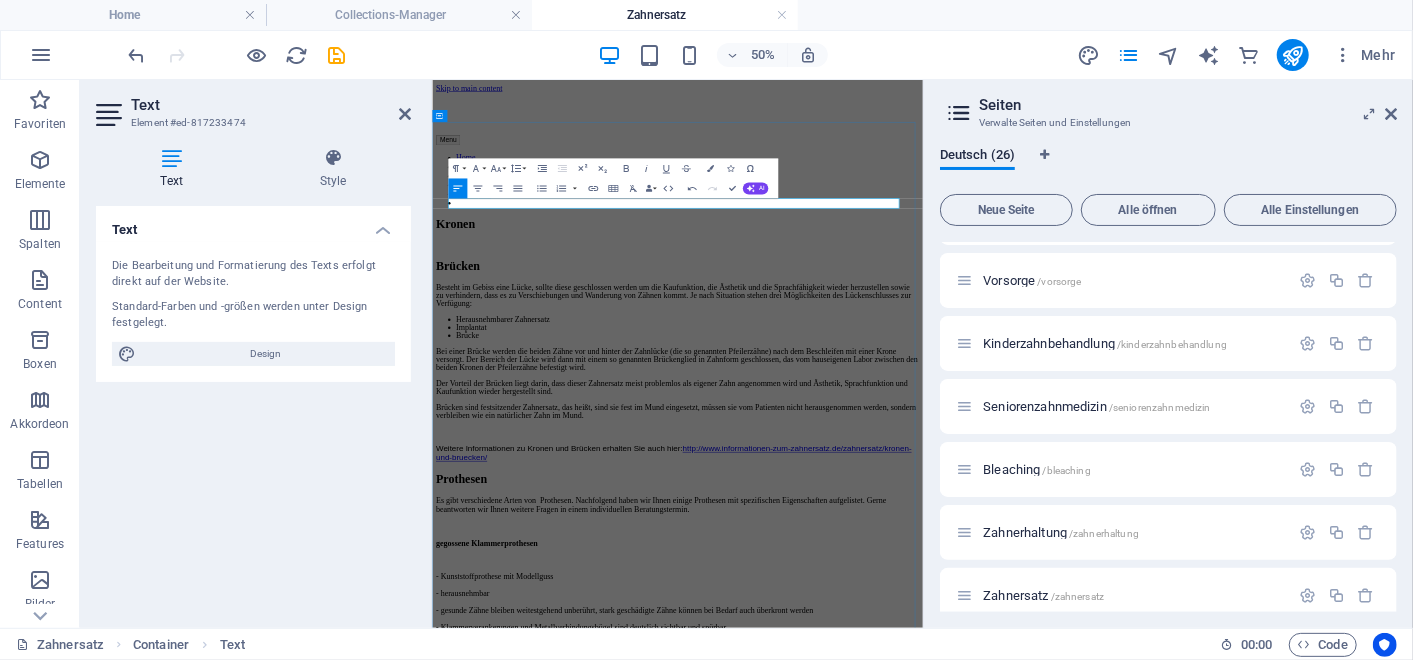 click at bounding box center (922, 410) 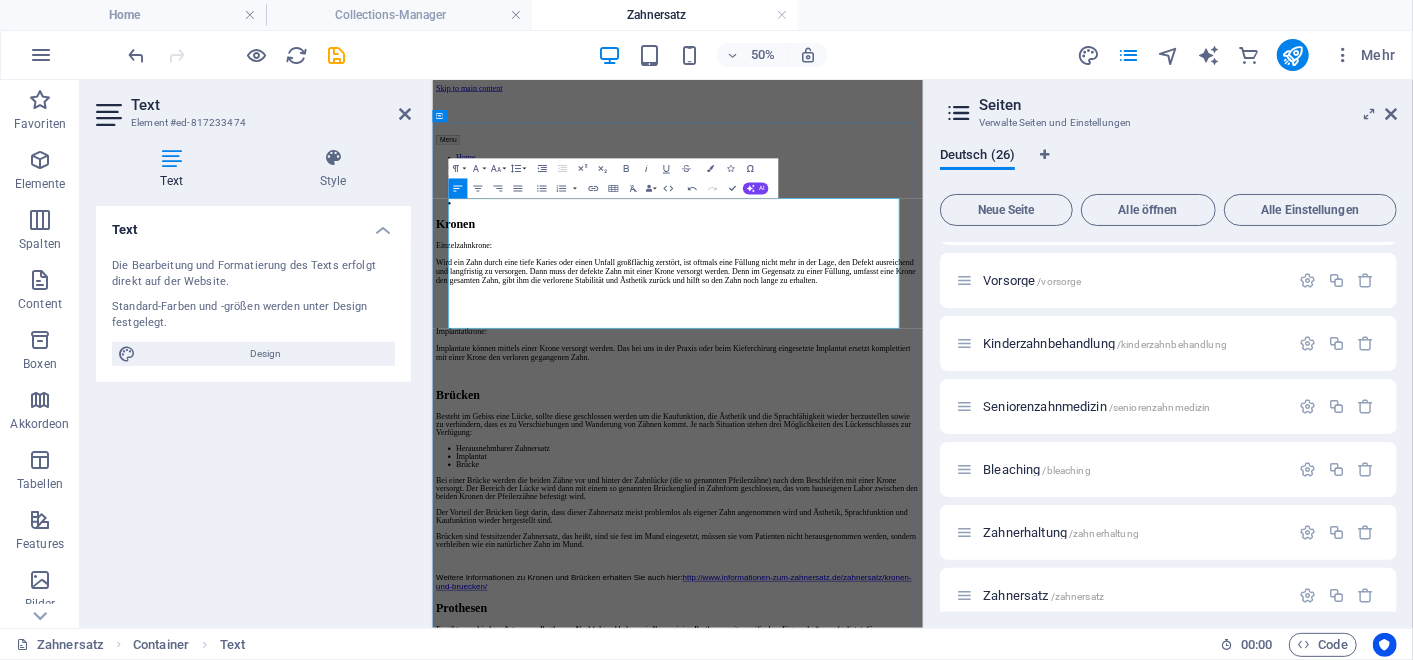 scroll, scrollTop: 14245, scrollLeft: 0, axis: vertical 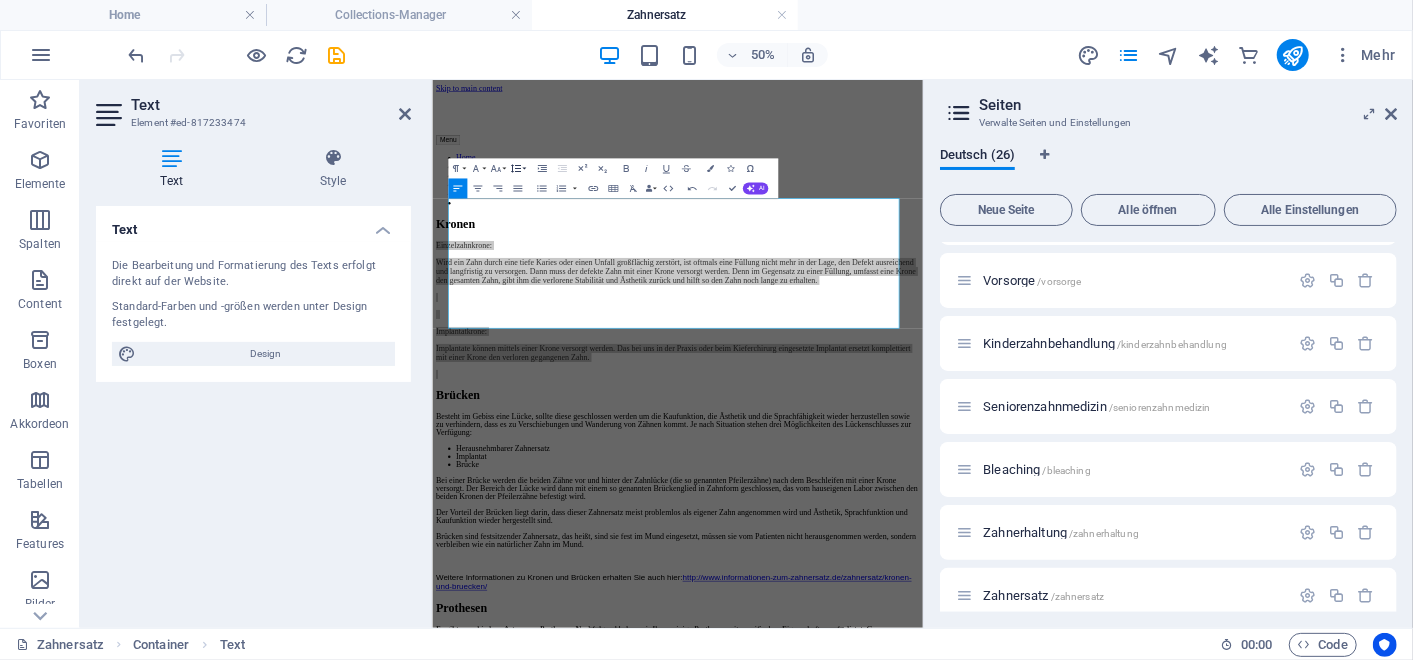 click 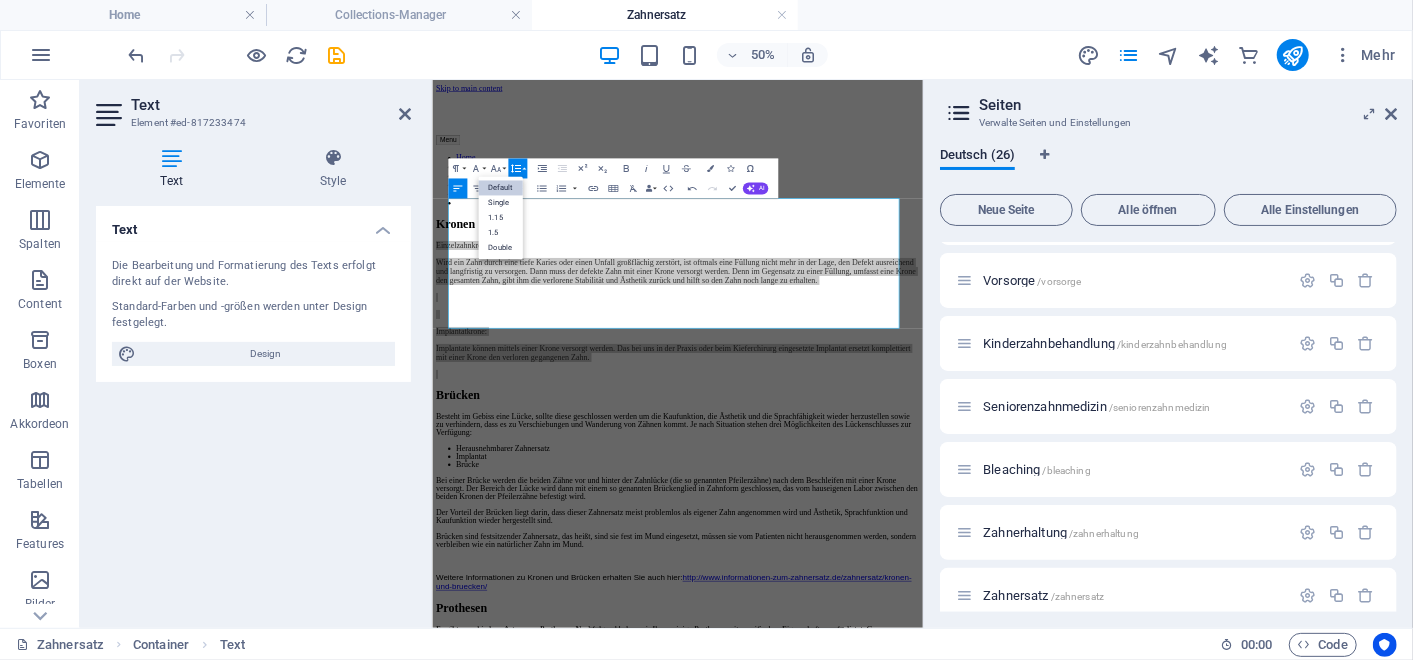 scroll, scrollTop: 0, scrollLeft: 0, axis: both 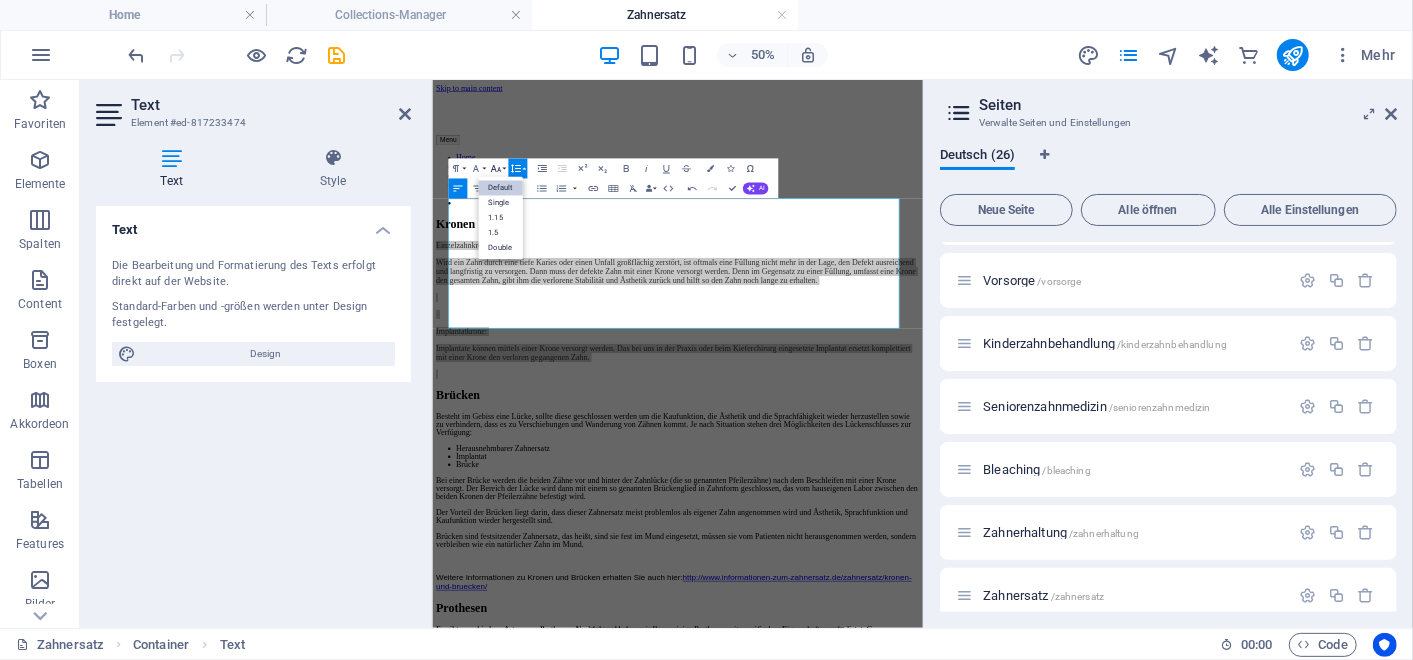click 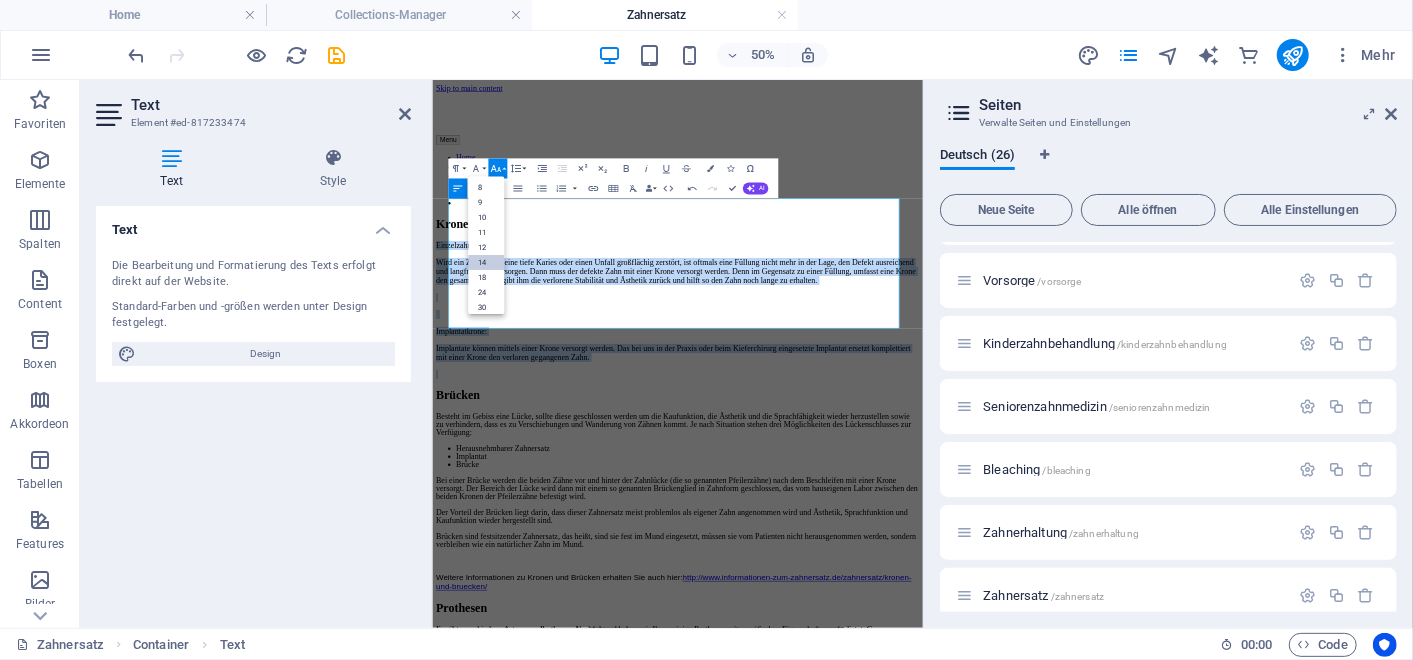 click on "14" at bounding box center [486, 262] 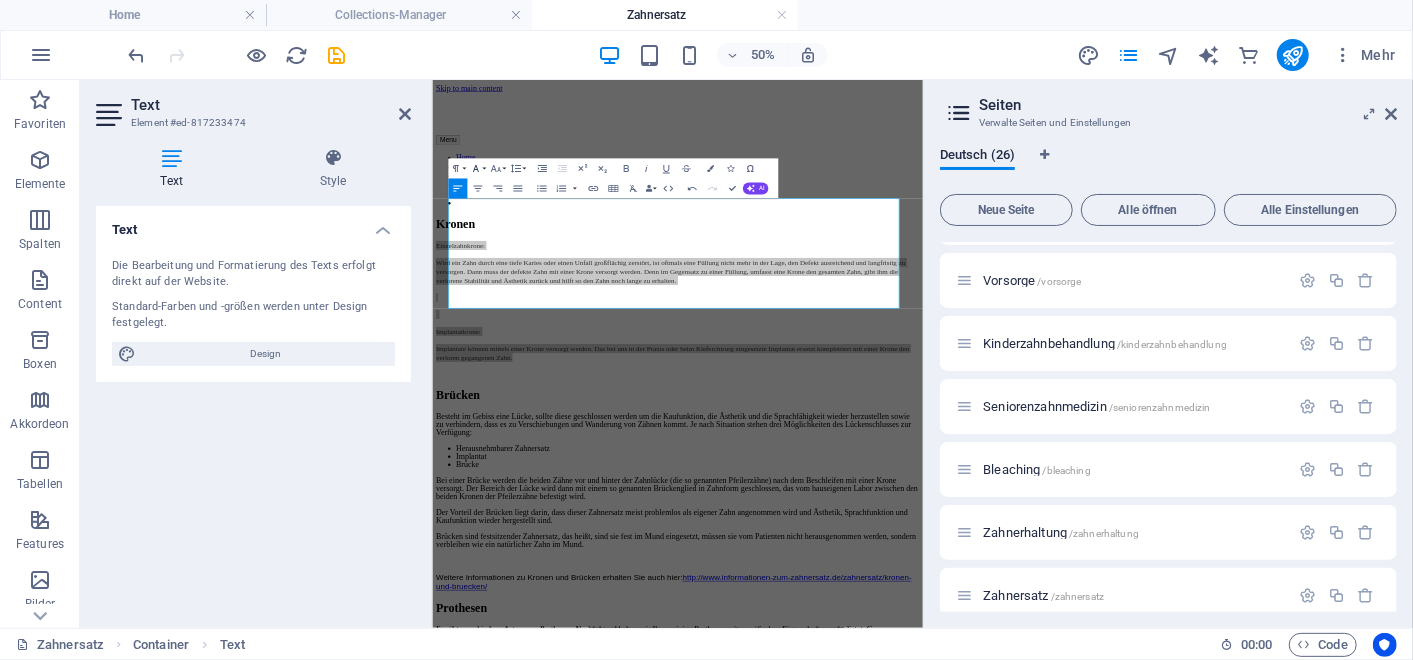 click 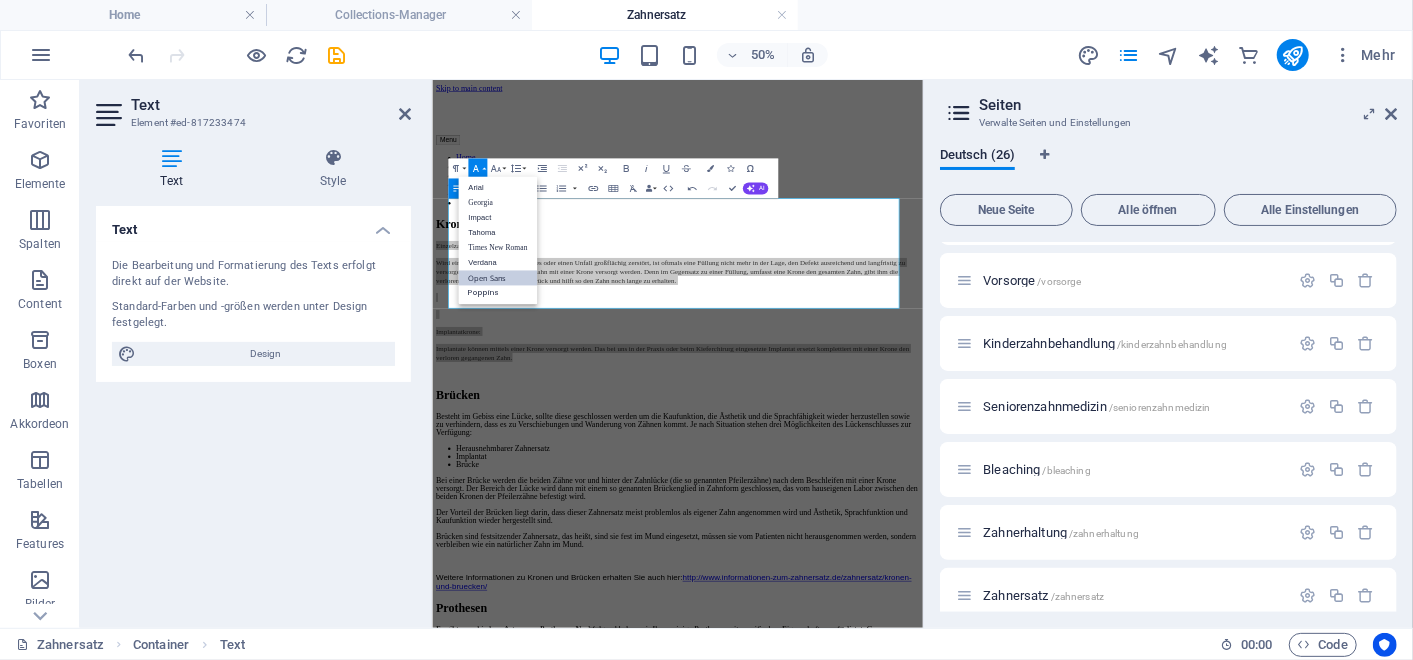 scroll, scrollTop: 0, scrollLeft: 0, axis: both 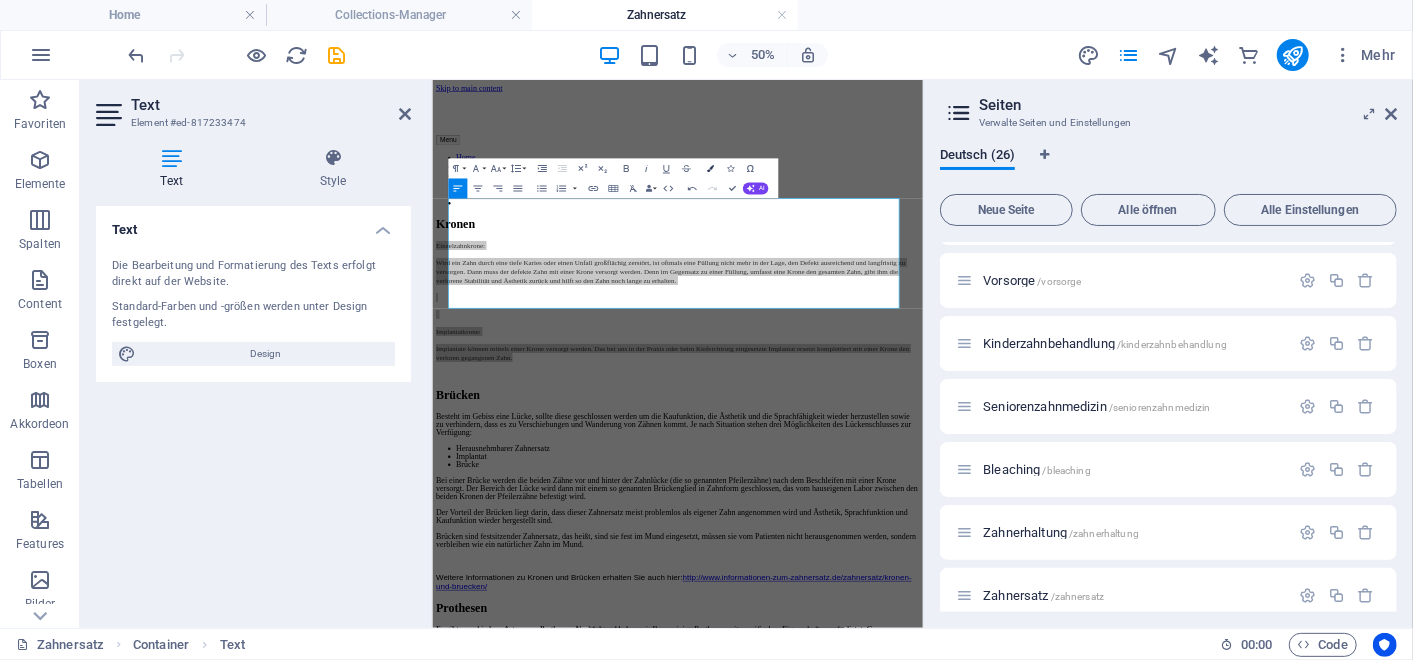 click at bounding box center (709, 168) 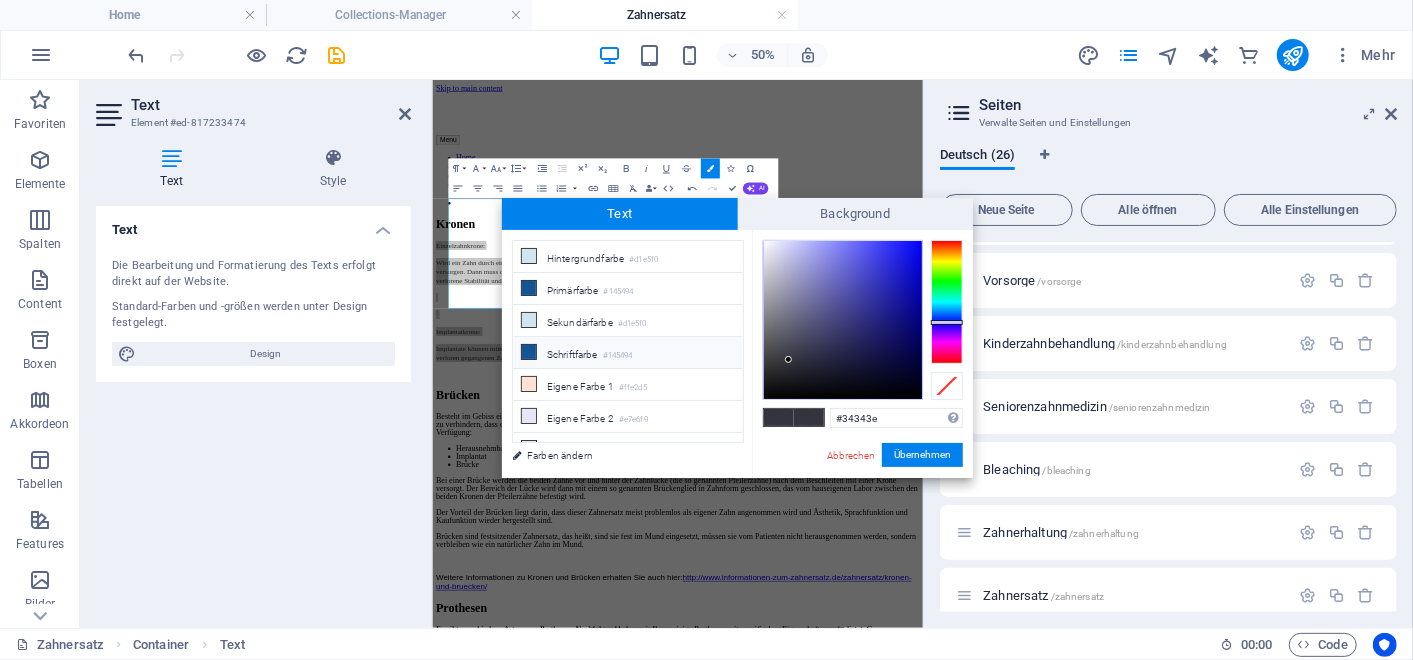 click on "Schriftfarbe
#145494" at bounding box center [628, 353] 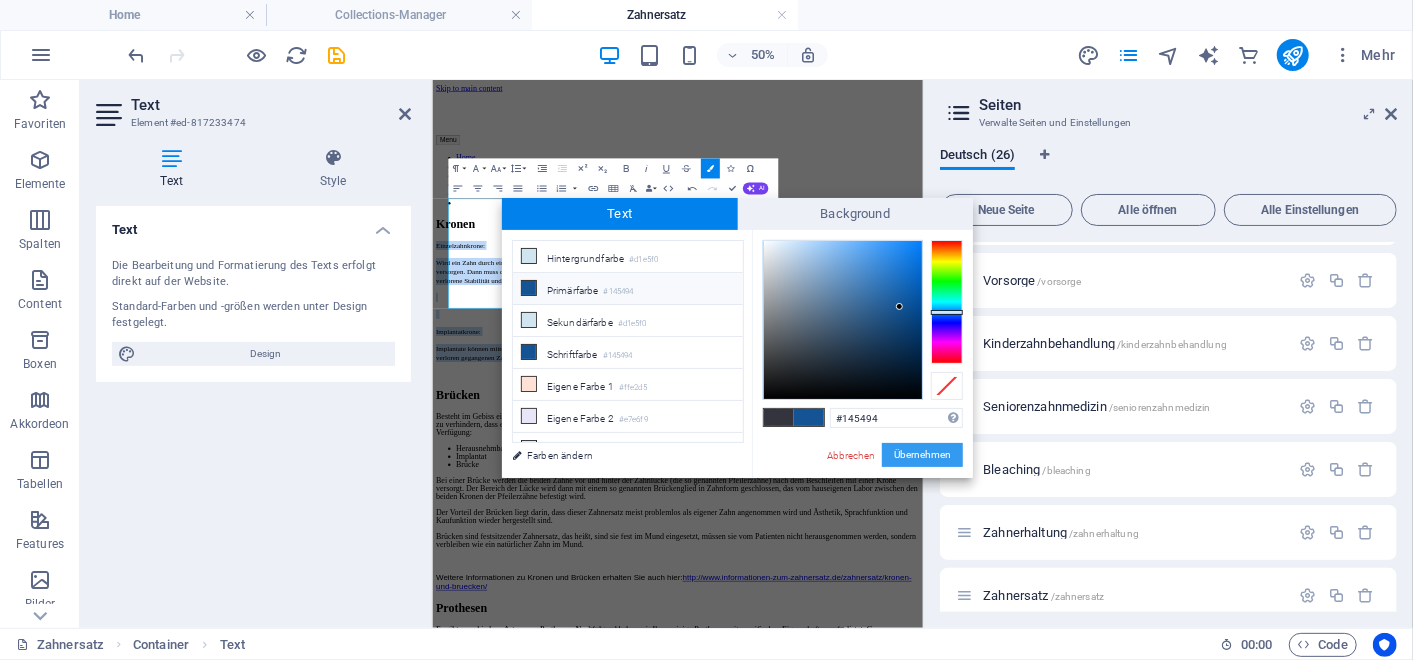 click on "Übernehmen" at bounding box center [922, 455] 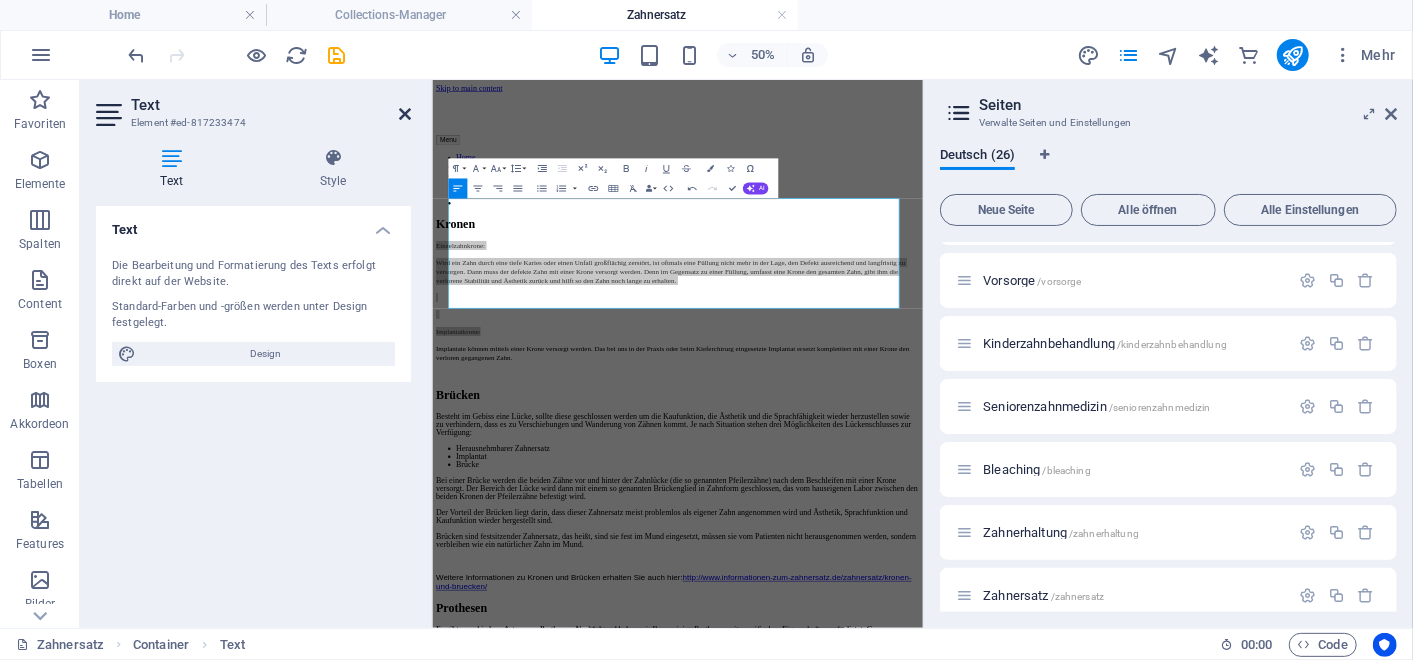 click at bounding box center (405, 114) 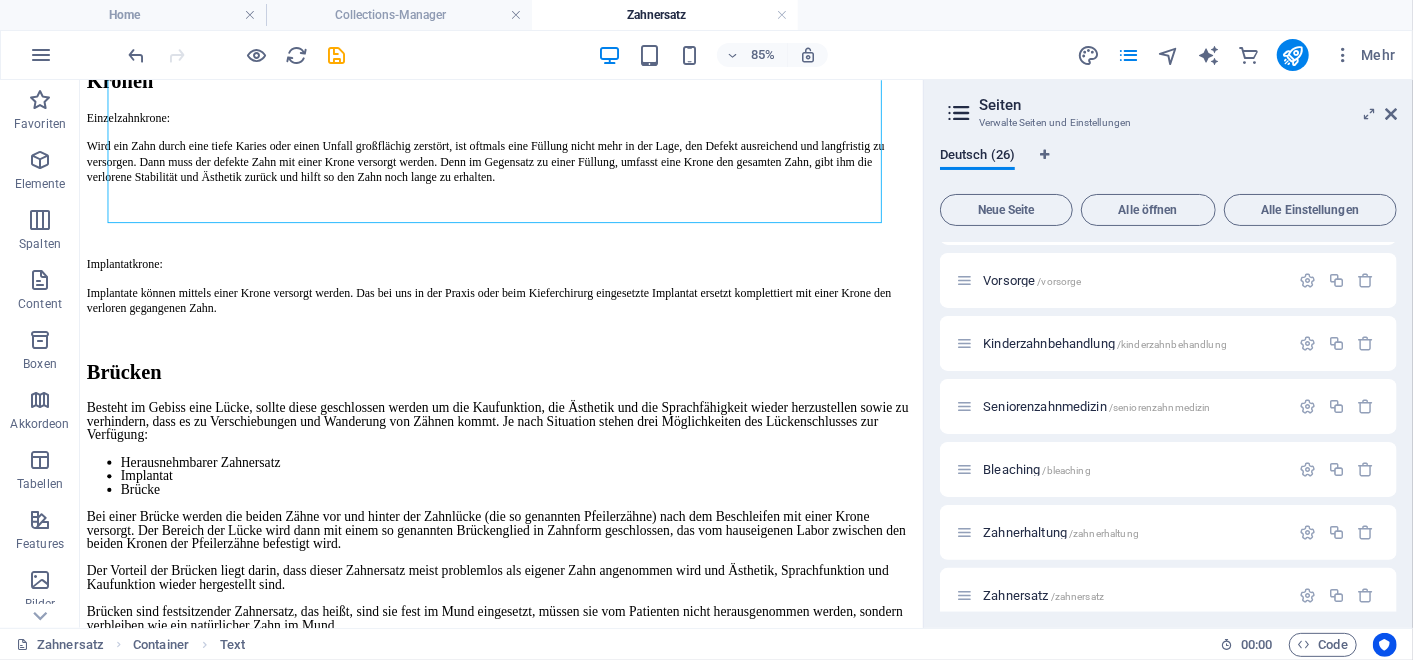 scroll, scrollTop: 290, scrollLeft: 0, axis: vertical 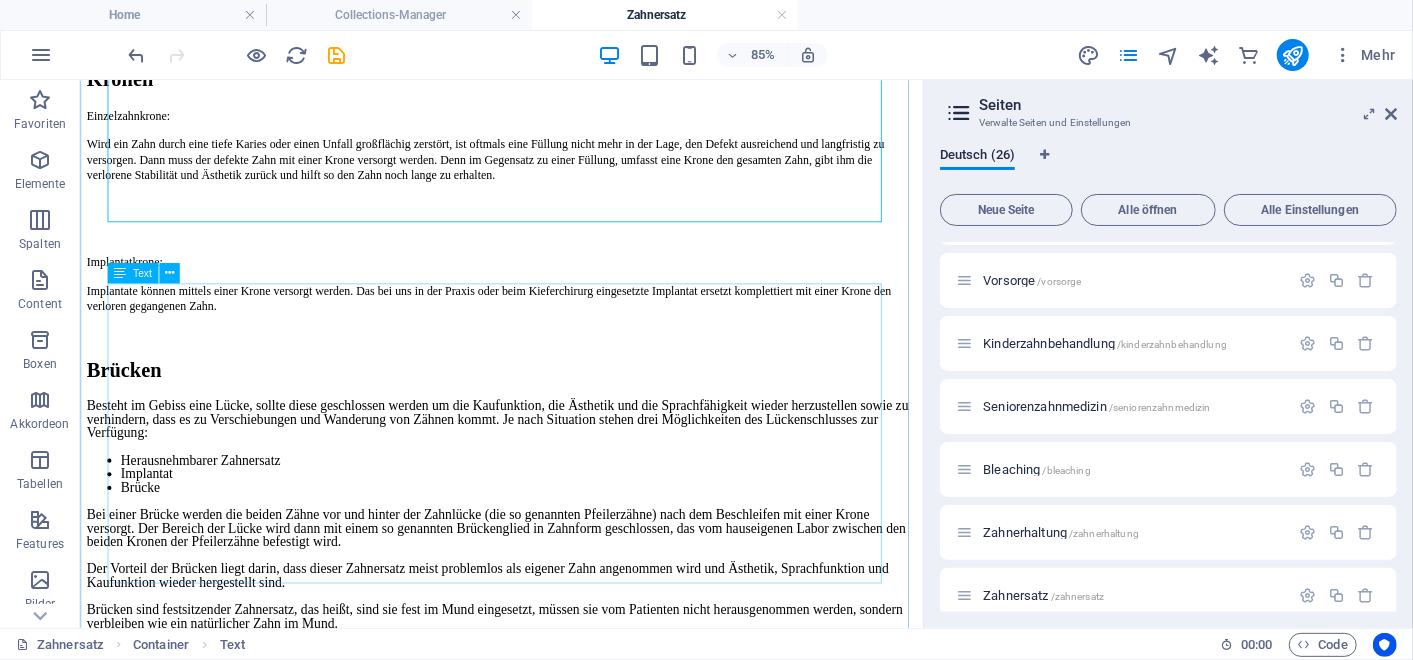 click on "Besteht im Gebiss eine Lücke, sollte diese geschlossen werden um die Kaufunktion, die Ästhetik und die Sprachfähigkeit wieder herzustellen sowie zu verhindern, dass es zu Verschiebungen und Wanderung von Zähnen kommt. Je nach Situation stehen drei Möglichkeiten des Lückenschlusses zur Verfügung: Herausnehmbarer Zahnersatz Implantat  Brücke Bei einer Brücke werden die beiden Zähne vor und hinter der Zahnlücke (die so genannten Pfeilerzähne) nach dem Beschleifen mit einer Krone versorgt. Der Bereich der Lücke wird dann mit einem so genannten Brückenglied in Zahnform geschlossen, das vom hauseigenen Labor zwischen den beiden Kronen der Pfeilerzähne befestigt wird. Der Vorteil der Brücken liegt darin, dass dieser Zahnersatz meist problemlos als eigener Zahn angenommen wird und Ästhetik, Sprachfunktion und Kaufunktion wieder hergestellt sind. Weitere Informationen zu Kronen und Brücken erhalten Sie auch hier:  http://www.informationen-zum-zahnersatz.de/zahnersatz/kronen-und-bruecken/" at bounding box center [575, 634] 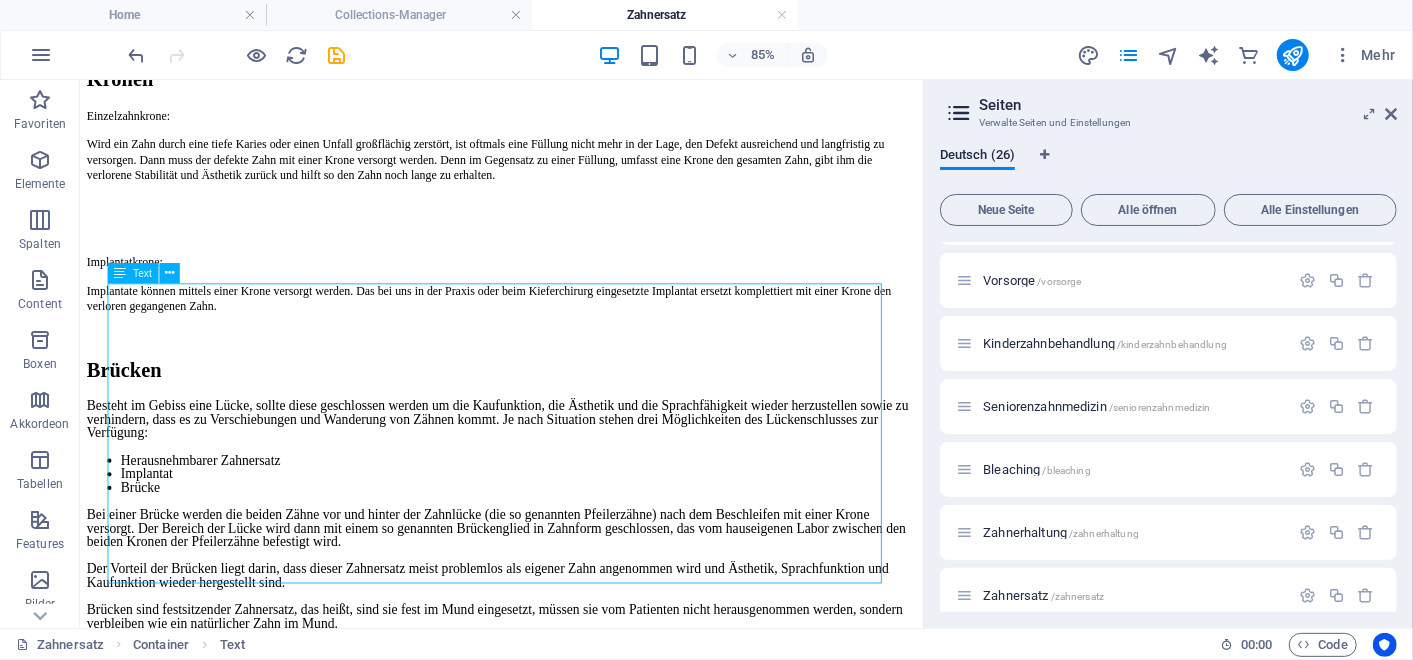 click on "Besteht im Gebiss eine Lücke, sollte diese geschlossen werden um die Kaufunktion, die Ästhetik und die Sprachfähigkeit wieder herzustellen sowie zu verhindern, dass es zu Verschiebungen und Wanderung von Zähnen kommt. Je nach Situation stehen drei Möglichkeiten des Lückenschlusses zur Verfügung: Herausnehmbarer Zahnersatz Implantat  Brücke Bei einer Brücke werden die beiden Zähne vor und hinter der Zahnlücke (die so genannten Pfeilerzähne) nach dem Beschleifen mit einer Krone versorgt. Der Bereich der Lücke wird dann mit einem so genannten Brückenglied in Zahnform geschlossen, das vom hauseigenen Labor zwischen den beiden Kronen der Pfeilerzähne befestigt wird. Der Vorteil der Brücken liegt darin, dass dieser Zahnersatz meist problemlos als eigener Zahn angenommen wird und Ästhetik, Sprachfunktion und Kaufunktion wieder hergestellt sind. Weitere Informationen zu Kronen und Brücken erhalten Sie auch hier:  http://www.informationen-zum-zahnersatz.de/zahnersatz/kronen-und-bruecken/" at bounding box center (575, 634) 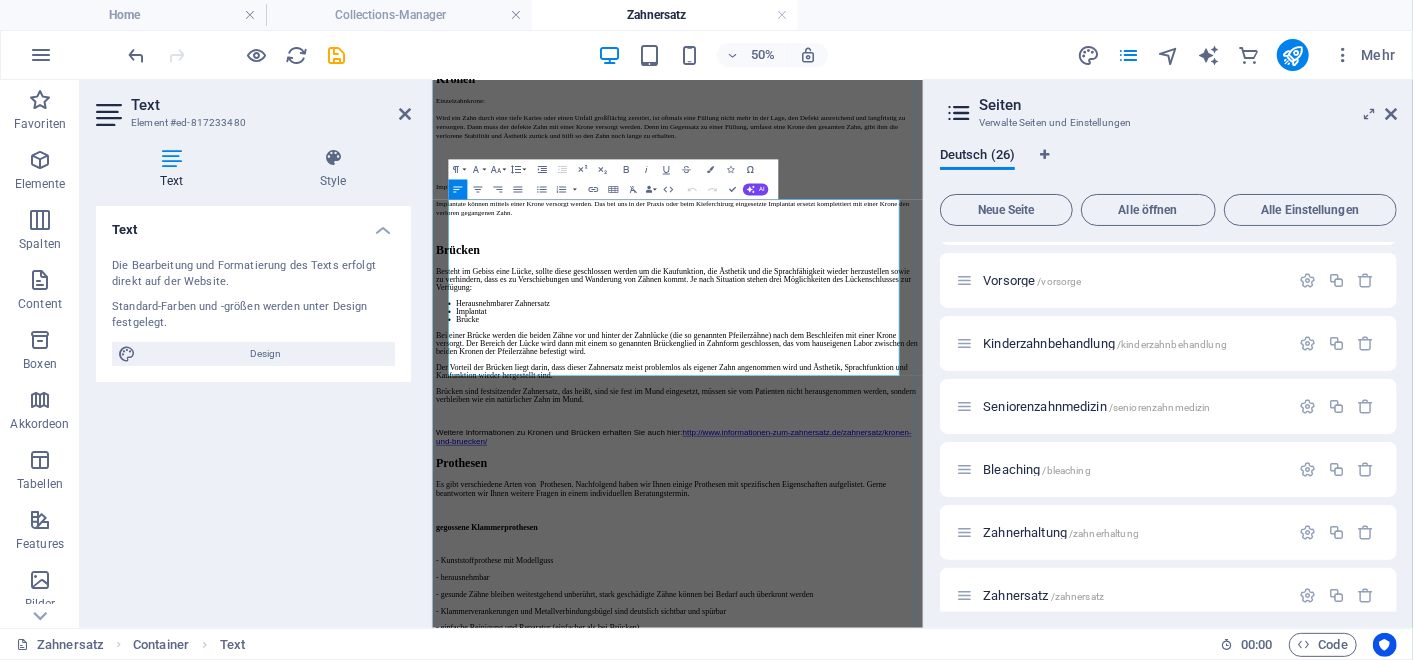 click on "Besteht im Gebiss eine Lücke, sollte diese geschlossen werden um die Kaufunktion, die Ästhetik und die Sprachfähigkeit wieder herzustellen sowie zu verhindern, dass es zu Verschiebungen und Wanderung von Zähnen kommt. Je nach Situation stehen drei Möglichkeiten des Lückenschlusses zur Verfügung:" at bounding box center (914, 477) 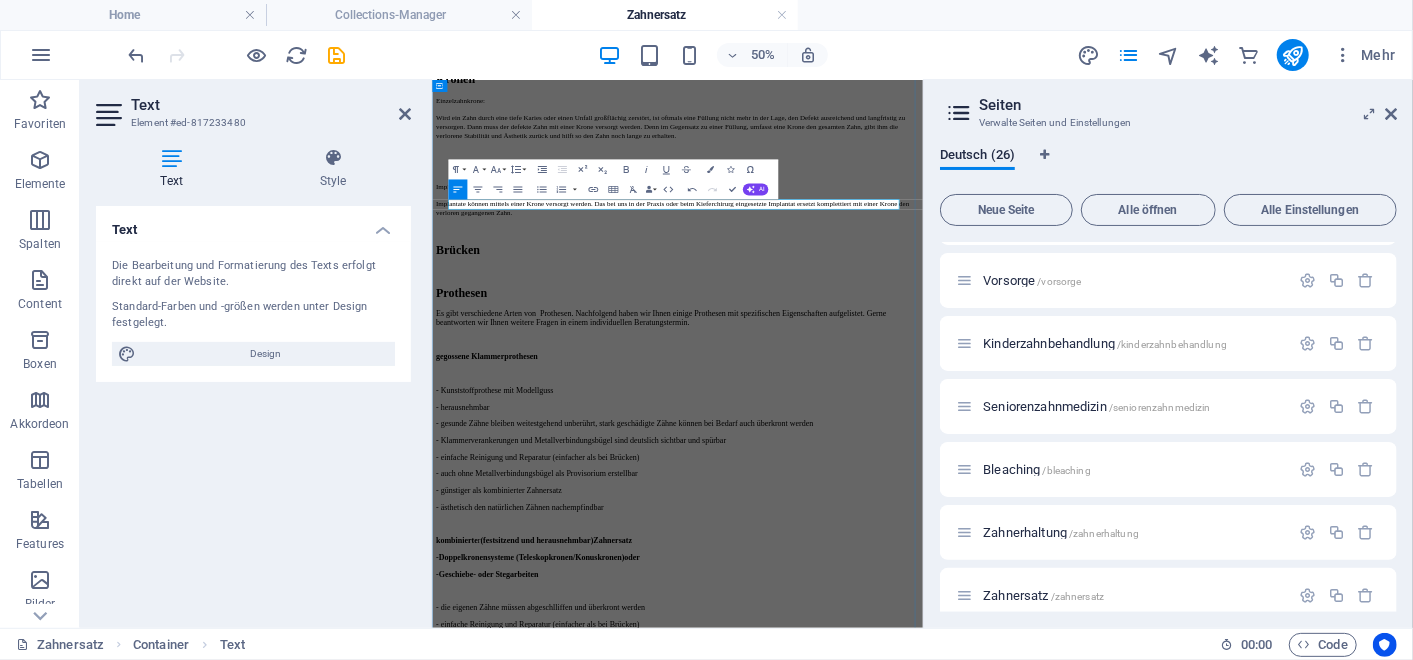 click at bounding box center [922, 463] 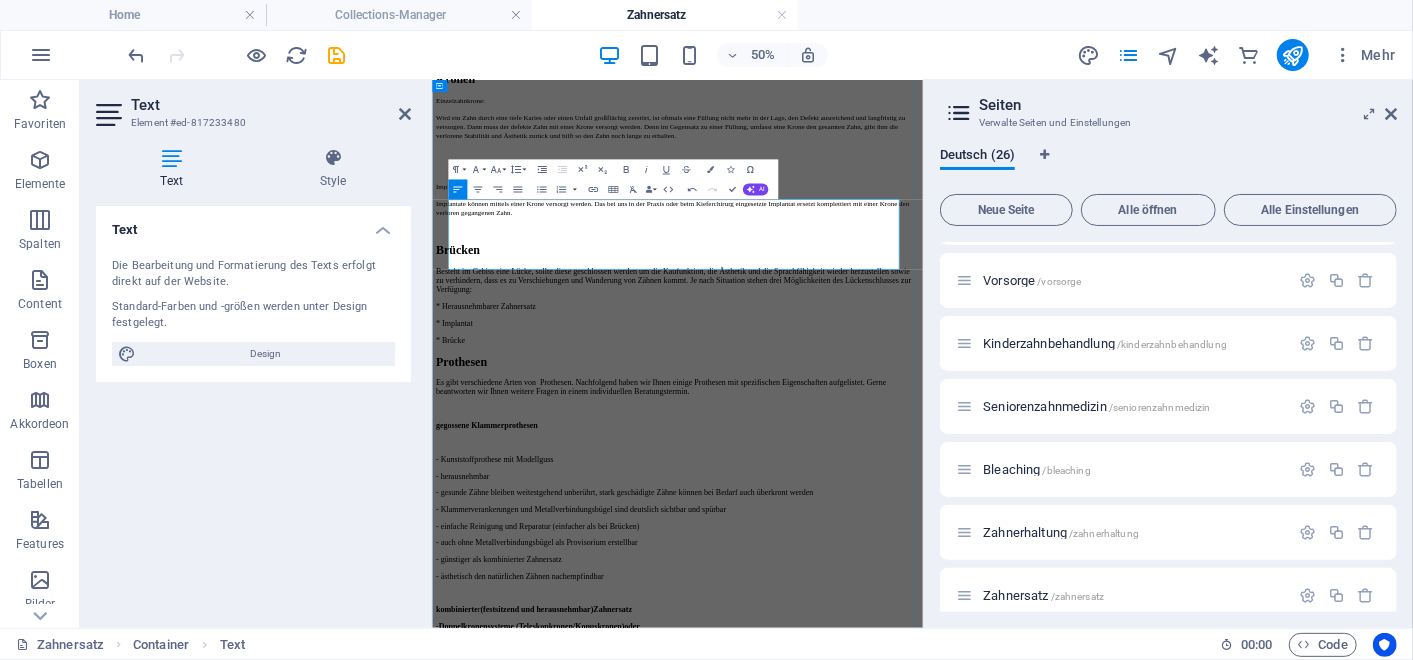 scroll, scrollTop: 7274, scrollLeft: 9, axis: both 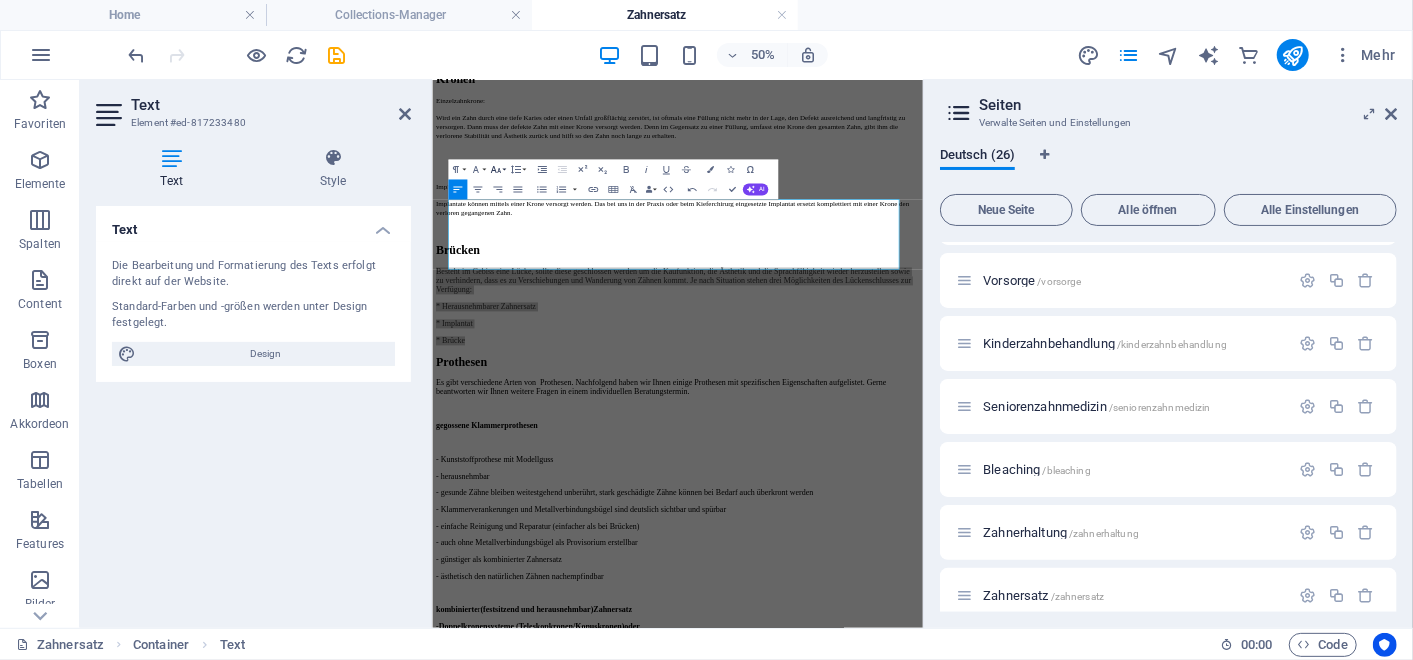 click 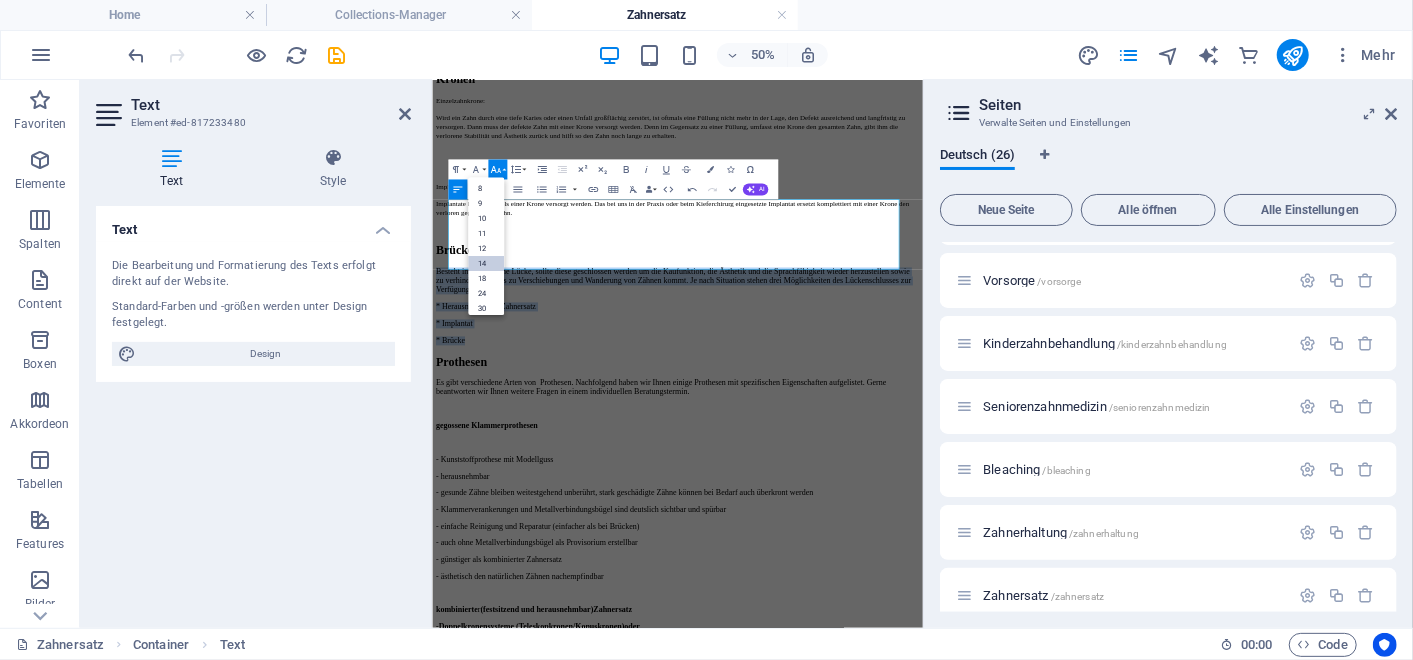 click on "14" at bounding box center (486, 264) 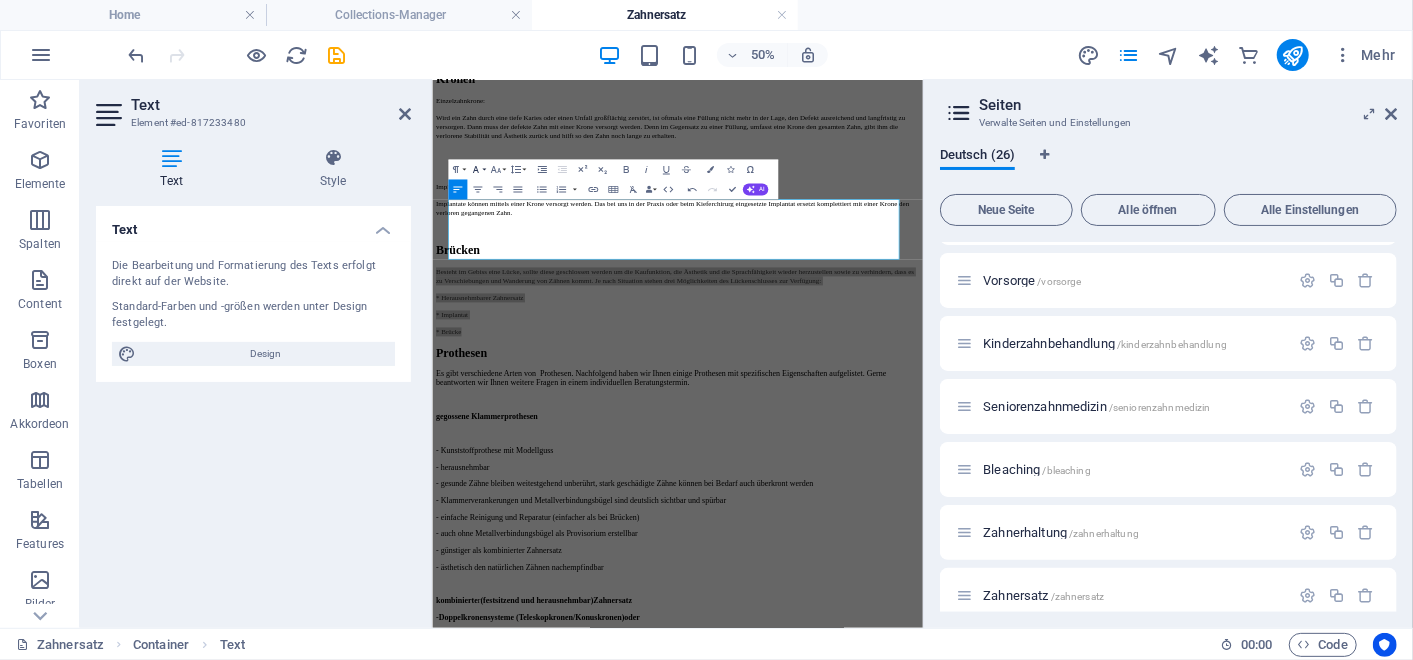 click on "Font Family" at bounding box center [477, 170] 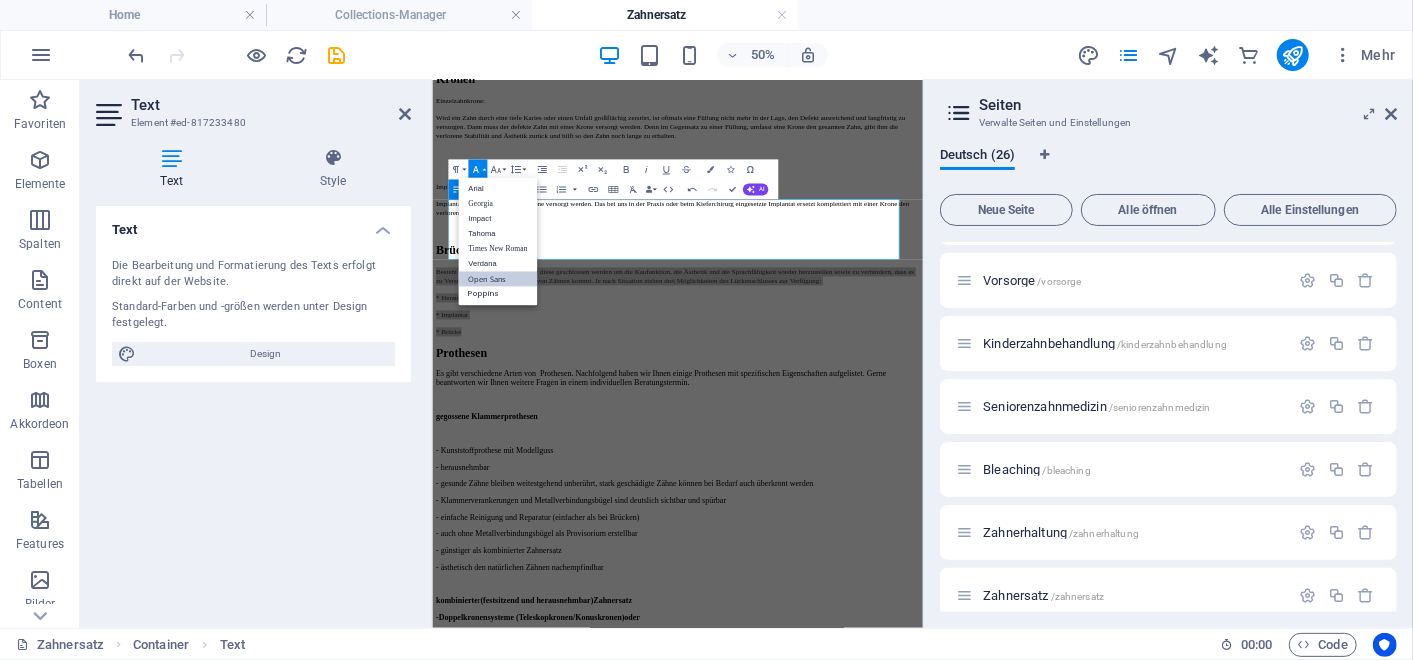 scroll, scrollTop: 0, scrollLeft: 0, axis: both 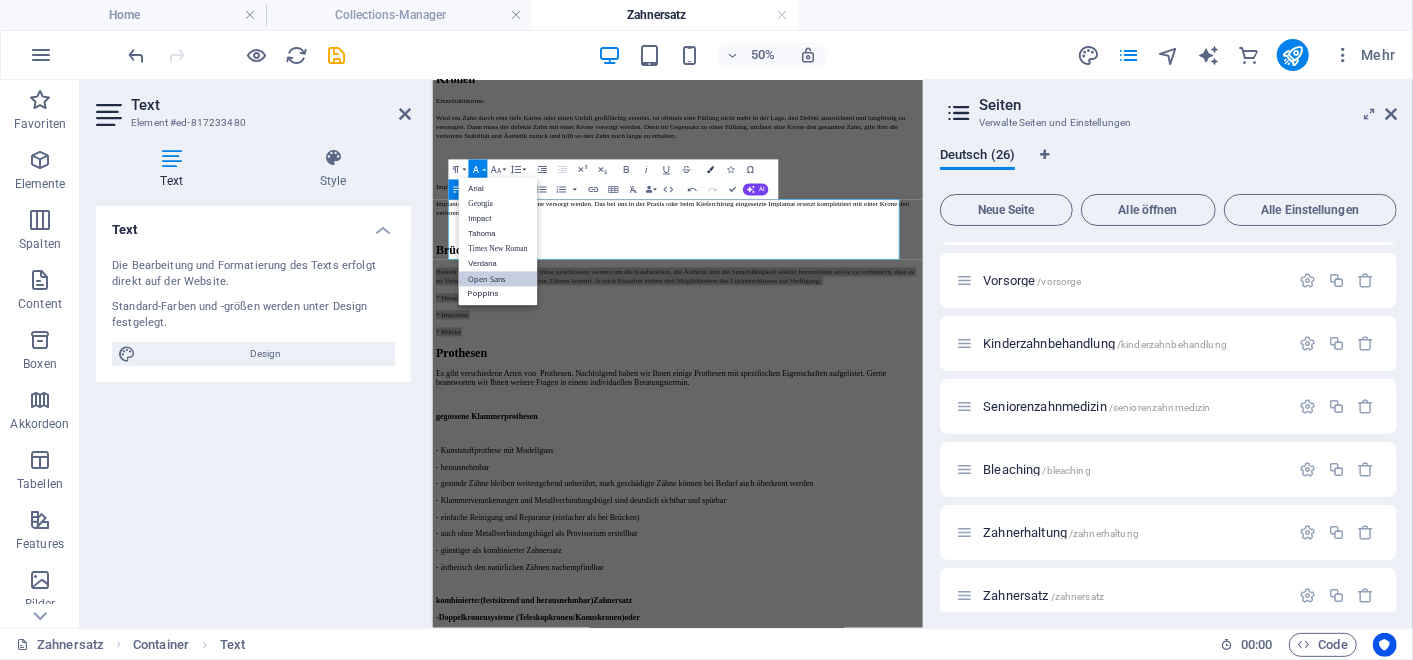 click at bounding box center [709, 169] 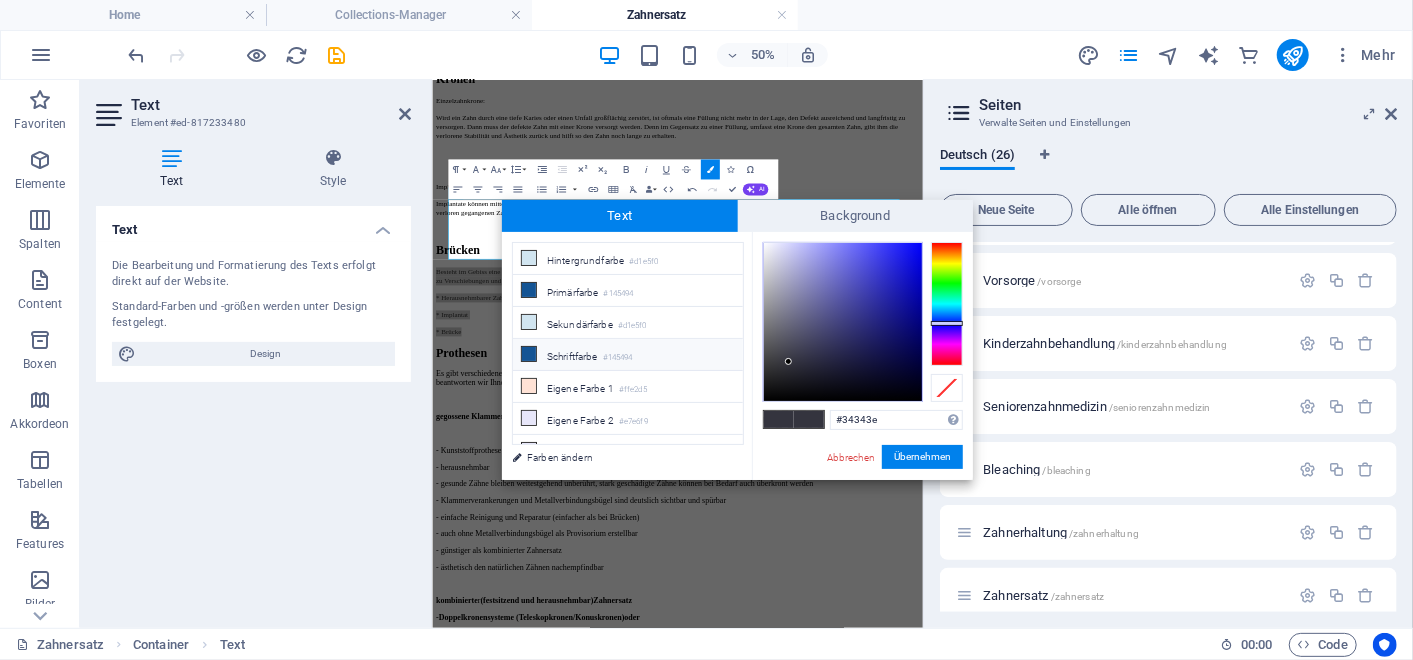 click on "Schriftfarbe
#145494" at bounding box center [628, 355] 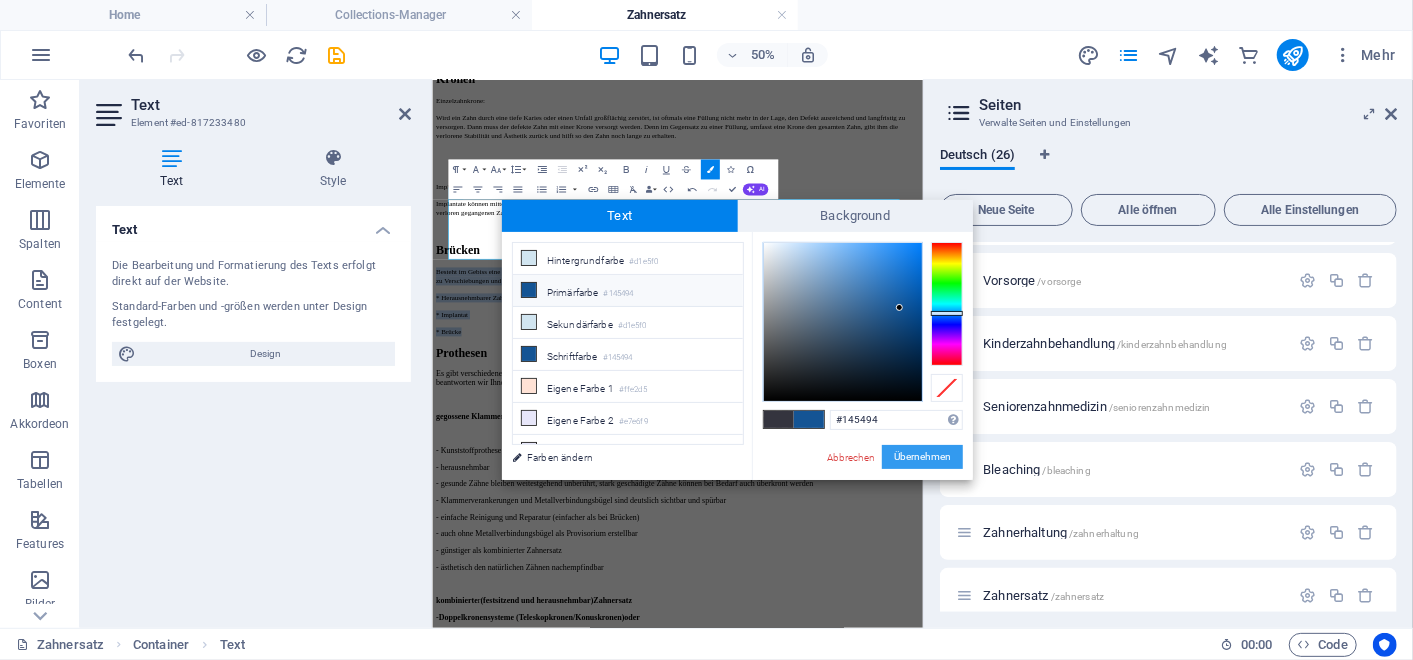 click on "Übernehmen" at bounding box center [922, 457] 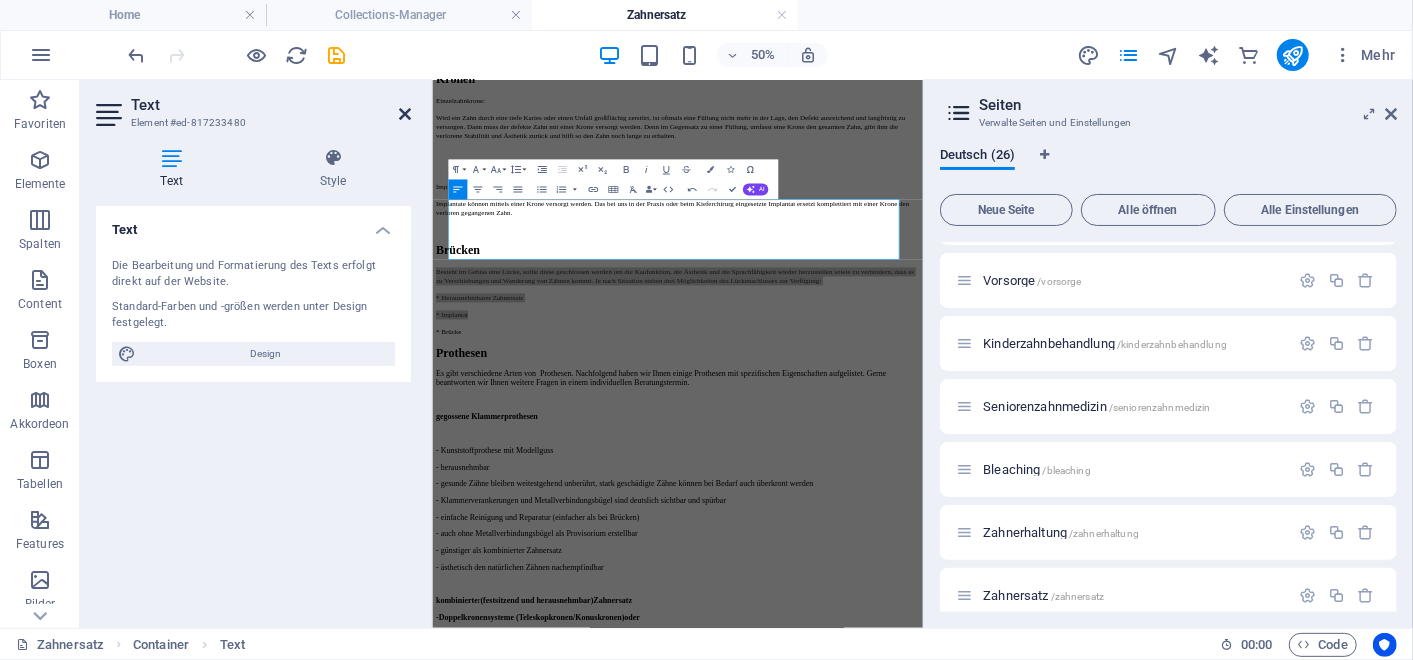 click at bounding box center (405, 114) 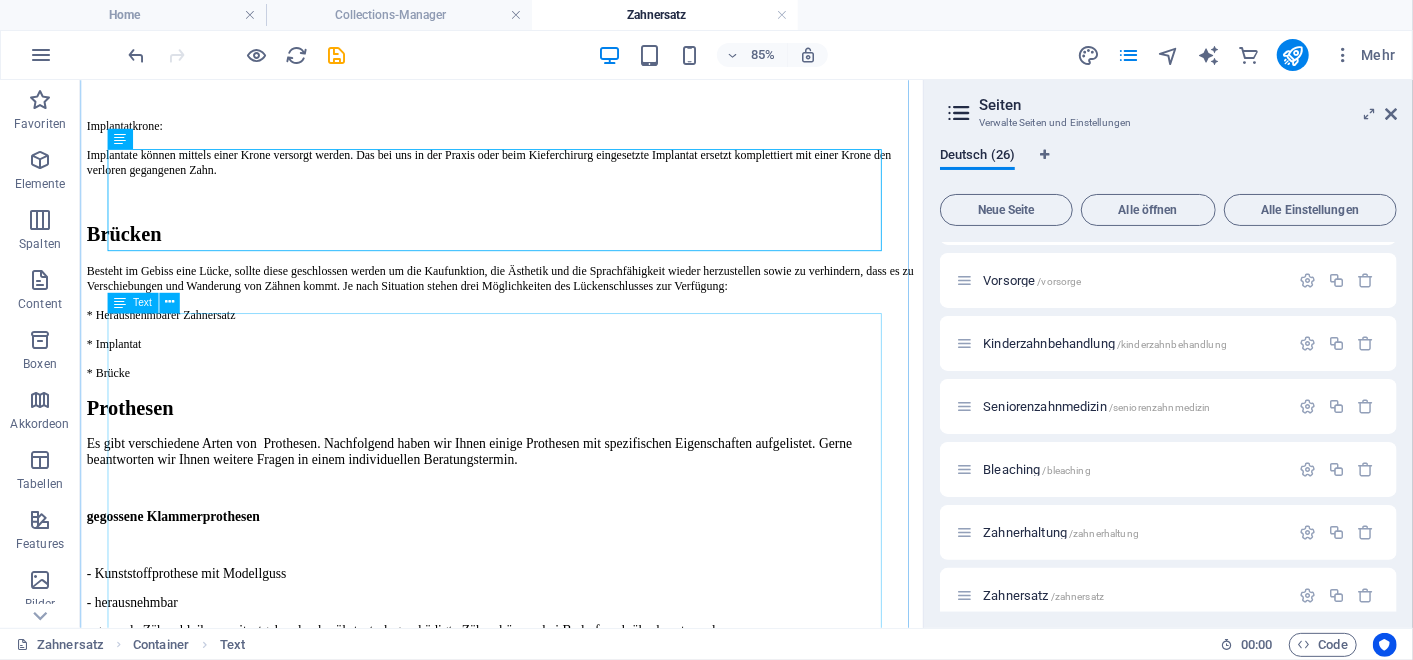scroll, scrollTop: 452, scrollLeft: 0, axis: vertical 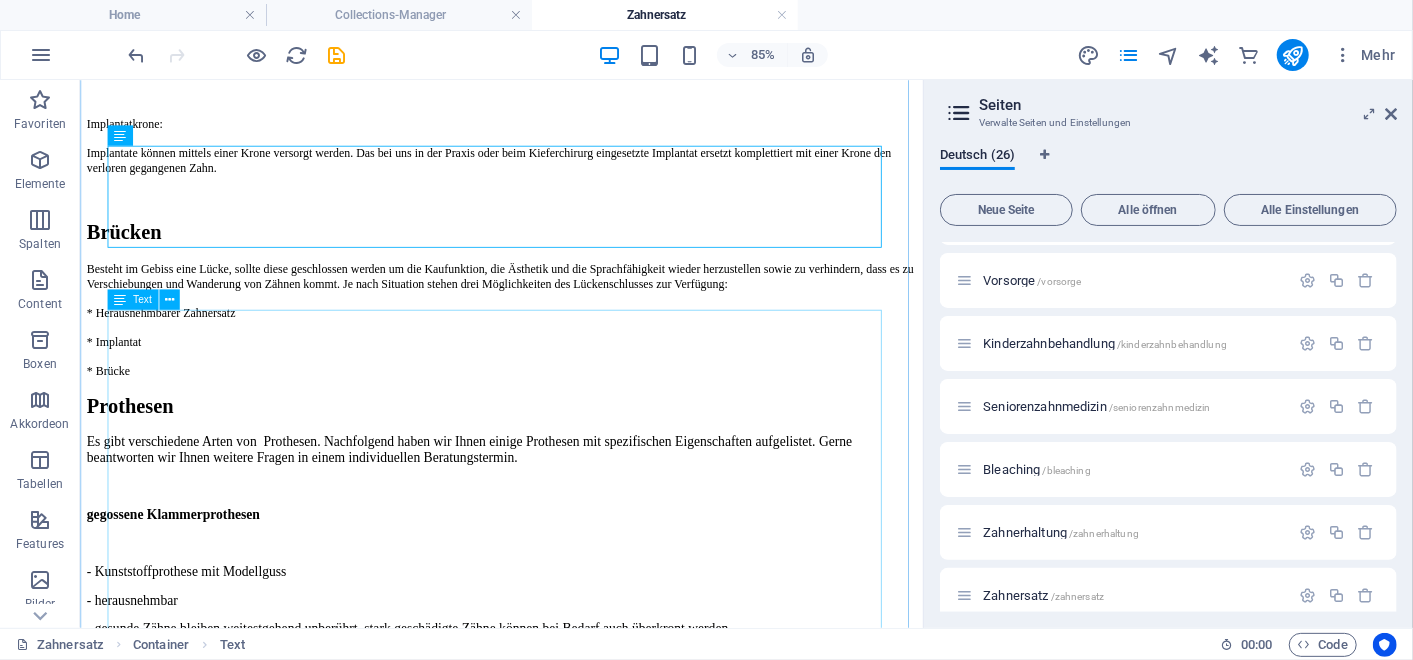 click on "Es gibt verschiedene Arten von  Prothesen. Nachfolgend haben wir Ihnen einige Prothesen mit spezifischen Eigenschaften aufgelistet. Gerne beantworten wir Ihnen weitere Fragen in einem individuellen Beratungstermin.   ge­gos­sene   Klam­merprothesen - Kunststoffprothese mit Modellguss - herausnehmbar - gesunde Zähne bleiben weitestgehend unberührt, stark geschädigte Zähne können bei Bedarf auch überkront werden - Klammerverankerungen und Metallverbindungsbügel sind deutslich sichtbar und spürbar - einfache Reinigung und Reparatur (einfacher als bei Brücken) - auch ohne Metallverbindungsbügel als Provisorium erstellbar - günstiger als kombinierter Zahnersatz - ästhetisch den natürlichen Zähnen nachempfindbar   kombinierte r  (festsitzend und herausnehmbar)  Zahnersatz     -  Doppelkronensysteme (Teleskopkronen/Konuskronen)  oder     -  Geschie­be-­ oder Steg­­­arbeiten - die eigenen Zähne müssen abgeschlliffen und überkront werden - herausnehmbar   Totalprothesen" at bounding box center [575, 1151] 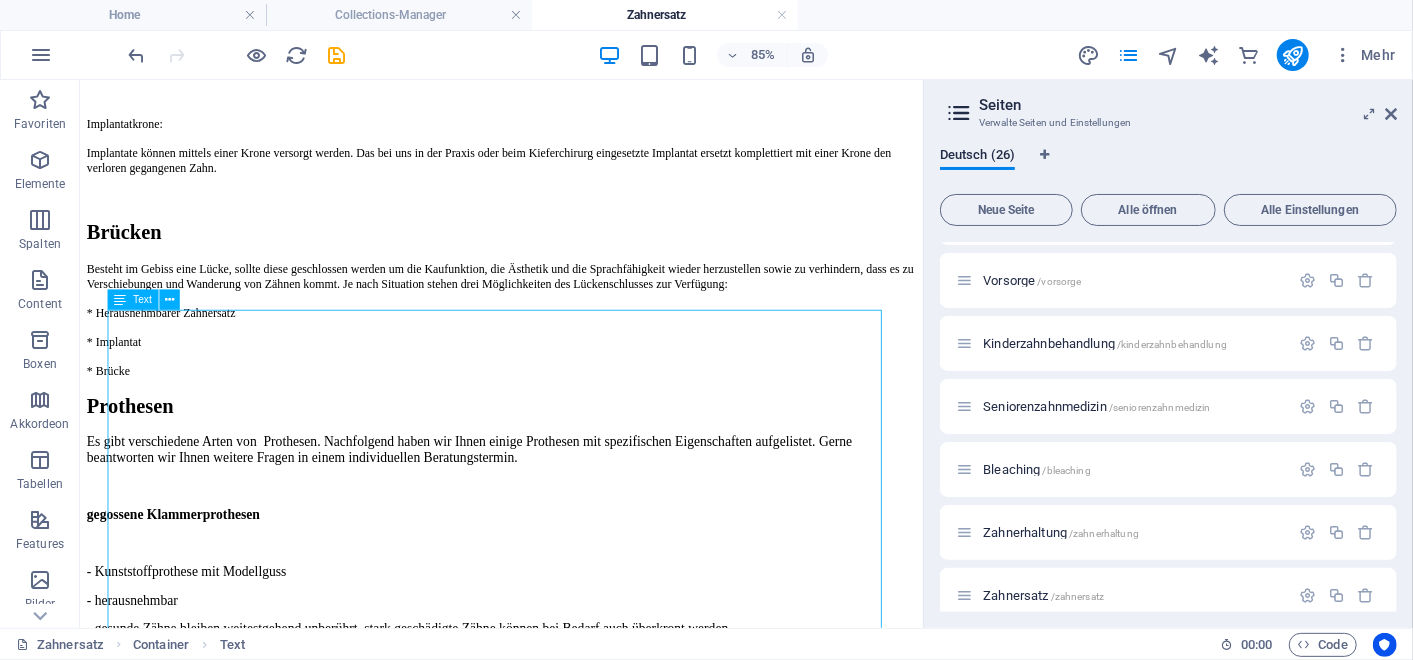 click on "Es gibt verschiedene Arten von  Prothesen. Nachfolgend haben wir Ihnen einige Prothesen mit spezifischen Eigenschaften aufgelistet. Gerne beantworten wir Ihnen weitere Fragen in einem individuellen Beratungstermin.   ge­gos­sene   Klam­merprothesen - Kunststoffprothese mit Modellguss - herausnehmbar - gesunde Zähne bleiben weitestgehend unberührt, stark geschädigte Zähne können bei Bedarf auch überkront werden - Klammerverankerungen und Metallverbindungsbügel sind deutslich sichtbar und spürbar - einfache Reinigung und Reparatur (einfacher als bei Brücken) - auch ohne Metallverbindungsbügel als Provisorium erstellbar - günstiger als kombinierter Zahnersatz - ästhetisch den natürlichen Zähnen nachempfindbar   kombinierte r  (festsitzend und herausnehmbar)  Zahnersatz     -  Doppelkronensysteme (Teleskopkronen/Konuskronen)  oder     -  Geschie­be-­ oder Steg­­­arbeiten - die eigenen Zähne müssen abgeschlliffen und überkront werden - herausnehmbar   Totalprothesen" at bounding box center (575, 1151) 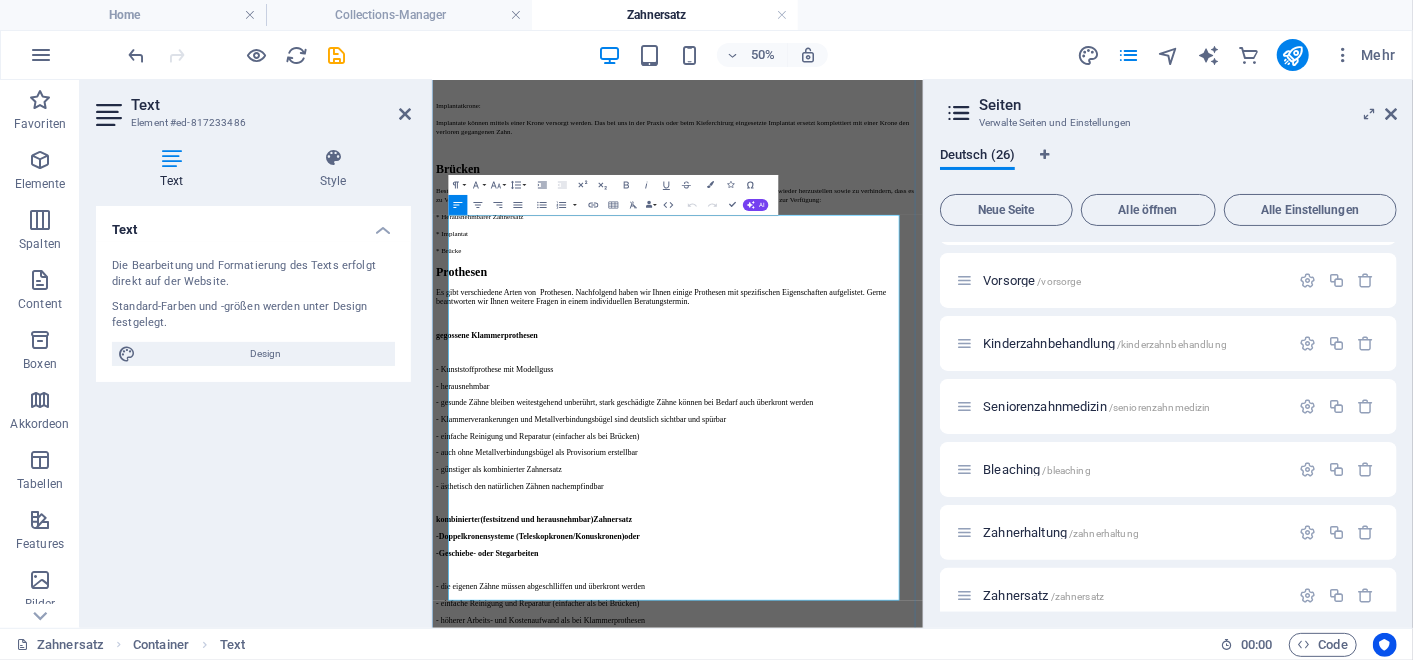 click on "Es gibt verschiedene Arten von  Prothesen. Nachfolgend haben wir Ihnen einige Prothesen mit spezifischen Eigenschaften aufgelistet. Gerne beantworten wir Ihnen weitere Fragen in einem individuellen Beratungstermin." at bounding box center (889, 513) 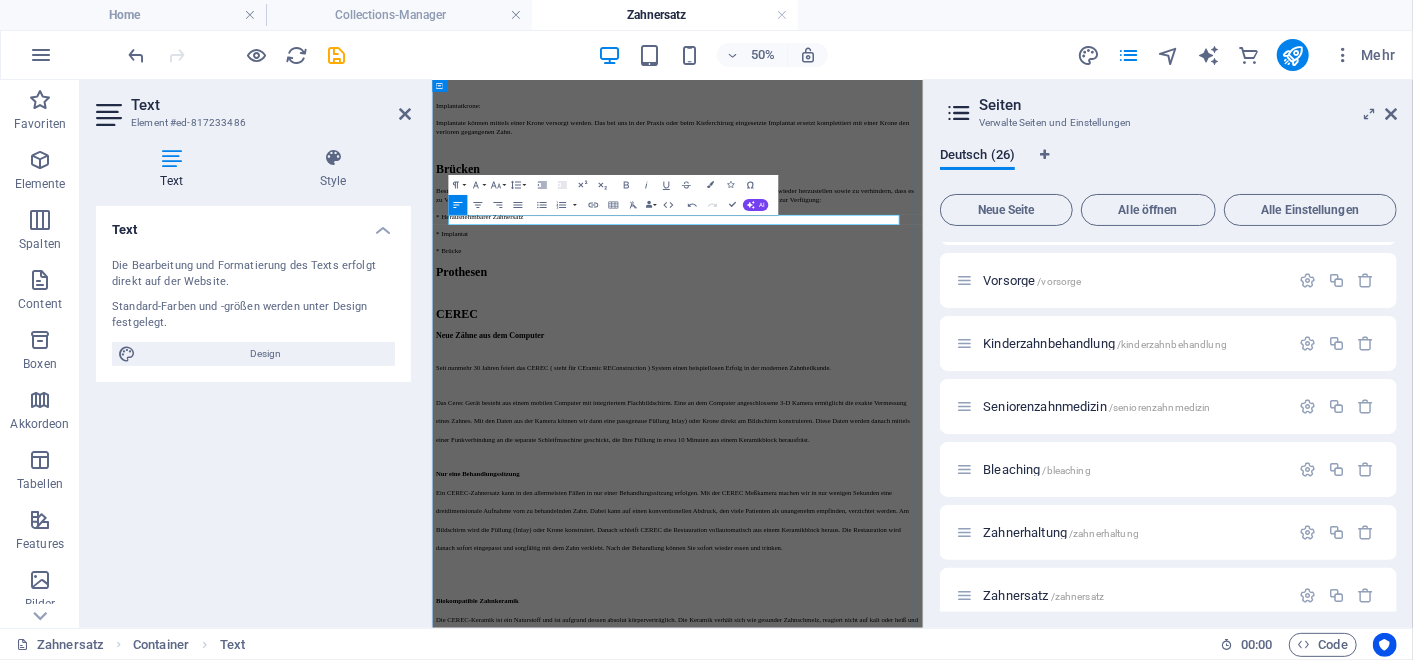 click at bounding box center (922, 505) 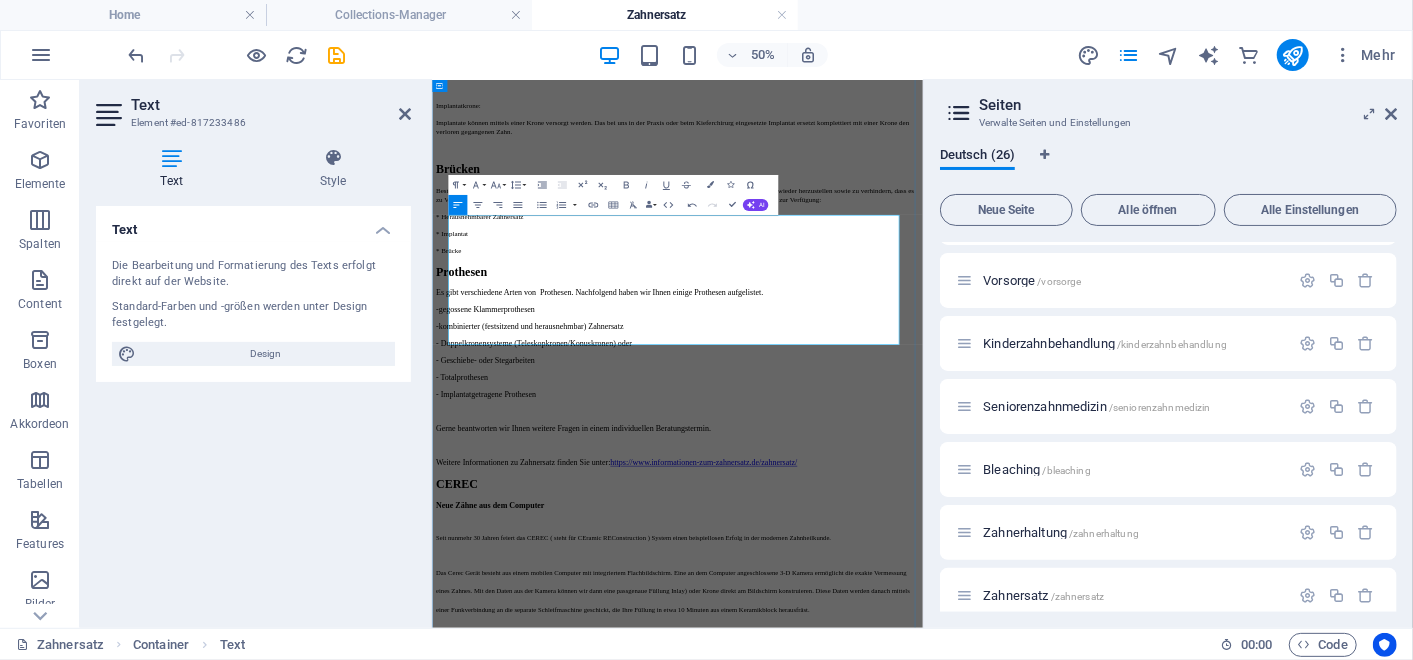 scroll, scrollTop: 12230, scrollLeft: 5, axis: both 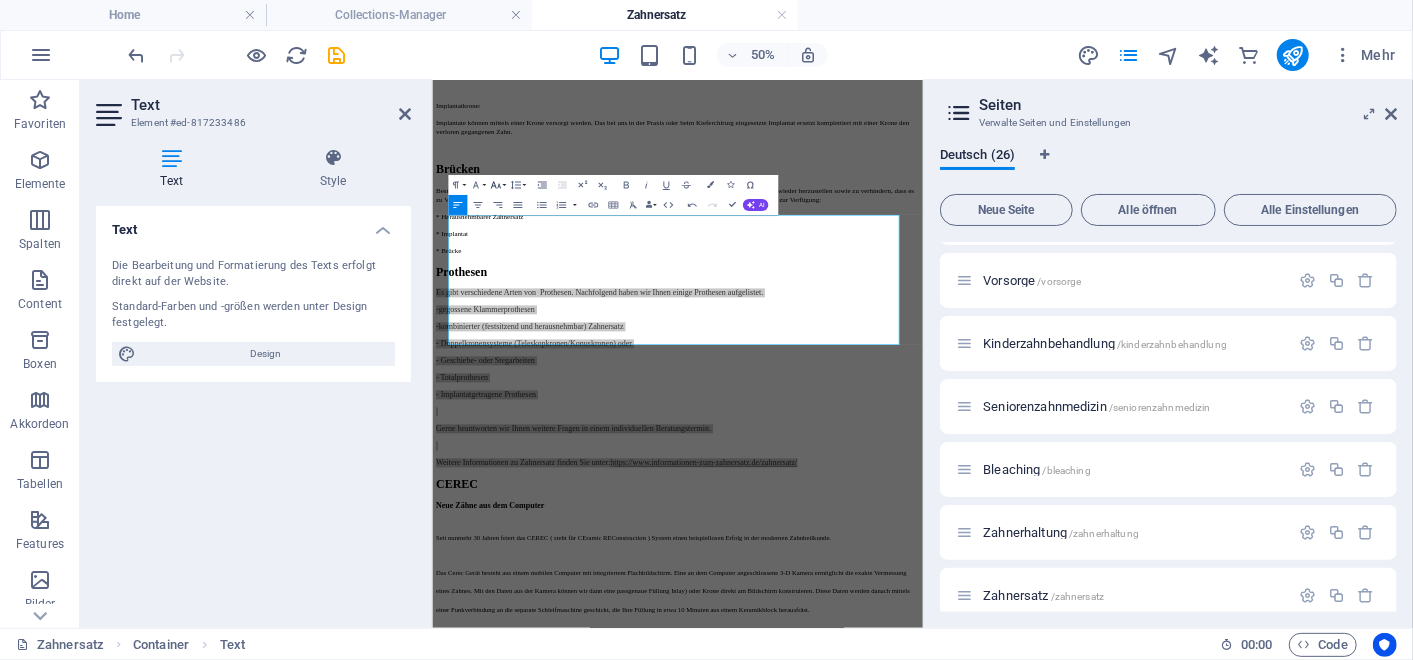 click 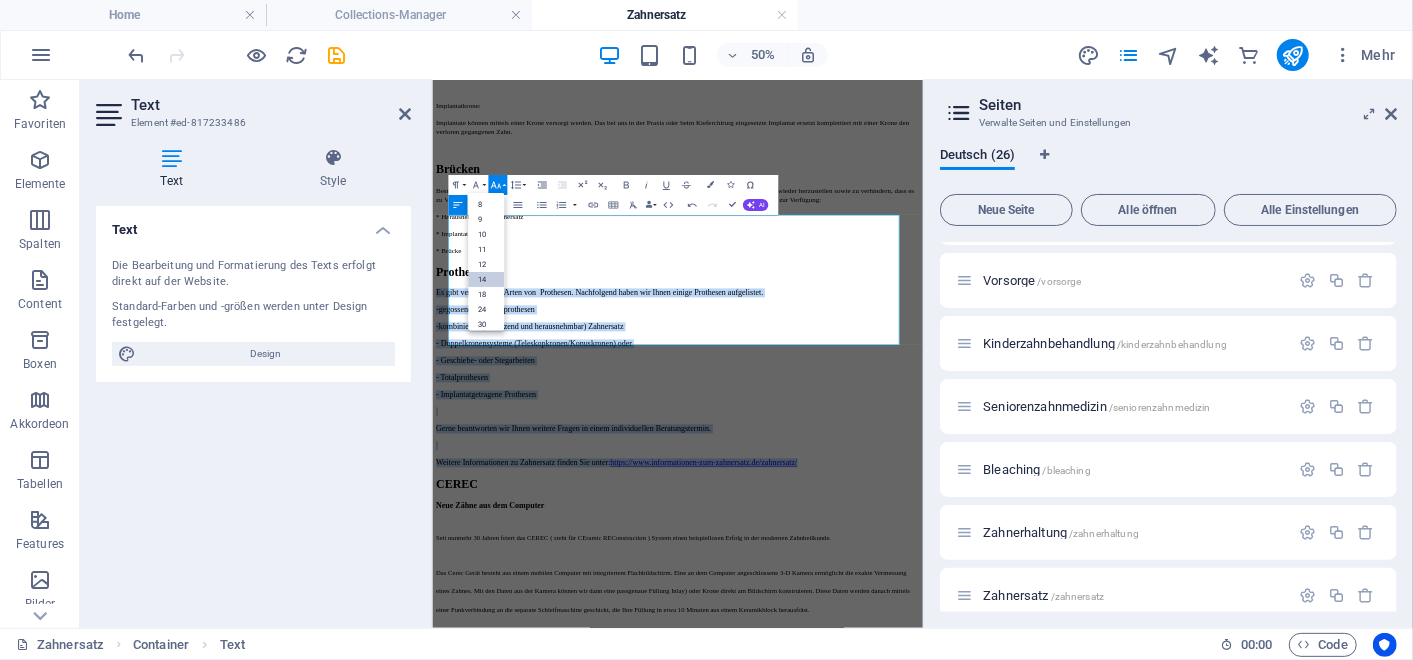 click on "14" at bounding box center (486, 279) 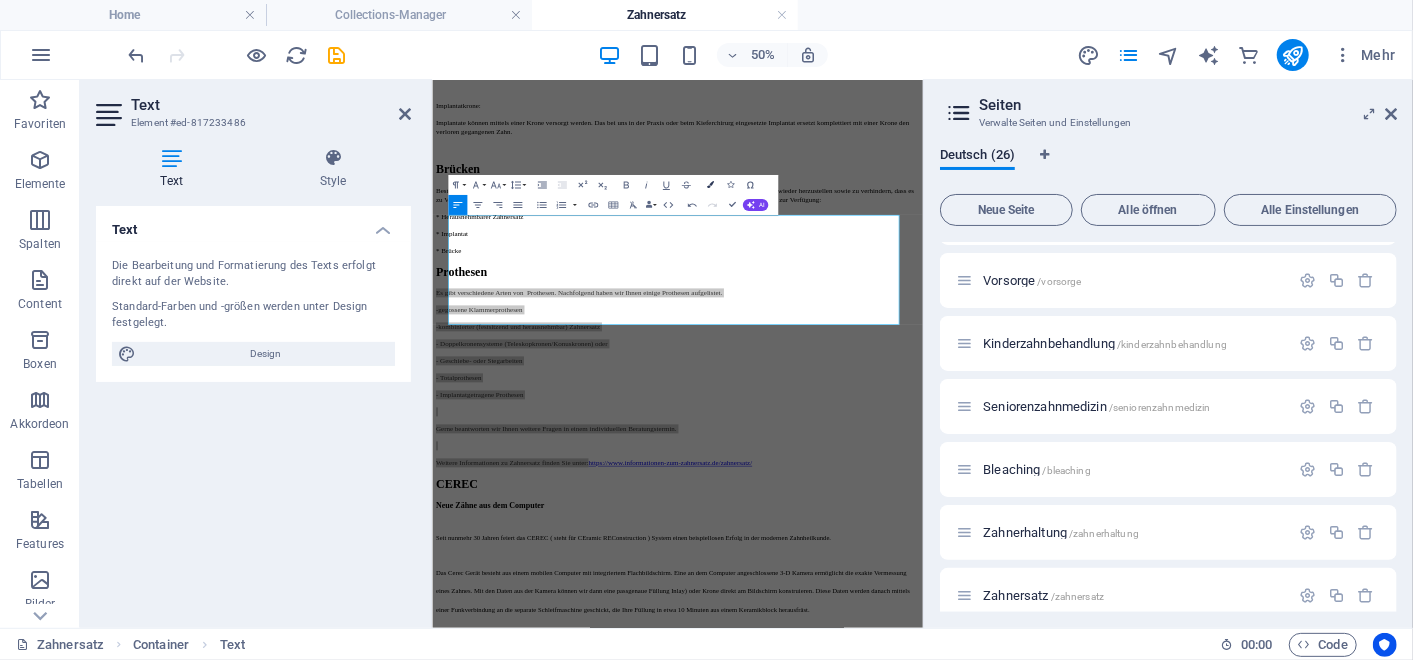 click at bounding box center [709, 185] 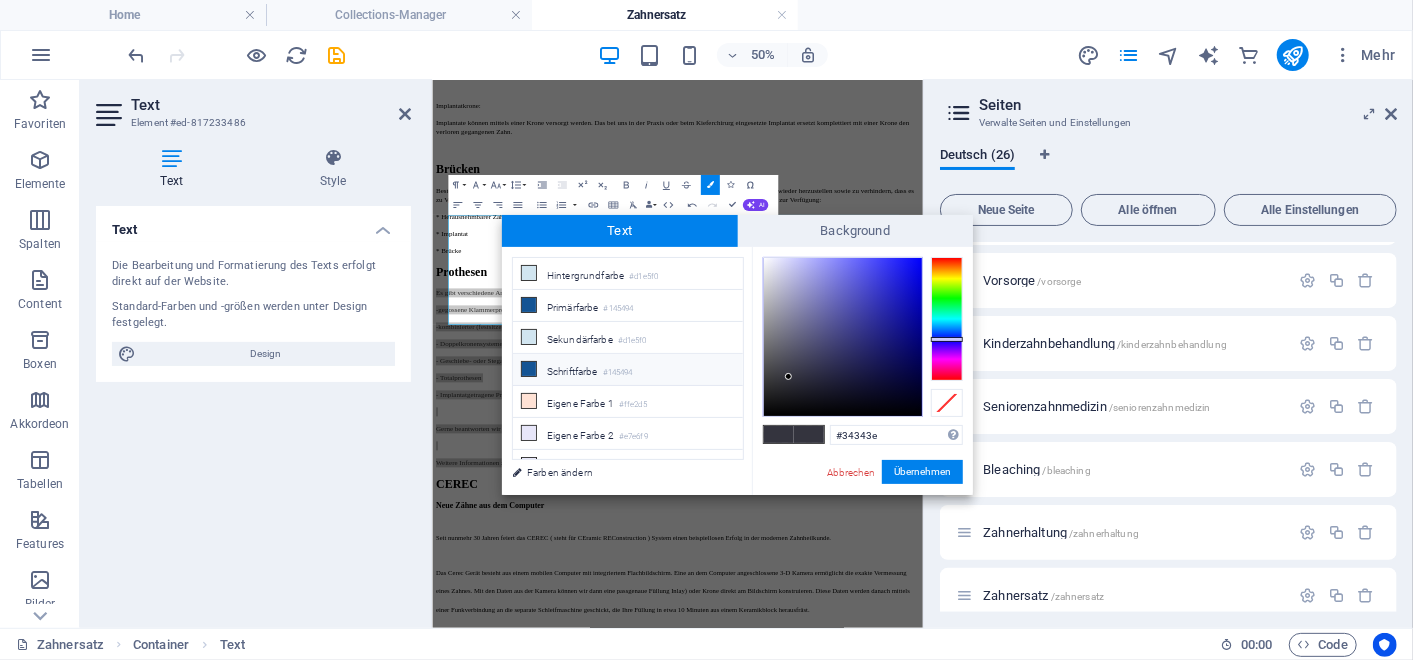click on "Schriftfarbe
#145494" at bounding box center (628, 370) 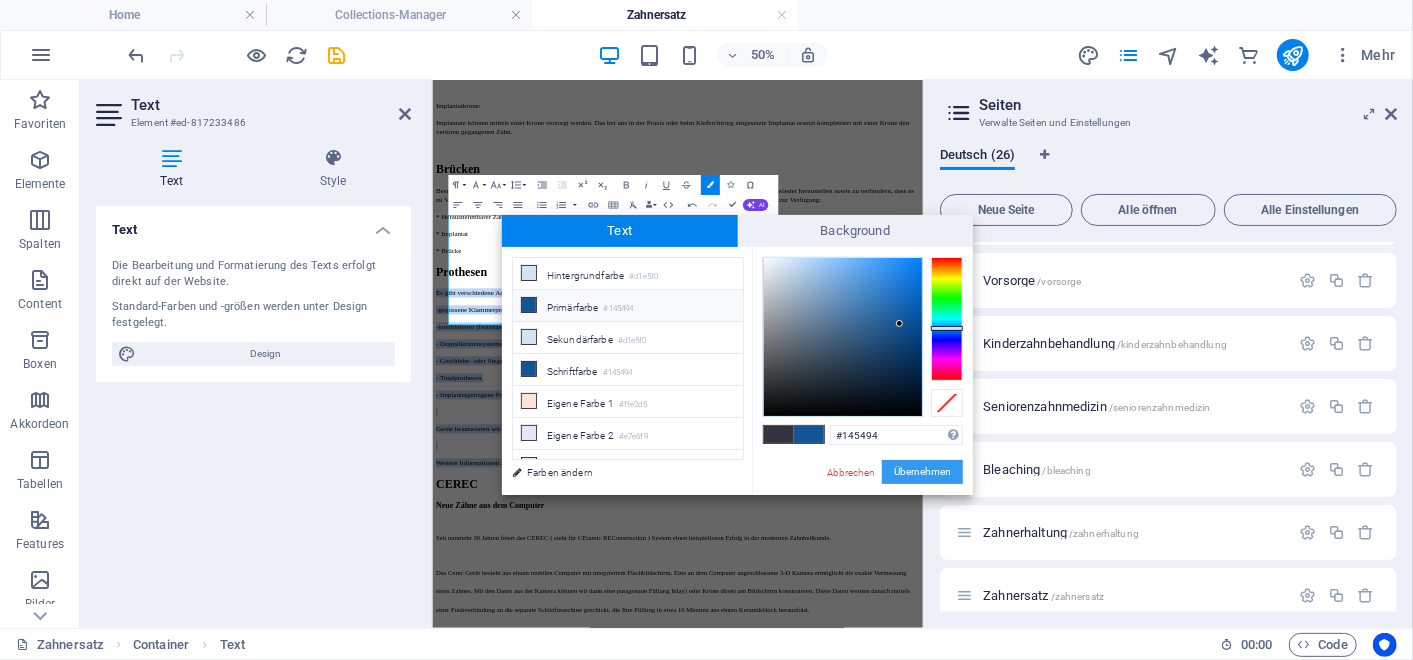 click on "Übernehmen" at bounding box center [922, 472] 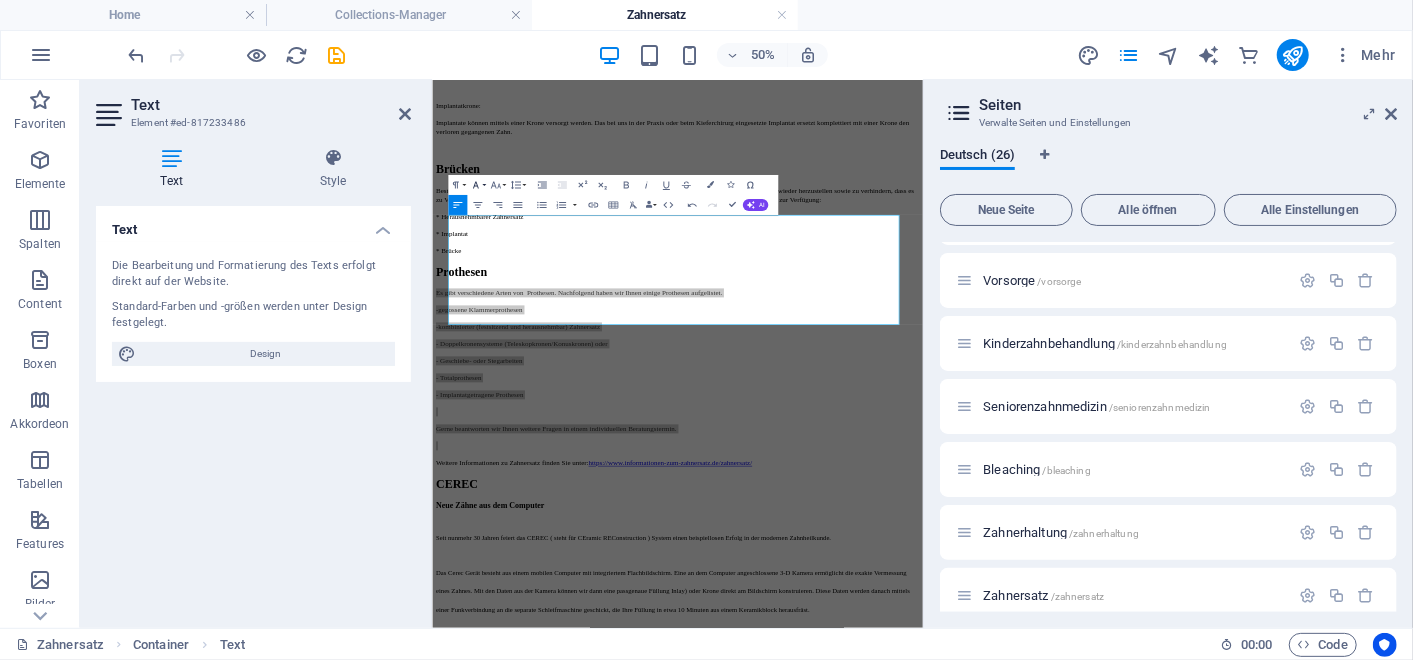 click 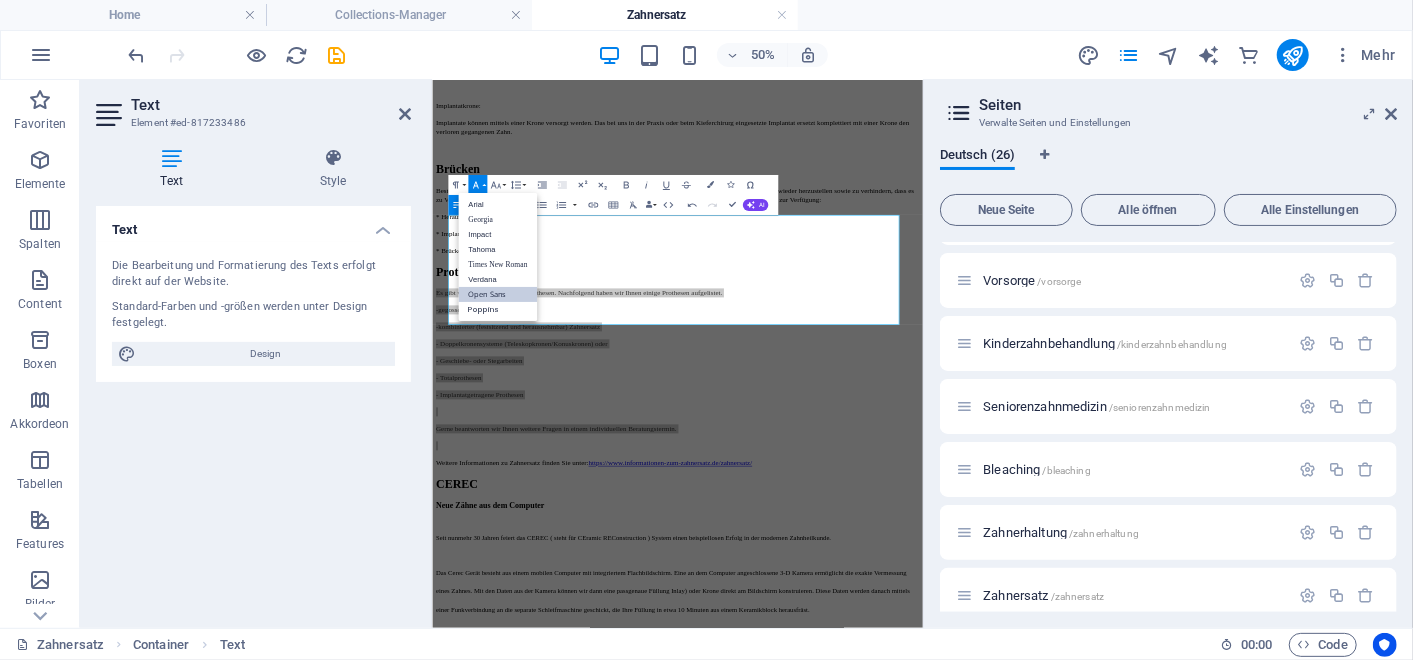 scroll, scrollTop: 0, scrollLeft: 0, axis: both 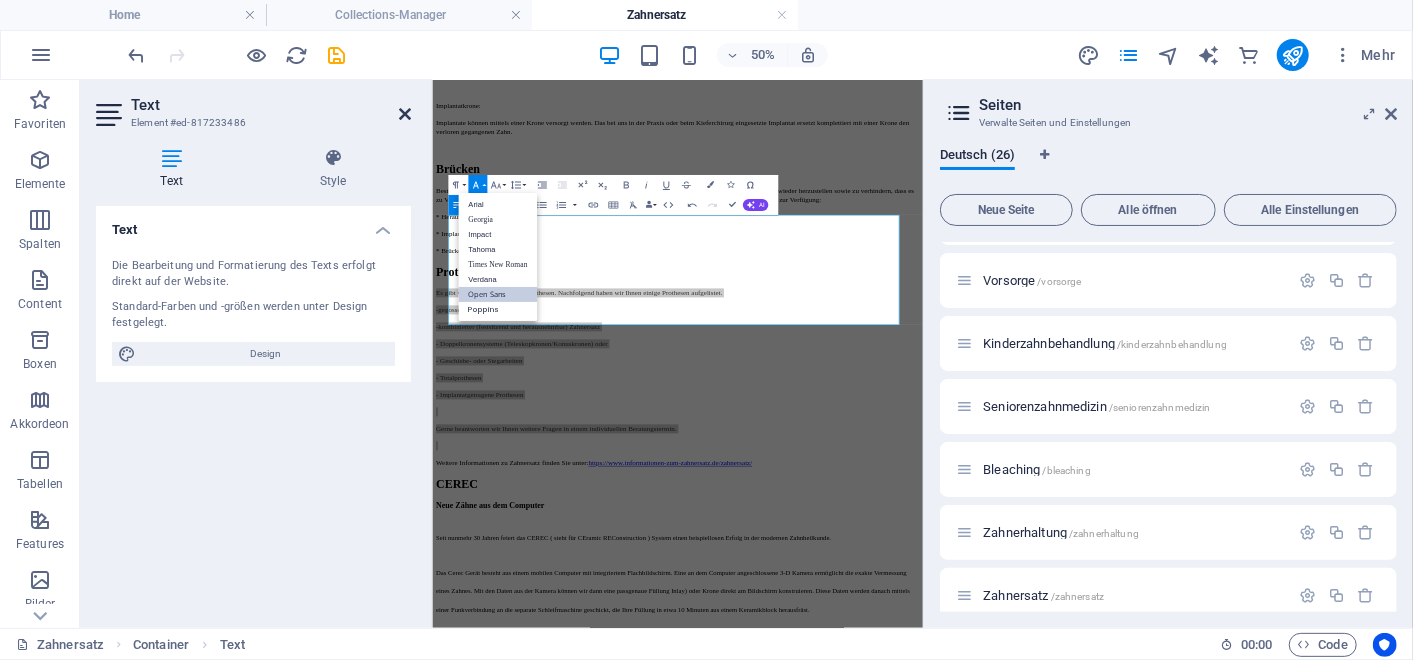 click at bounding box center (405, 114) 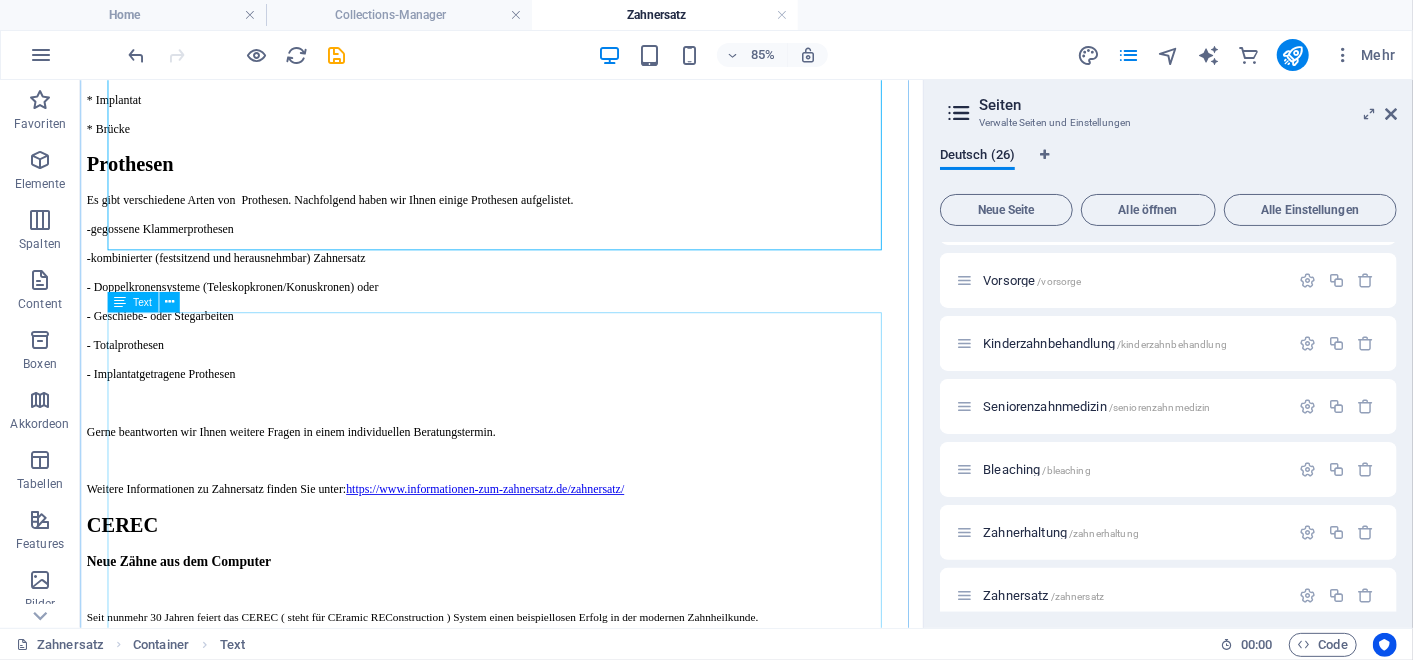 scroll, scrollTop: 742, scrollLeft: 0, axis: vertical 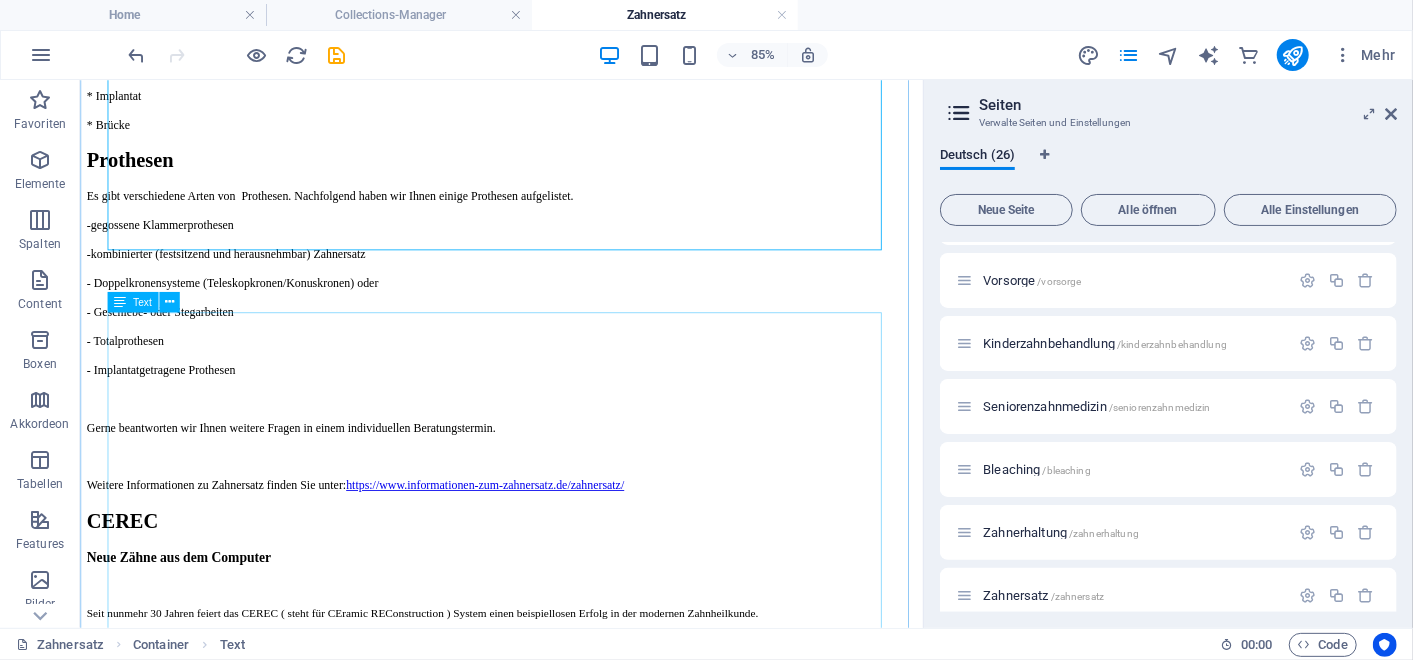 click on "Neue Zähne aus dem Computer Seit nunmehr 30 Jahren feiert das CEREC ( steht für CEramic REConstruction ) System einen beispiellosen Erfolg in der modernen Zahnheil­kunde.  Das Cerec Gerät besteht aus einem mobilen Computer mit integriertem Flachbildschirm. Eine an dem Computer angeschlossene 3-D Kamera ermöglicht die exakte Vermessung eines Zahnes. Mit den Daten aus der Kamera können wir dann eine passgenaue Füllung Inlay) oder Krone direkt am Bildschirm konstruieren. Diese Daten werden danach mittels einer Funkverbindung an die separate Schleifmaschine geschickt, die Ihre Füllung in etwa 10 Minuten aus einem Keramikblock herausfräst. Nur eine Behandlungssitzung   Biokompatible Zahnkeramik  Die CEREC-Keramik ist ein Naturstoff und ist aufgrund dessen absolut körperverträglich. Die Keramik verhält sich wie gesunder Zahnschmelz, reagiert nicht auf kalt oder heiß und ist geschmacksneutral, da keine Wechselwirkungen mit anderen Zahnfüllungen im Mund auftreten.     Schont Ihre gesunde Zahnsubstanz" at bounding box center [575, 1461] 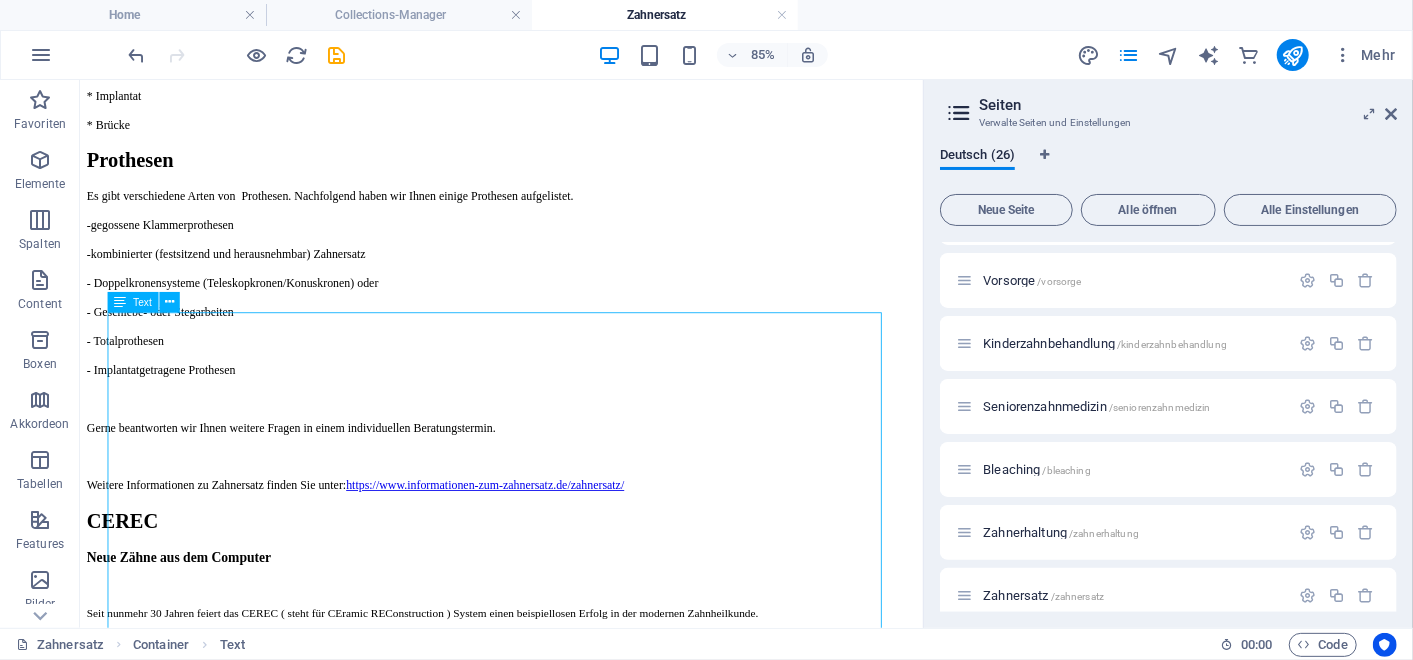 click on "Neue Zähne aus dem Computer Seit nunmehr 30 Jahren feiert das CEREC ( steht für CEramic REConstruction ) System einen beispiellosen Erfolg in der modernen Zahnheil­kunde.  Das Cerec Gerät besteht aus einem mobilen Computer mit integriertem Flachbildschirm. Eine an dem Computer angeschlossene 3-D Kamera ermöglicht die exakte Vermessung eines Zahnes. Mit den Daten aus der Kamera können wir dann eine passgenaue Füllung Inlay) oder Krone direkt am Bildschirm konstruieren. Diese Daten werden danach mittels einer Funkverbindung an die separate Schleifmaschine geschickt, die Ihre Füllung in etwa 10 Minuten aus einem Keramikblock herausfräst. Nur eine Behandlungssitzung   Biokompatible Zahnkeramik  Die CEREC-Keramik ist ein Naturstoff und ist aufgrund dessen absolut körperverträglich. Die Keramik verhält sich wie gesunder Zahnschmelz, reagiert nicht auf kalt oder heiß und ist geschmacksneutral, da keine Wechselwirkungen mit anderen Zahnfüllungen im Mund auftreten.     Schont Ihre gesunde Zahnsubstanz" at bounding box center [575, 1461] 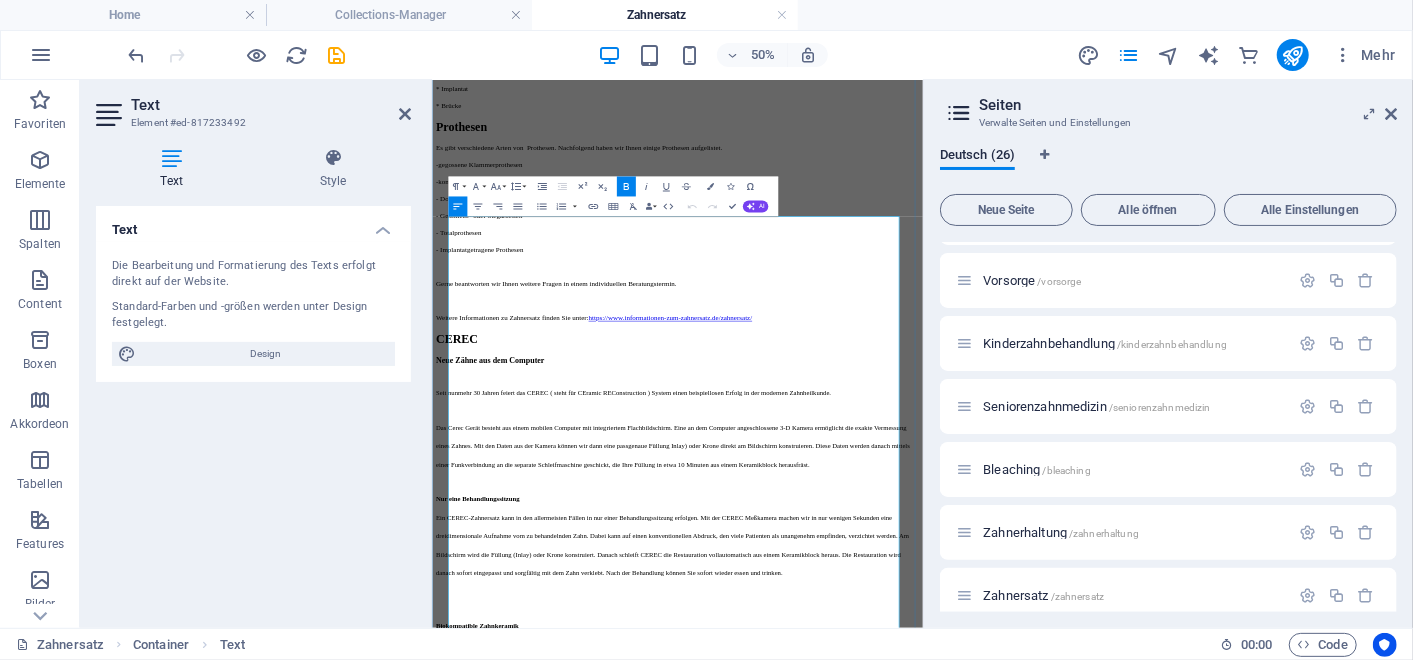 click on "Neue Zähne aus dem Computer Seit nunmehr 30 Jahren feiert das CEREC ( steht für CEramic REConstruction ) System einen beispiellosen Erfolg in der modernen Zahnheil­kunde.  Das Cerec Gerät besteht aus einem mobilen Computer mit integriertem Flachbildschirm. Eine an dem Computer angeschlossene 3-D Kamera ermöglicht die exakte Vermessung eines Zahnes. Mit den Daten aus der Kamera können wir dann eine passgenaue Füllung Inlay) oder Krone direkt am Bildschirm konstruieren. Diese Daten werden danach mittels einer Funkverbindung an die separate Schleifmaschine geschickt, die Ihre Füllung in etwa 10 Minuten aus einem Keramikblock herausfräst. Nur eine Behandlungssitzung   Biokompatible Zahnkeramik  Die CEREC-Keramik ist ein Naturstoff und ist aufgrund dessen absolut körperverträglich. Die Keramik verhält sich wie gesunder Zahnschmelz, reagiert nicht auf kalt oder heiß und ist geschmacksneutral, da keine Wechselwirkungen mit anderen Zahnfüllungen im Mund auftreten.     Schont Ihre gesunde Zahnsubstanz" at bounding box center [922, 1460] 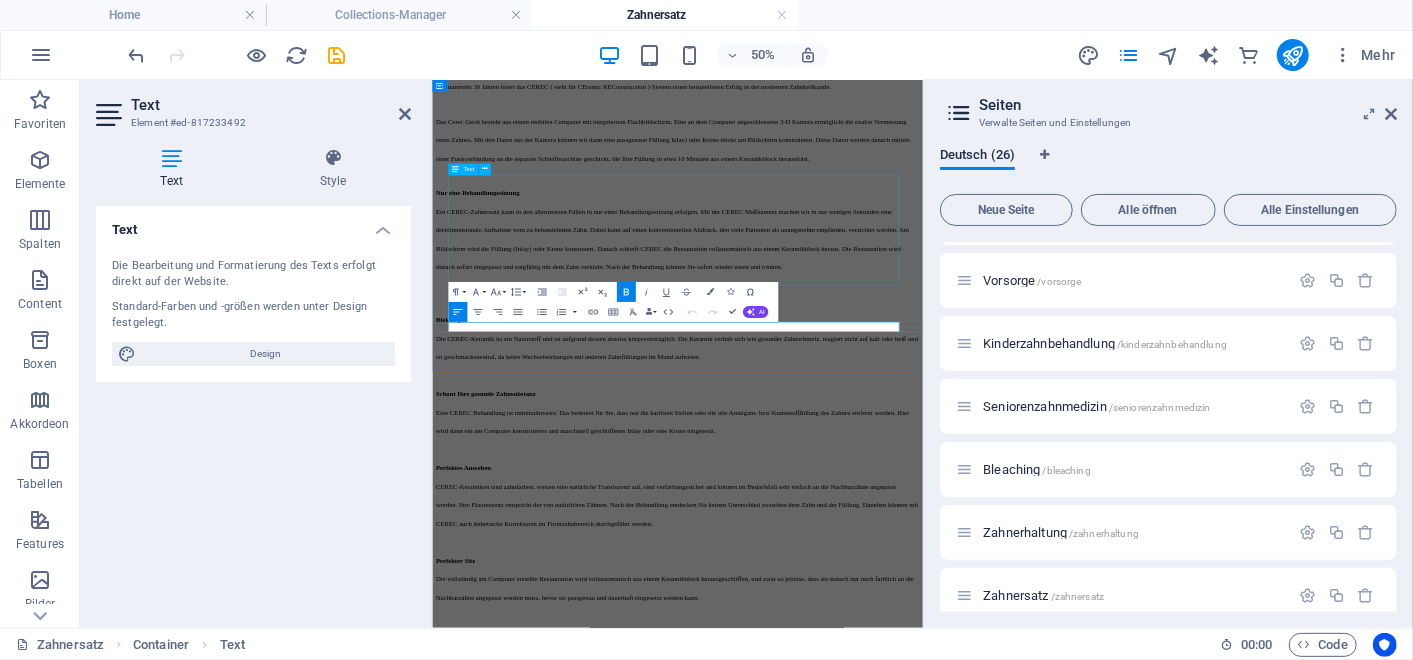 scroll, scrollTop: 531, scrollLeft: 0, axis: vertical 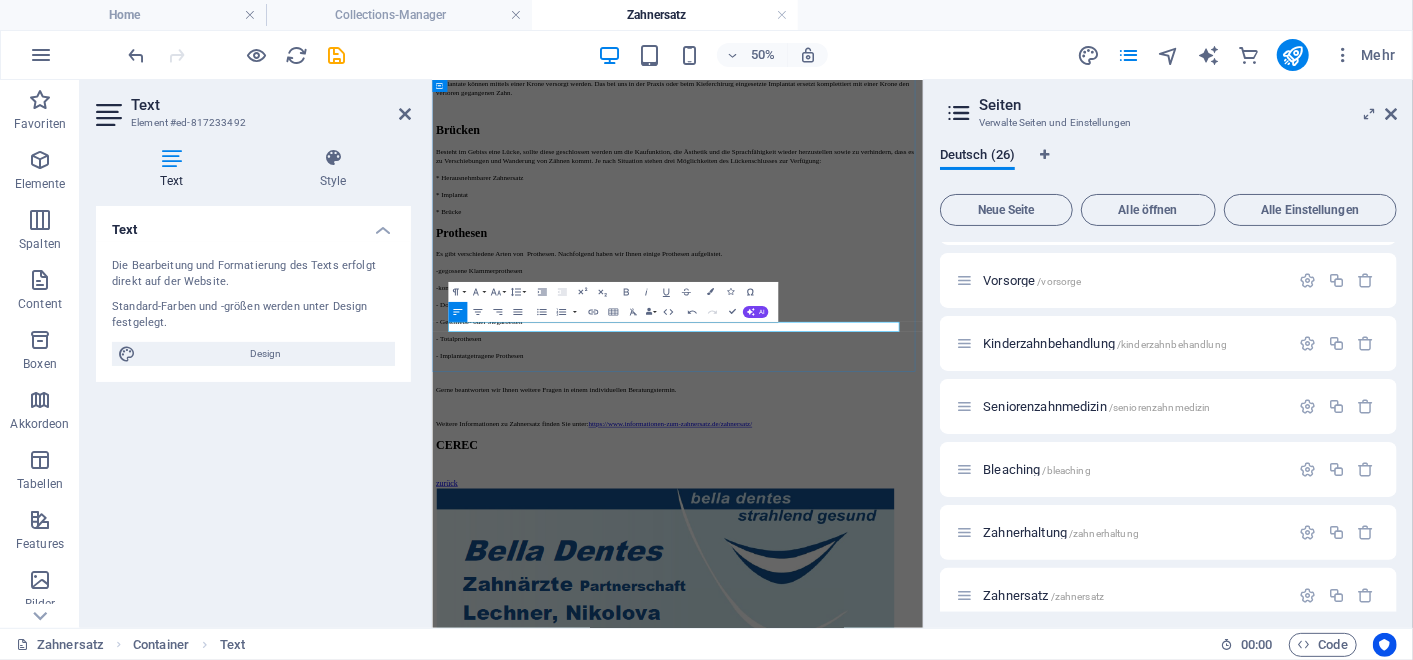 click at bounding box center [922, 851] 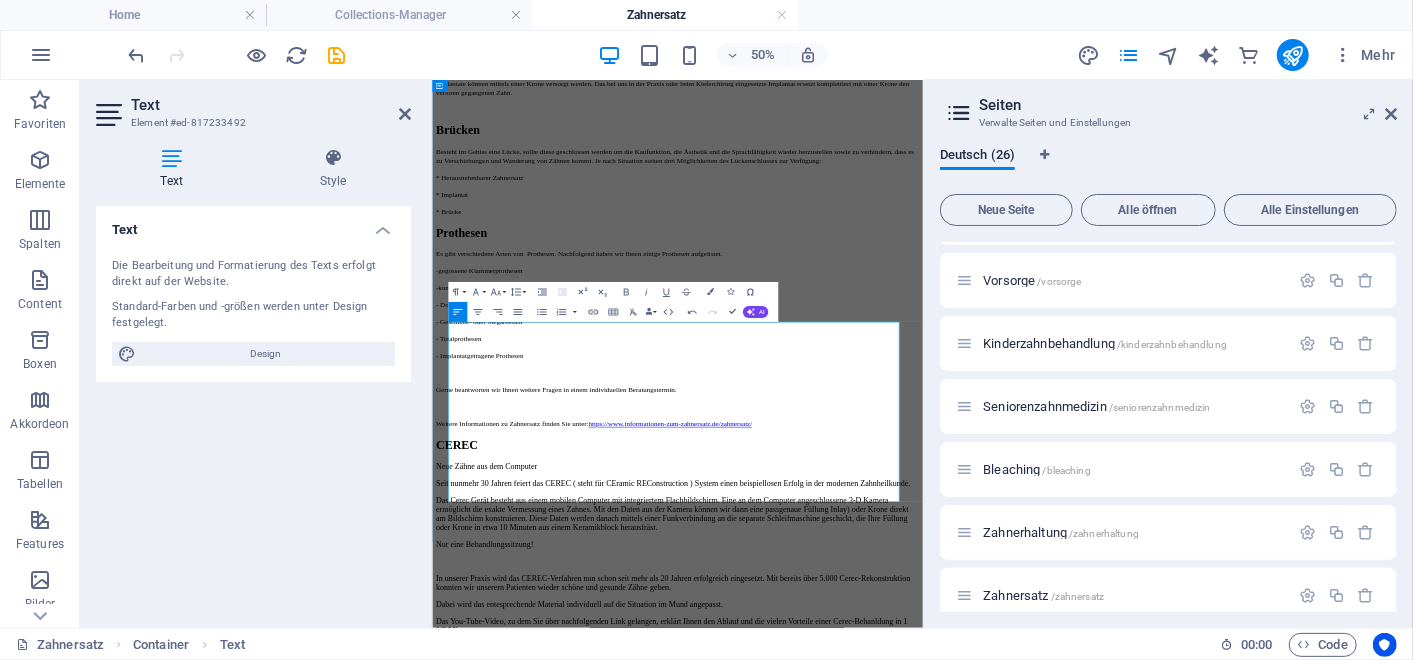 scroll, scrollTop: 27125, scrollLeft: 10, axis: both 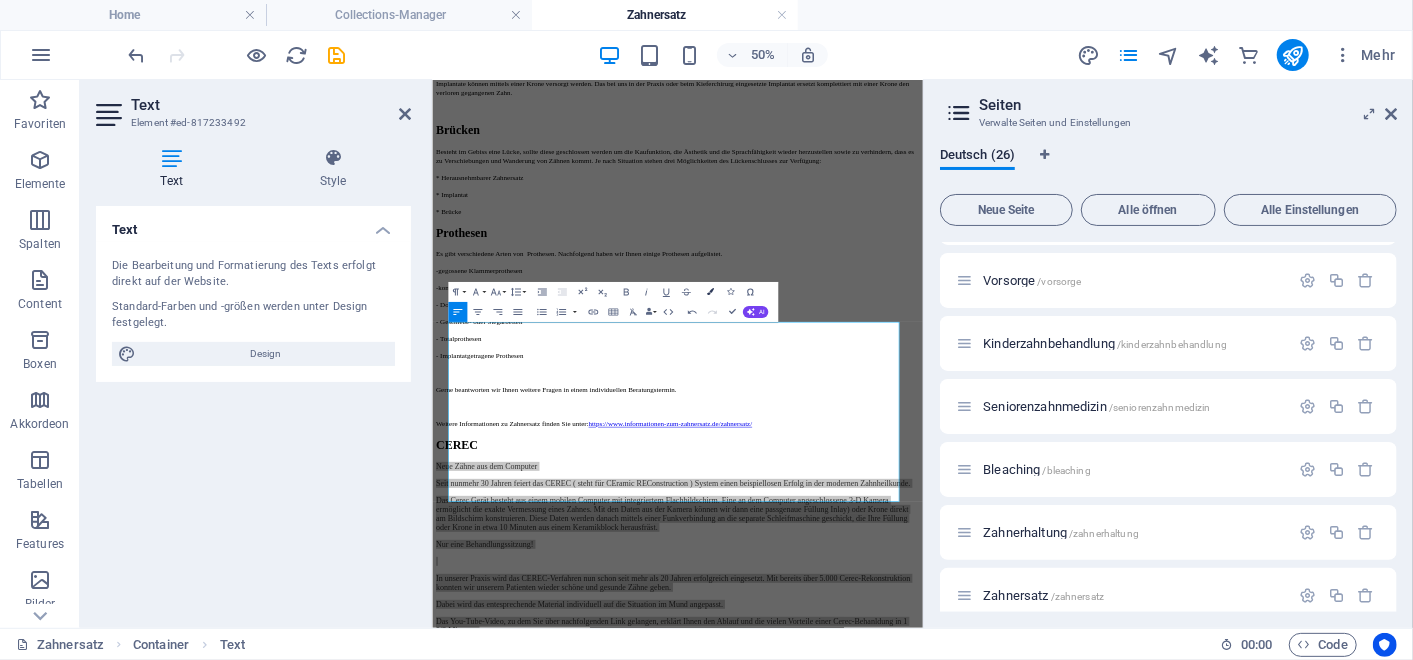 click at bounding box center (709, 291) 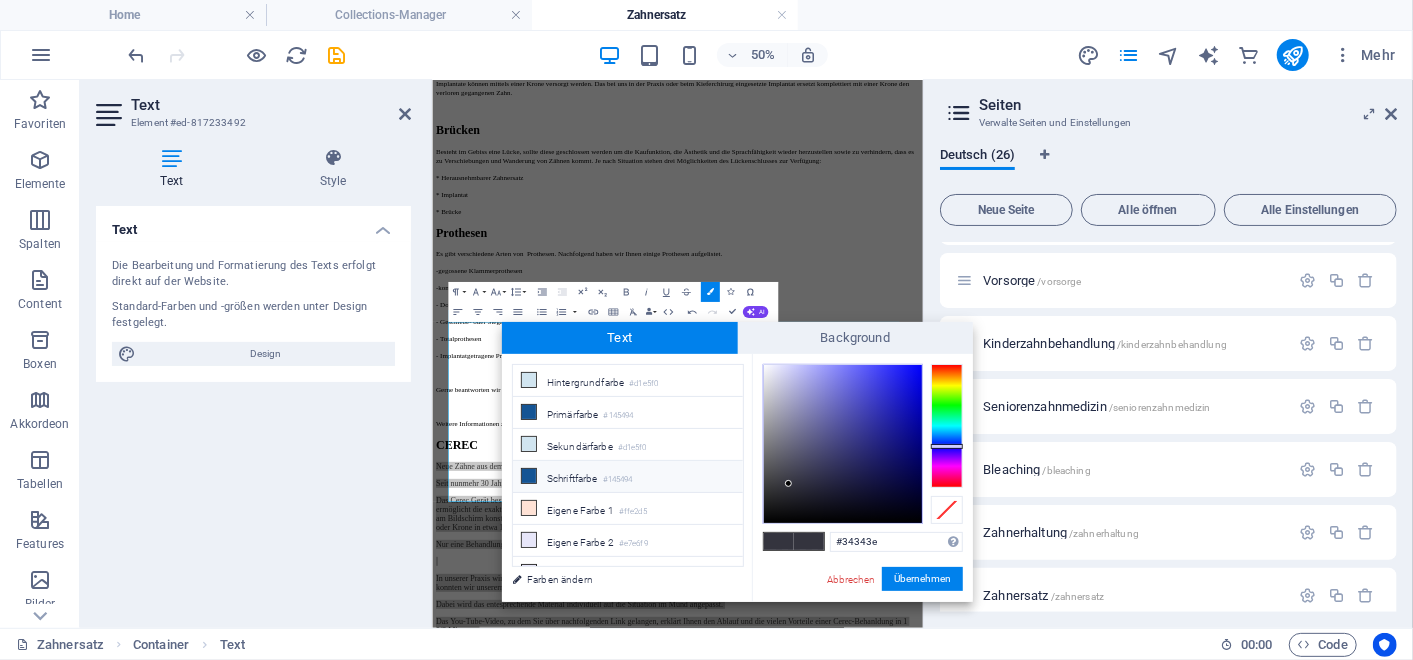 click on "Schriftfarbe
#145494" at bounding box center (628, 477) 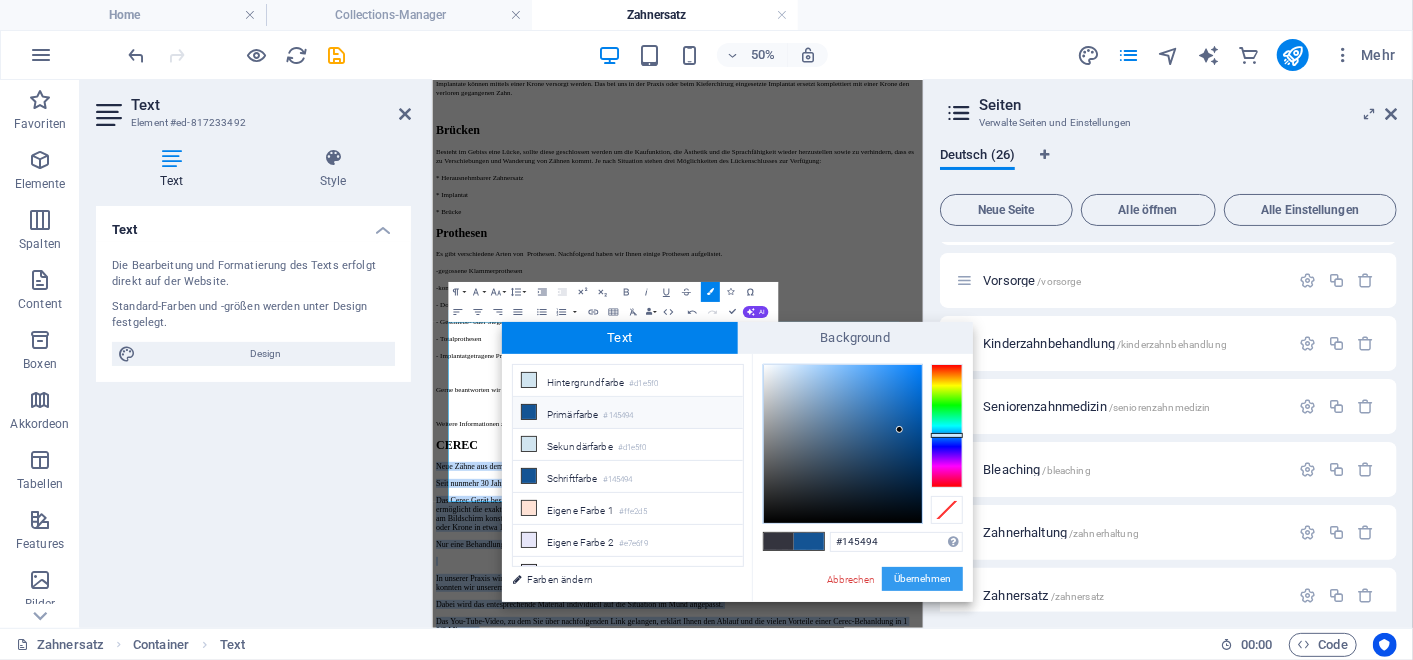 click on "Übernehmen" at bounding box center [922, 579] 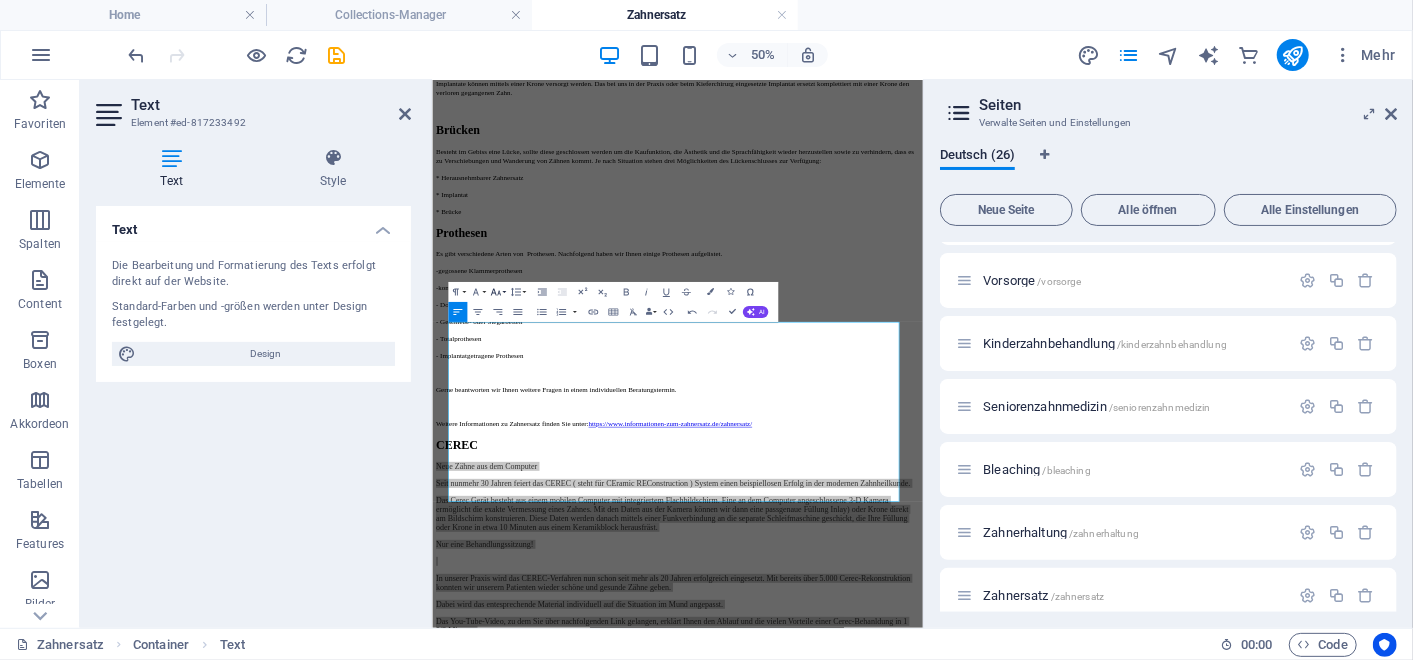 click 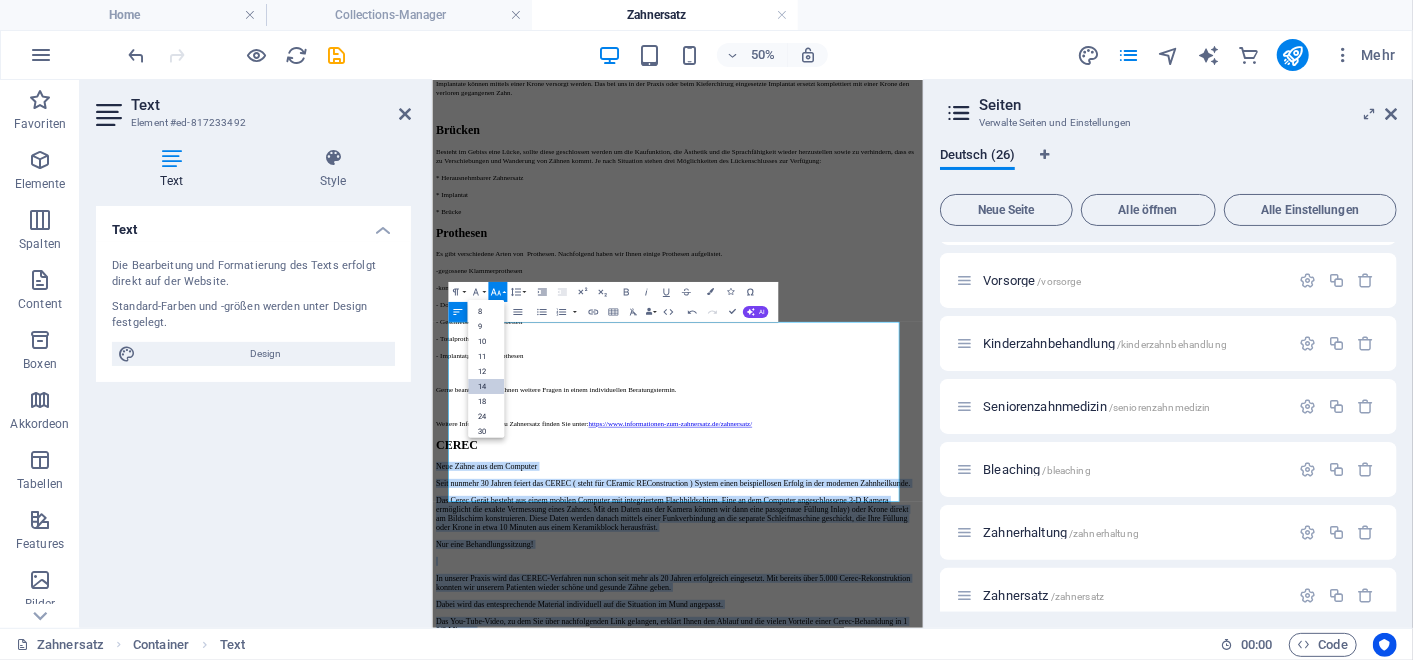 click on "14" at bounding box center [486, 386] 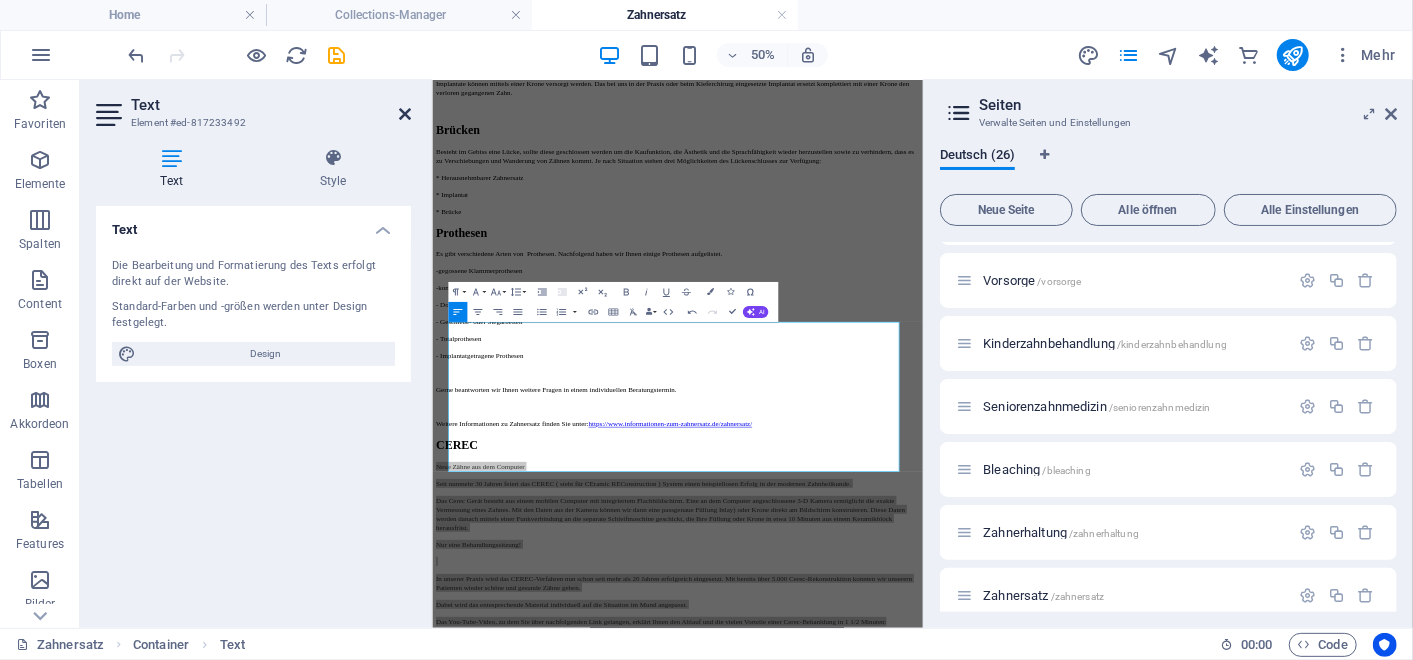click at bounding box center (405, 114) 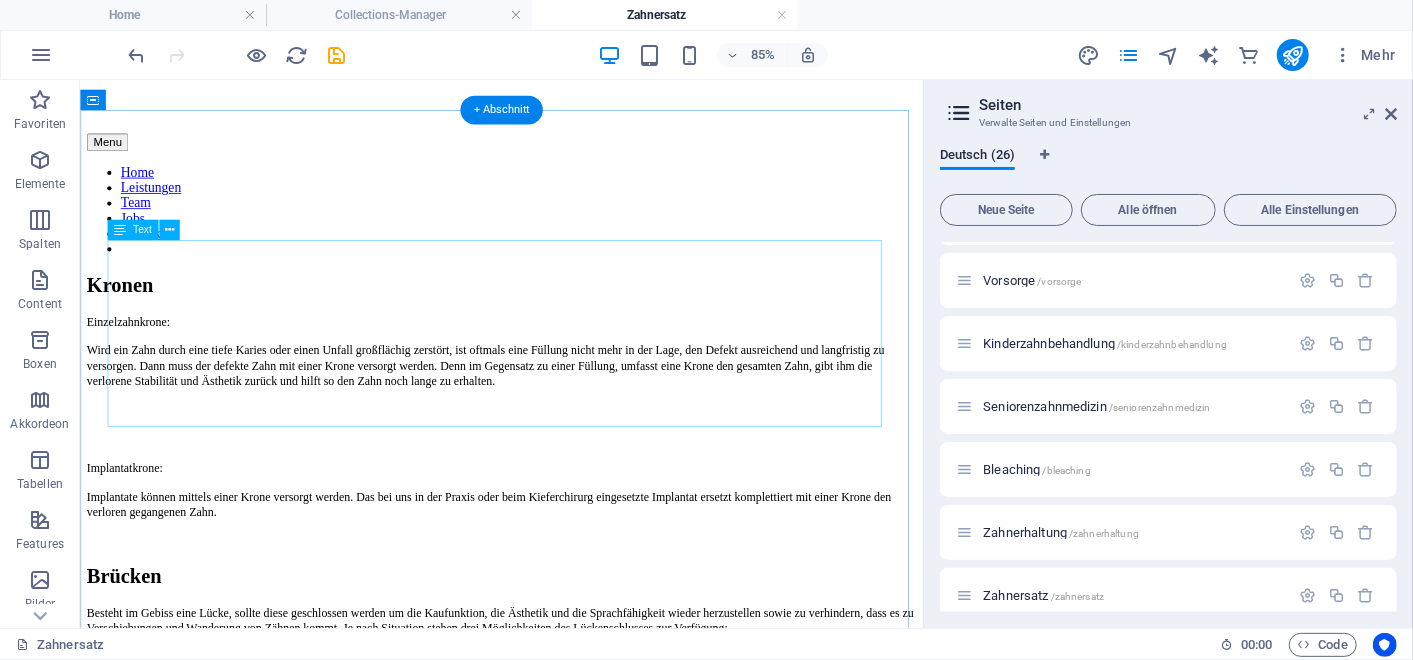 scroll, scrollTop: 0, scrollLeft: 0, axis: both 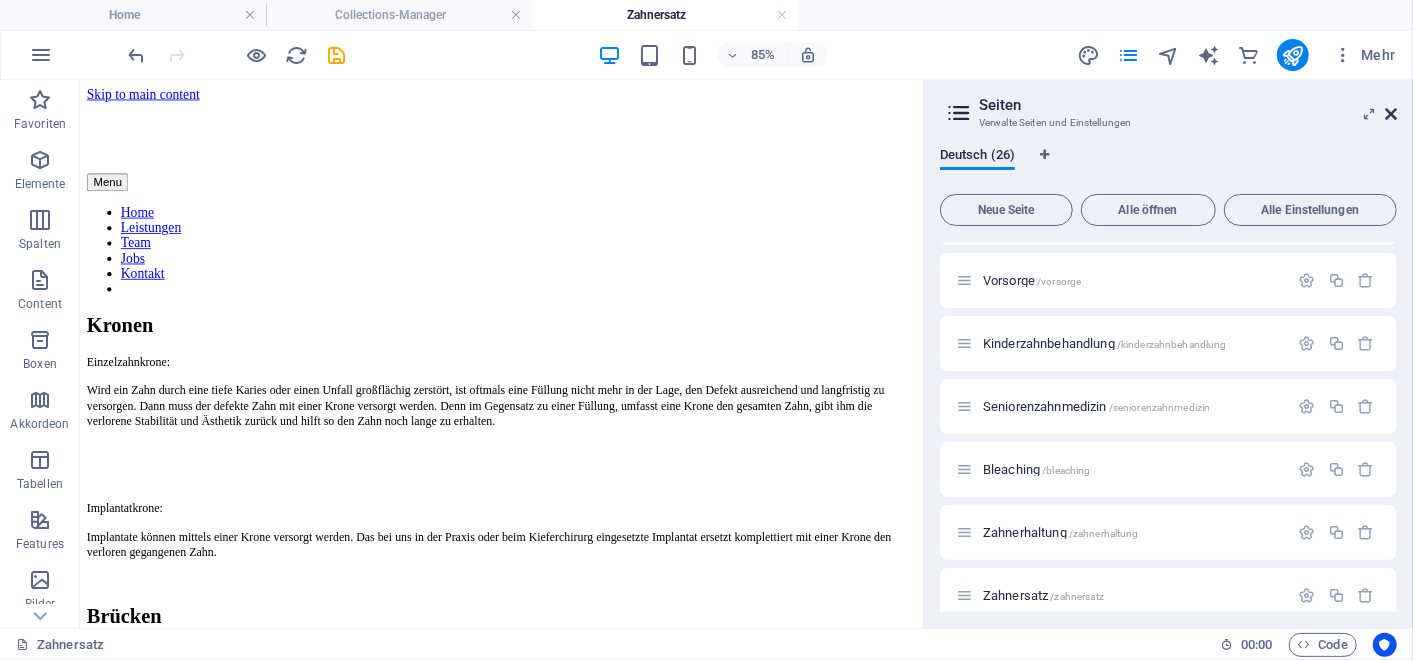click at bounding box center [1391, 114] 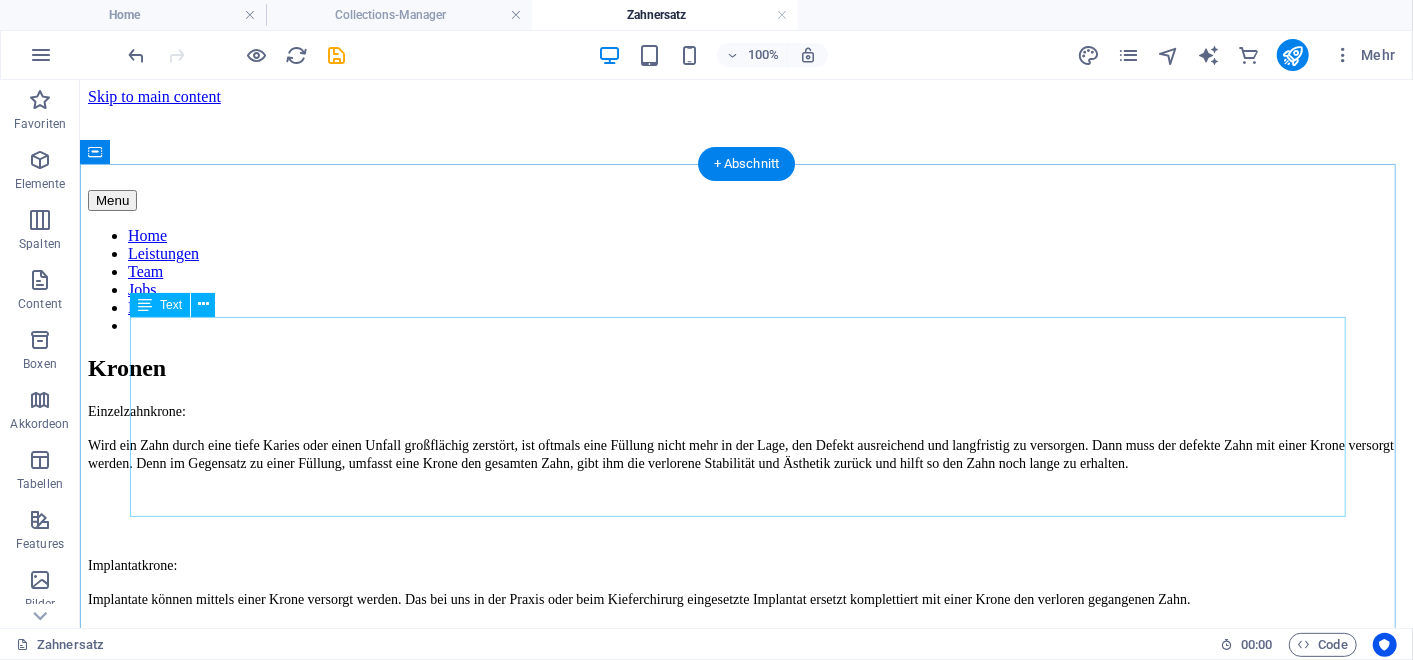 click on "Einzelzahnkrone: Wird ein Zahn durch eine tiefe Karies oder einen Unfall großflächig zerstört, ist oftmals eine Füllung nicht mehr in der Lage, den Defekt ausreichend und langfristig zu versorgen. Dann muss der defekte Zahn mit einer Krone versorgt werden. Denn im Gegensatz zu einer Füllung, umfasst eine Krone den gesamten Zahn, gibt ihm die verlorene Stabilität und Ästhetik zurück und hilft so den Zahn noch lange zu erhalten.   Implantatkrone: Implantate können mittels einer Krone versorgt werden. Das bei uns in der Praxis oder beim Kieferchirurg eingesetzte Implantat ersetzt komplettiert mit einer Krone den verloren gegangenen Zahn." at bounding box center [745, 521] 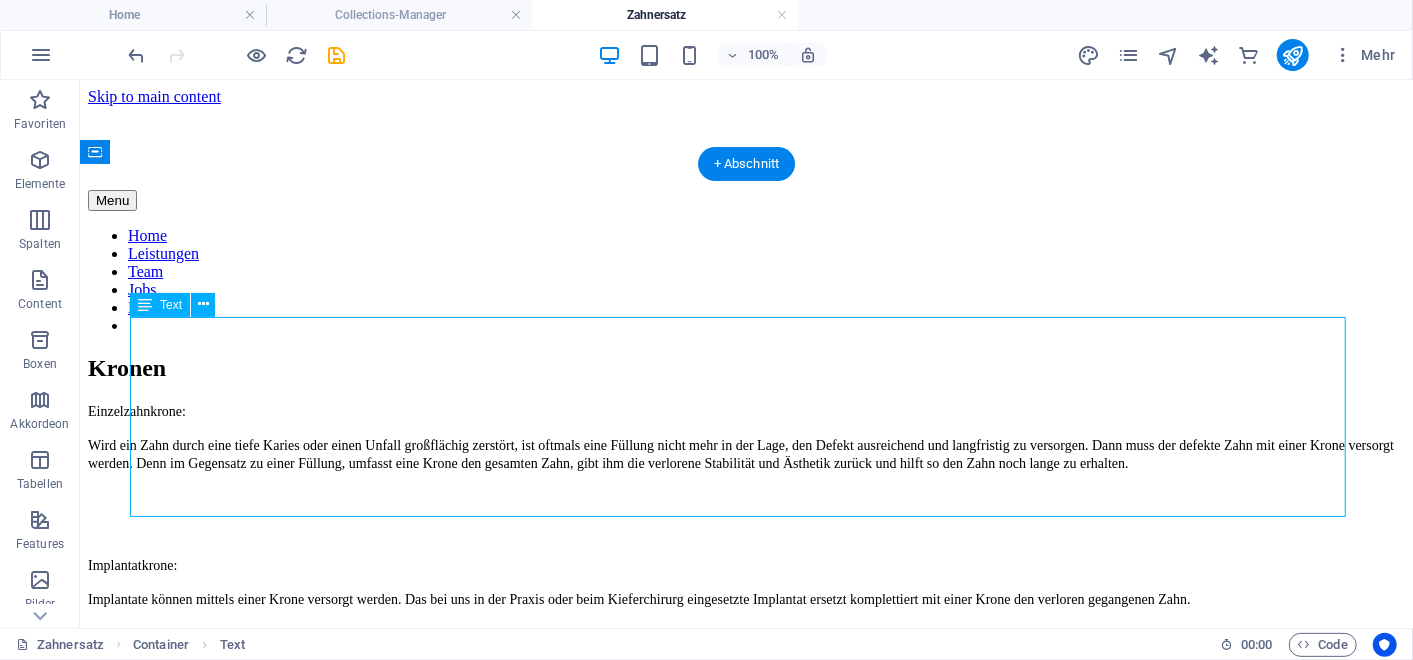 click on "Einzelzahnkrone: Wird ein Zahn durch eine tiefe Karies oder einen Unfall großflächig zerstört, ist oftmals eine Füllung nicht mehr in der Lage, den Defekt ausreichend und langfristig zu versorgen. Dann muss der defekte Zahn mit einer Krone versorgt werden. Denn im Gegensatz zu einer Füllung, umfasst eine Krone den gesamten Zahn, gibt ihm die verlorene Stabilität und Ästhetik zurück und hilft so den Zahn noch lange zu erhalten.   Implantatkrone: Implantate können mittels einer Krone versorgt werden. Das bei uns in der Praxis oder beim Kieferchirurg eingesetzte Implantat ersetzt komplettiert mit einer Krone den verloren gegangenen Zahn." at bounding box center [745, 521] 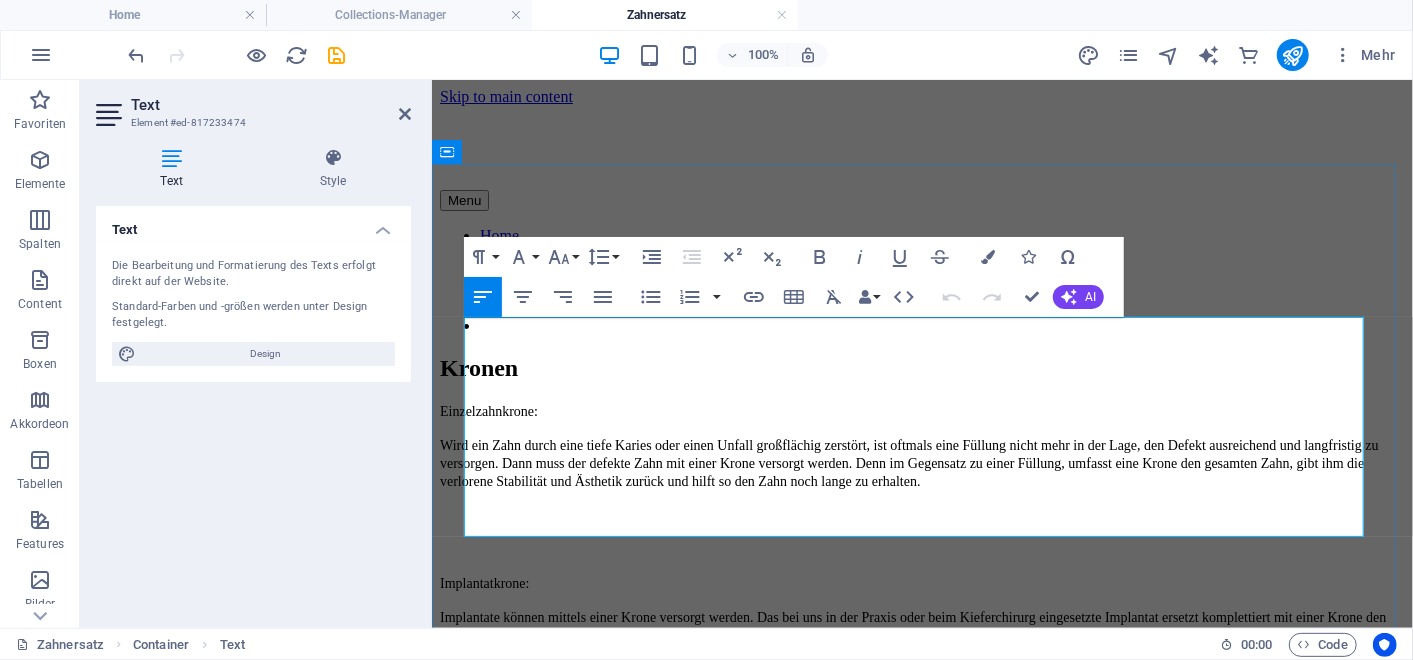 click on "Einzelzahnkrone:" at bounding box center [921, 410] 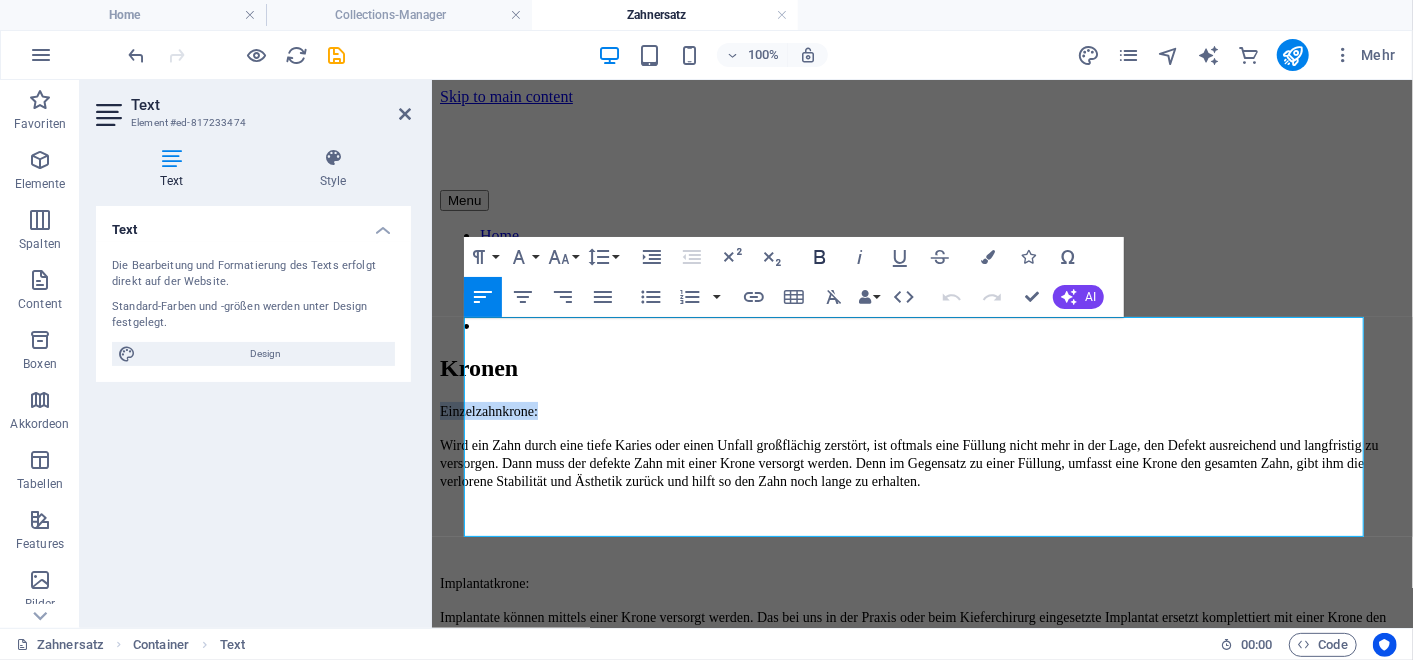 click 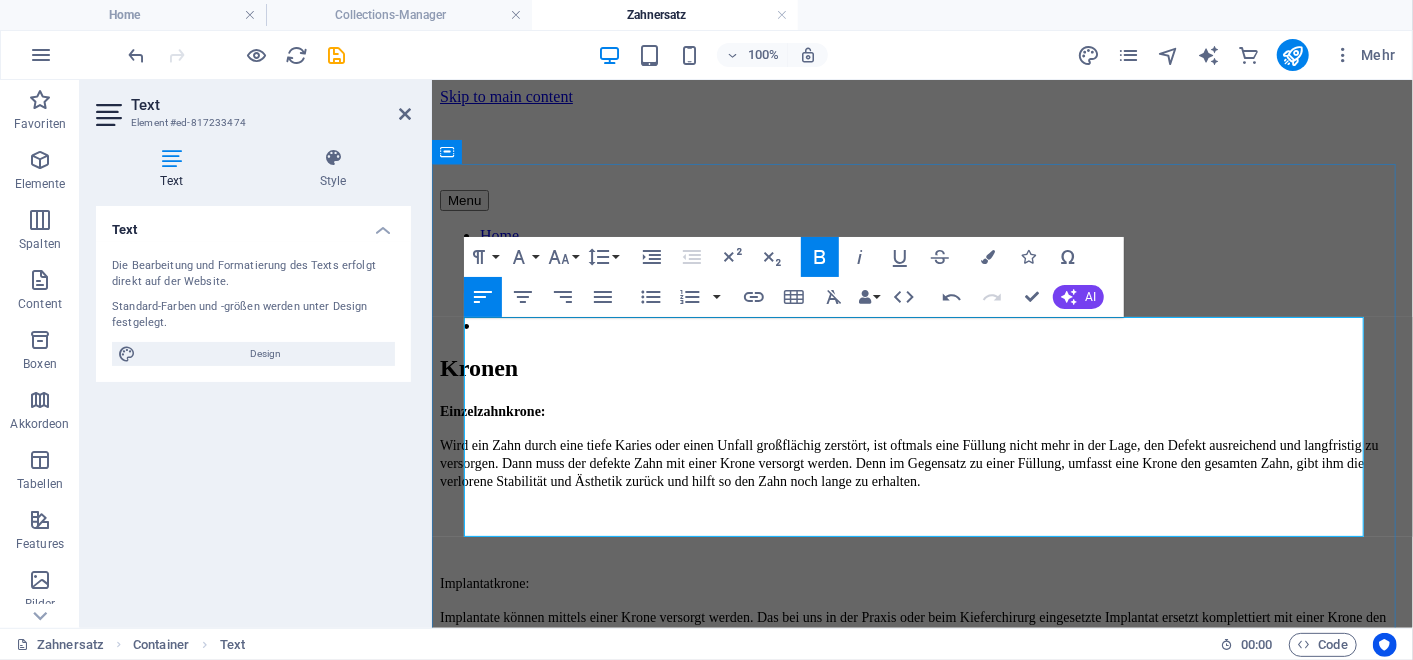 click at bounding box center (921, 548) 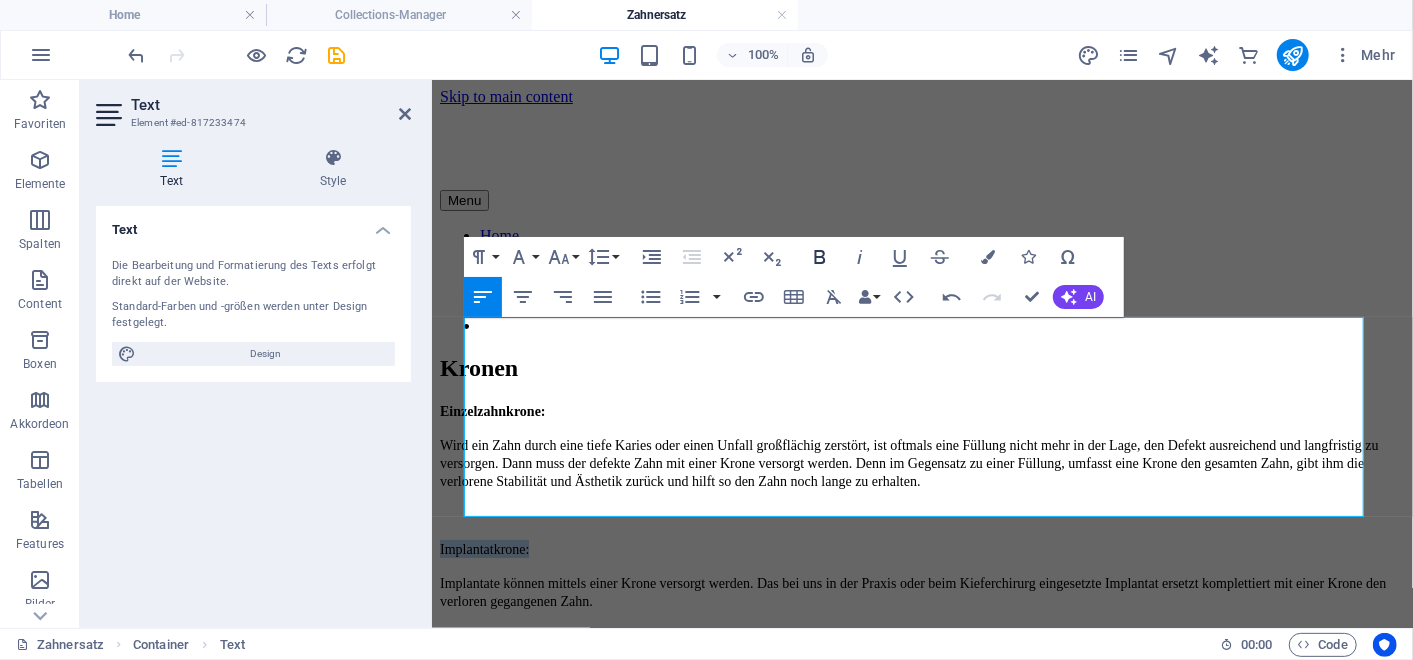 click 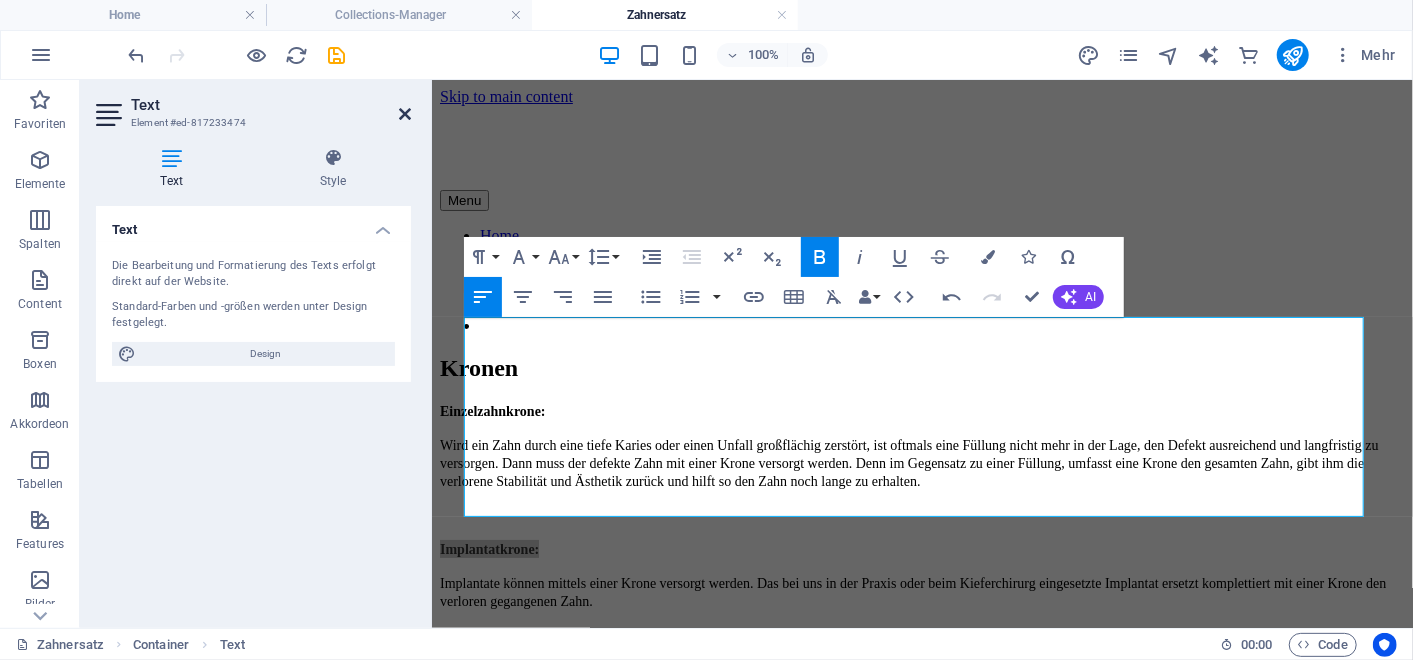 click at bounding box center [405, 114] 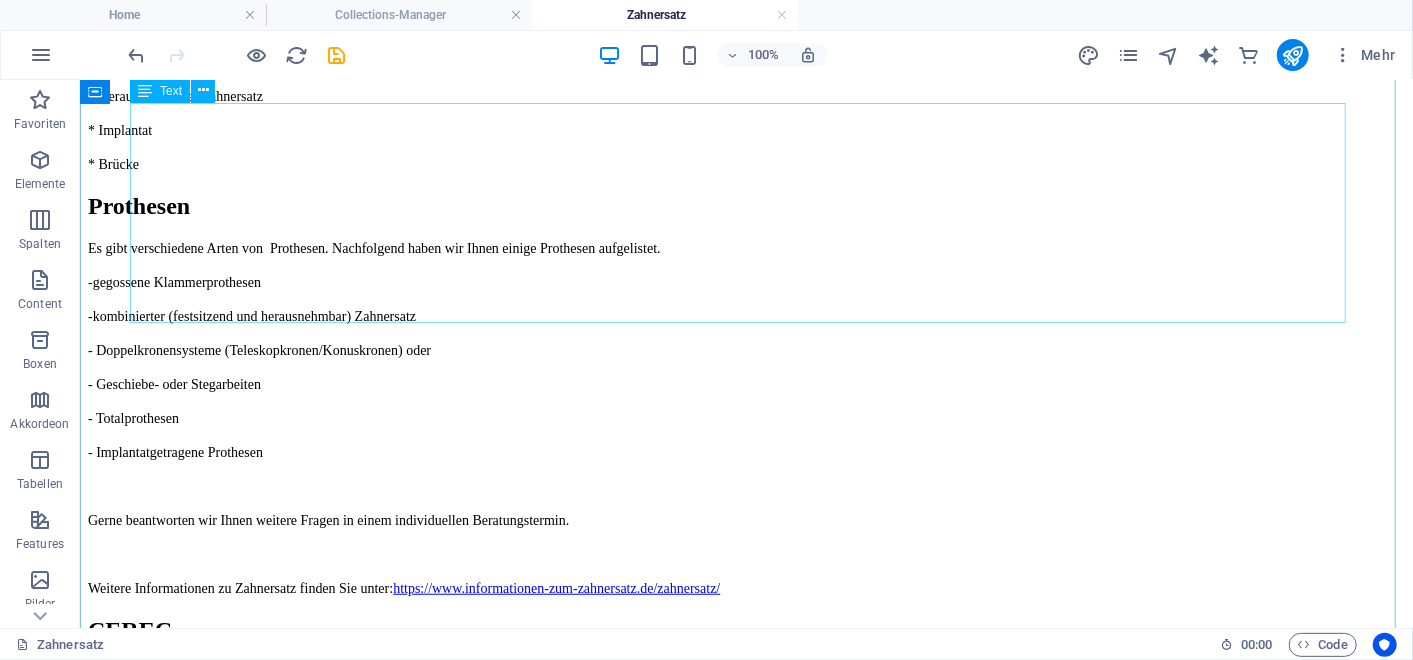 scroll, scrollTop: 720, scrollLeft: 0, axis: vertical 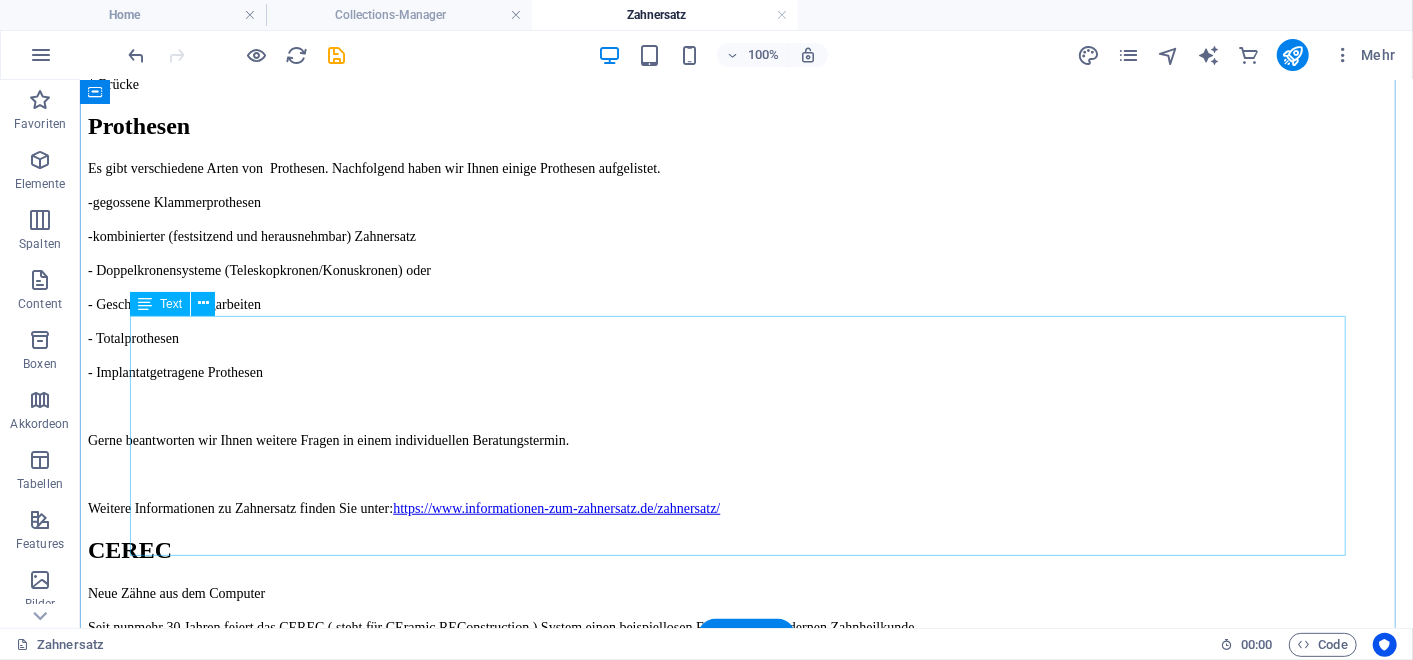 click on "Neue Zähne aus dem Computer Seit nunmehr 30 Jahren feiert das CEREC ( steht für CEramic REConstruction ) System einen beispiellosen Erfolg in der modernen Zahnheilkunde.  Das Cerec Gerät besteht aus einem mobilen Computer mit integriertem Flachbildschirm. Eine an dem Computer angeschlossene 3-D Kamera ermöglicht die exakte Vermessung eines Zahnes. Mit den Daten aus der Kamera können wir dann eine passgenaue Füllung Inlay) oder Krone direkt am Bildschirm konstruieren. Diese Daten werden danach mittels einer Funkverbindung an die separate Schleifmaschine geschickt, die Ihre Füllung oder Krone in etwa 10 Minuten aus einem Keramikblock herausfräst. Nur eine Behandlungssitzung! In unserer Praxis wird das CEREC-Verfahren nun schon seit mehr als 20 Jahren erfolgreich eingesetzt. Mit bereits über 5.000 Cerec-Rekonstruktion konnten wir unserern Patienten wieder schöne und gesunde Zähne geben. Dabei wird das entesprechende Material individuell auf die Situation im Mund angepasst." at bounding box center [745, 746] 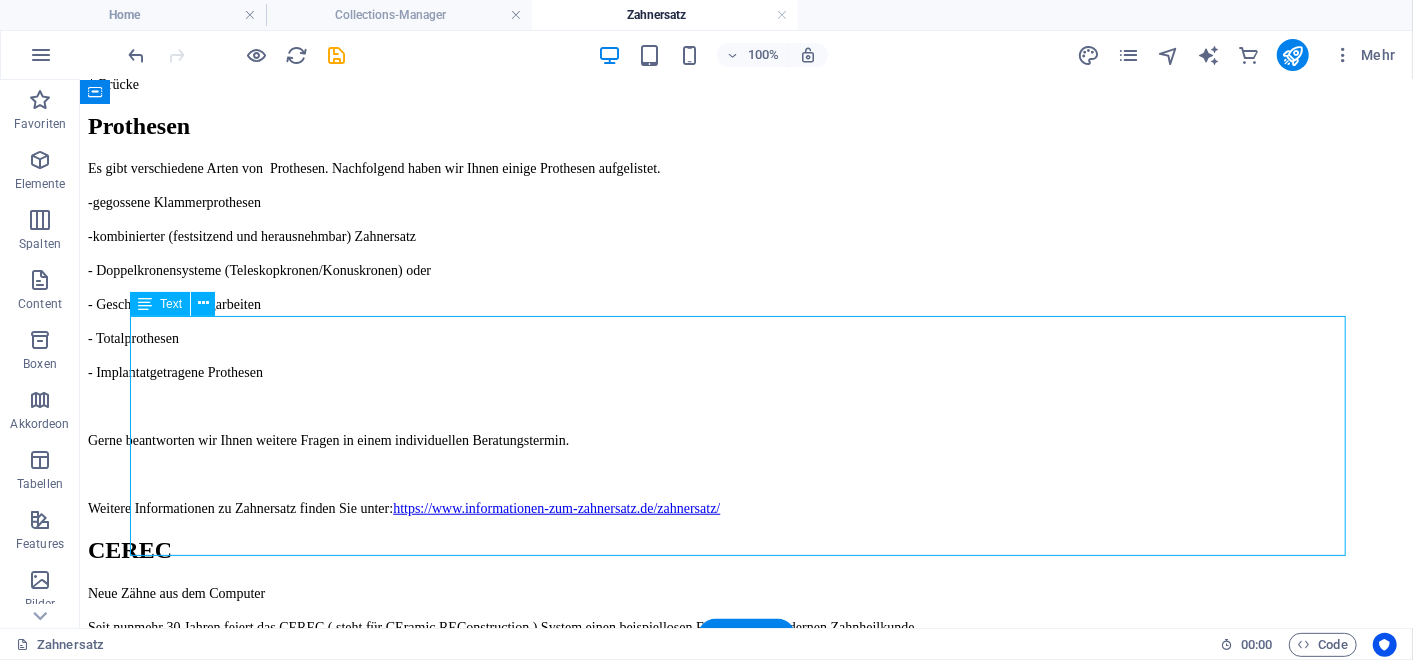 click on "Neue Zähne aus dem Computer Seit nunmehr 30 Jahren feiert das CEREC ( steht für CEramic REConstruction ) System einen beispiellosen Erfolg in der modernen Zahnheilkunde.  Das Cerec Gerät besteht aus einem mobilen Computer mit integriertem Flachbildschirm. Eine an dem Computer angeschlossene 3-D Kamera ermöglicht die exakte Vermessung eines Zahnes. Mit den Daten aus der Kamera können wir dann eine passgenaue Füllung Inlay) oder Krone direkt am Bildschirm konstruieren. Diese Daten werden danach mittels einer Funkverbindung an die separate Schleifmaschine geschickt, die Ihre Füllung oder Krone in etwa 10 Minuten aus einem Keramikblock herausfräst. Nur eine Behandlungssitzung! In unserer Praxis wird das CEREC-Verfahren nun schon seit mehr als 20 Jahren erfolgreich eingesetzt. Mit bereits über 5.000 Cerec-Rekonstruktion konnten wir unserern Patienten wieder schöne und gesunde Zähne geben. Dabei wird das entesprechende Material individuell auf die Situation im Mund angepasst." at bounding box center [745, 746] 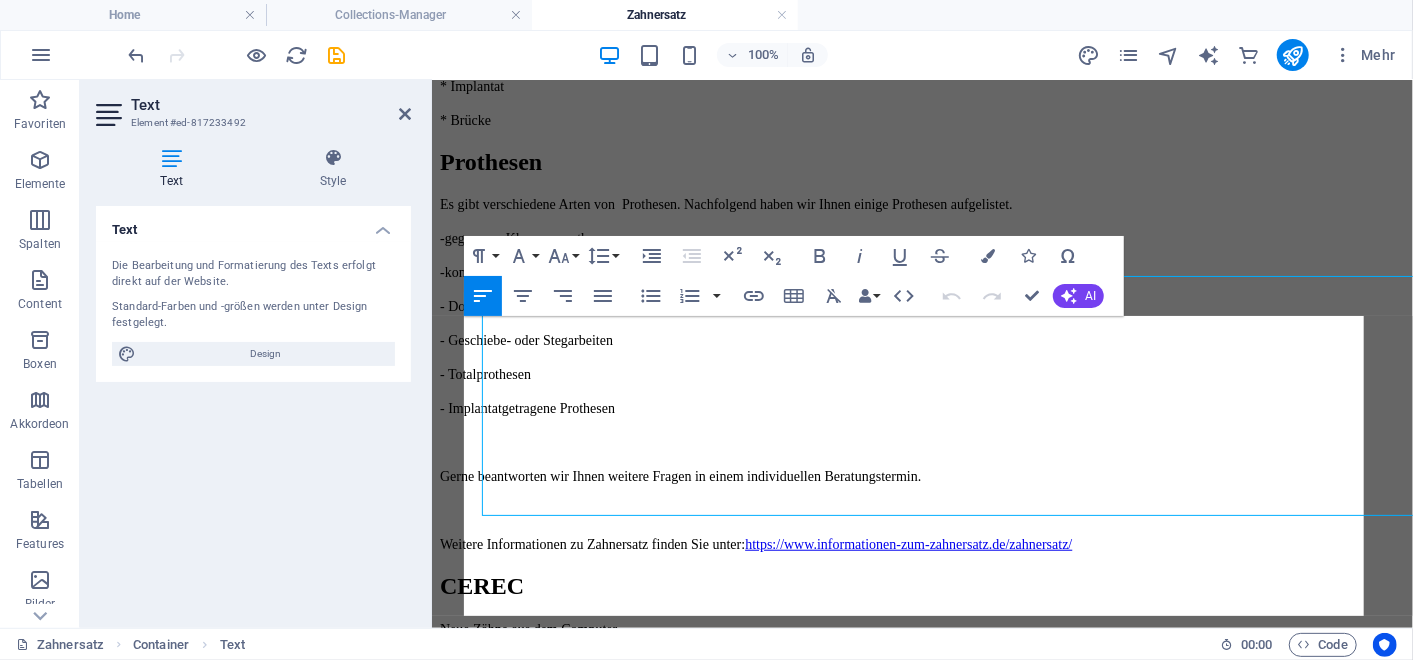 scroll, scrollTop: 760, scrollLeft: 0, axis: vertical 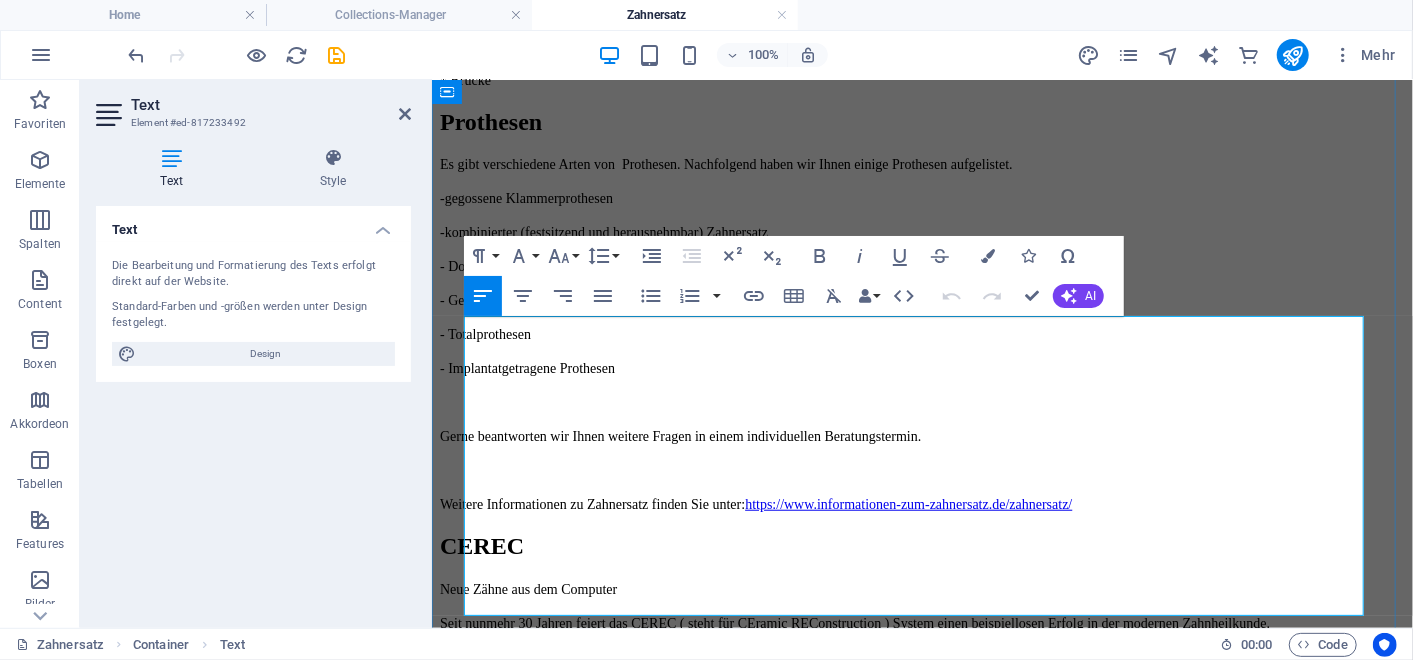 click on "Neue Zähne aus dem Computer" at bounding box center [921, 588] 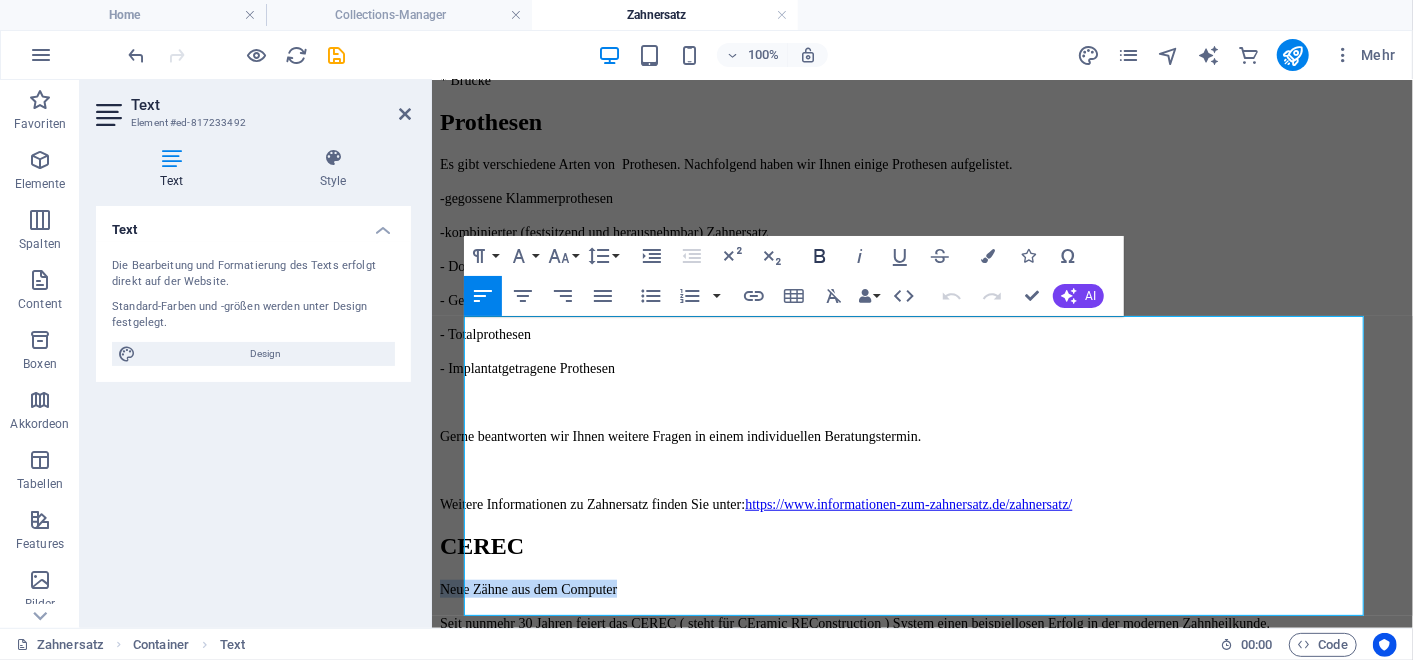 click 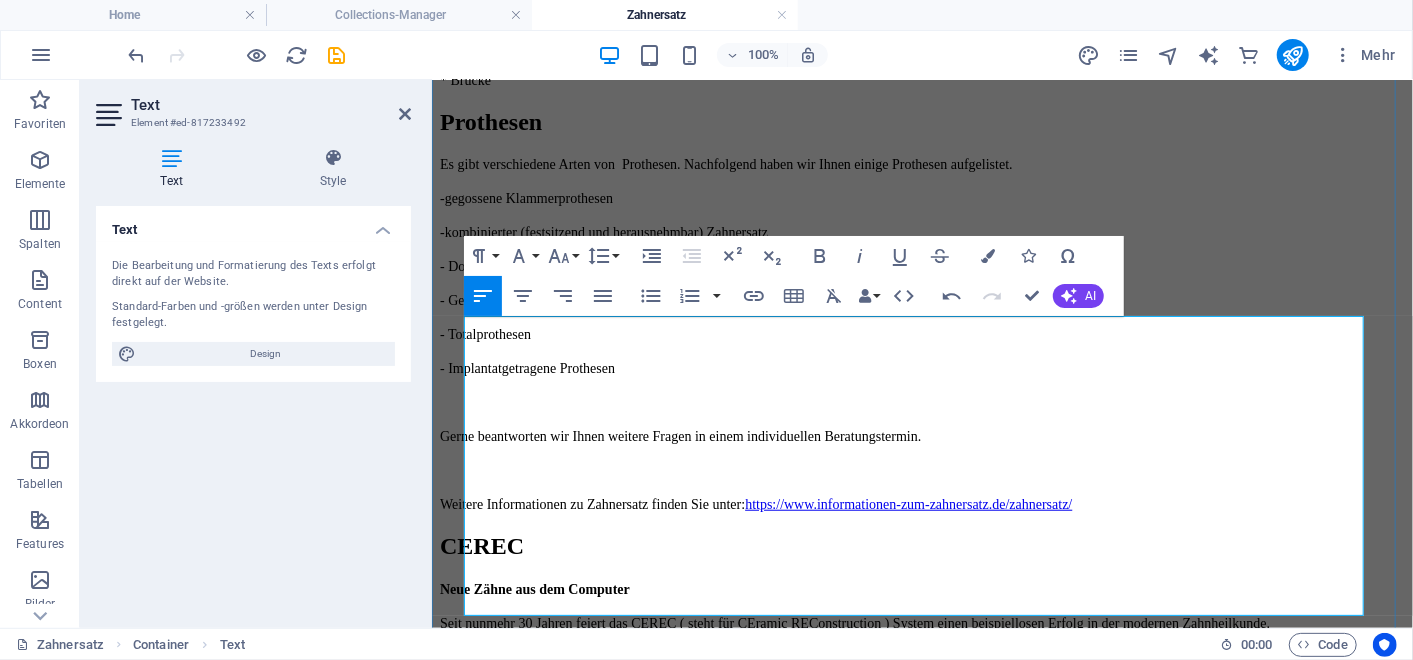 type 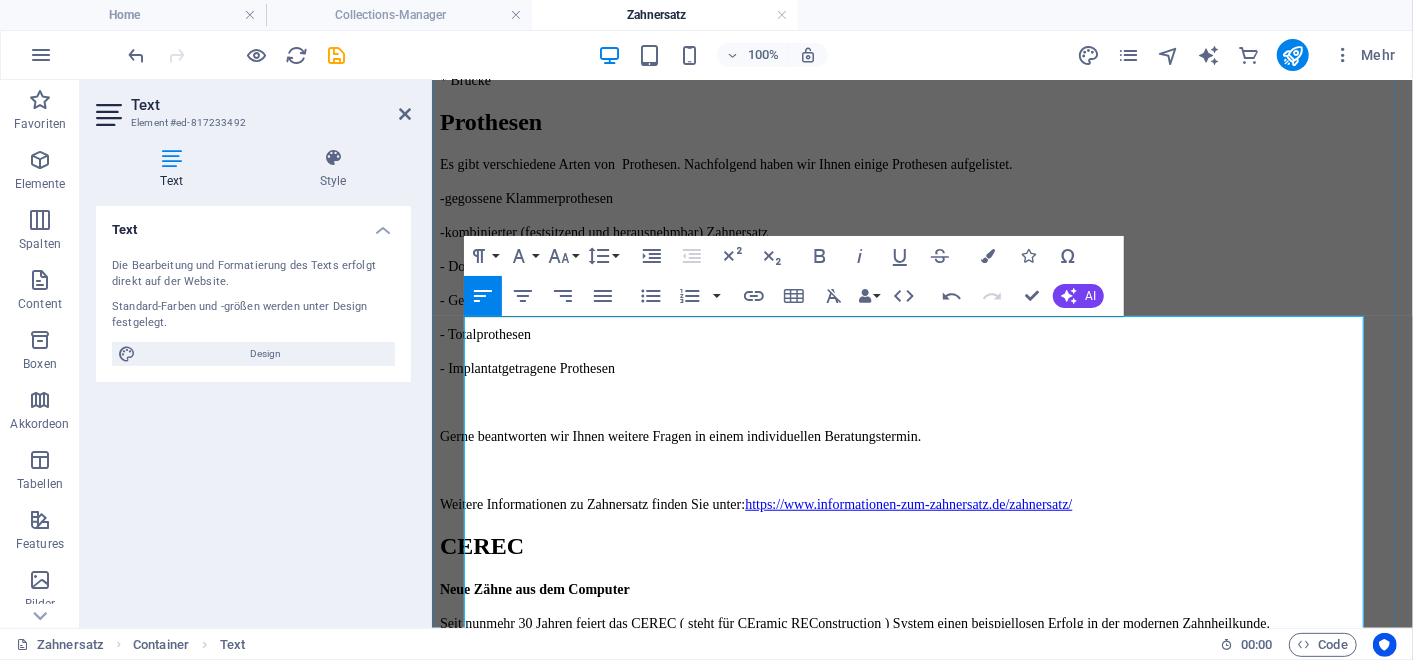 scroll, scrollTop: 770, scrollLeft: 0, axis: vertical 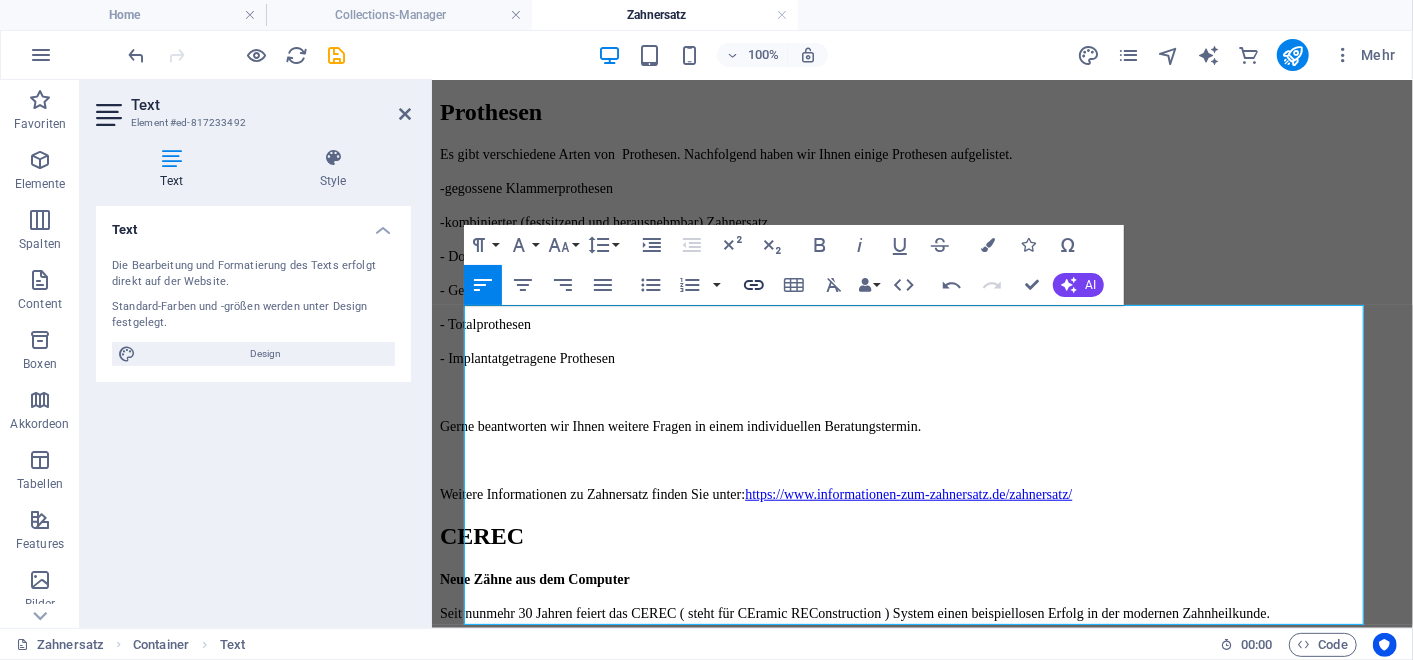 click 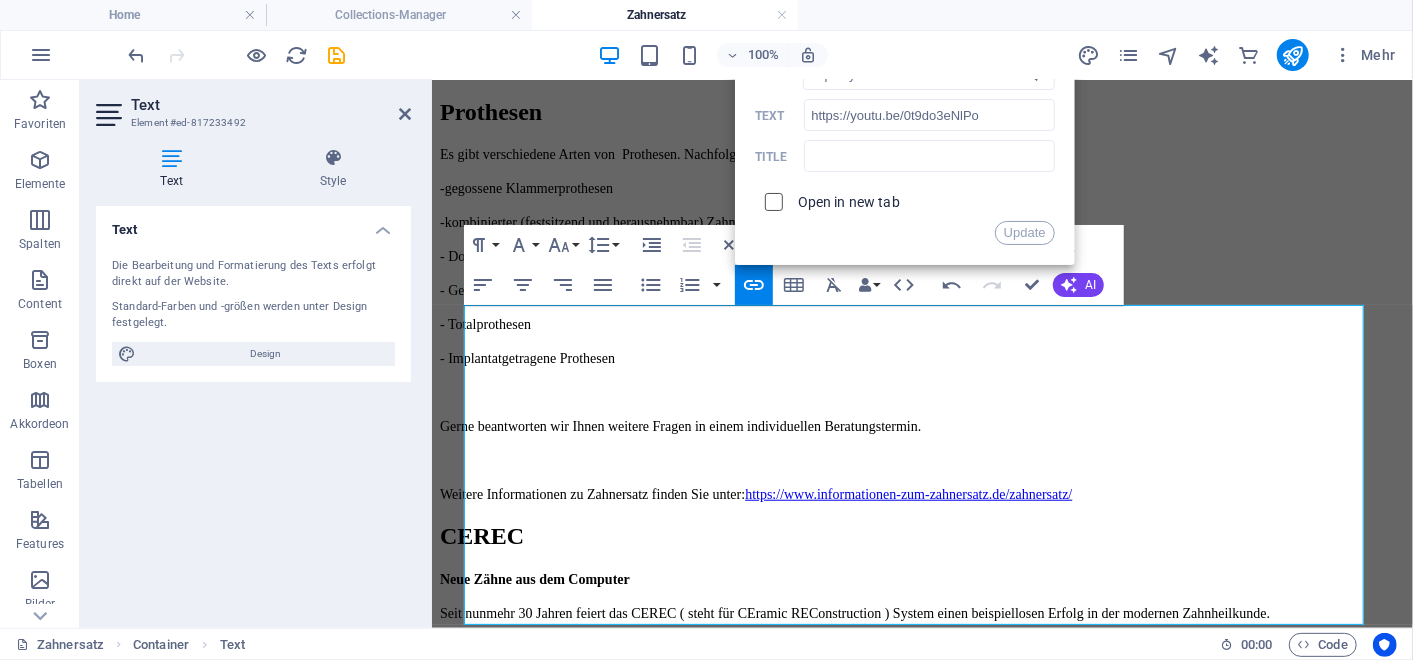 click at bounding box center (771, 199) 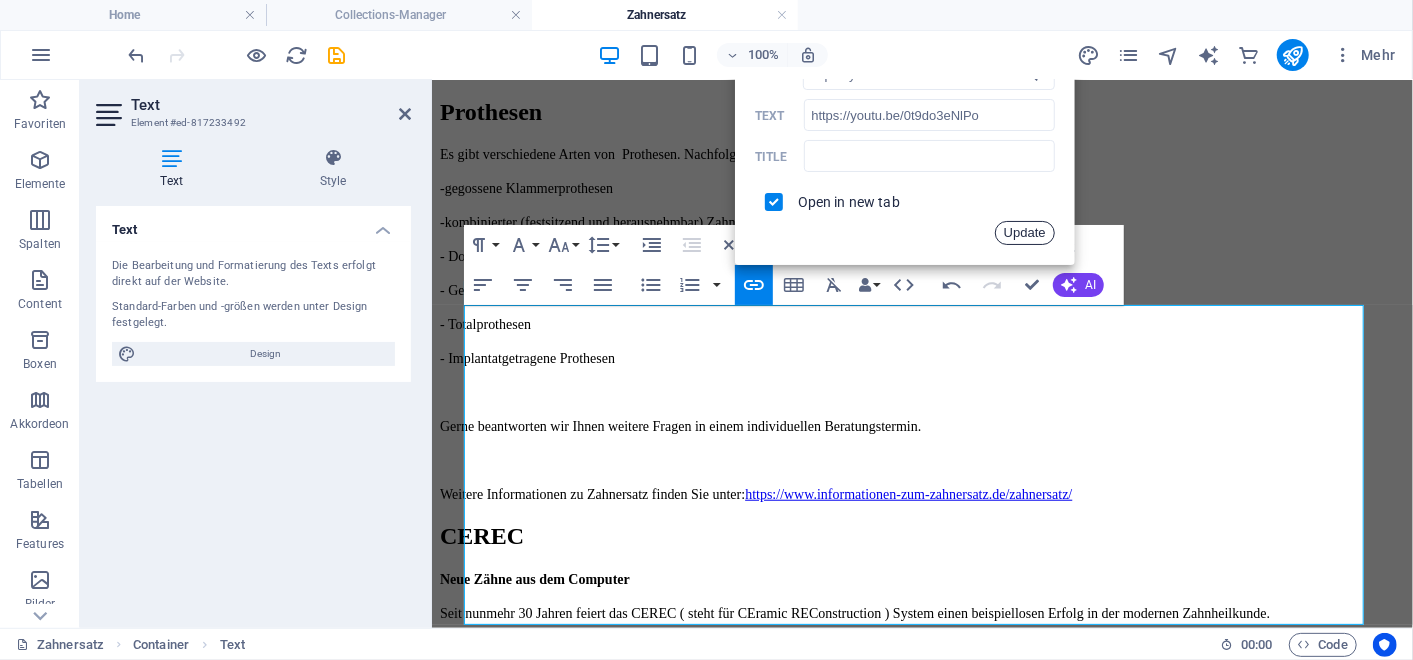 click on "Update" at bounding box center (1025, 233) 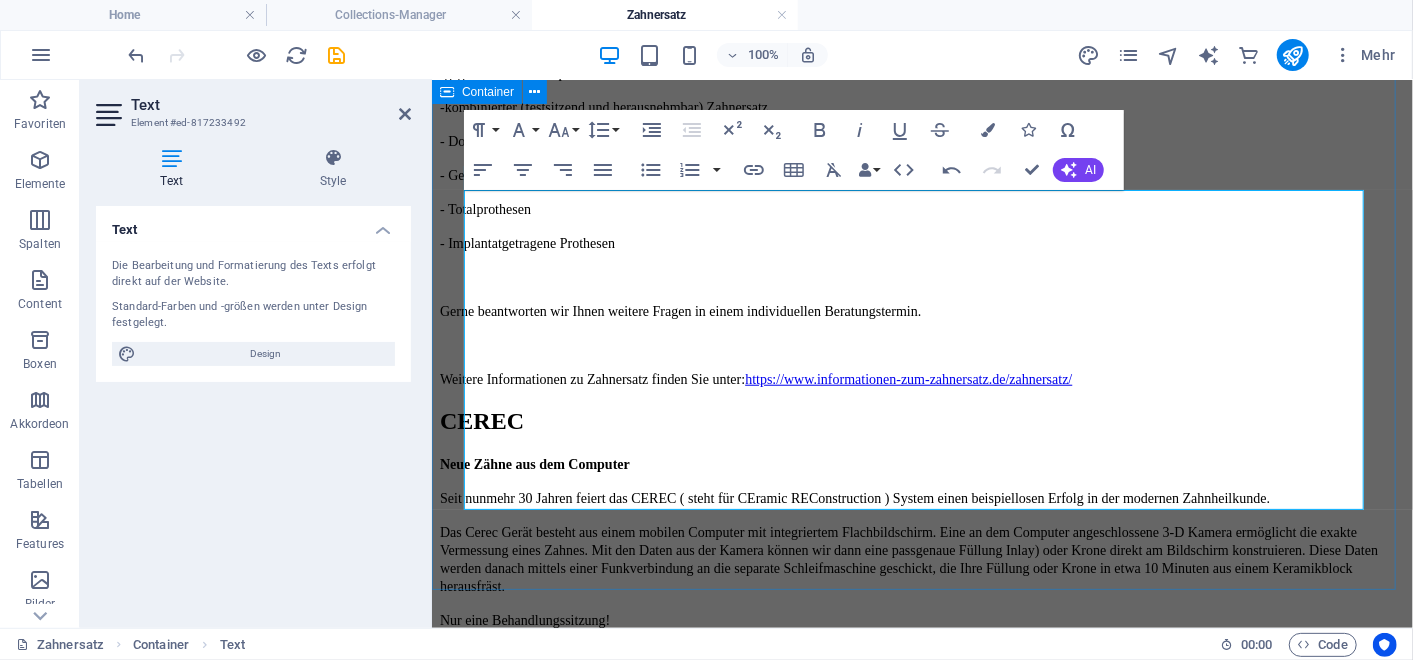 scroll, scrollTop: 891, scrollLeft: 0, axis: vertical 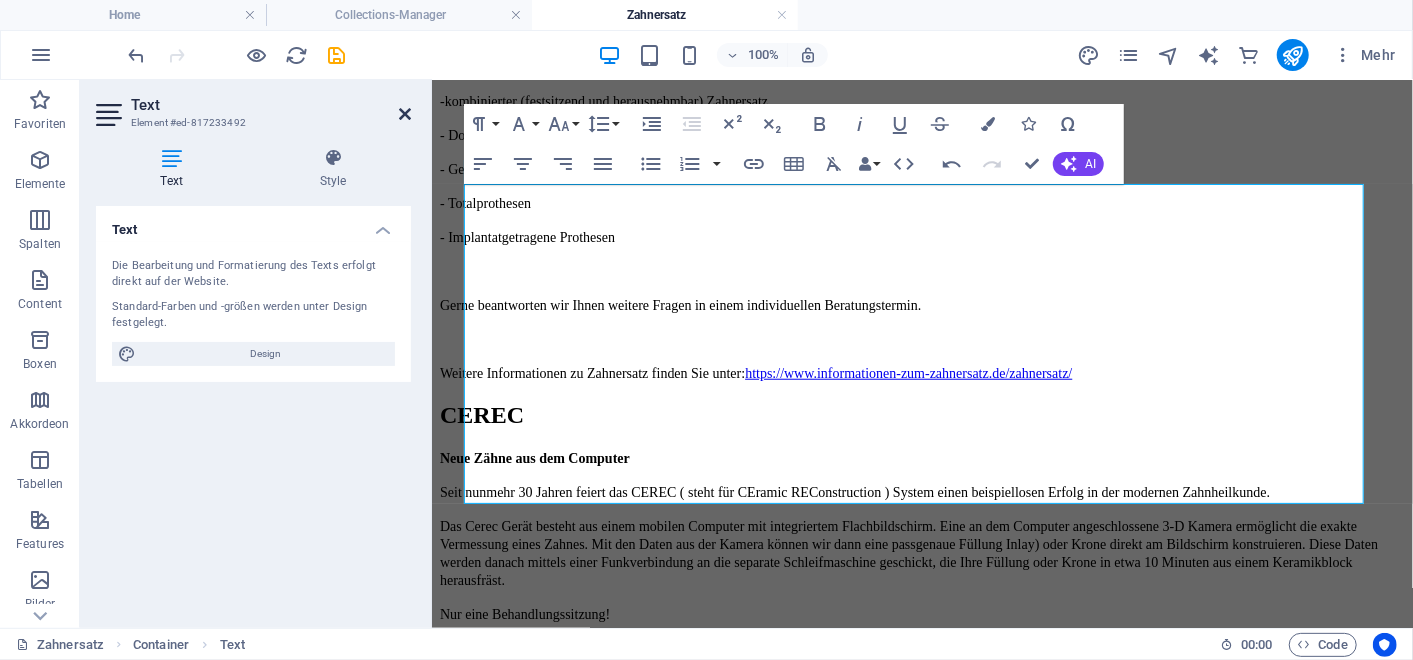 click at bounding box center [405, 114] 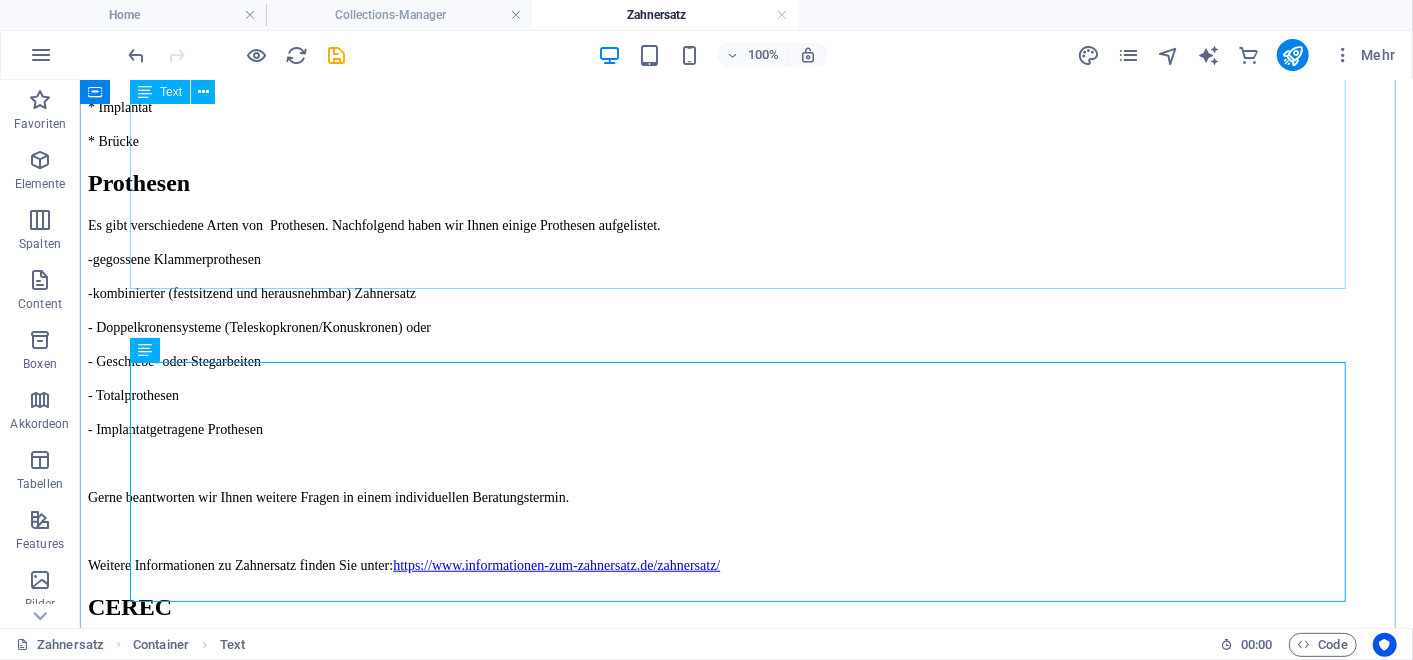 scroll, scrollTop: 660, scrollLeft: 0, axis: vertical 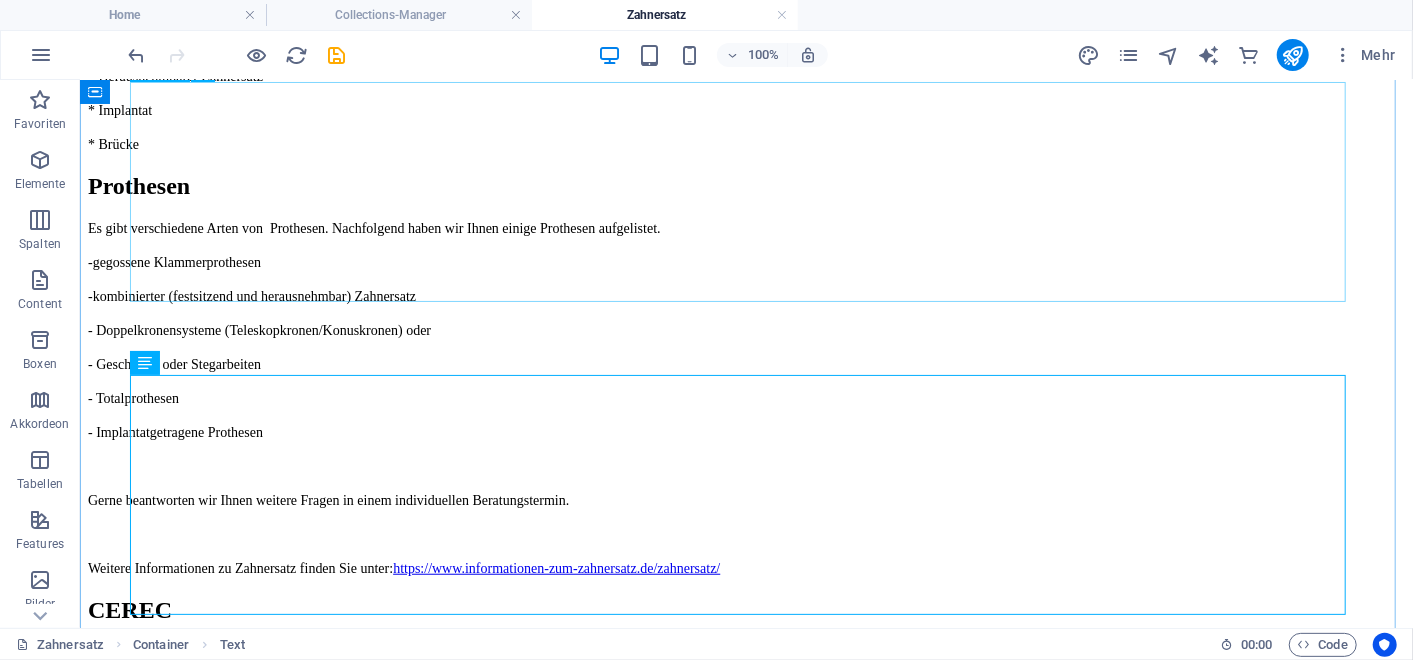 click on "Es gibt verschiedene Arten von  Prothesen. Nachfolgend haben wir Ihnen einige Prothesen aufgelistet.   -gegossene Klammerprothesen  -kombinierter (festsitzend und herausnehmbar) Zahnersatz     - Doppelkronensysteme (Teleskopkronen/Konuskronen) oder     - Geschiebe- oder Stegarbeiten     - Totalprothesen     - Implantatgetragene Prothesen Gerne beantworten wir Ihnen weitere Fragen in einem individuellen Beratungstermin. Weitere Informationen zu Zahnersatz finden Sie unter:  https://www.informationen-zum-zahnersatz.de/zahnersatz/" at bounding box center [745, 397] 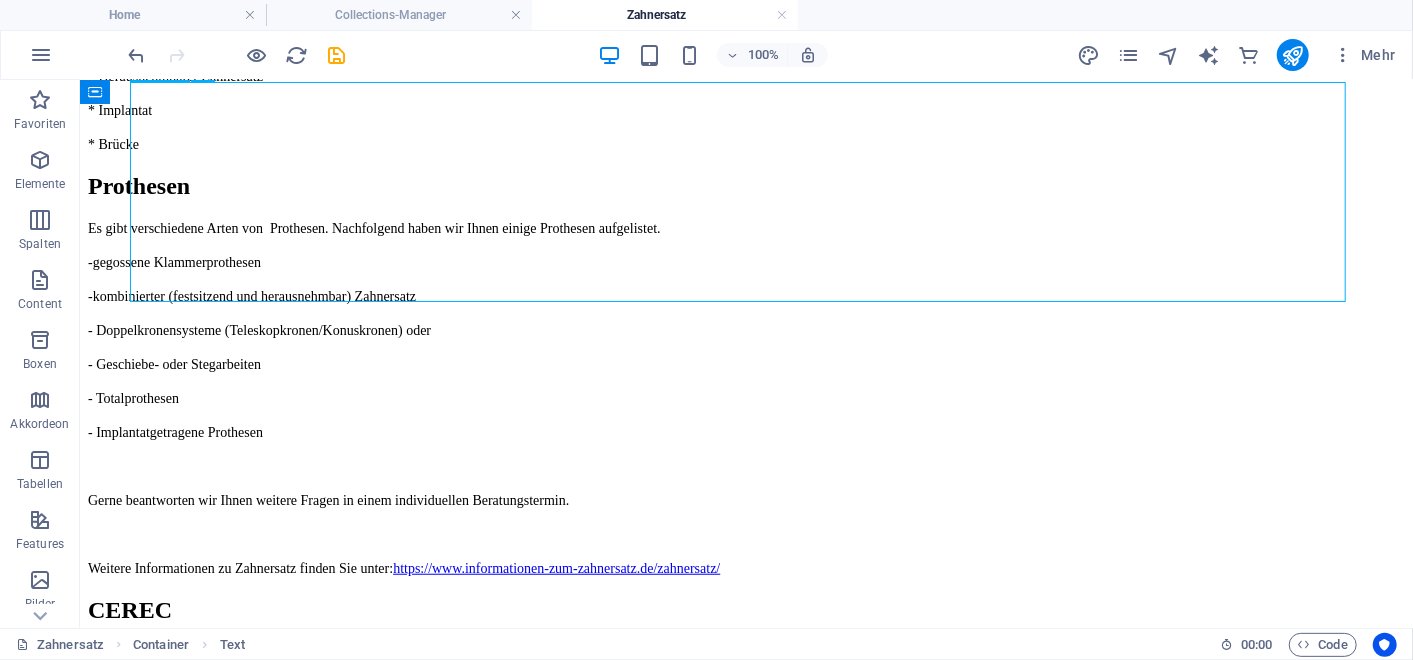 click on "Es gibt verschiedene Arten von  Prothesen. Nachfolgend haben wir Ihnen einige Prothesen aufgelistet.   -gegossene Klammerprothesen  -kombinierter (festsitzend und herausnehmbar) Zahnersatz     - Doppelkronensysteme (Teleskopkronen/Konuskronen) oder     - Geschiebe- oder Stegarbeiten     - Totalprothesen     - Implantatgetragene Prothesen Gerne beantworten wir Ihnen weitere Fragen in einem individuellen Beratungstermin. Weitere Informationen zu Zahnersatz finden Sie unter:  https://www.informationen-zum-zahnersatz.de/zahnersatz/" at bounding box center (745, 397) 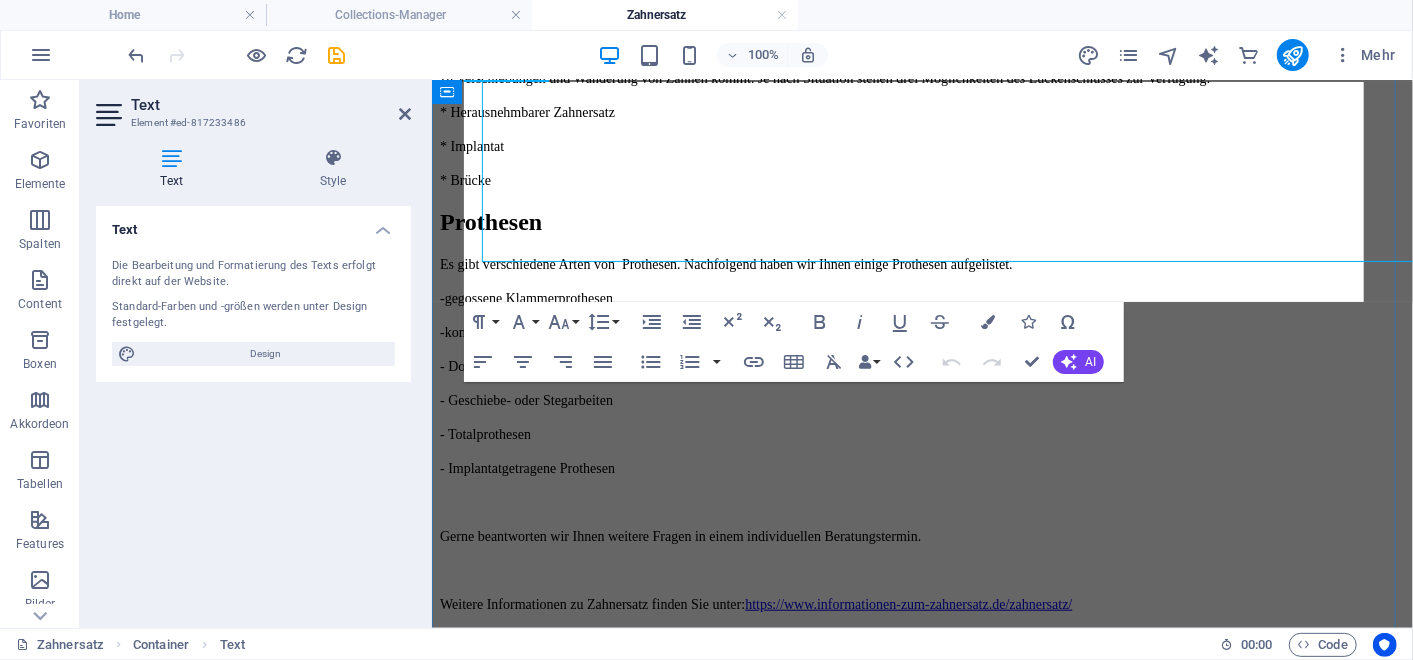 scroll, scrollTop: 700, scrollLeft: 0, axis: vertical 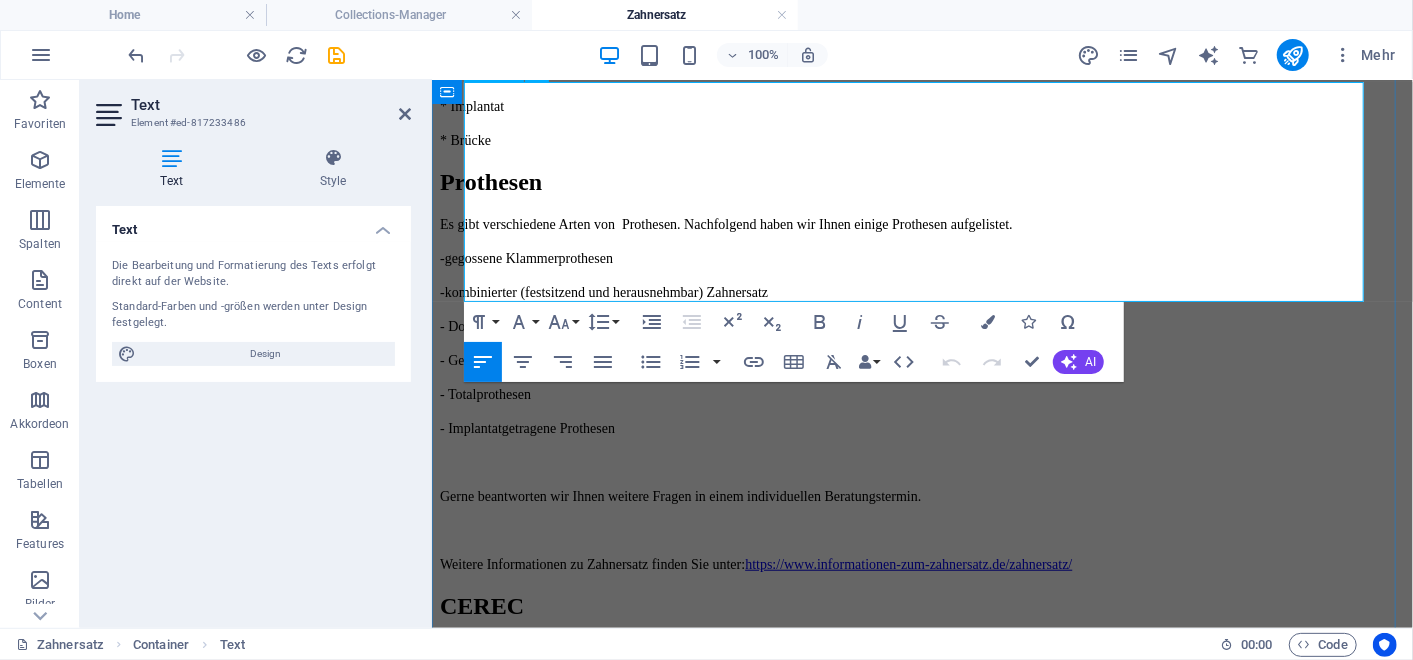 click on "Weitere Informationen zu Zahnersatz finden Sie unter:  https://www.informationen-zum-zahnersatz.de/zahnersatz/" at bounding box center [921, 563] 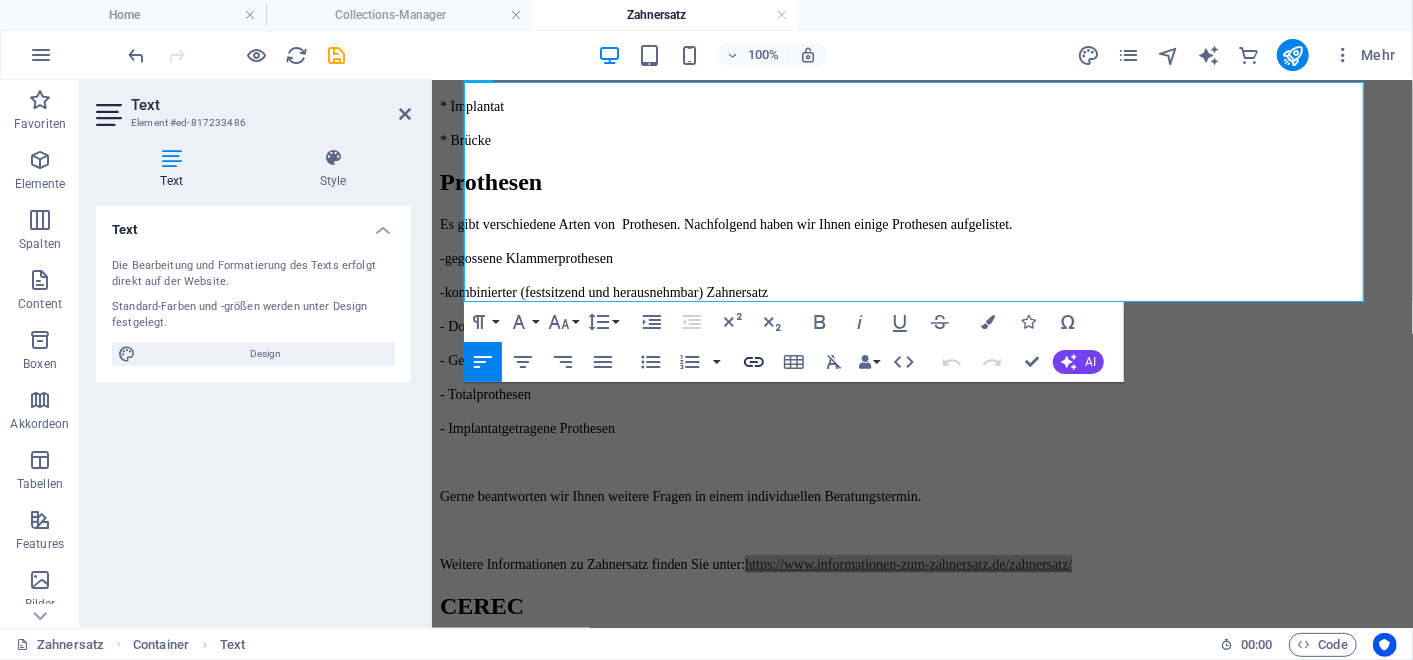 click 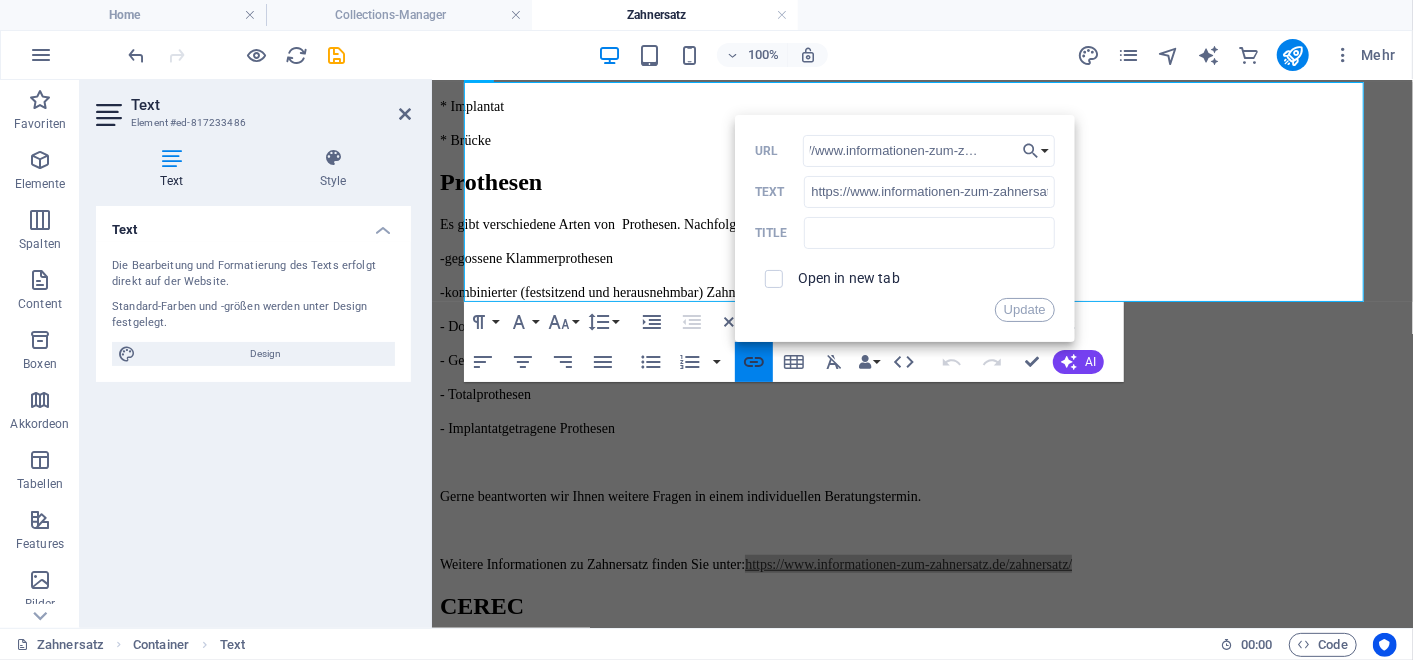 scroll, scrollTop: 0, scrollLeft: 0, axis: both 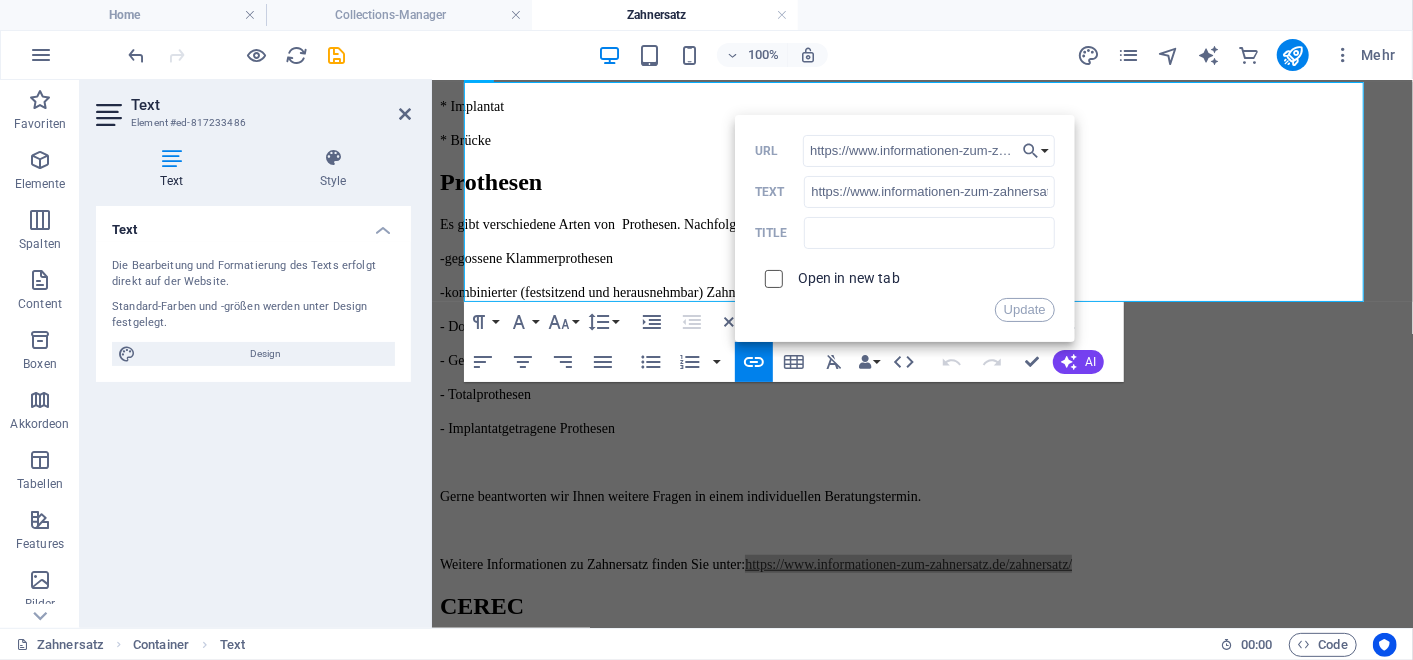 click at bounding box center [771, 276] 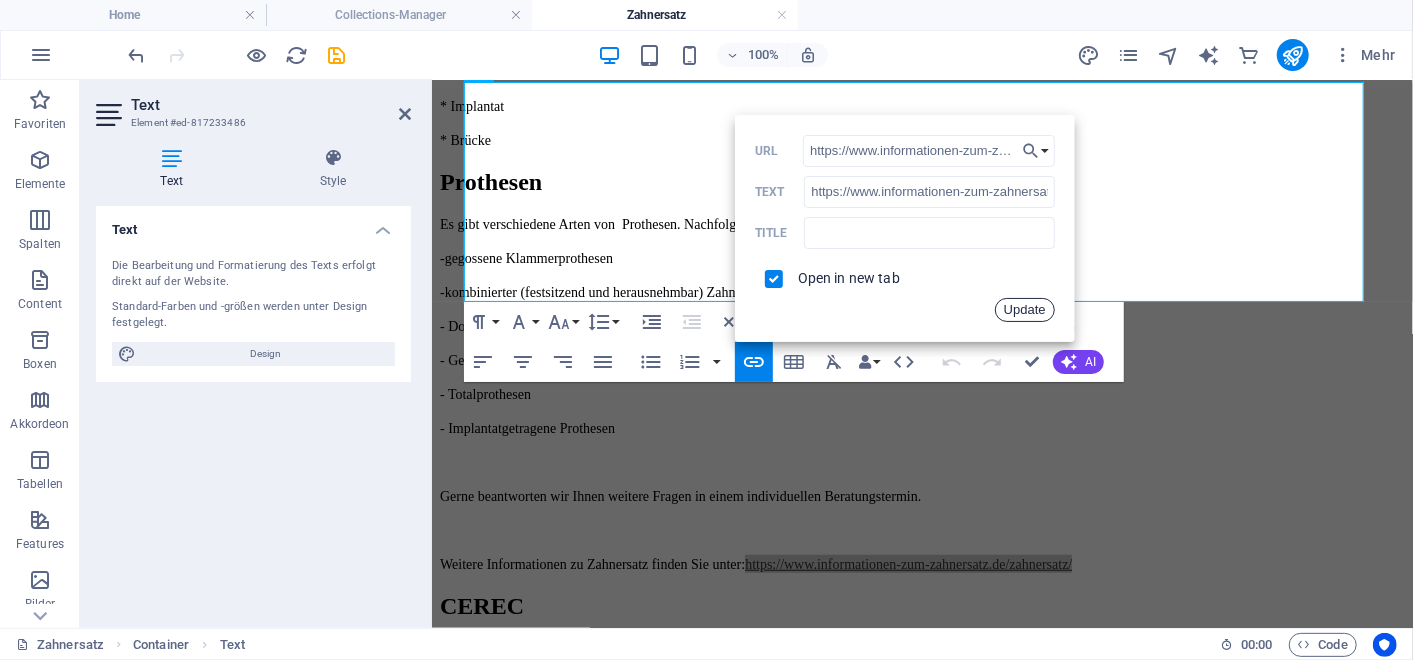 click on "Update" at bounding box center [1025, 310] 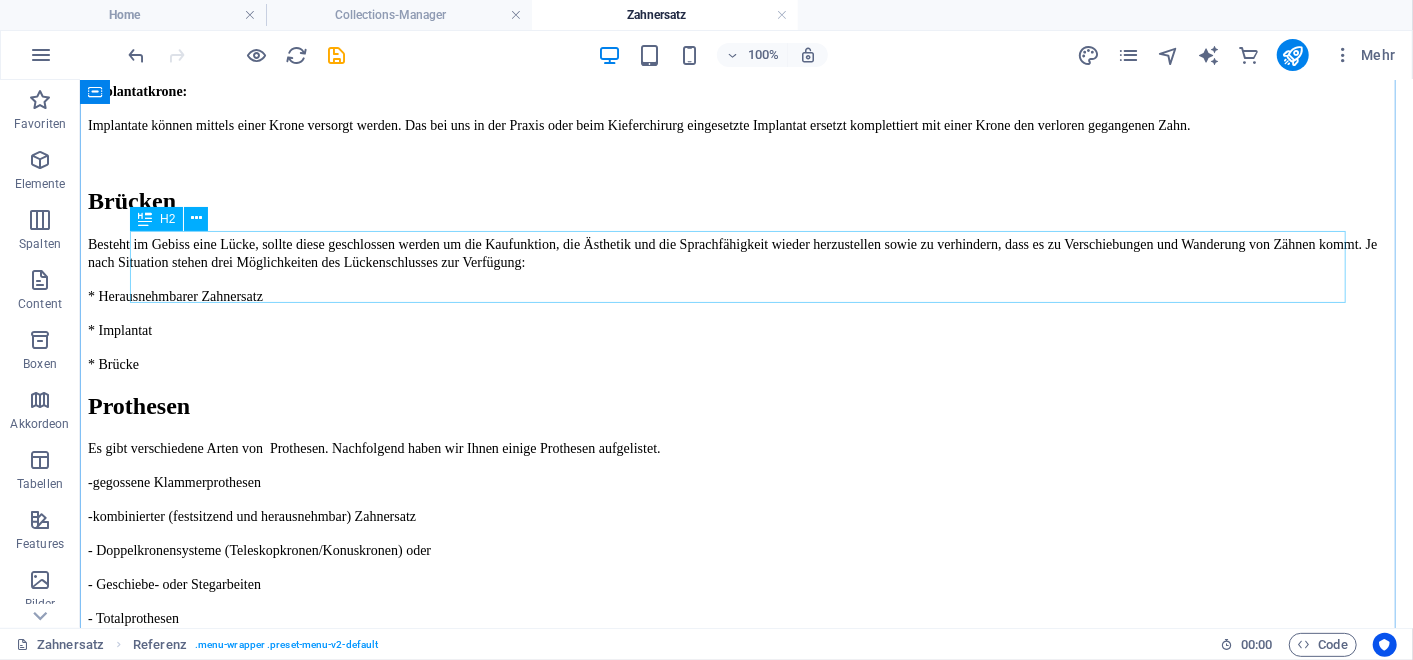scroll, scrollTop: 441, scrollLeft: 0, axis: vertical 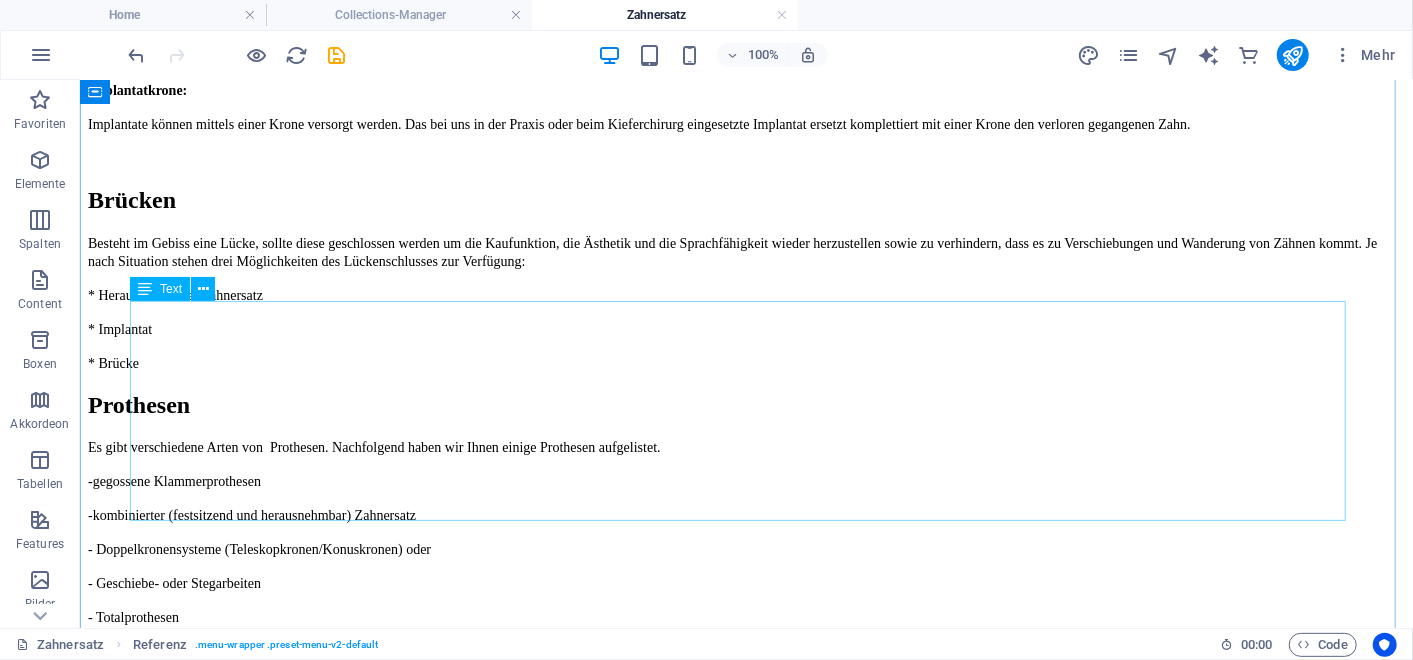 click on "Es gibt verschiedene Arten von  Prothesen. Nachfolgend haben wir Ihnen einige Prothesen aufgelistet.   -gegossene Klammerprothesen  -kombinierter (festsitzend und herausnehmbar) Zahnersatz     - Doppelkronensysteme (Teleskopkronen/Konuskronen) oder     - Geschiebe- oder Stegarbeiten     - Totalprothesen     - Implantatgetragene Prothesen Gerne beantworten wir Ihnen weitere Fragen in einem individuellen Beratungstermin. Weitere Informationen zu Zahnersatz finden Sie unter:  https://www.informationen-zum-zahnersatz.de/zahnersatz/" at bounding box center [745, 616] 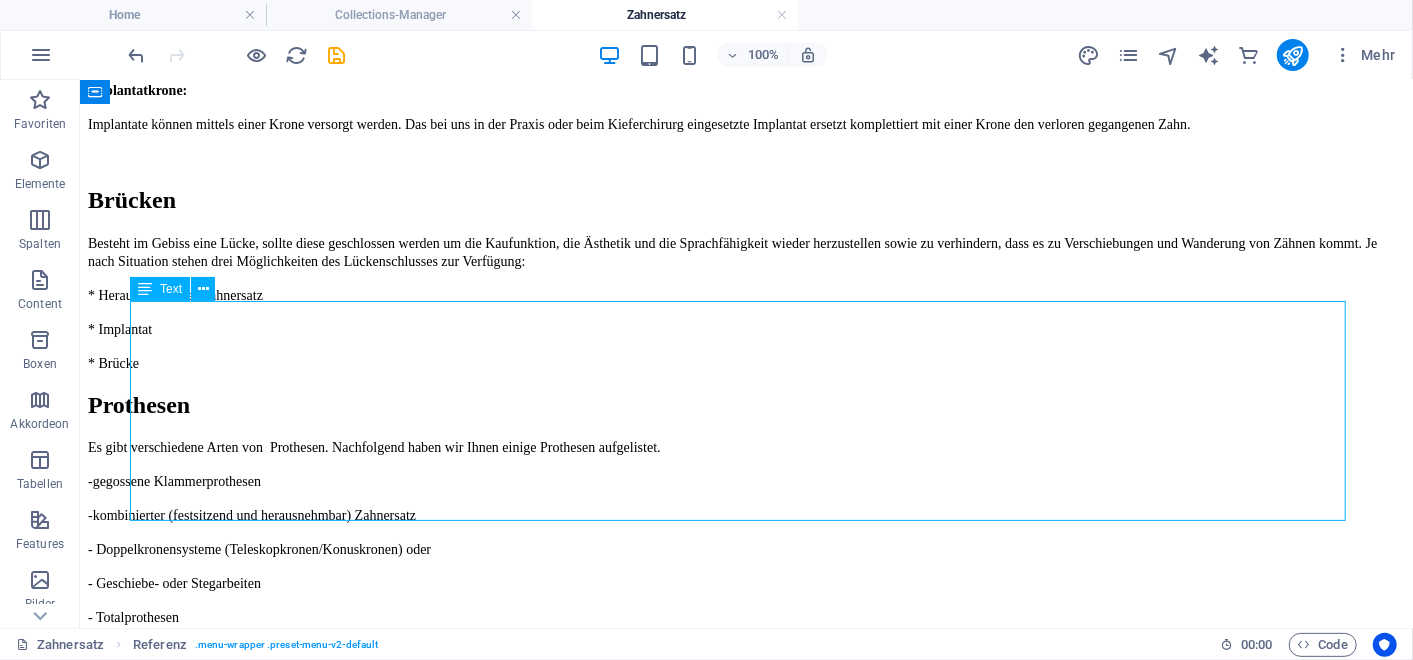 click on "Es gibt verschiedene Arten von  Prothesen. Nachfolgend haben wir Ihnen einige Prothesen aufgelistet.   -gegossene Klammerprothesen  -kombinierter (festsitzend und herausnehmbar) Zahnersatz     - Doppelkronensysteme (Teleskopkronen/Konuskronen) oder     - Geschiebe- oder Stegarbeiten     - Totalprothesen     - Implantatgetragene Prothesen Gerne beantworten wir Ihnen weitere Fragen in einem individuellen Beratungstermin. Weitere Informationen zu Zahnersatz finden Sie unter:  https://www.informationen-zum-zahnersatz.de/zahnersatz/" at bounding box center (745, 616) 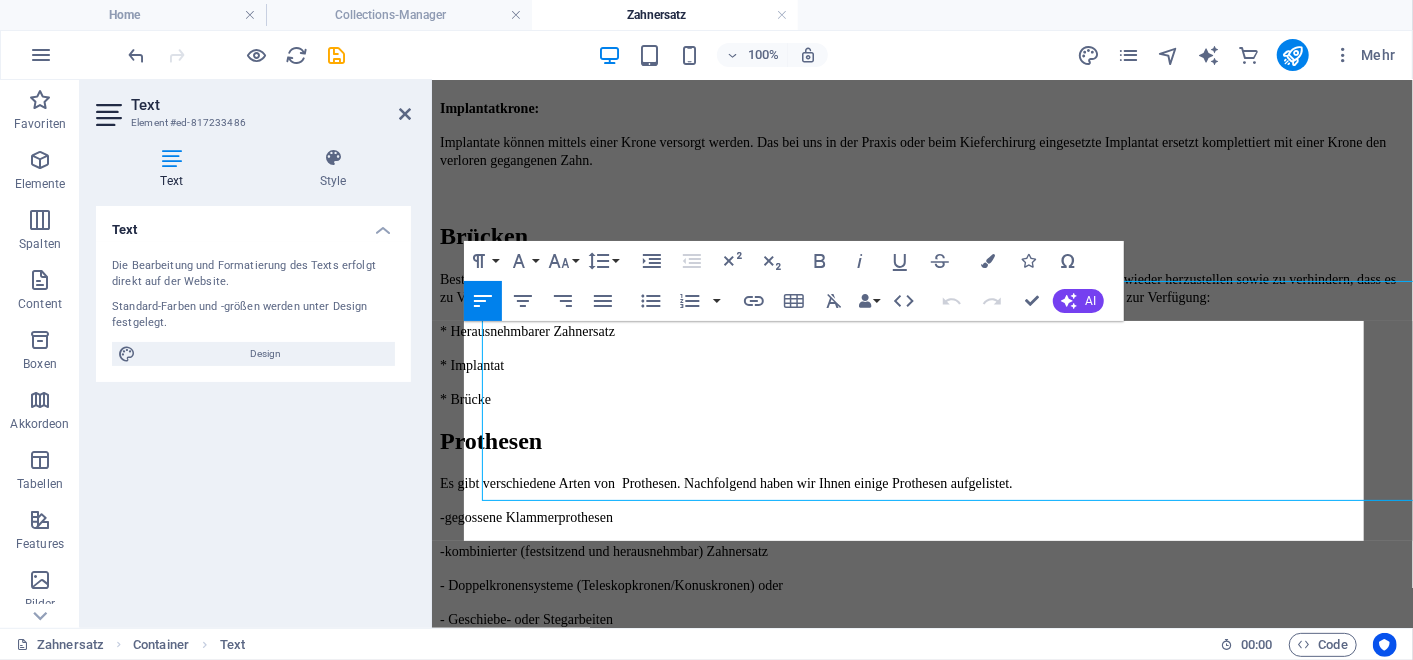 scroll, scrollTop: 461, scrollLeft: 0, axis: vertical 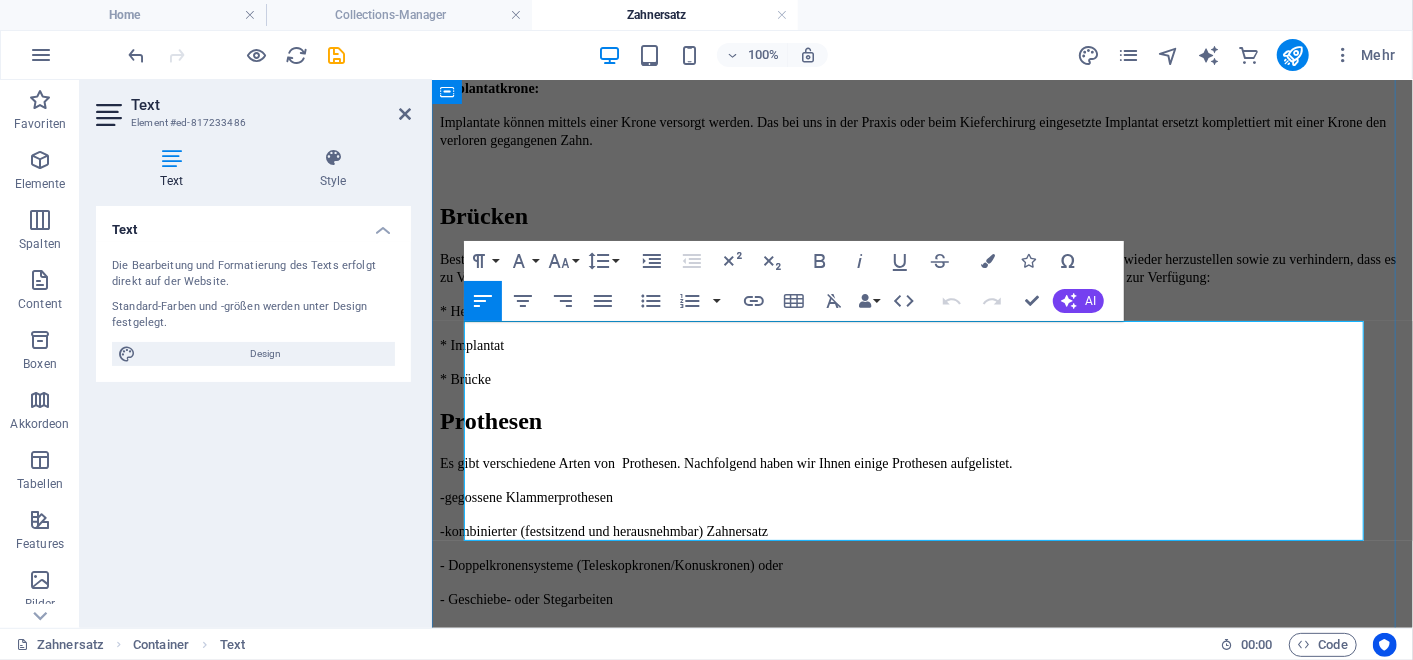 click on "Weitere Informationen zu Zahnersatz finden Sie unter:" at bounding box center (591, 802) 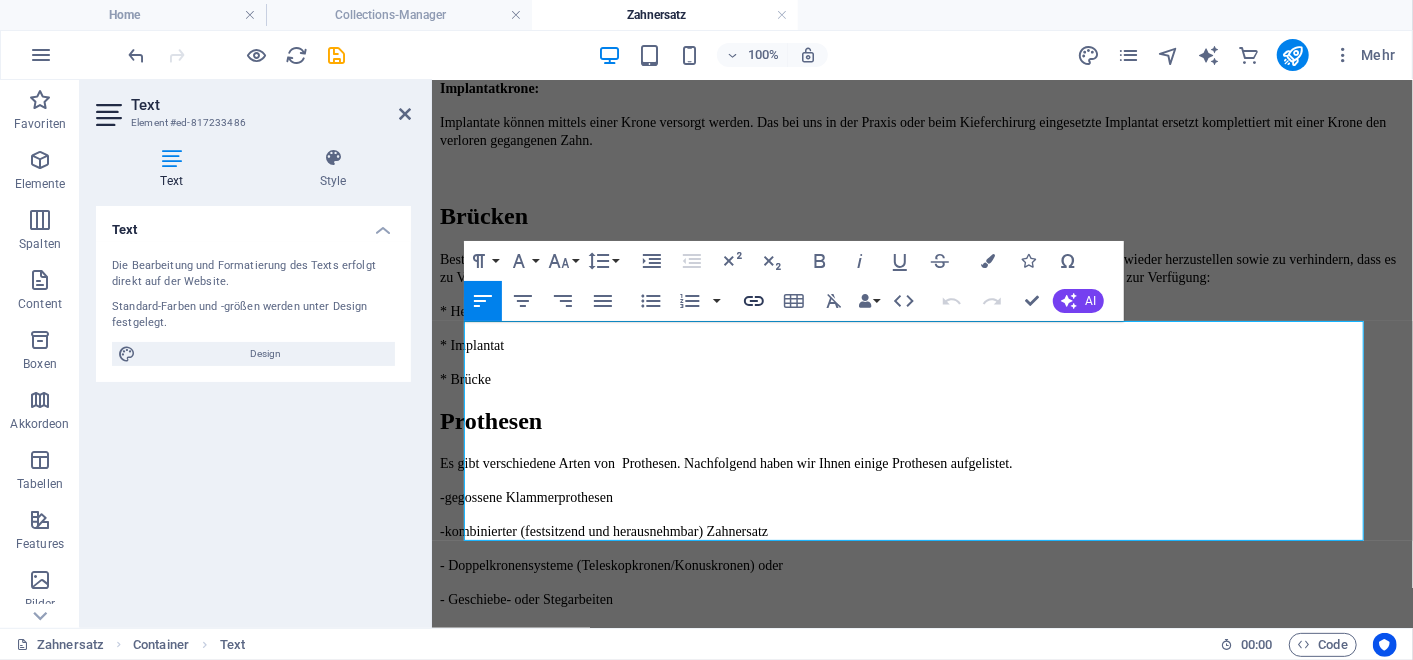click 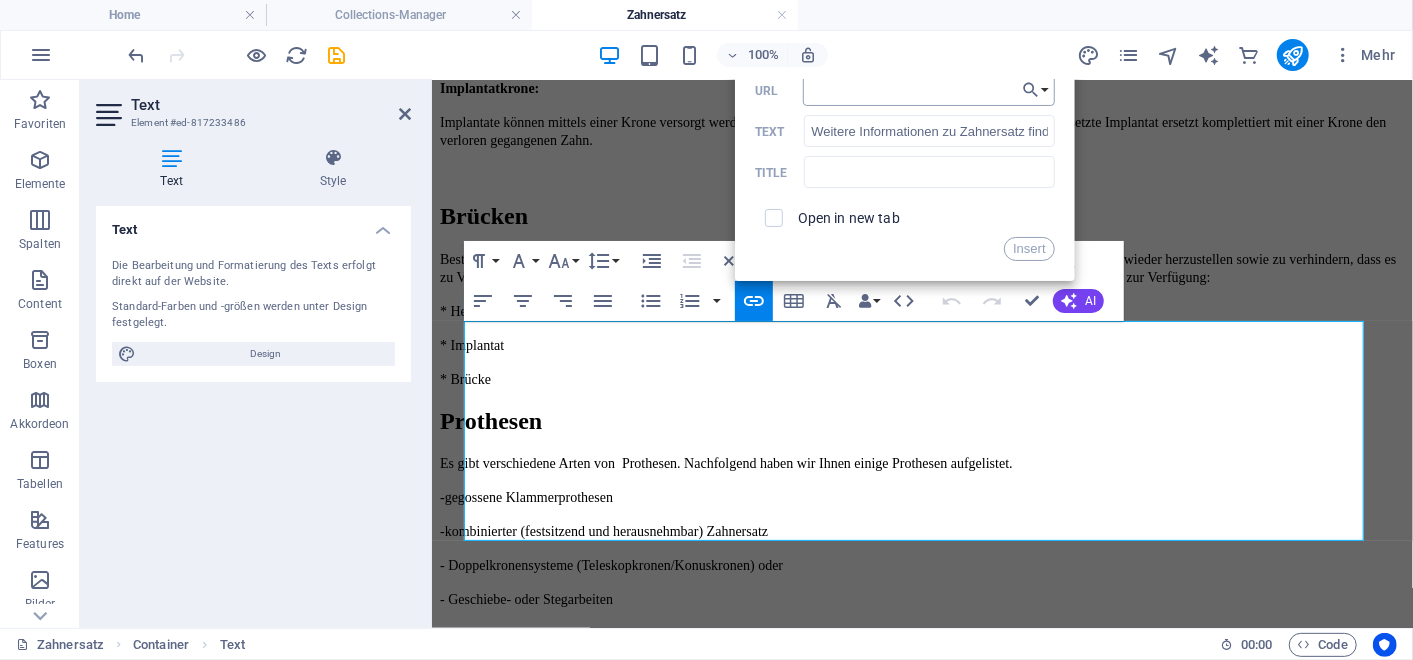 click on "URL" at bounding box center [929, 90] 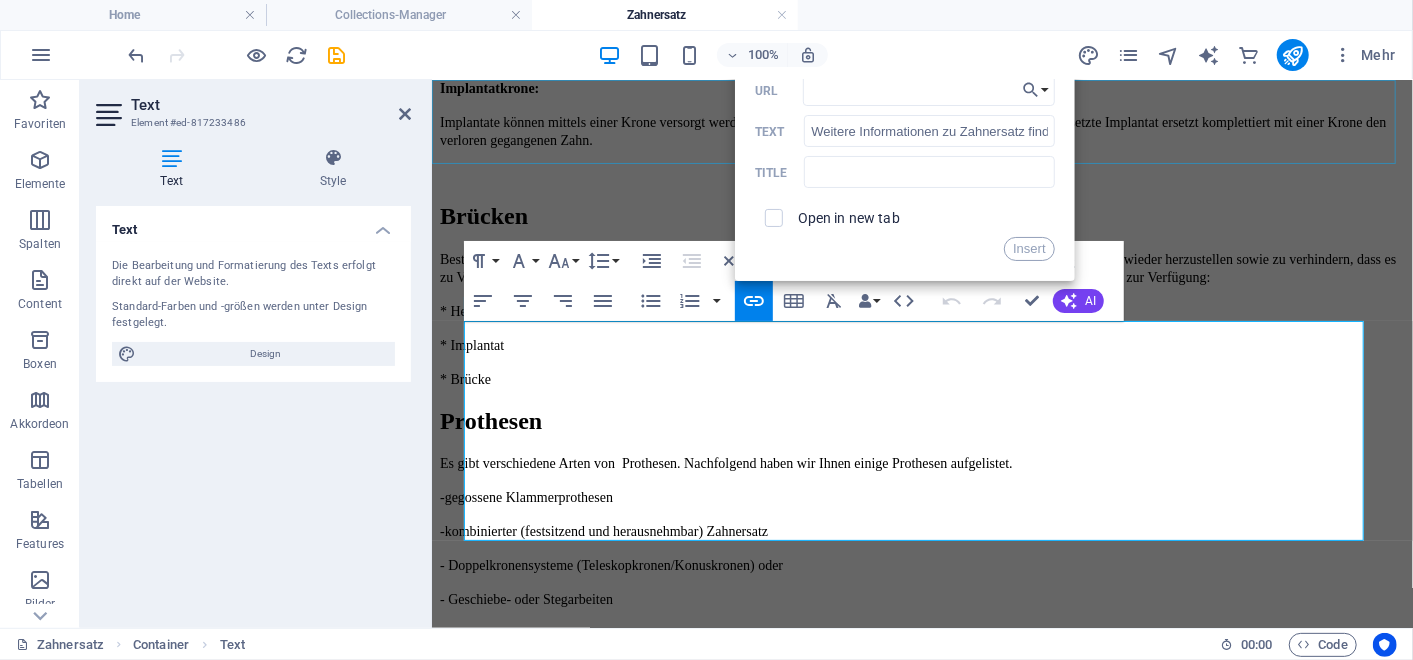 click at bounding box center [921, -356] 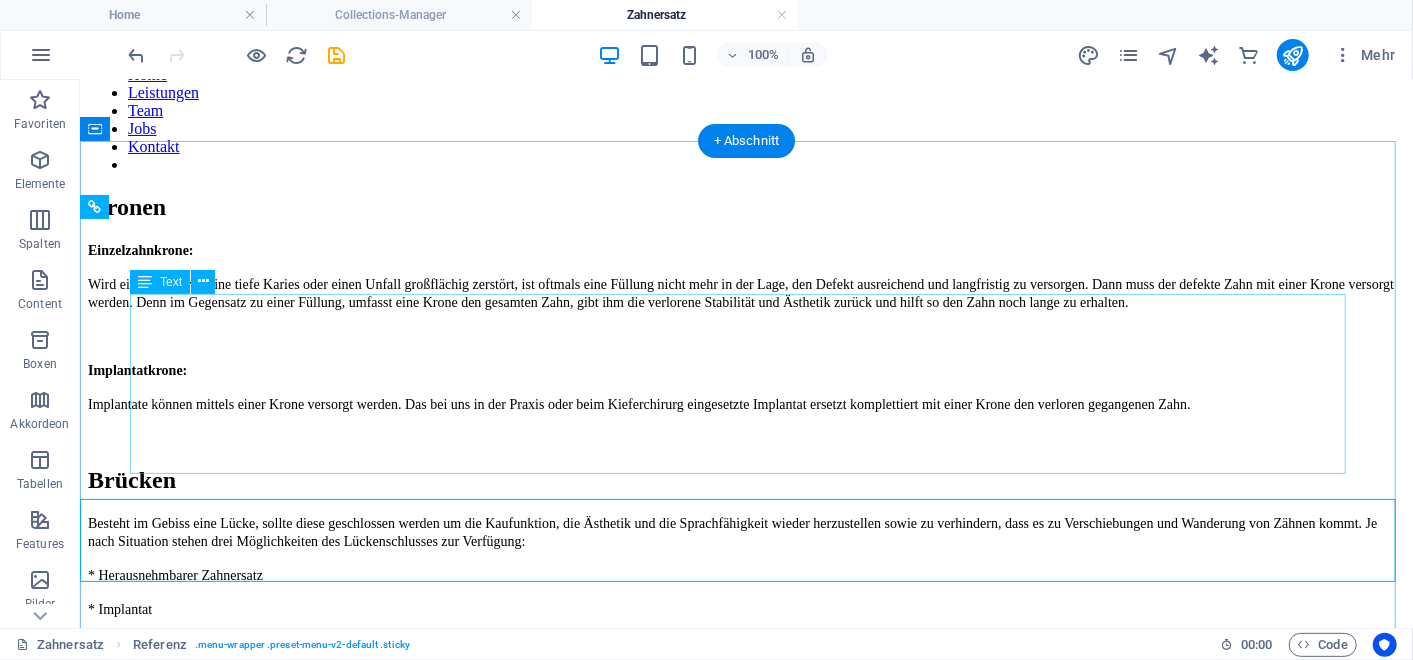 scroll, scrollTop: 0, scrollLeft: 0, axis: both 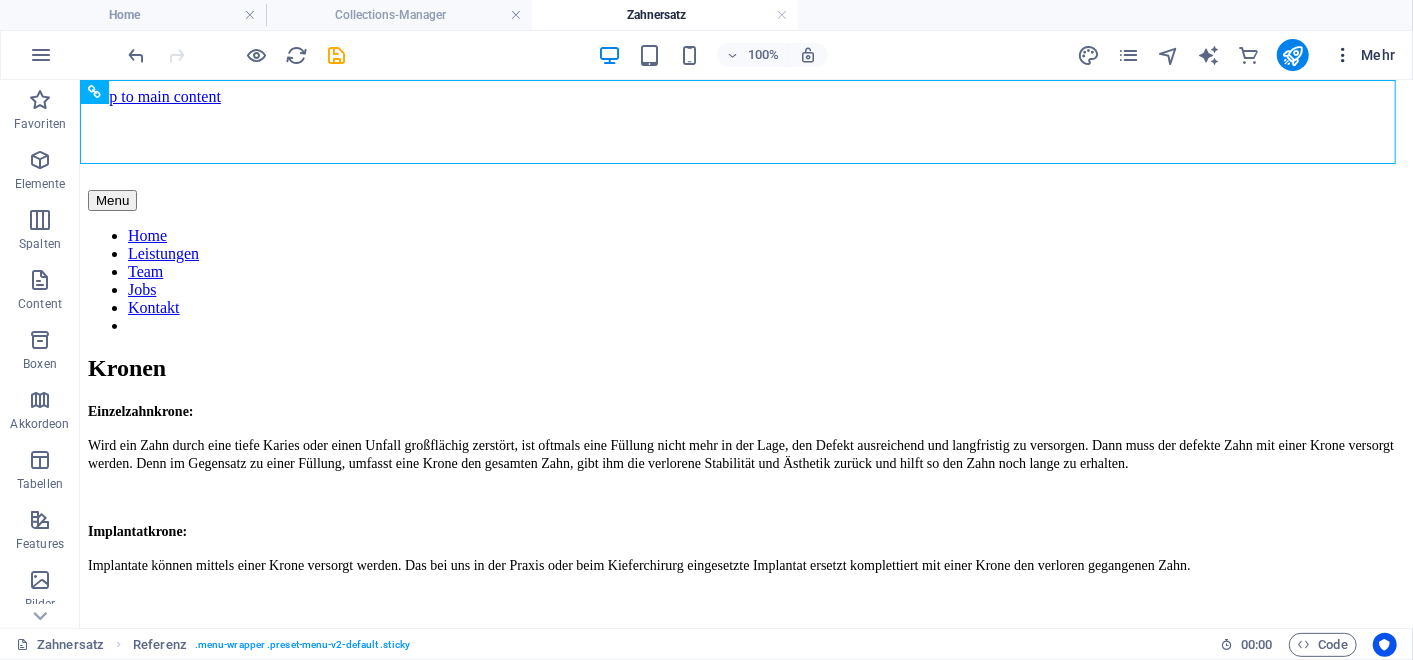 click on "Mehr" at bounding box center [1364, 55] 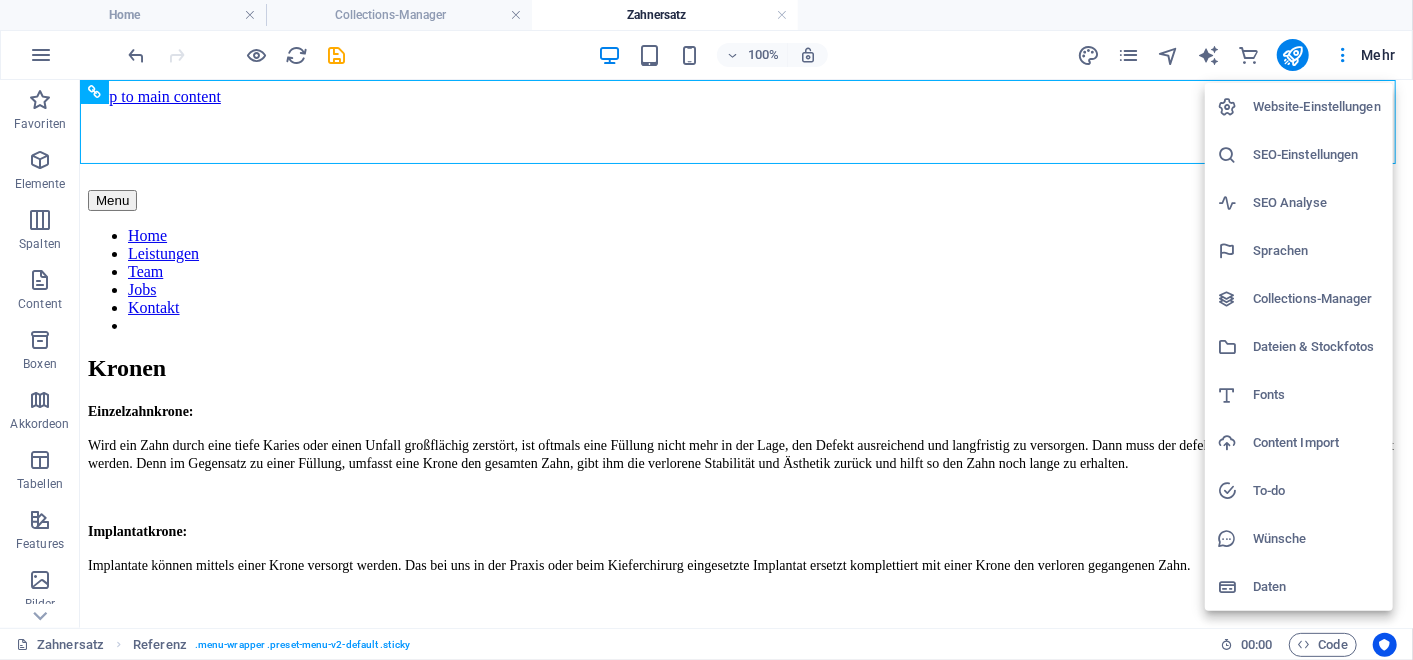 click on "Collections-Manager" at bounding box center [1317, 299] 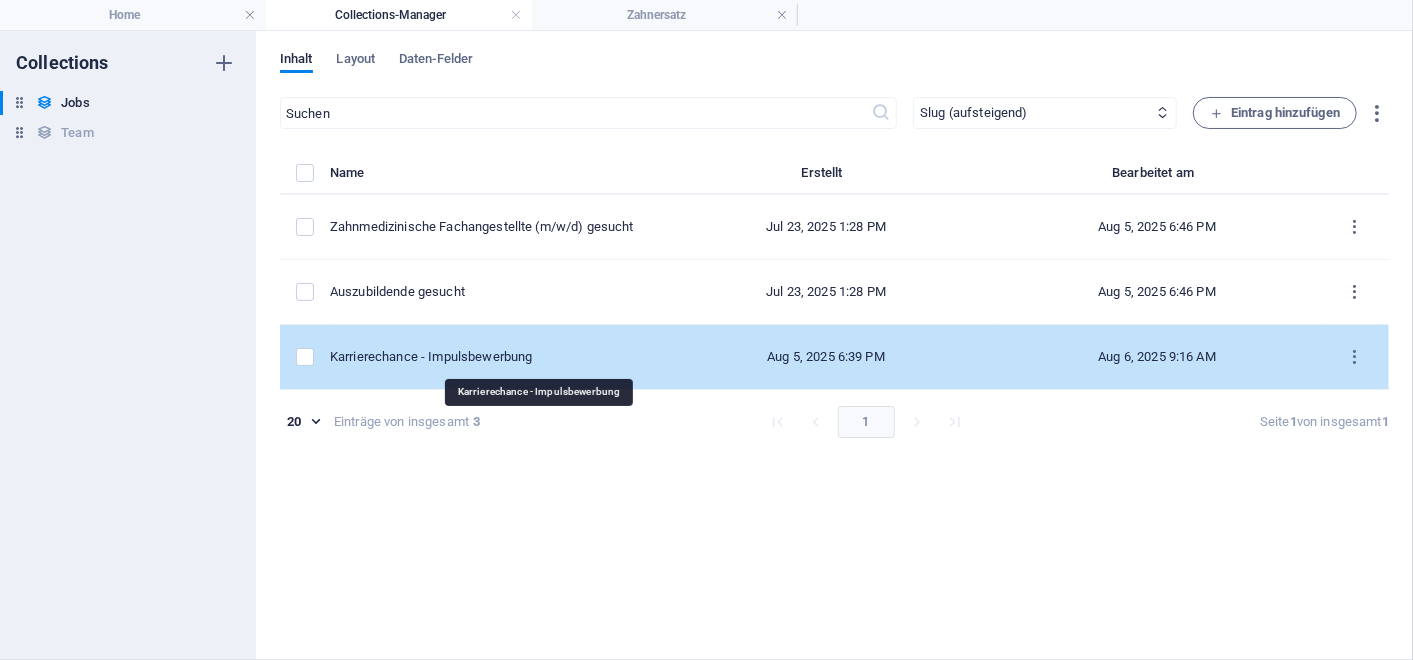 click on "Karrierechance - Impulsbewerbung" at bounding box center (486, 357) 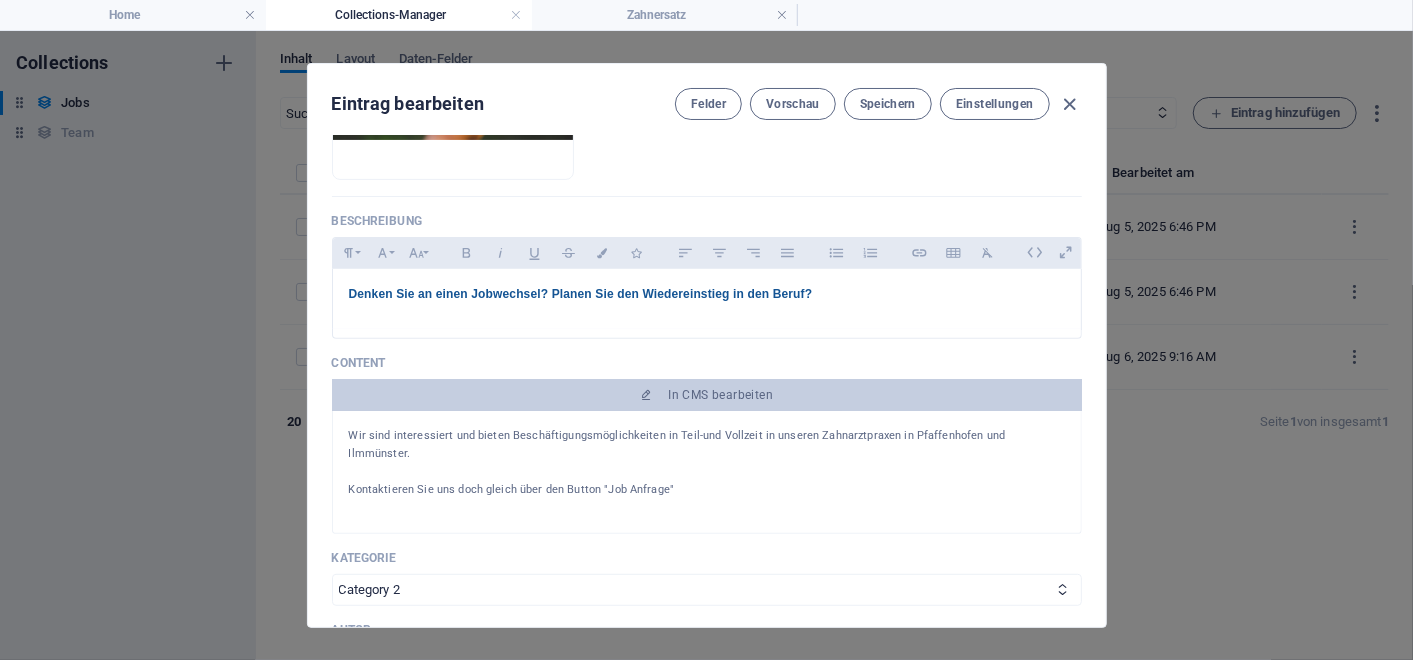 scroll, scrollTop: 399, scrollLeft: 0, axis: vertical 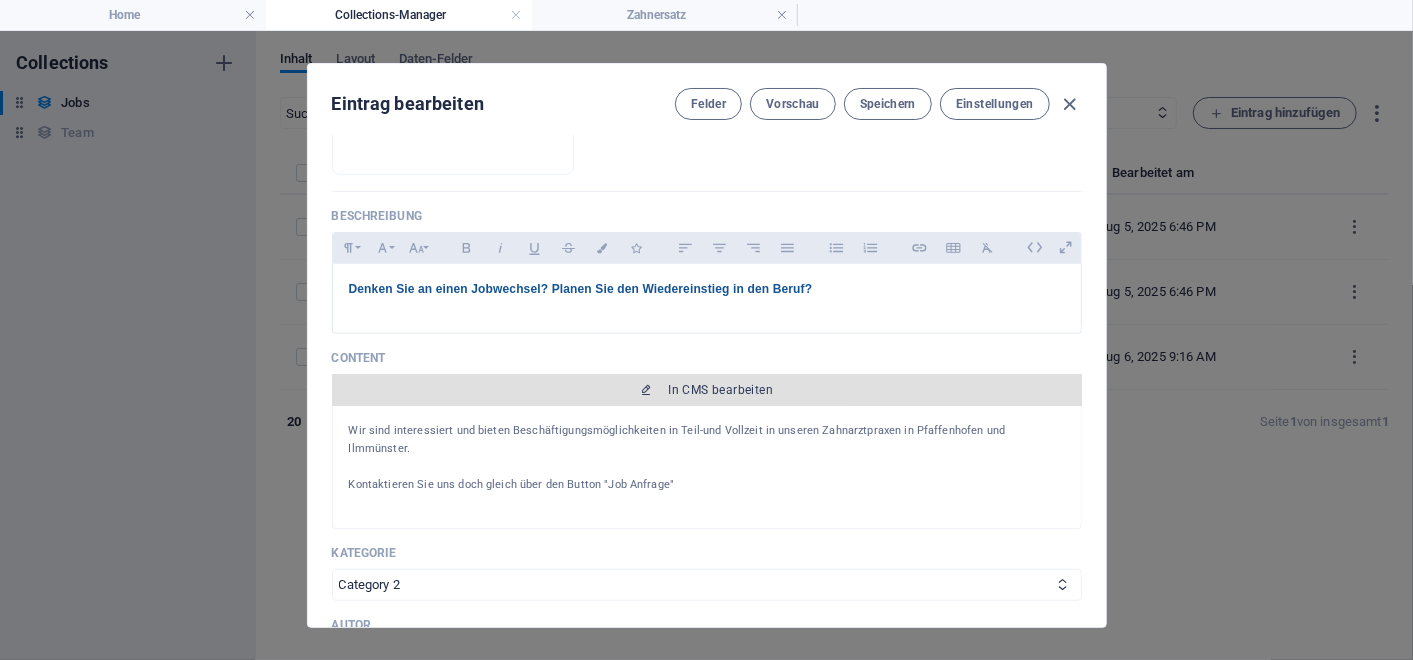 click on "In CMS bearbeiten" at bounding box center (720, 390) 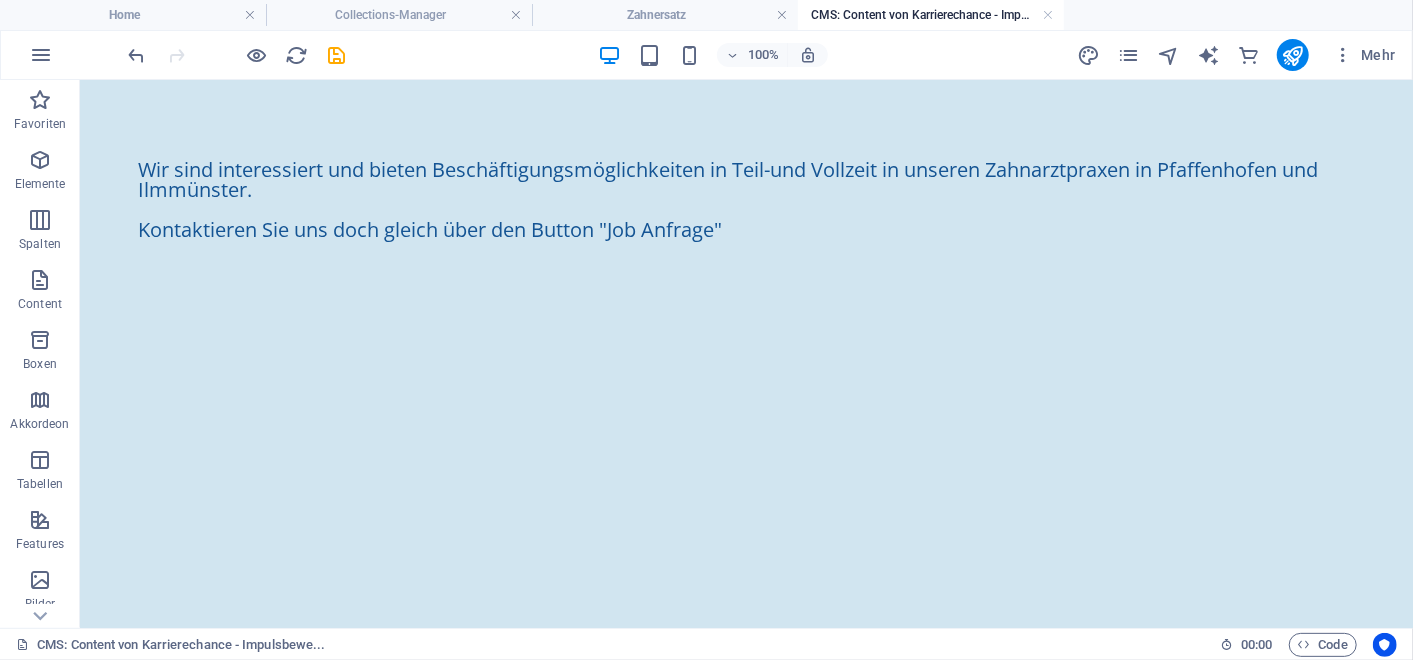 scroll, scrollTop: 0, scrollLeft: 0, axis: both 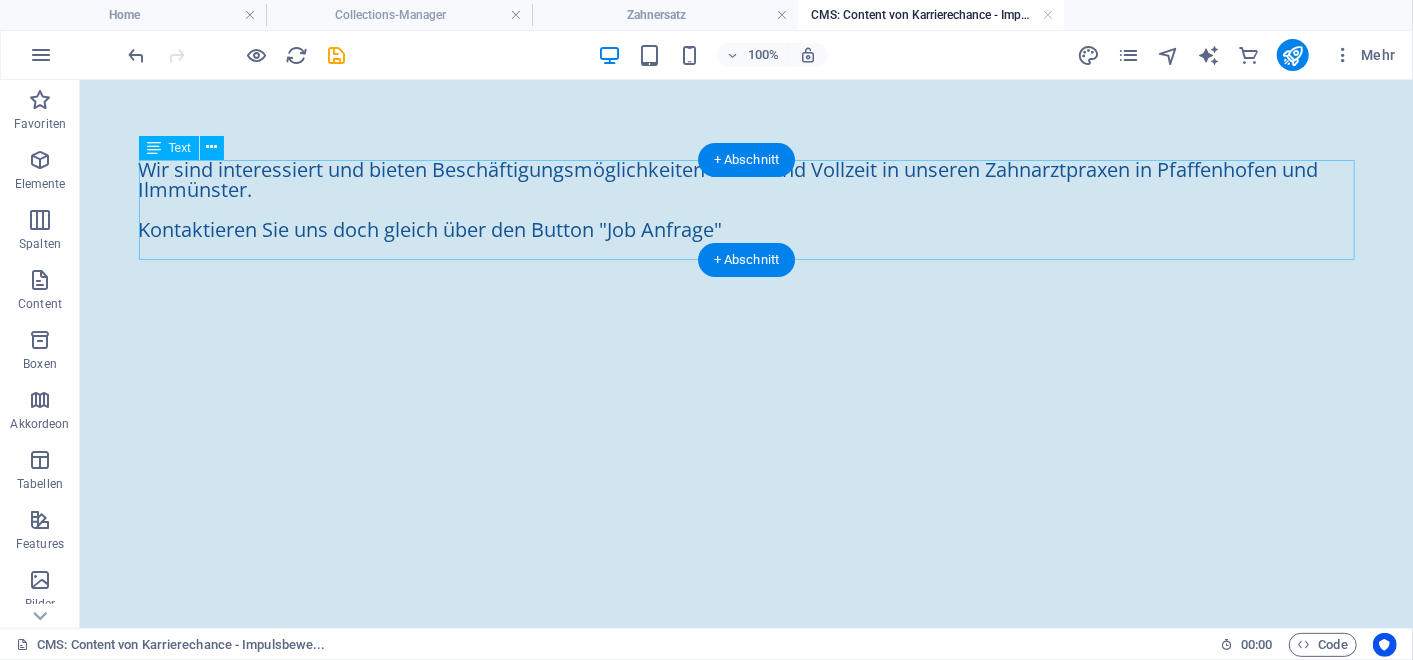click on "Wir sind interessiert und bieten Beschäftigungsmöglichkeiten in Teil-und Vollzeit in unseren Zahnarztpraxen in Pfaffenhofen und Ilmmünster. Kontaktieren Sie uns doch gleich über den Button "Job Anfrage"" at bounding box center [746, 209] 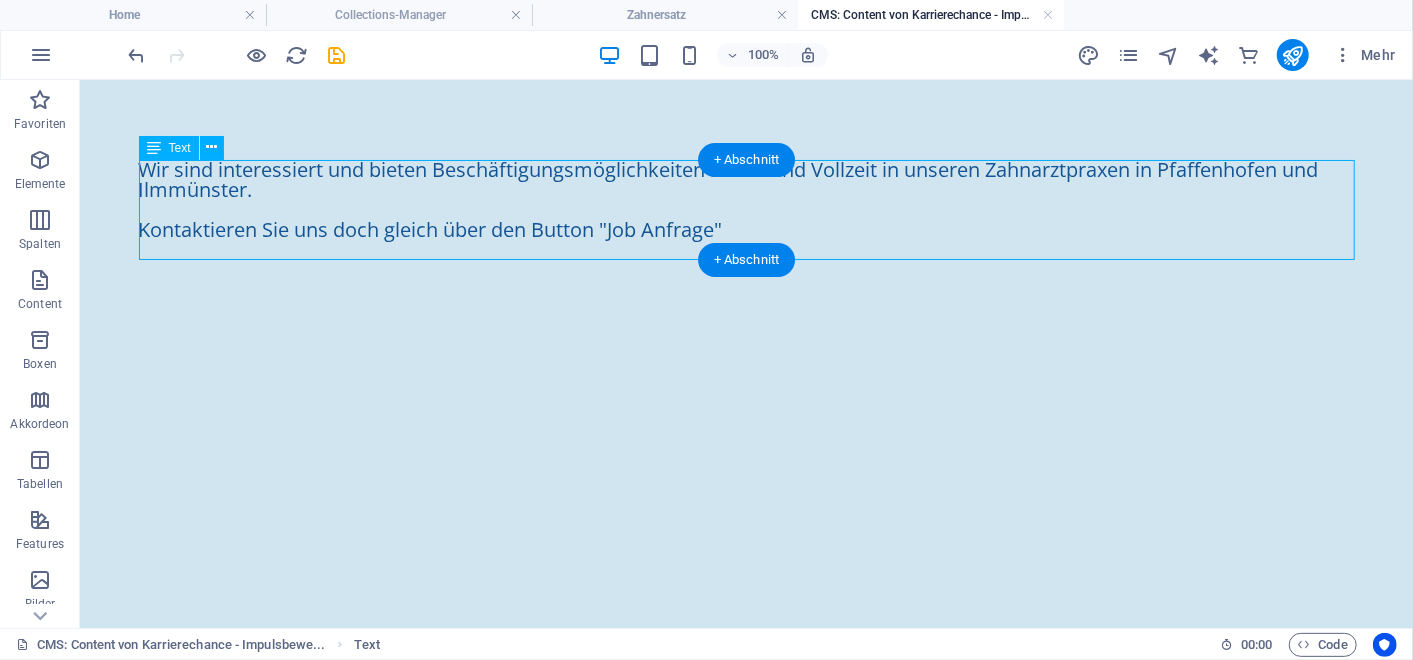 click on "Wir sind interessiert und bieten Beschäftigungsmöglichkeiten in Teil-und Vollzeit in unseren Zahnarztpraxen in Pfaffenhofen und Ilmmünster. Kontaktieren Sie uns doch gleich über den Button "Job Anfrage"" at bounding box center (746, 209) 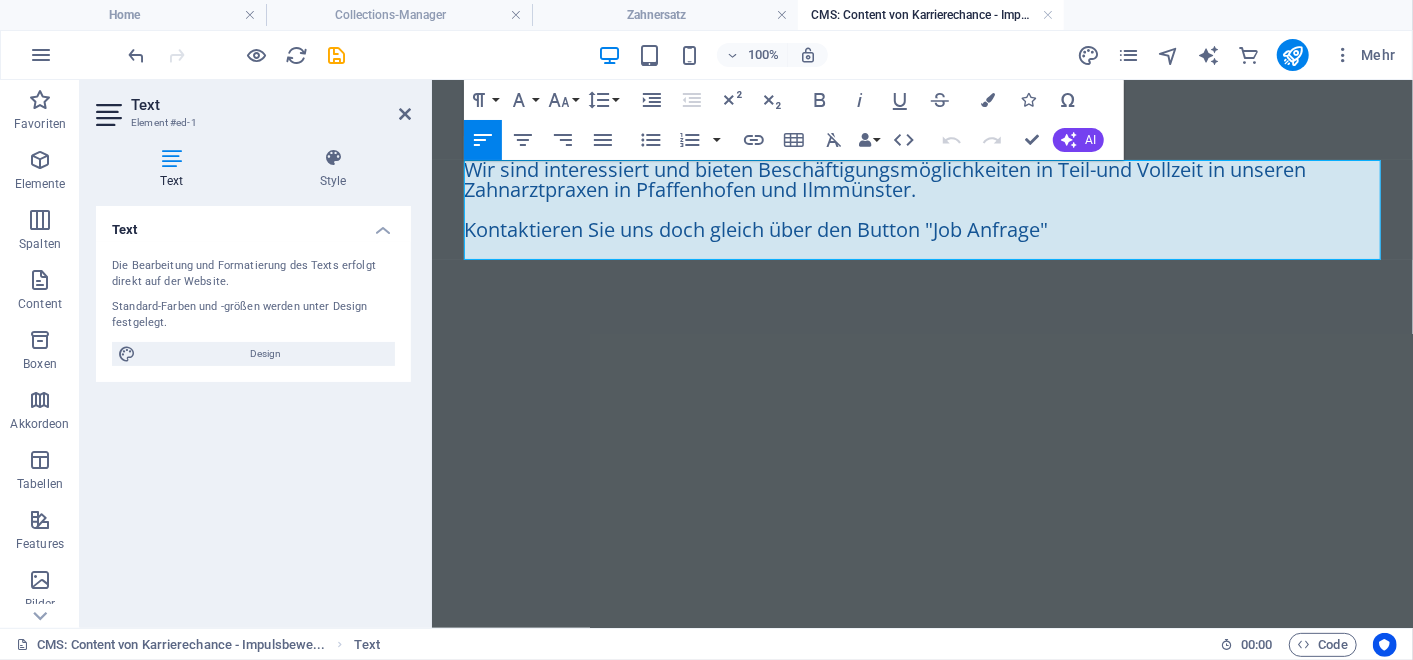 click on "Wir sind interessiert und bieten Beschäftigungsmöglichkeiten in Teil-und Vollzeit in unseren Zahnarztpraxen in Pfaffenhofen und Ilmmünster." at bounding box center (884, 178) 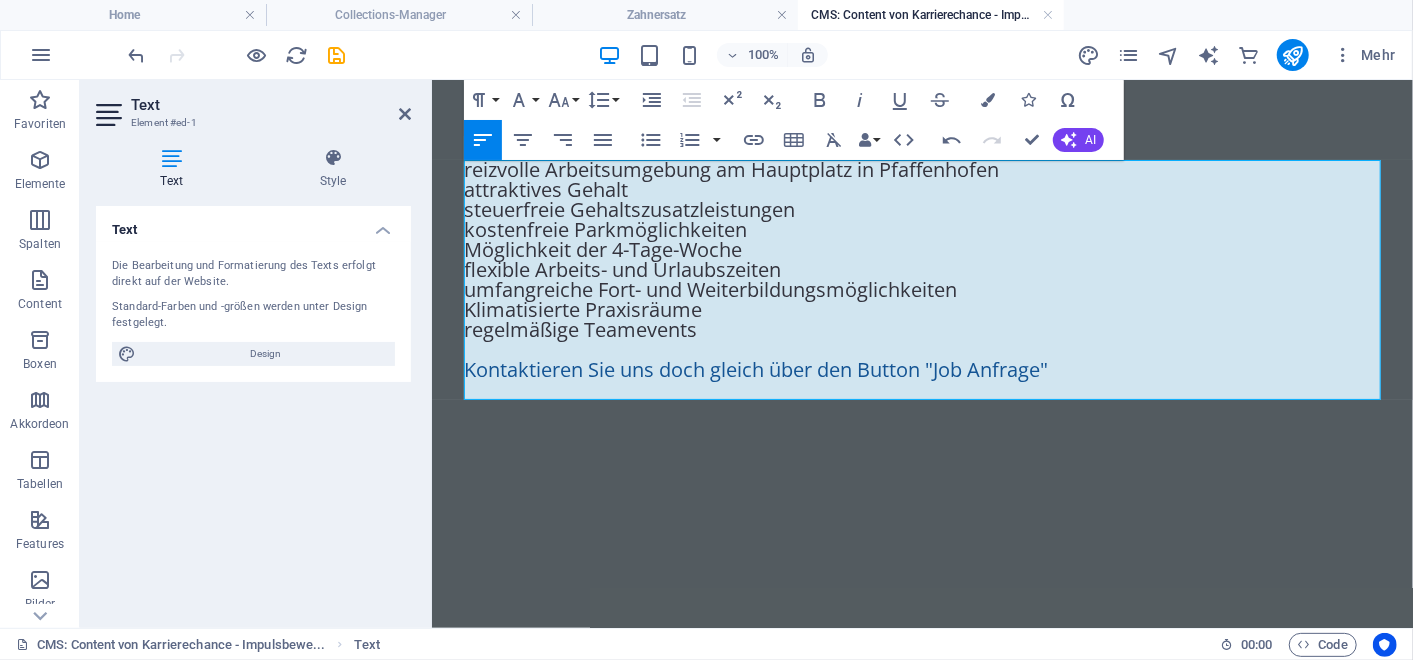 scroll, scrollTop: 7346, scrollLeft: 8, axis: both 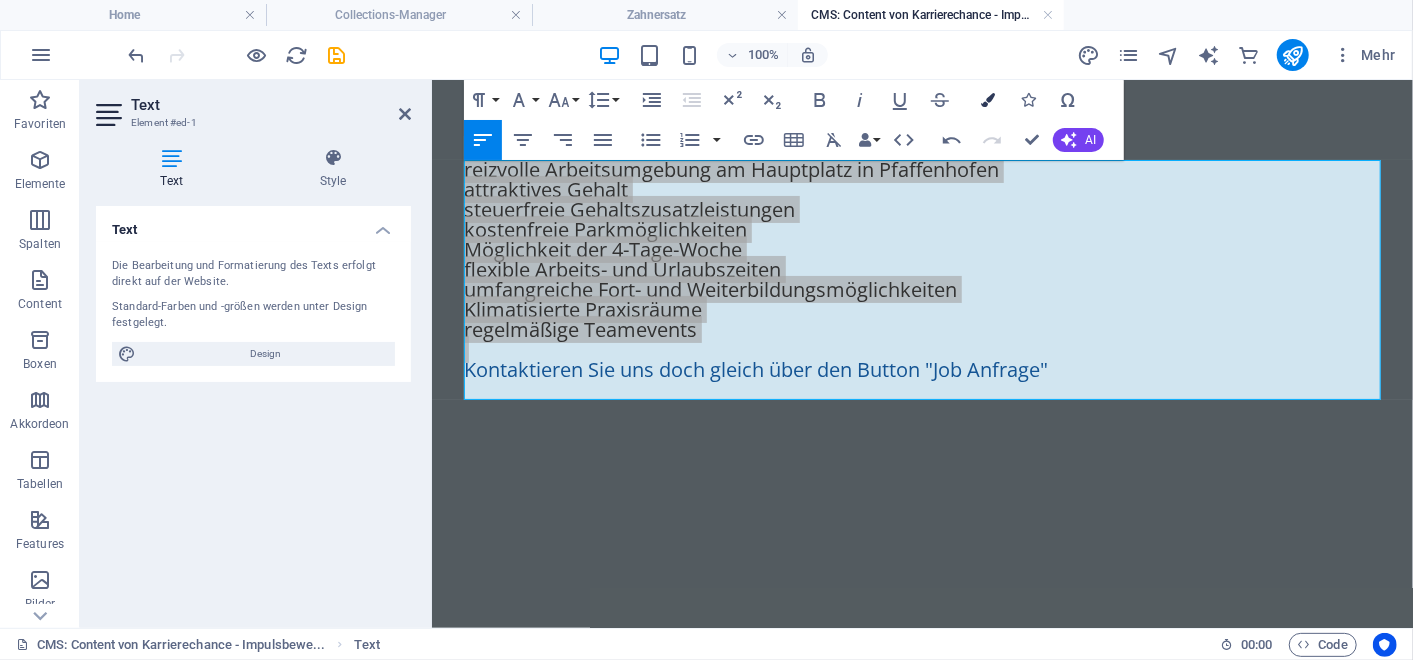 click at bounding box center (988, 100) 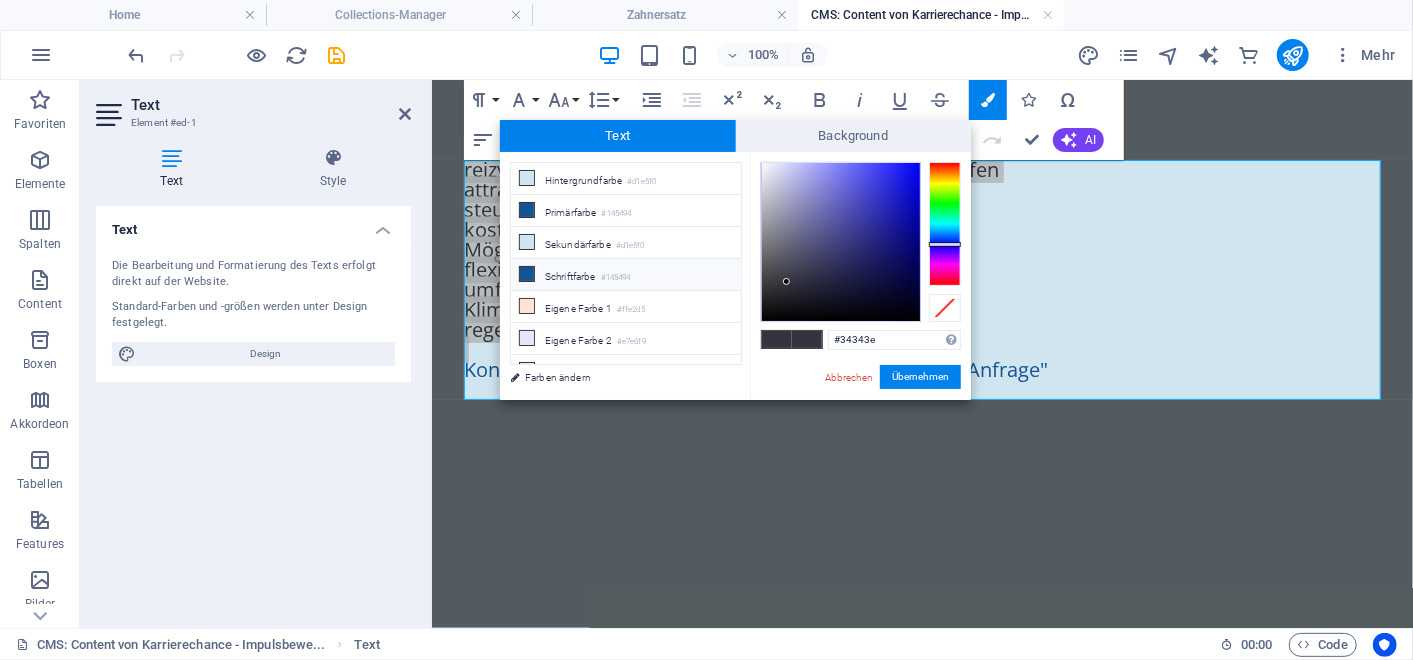 click on "#145494" at bounding box center [616, 278] 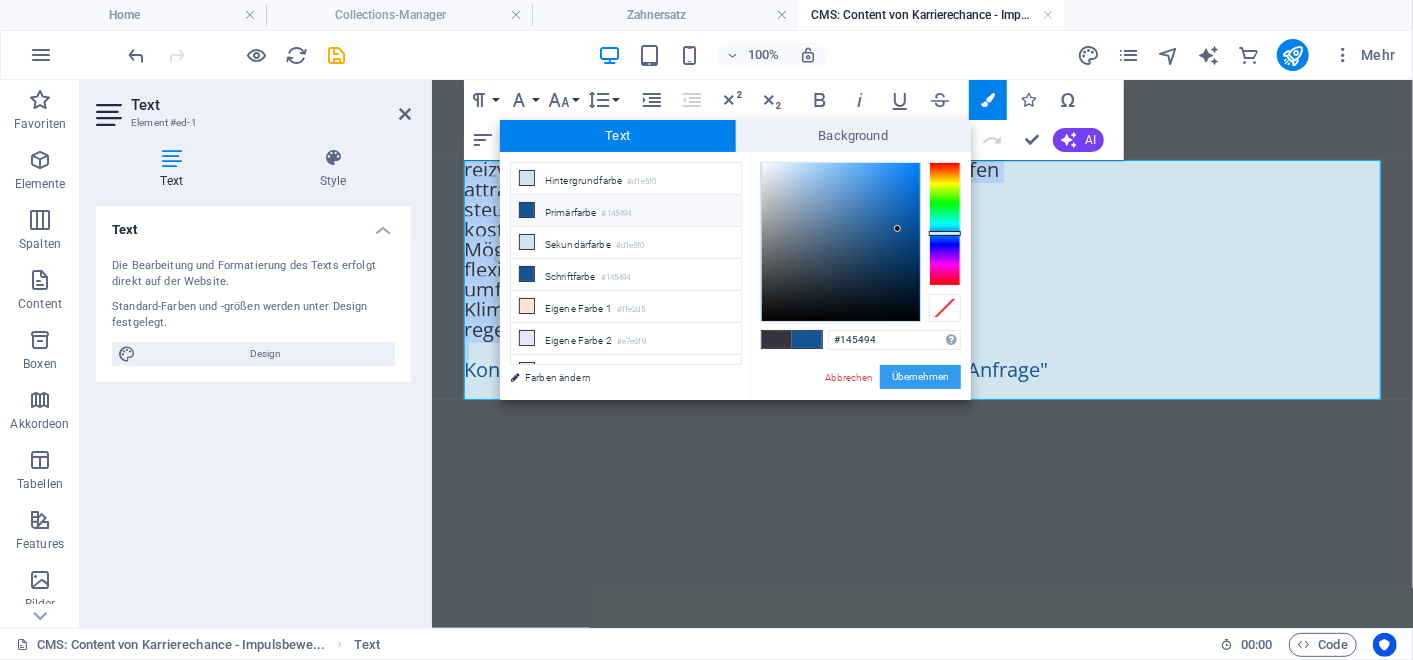 click on "Übernehmen" at bounding box center (920, 377) 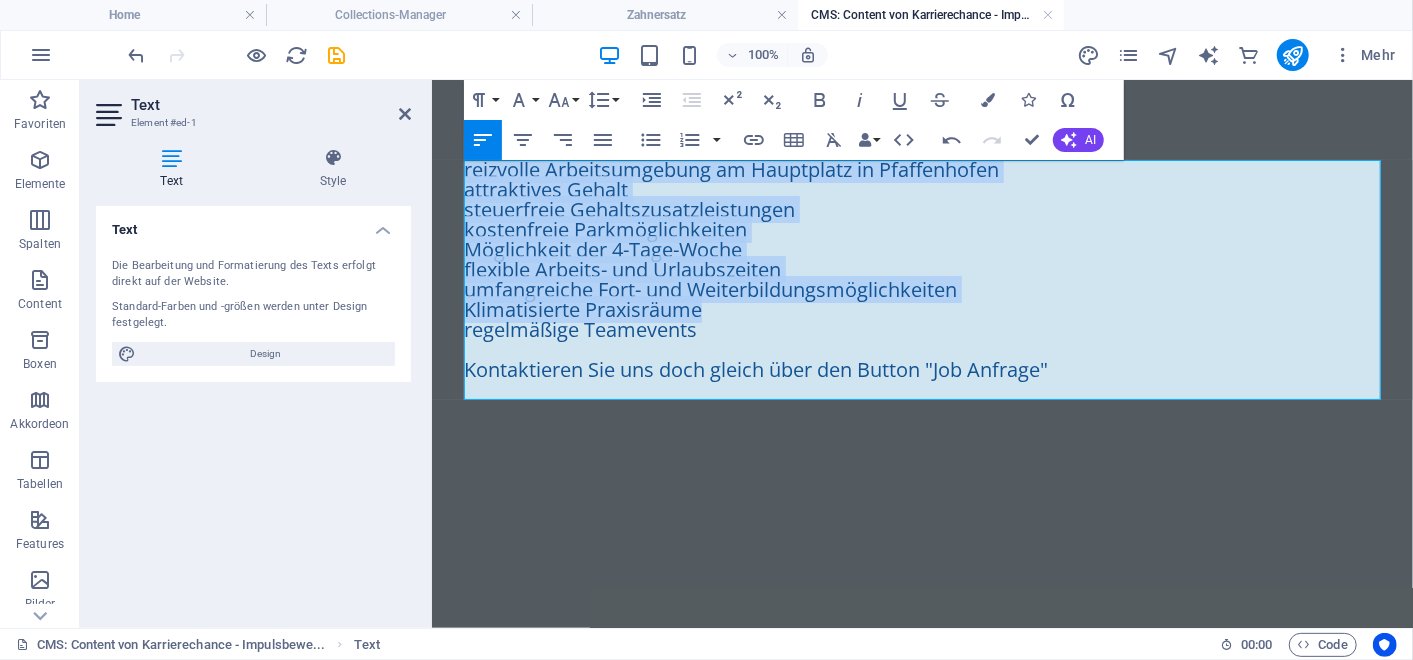 click on "flexible Arbeits- und Urlaubszeiten" at bounding box center (921, 269) 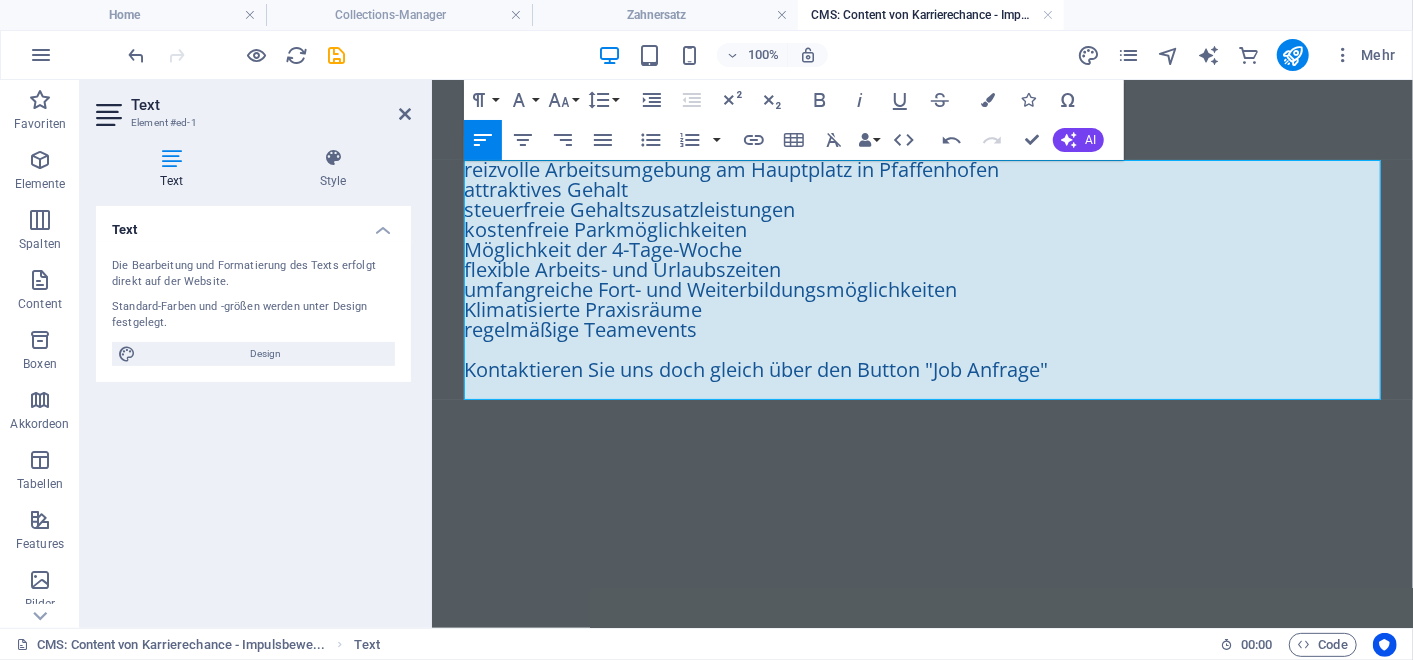 click on "reizvolle Arbeitsumgebung am Hauptplatz in Pfaffenhofen" at bounding box center (730, 168) 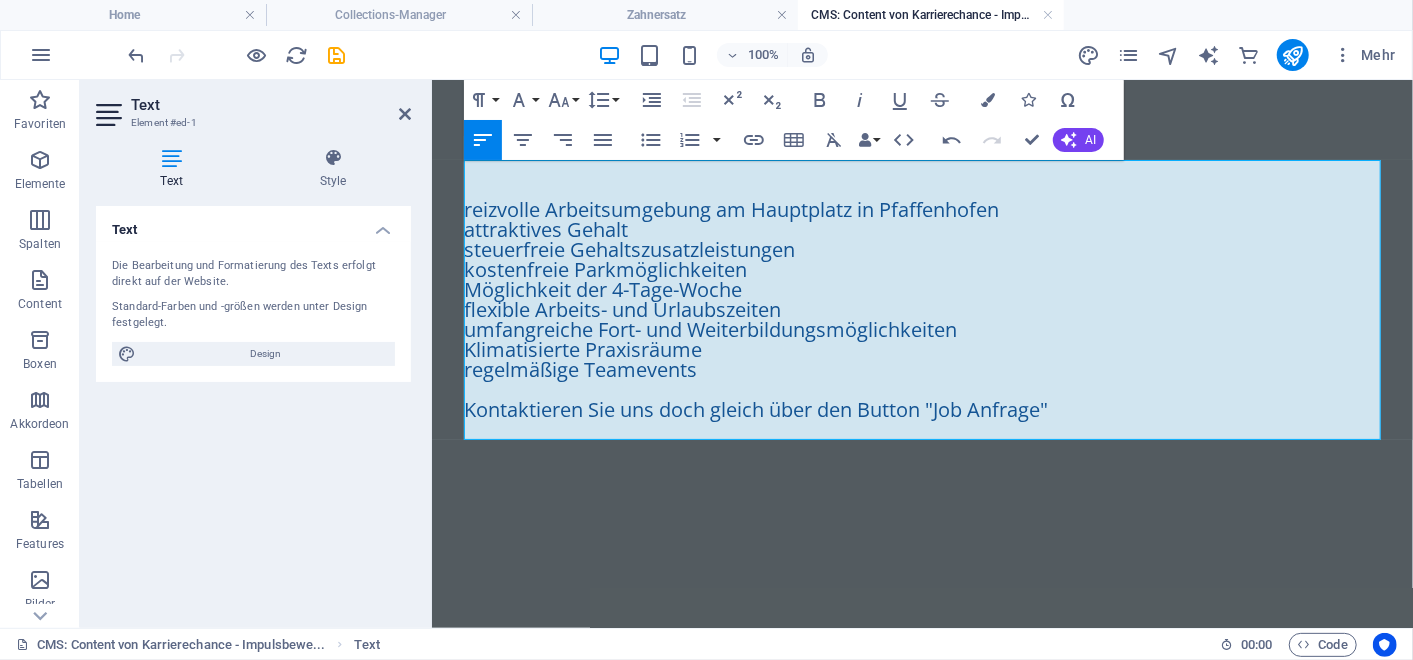 type 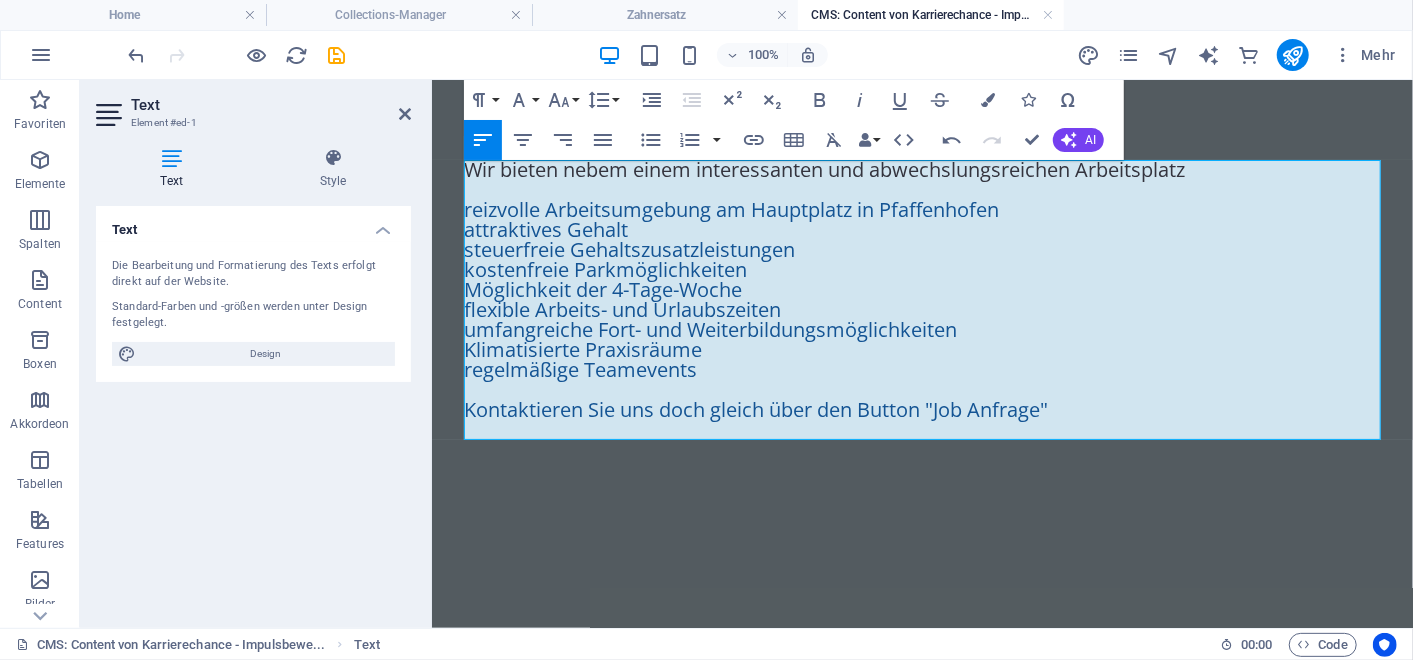 click on "Wir bieten nebem einem interessanten und abwechslungsreichen Arbeitsplatz" at bounding box center (921, 169) 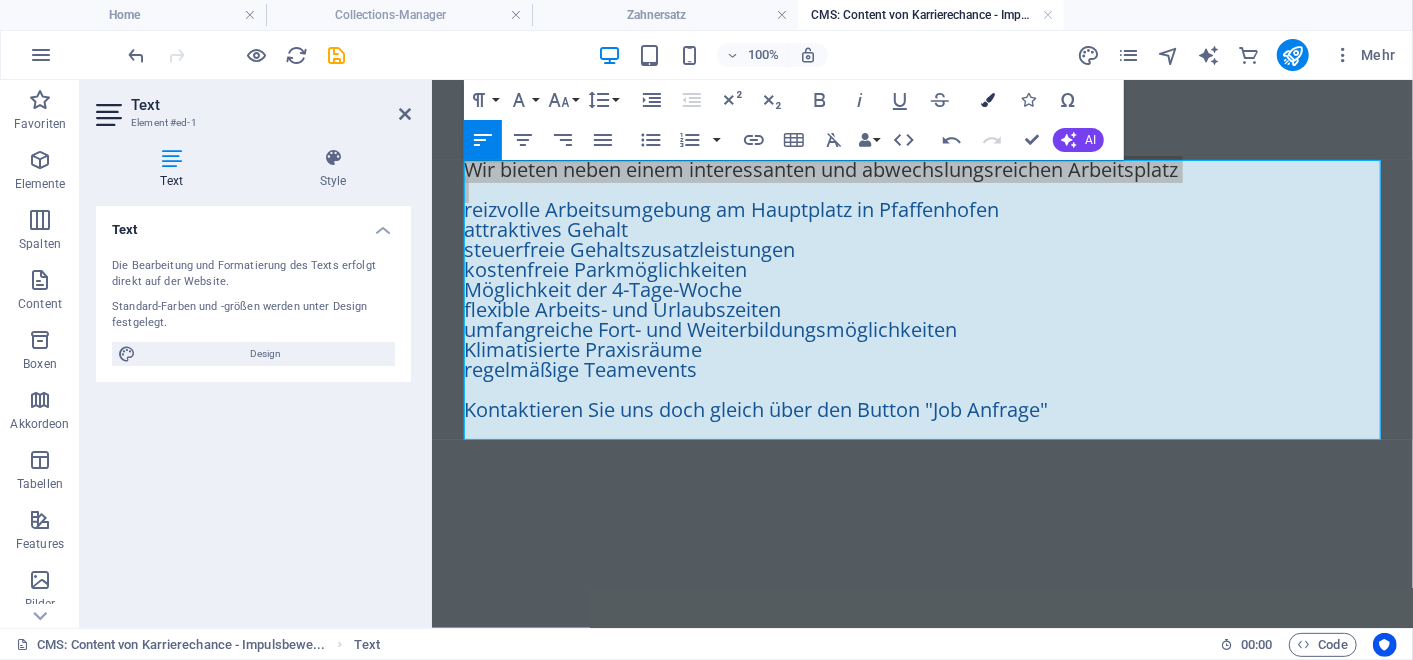 click at bounding box center [988, 100] 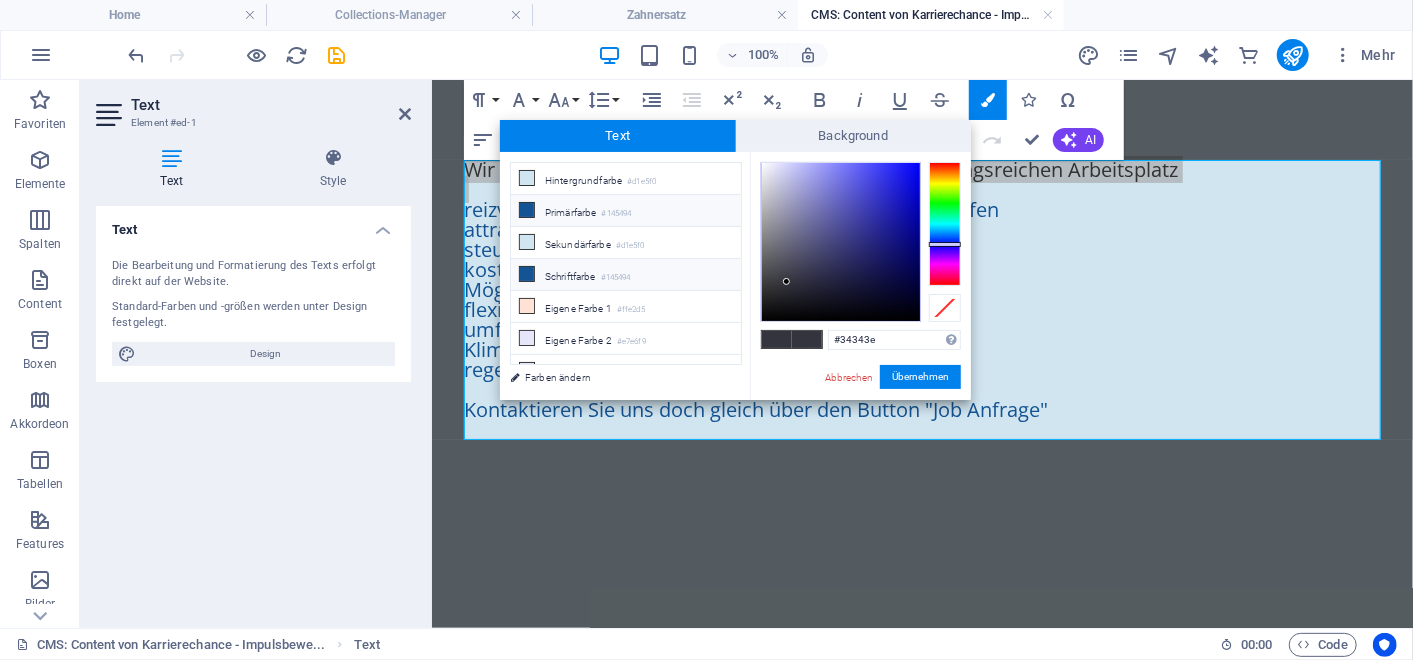 click on "#145494" at bounding box center (616, 278) 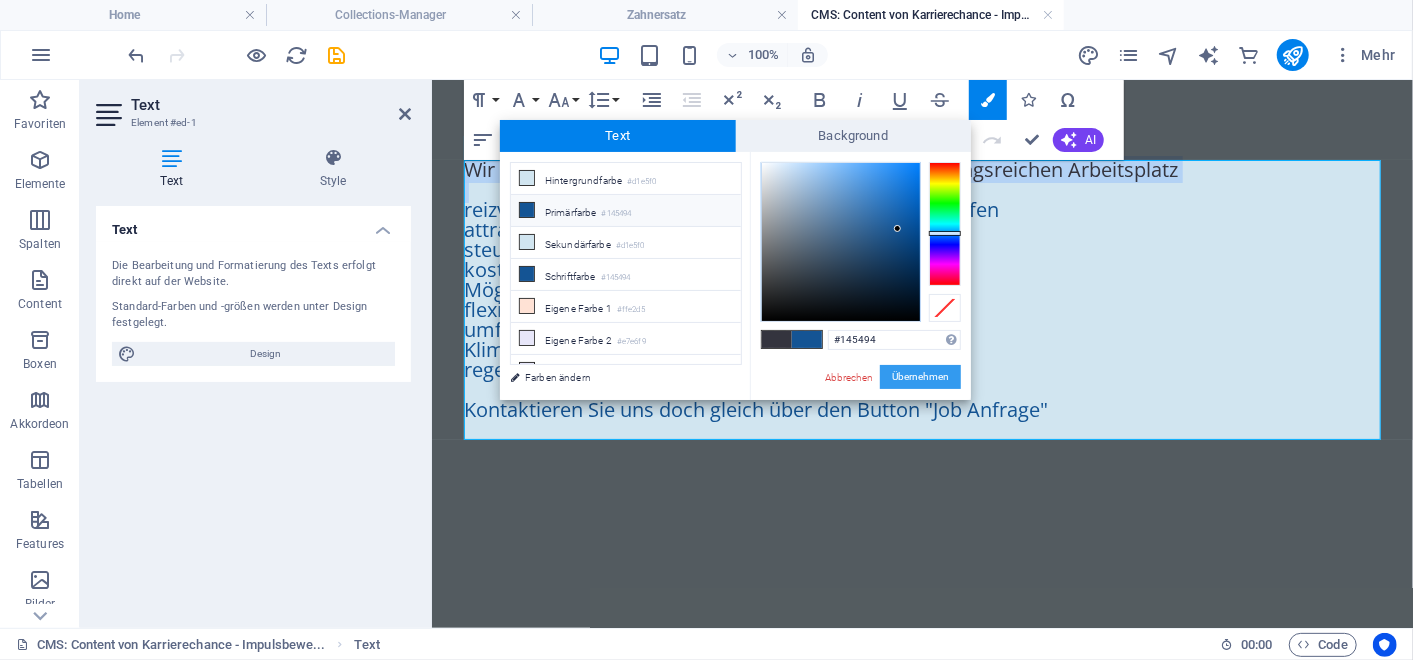 click on "Übernehmen" at bounding box center (920, 377) 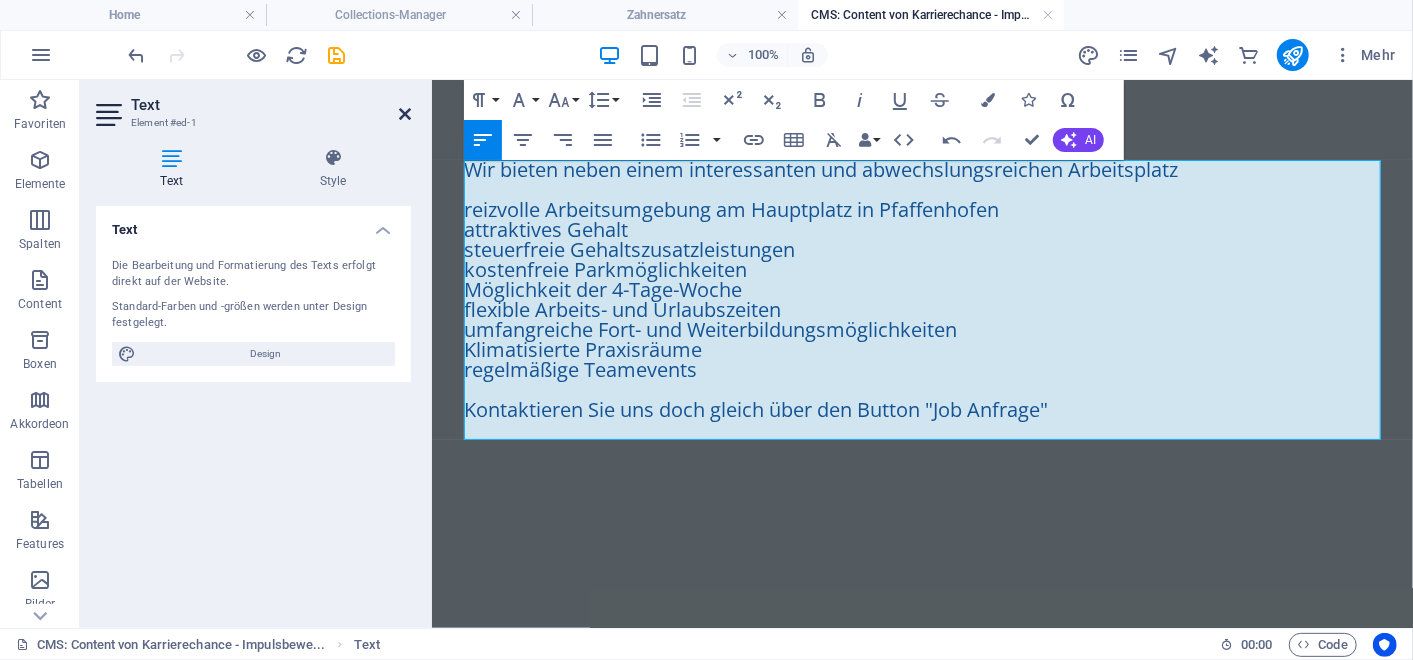 click at bounding box center [405, 114] 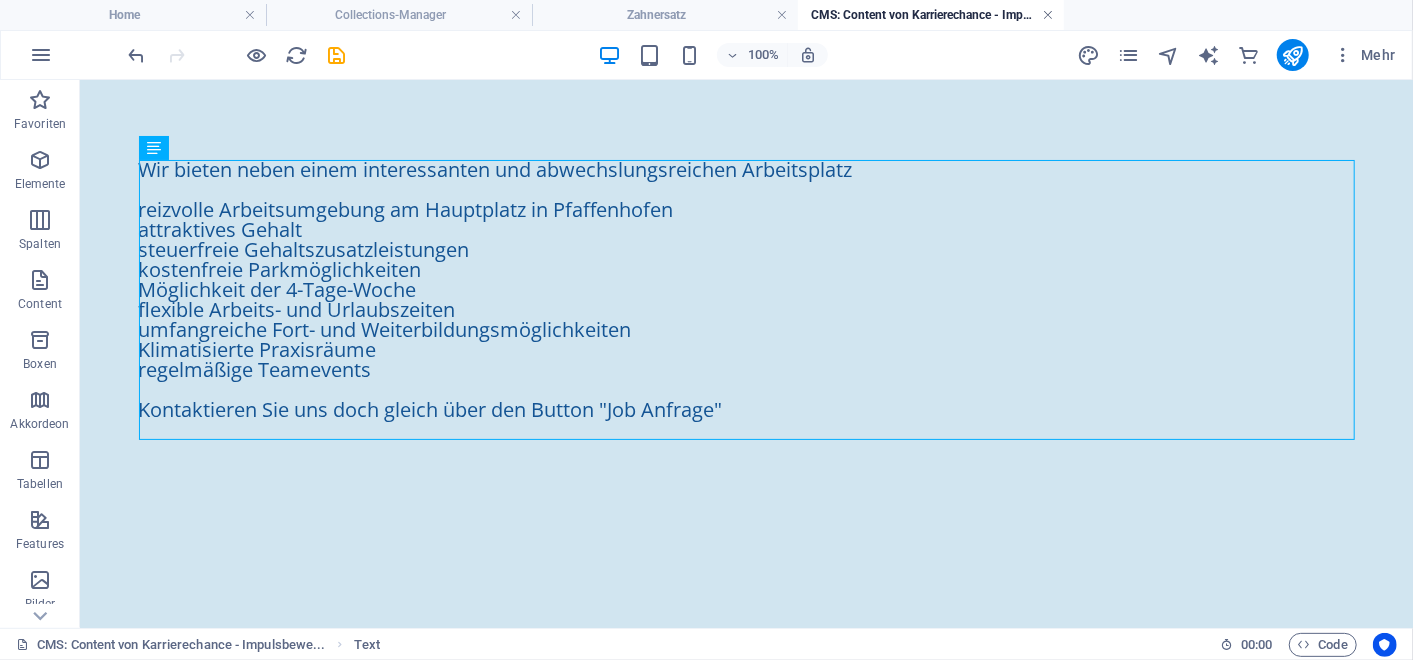 click at bounding box center [1048, 15] 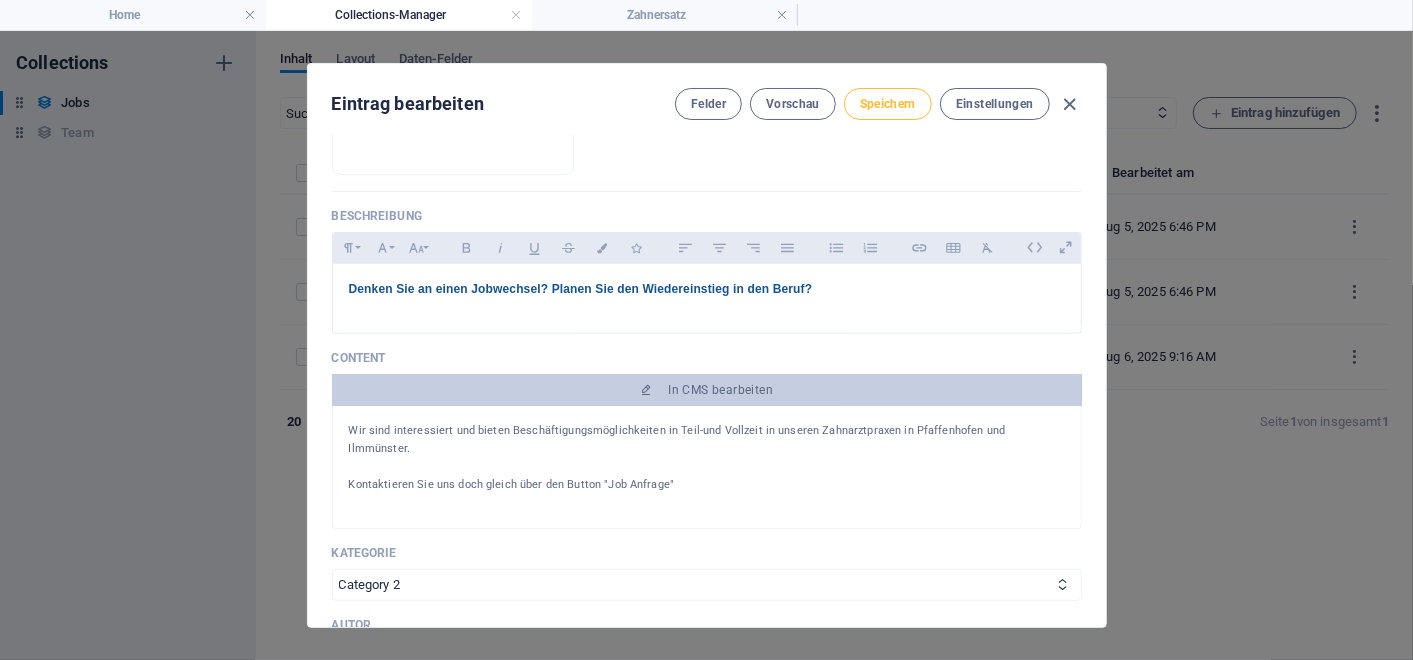click on "Speichern" at bounding box center (888, 104) 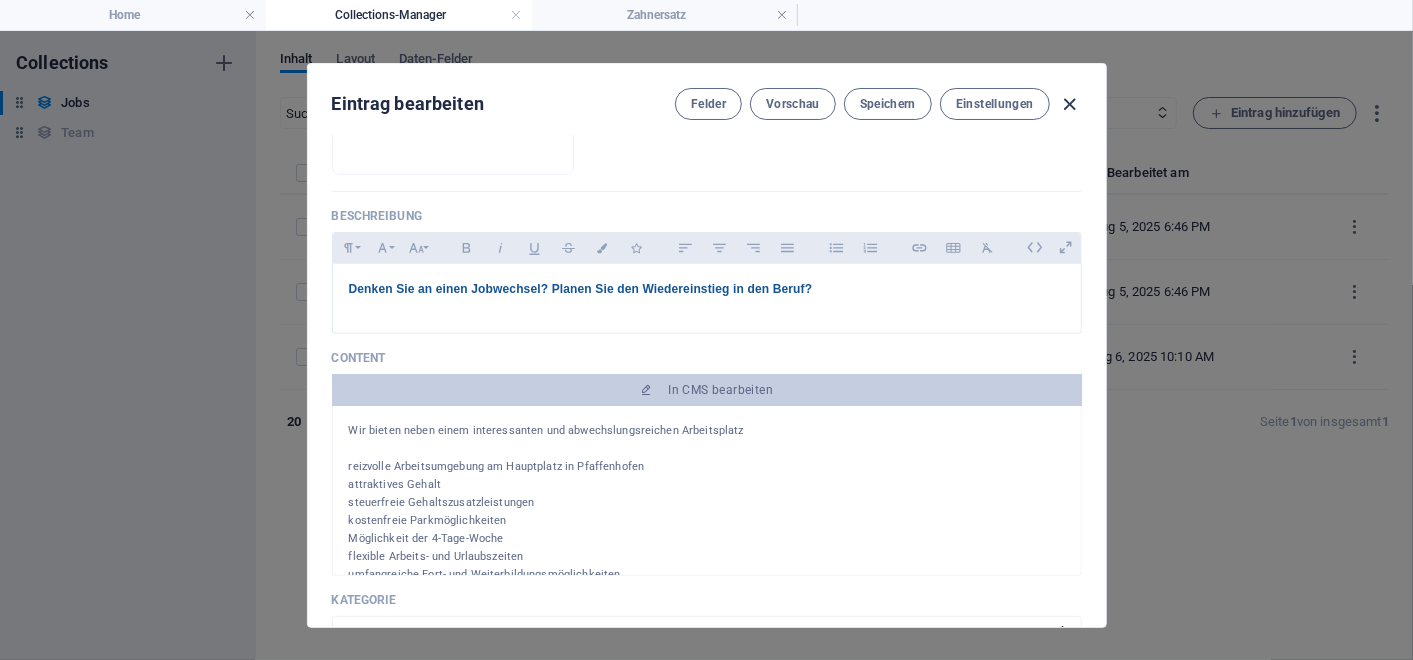 click at bounding box center (1069, 104) 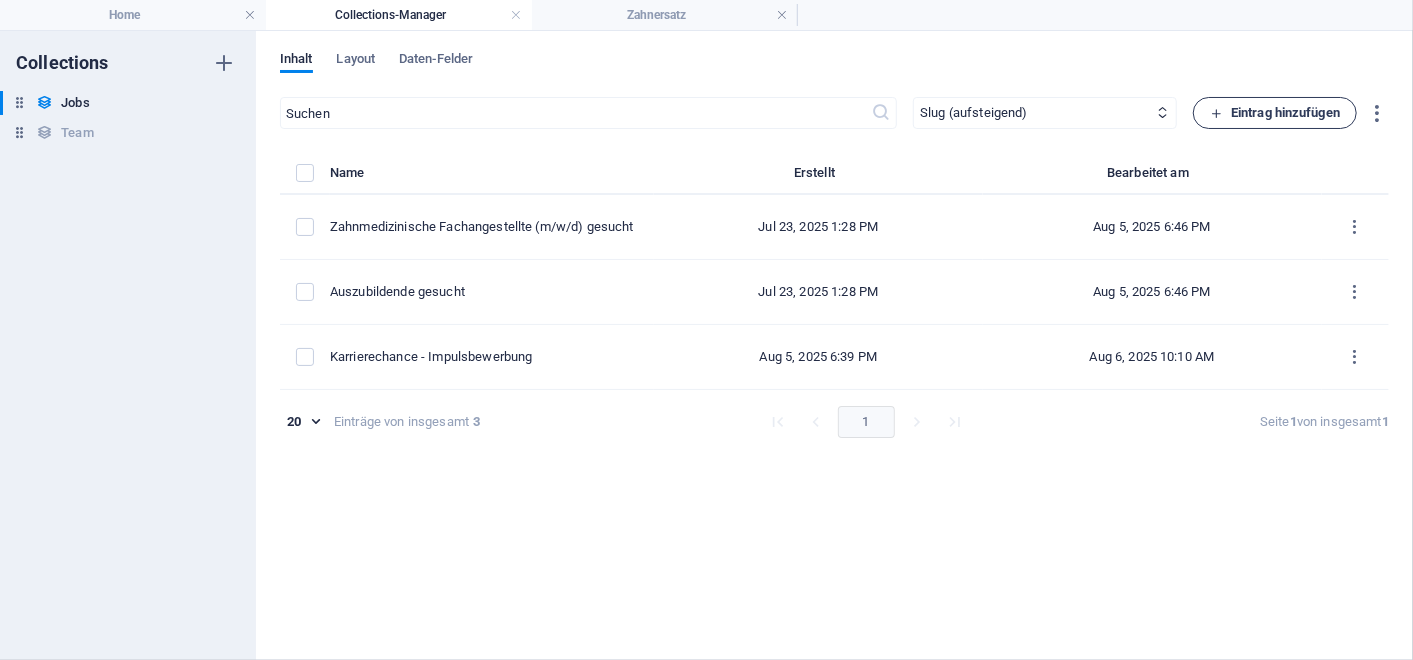 click on "Eintrag hinzufügen" at bounding box center [1275, 113] 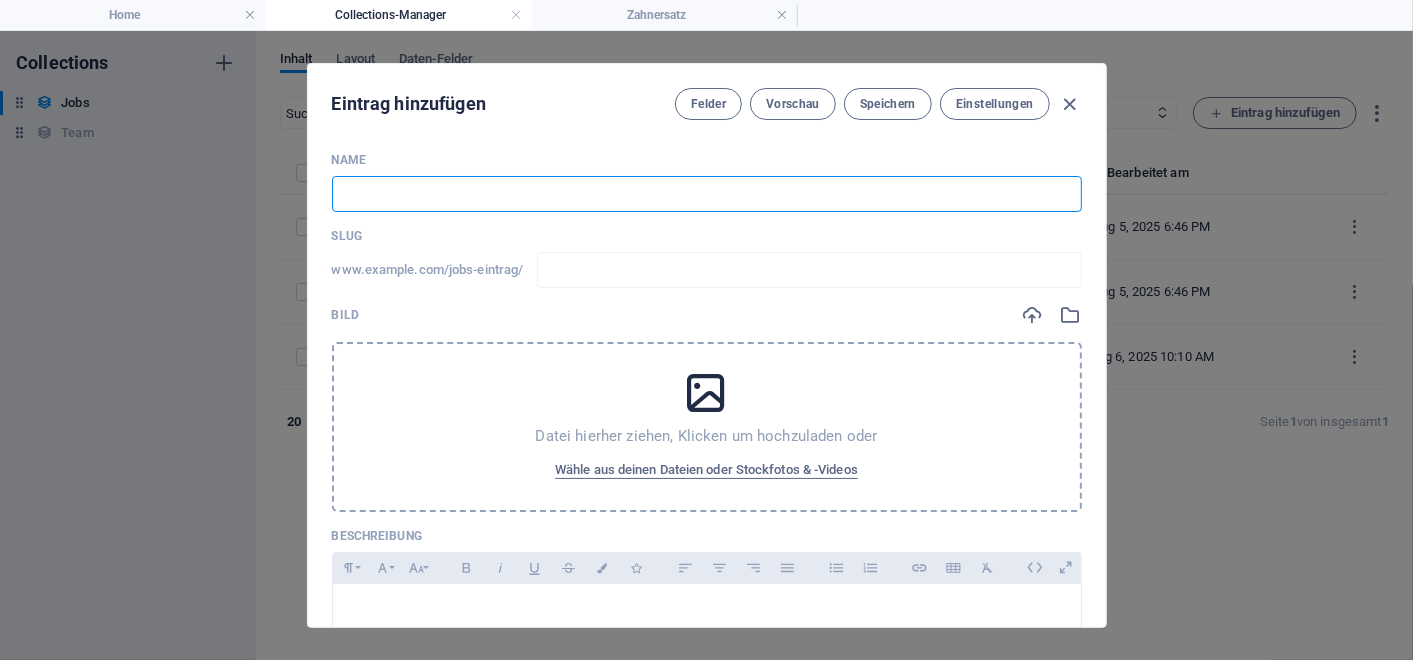 click at bounding box center [707, 194] 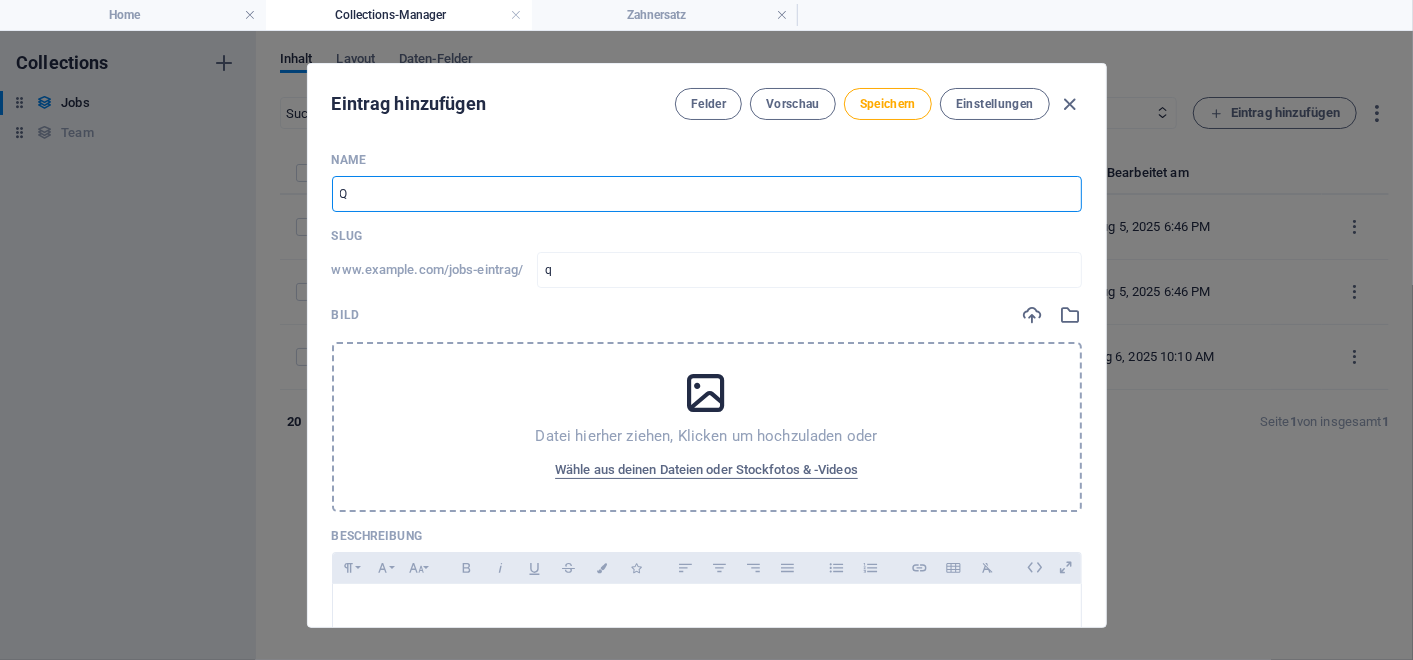 type on "Qu" 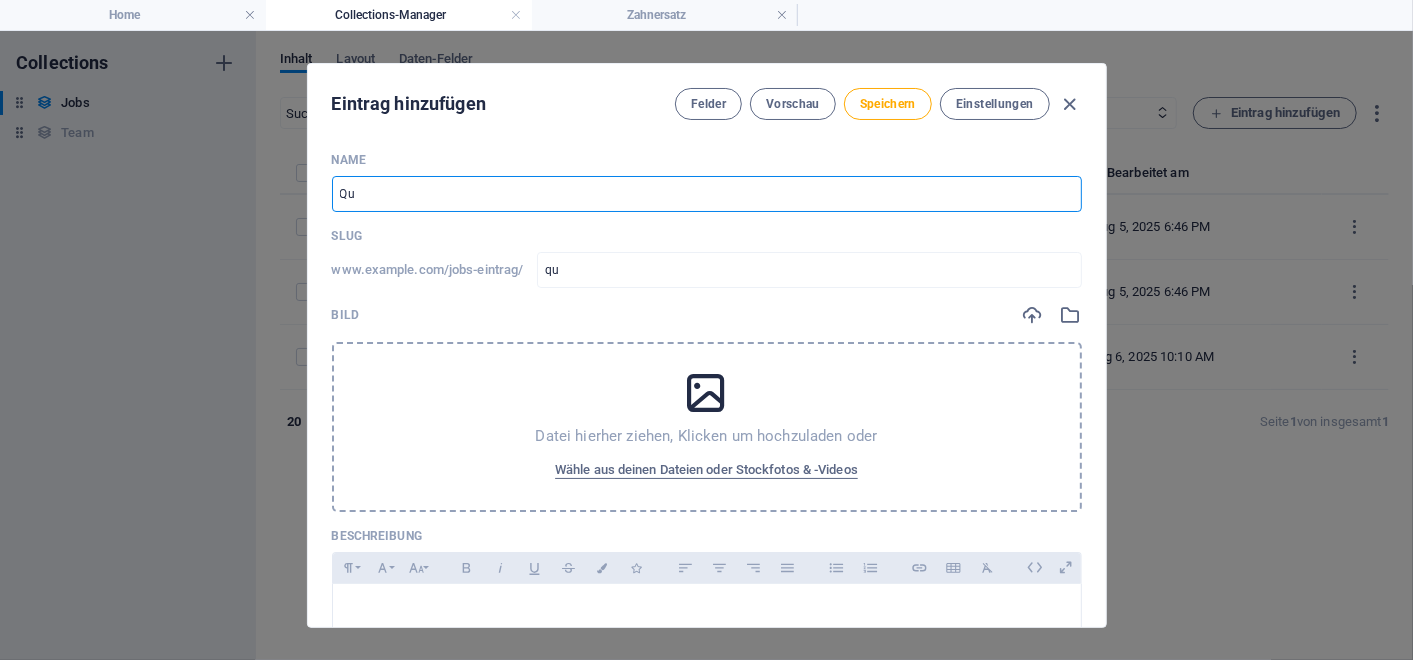 type on "Que" 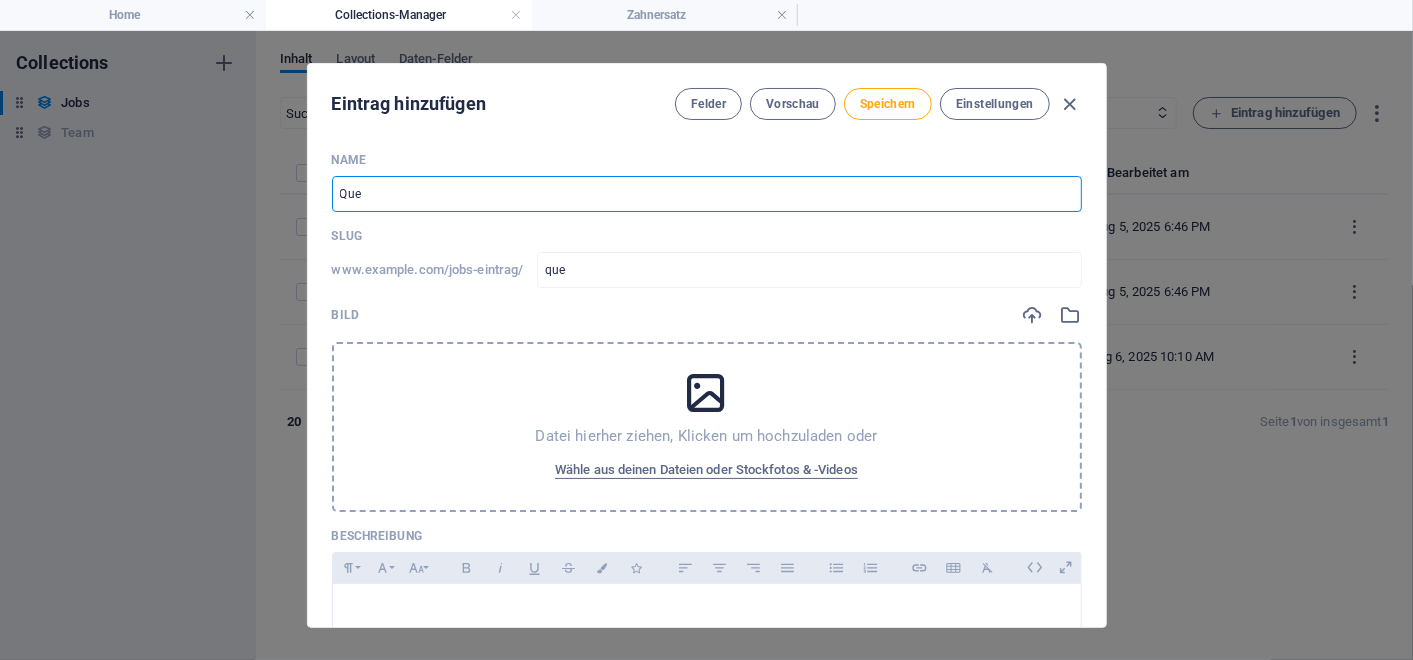 type on "Quer" 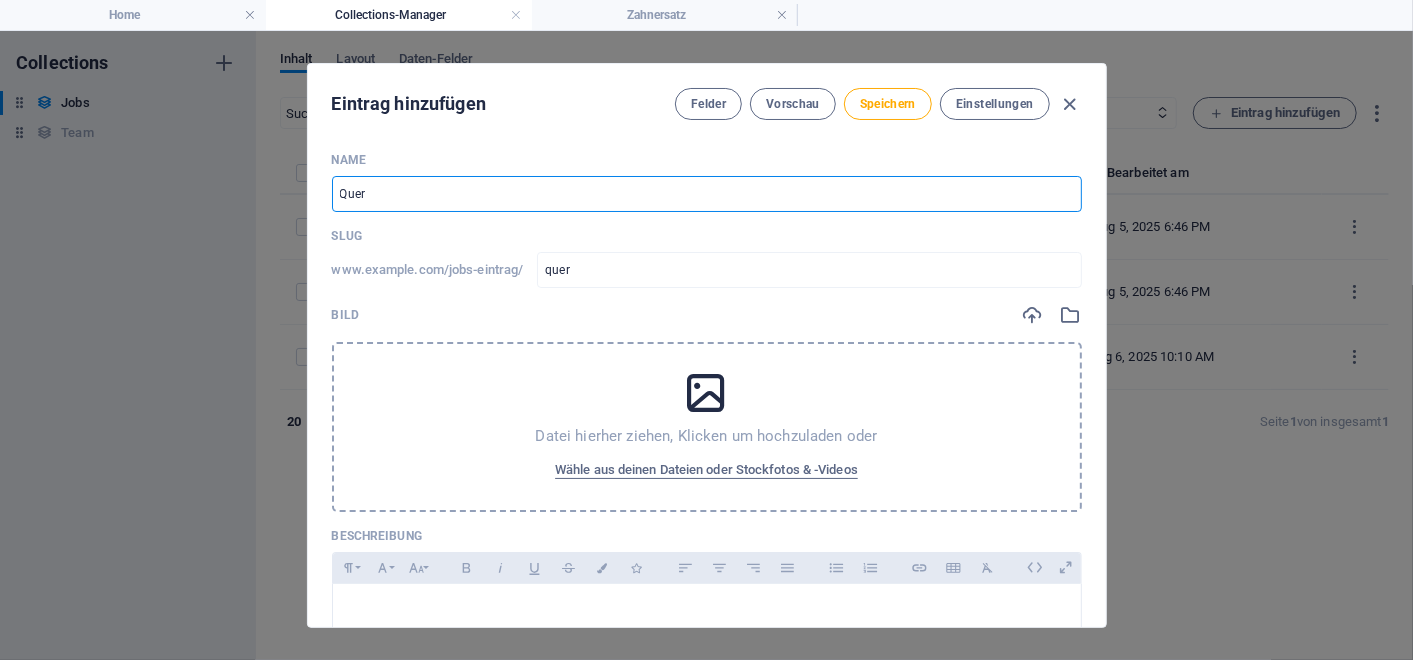 type on "Quere" 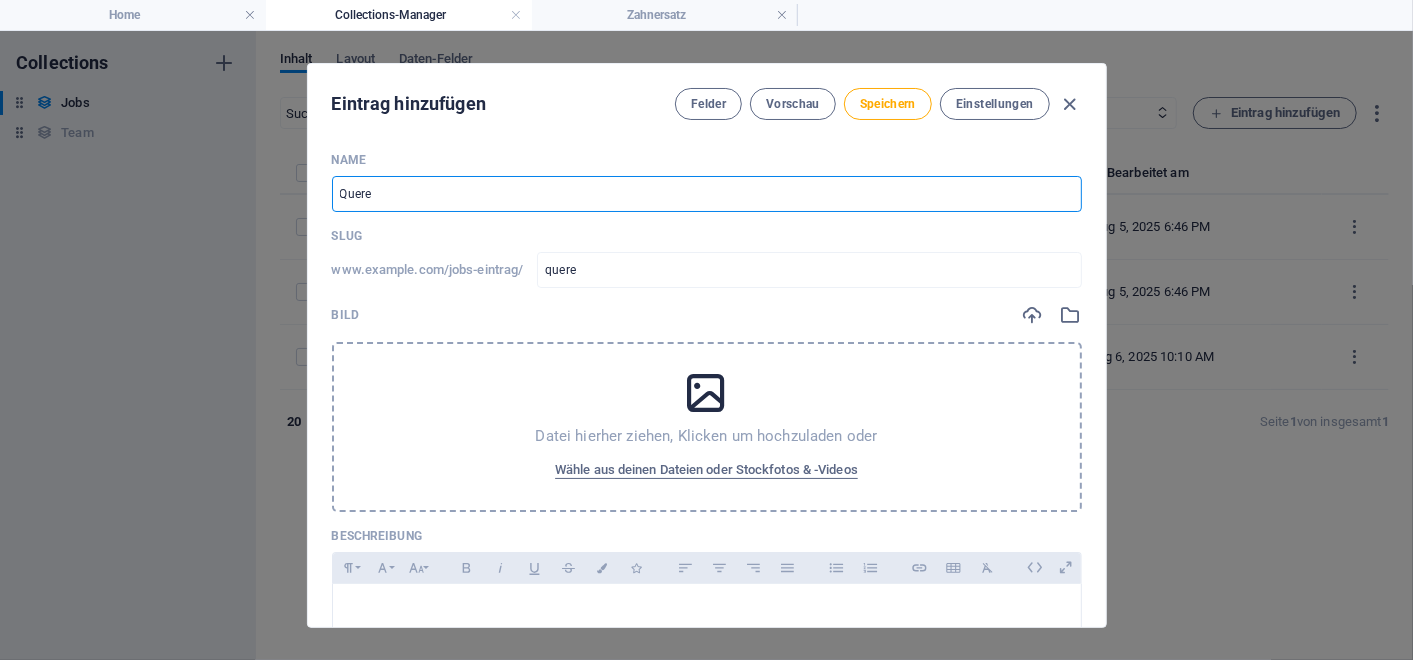 type on "Querei" 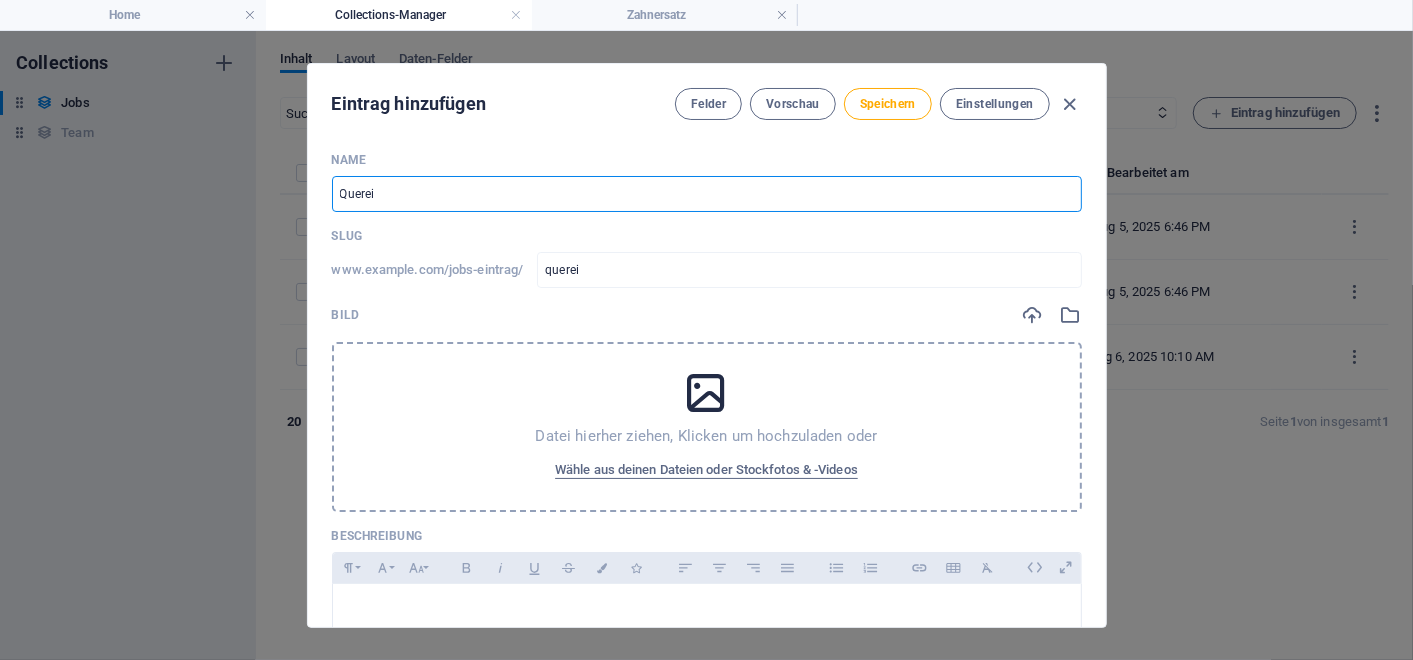 type on "Querein" 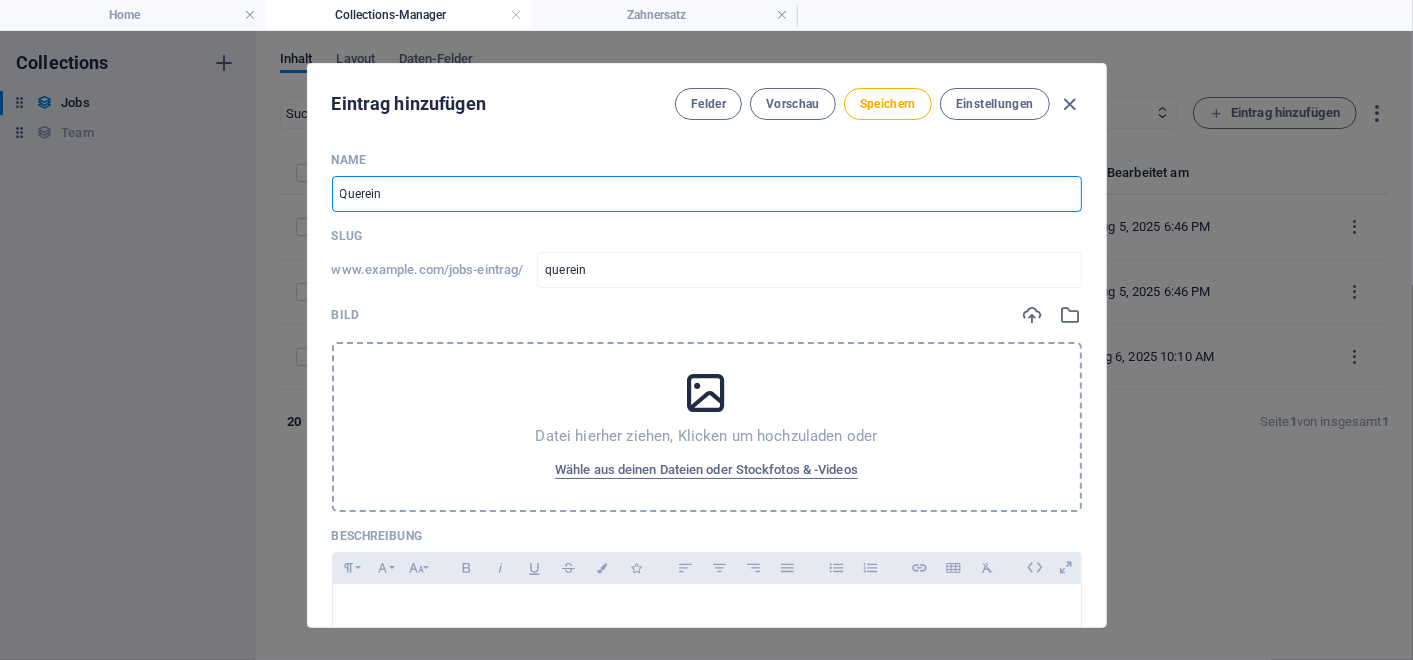 type on "Quereins" 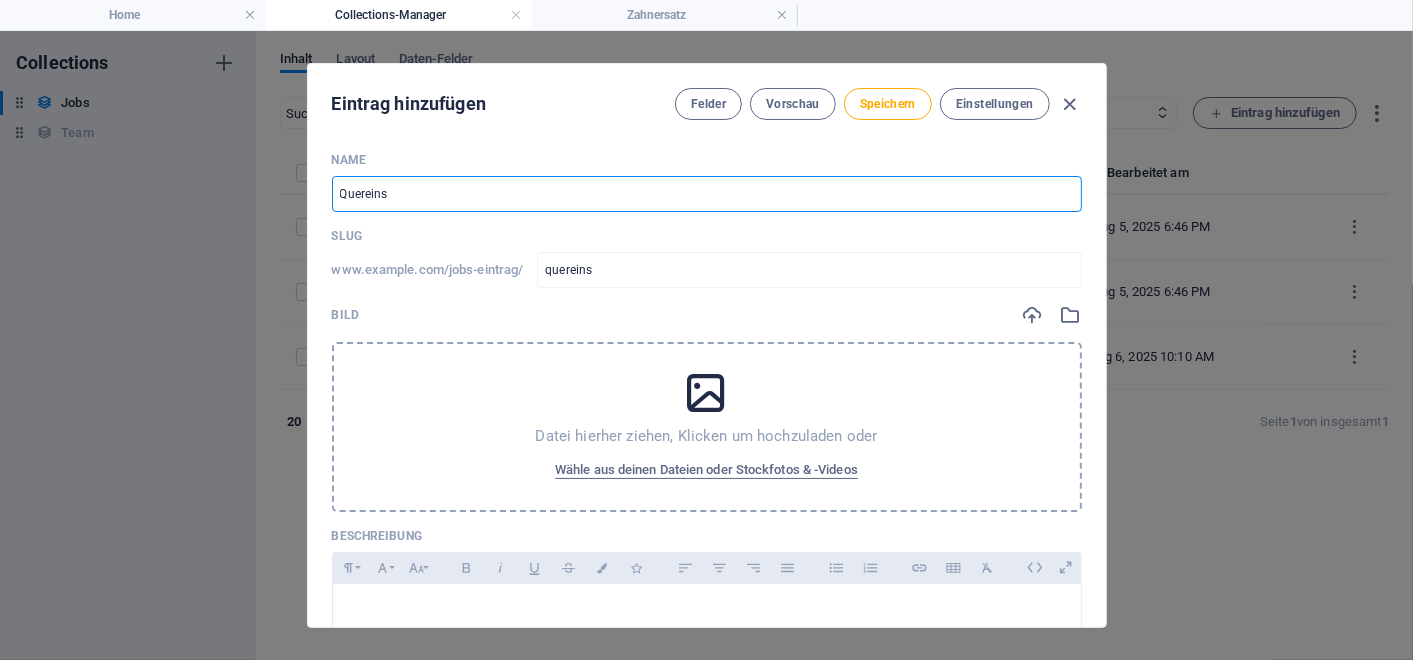 type on "Quereinst" 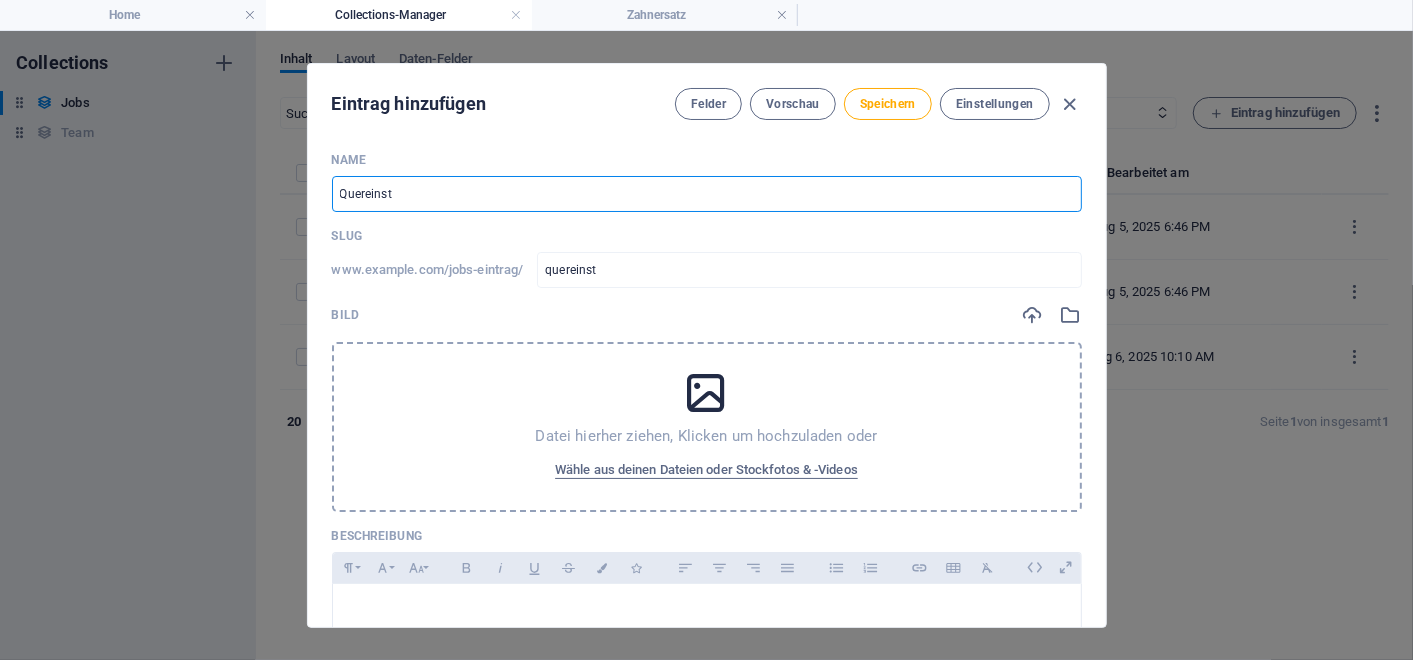 type on "Quereinste" 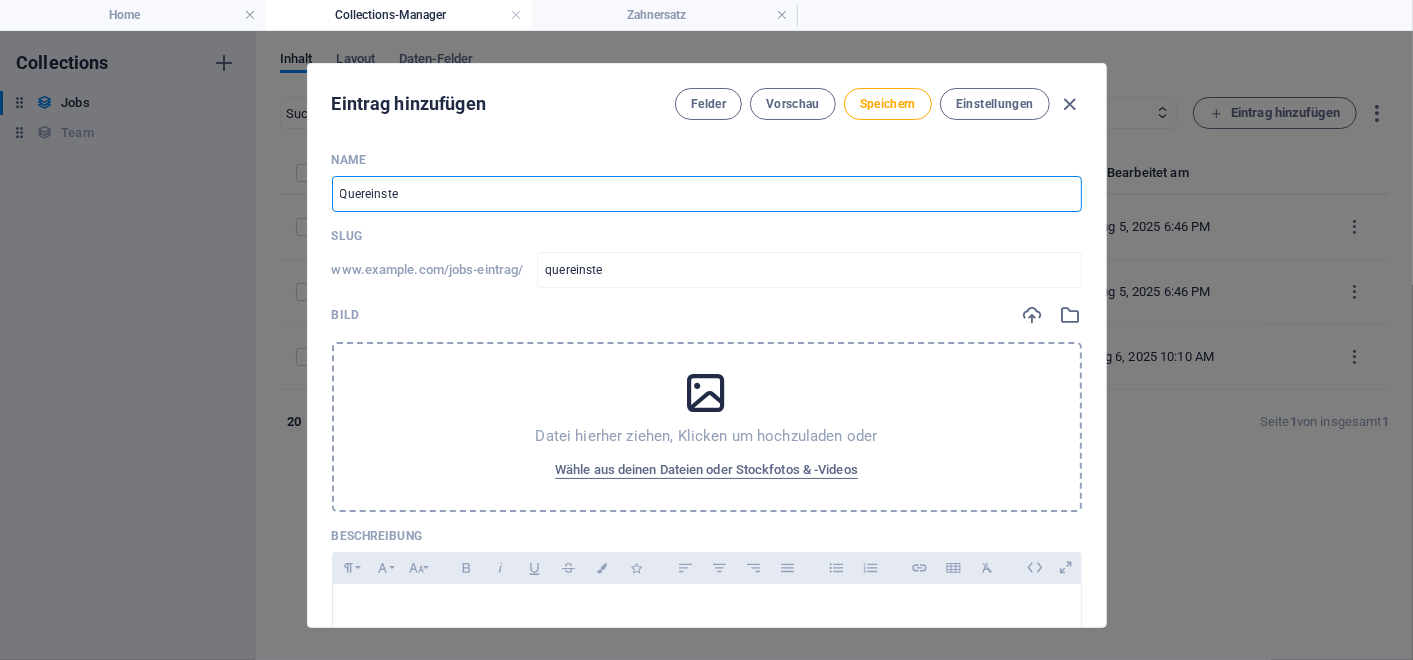 type on "Quereinstei" 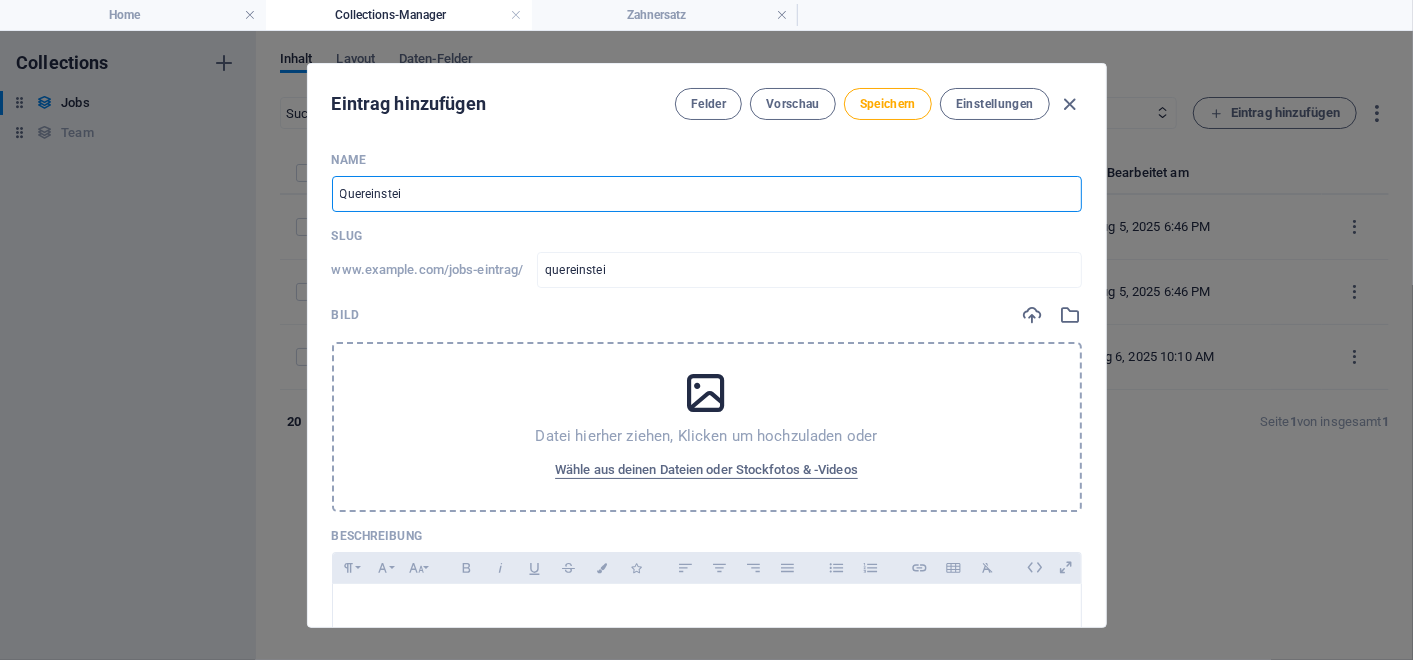 type on "Quereinsteig" 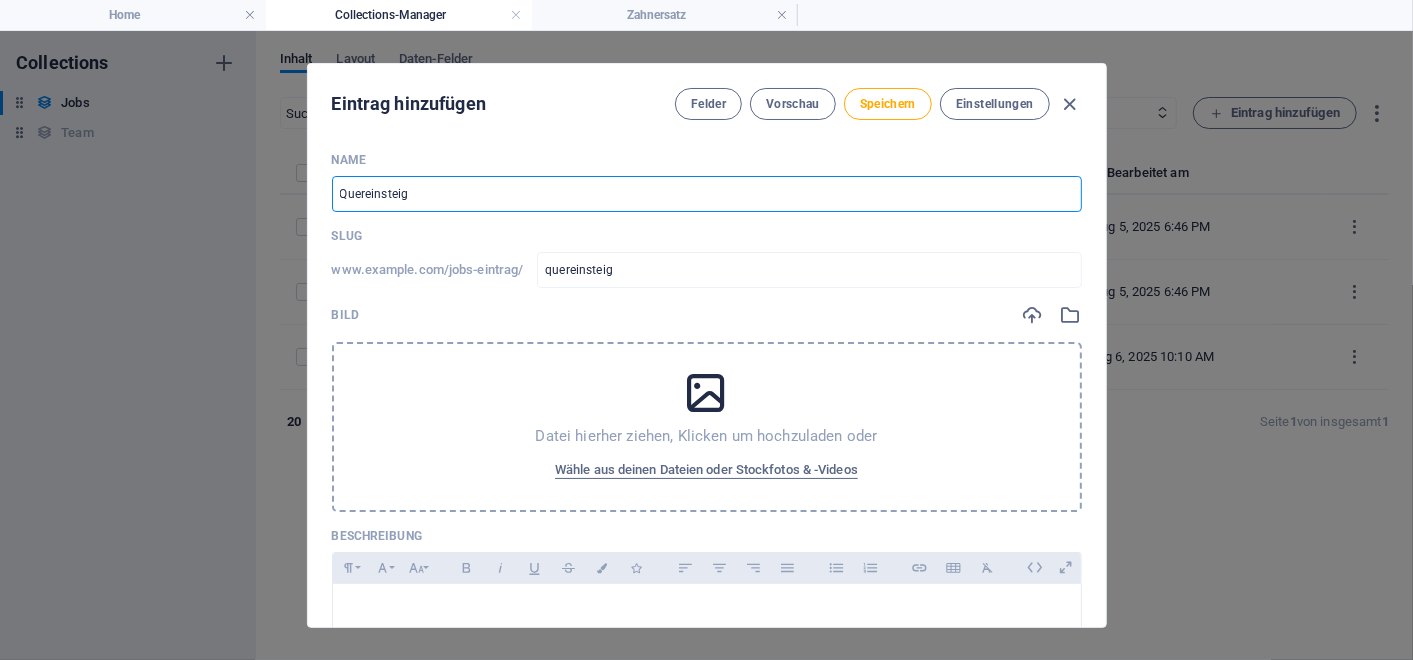 type on "Quereinsteige" 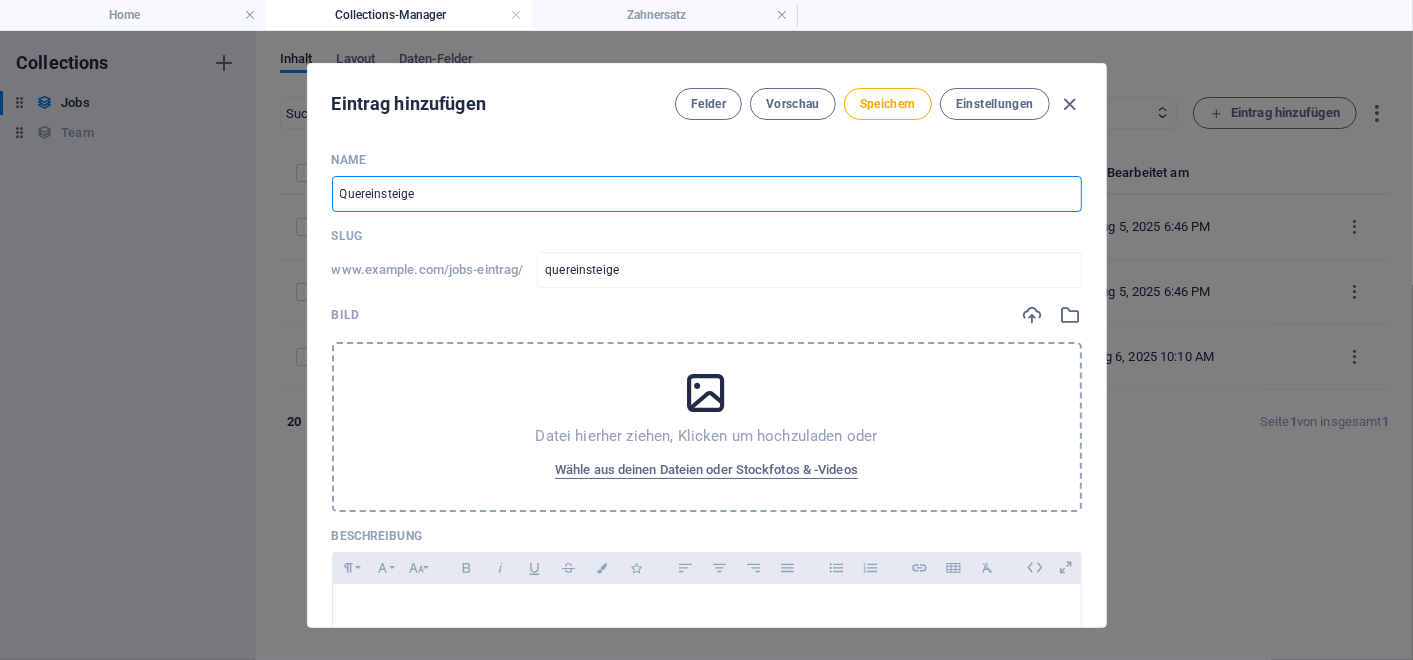 type on "Quereinsteiger" 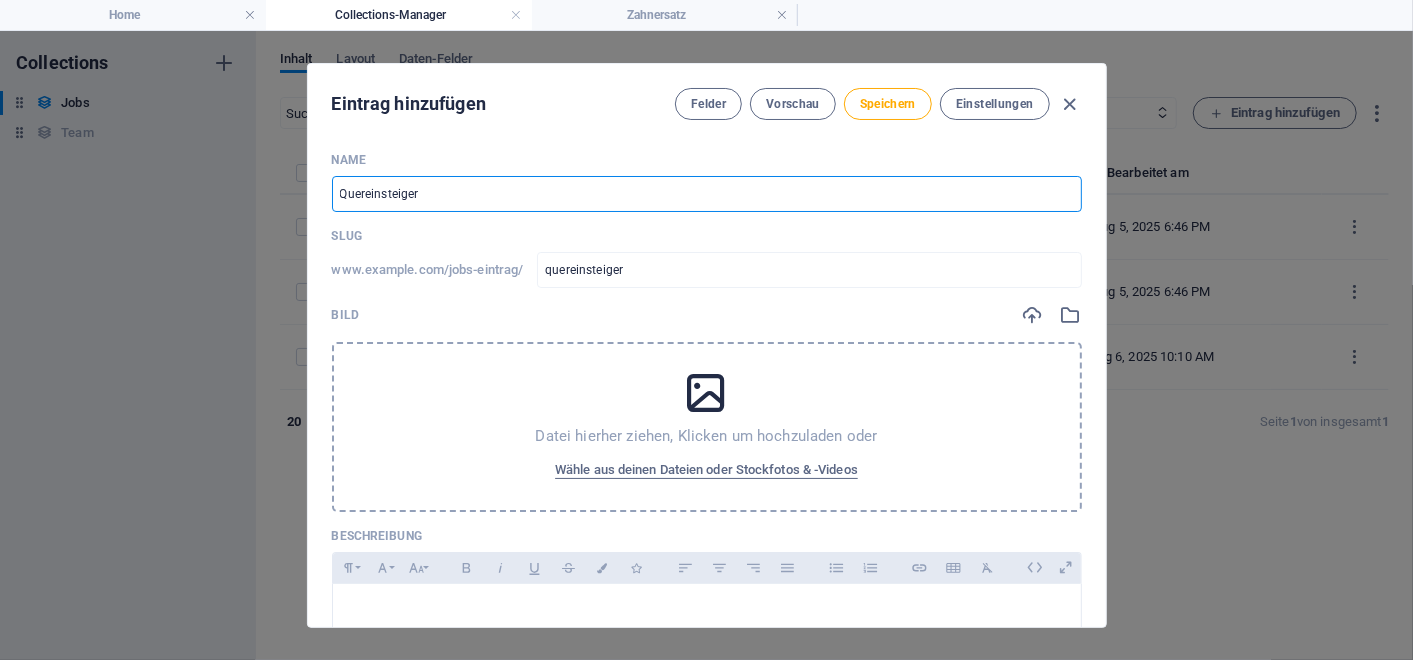 type on "Quereinsteiger a" 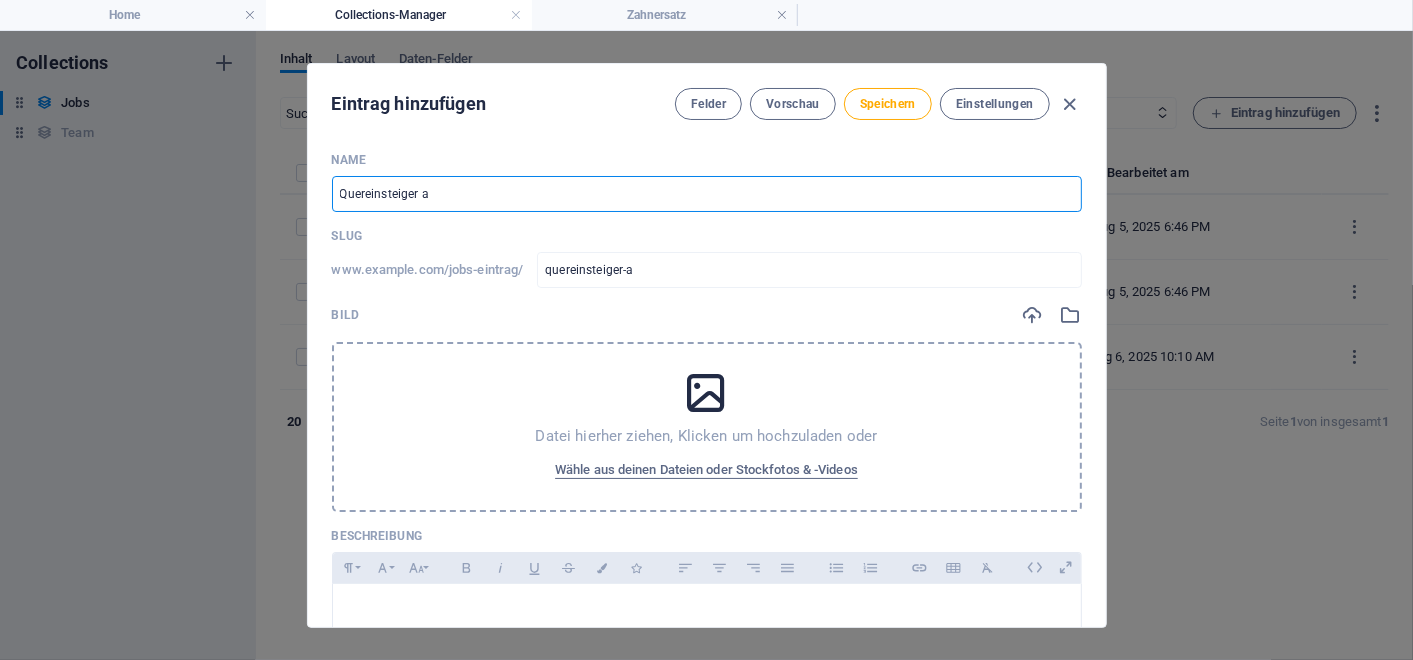 type on "Quereinsteiger au" 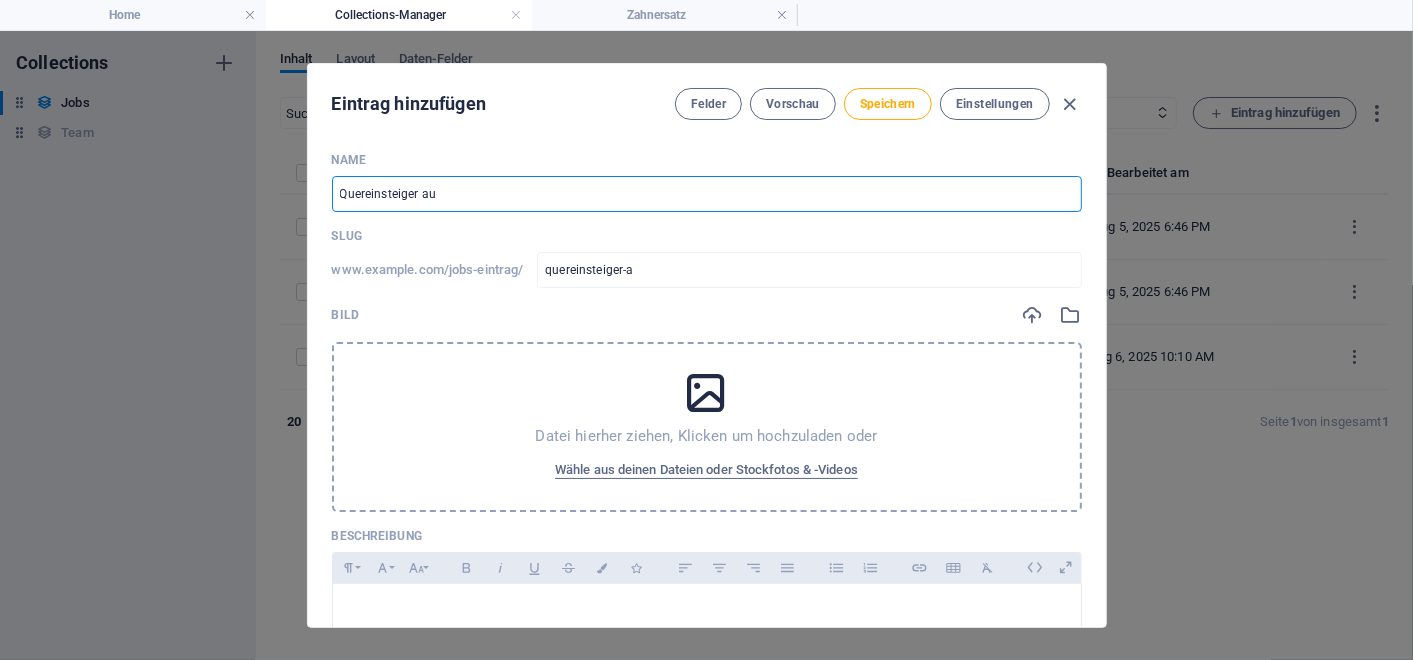 type on "quereinsteiger-au" 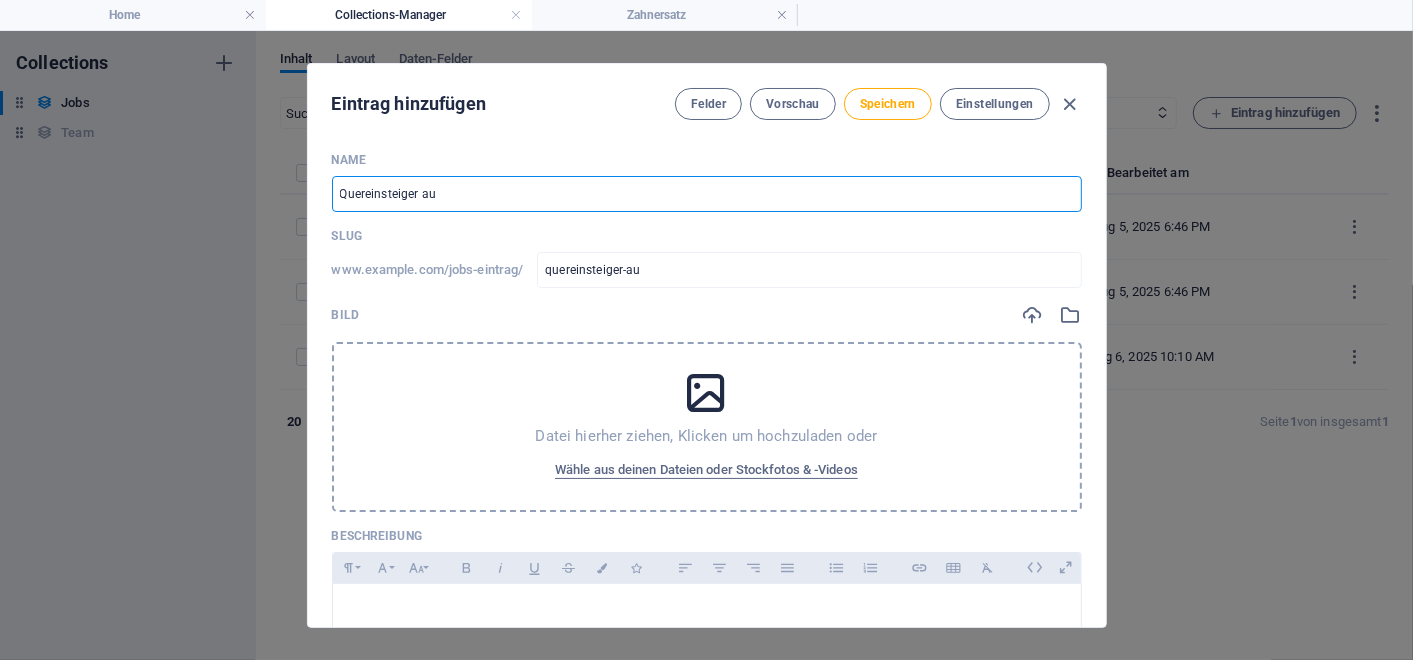 type on "Quereinsteiger auf" 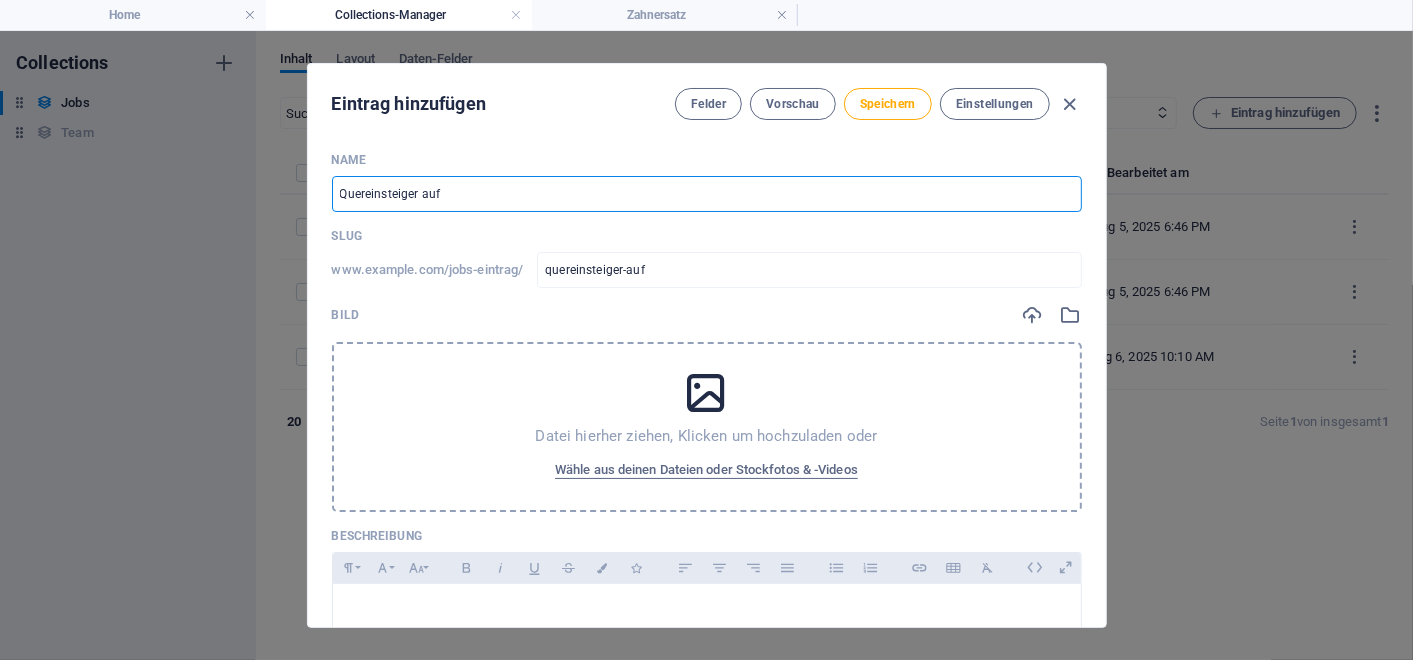 type on "Quereinsteiger aufg" 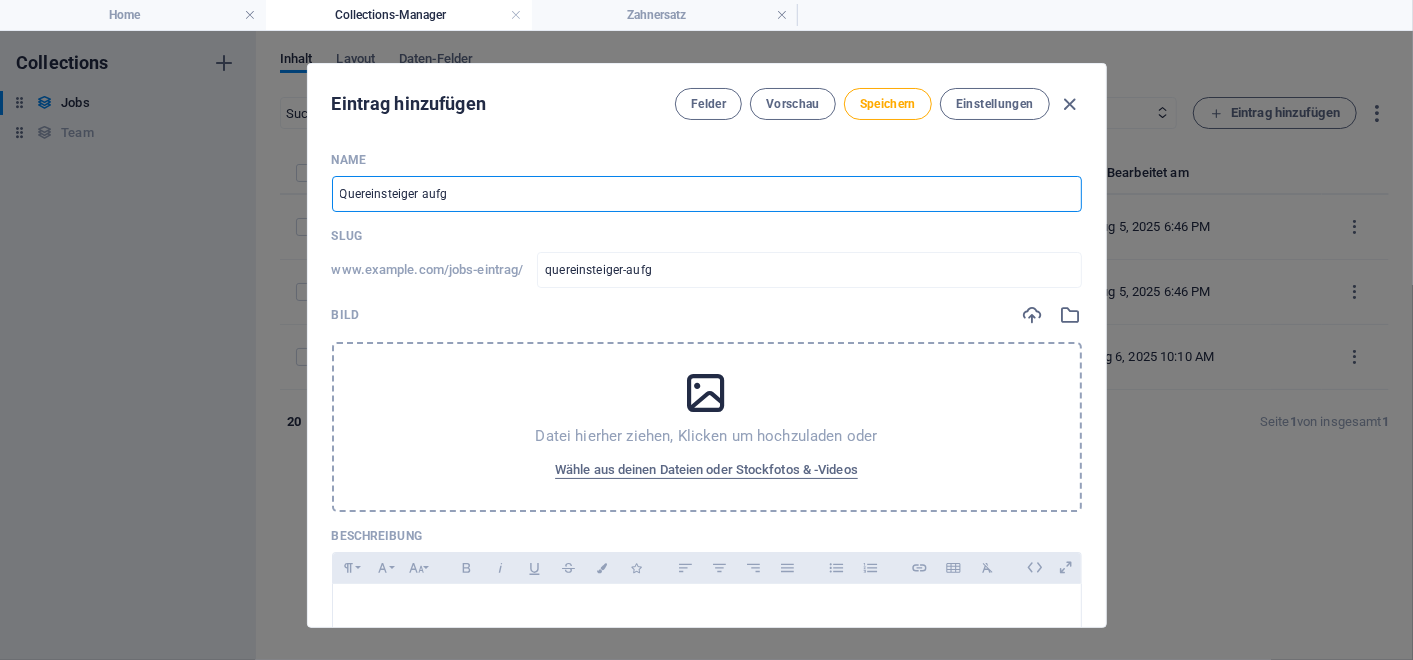type on "Quereinsteiger aufge" 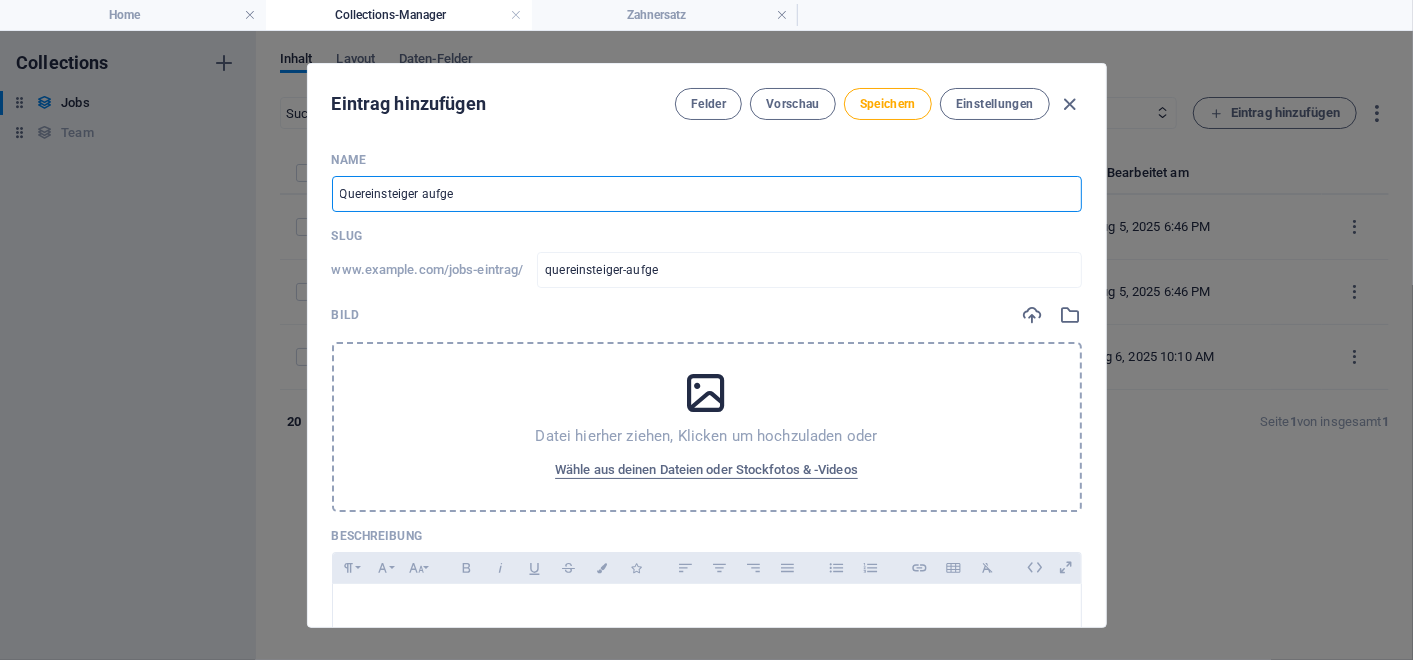 type on "Quereinsteiger aufgep" 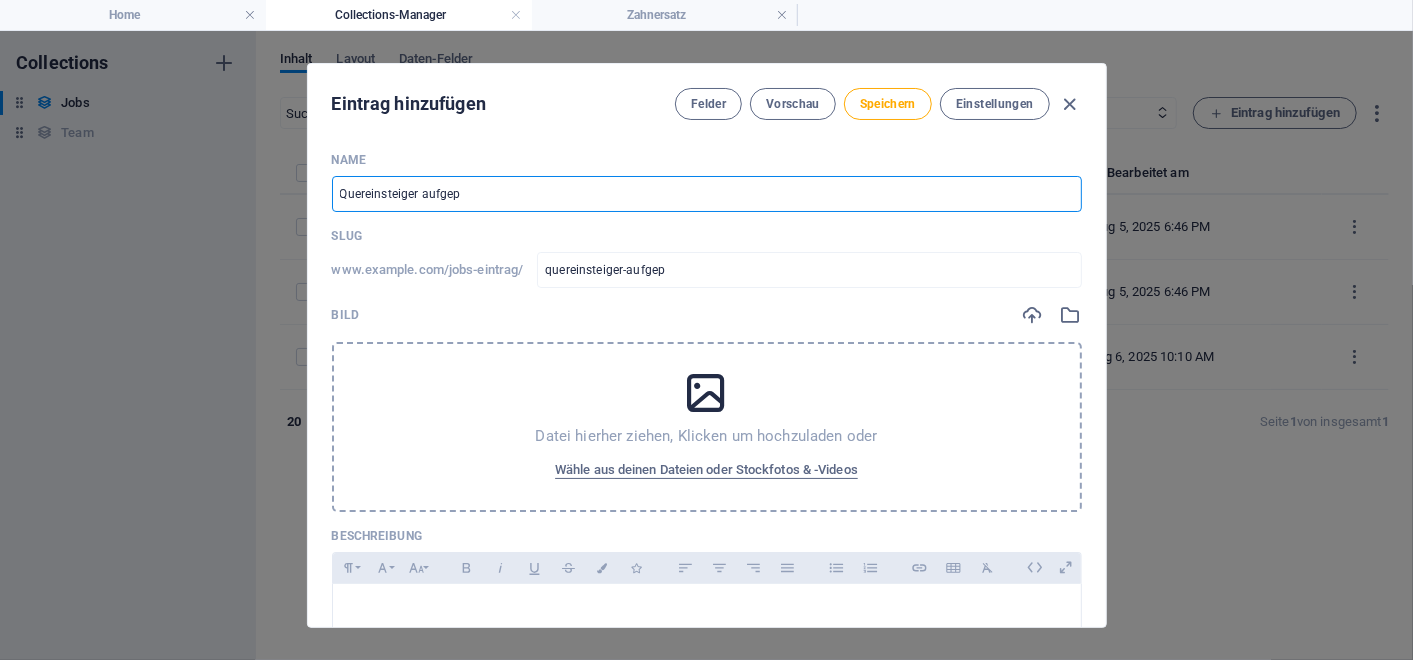 type on "Quereinsteiger aufgepa" 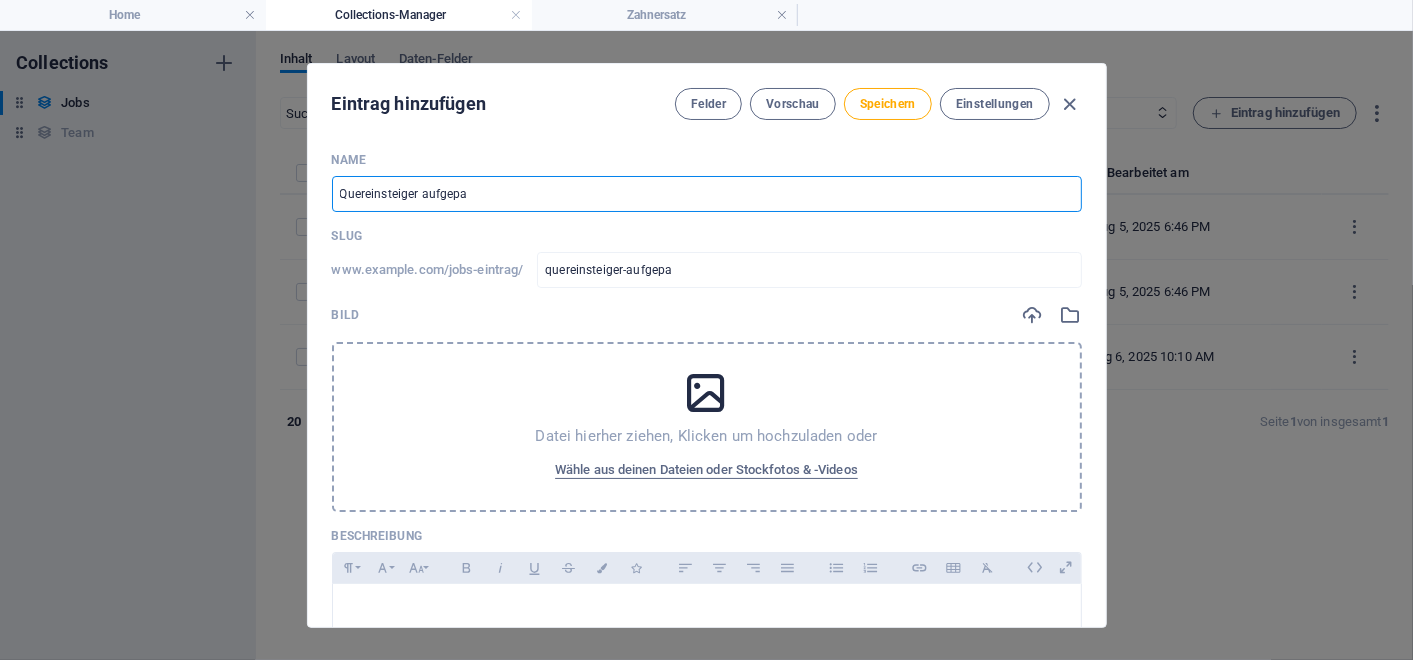 type on "Quereinsteiger aufgepas" 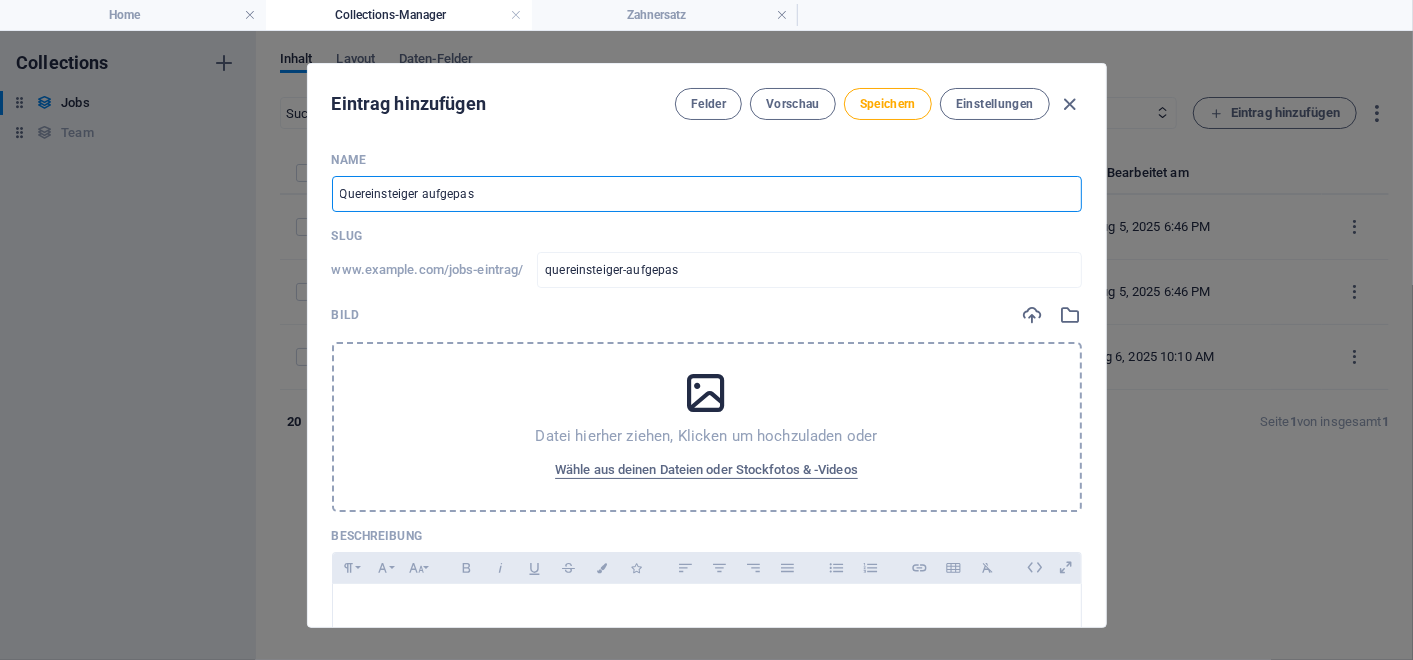 type on "Quereinsteiger aufgepass" 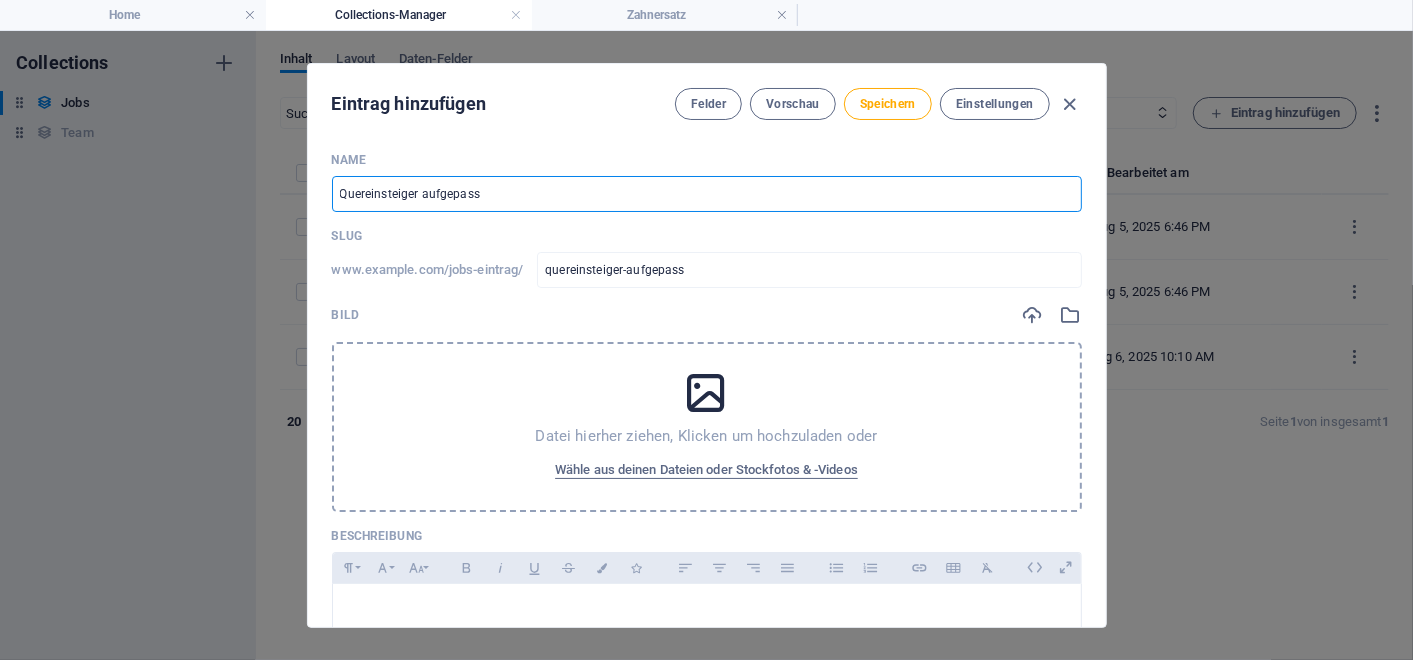 type on "Quereinsteiger aufgepasst" 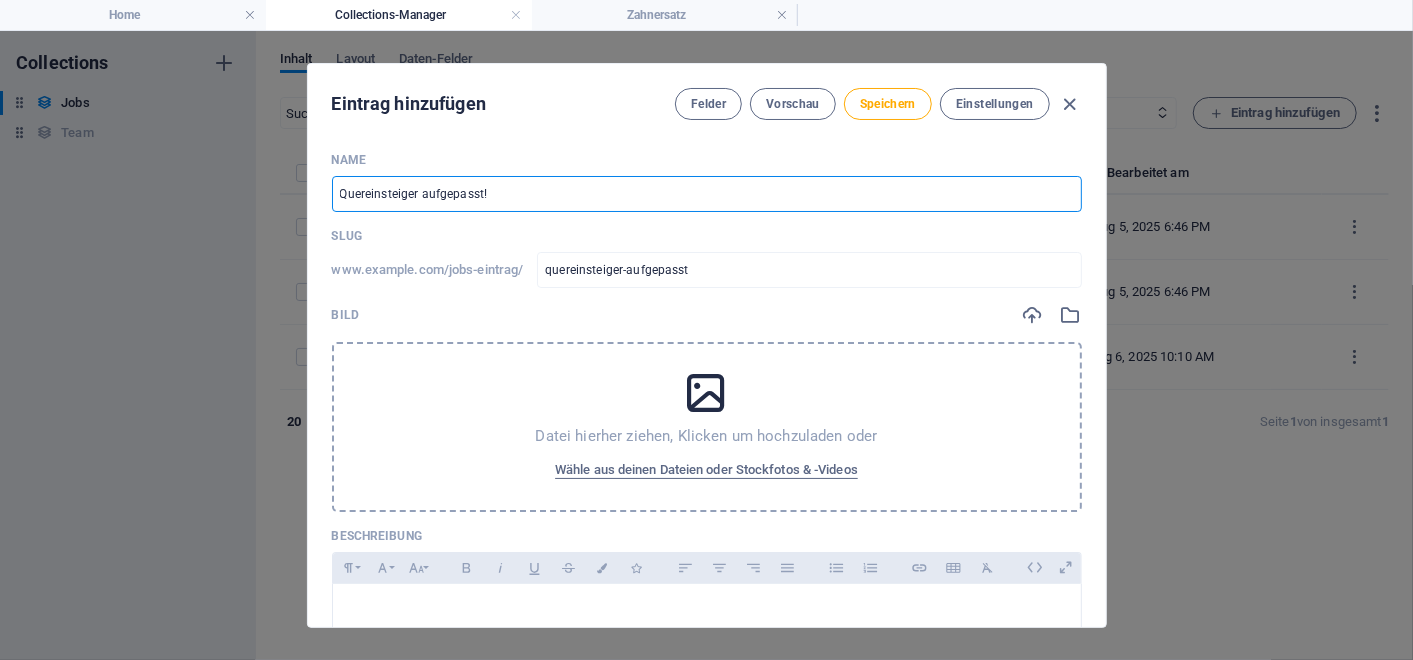 type on "Quereinsteiger aufgepasst!" 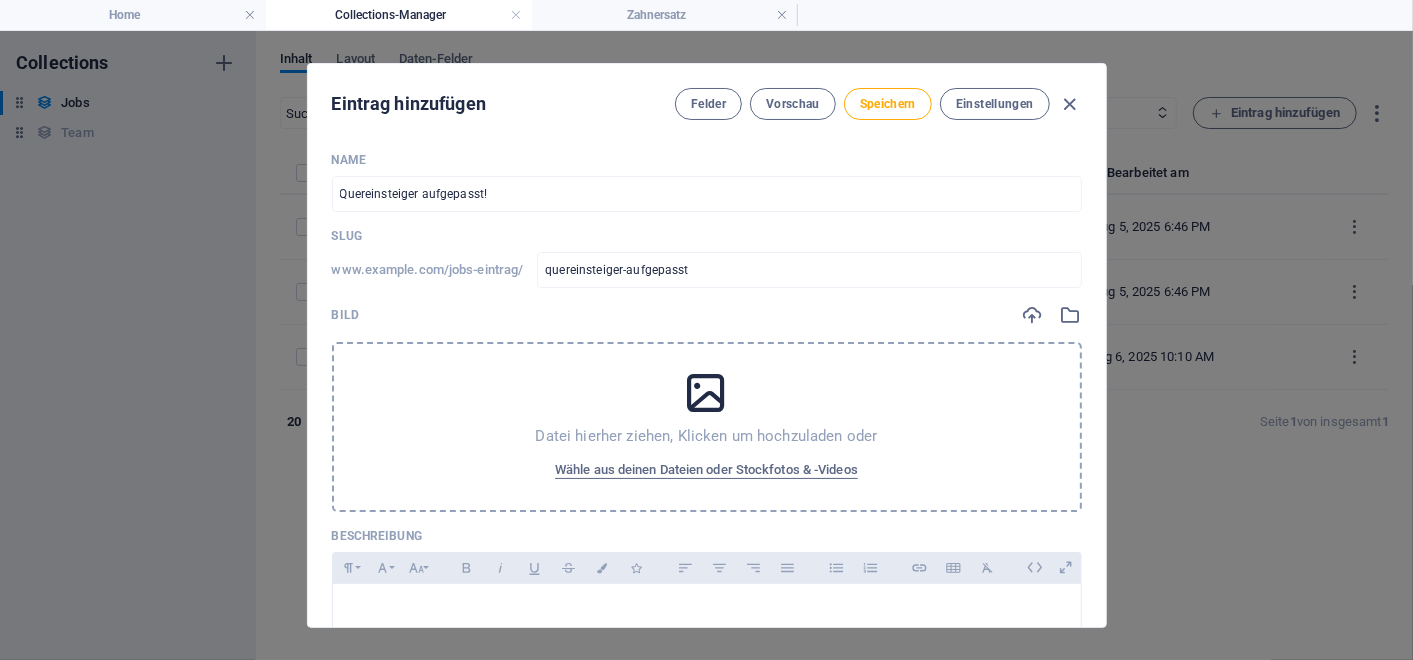 click on "Datei hierher ziehen, Klicken um hochzuladen oder" at bounding box center (707, 436) 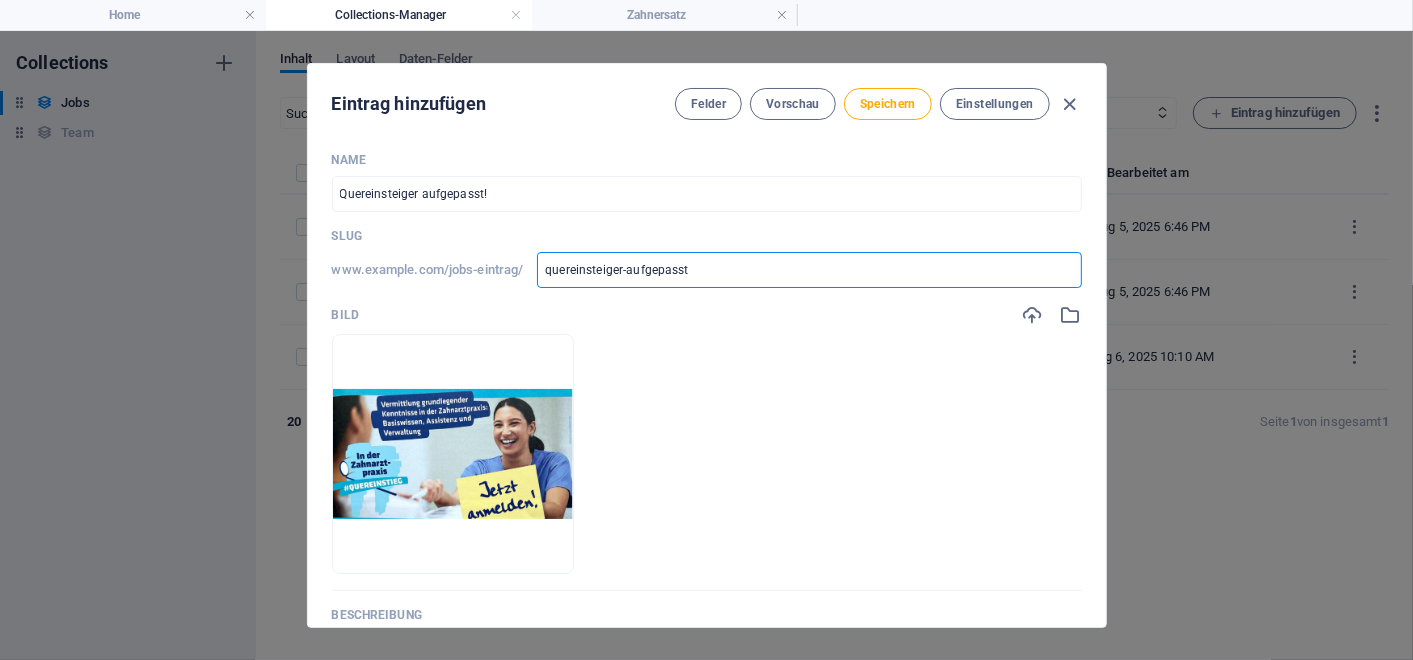 click on "quereinsteiger-aufgepasst" at bounding box center (809, 270) 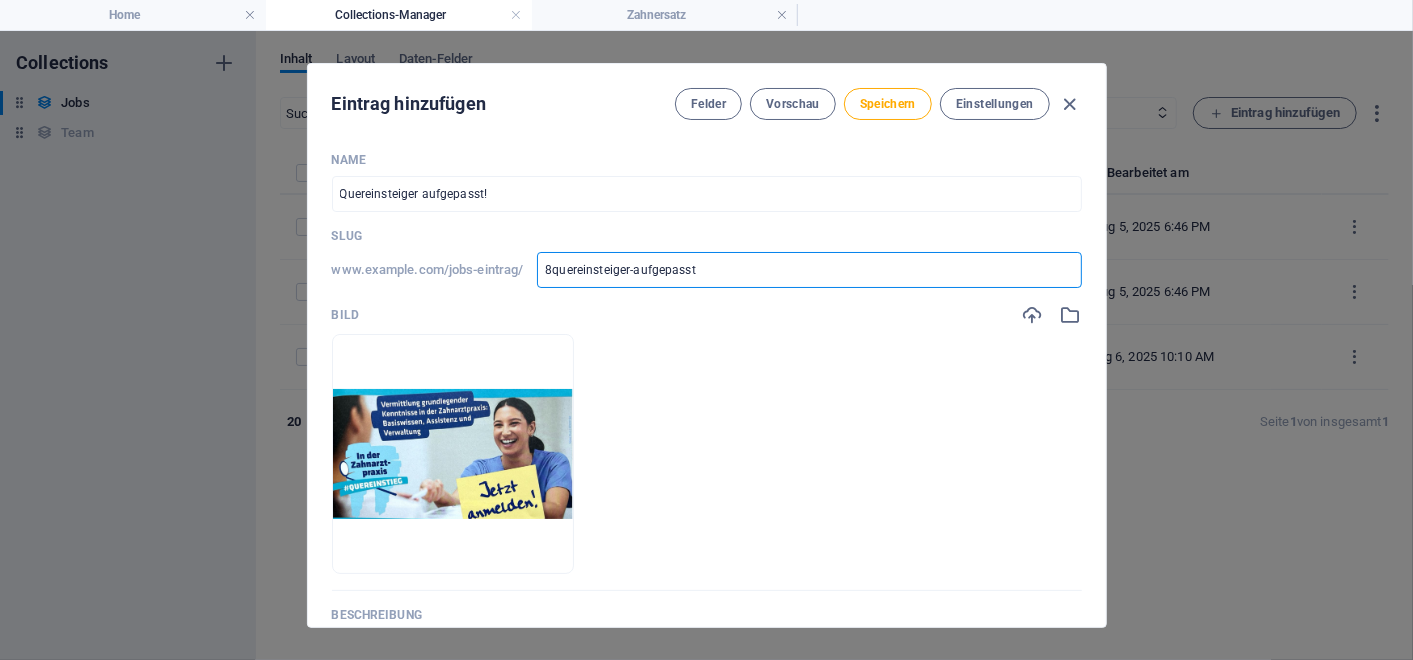 type on "80quereinsteiger-aufgepasst" 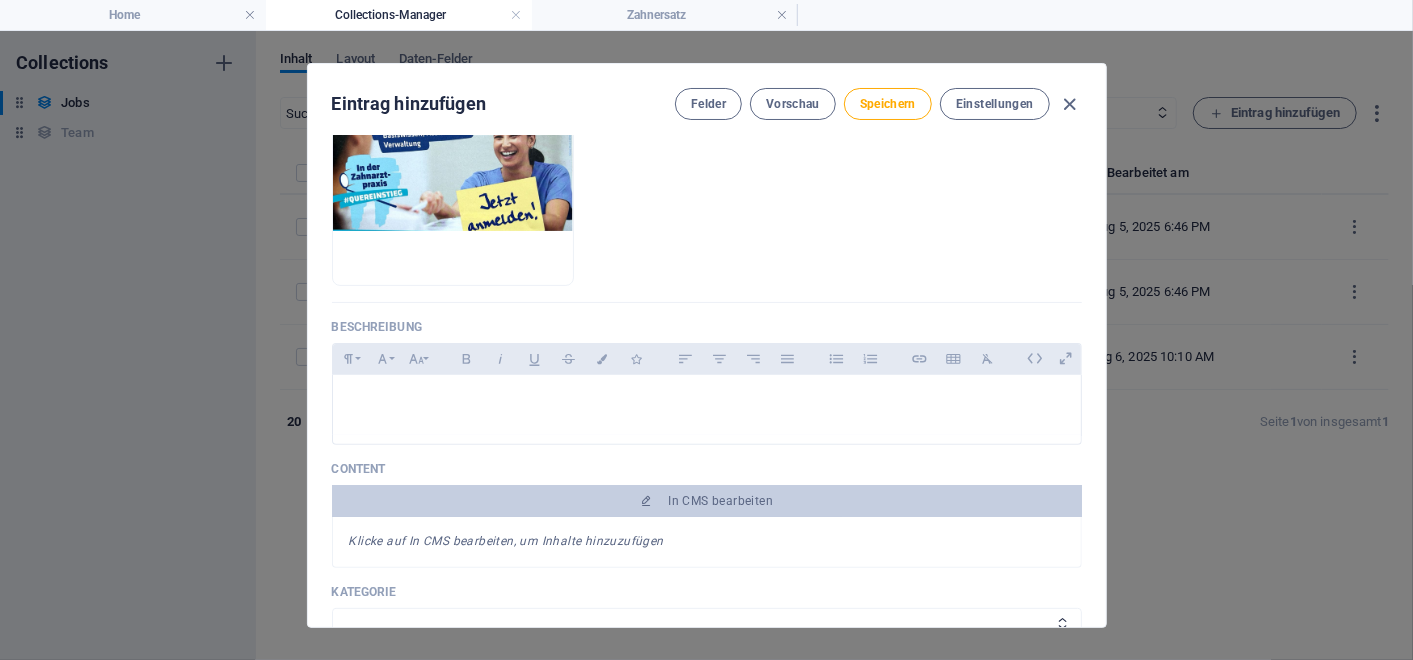 scroll, scrollTop: 288, scrollLeft: 0, axis: vertical 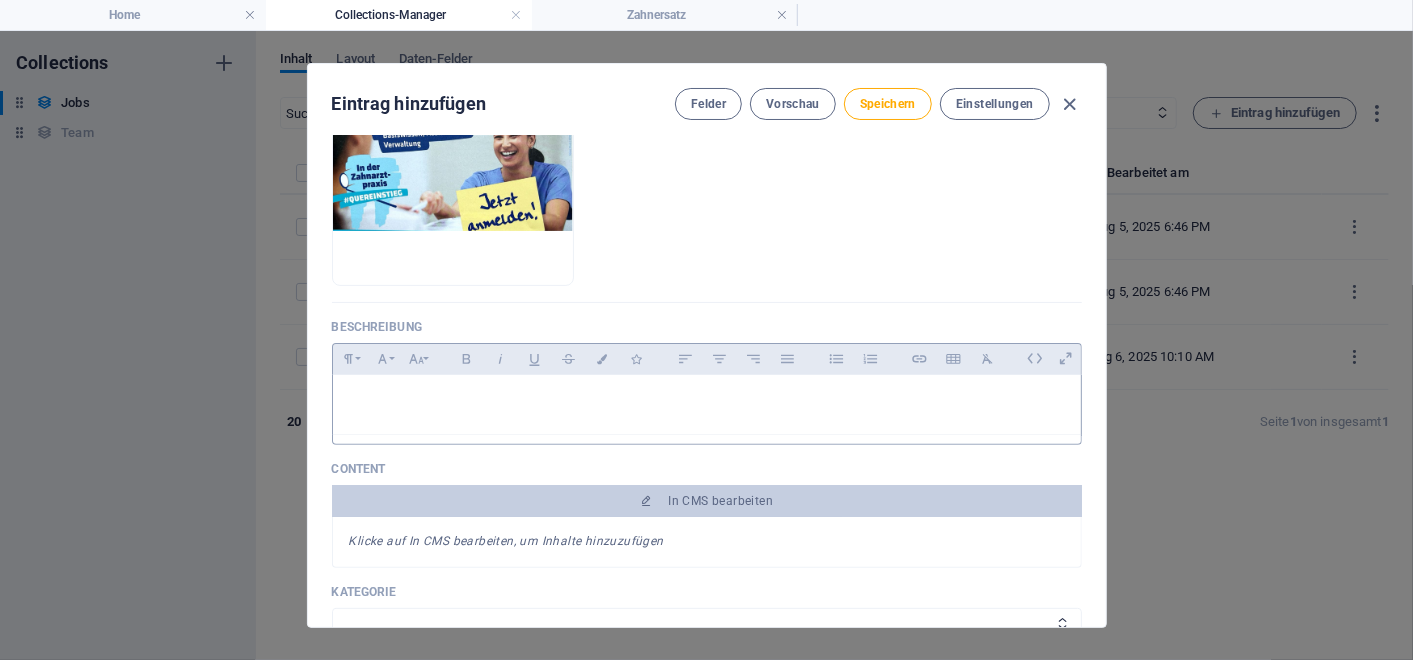 type on "80quereinsteiger-aufgepasst" 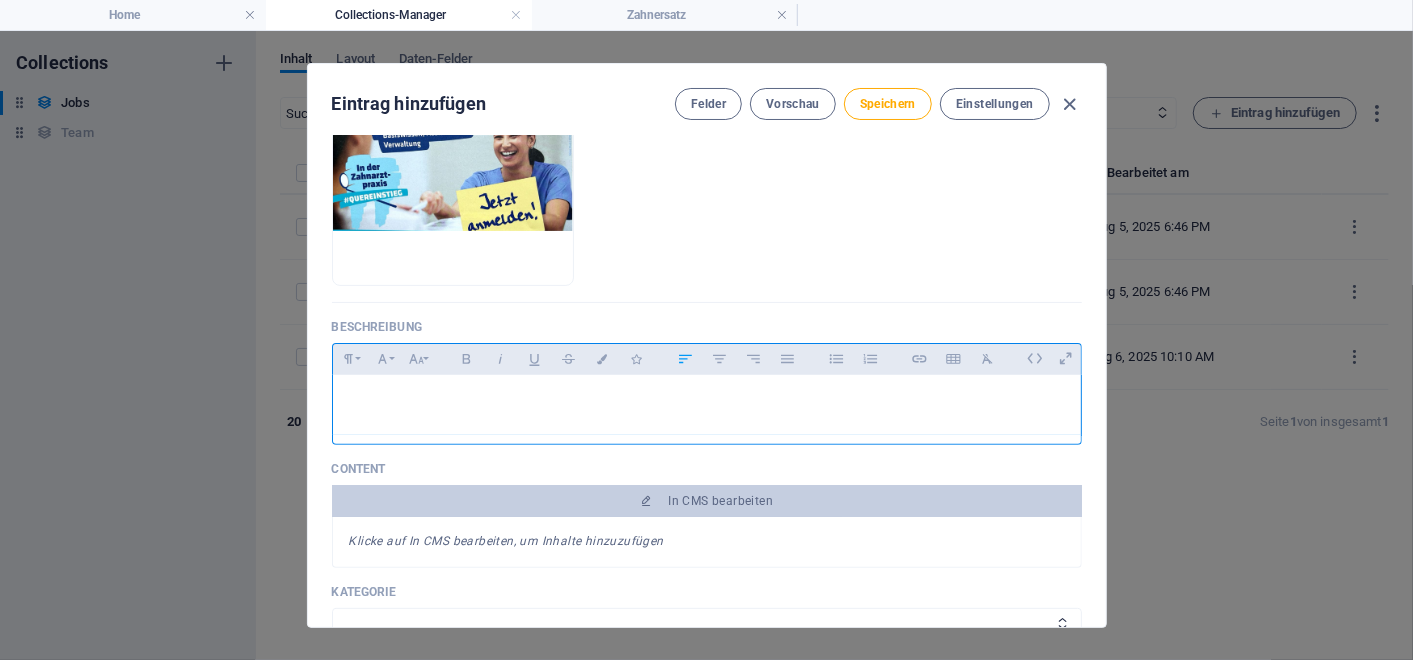 click at bounding box center (707, 400) 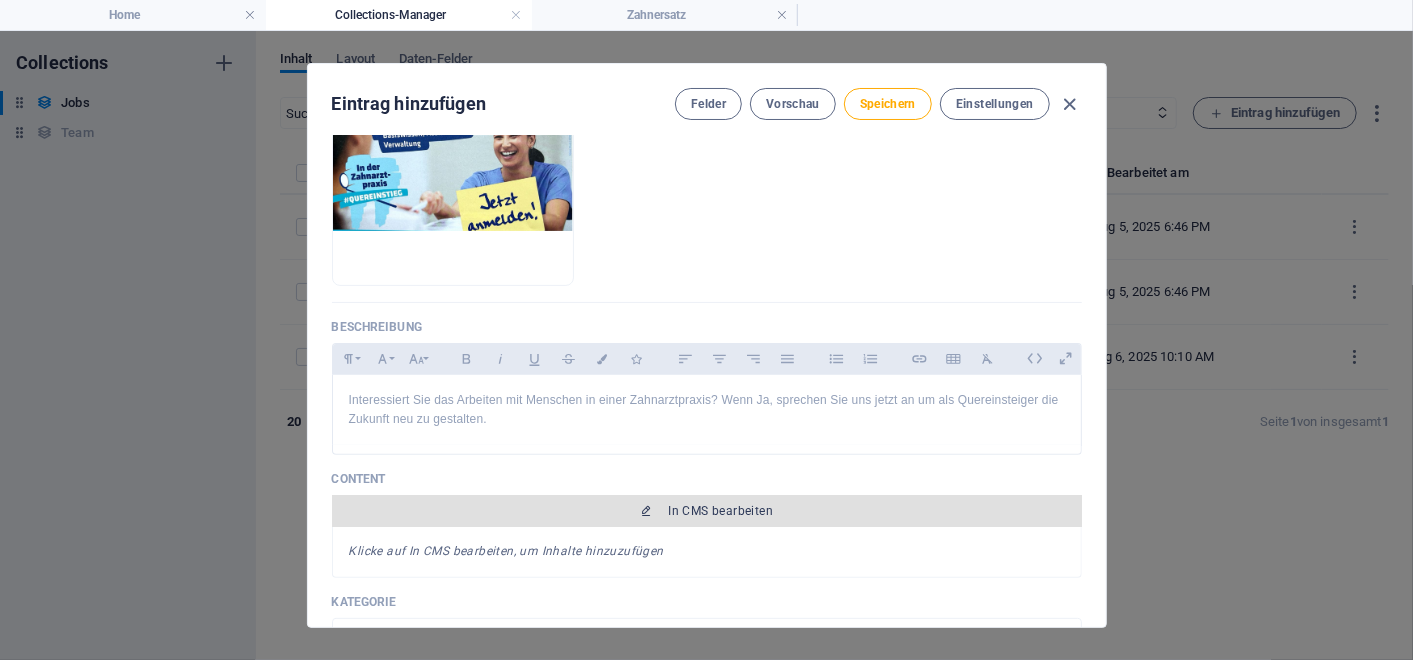 click on "In CMS bearbeiten" at bounding box center [720, 511] 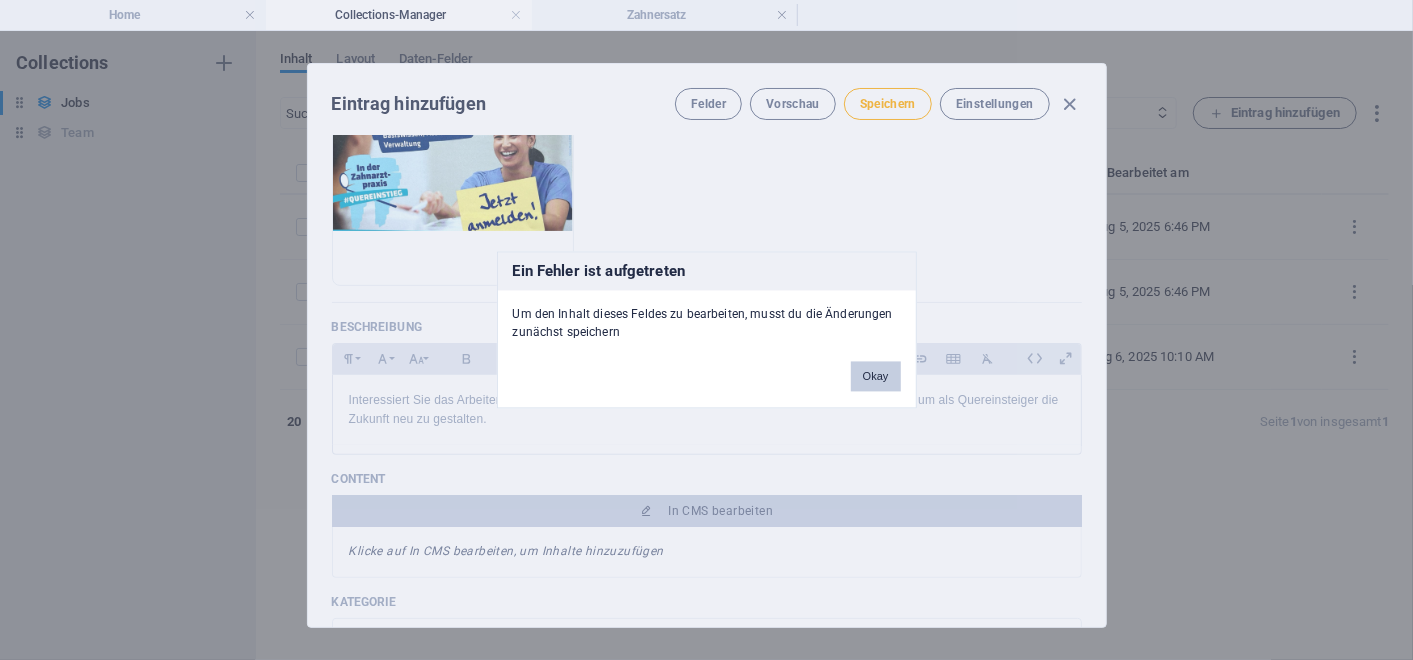 click on "Okay" at bounding box center (876, 377) 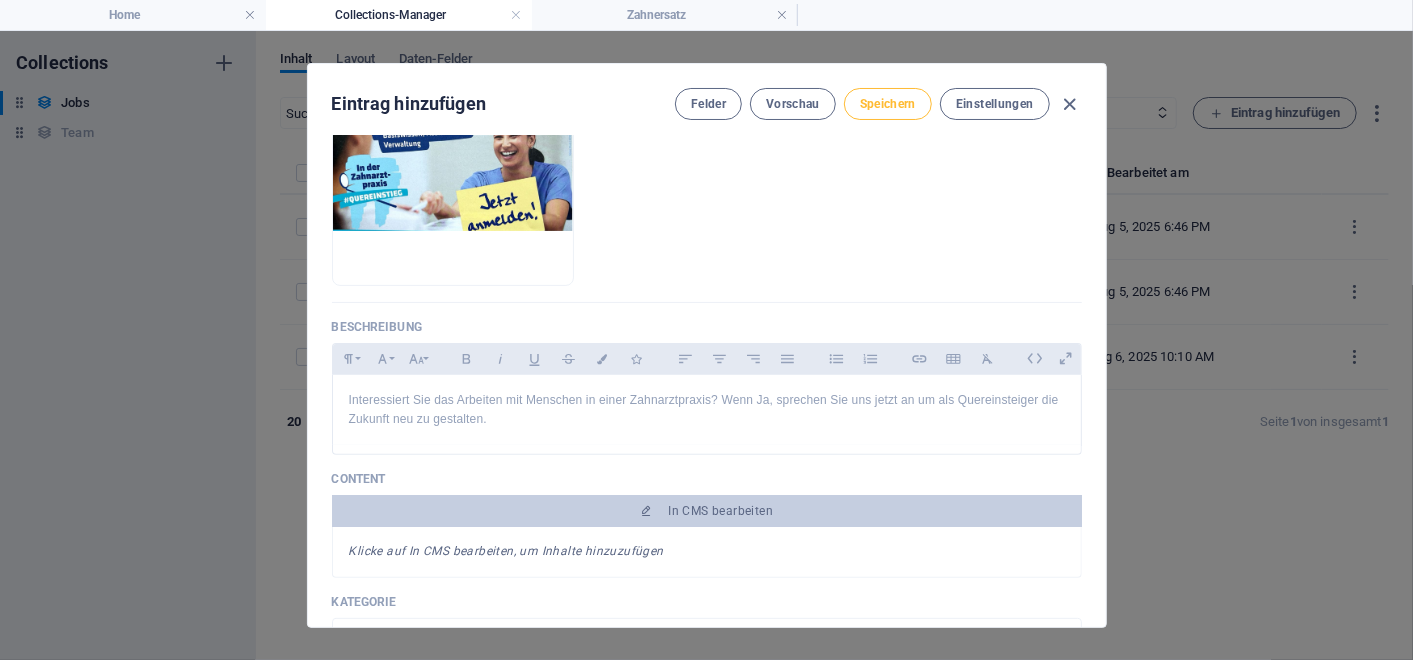 click on "Speichern" at bounding box center (888, 104) 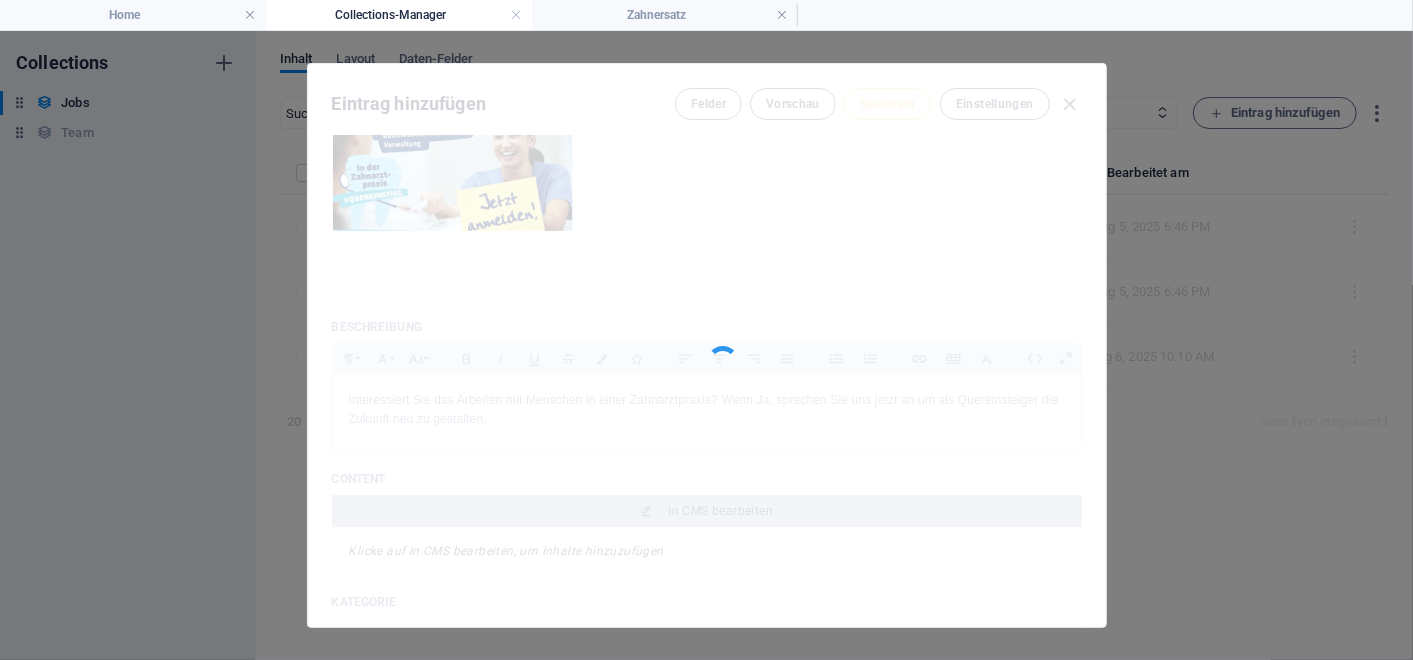 type on "80quereinsteiger-aufgepasst" 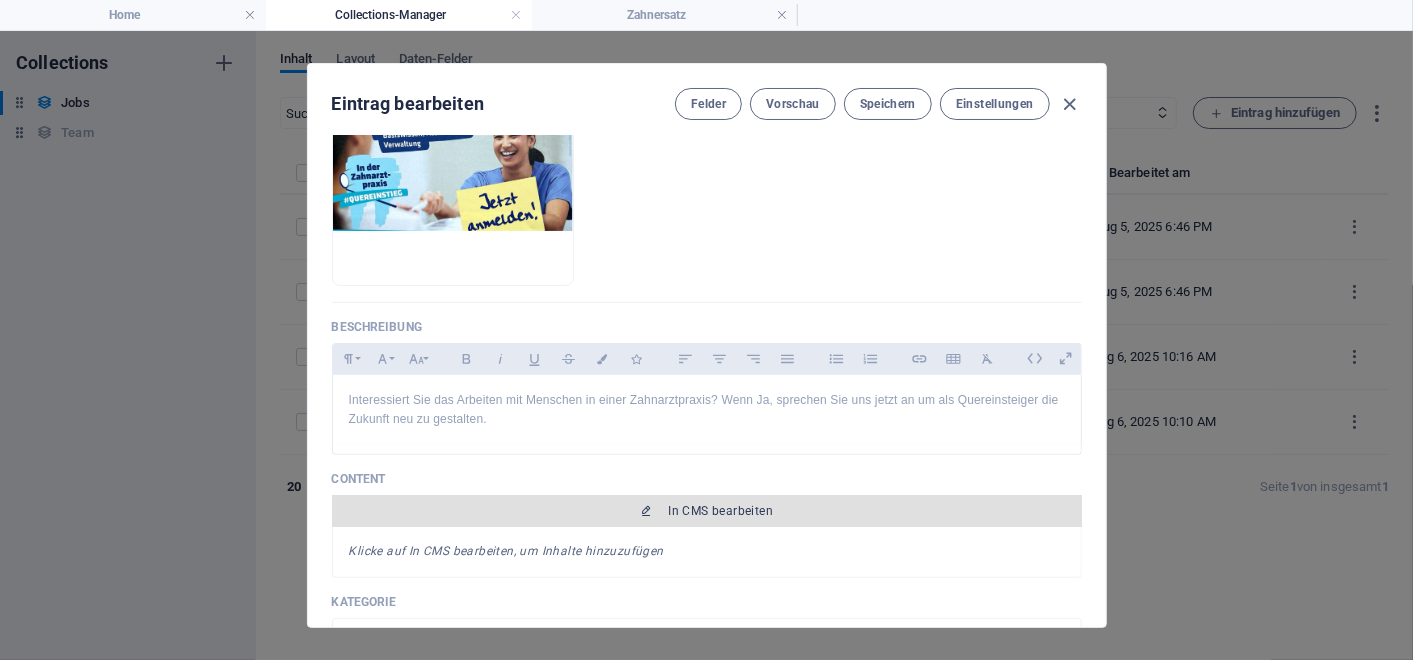 click on "In CMS bearbeiten" at bounding box center (720, 511) 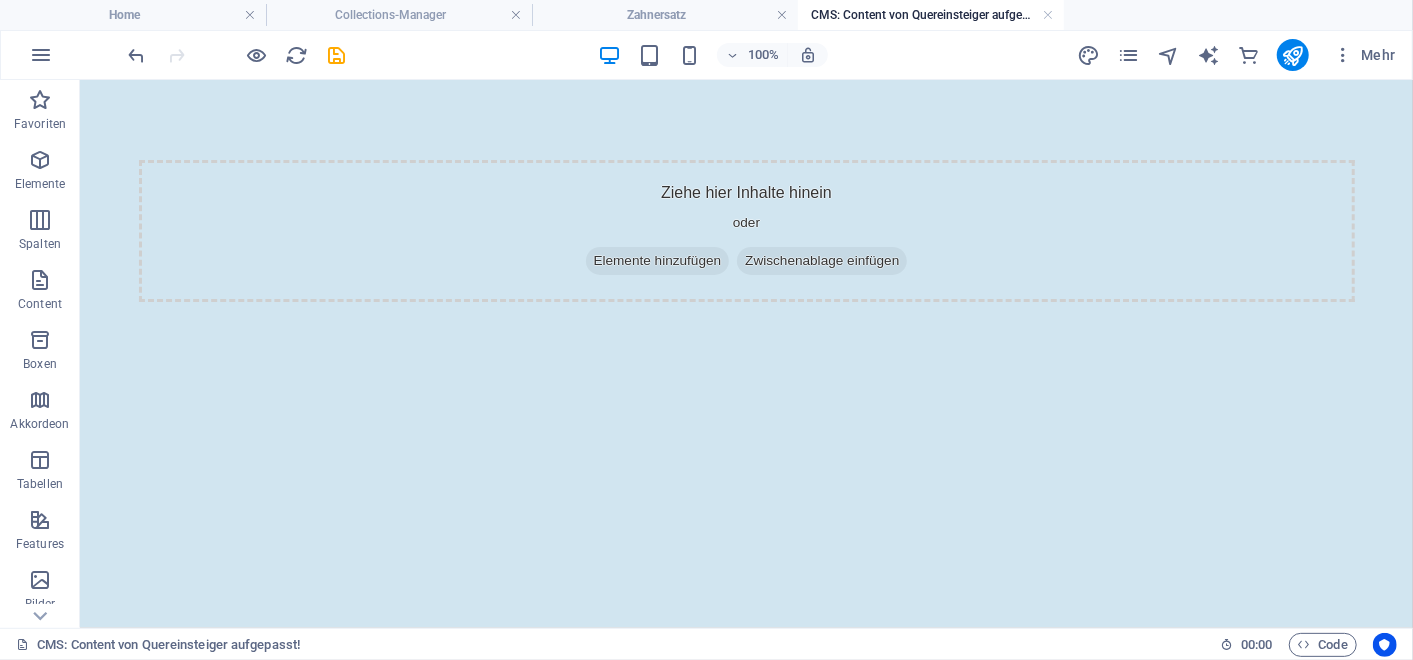scroll, scrollTop: 0, scrollLeft: 0, axis: both 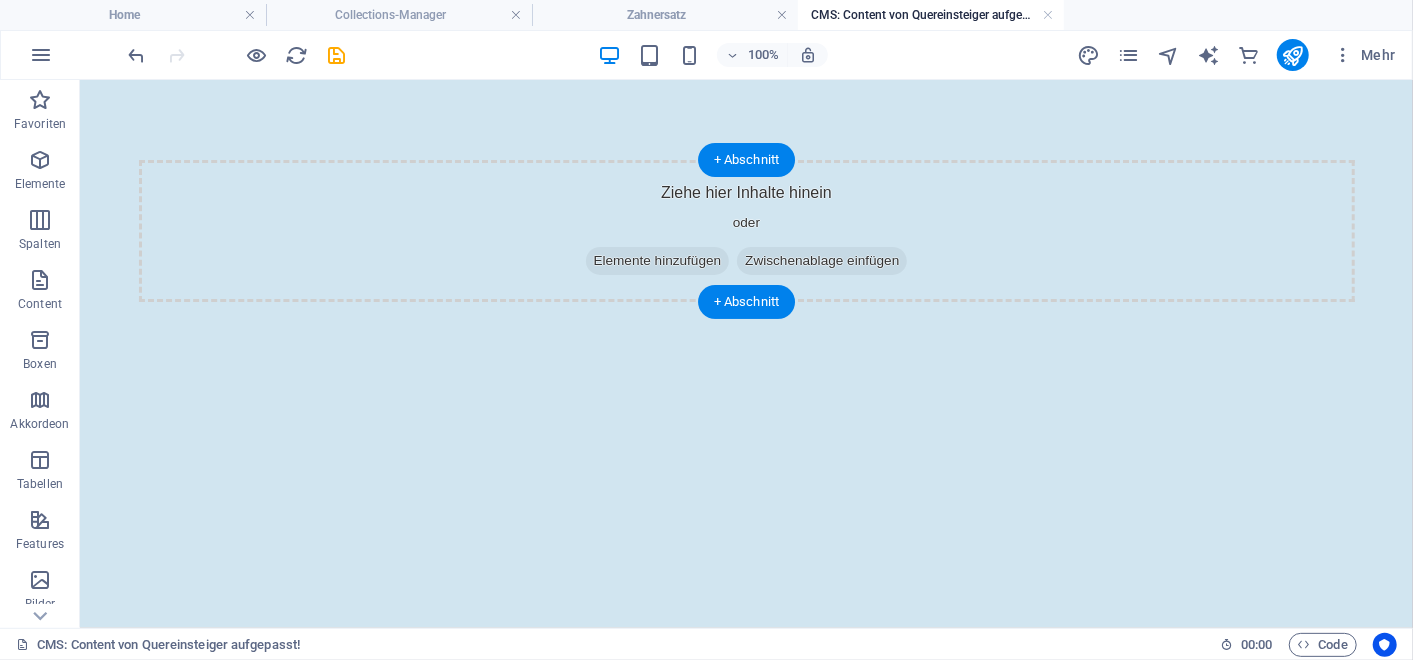 click on "Elemente hinzufügen" at bounding box center [657, 260] 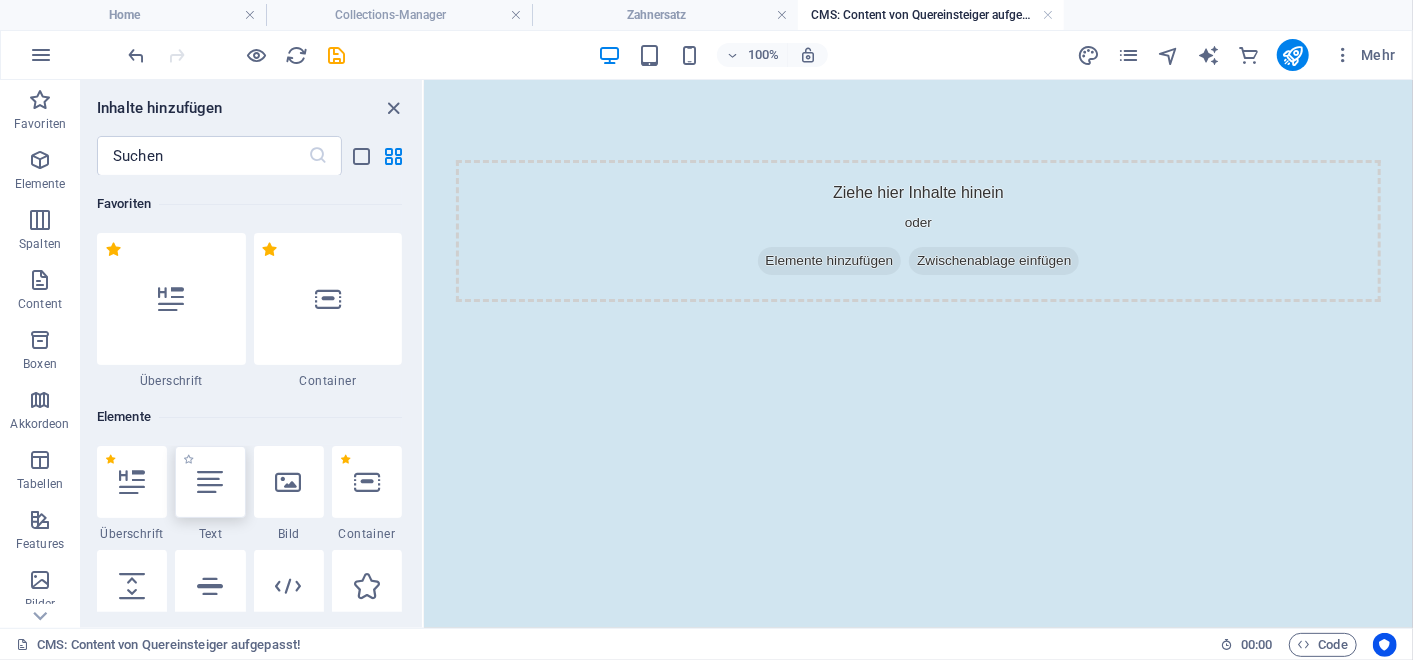 click at bounding box center [210, 482] 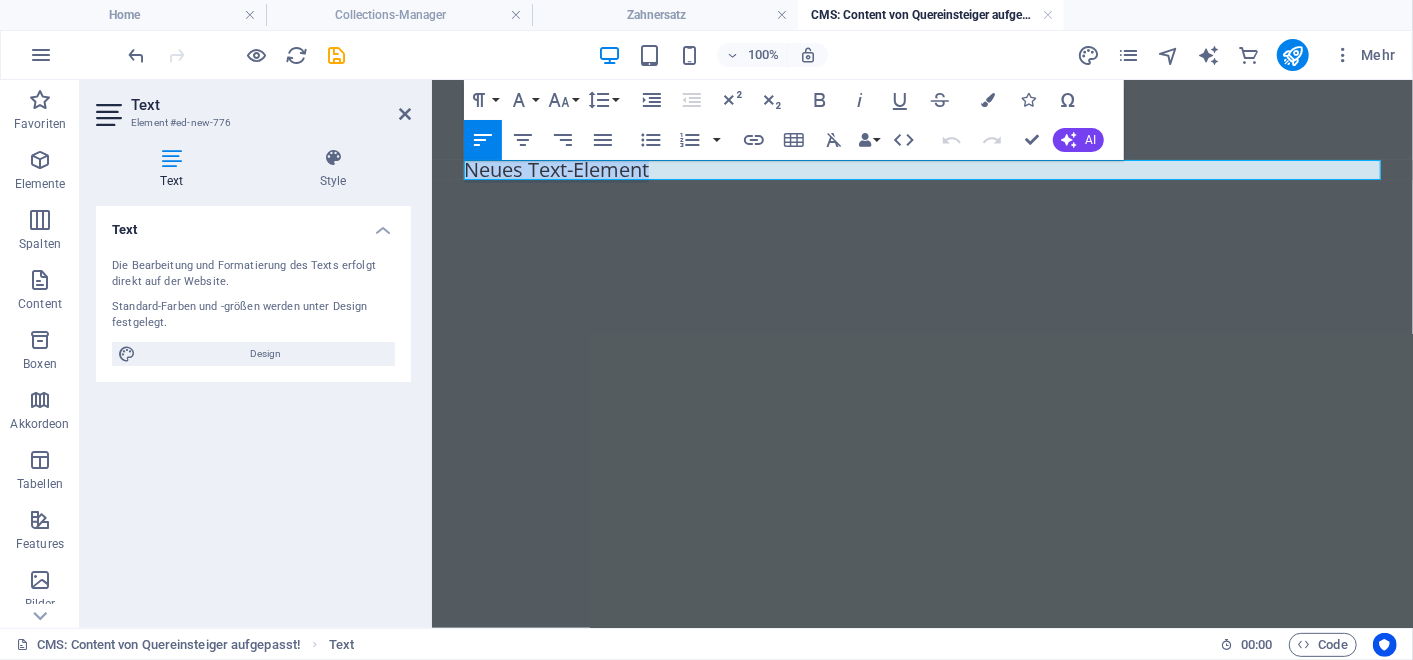 type 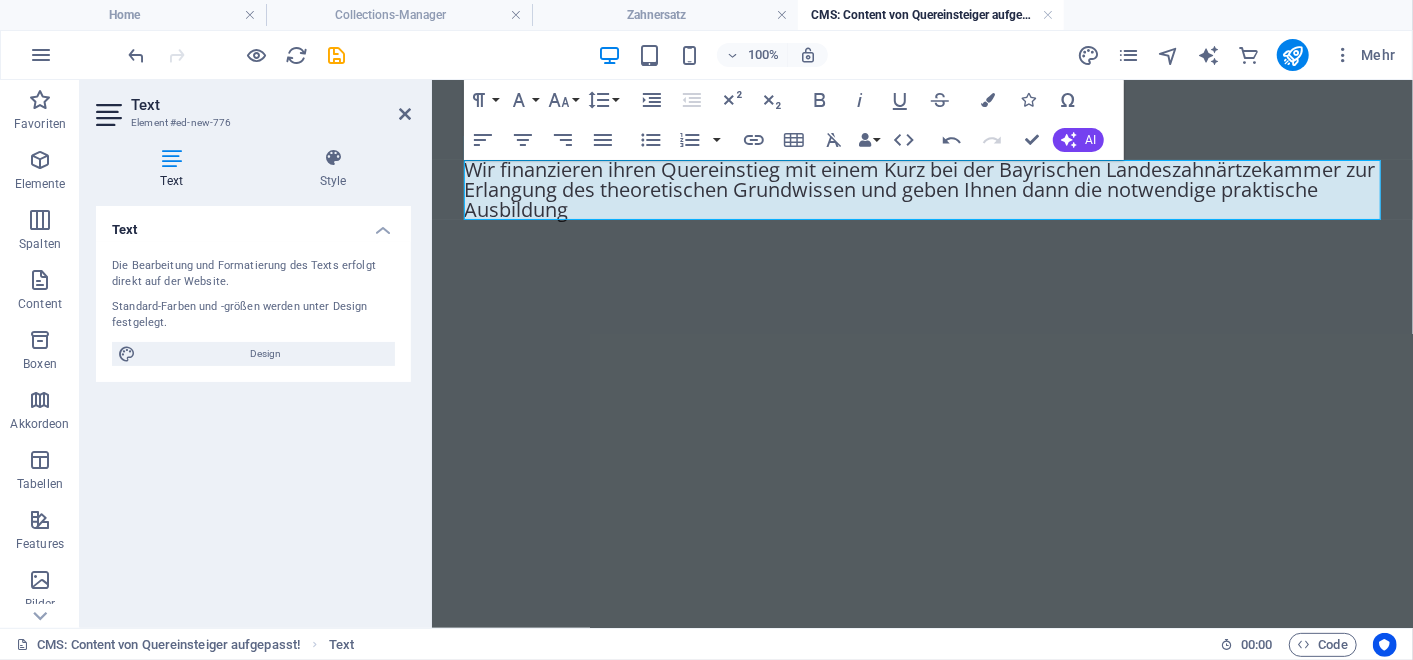 drag, startPoint x: 217, startPoint y: 475, endPoint x: 208, endPoint y: 443, distance: 33.24154 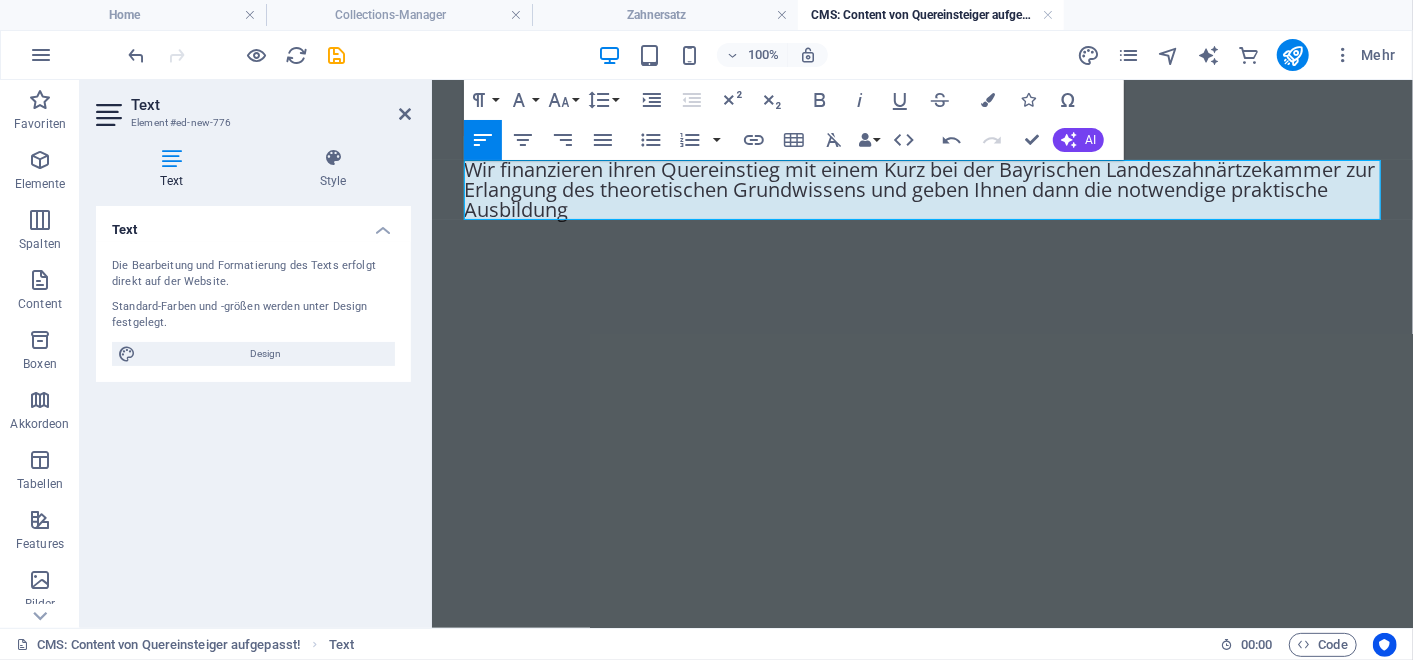 click on "Wir finanzieren ihren Quereinstieg mit einem Kurz bei der Bayrischen Landeszahnärtzekammer zur Erlangung des theoretischen Grundwissens und geben Ihnen dann die notwendige praktische Ausbildung" at bounding box center [921, 189] 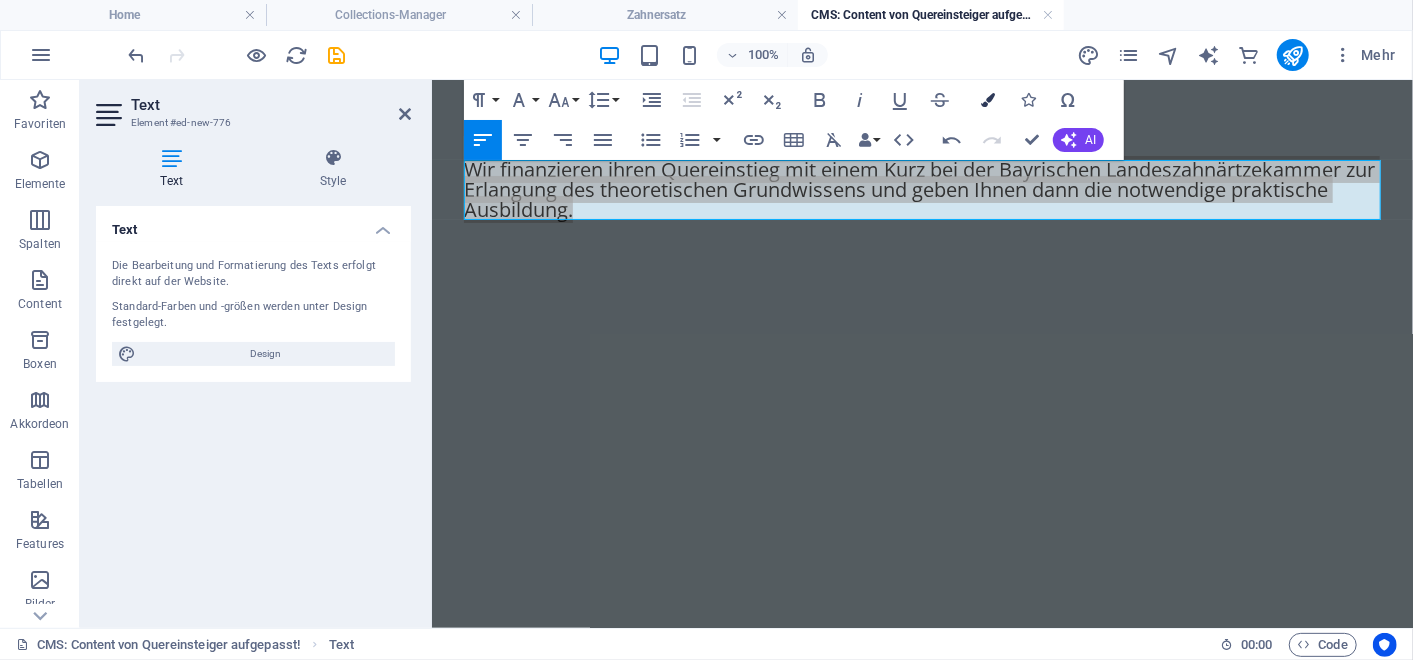 click at bounding box center [988, 100] 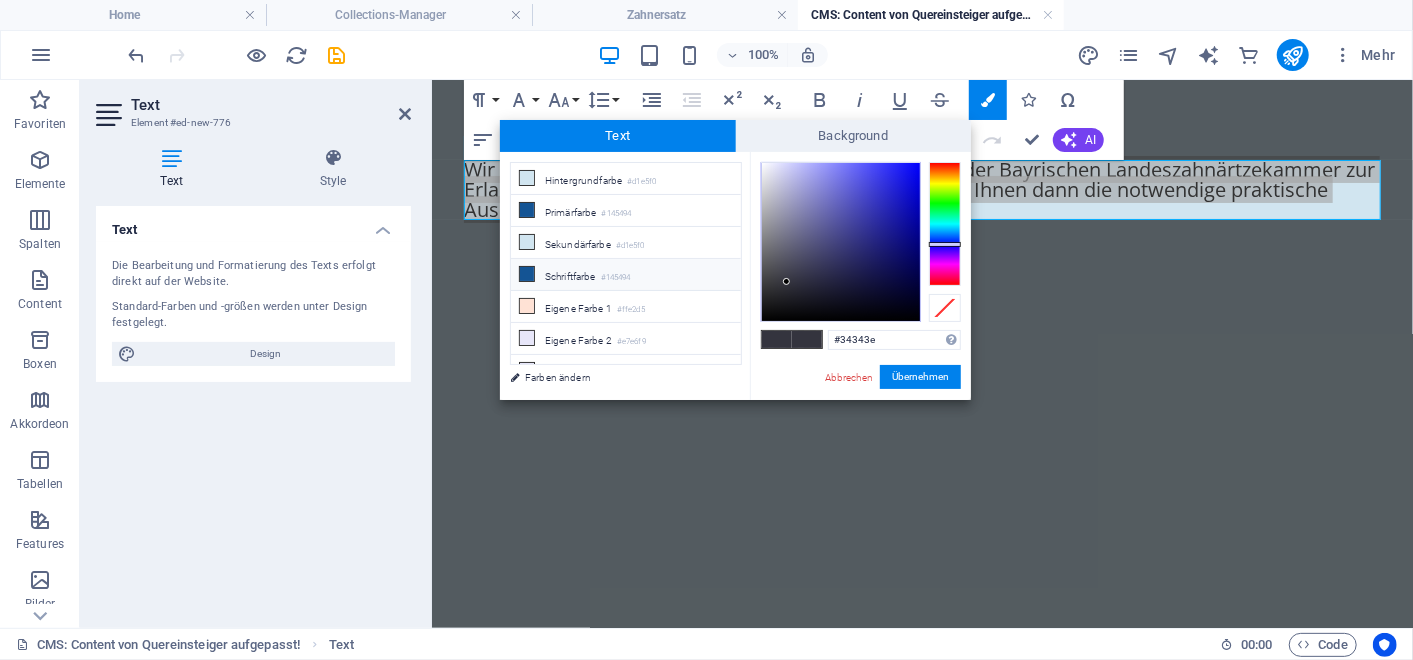 click on "Schriftfarbe
#145494" at bounding box center [626, 275] 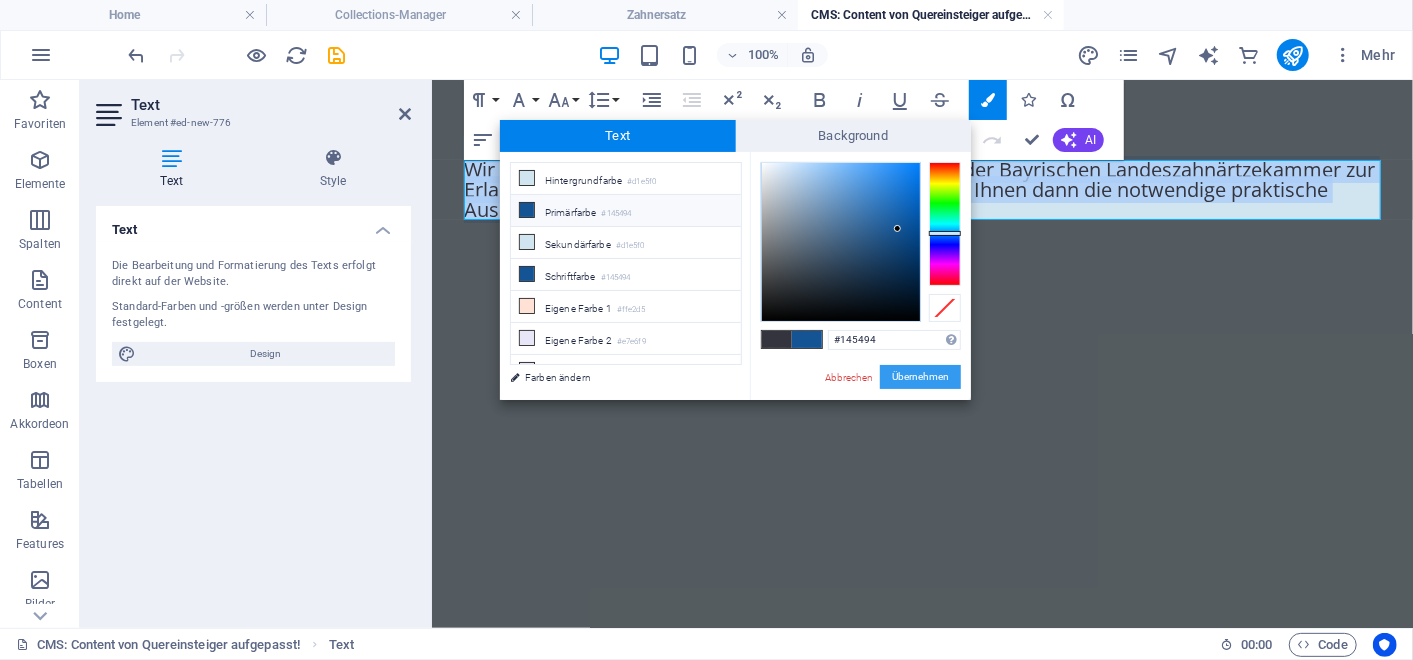 click on "Übernehmen" at bounding box center [920, 377] 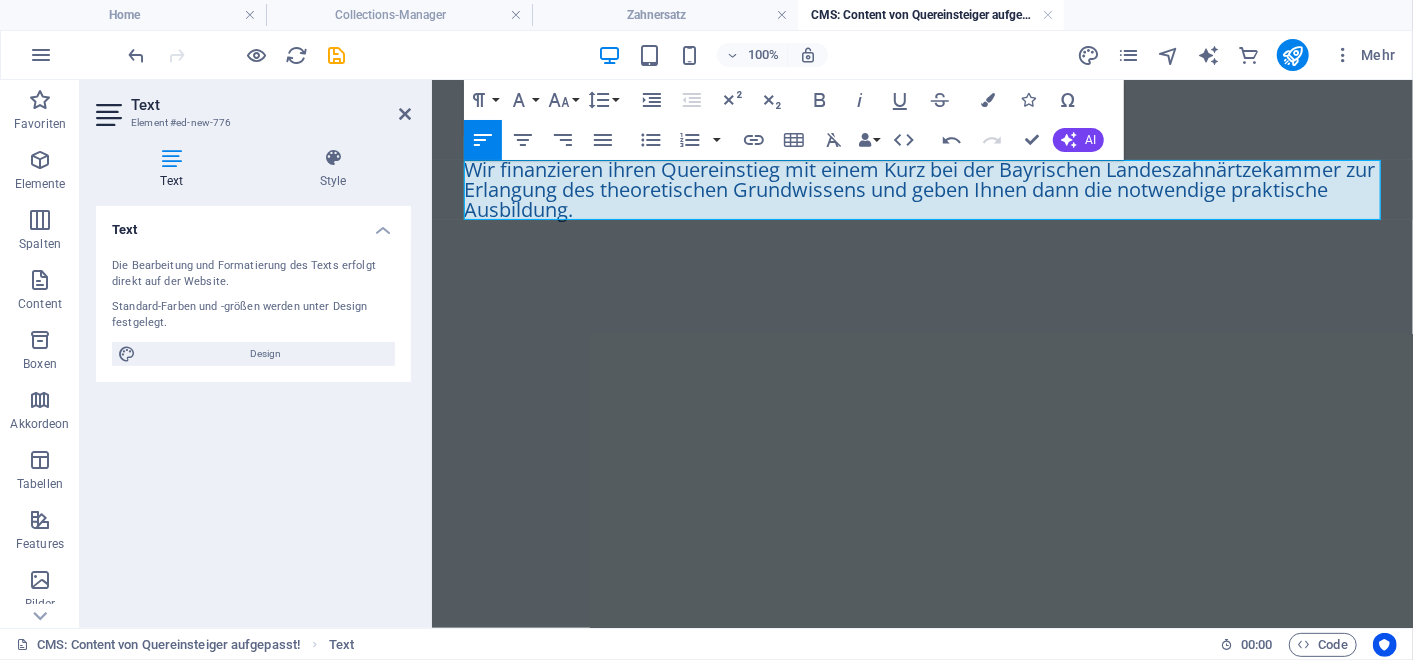 click on "Wir finanzieren ihren Quereinstieg mit einem Kurz bei der Bayrischen Landeszahnärtzekammer zur Erlangung des theoretischen Grundwissens und geben Ihnen dann die notwendige praktische Ausbildung." at bounding box center (921, 189) 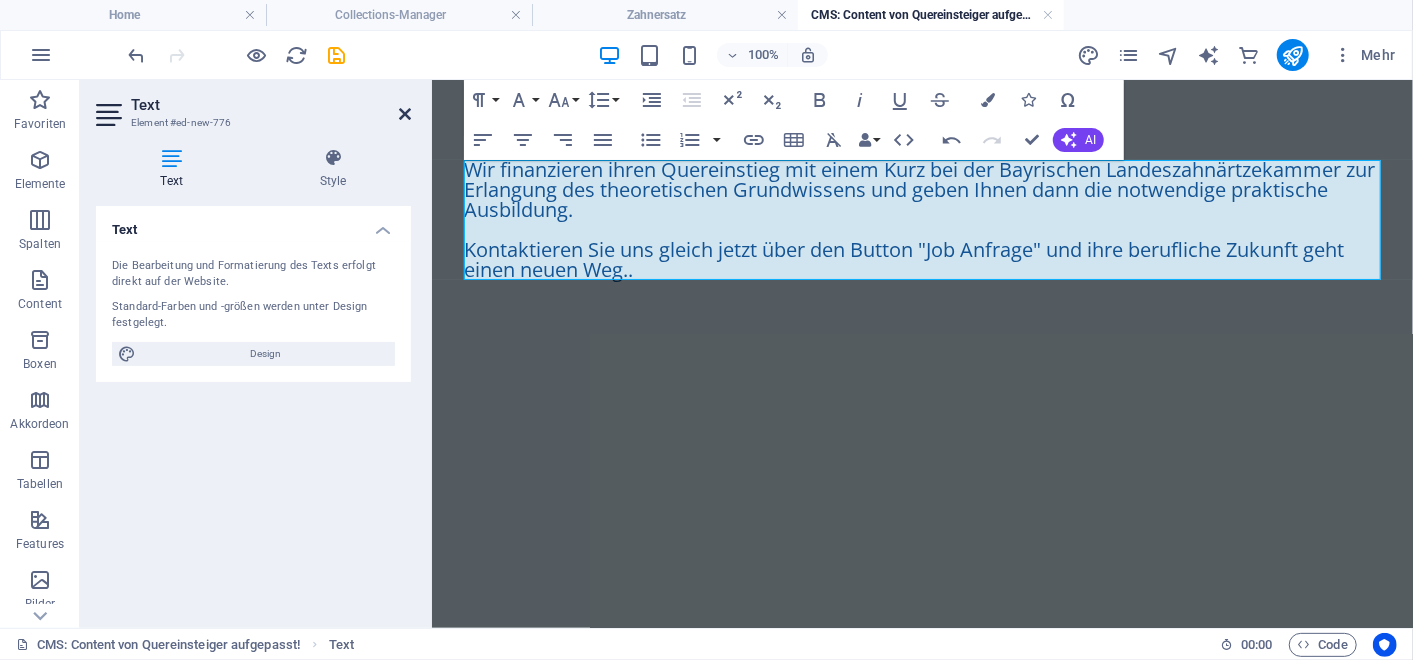 click at bounding box center (405, 114) 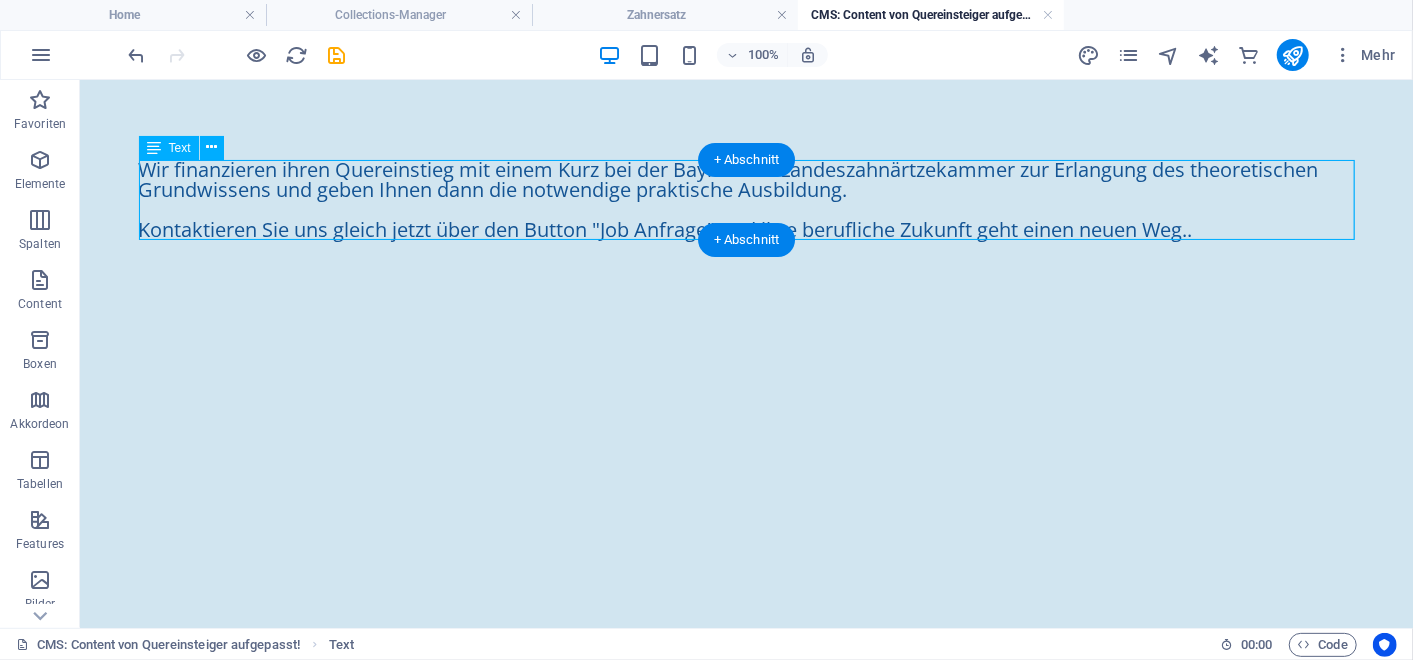 click on "Wir finanzieren ihren Quereinstieg mit einem Kurz bei der Bayrischen Landeszahnärtzekammer zur Erlangung des theoretischen Grundwissens und geben Ihnen dann die notwendige praktische Ausbildung. Kontaktieren Sie uns gleich jetzt über den Button "Job Anfrage" und ihre berufliche Zukunft geht einen neuen Weg.." at bounding box center [746, 199] 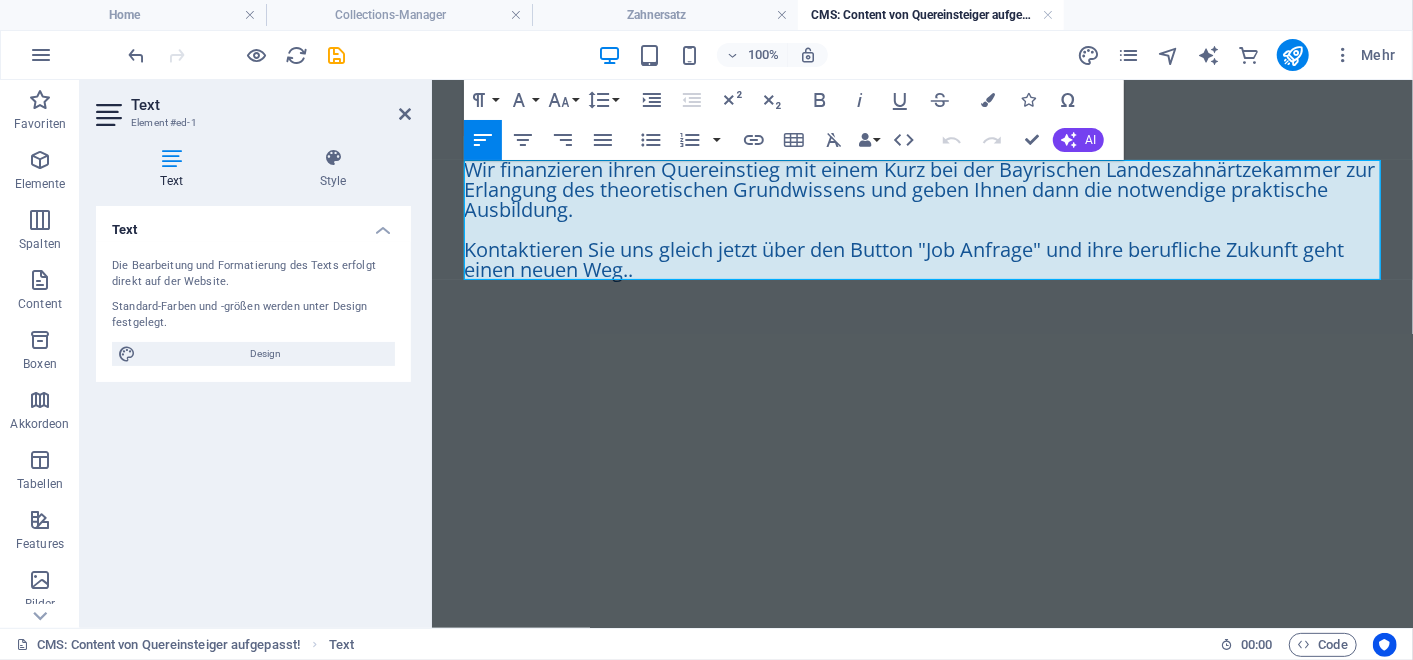 click on "Wir finanzieren ihren Quereinstieg mit einem Kurz bei der Bayrischen Landeszahnärtzekammer zur Erlangung des theoretischen Grundwissens und geben Ihnen dann die notwendige praktische Ausbildung." at bounding box center (918, 188) 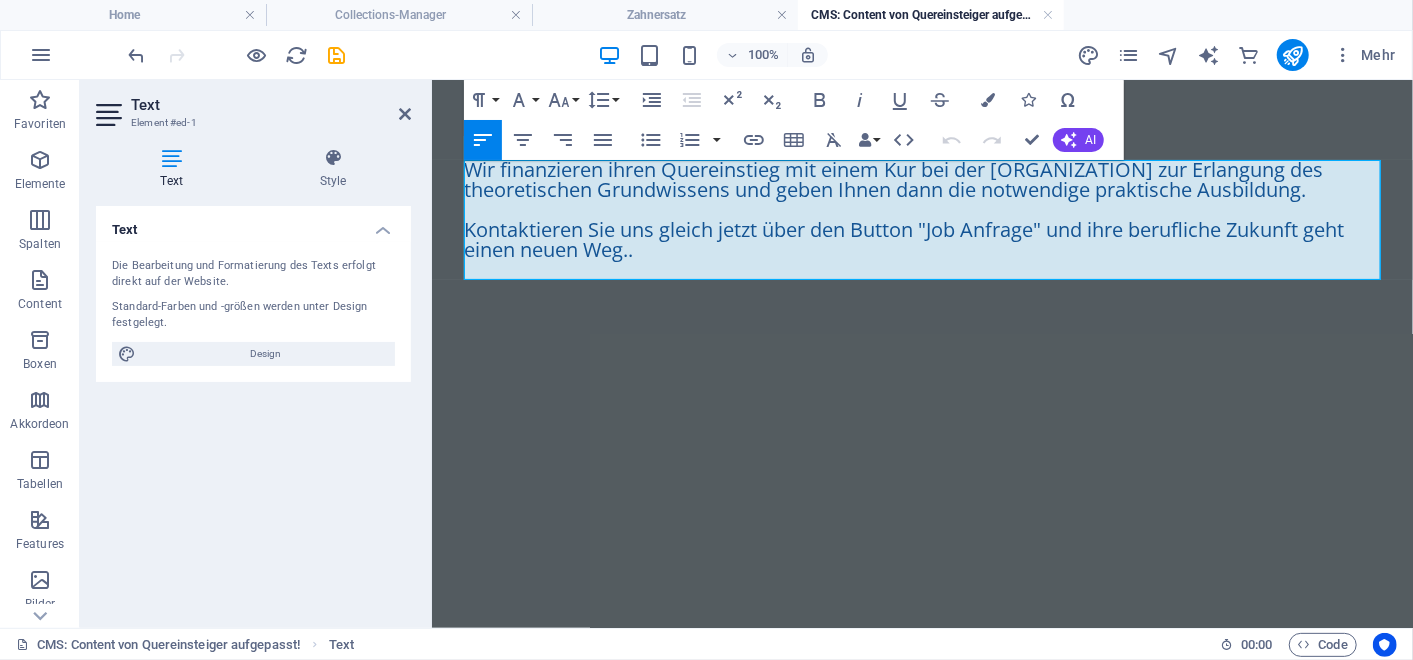 type 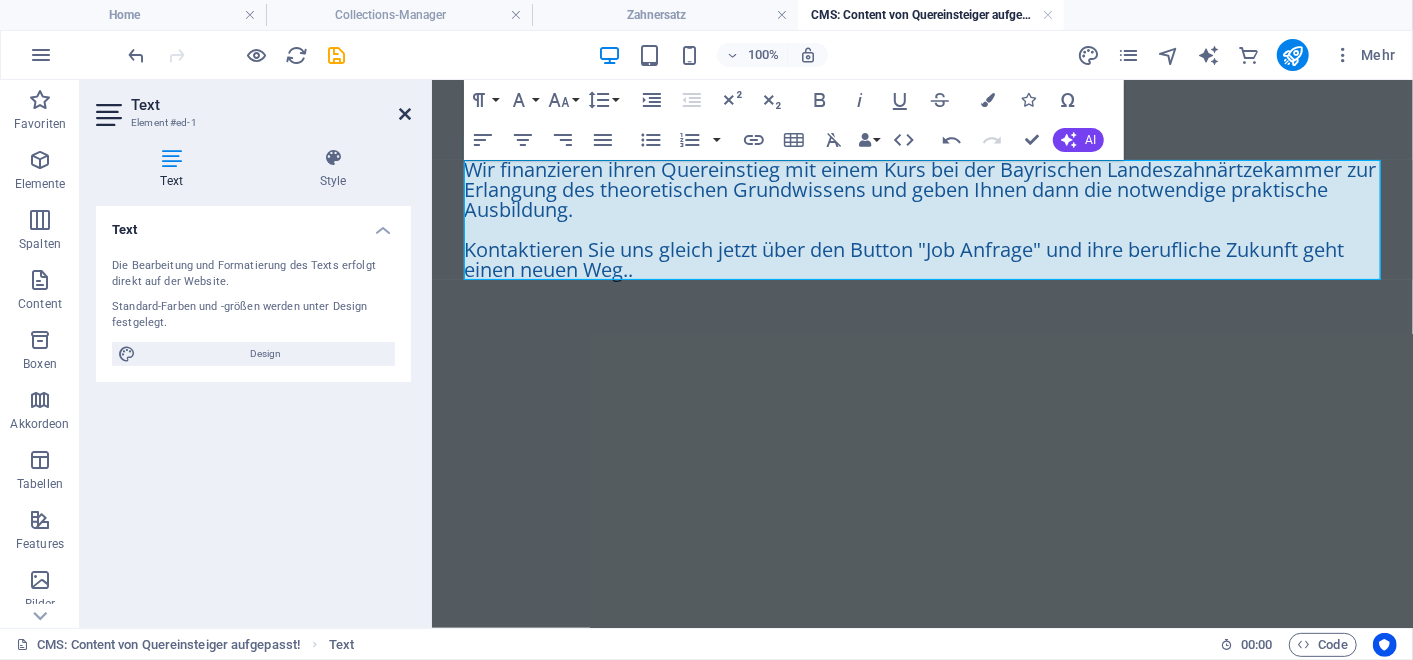 click at bounding box center (405, 114) 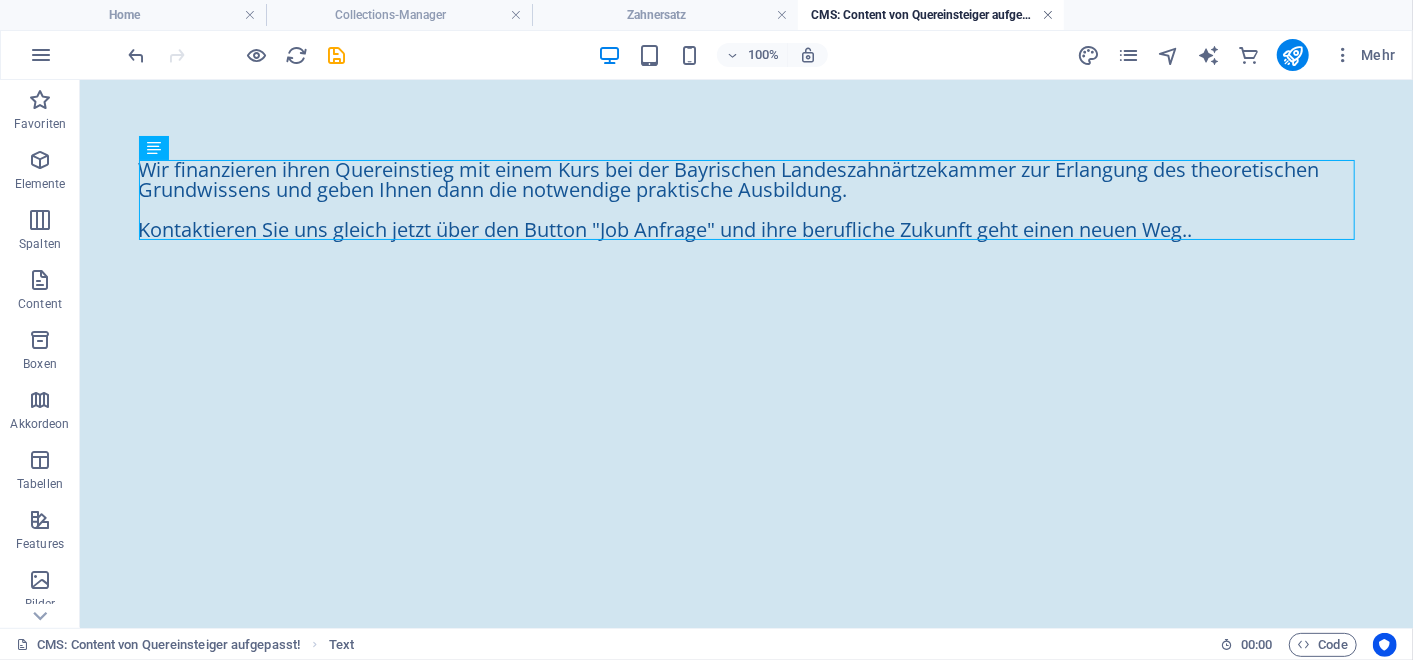 click at bounding box center (1048, 15) 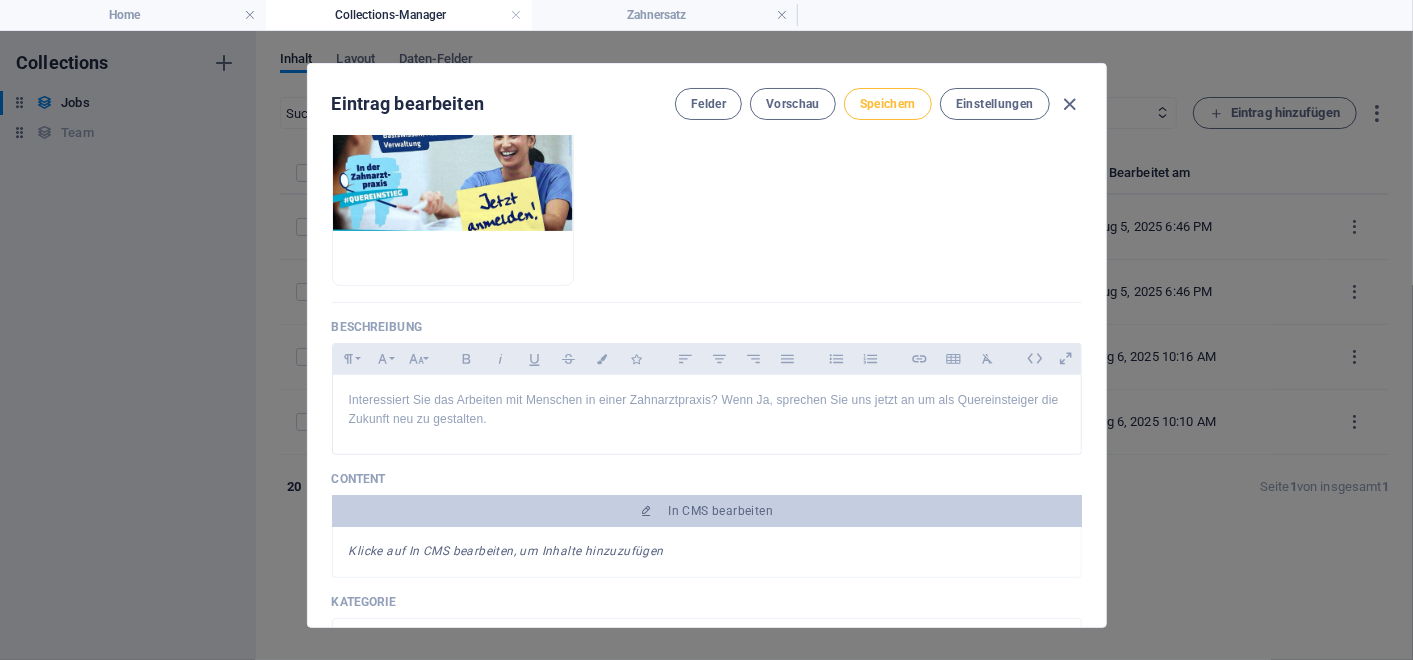 click on "Speichern" at bounding box center [888, 104] 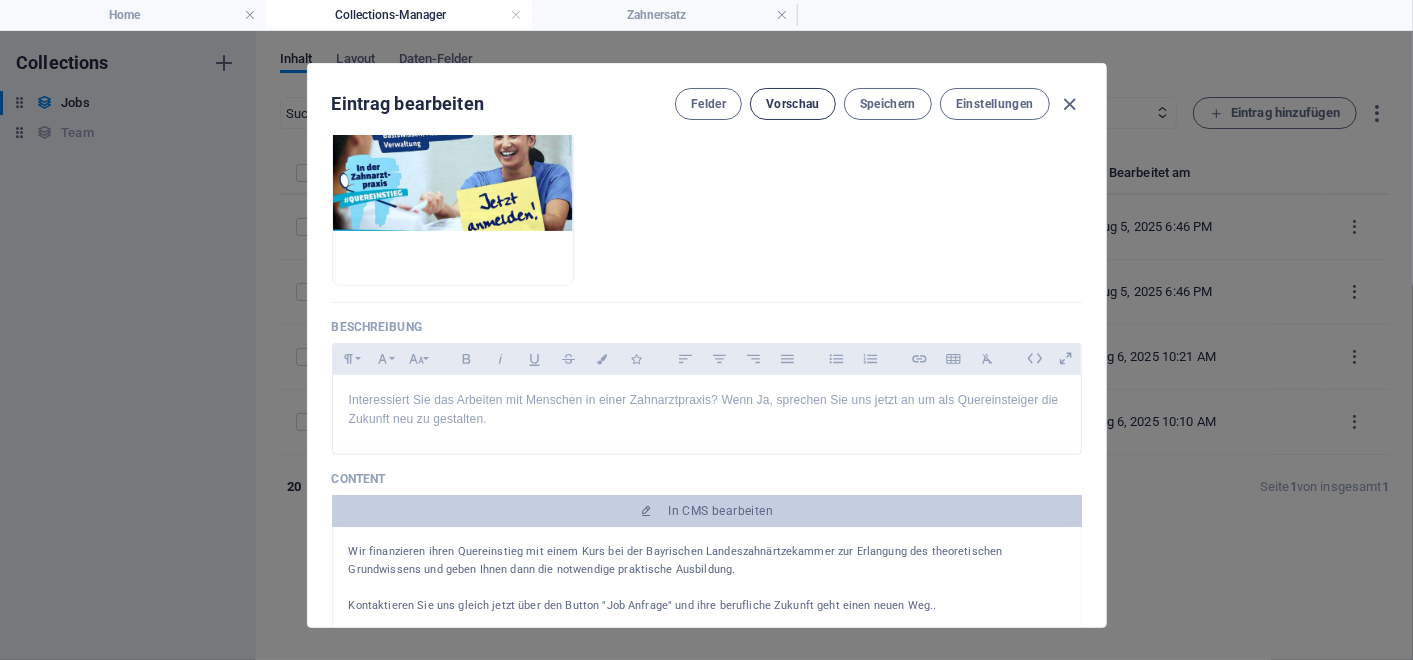 click on "Vorschau" at bounding box center (793, 104) 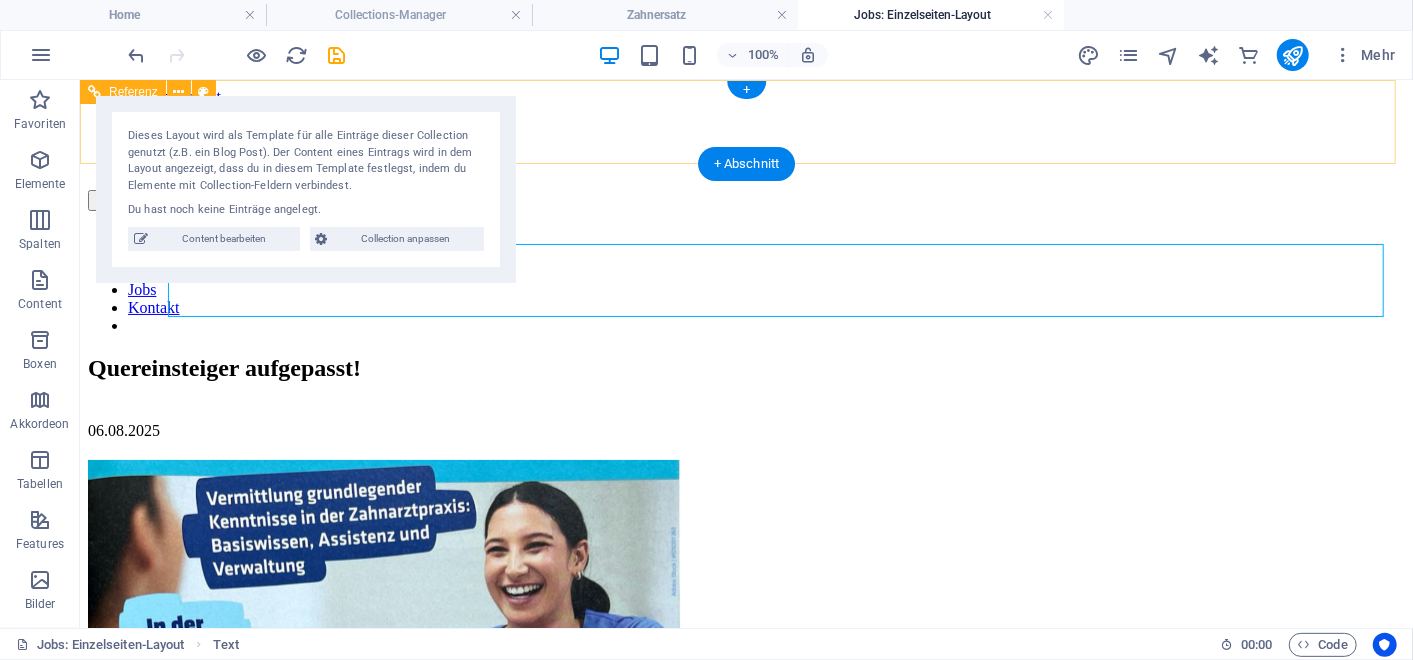 scroll, scrollTop: 0, scrollLeft: 0, axis: both 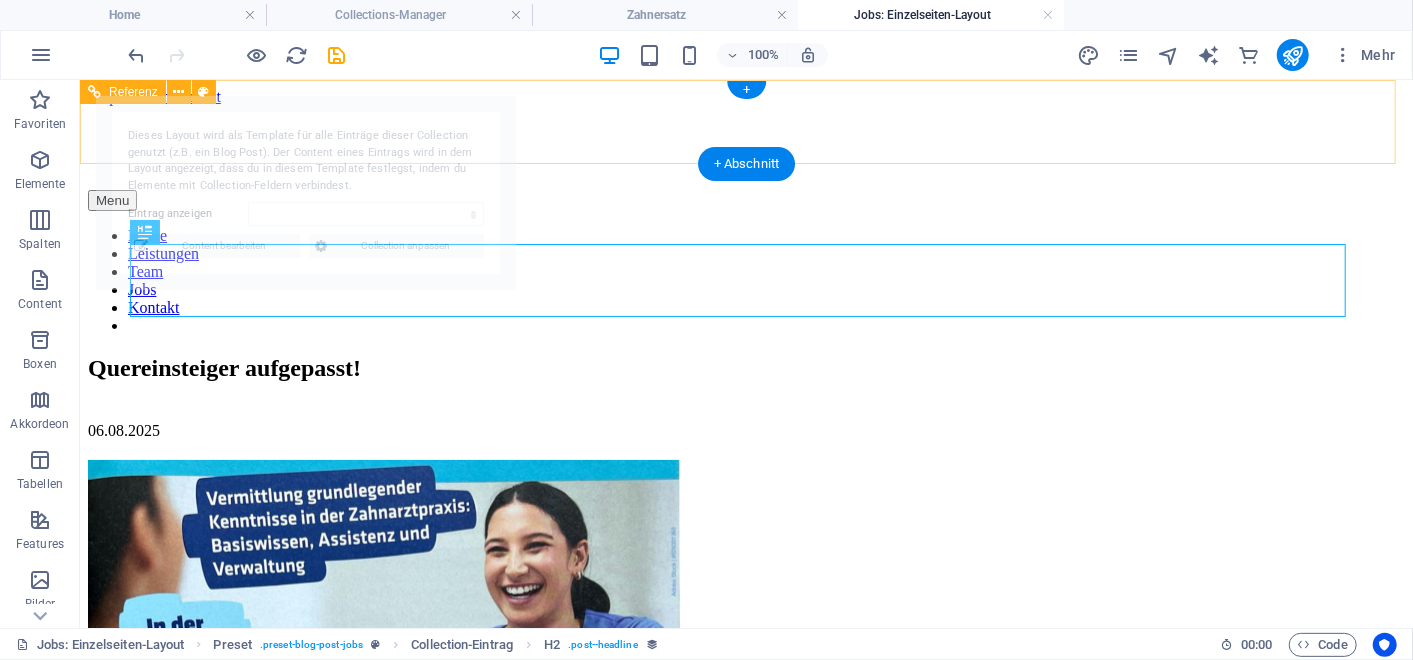 select on "689363da2e27ec4d7b075fa9" 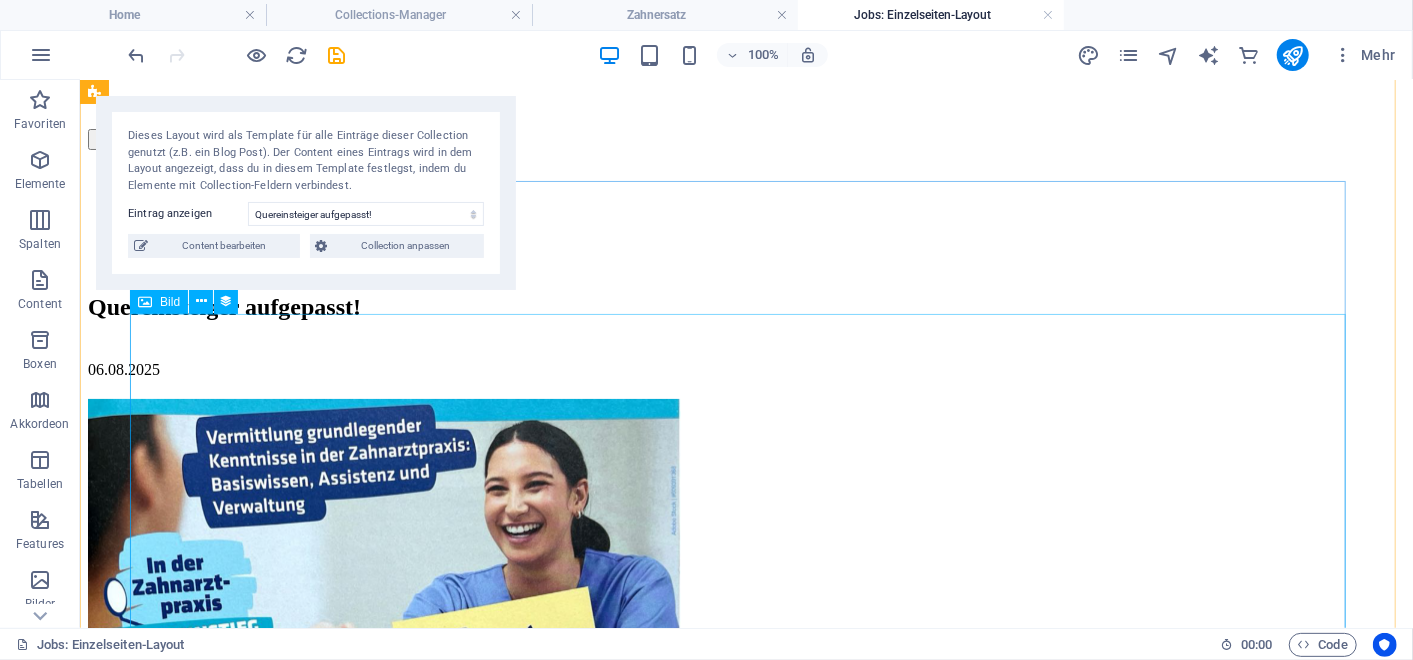 scroll, scrollTop: 60, scrollLeft: 0, axis: vertical 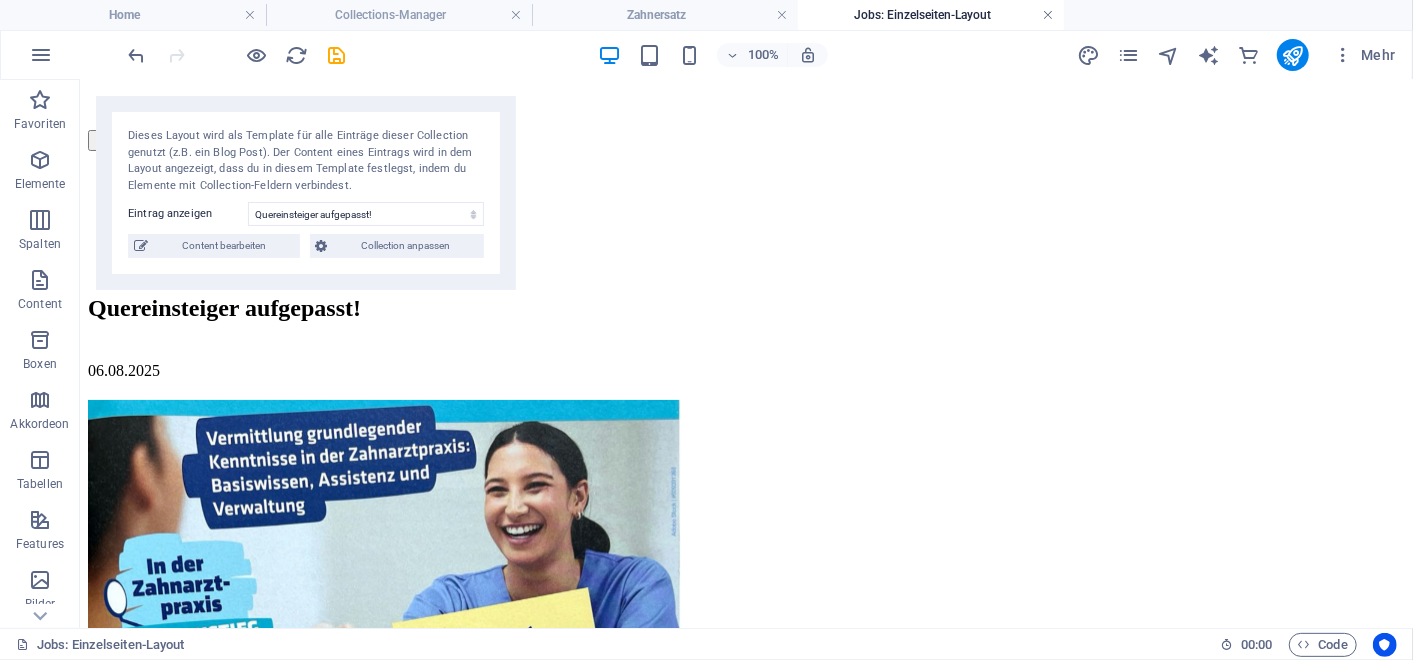 click at bounding box center (1048, 15) 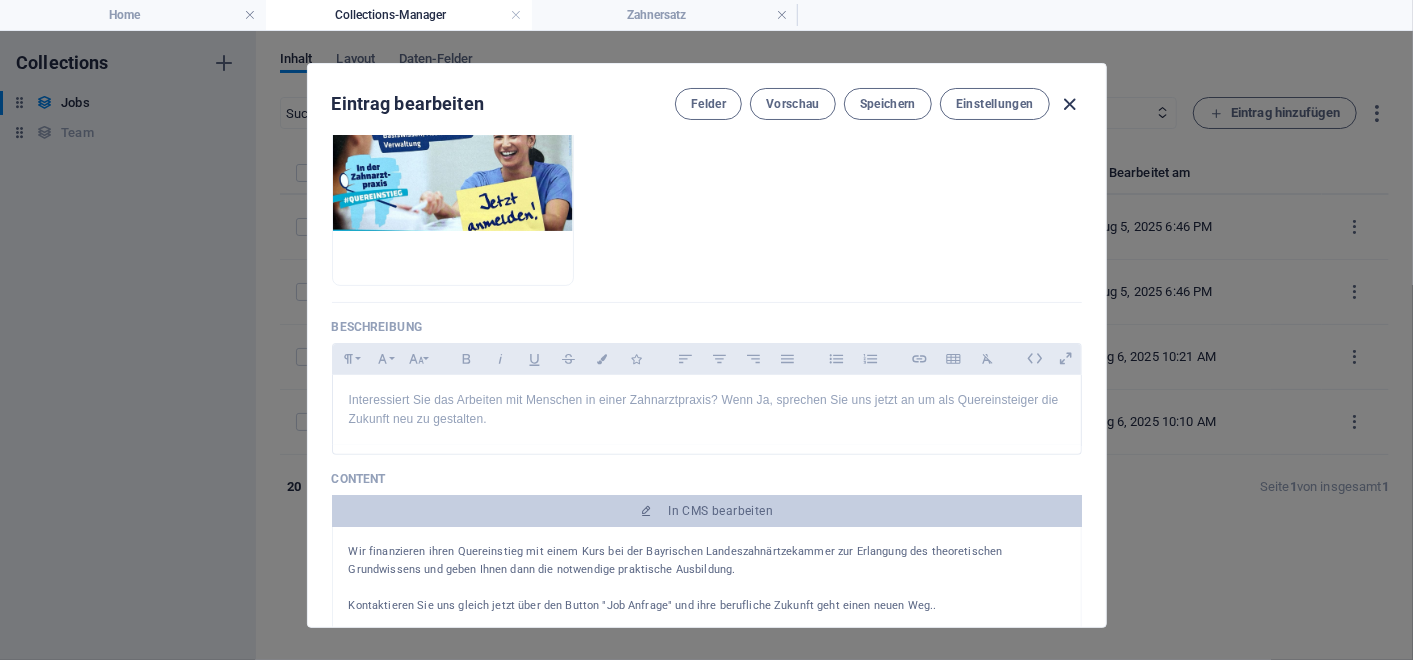 click at bounding box center [1069, 104] 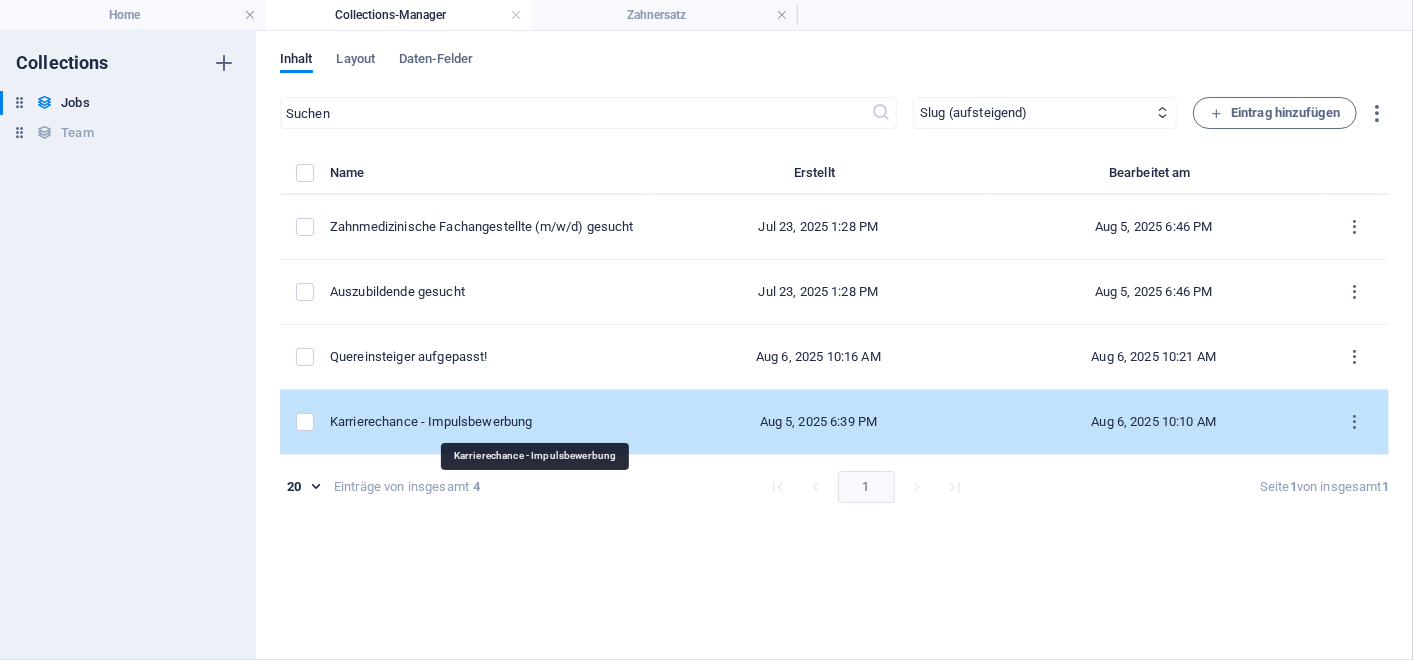 click on "Karrierechance - Impulsbewerbung" at bounding box center (482, 422) 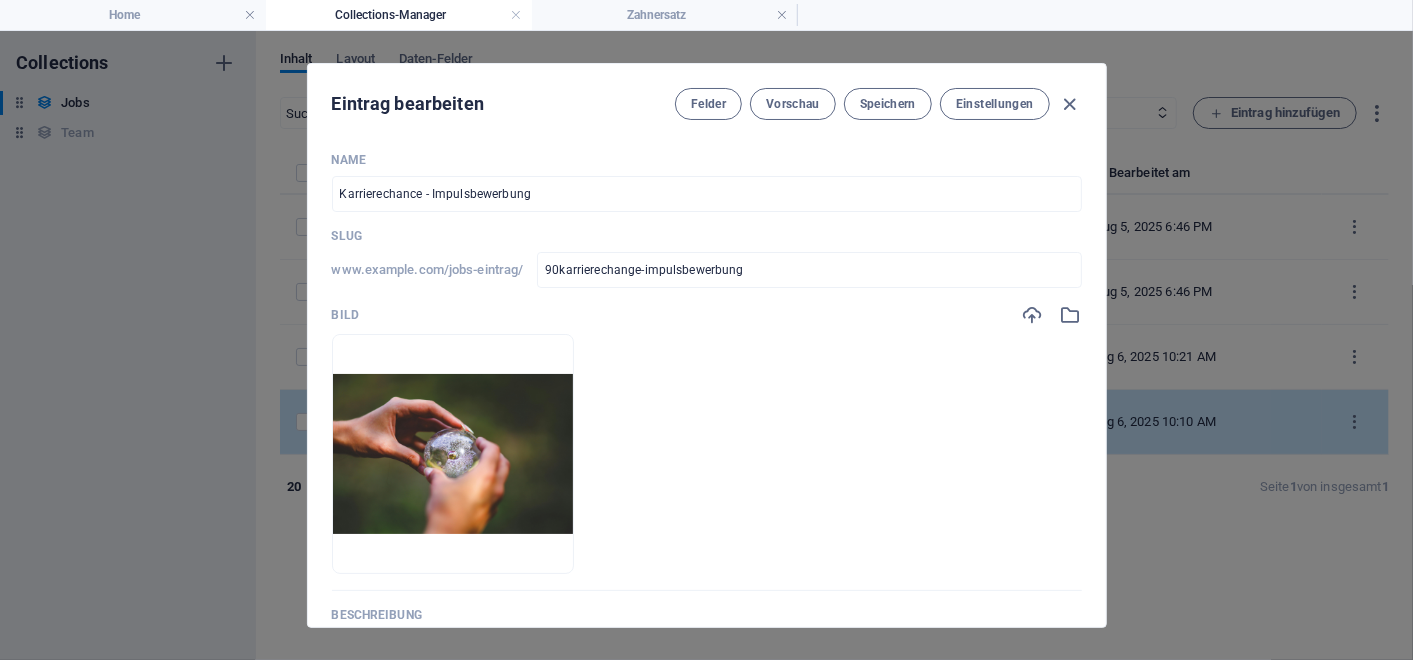 click at bounding box center (453, 454) 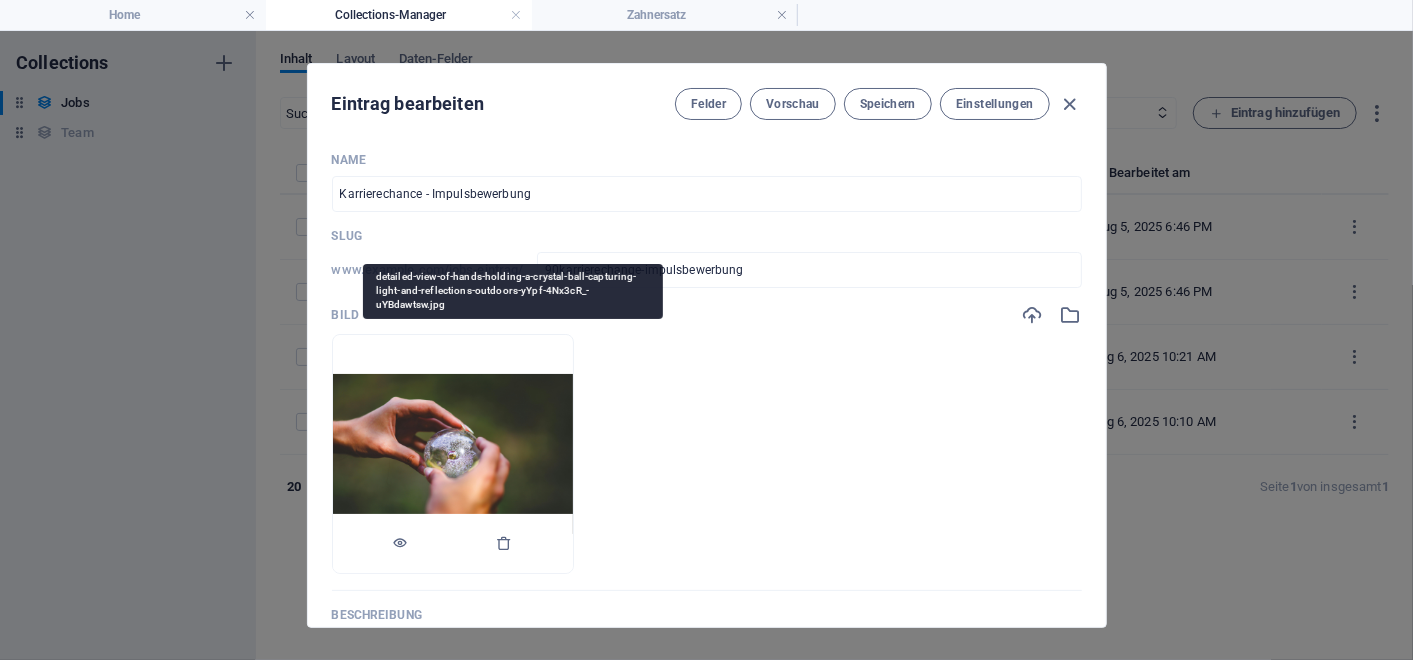 click at bounding box center [453, 454] 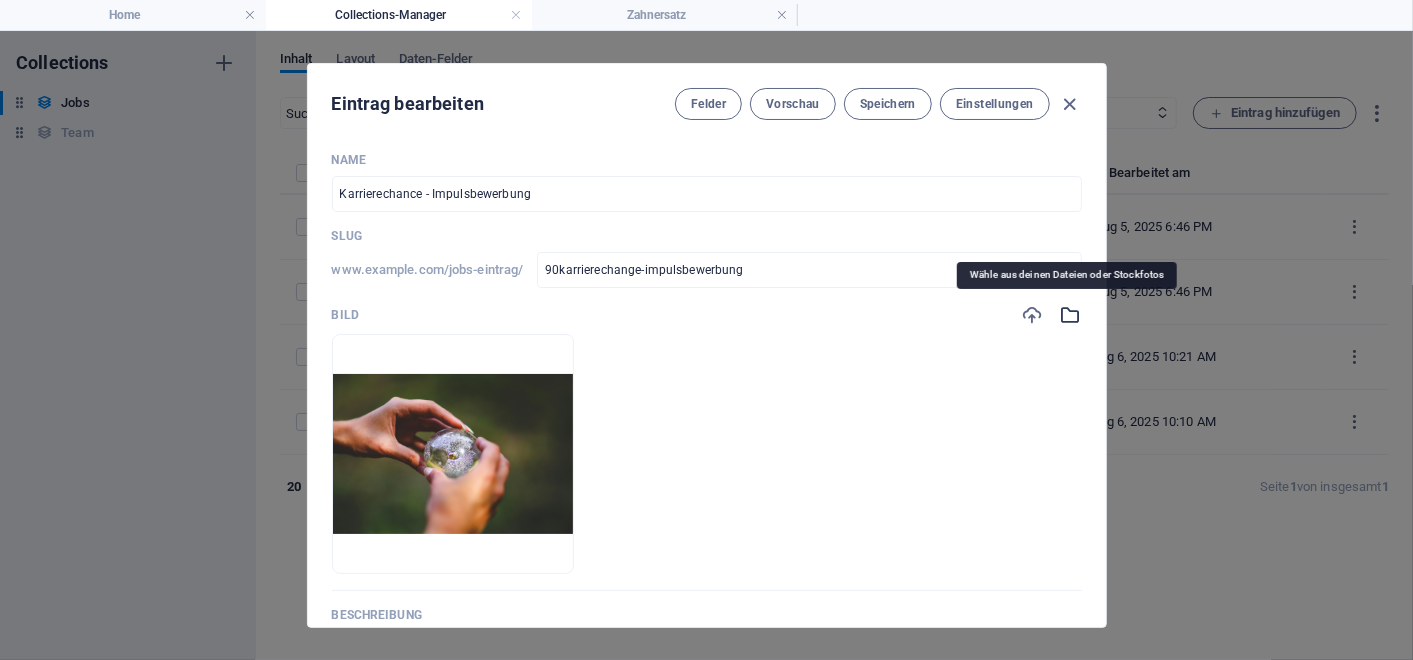 click at bounding box center (1071, 315) 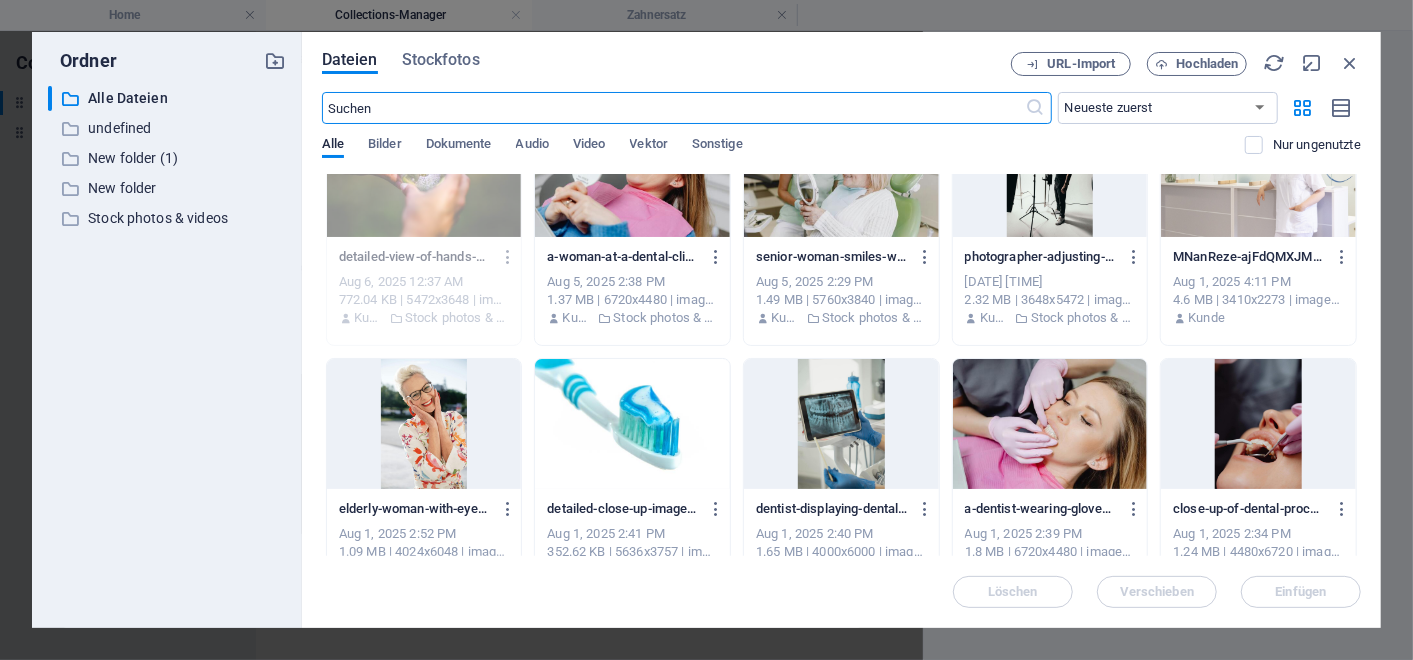 scroll, scrollTop: 53, scrollLeft: 0, axis: vertical 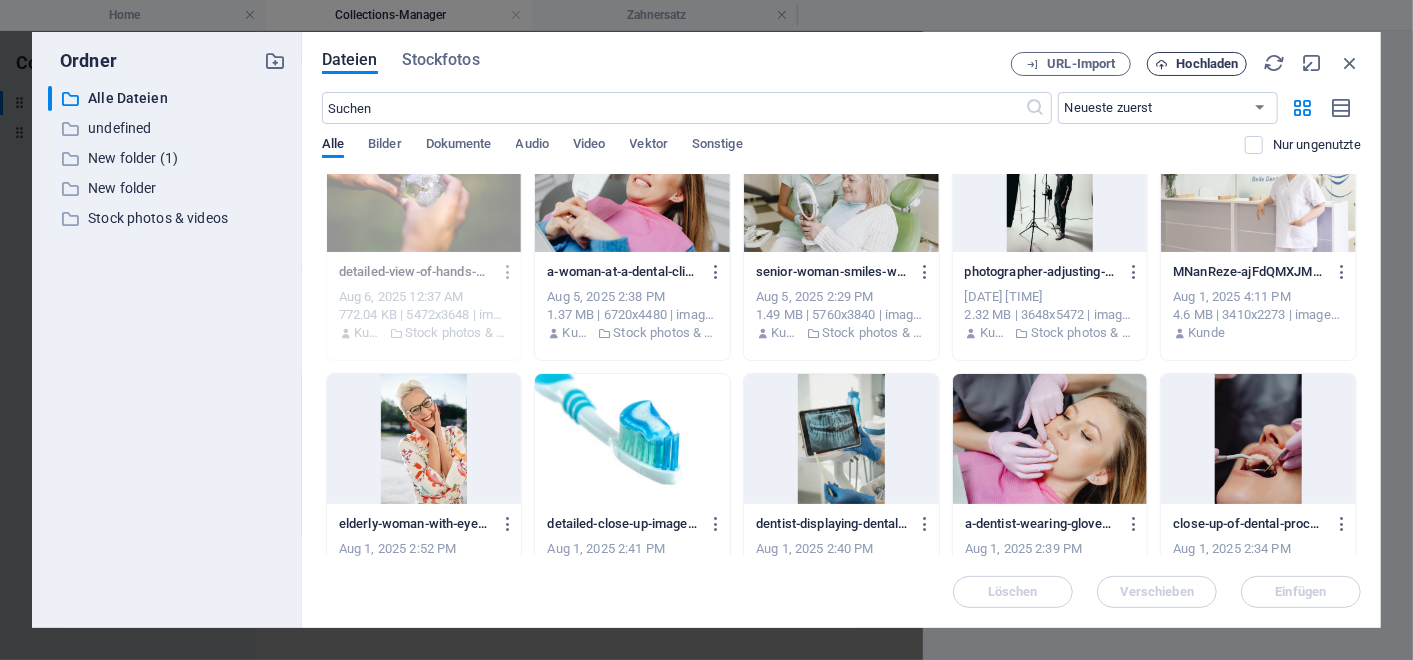 click on "Hochladen" at bounding box center [1208, 64] 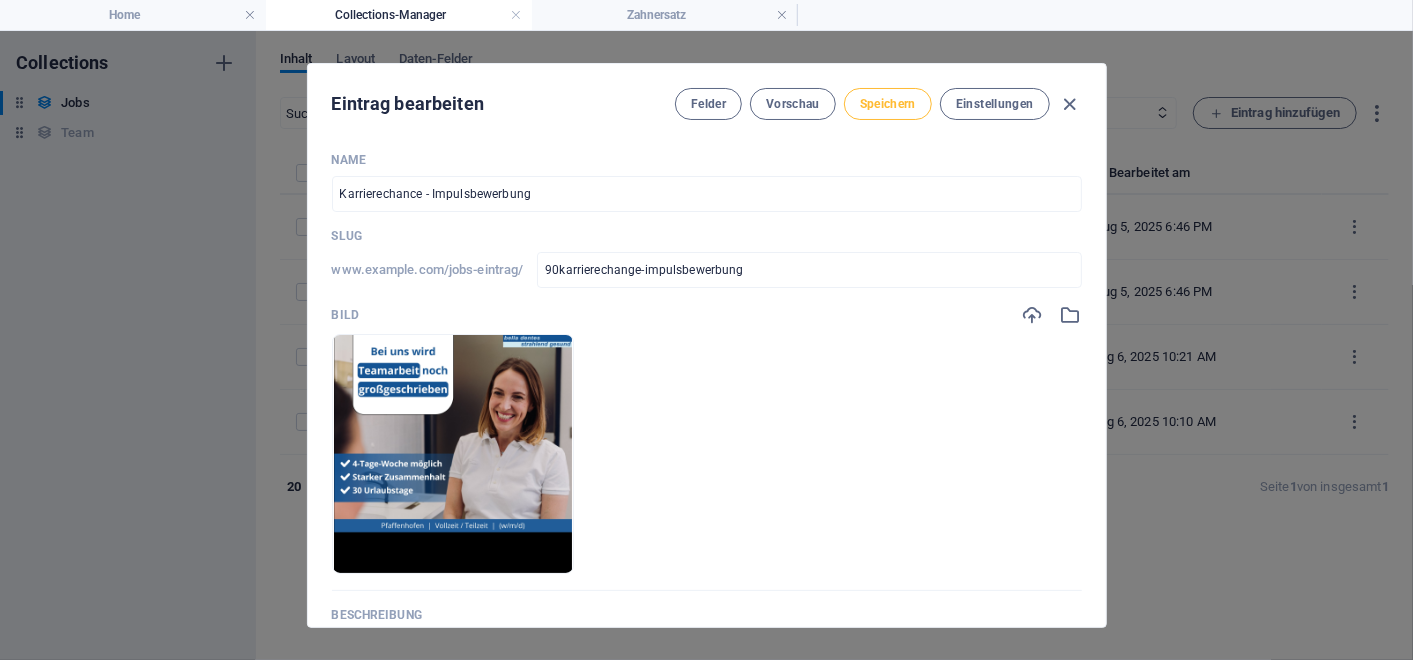 click on "Speichern" at bounding box center (888, 104) 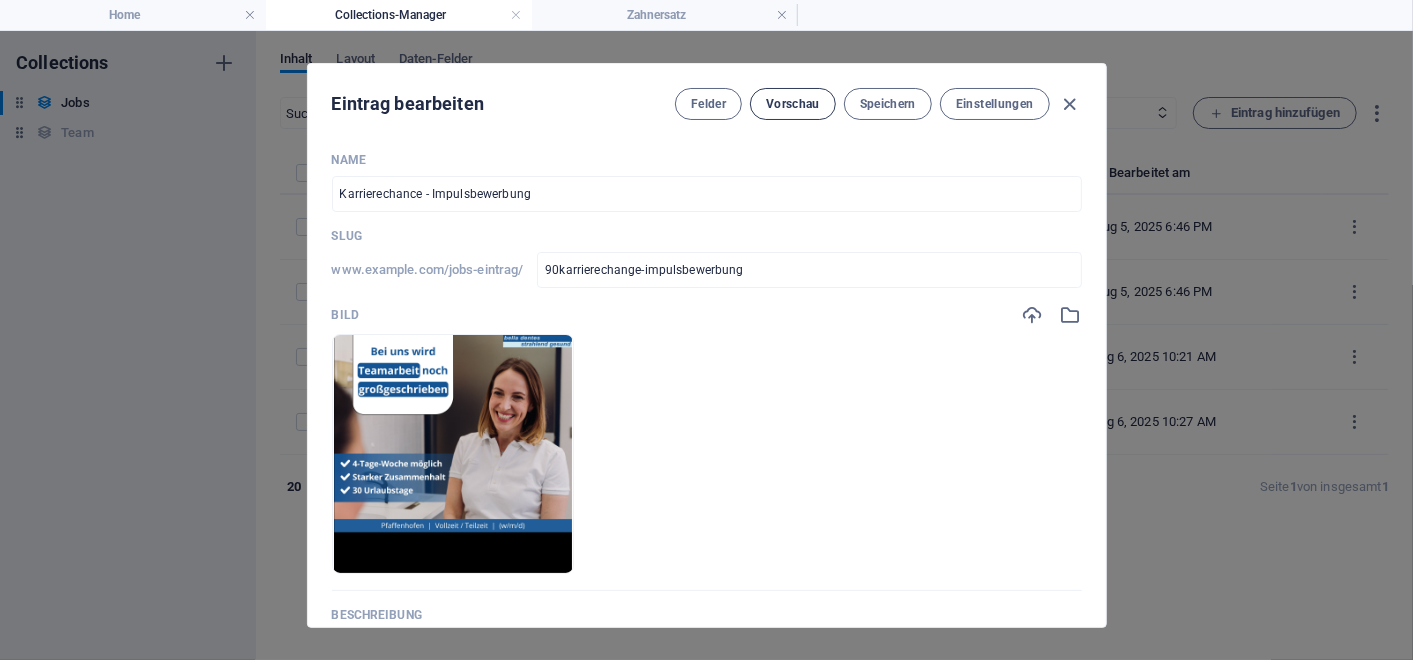click on "Vorschau" at bounding box center (793, 104) 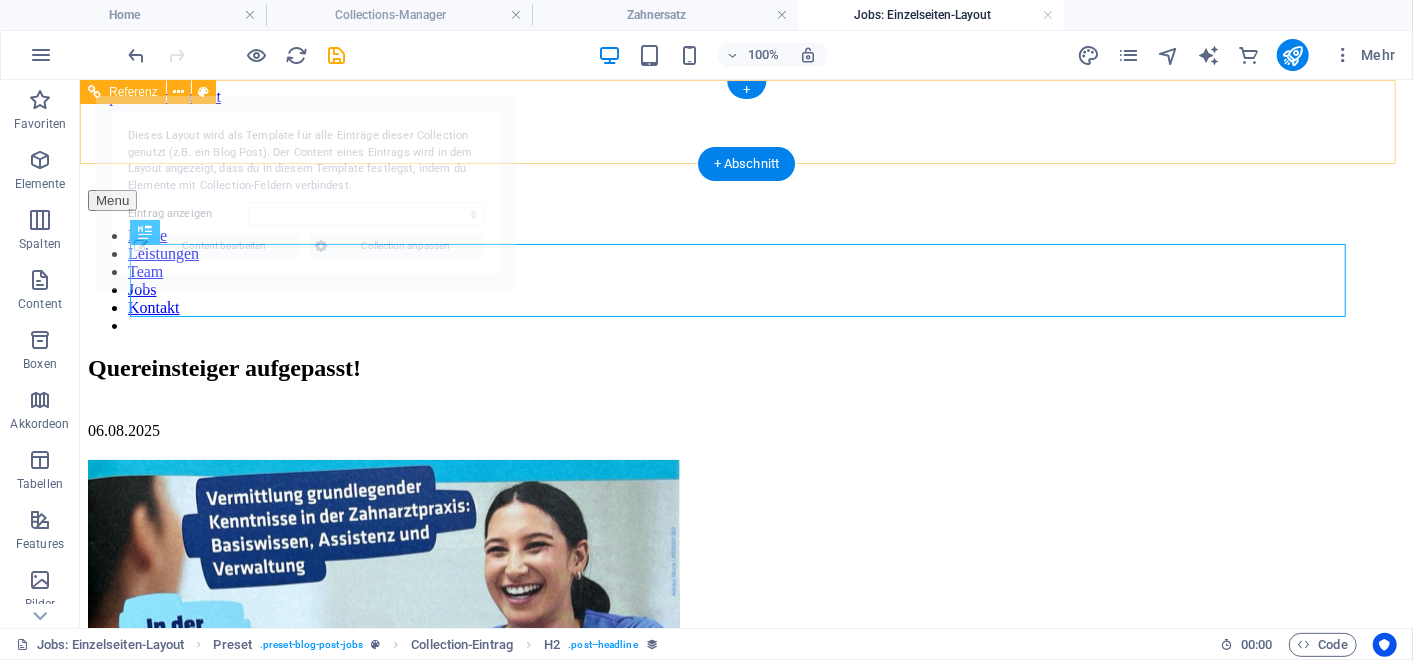 scroll, scrollTop: 0, scrollLeft: 0, axis: both 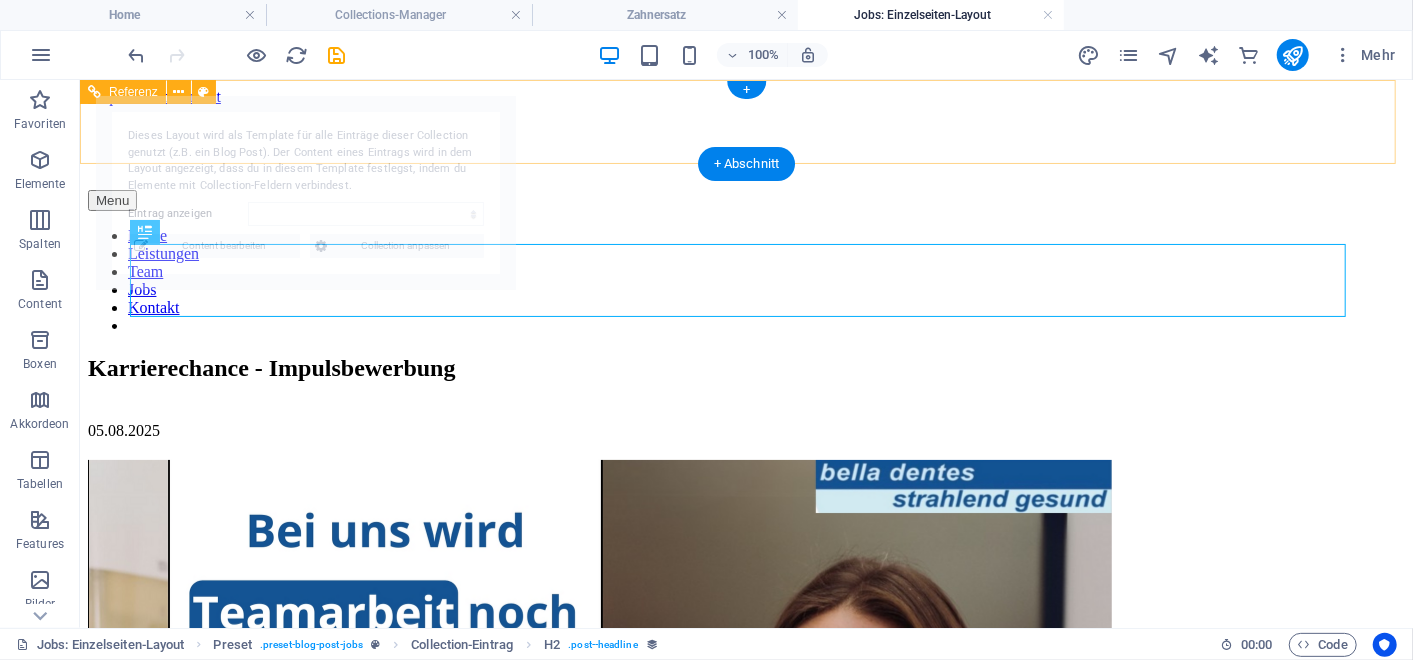 select on "6892880eb3af62a11c0c434d" 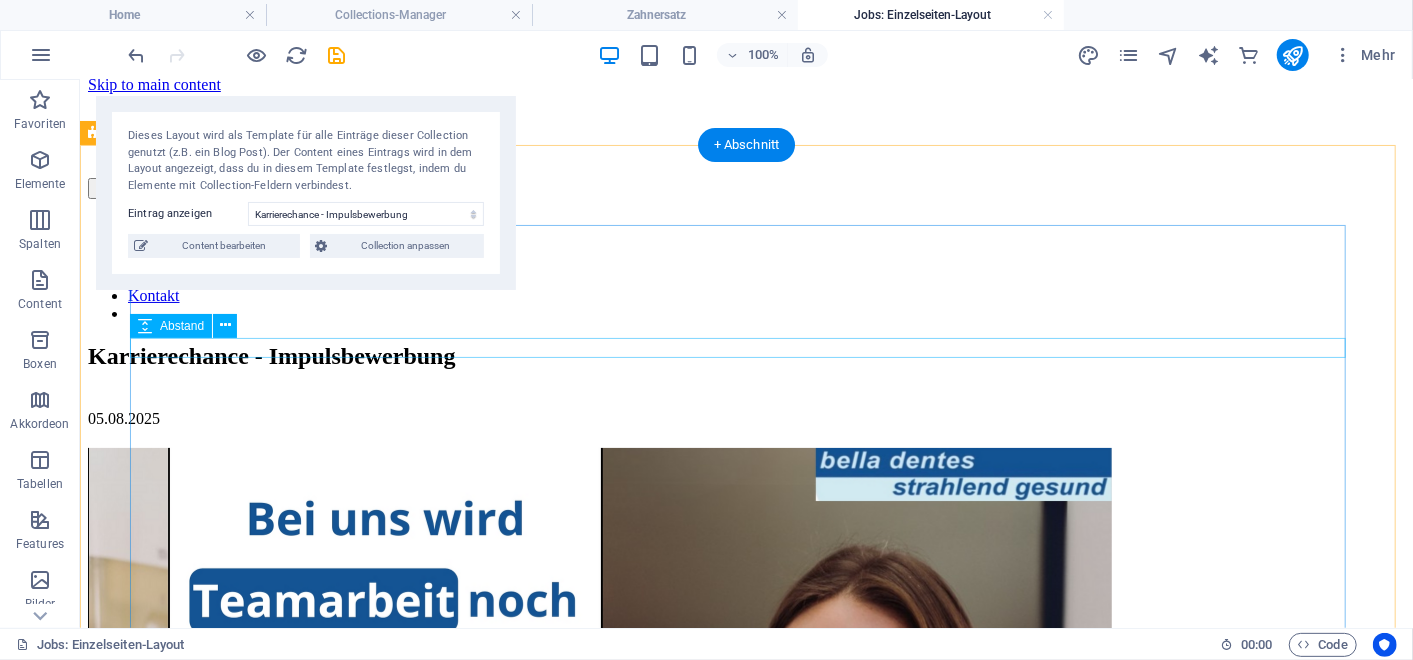 scroll, scrollTop: 0, scrollLeft: 0, axis: both 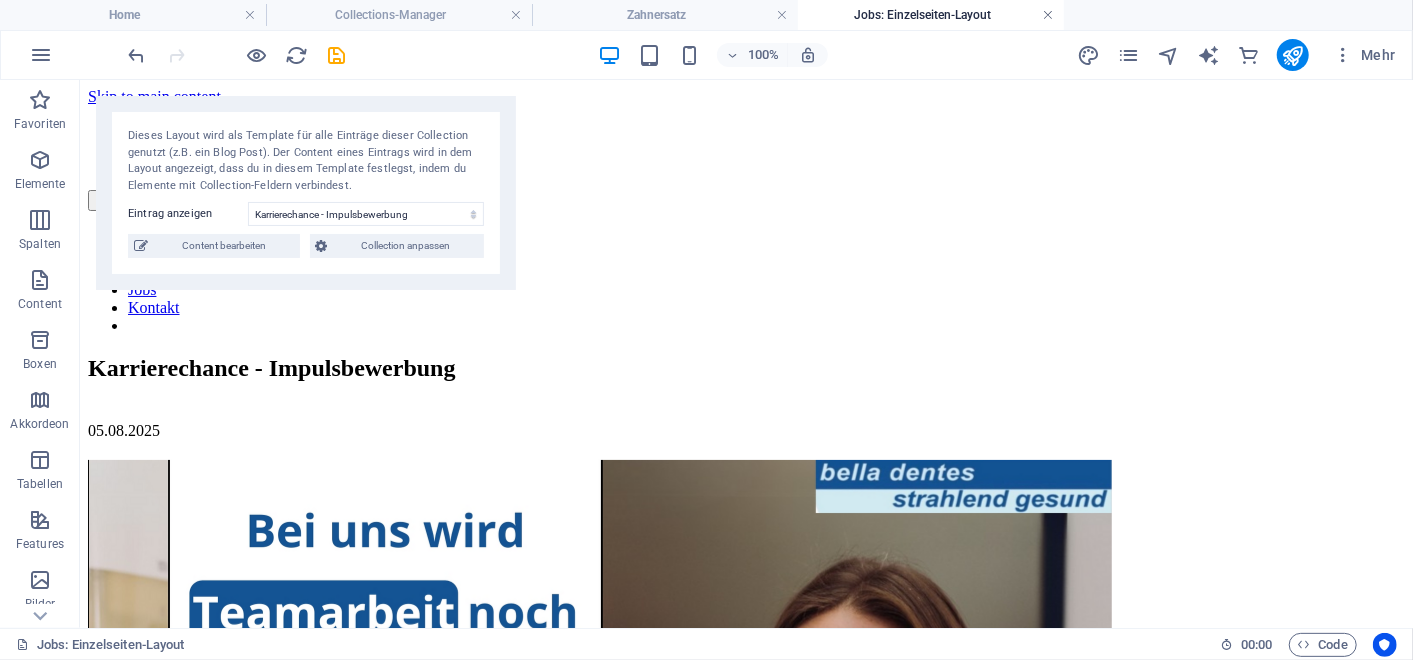 click at bounding box center (1048, 15) 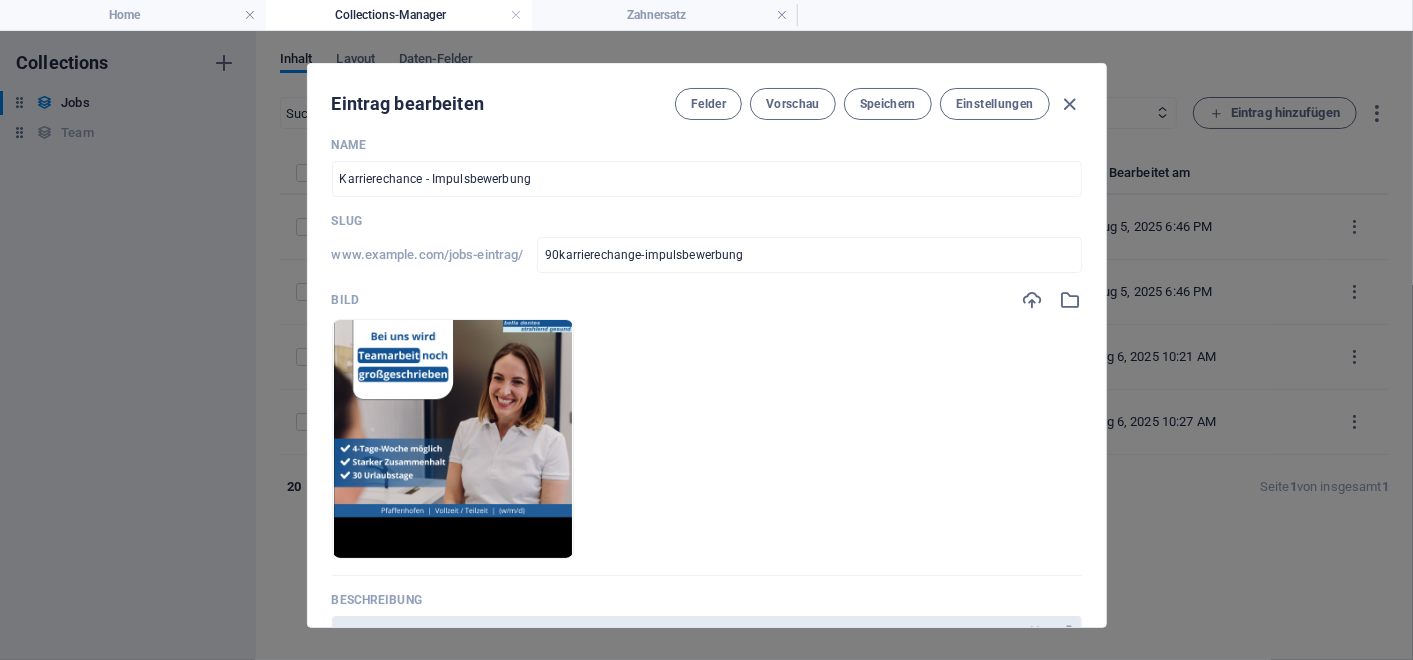 scroll, scrollTop: 14, scrollLeft: 0, axis: vertical 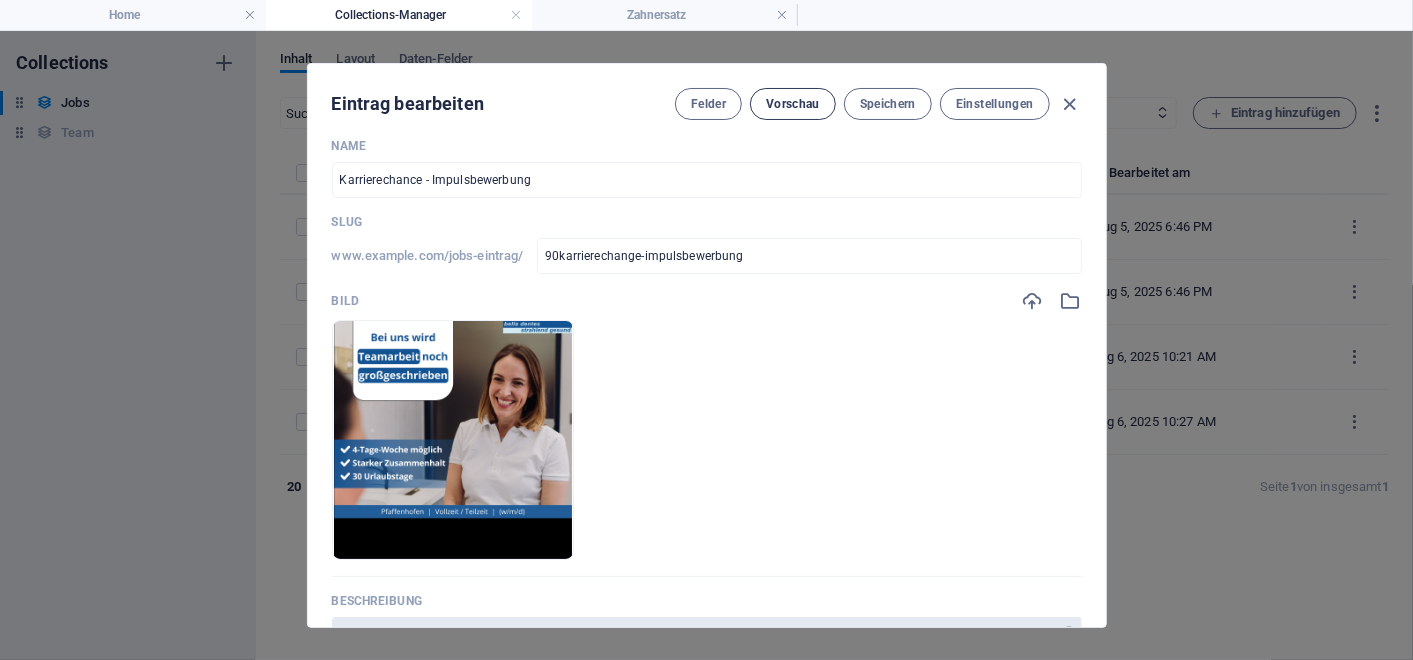 click on "Vorschau" at bounding box center (793, 104) 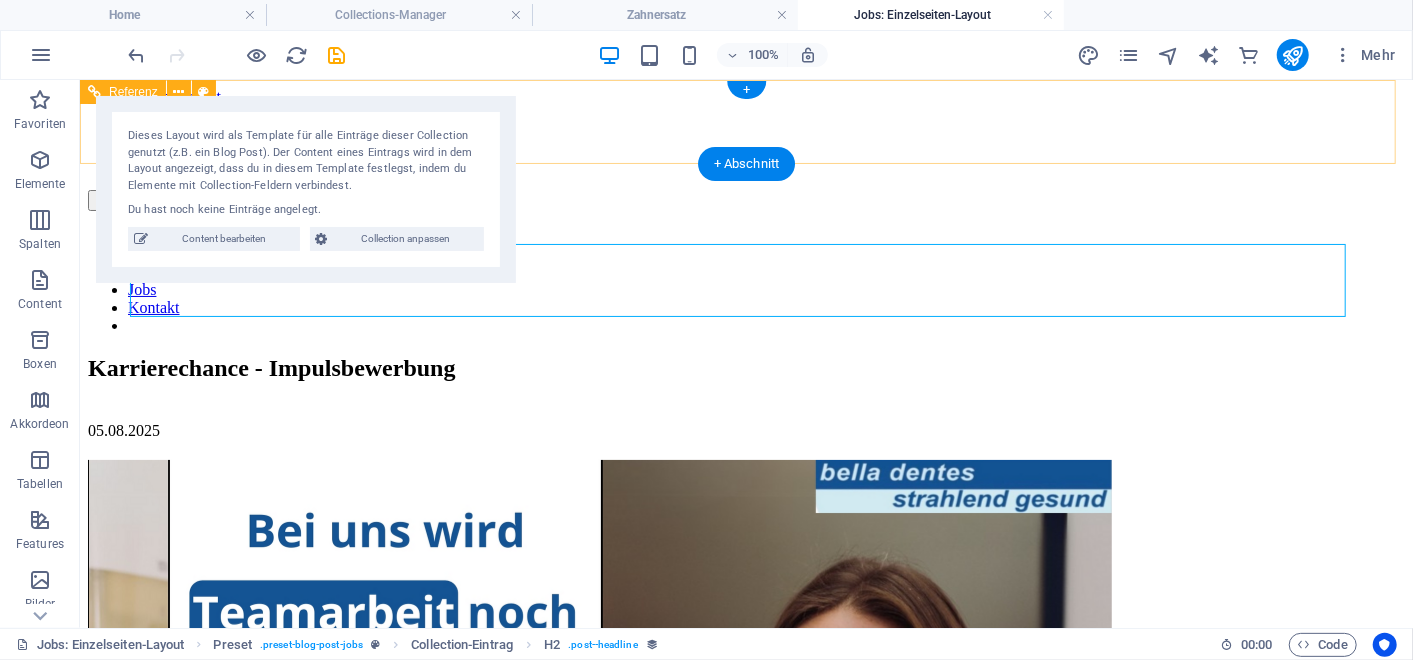 scroll, scrollTop: 0, scrollLeft: 0, axis: both 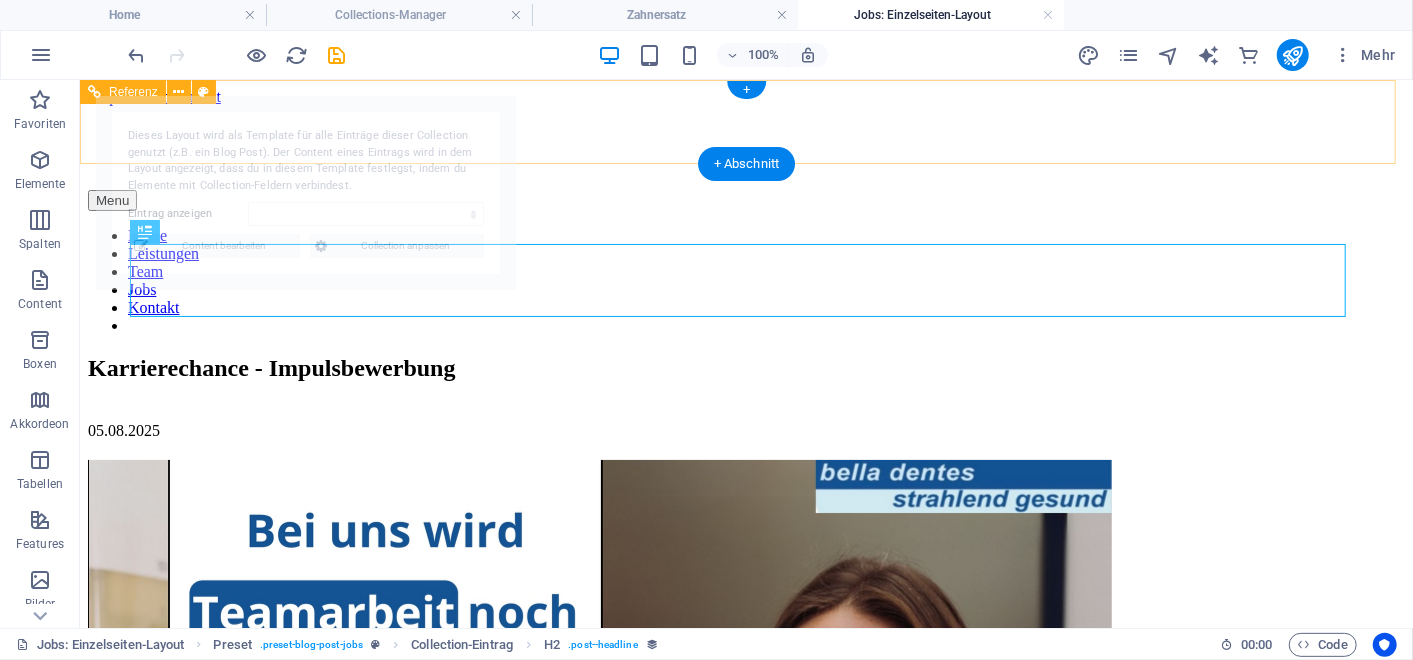 select on "6892880eb3af62a11c0c434d" 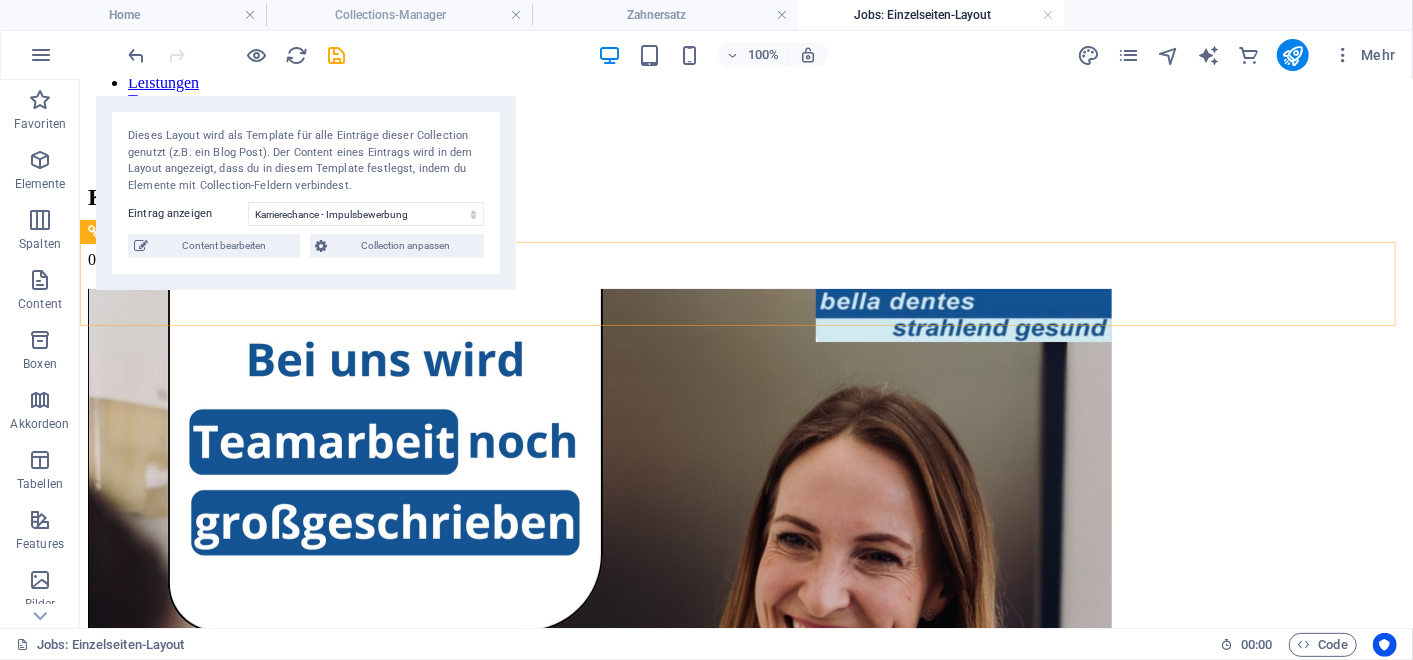 scroll, scrollTop: 0, scrollLeft: 0, axis: both 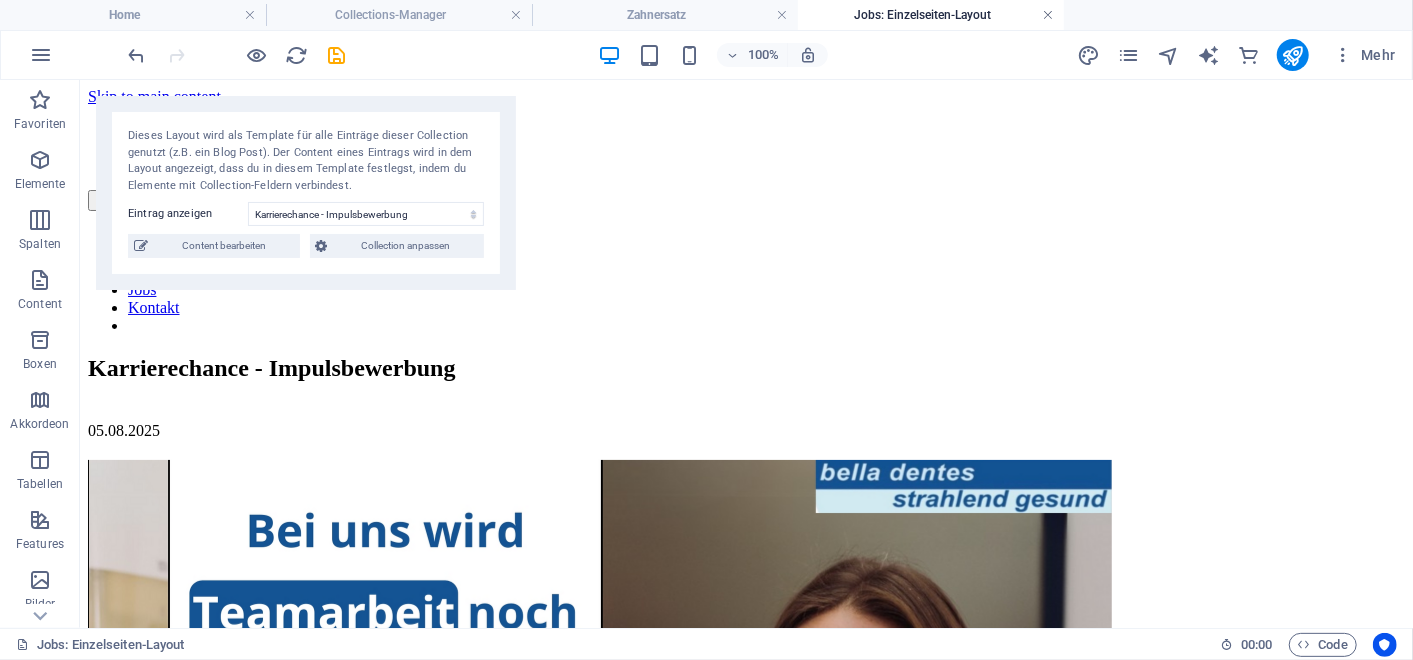 click at bounding box center (1048, 15) 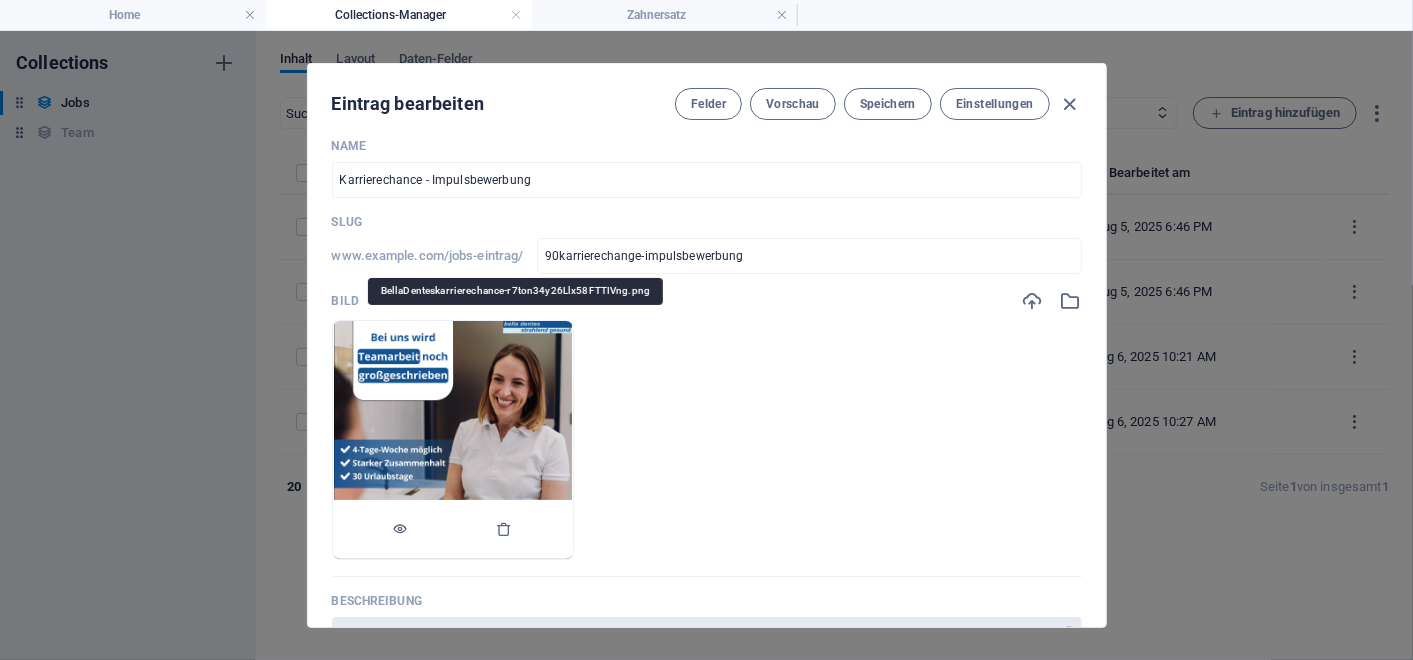 click at bounding box center [453, 440] 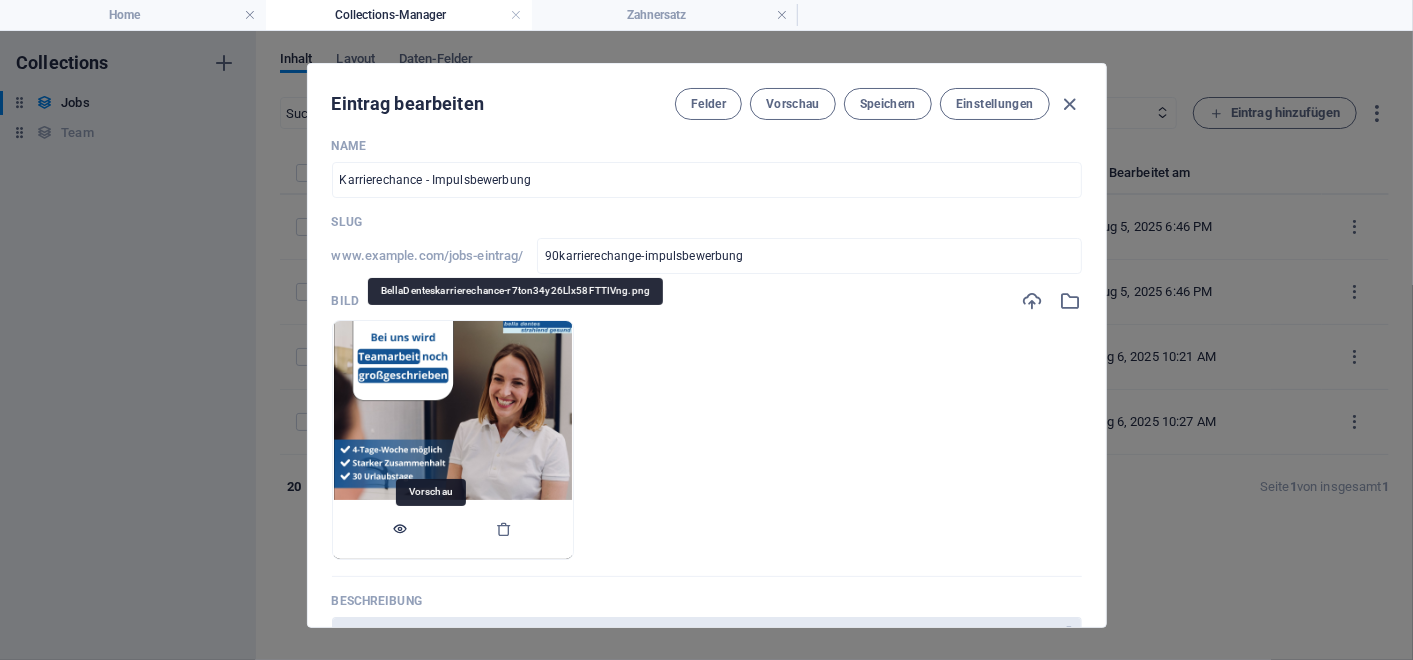 click at bounding box center [401, 529] 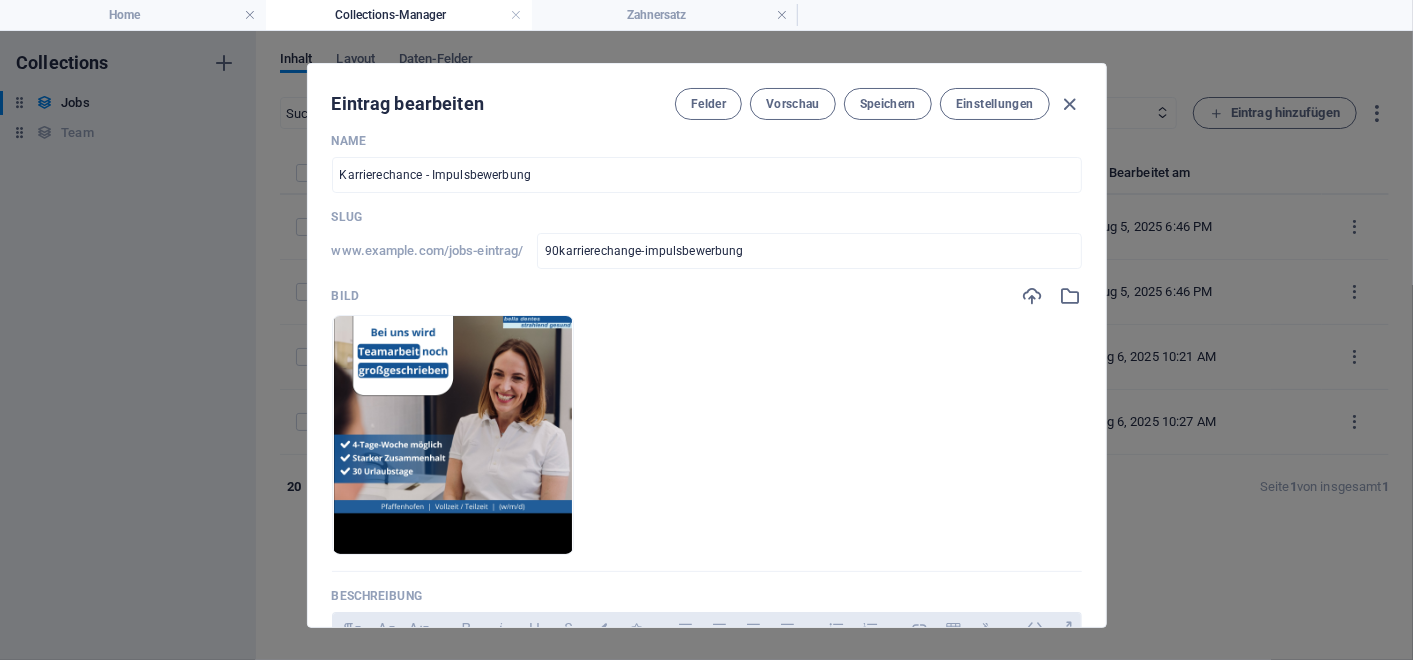 scroll, scrollTop: 0, scrollLeft: 0, axis: both 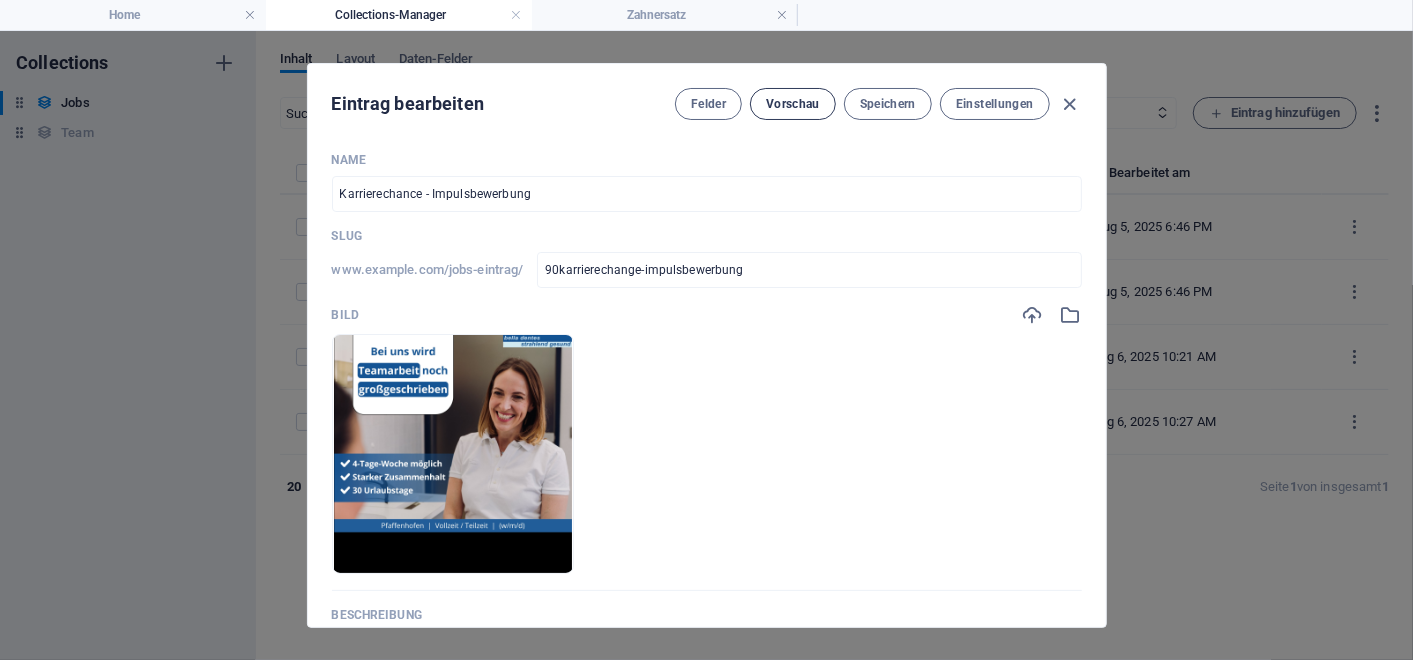 click on "Vorschau" at bounding box center (793, 104) 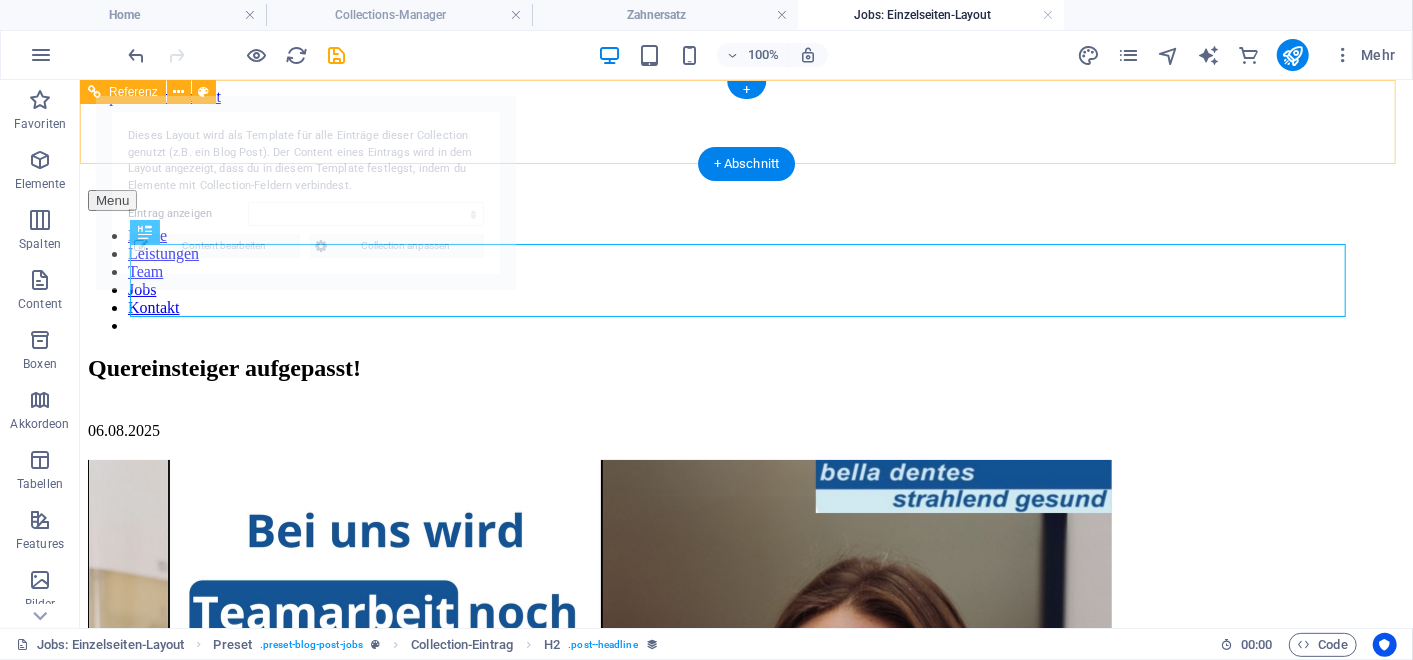 scroll, scrollTop: 0, scrollLeft: 0, axis: both 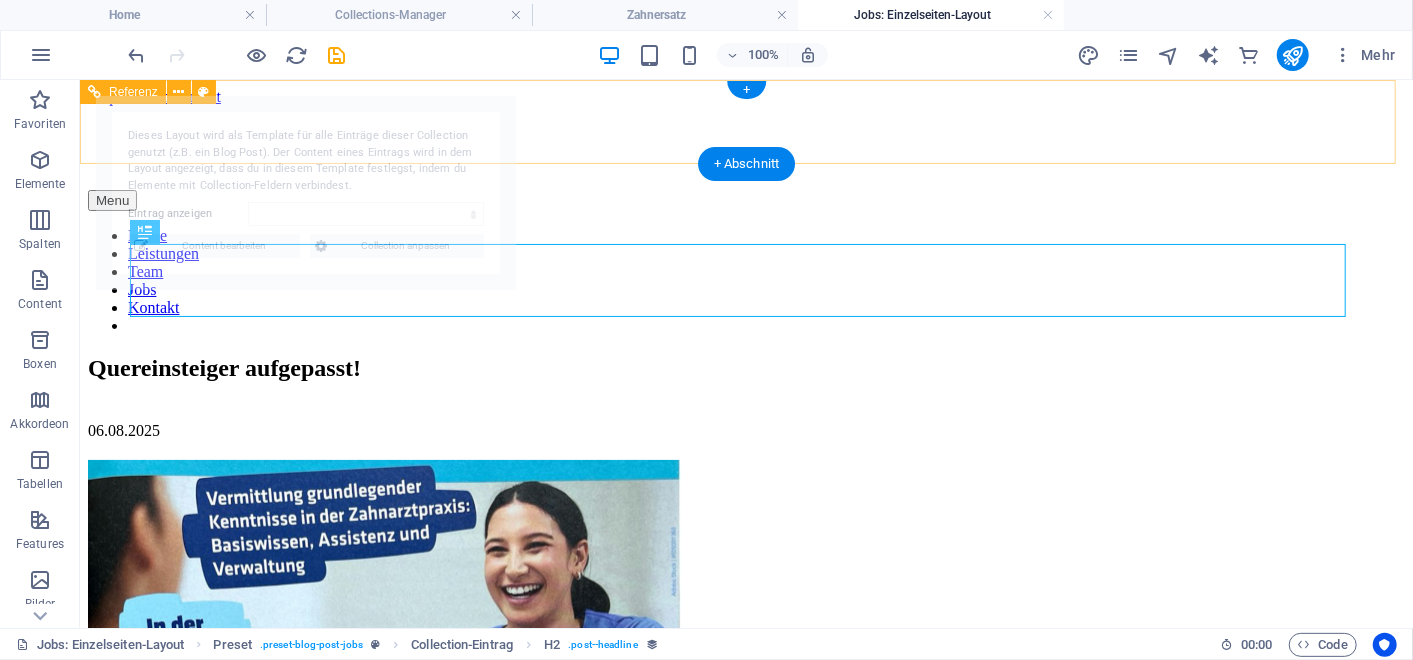 select on "6892880eb3af62a11c0c434d" 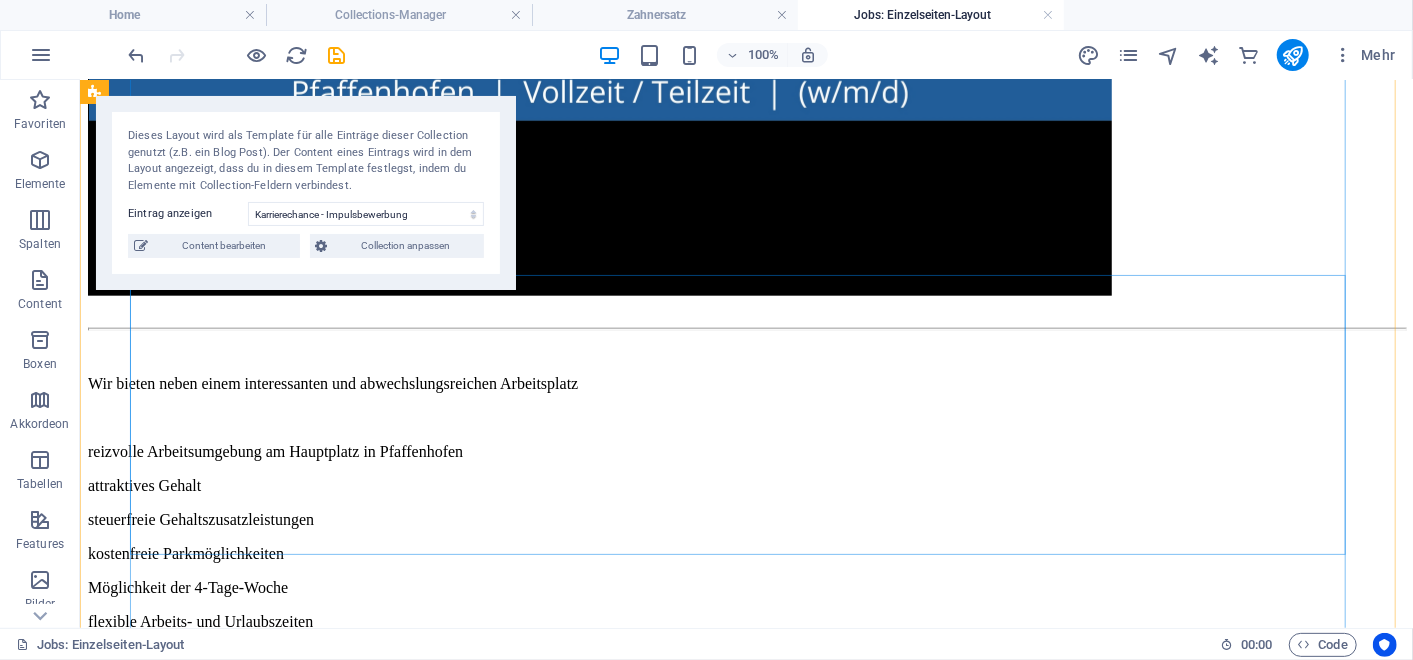 scroll, scrollTop: 1191, scrollLeft: 0, axis: vertical 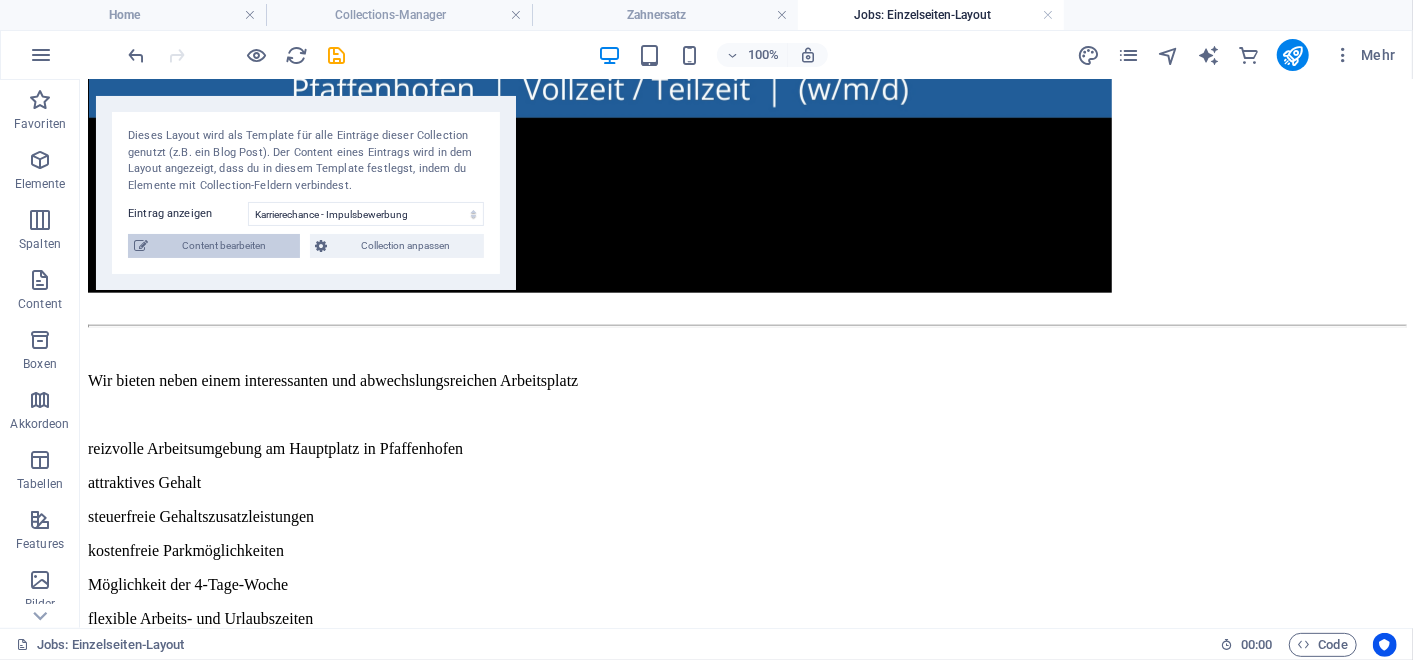click on "Content bearbeiten" at bounding box center (224, 246) 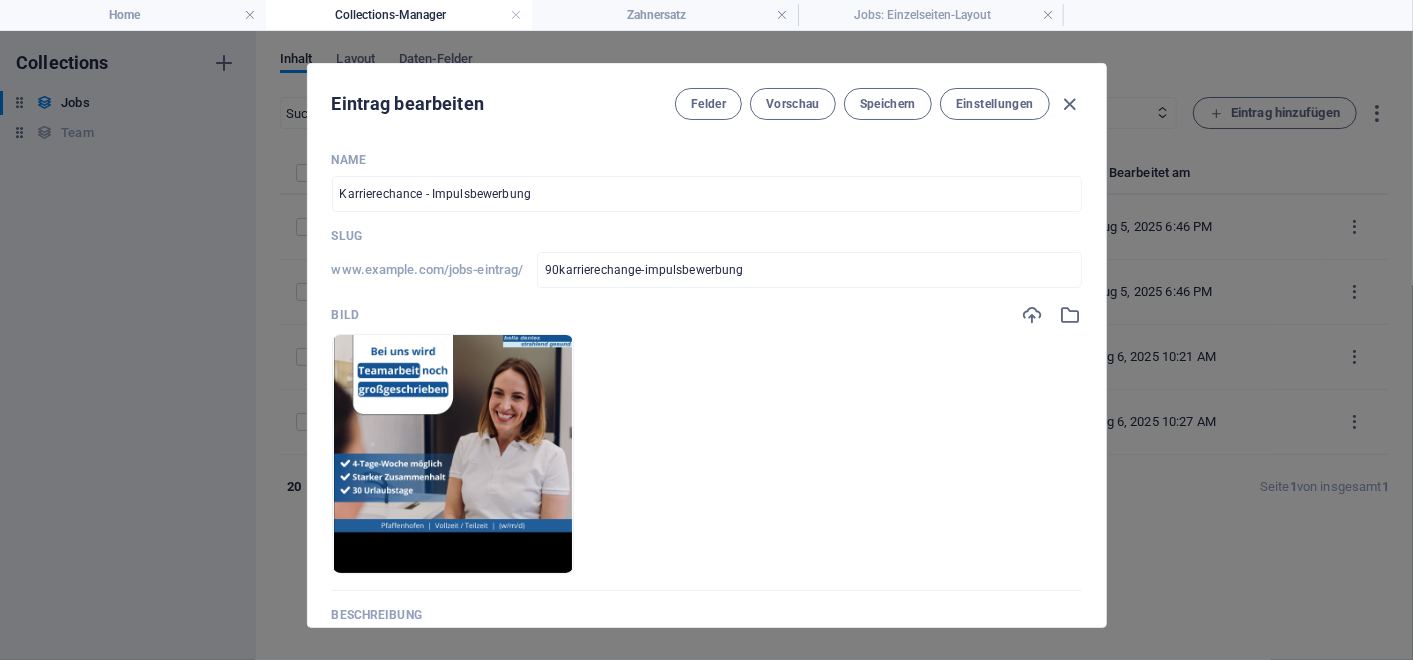 scroll, scrollTop: 0, scrollLeft: 0, axis: both 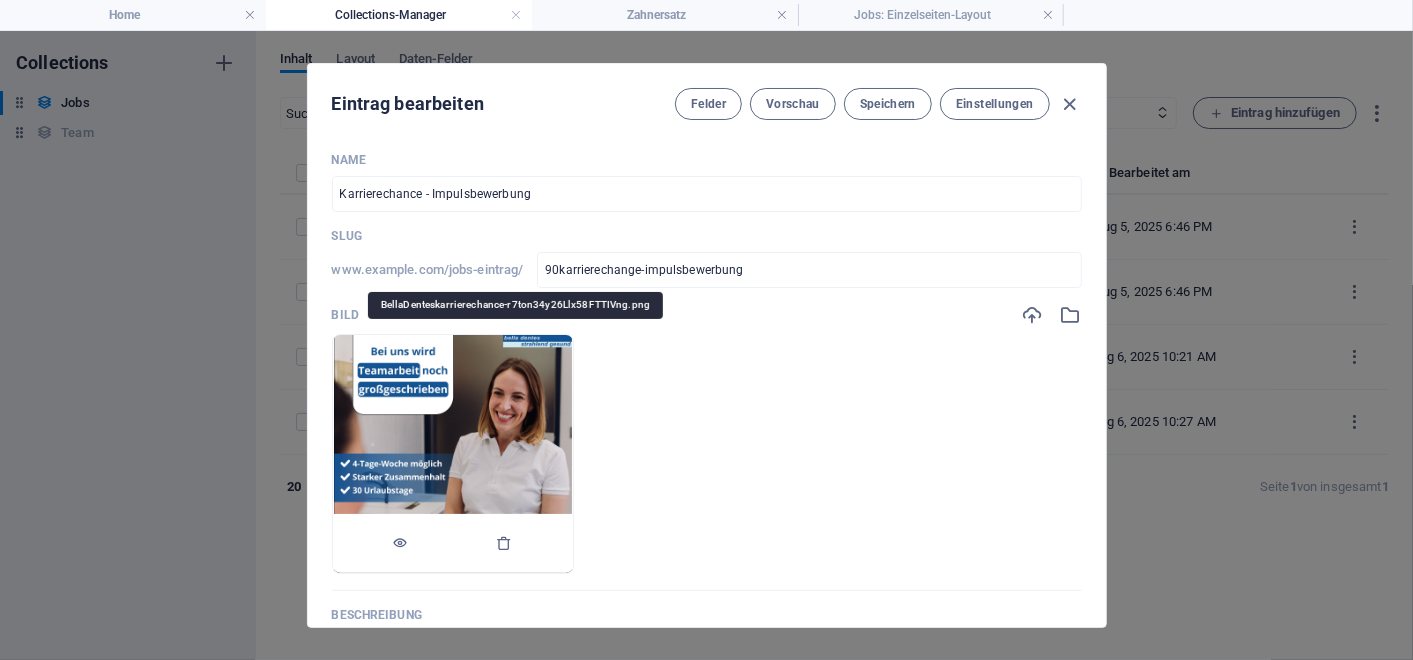 click at bounding box center (453, 454) 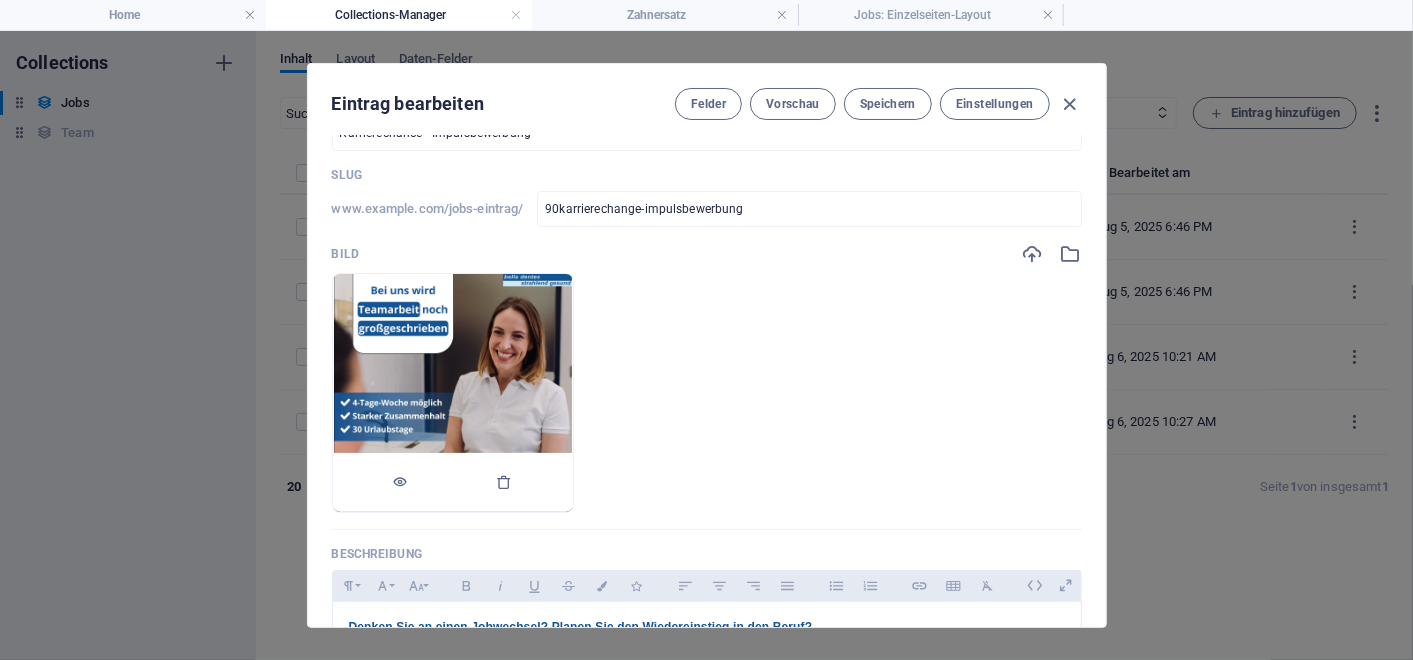scroll, scrollTop: 60, scrollLeft: 0, axis: vertical 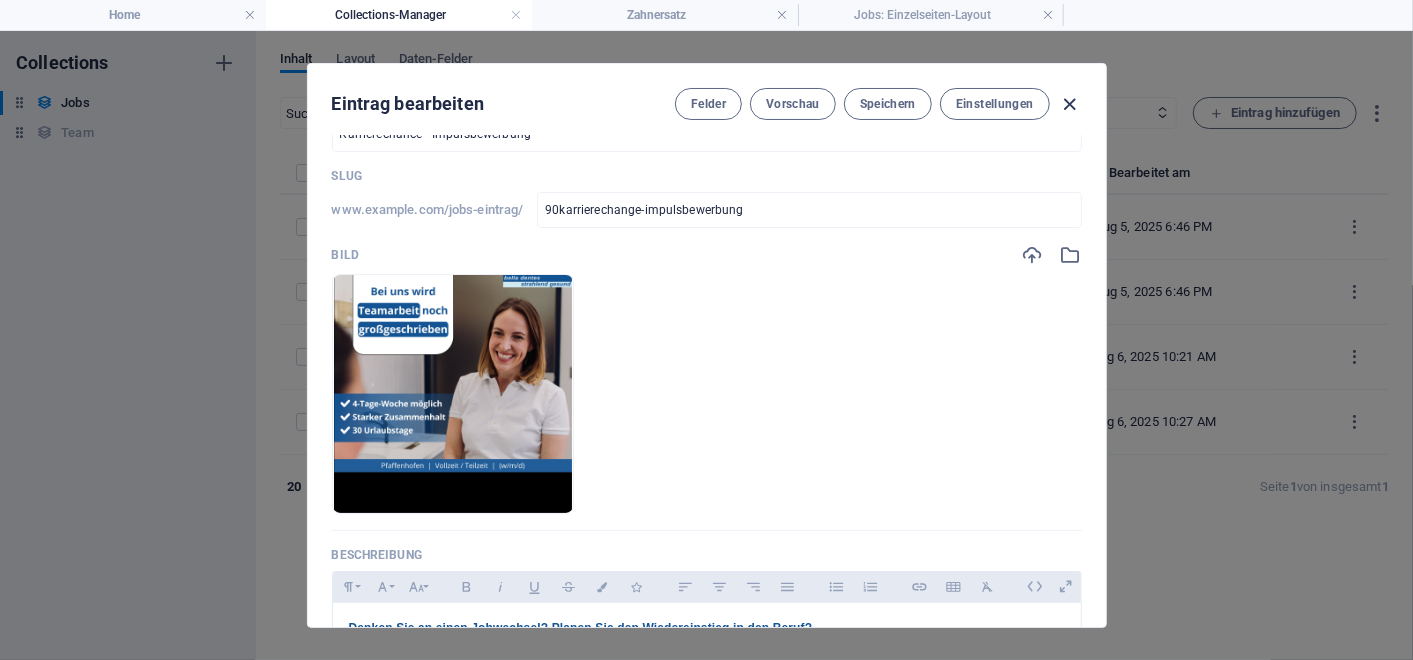 click at bounding box center [1069, 104] 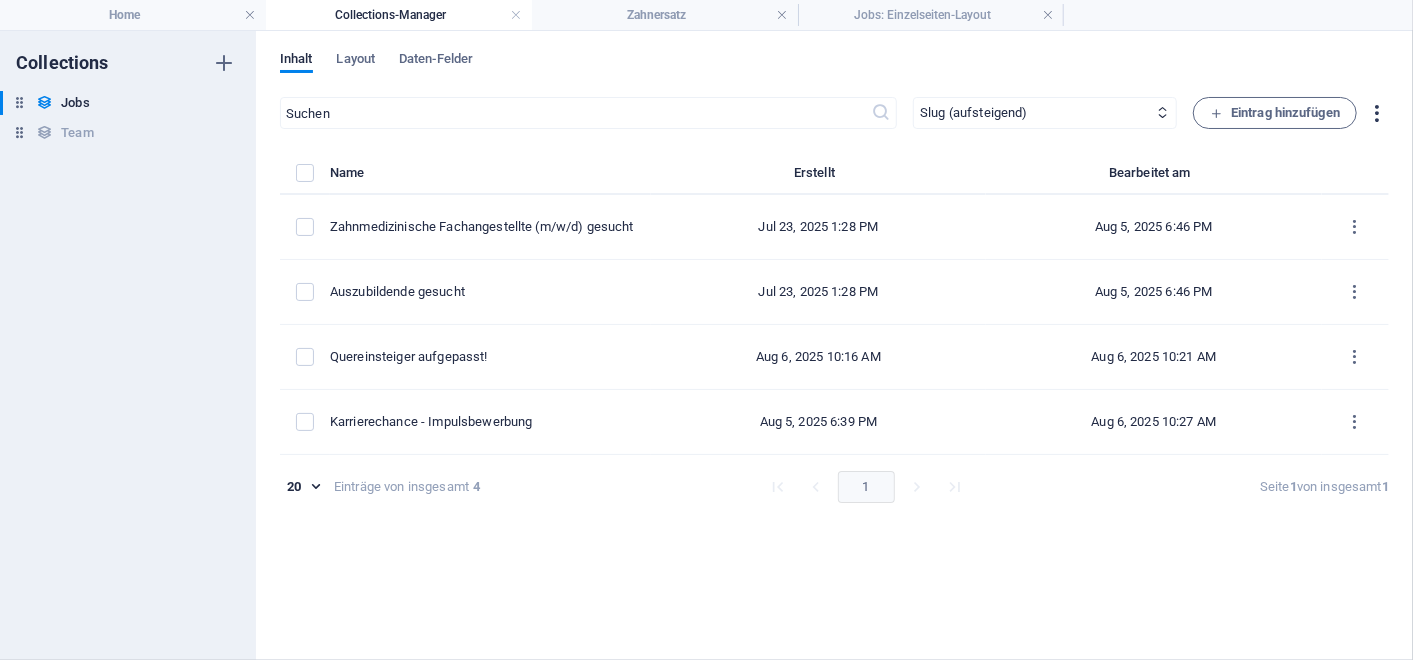 click at bounding box center [1377, 113] 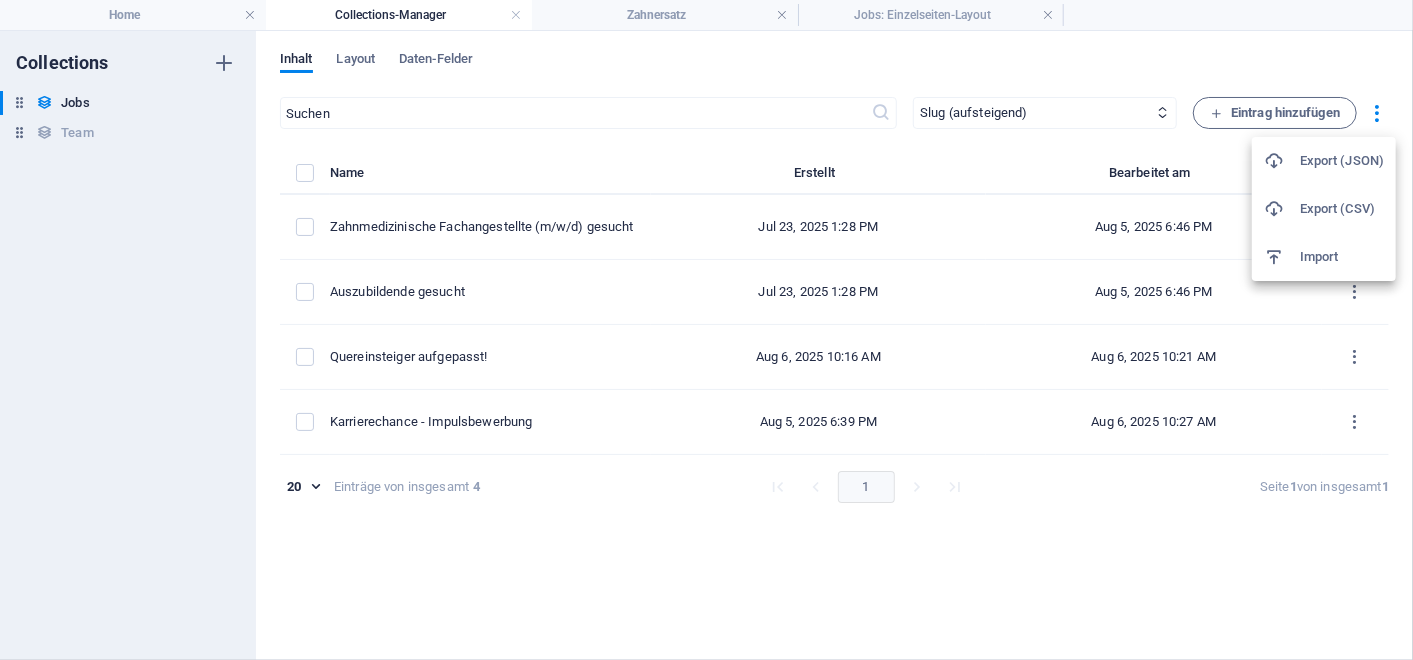 click at bounding box center [706, 330] 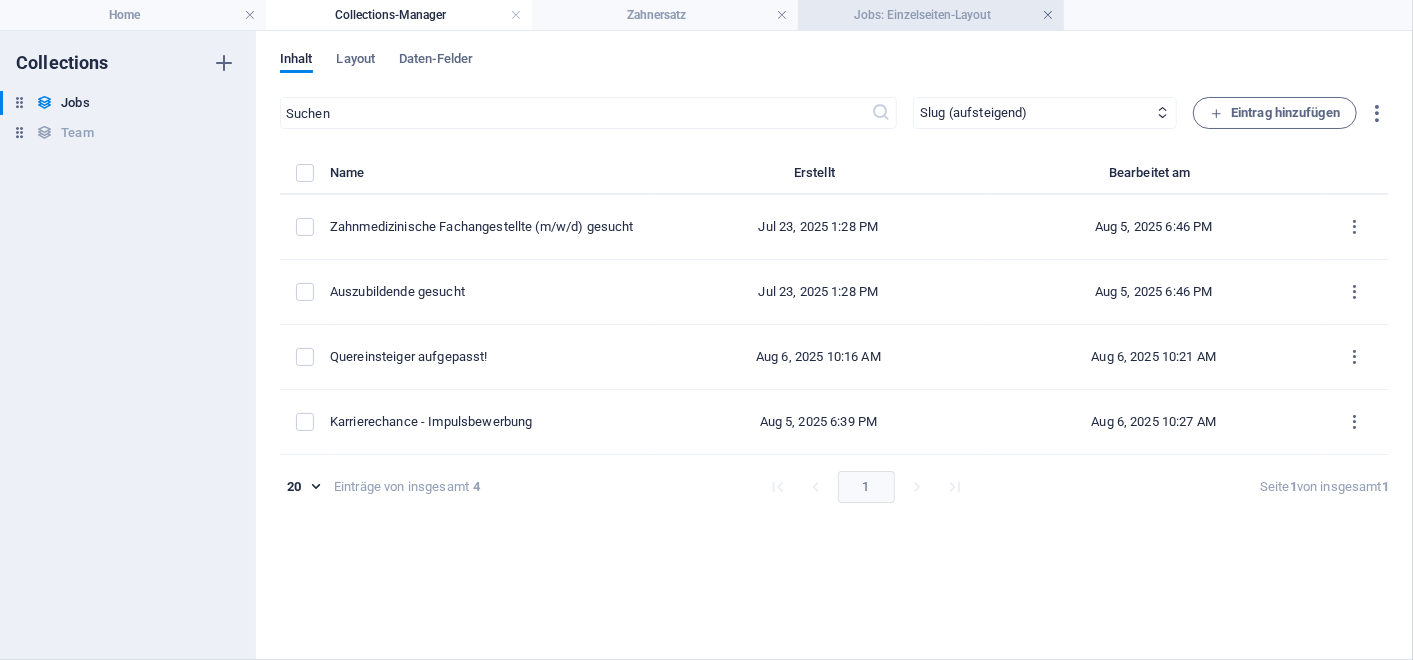 click at bounding box center [1048, 15] 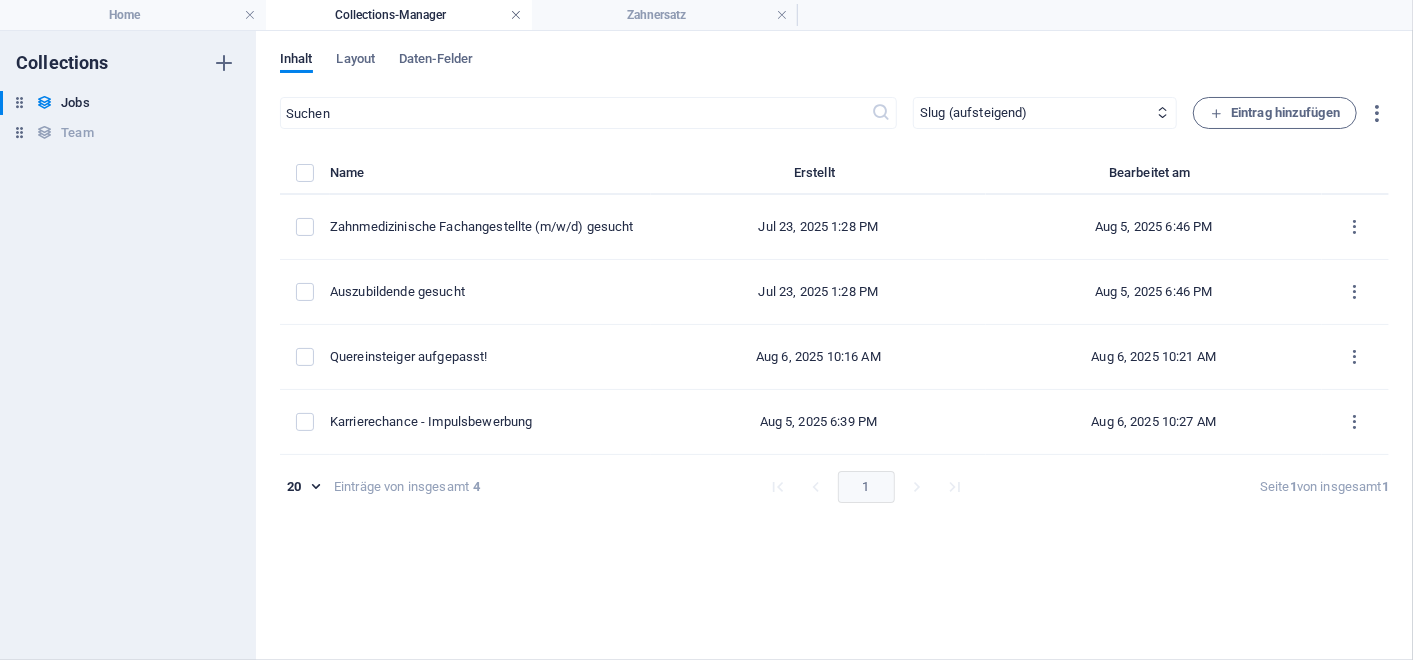 click at bounding box center (516, 15) 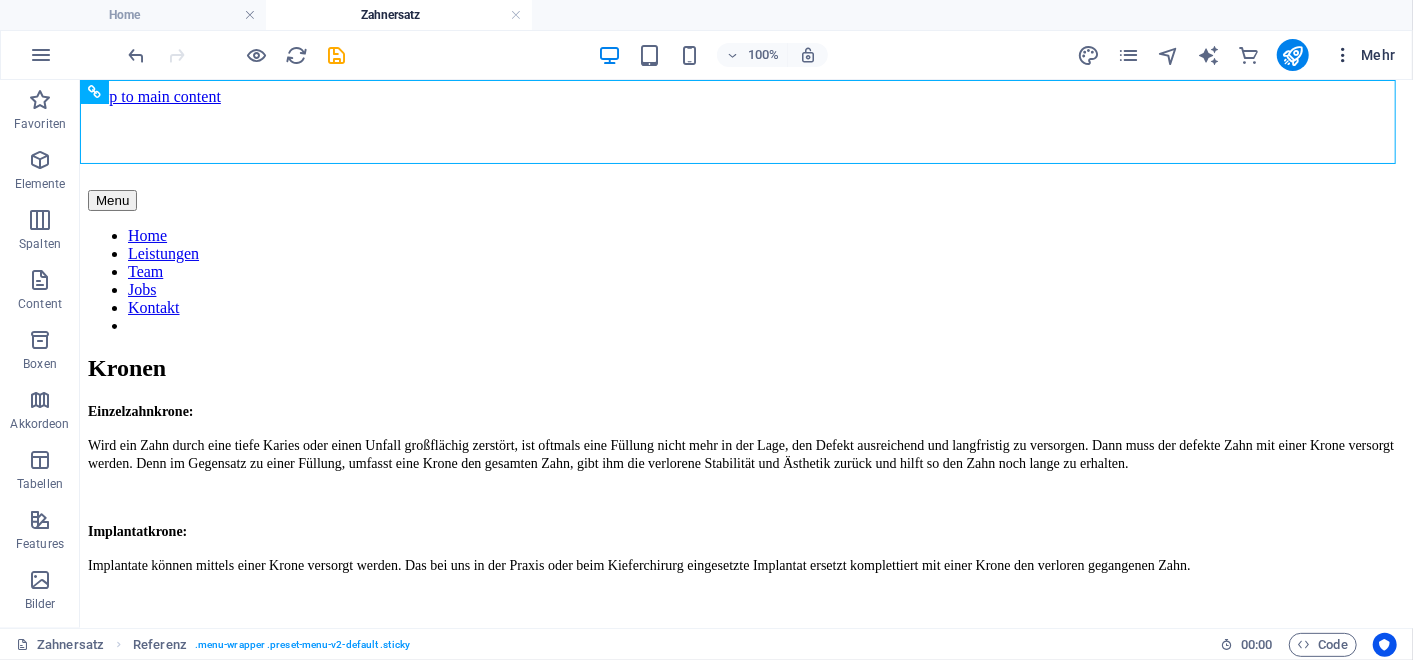 click on "Mehr" at bounding box center (1364, 55) 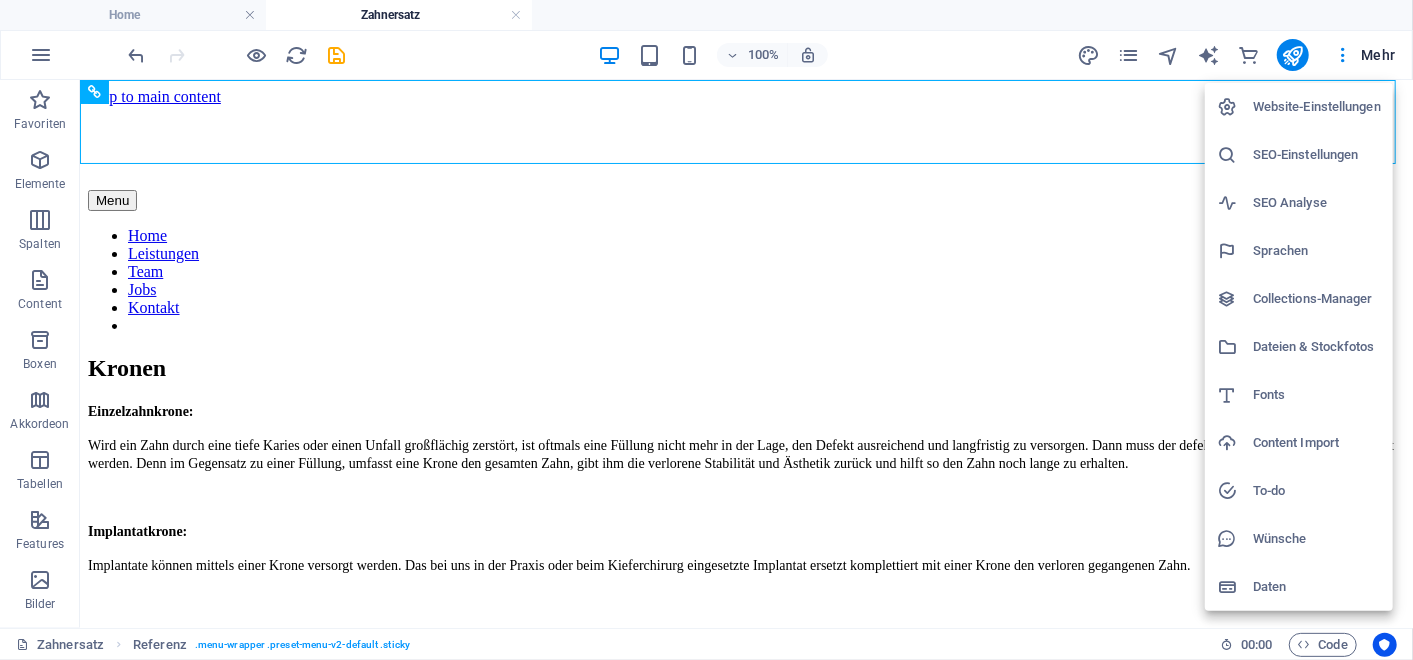 click on "Dateien & Stockfotos" at bounding box center [1317, 347] 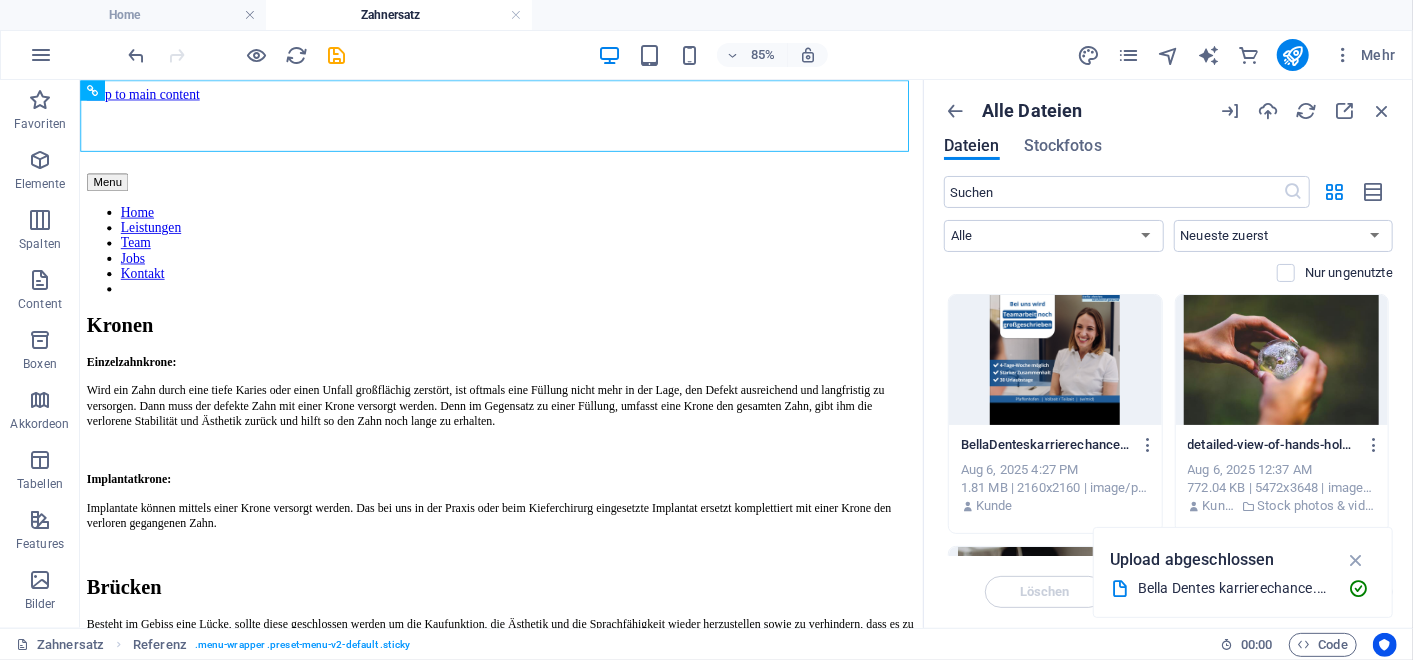 click at bounding box center (1055, 360) 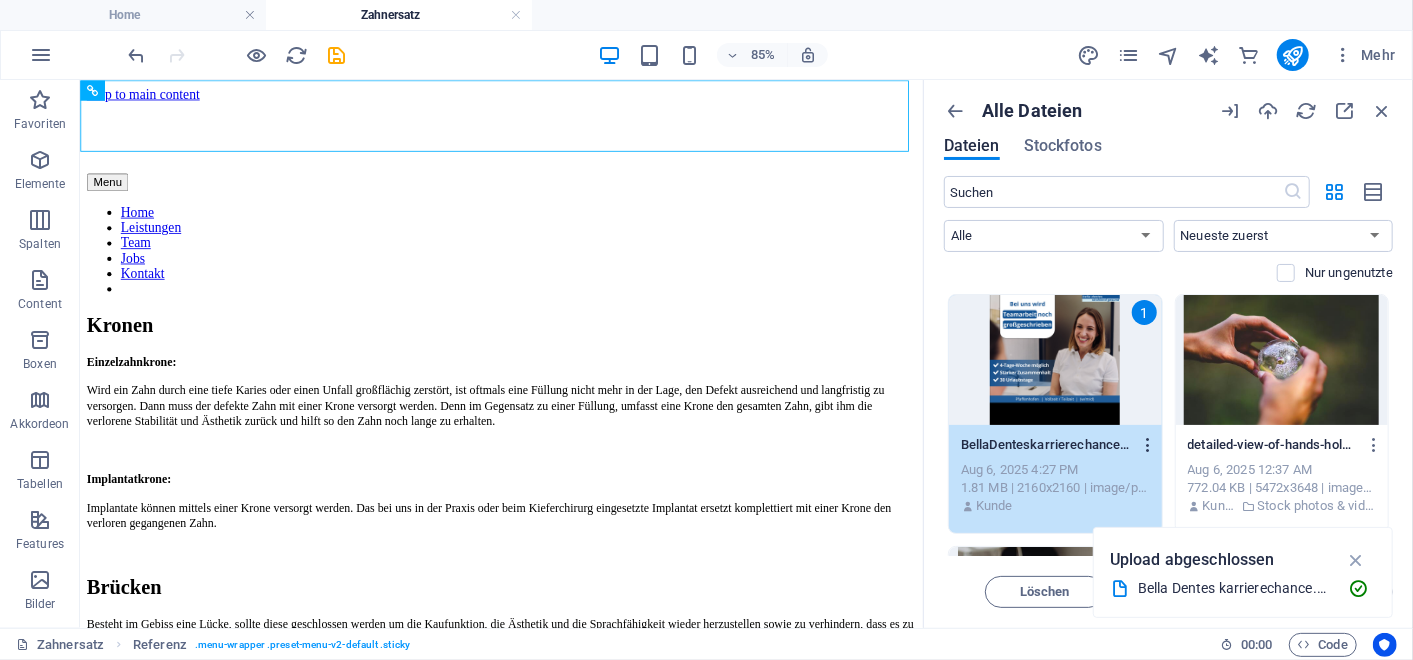 click at bounding box center [1148, 445] 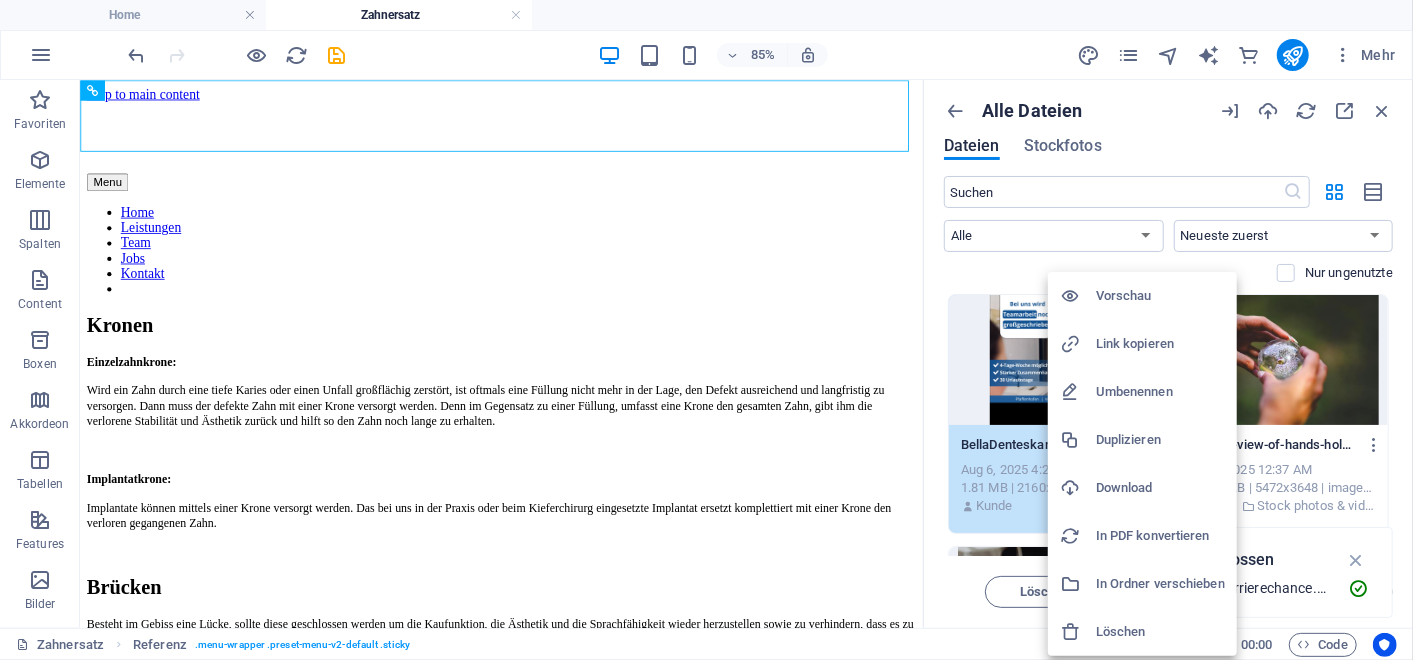 click at bounding box center [706, 330] 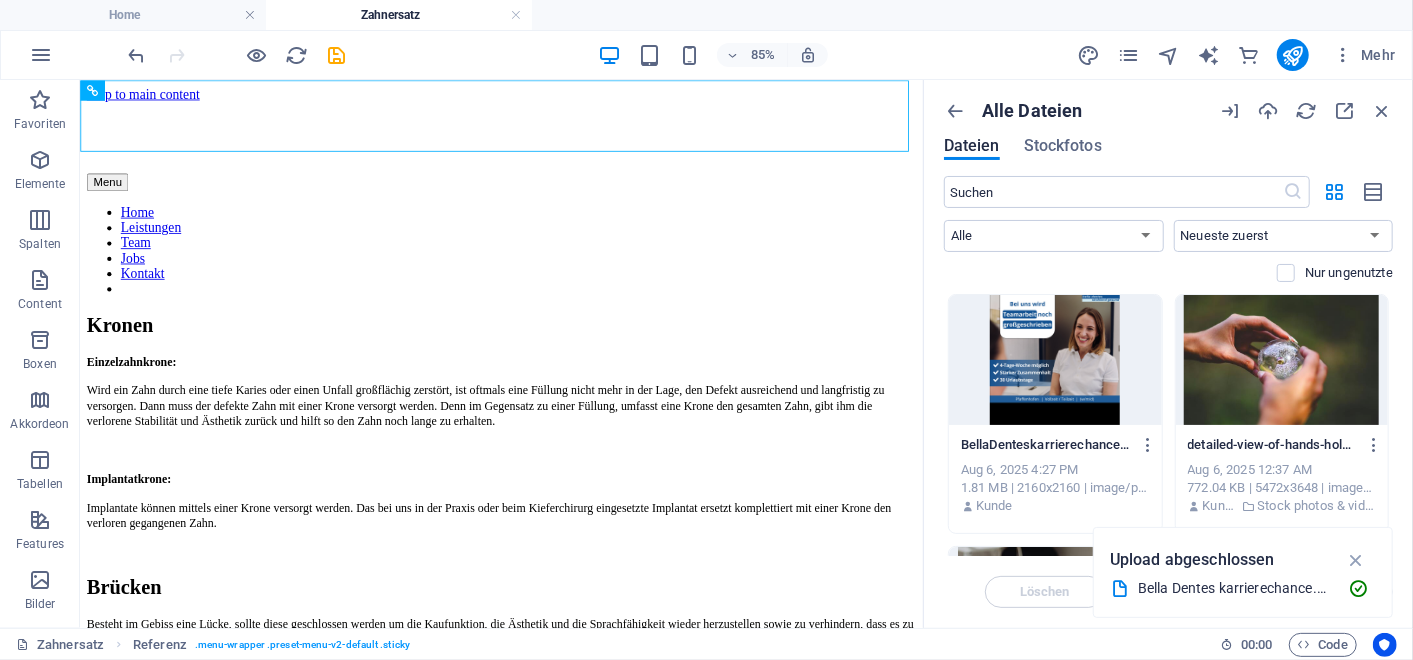 click at bounding box center (1055, 360) 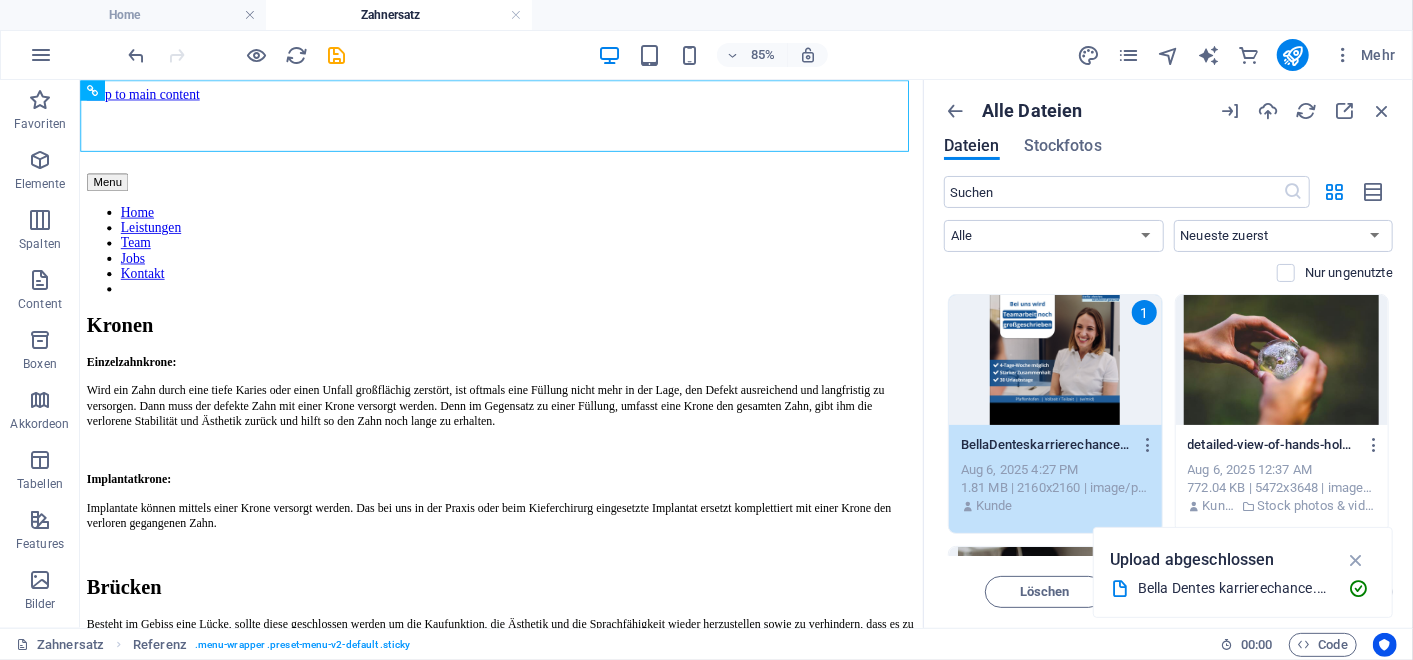 click on "1" at bounding box center [1055, 360] 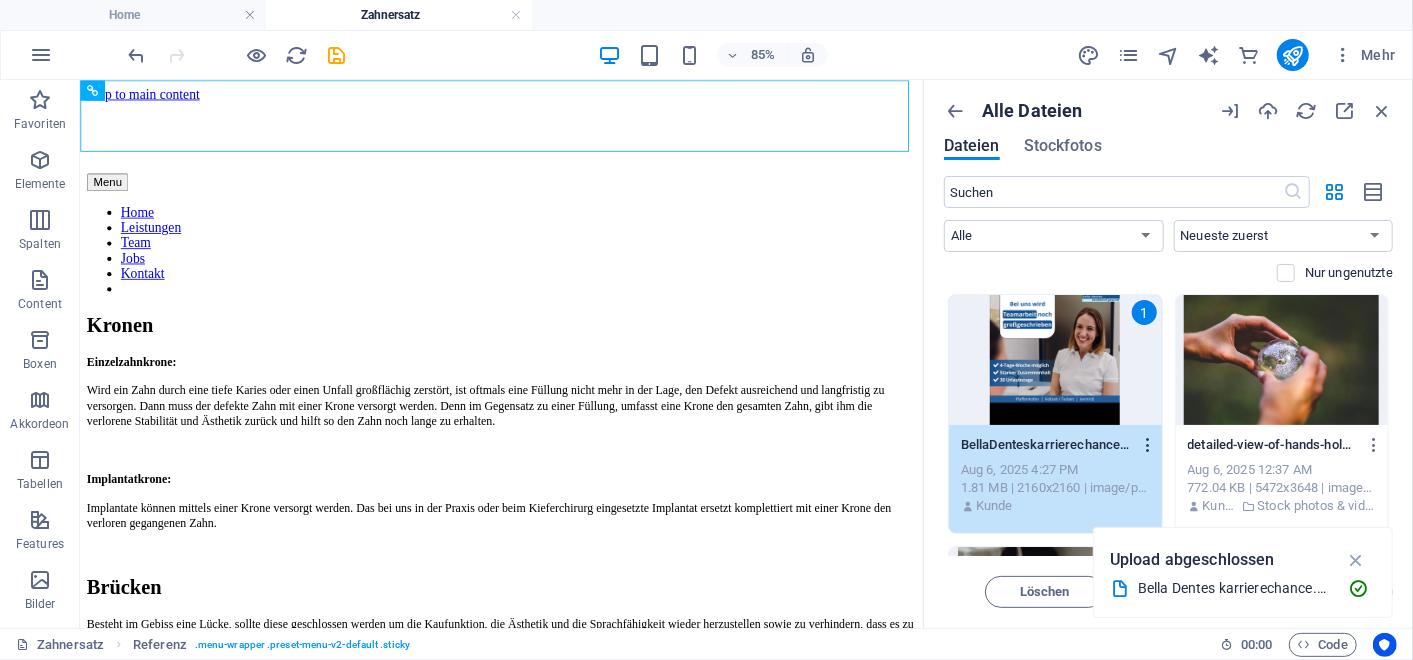 click at bounding box center (1148, 445) 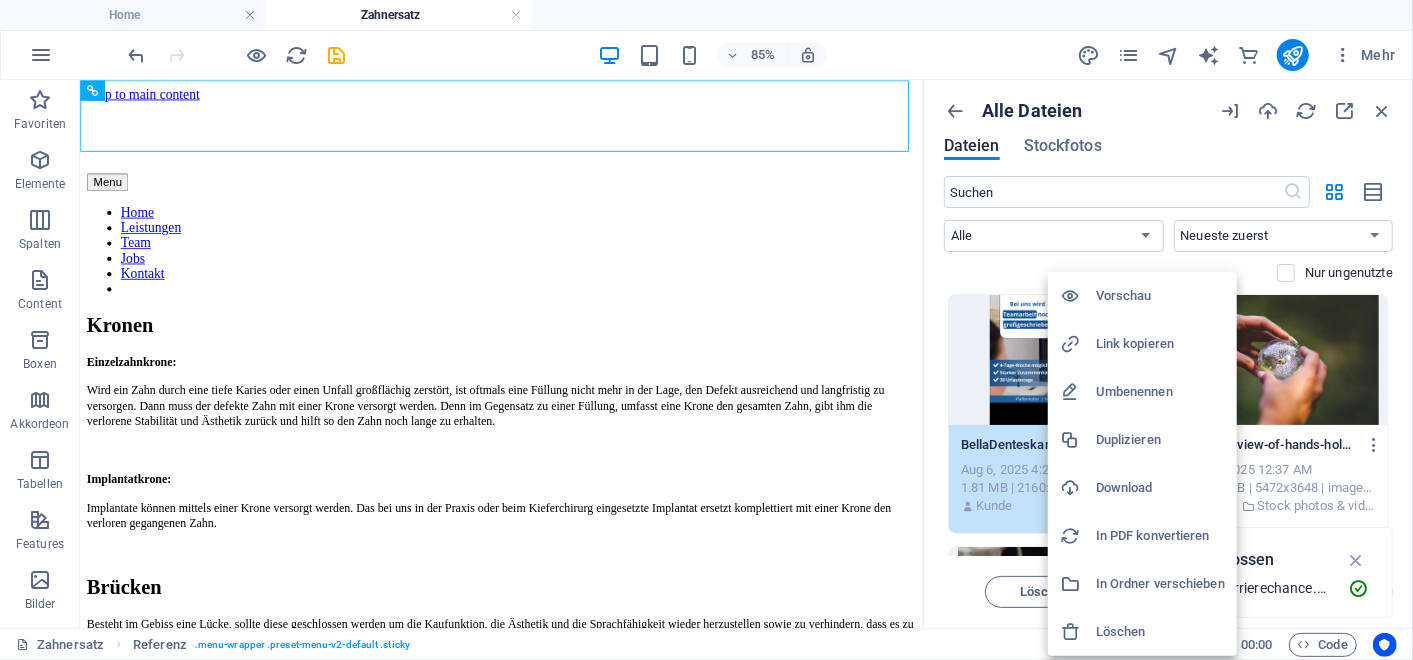 click at bounding box center (706, 330) 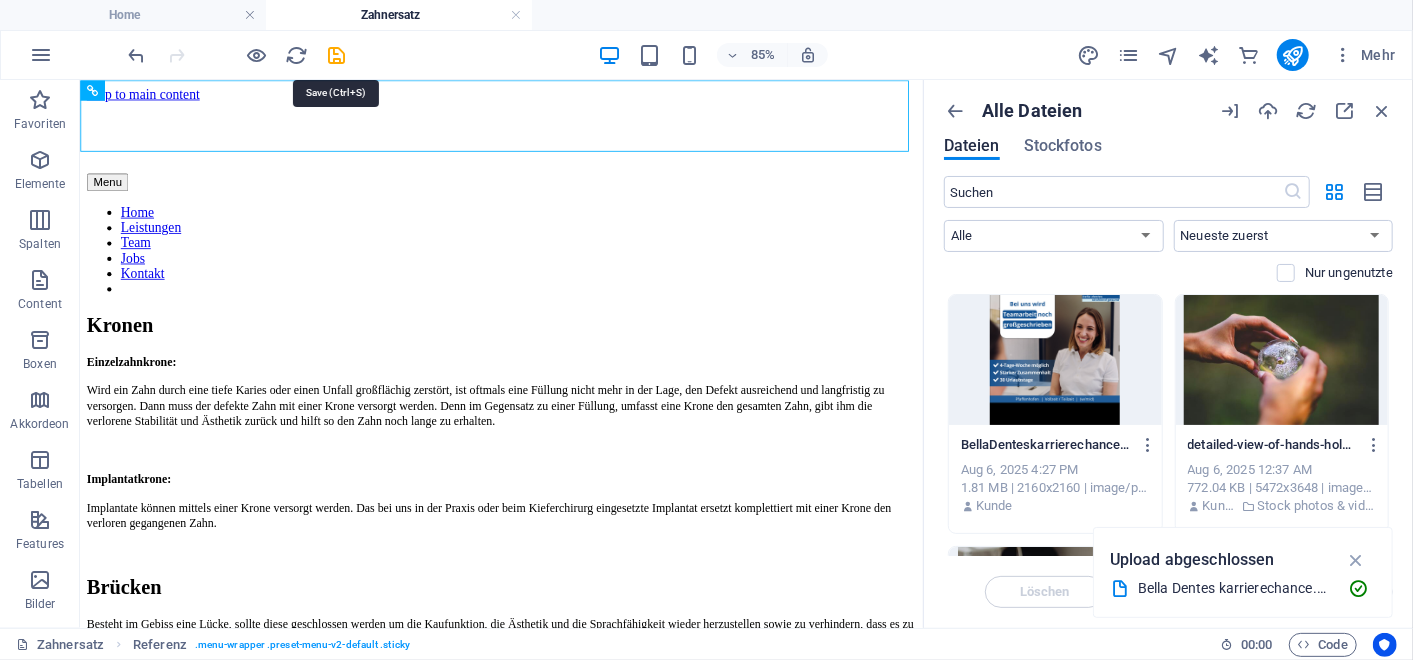 click at bounding box center [337, 55] 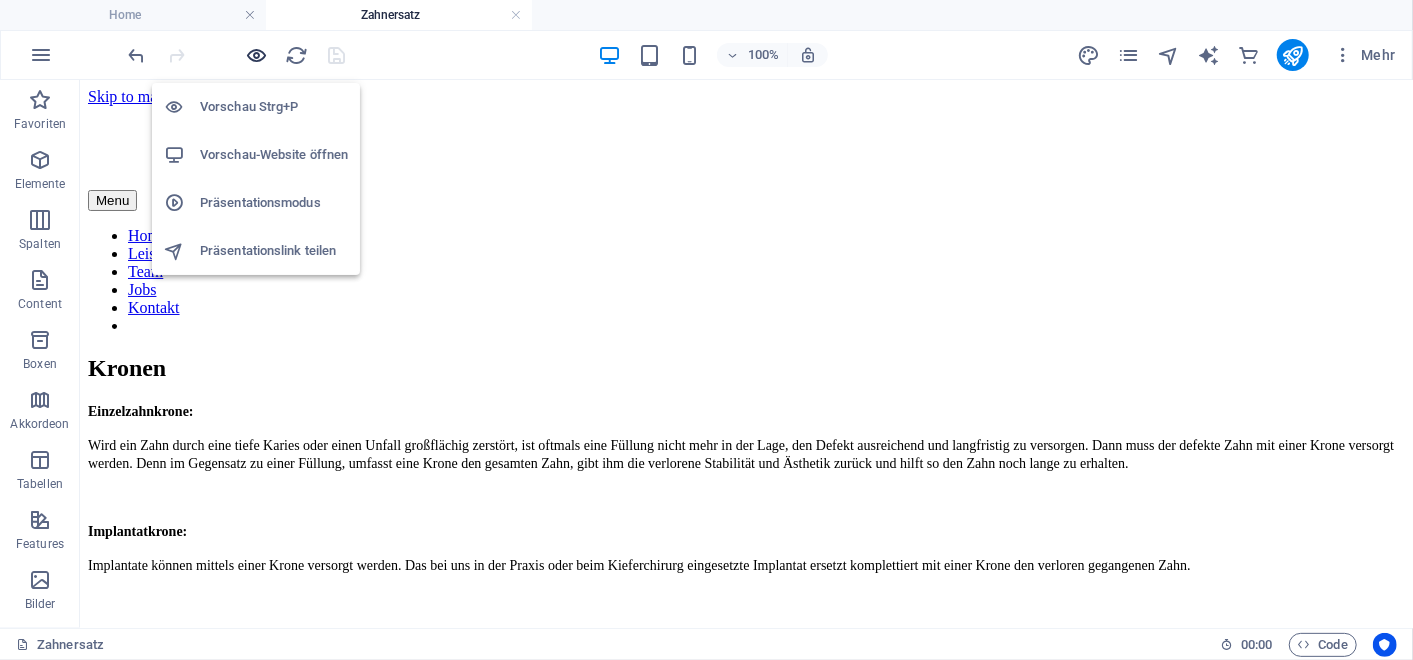 click at bounding box center [257, 55] 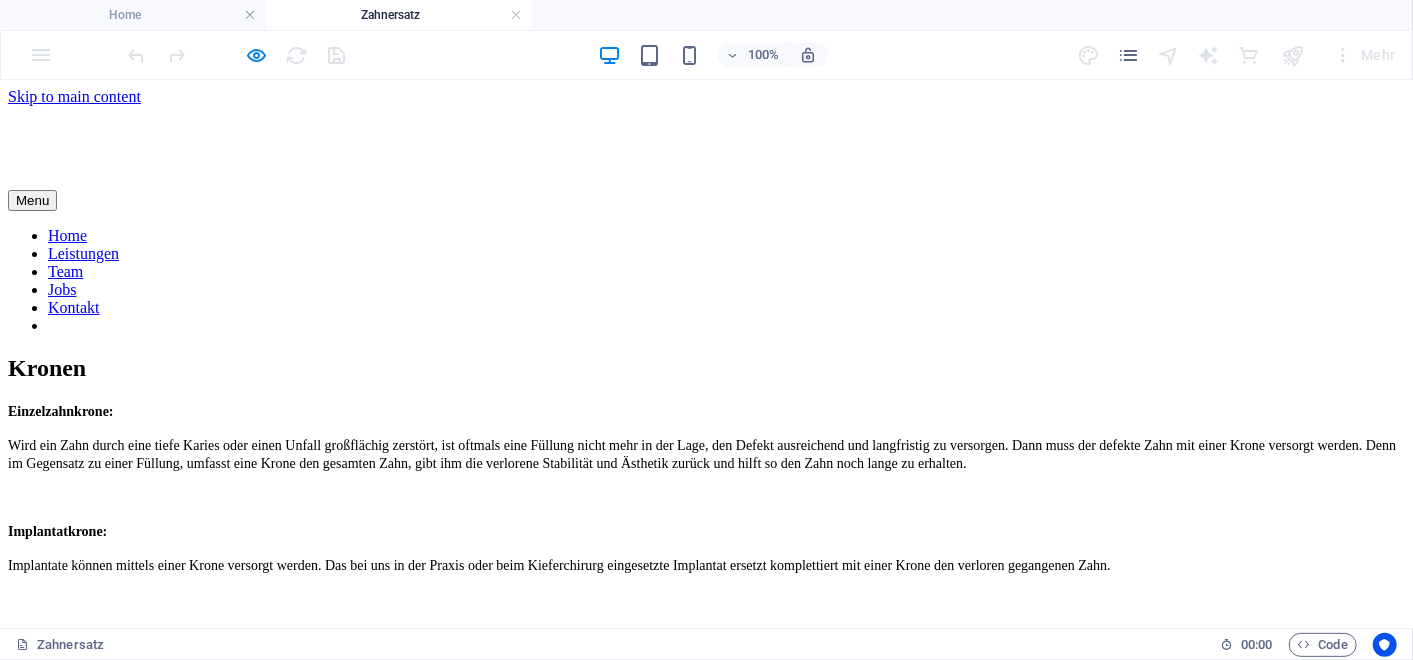 click on "Jobs" at bounding box center (62, 288) 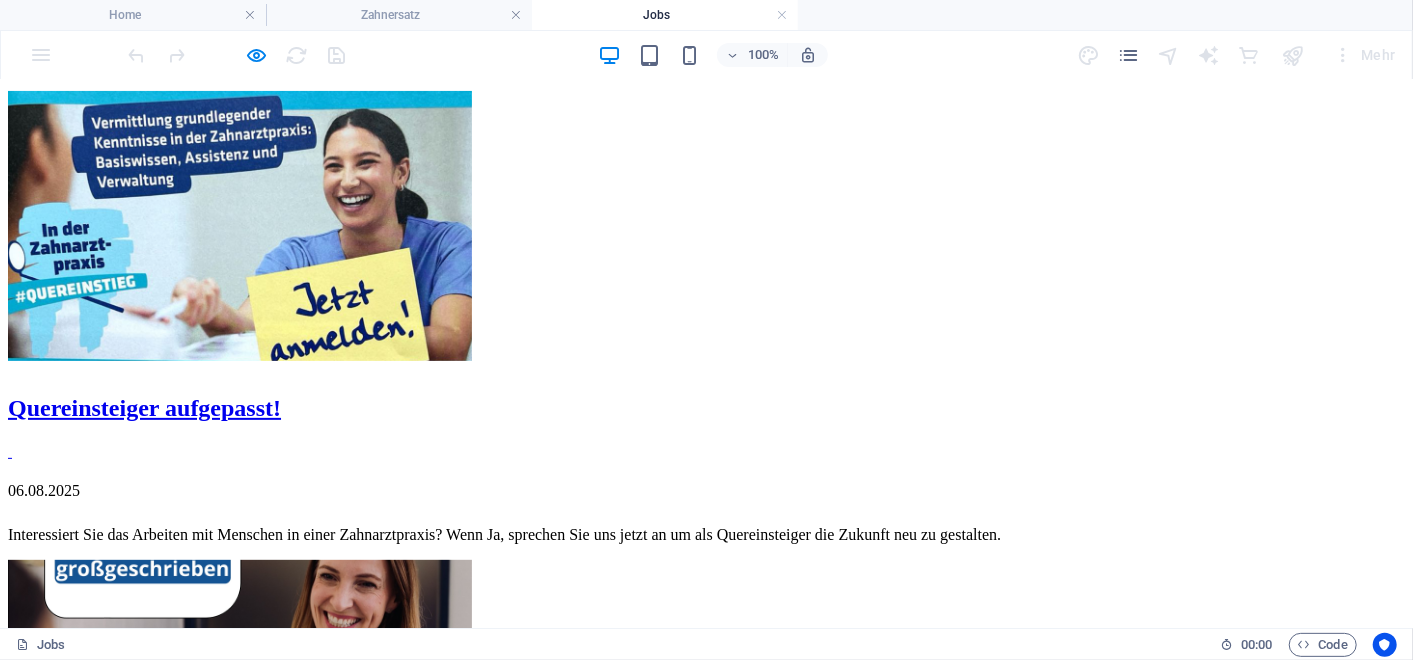 scroll, scrollTop: 263, scrollLeft: 0, axis: vertical 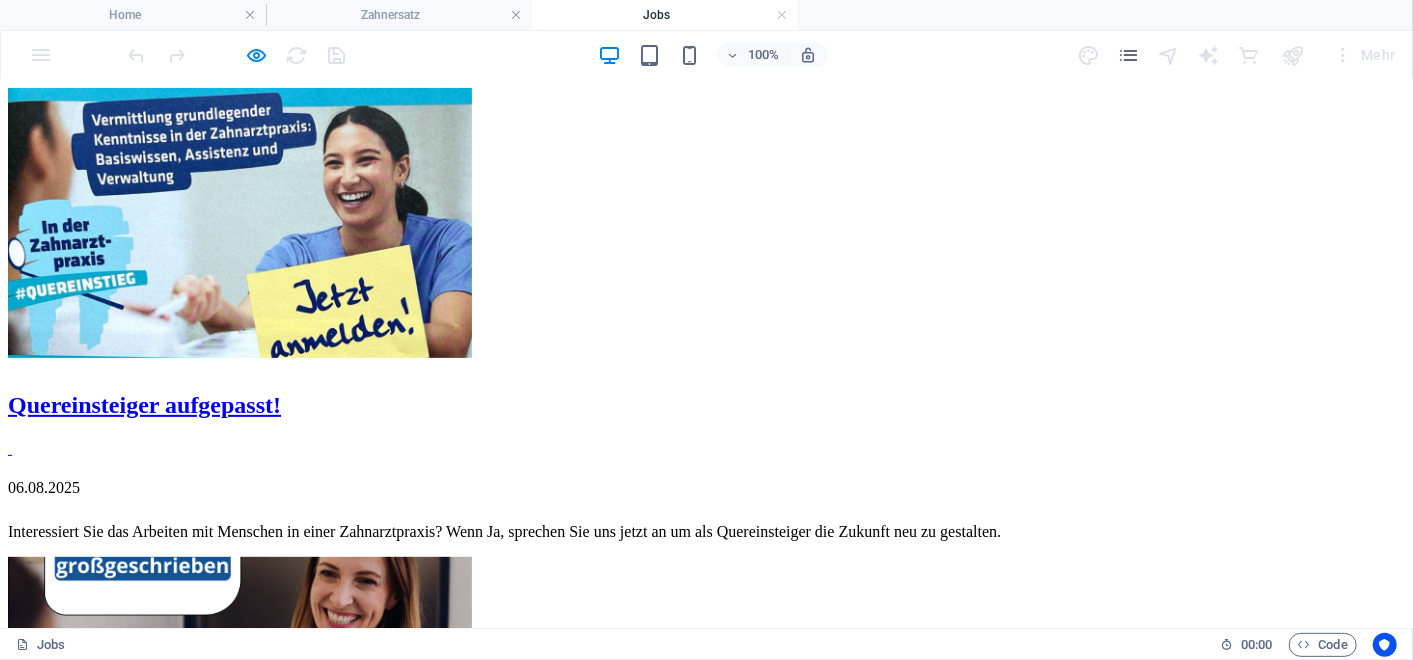 click on "Home Leistungen Team Jobs Kontakt" at bounding box center [706, 17] 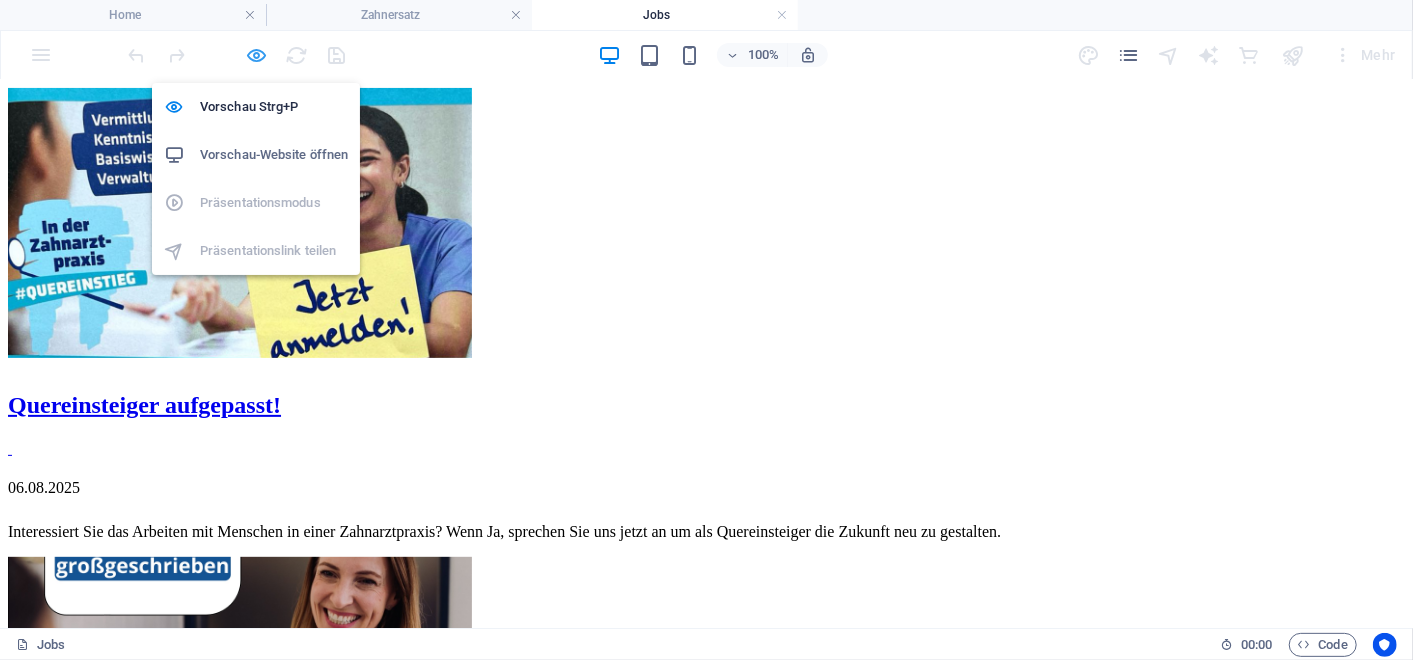 click at bounding box center [257, 55] 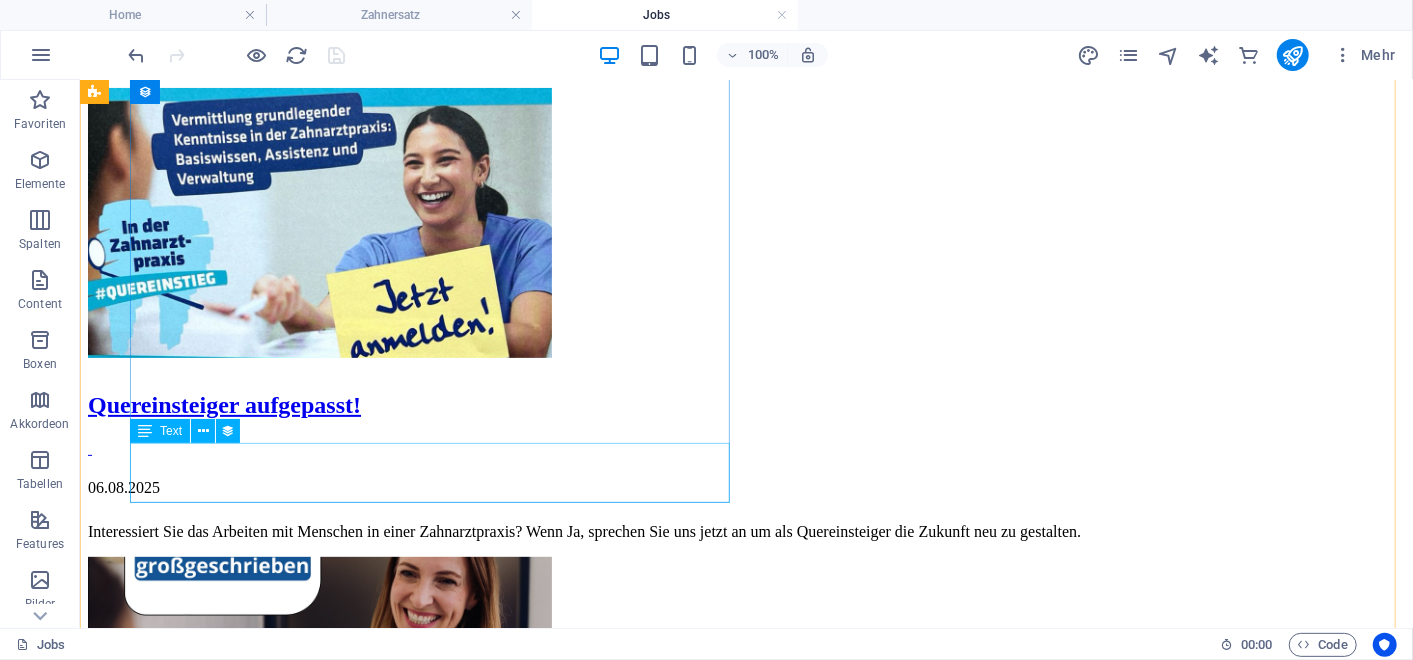 click on "Interessiert Sie das Arbeiten mit Menschen in einer Zahnarztpraxis? Wenn Ja, sprechen Sie uns jetzt an um als Quereinsteiger die Zukunft neu zu gestalten." at bounding box center (745, 531) 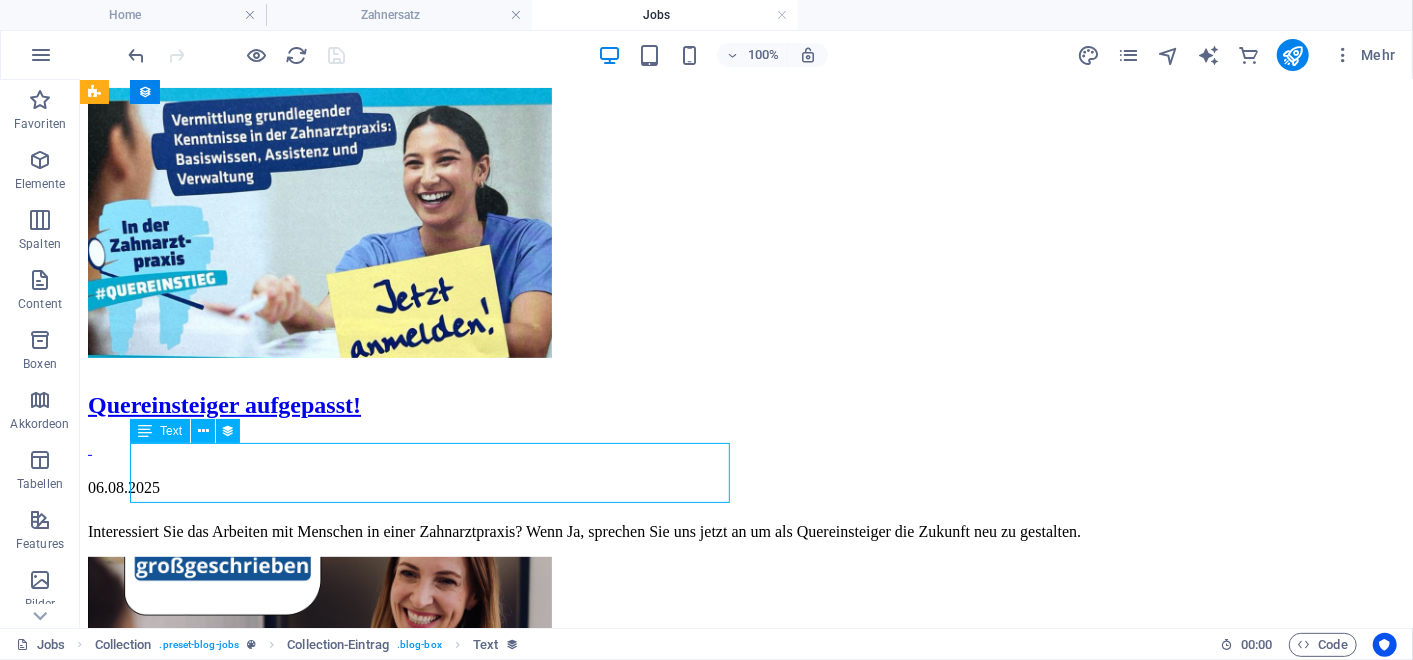 click on "Interessiert Sie das Arbeiten mit Menschen in einer Zahnarztpraxis? Wenn Ja, sprechen Sie uns jetzt an um als Quereinsteiger die Zukunft neu zu gestalten." at bounding box center [745, 531] 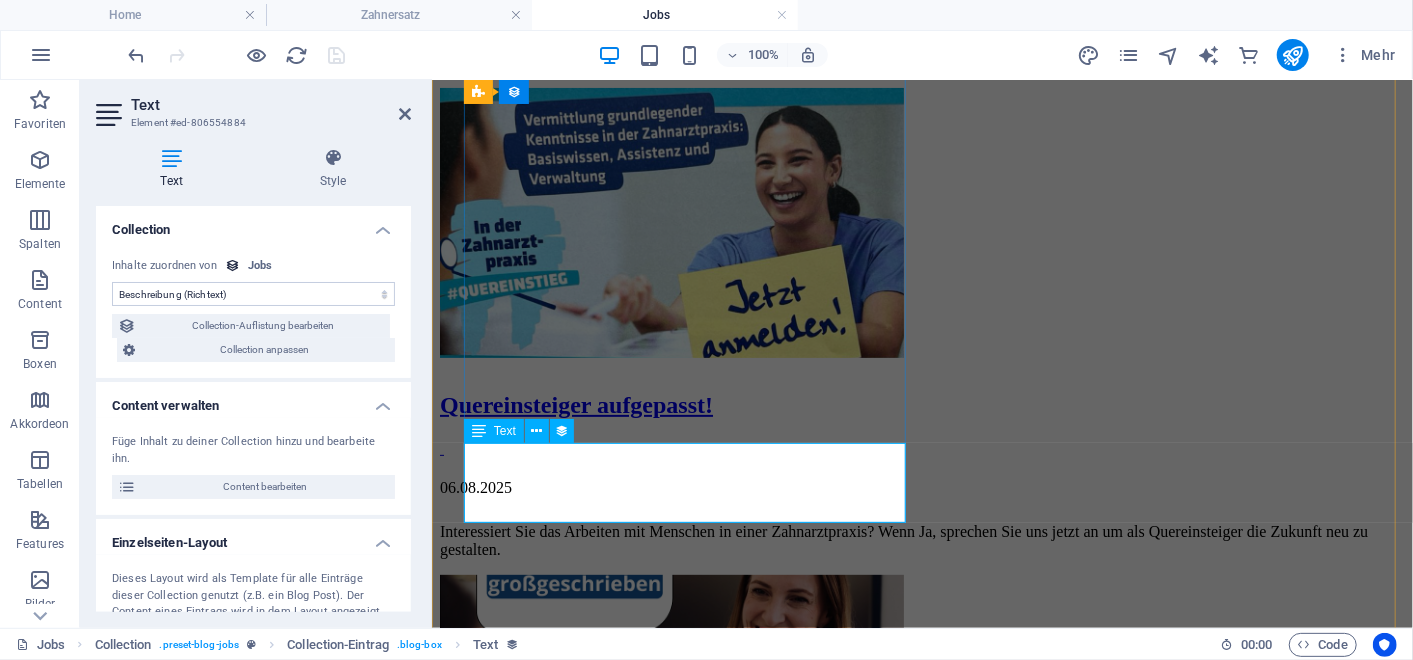 click on "Interessiert Sie das Arbeiten mit Menschen in einer Zahnarztpraxis? Wenn Ja, sprechen Sie uns jetzt an um als Quereinsteiger die Zukunft neu zu gestalten." at bounding box center (921, 540) 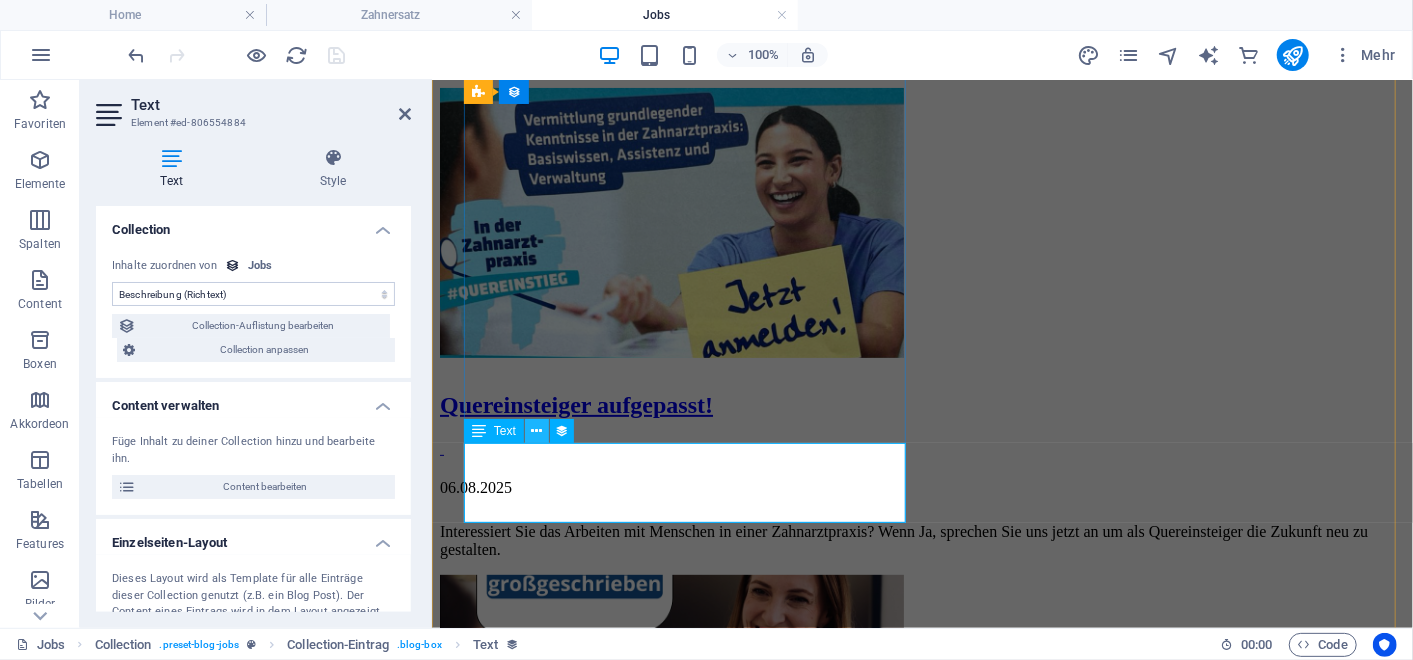 click at bounding box center [537, 431] 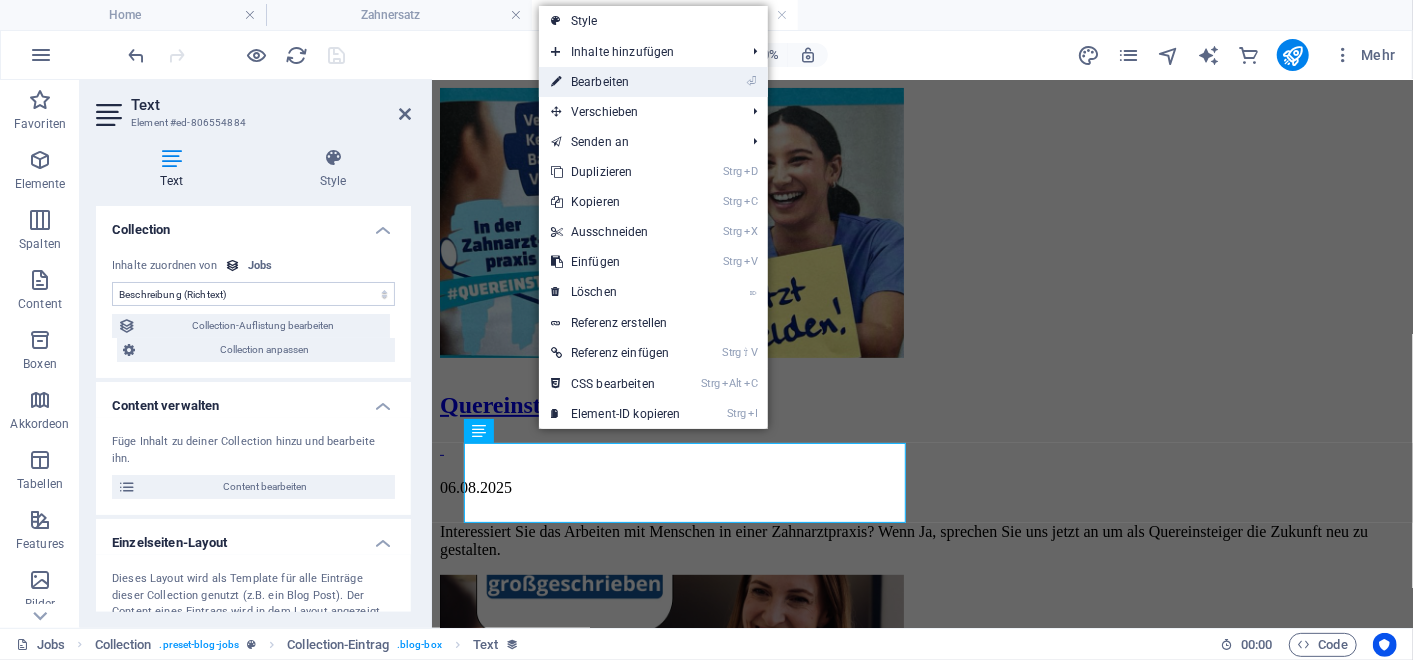 click on "⏎  Bearbeiten" at bounding box center (616, 82) 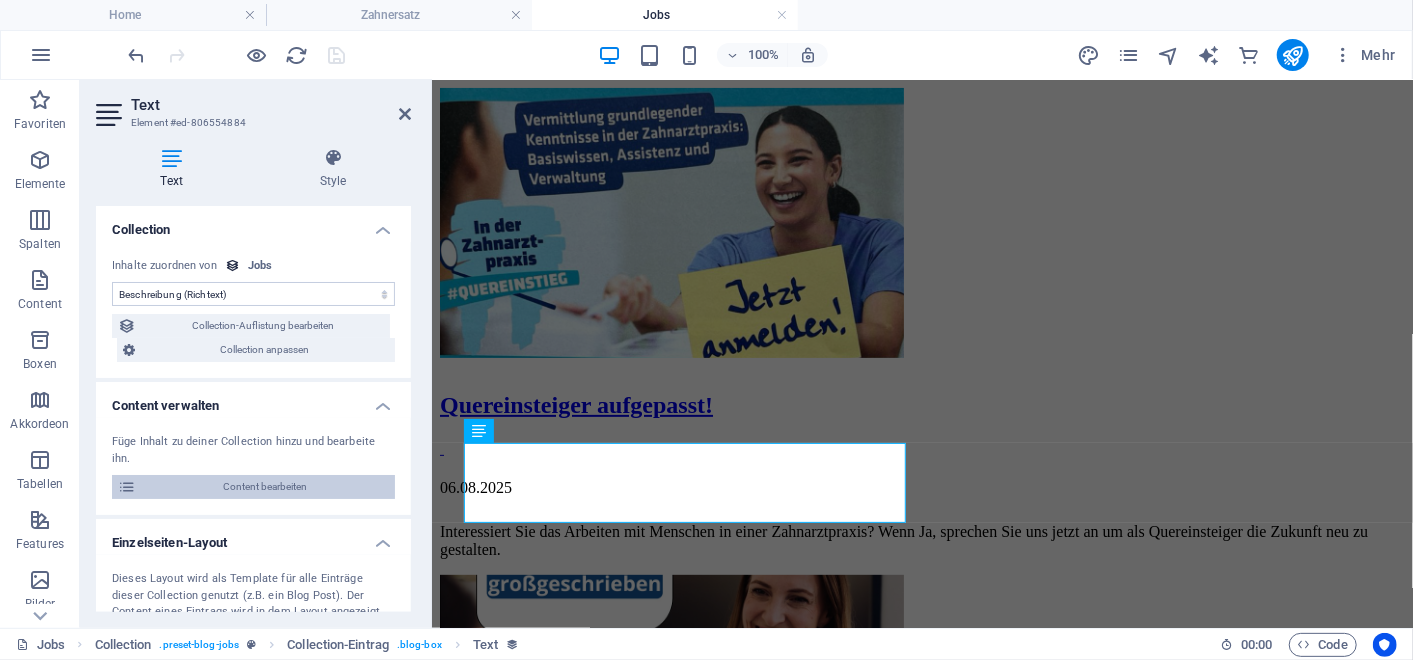 click on "Content bearbeiten" at bounding box center [265, 487] 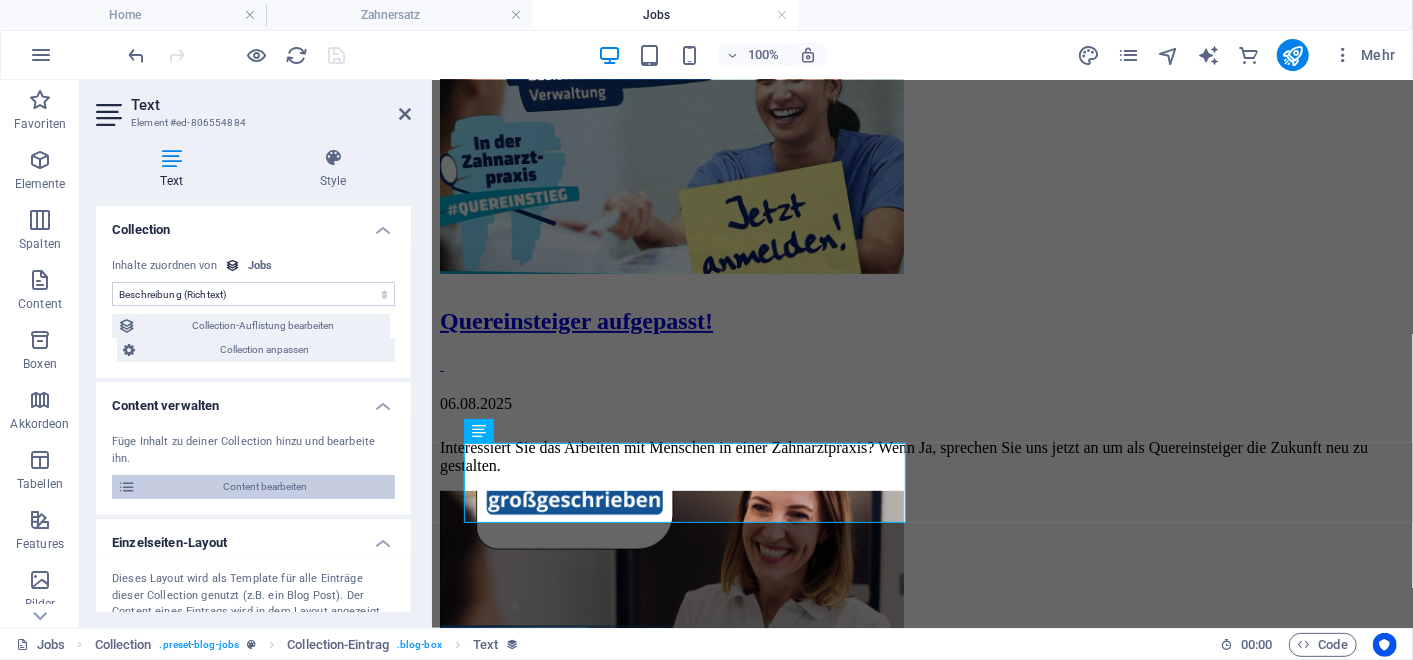 select on "columns.slug_ASC" 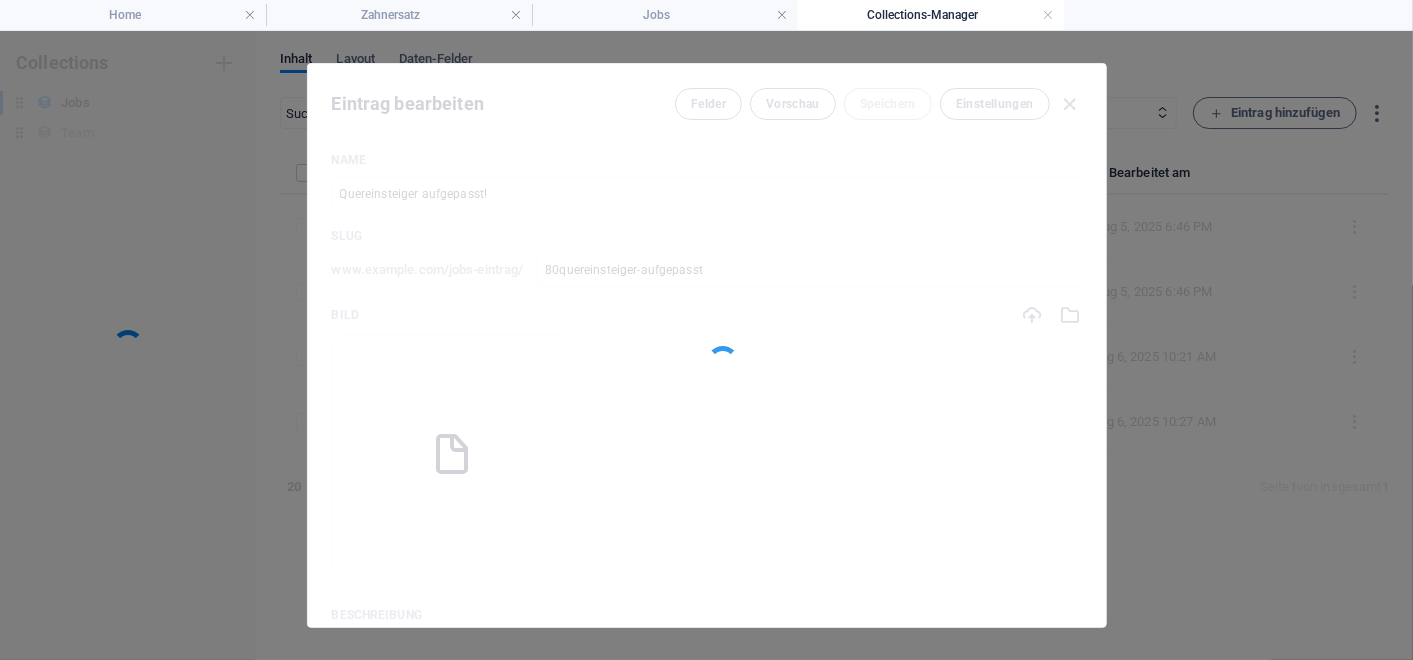 scroll, scrollTop: 0, scrollLeft: 0, axis: both 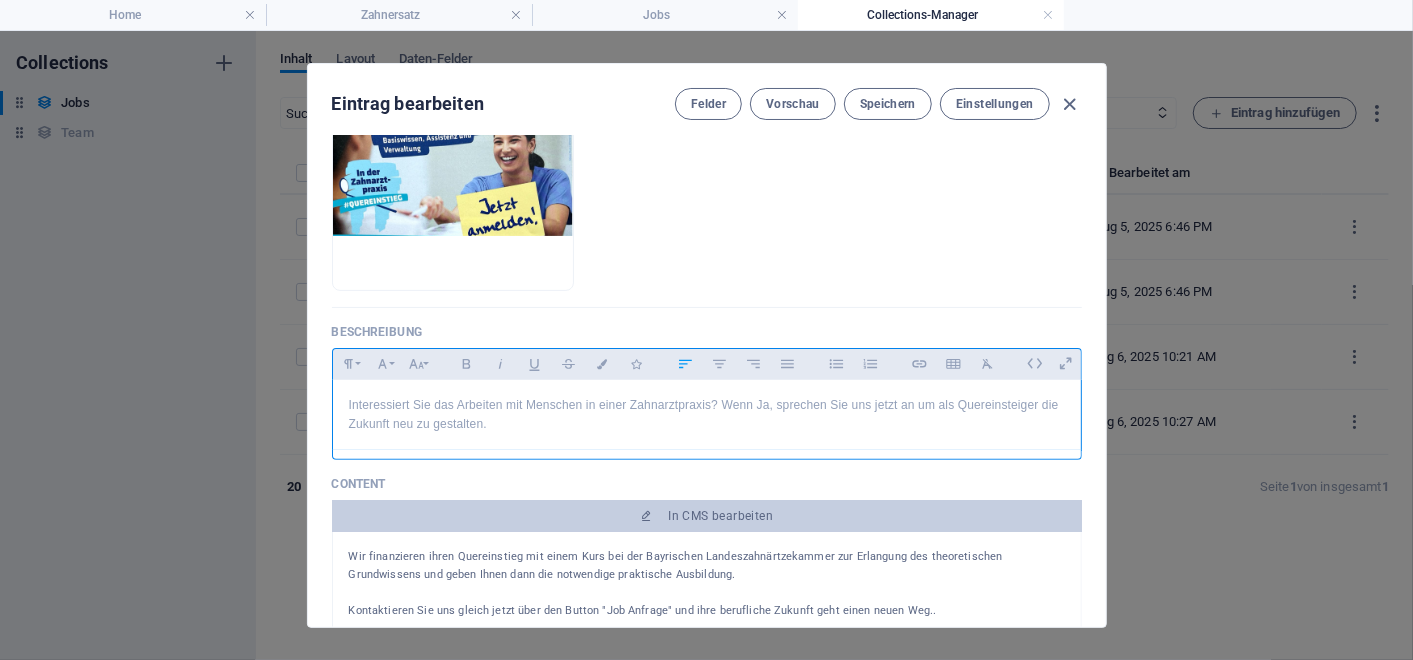 click on "Interessiert Sie das Arbeiten mit Menschen in einer Zahnarztpraxis? Wenn Ja, sprechen Sie uns jetzt an um als Quereinsteiger die Zukunft neu zu gestalten." at bounding box center (707, 415) 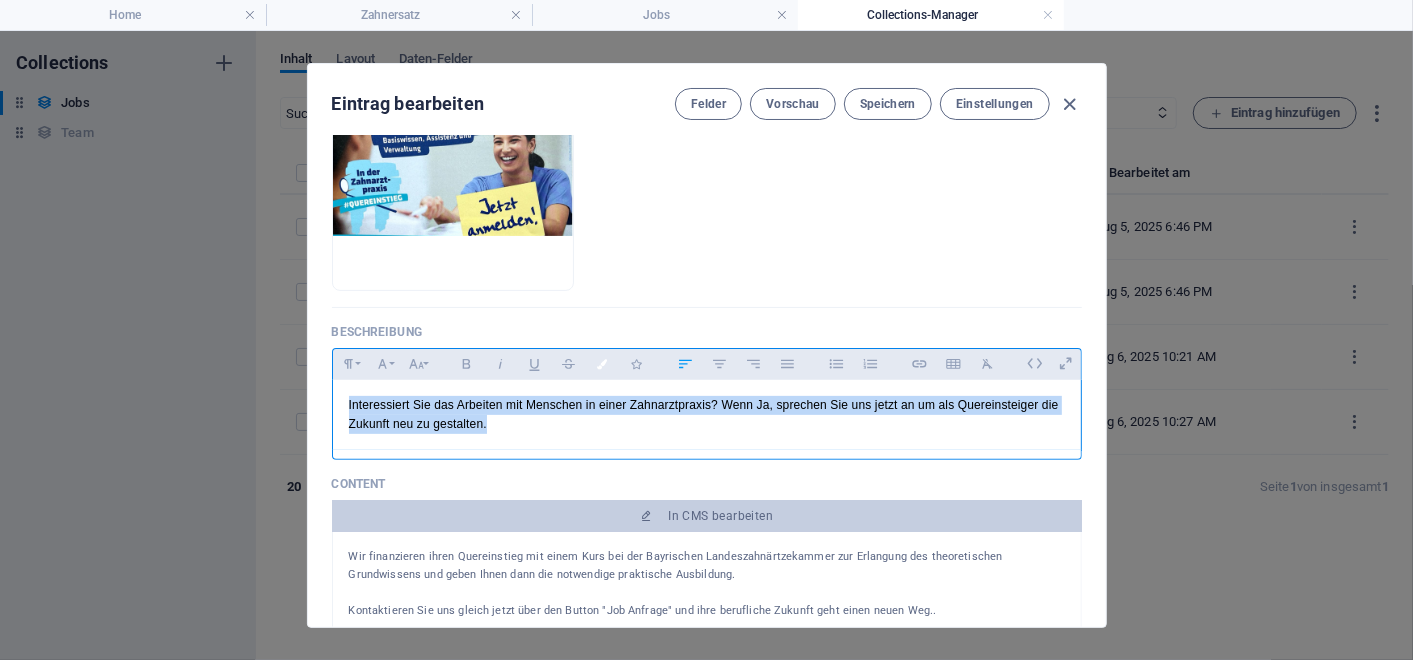 click at bounding box center [602, 364] 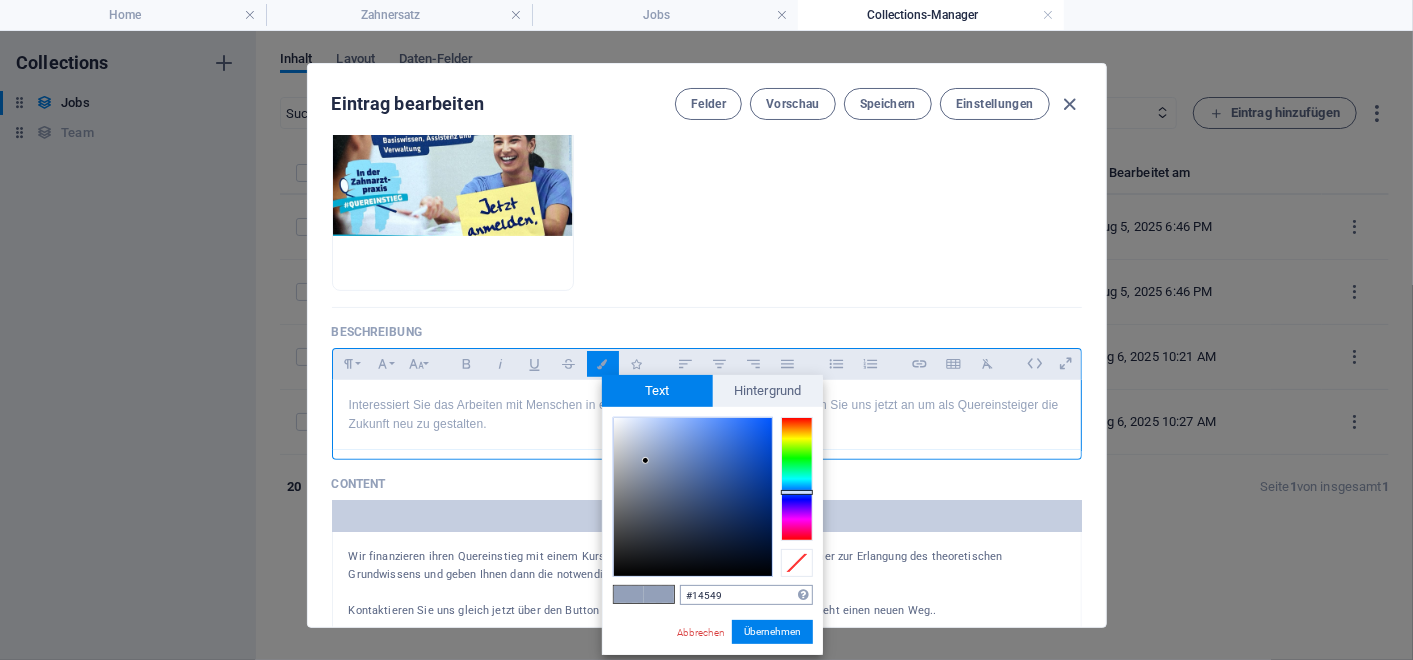 type on "#145494" 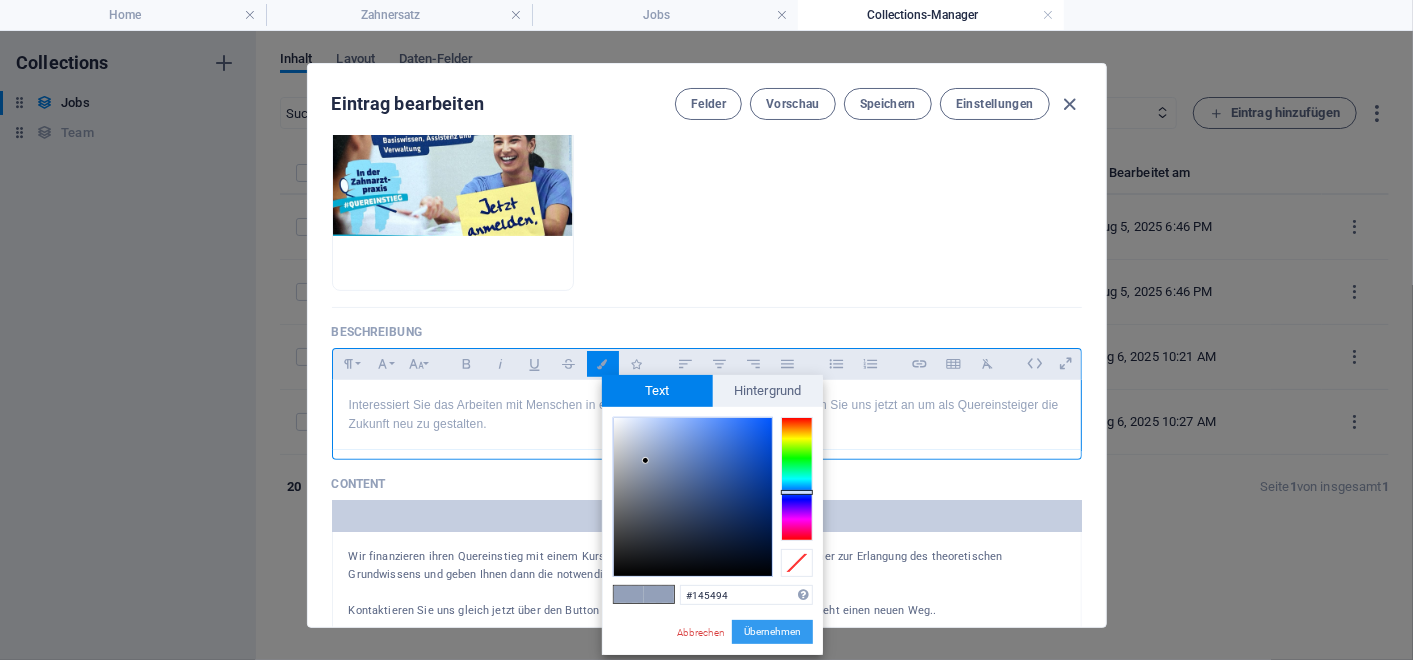 click on "Übernehmen" at bounding box center [772, 632] 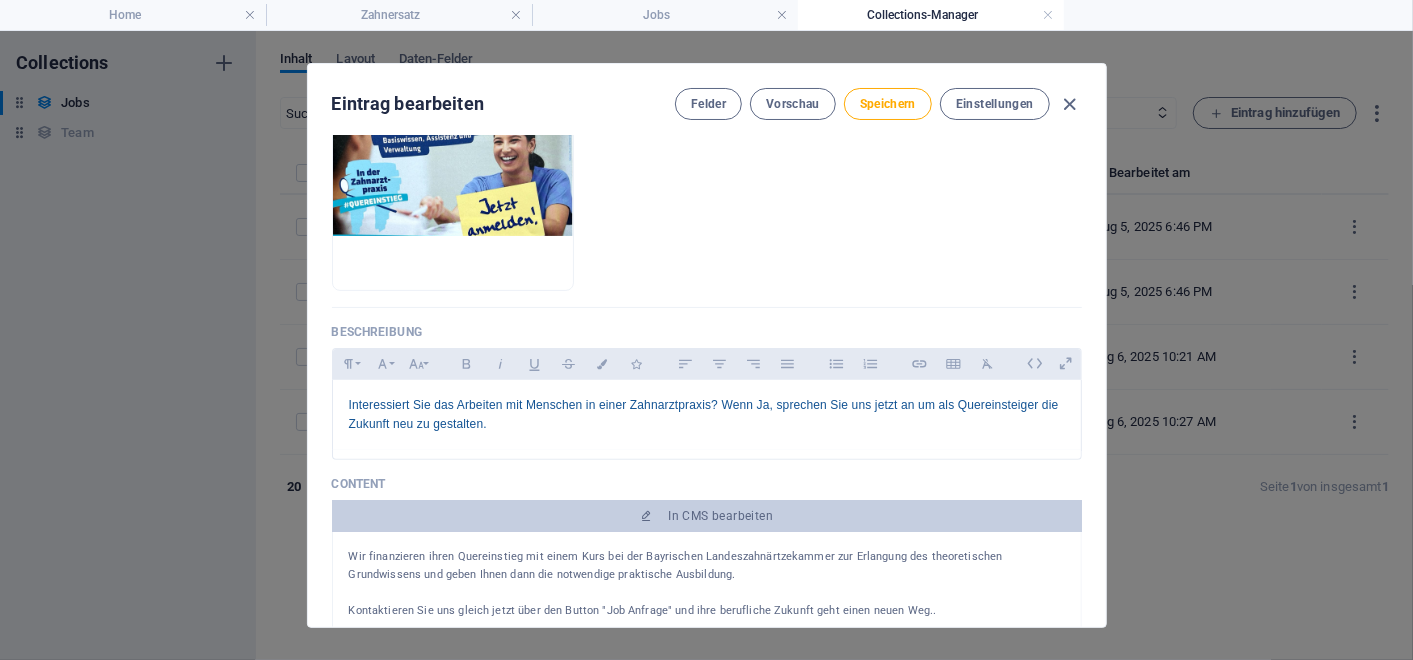 click on "Wir finanzieren ihren Quereinstieg mit einem Kurs bei der Bayrischen Landeszahnärtzekammer zur Erlangung des theoretischen Grundwissens und geben Ihnen dann die notwendige praktische Ausbildung." at bounding box center (676, 565) 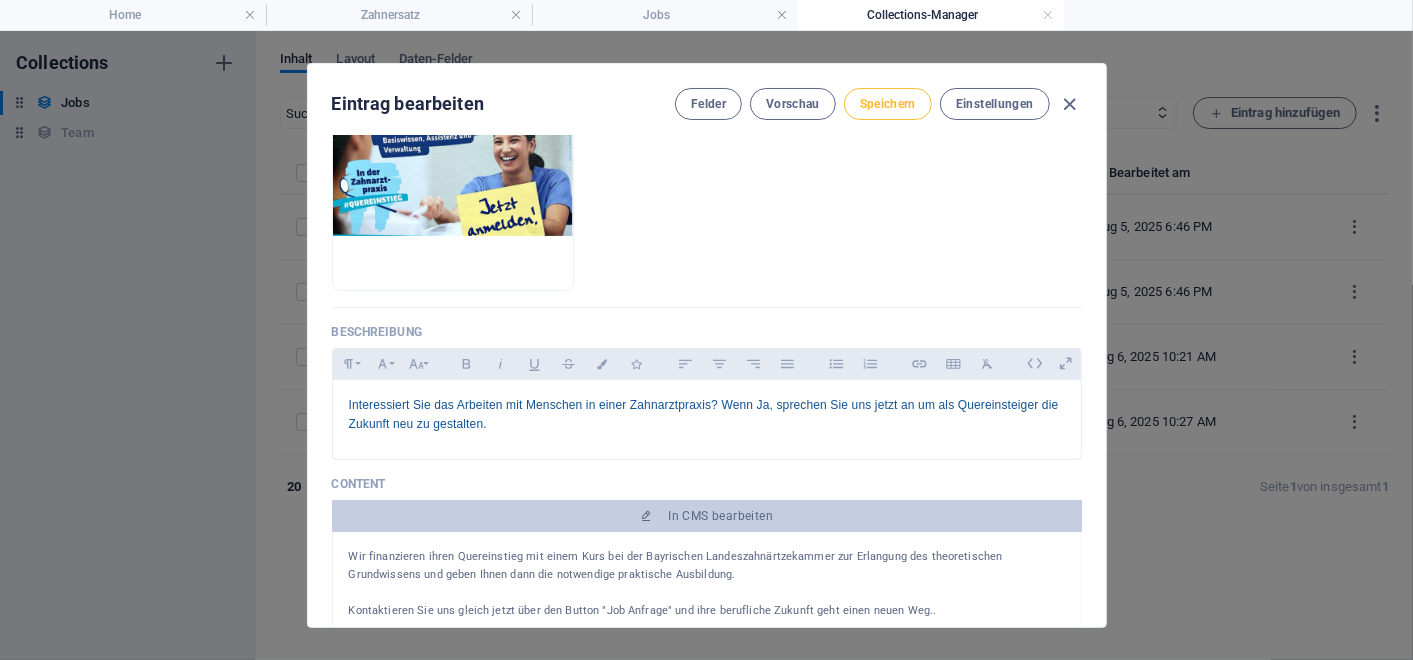 click on "Speichern" at bounding box center (888, 104) 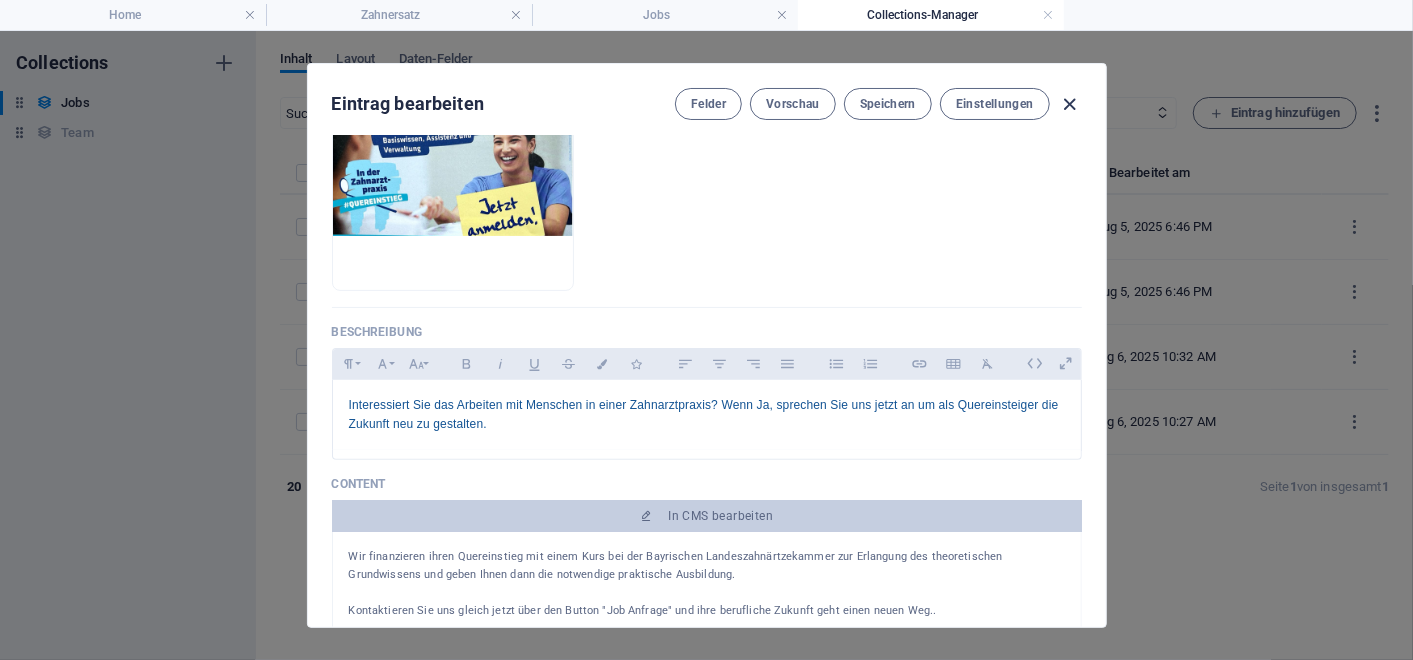 click at bounding box center (1069, 104) 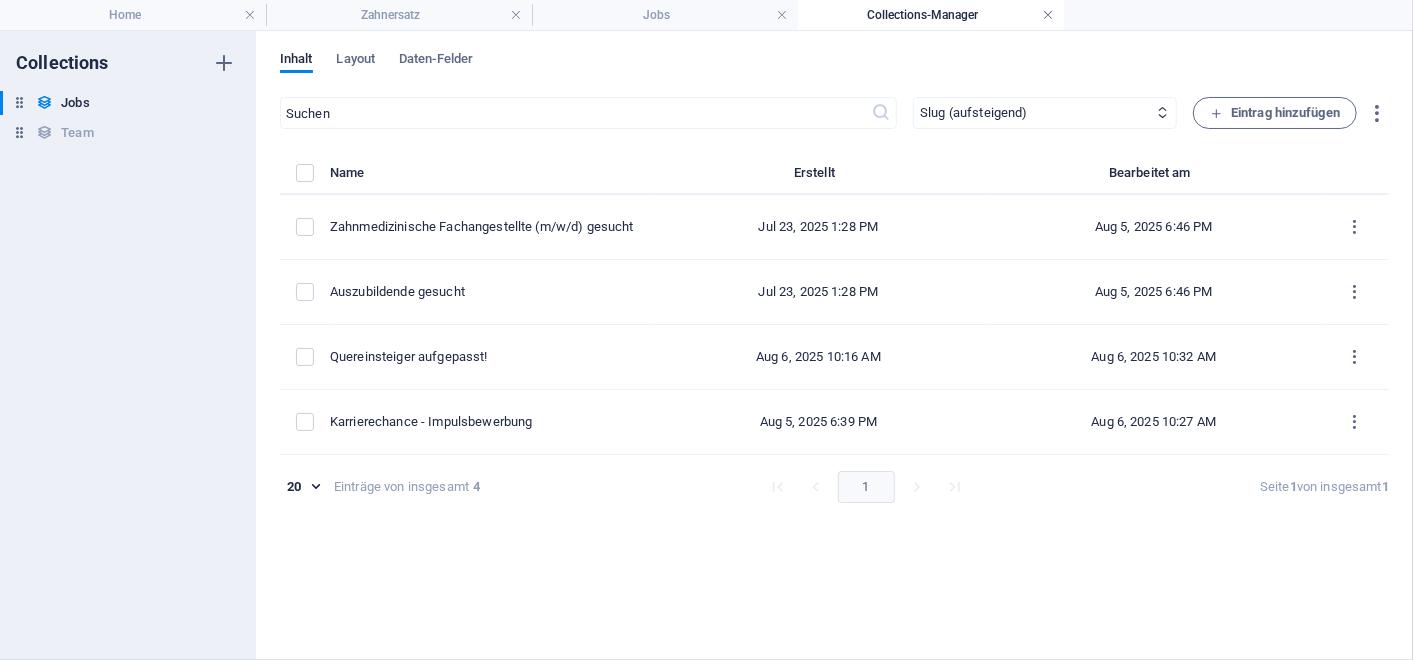 click at bounding box center [1048, 15] 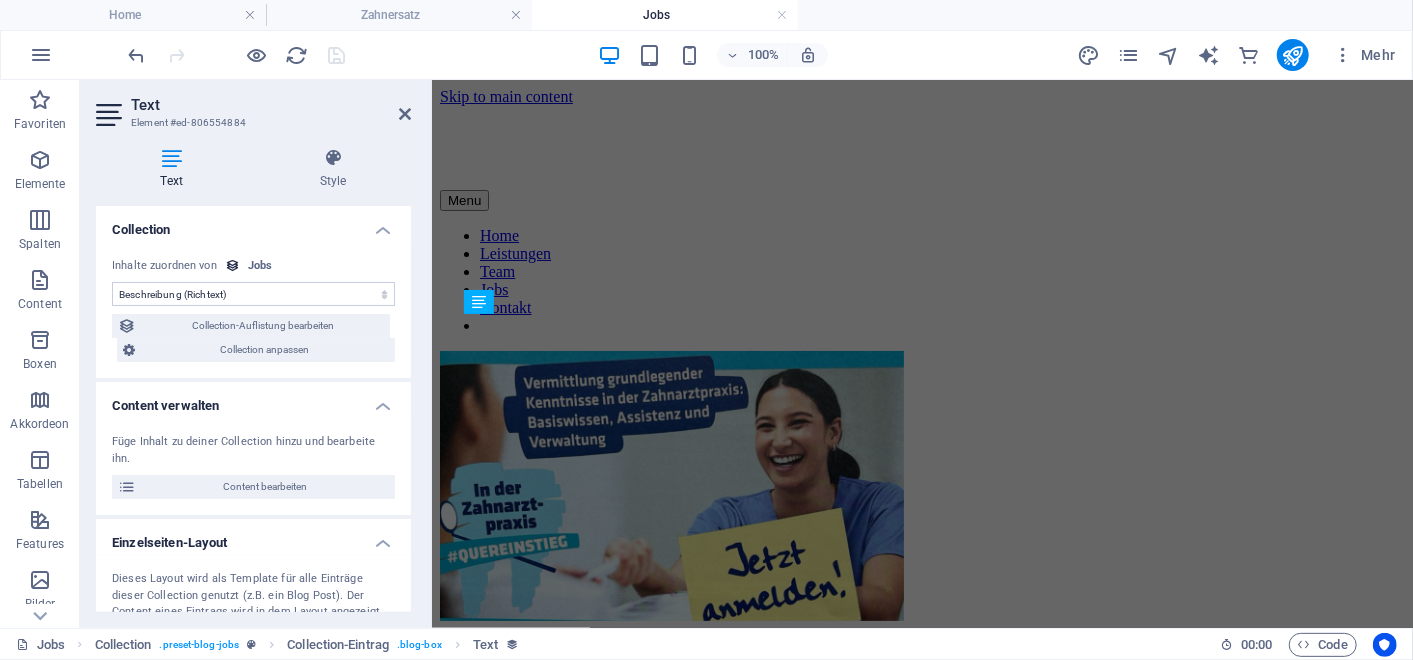 scroll, scrollTop: 263, scrollLeft: 0, axis: vertical 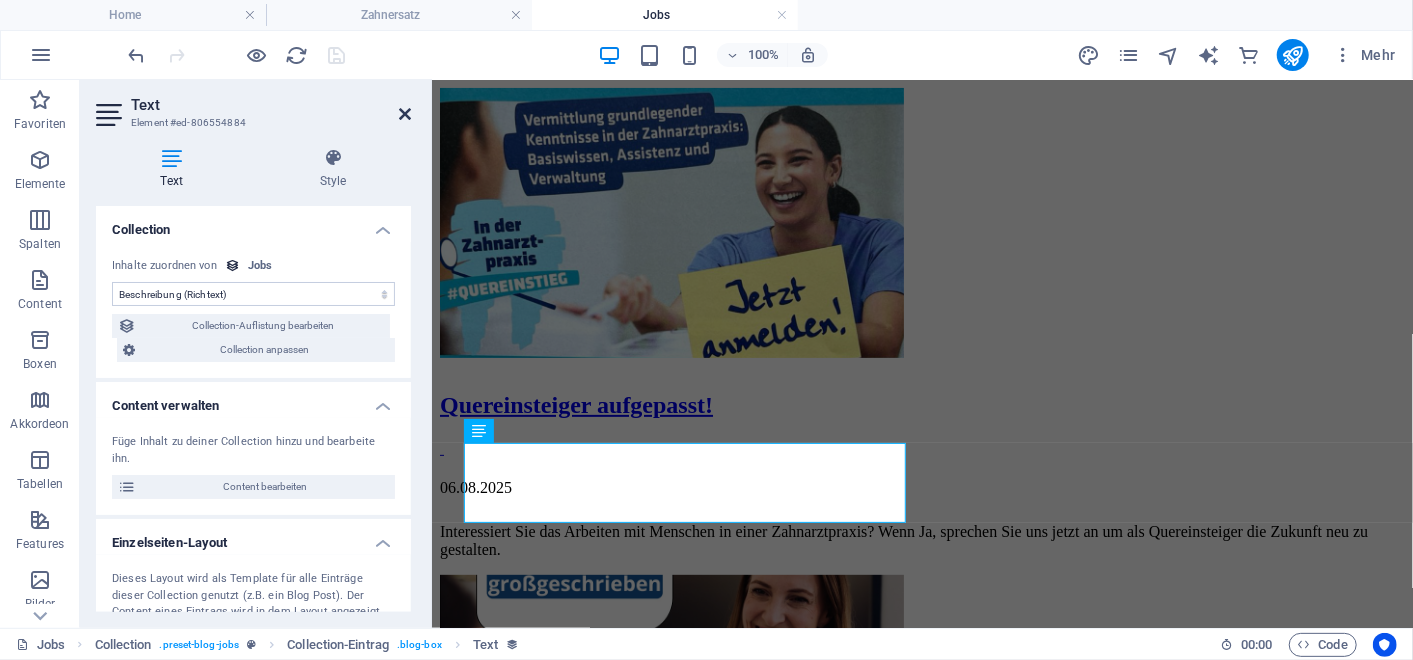 click at bounding box center [405, 114] 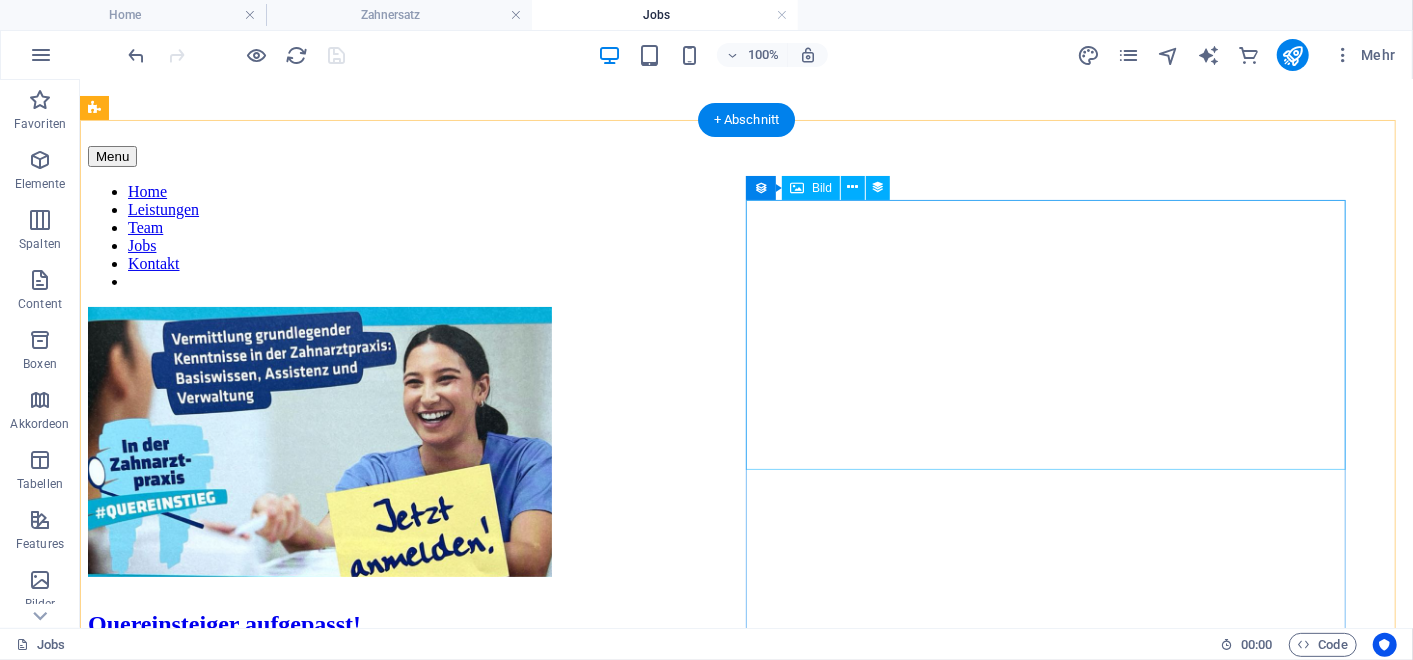 scroll, scrollTop: 0, scrollLeft: 0, axis: both 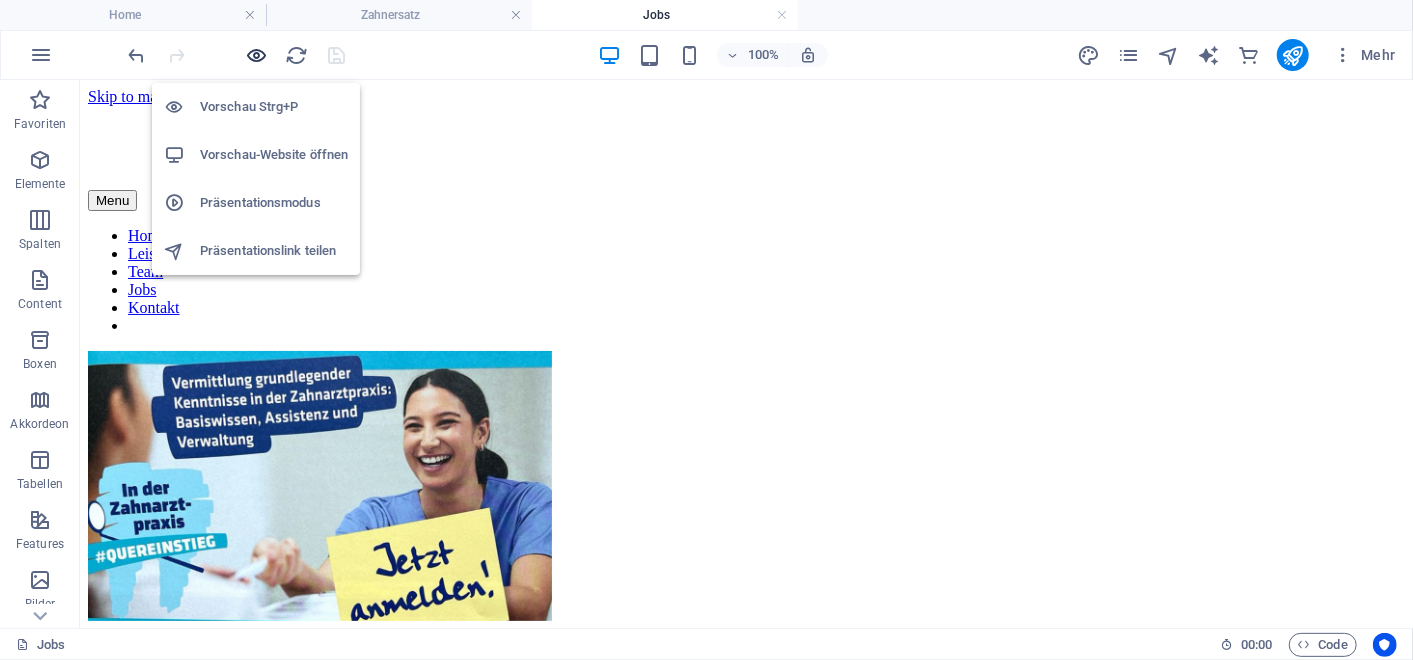 click at bounding box center [257, 55] 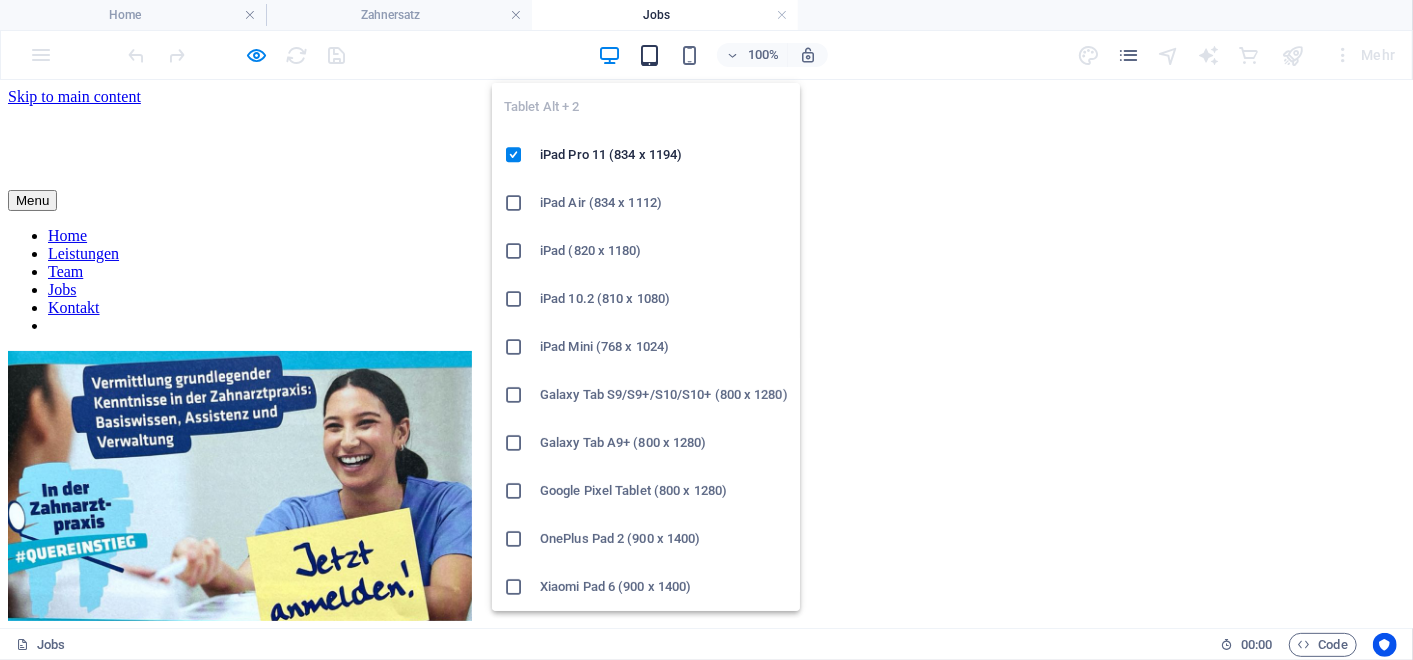click at bounding box center (649, 55) 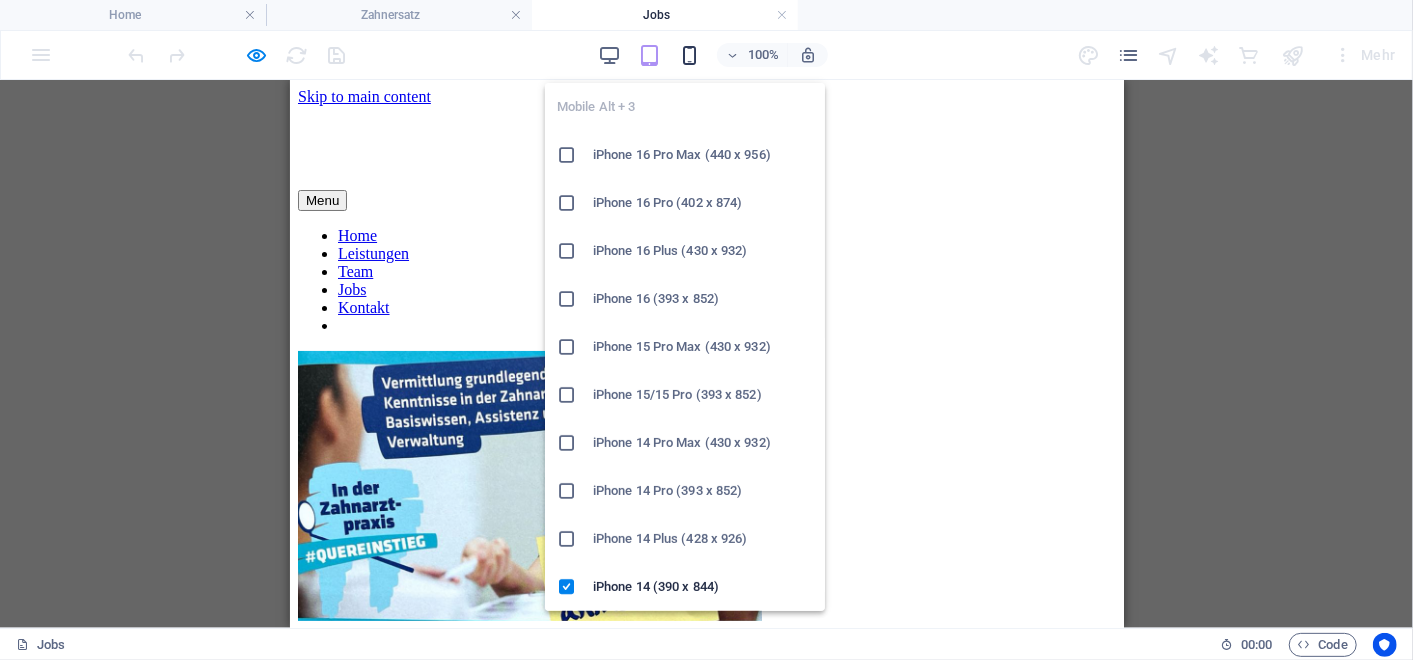 click at bounding box center [689, 55] 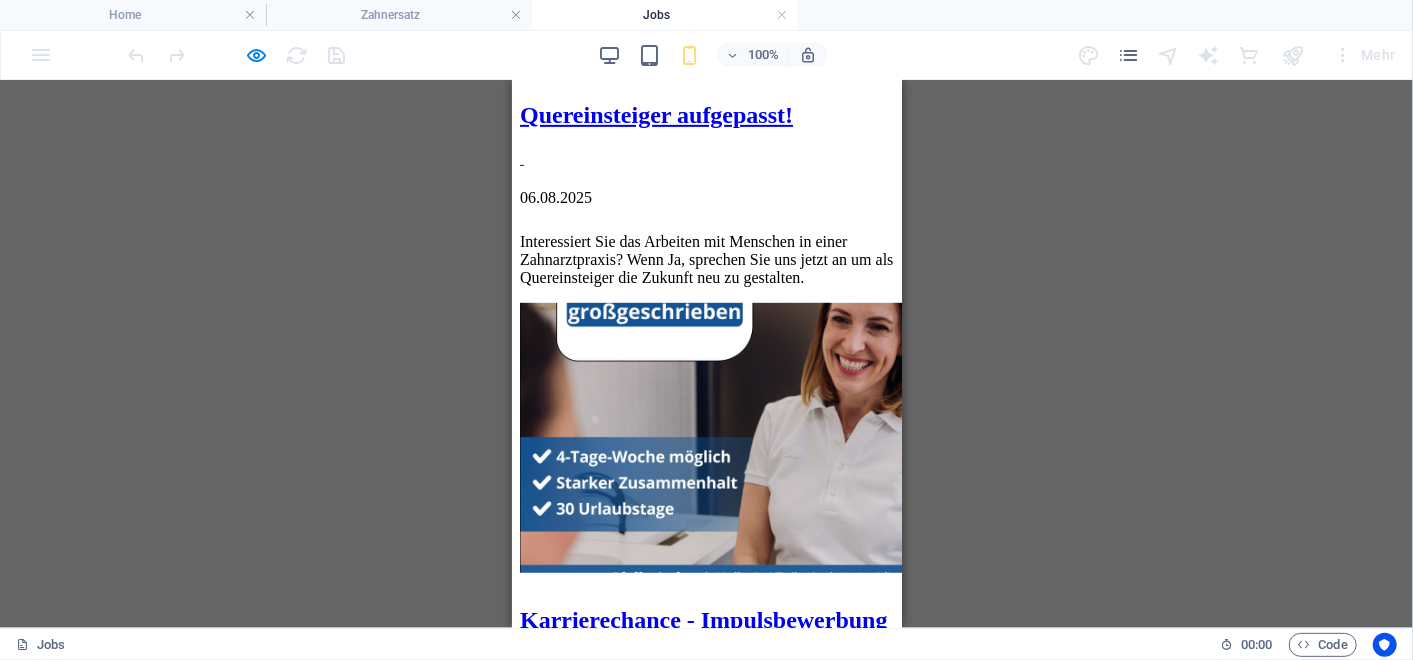 scroll, scrollTop: 443, scrollLeft: 0, axis: vertical 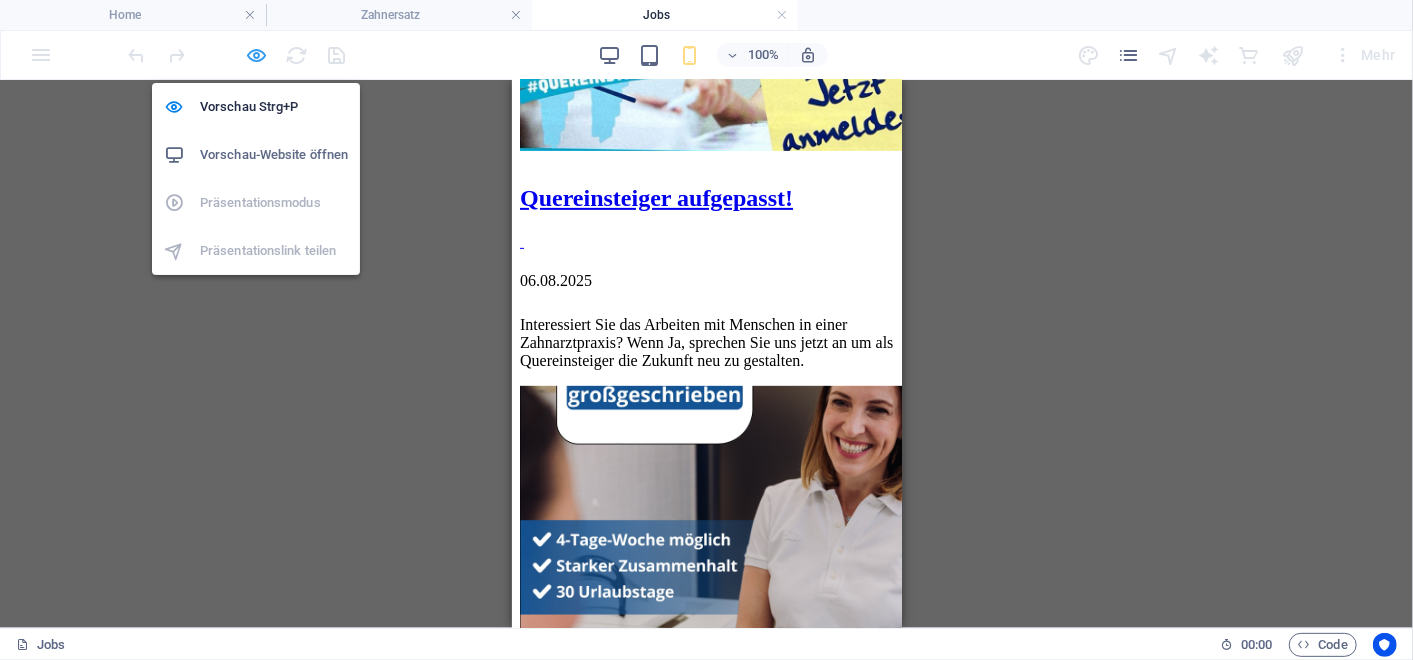 click at bounding box center (257, 55) 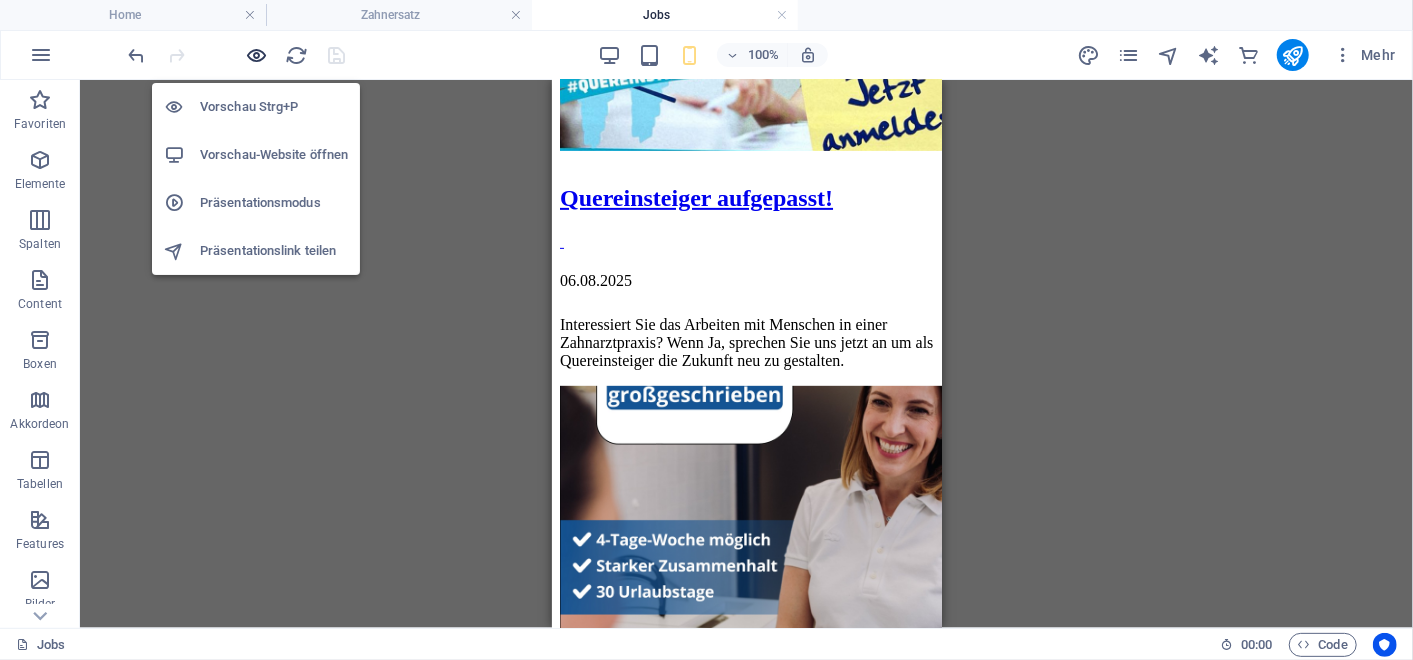 click at bounding box center [257, 55] 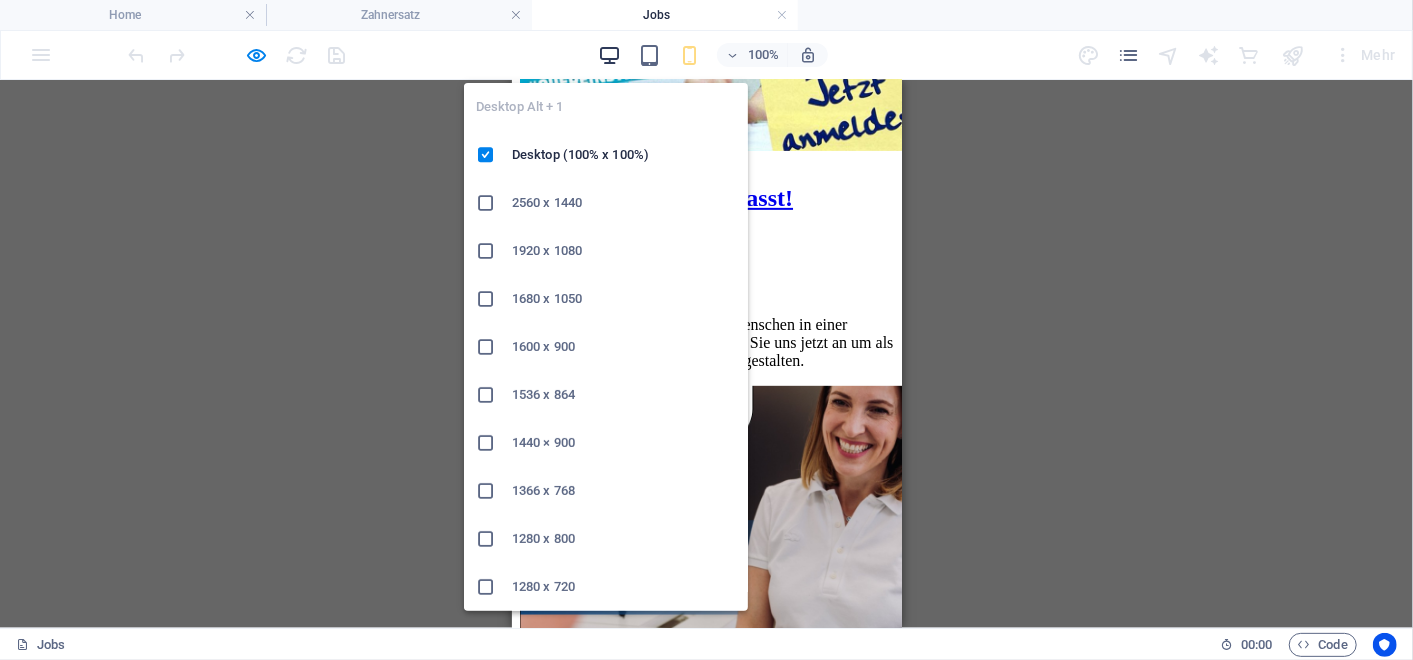 click at bounding box center (609, 55) 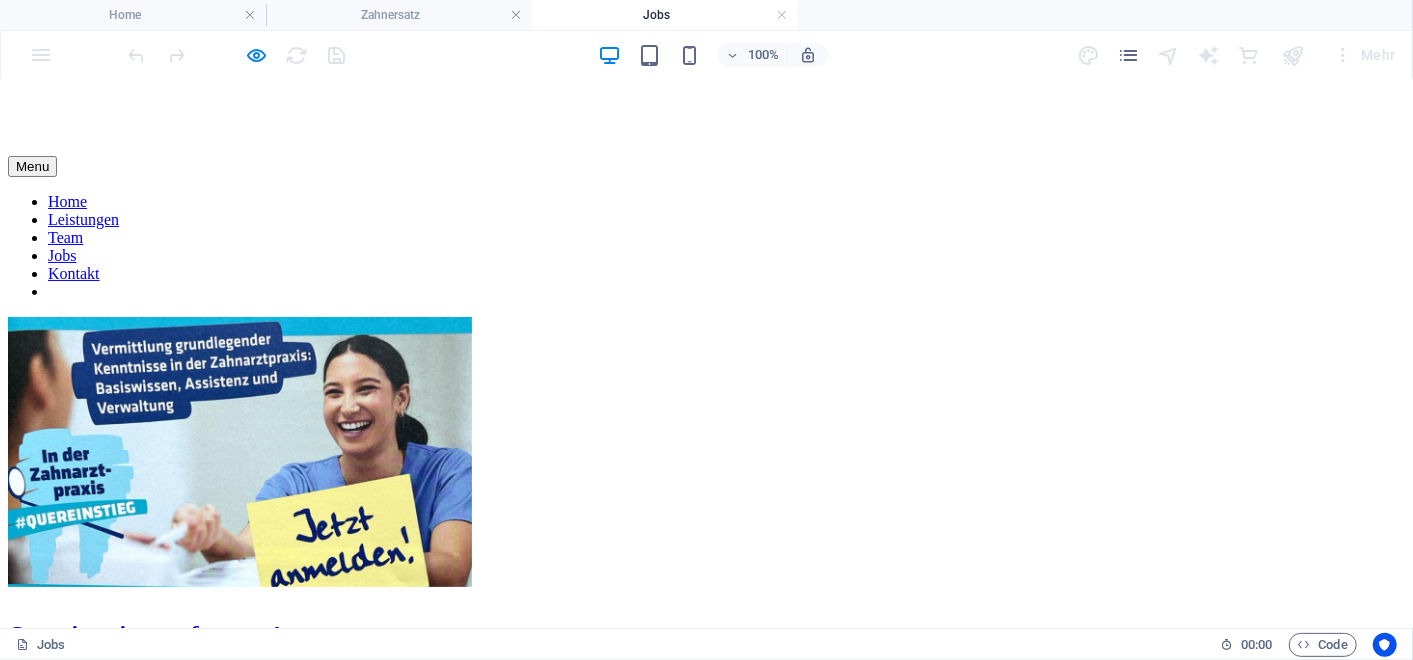 scroll, scrollTop: 0, scrollLeft: 0, axis: both 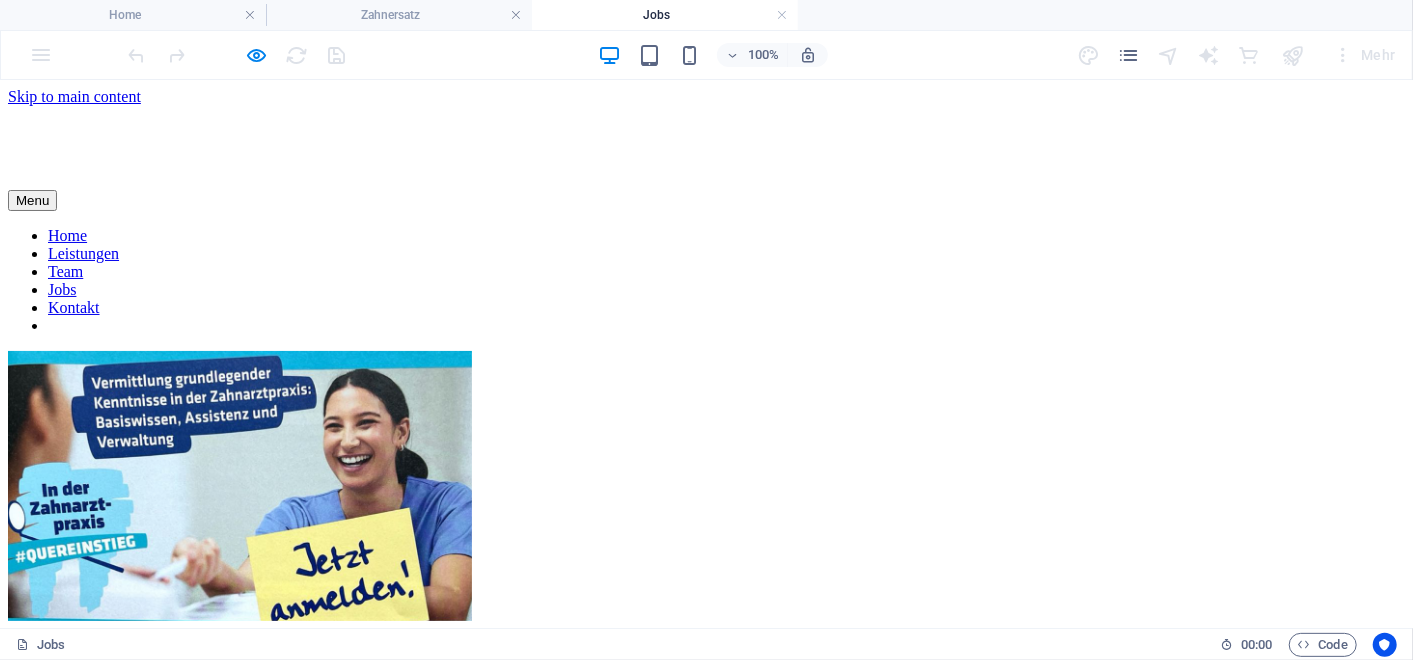 click at bounding box center [240, 954] 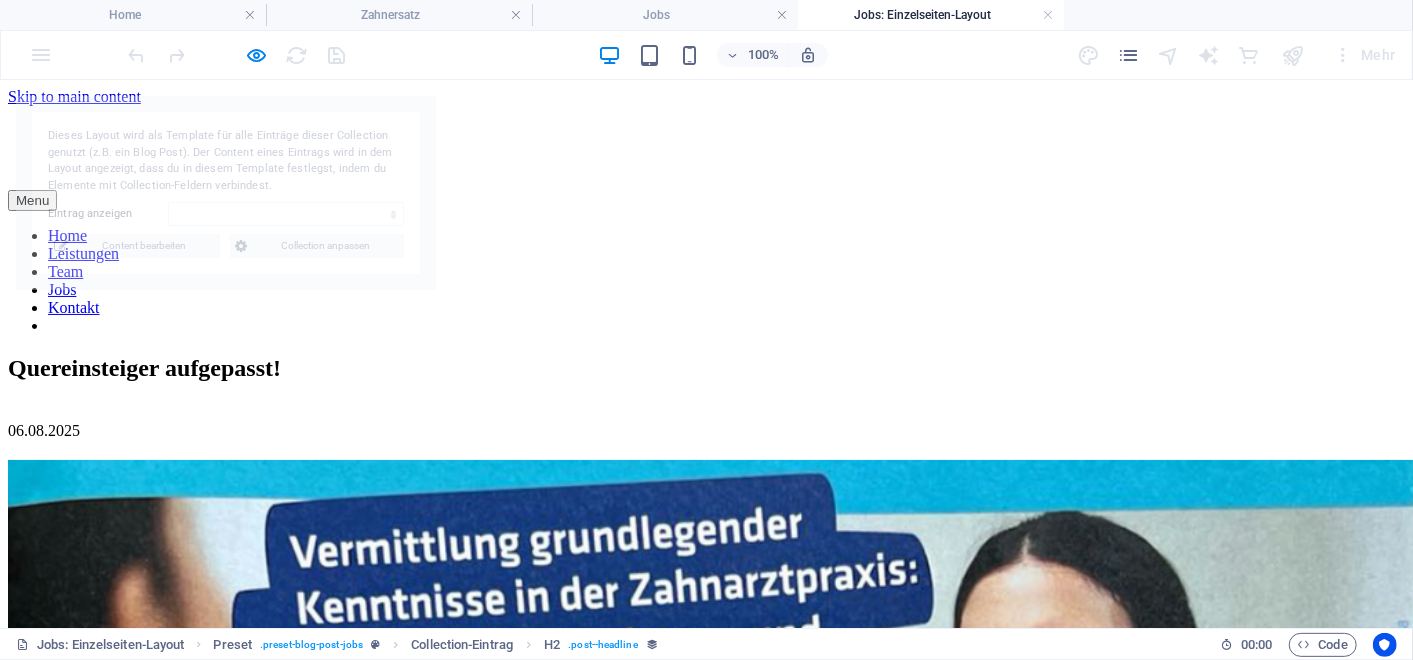 scroll, scrollTop: 0, scrollLeft: 0, axis: both 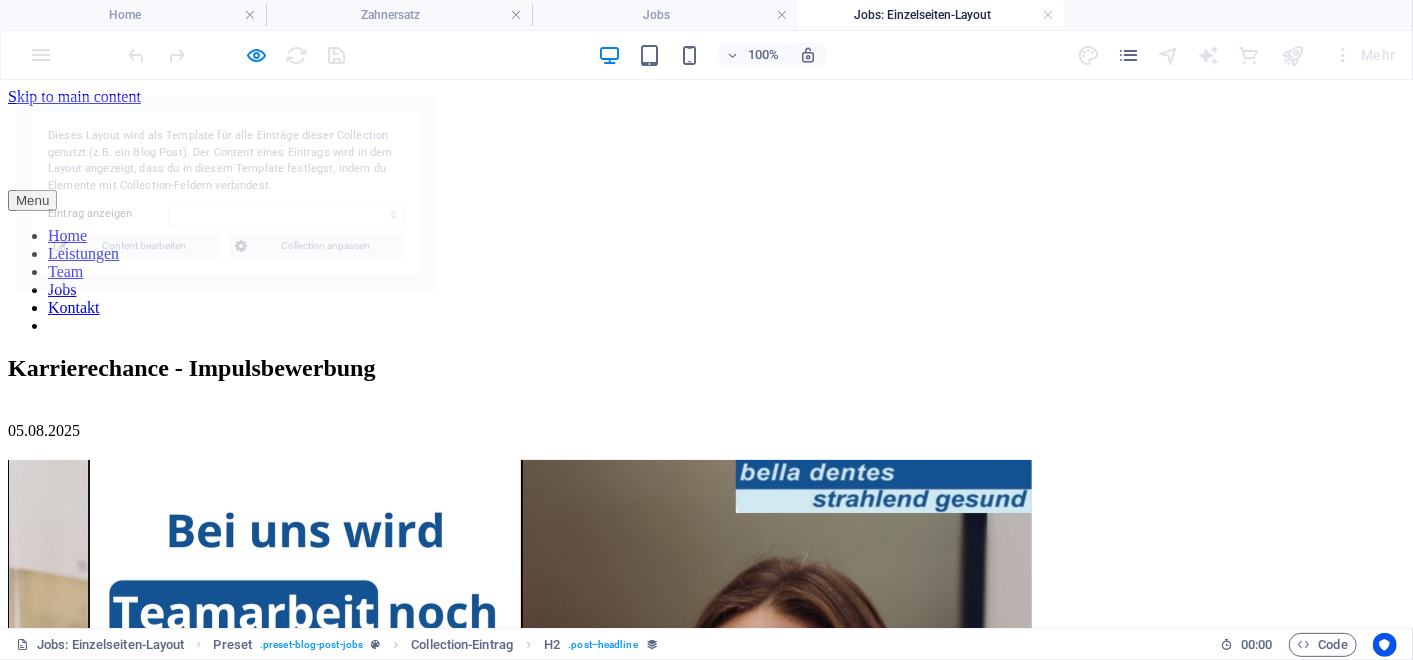select on "6892880eb3af62a11c0c434d" 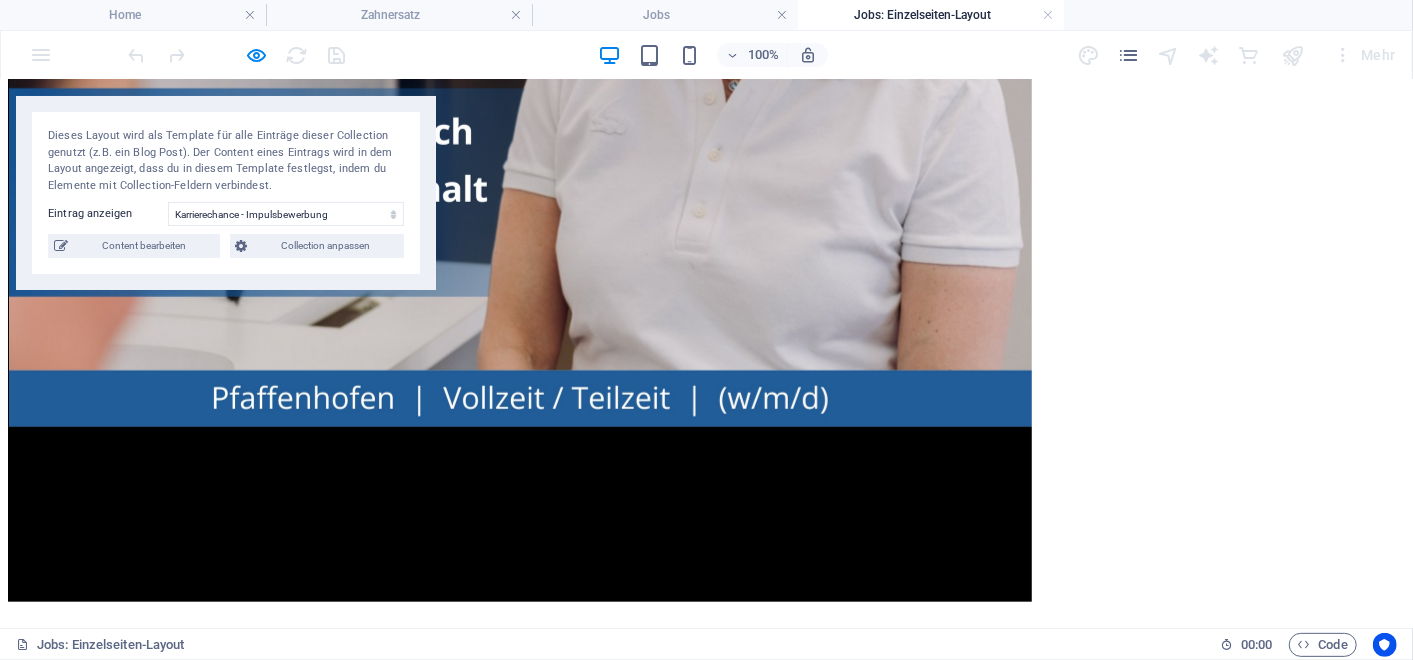 scroll, scrollTop: 883, scrollLeft: 0, axis: vertical 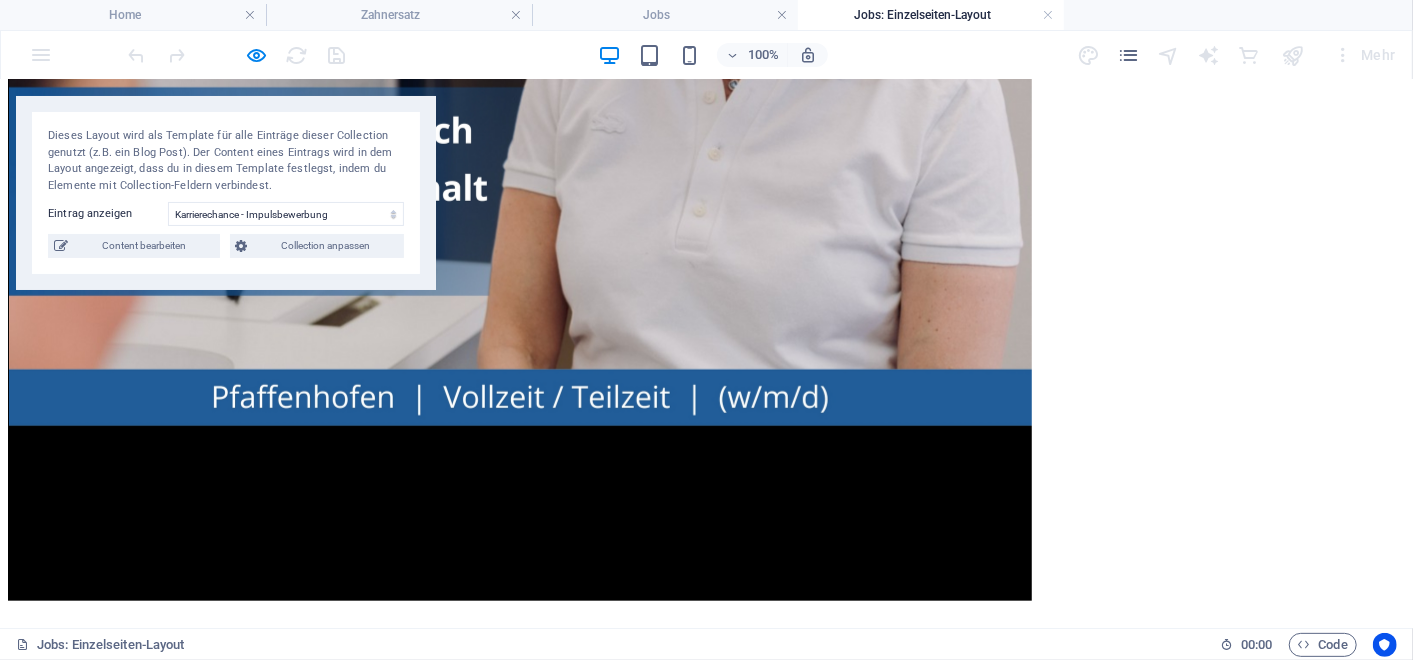 click at bounding box center (706, 90) 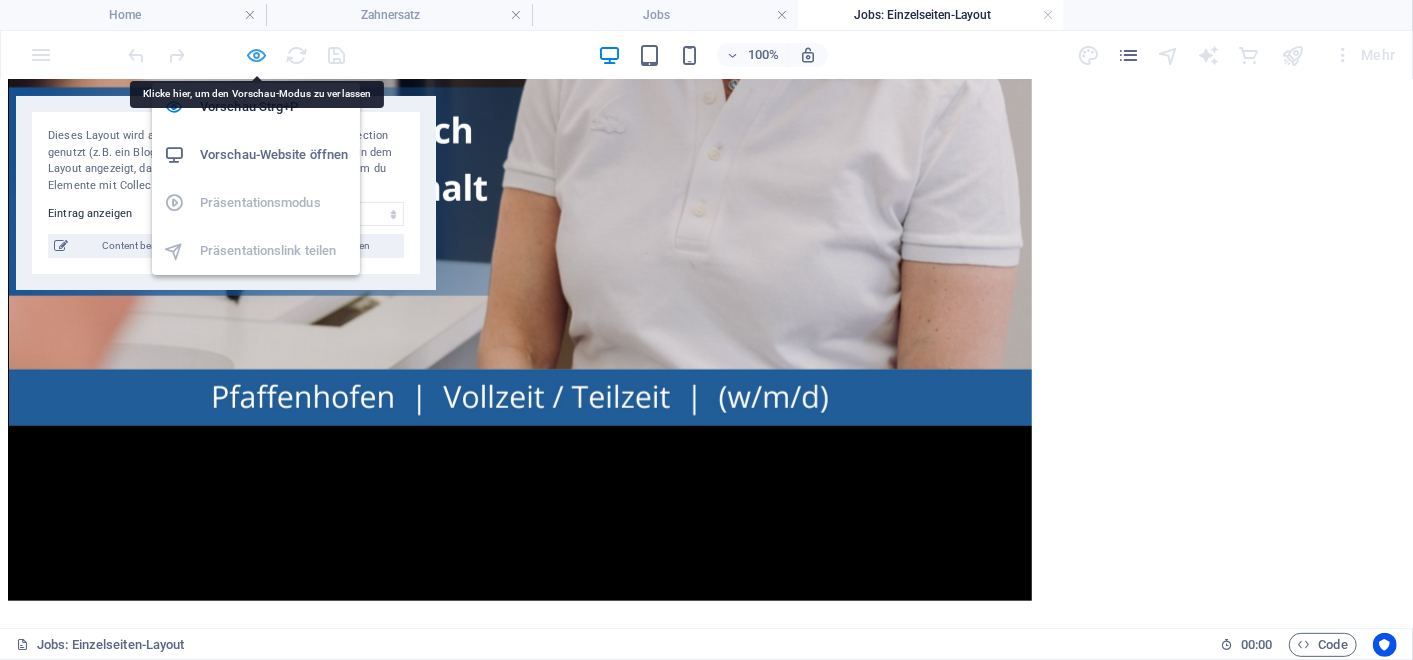 click at bounding box center (257, 55) 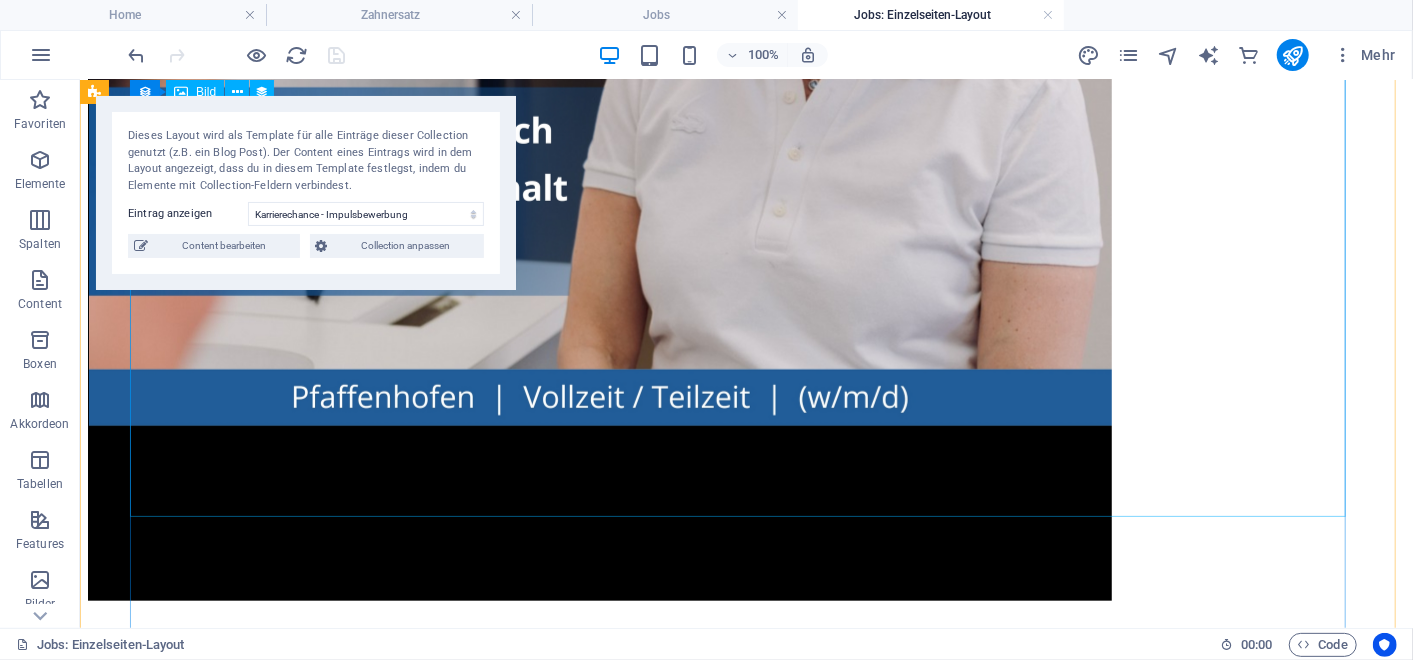 scroll, scrollTop: 763, scrollLeft: 0, axis: vertical 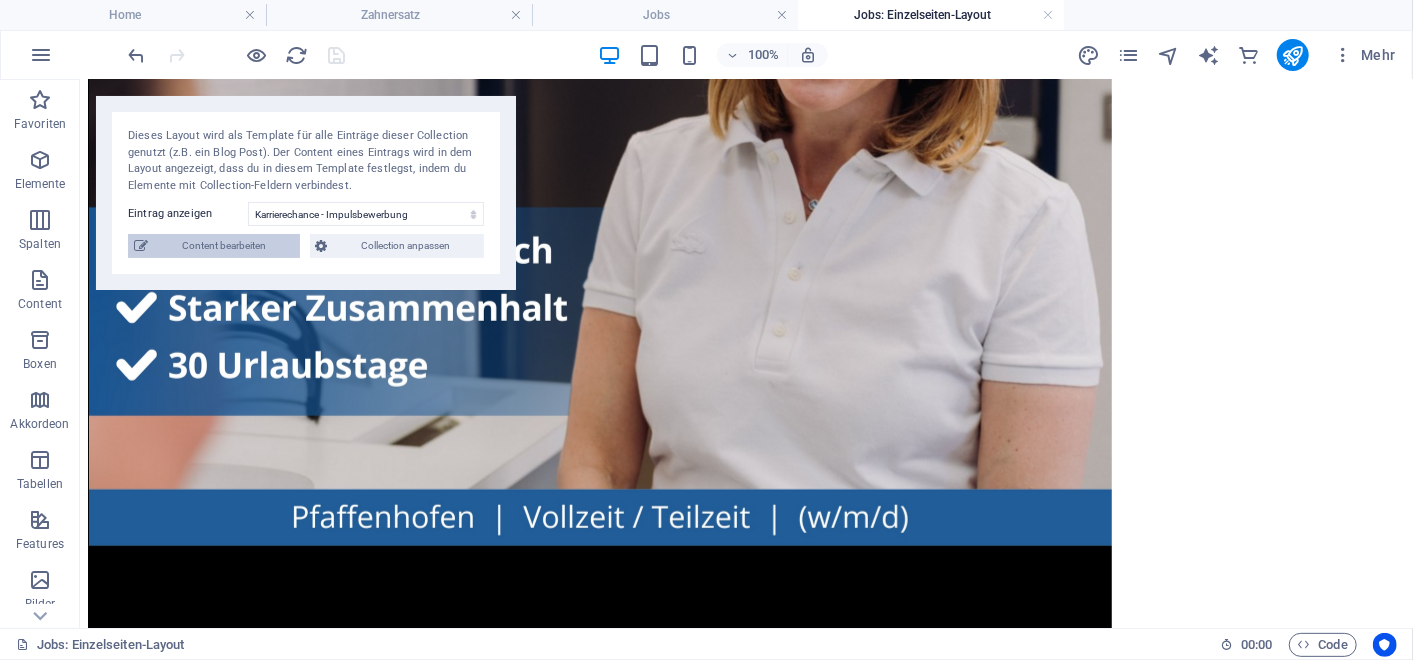click on "Content bearbeiten" at bounding box center (224, 246) 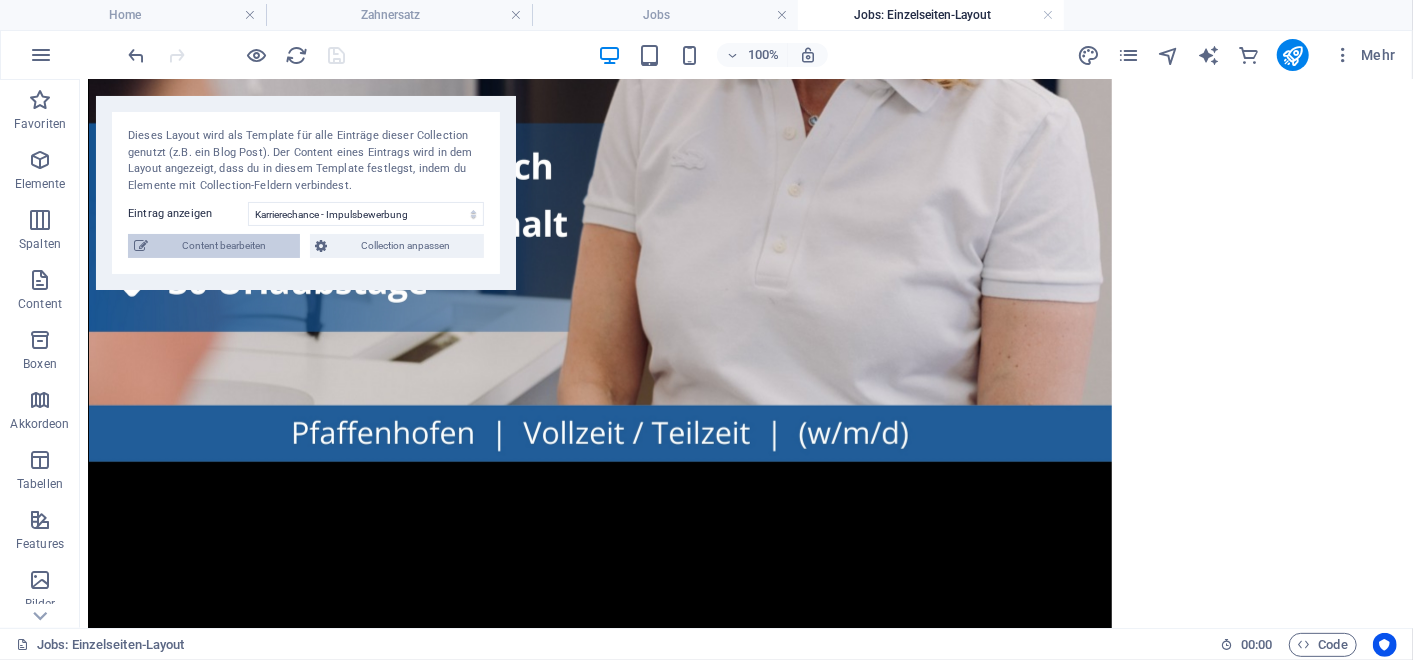 select on "columns.slug_ASC" 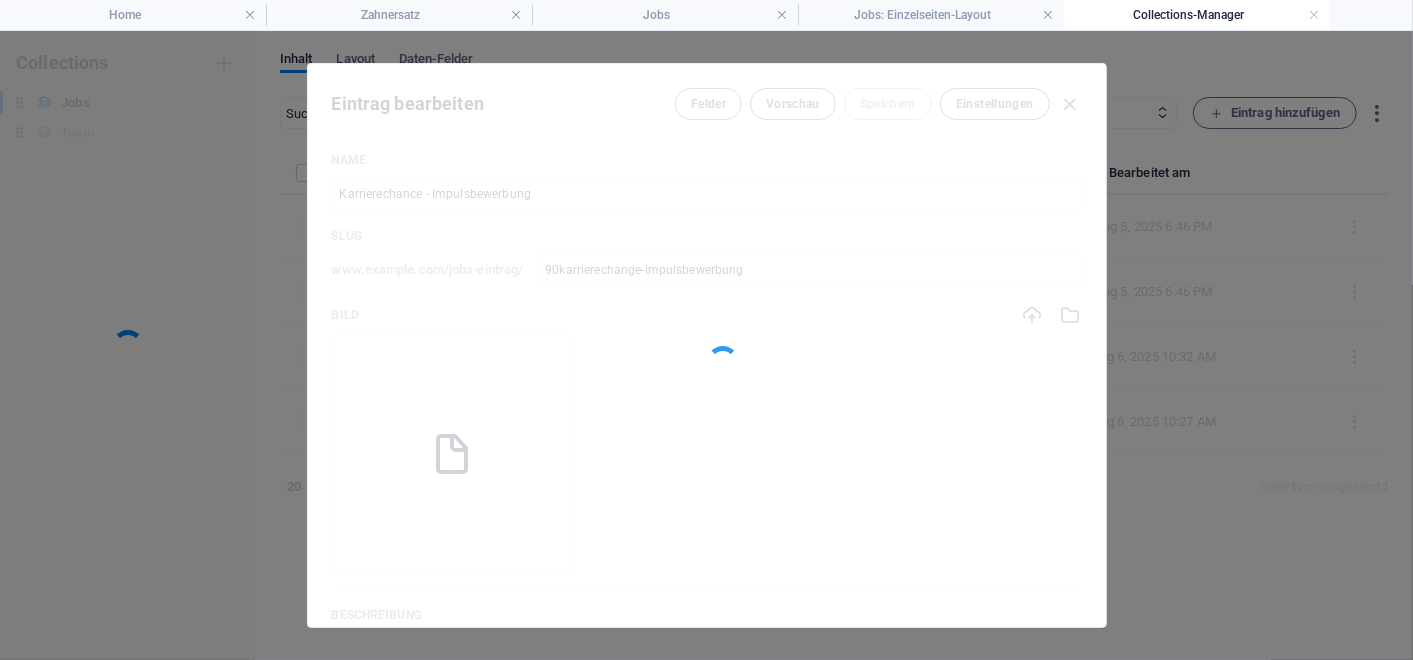scroll, scrollTop: 0, scrollLeft: 0, axis: both 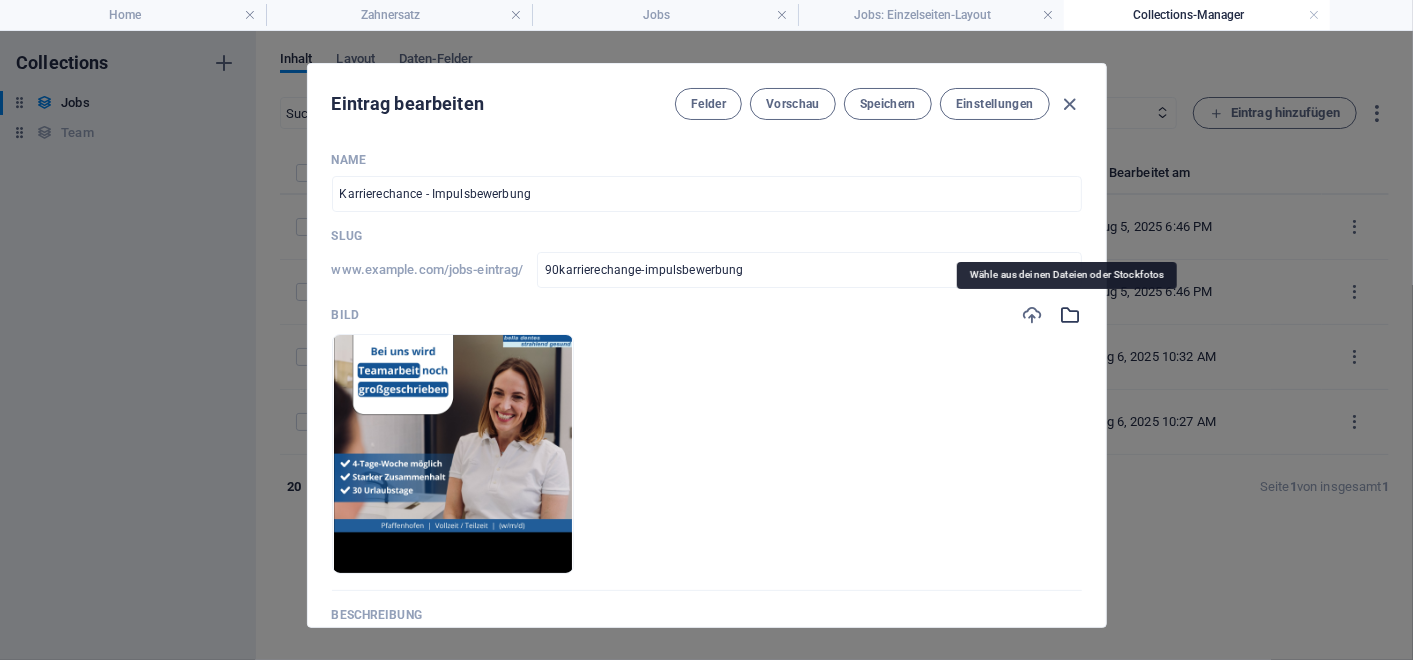 click at bounding box center [1071, 315] 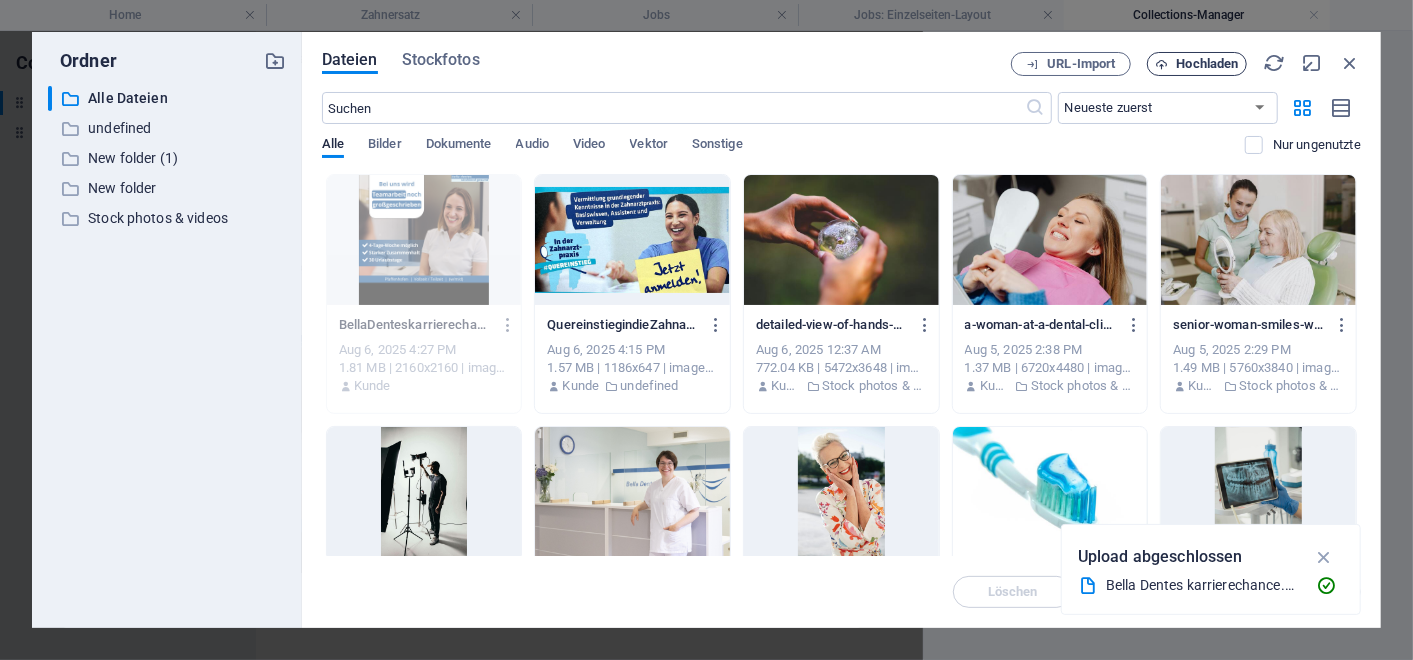 click on "Hochladen" at bounding box center (1208, 64) 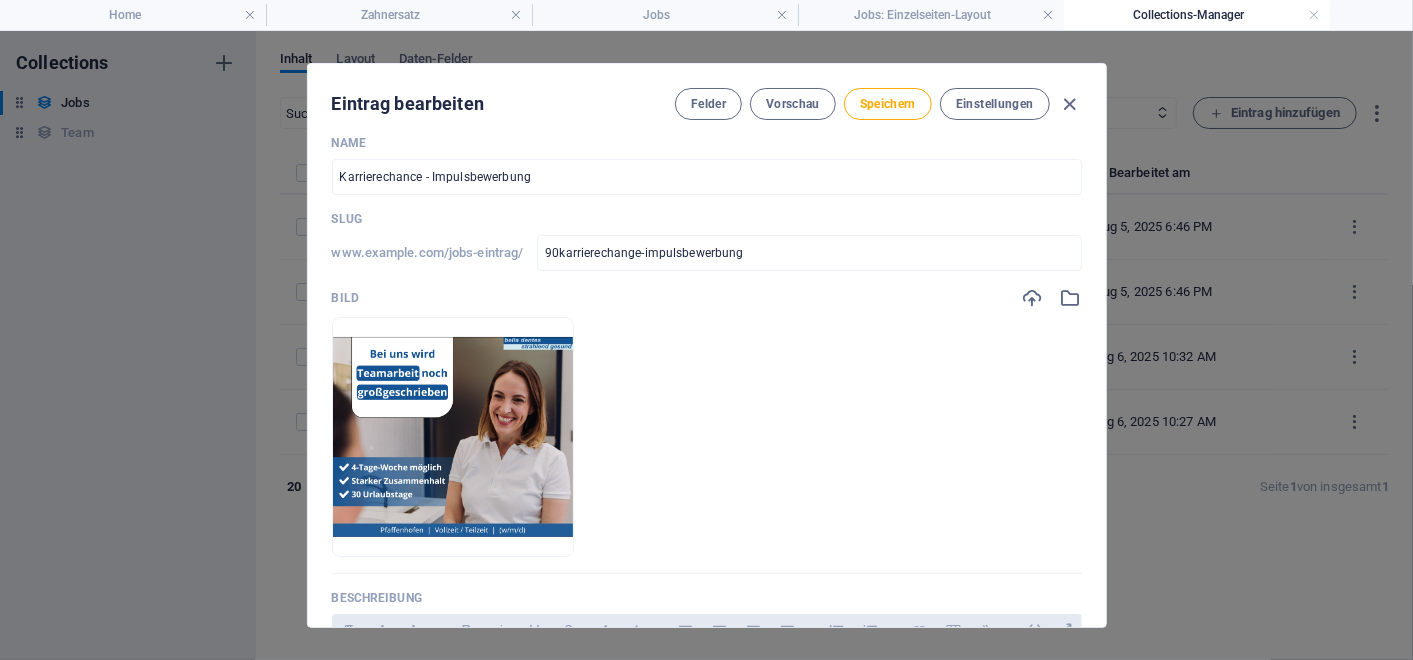 scroll, scrollTop: 0, scrollLeft: 0, axis: both 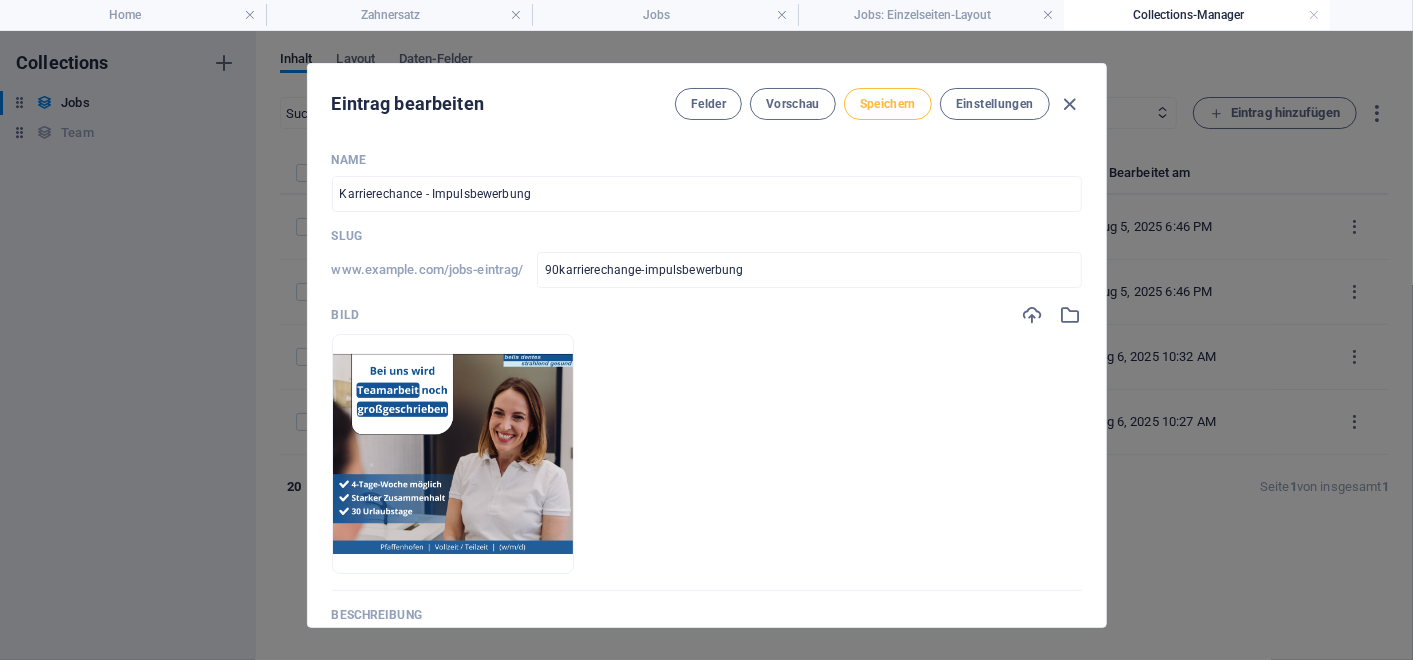 click on "Speichern" at bounding box center [888, 104] 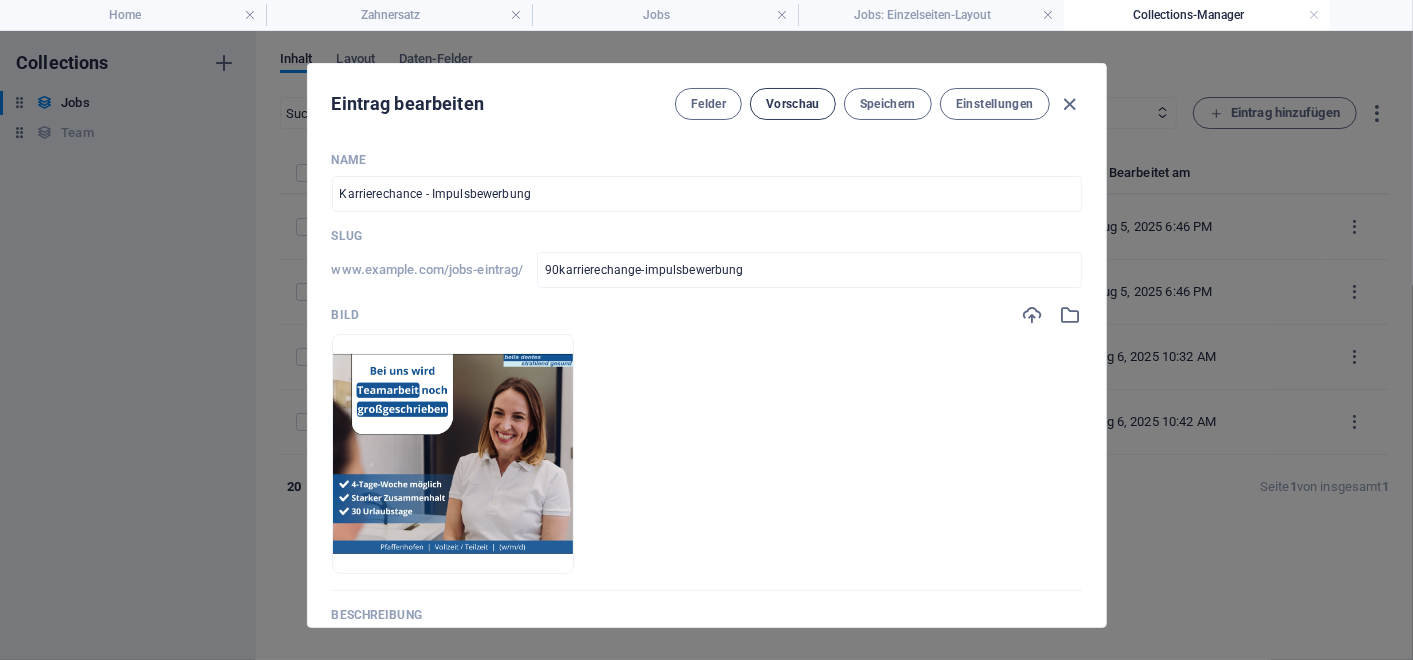 click on "Vorschau" at bounding box center (793, 104) 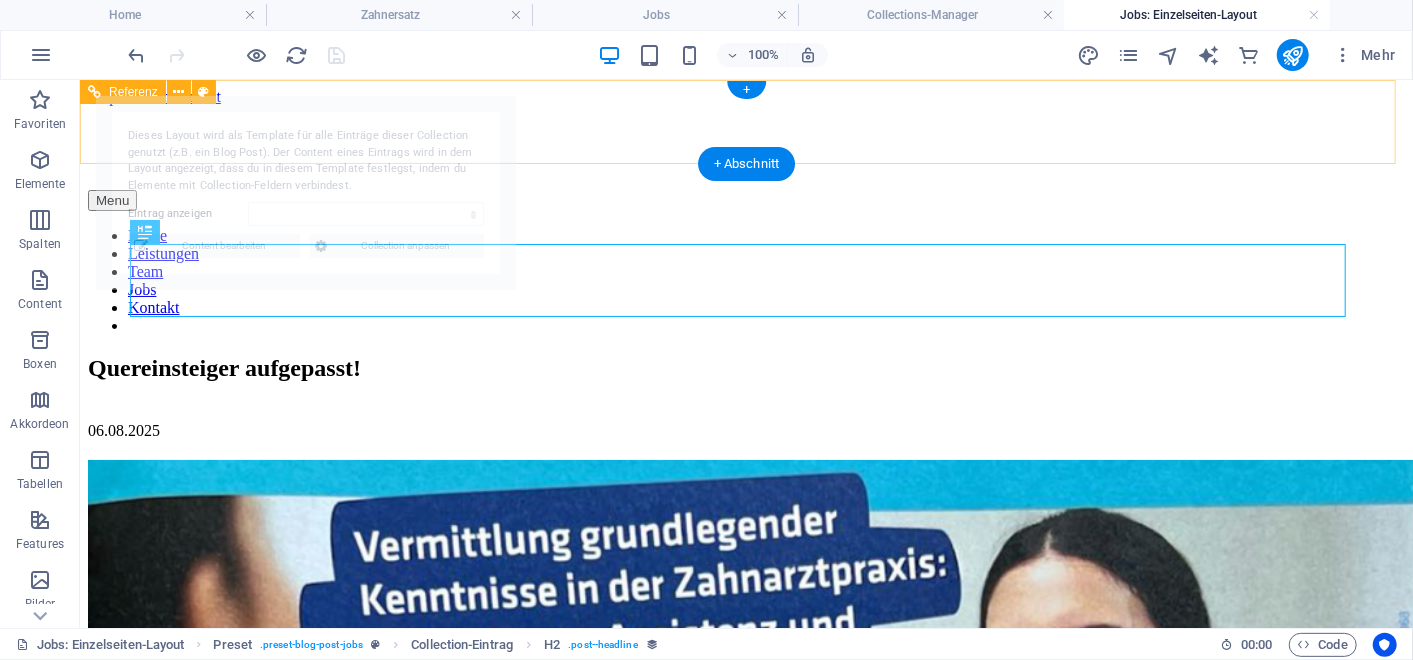 scroll, scrollTop: 0, scrollLeft: 0, axis: both 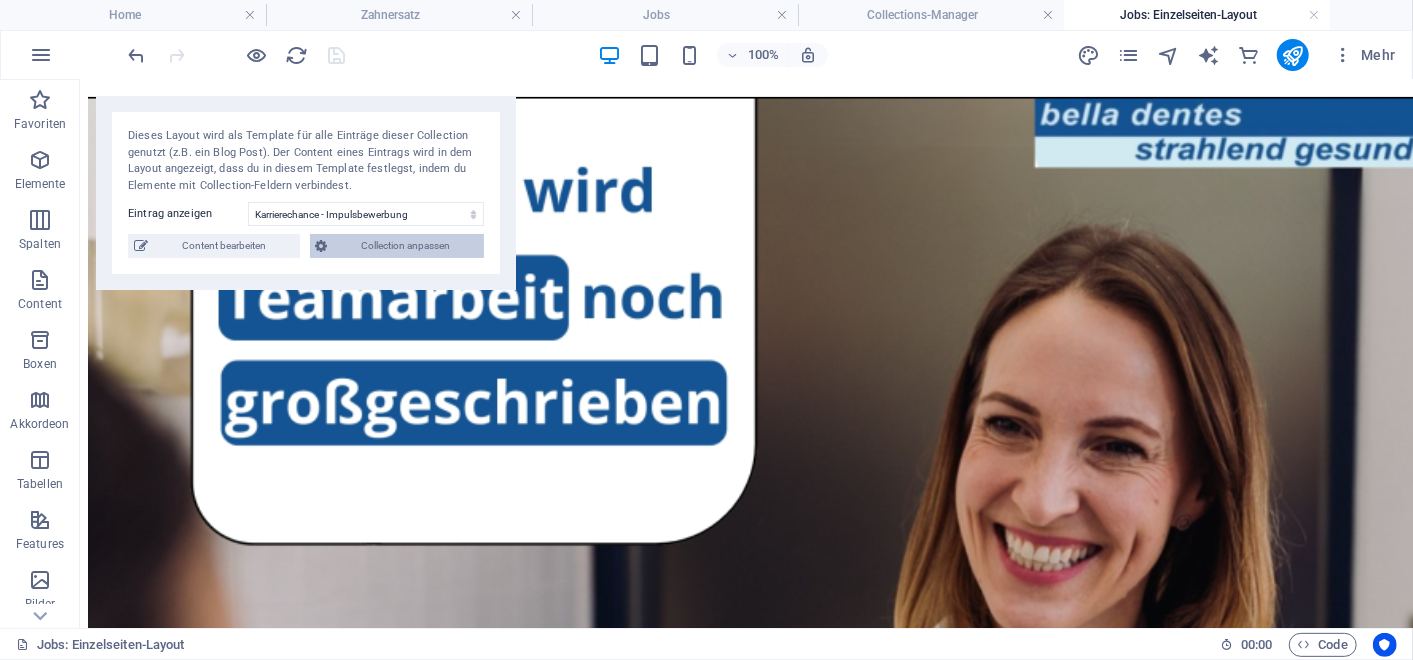 click on "Collection anpassen" at bounding box center (406, 246) 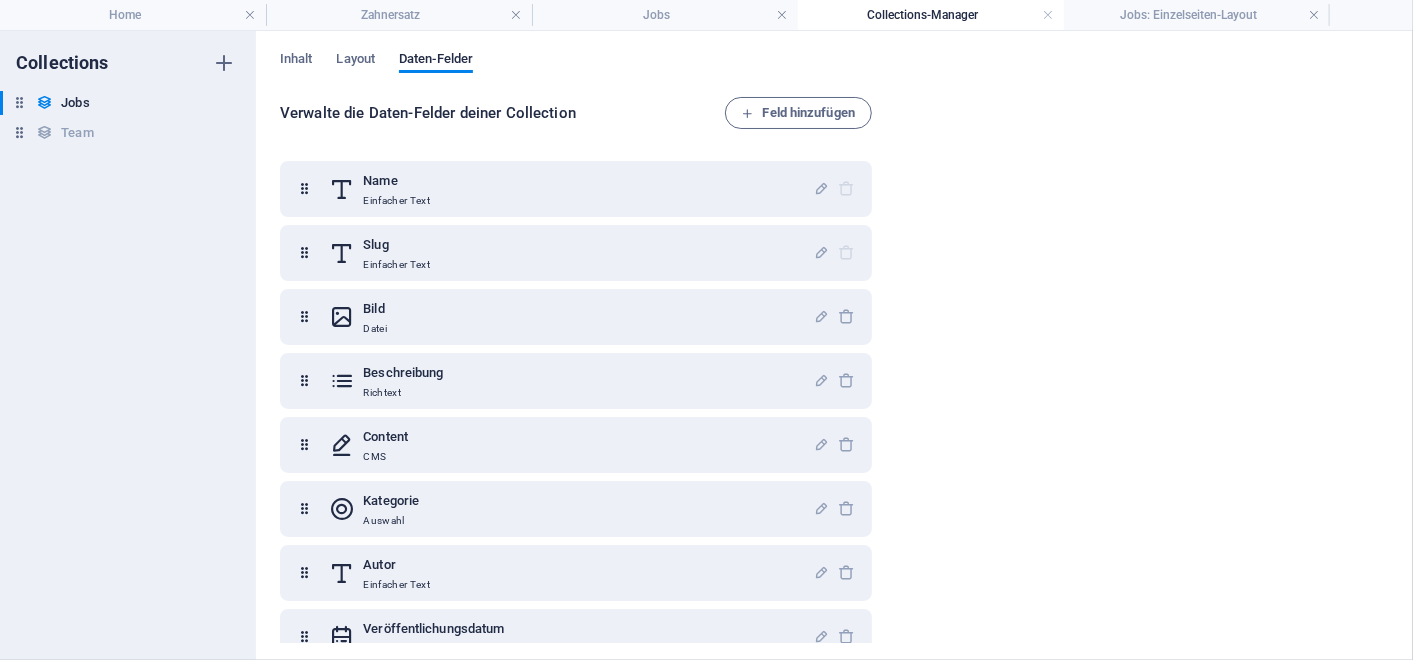 scroll, scrollTop: 0, scrollLeft: 0, axis: both 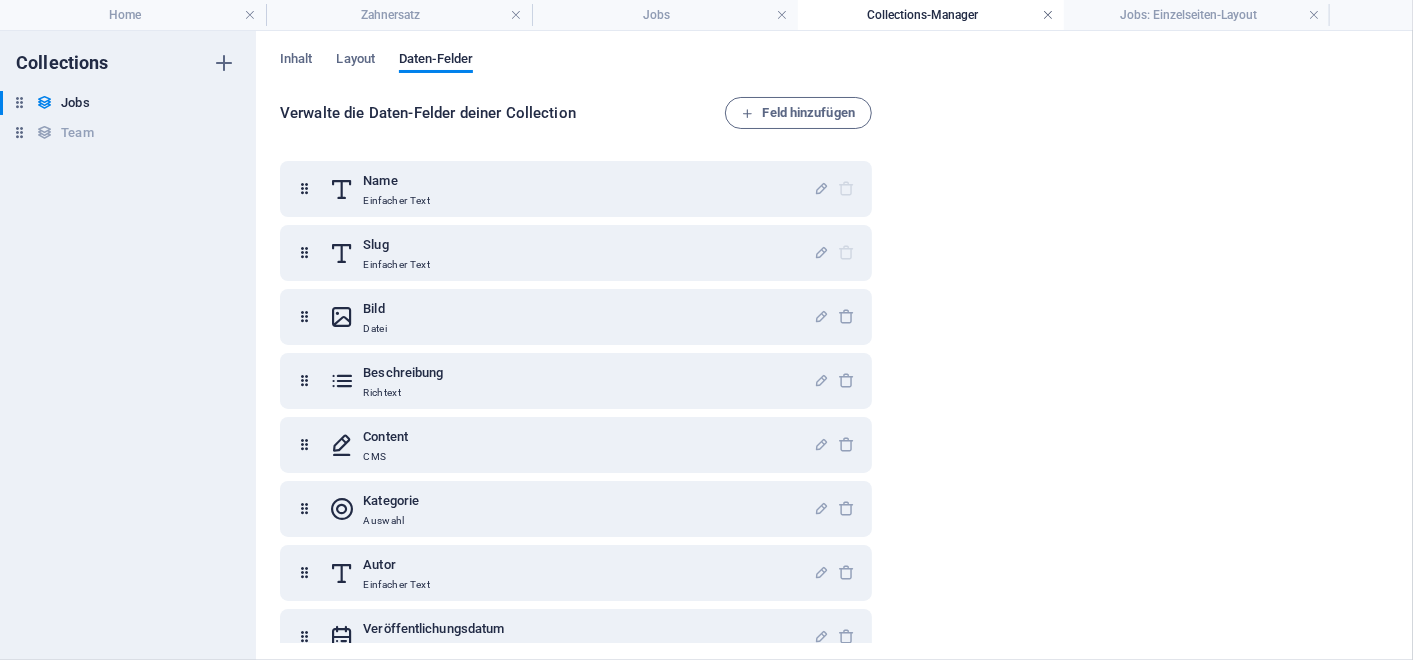click at bounding box center (1048, 15) 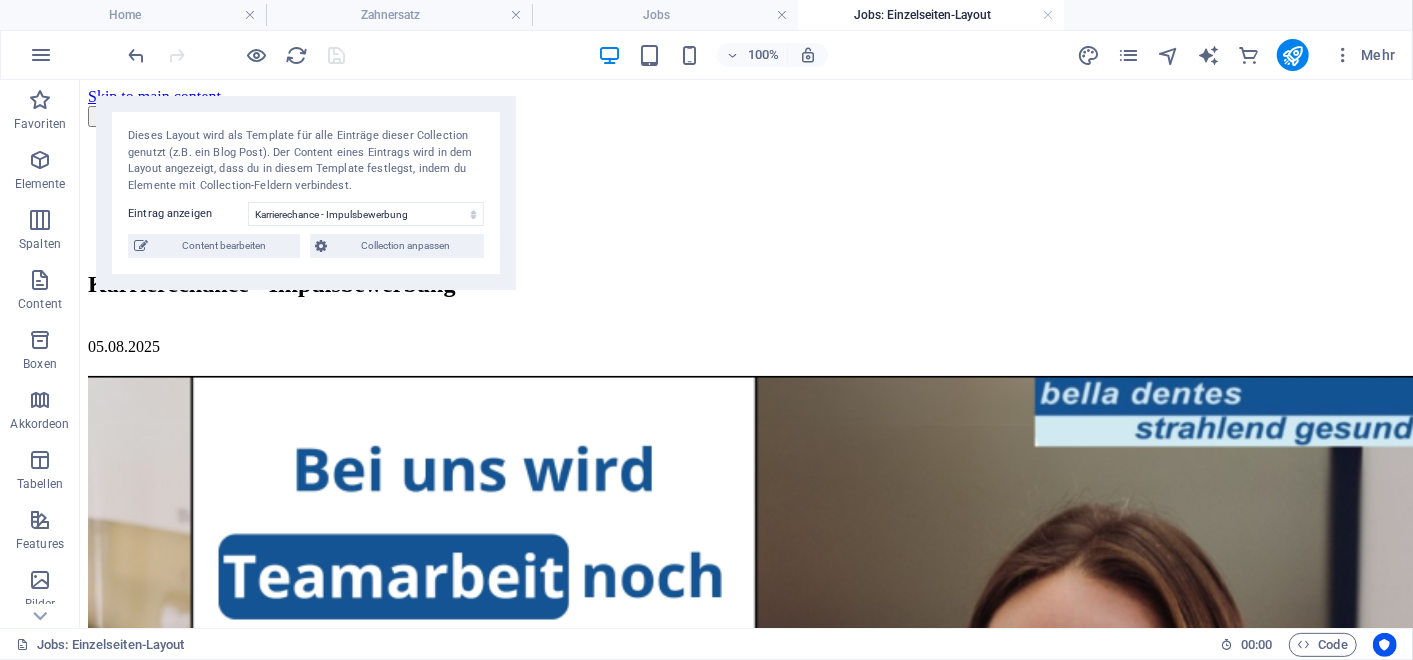 scroll, scrollTop: 363, scrollLeft: 0, axis: vertical 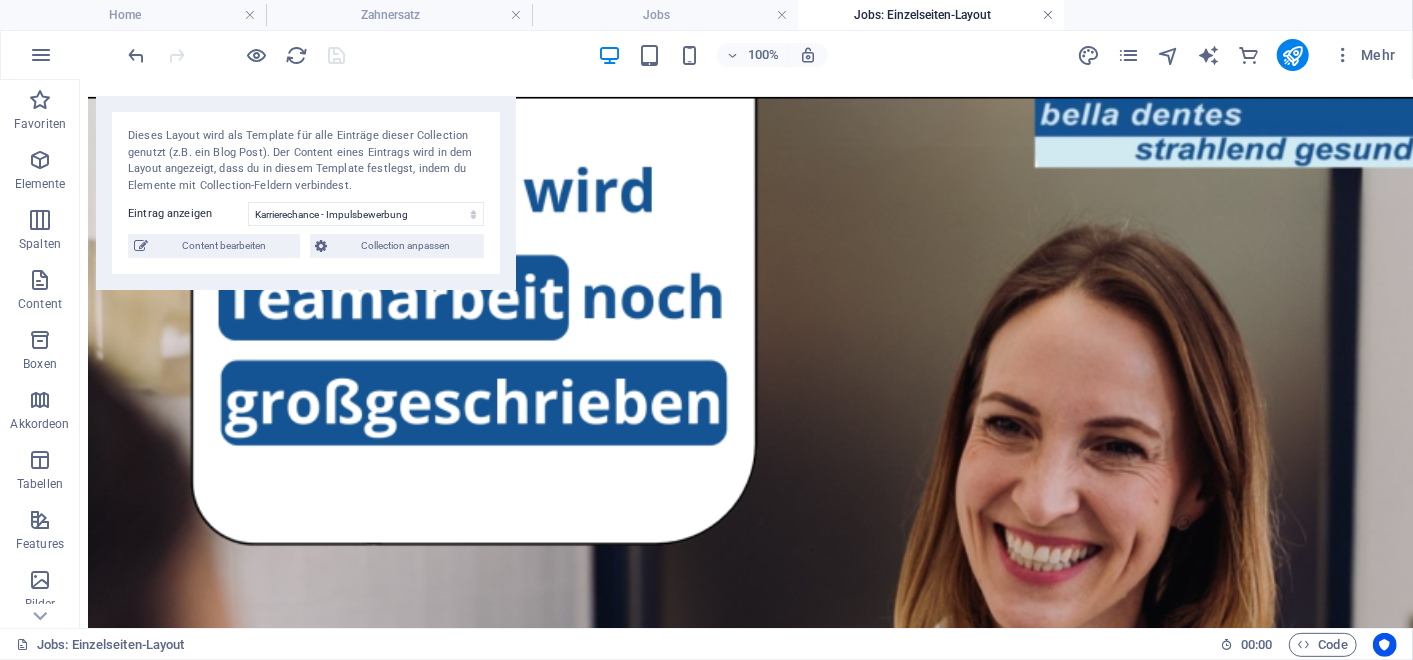 click at bounding box center [1048, 15] 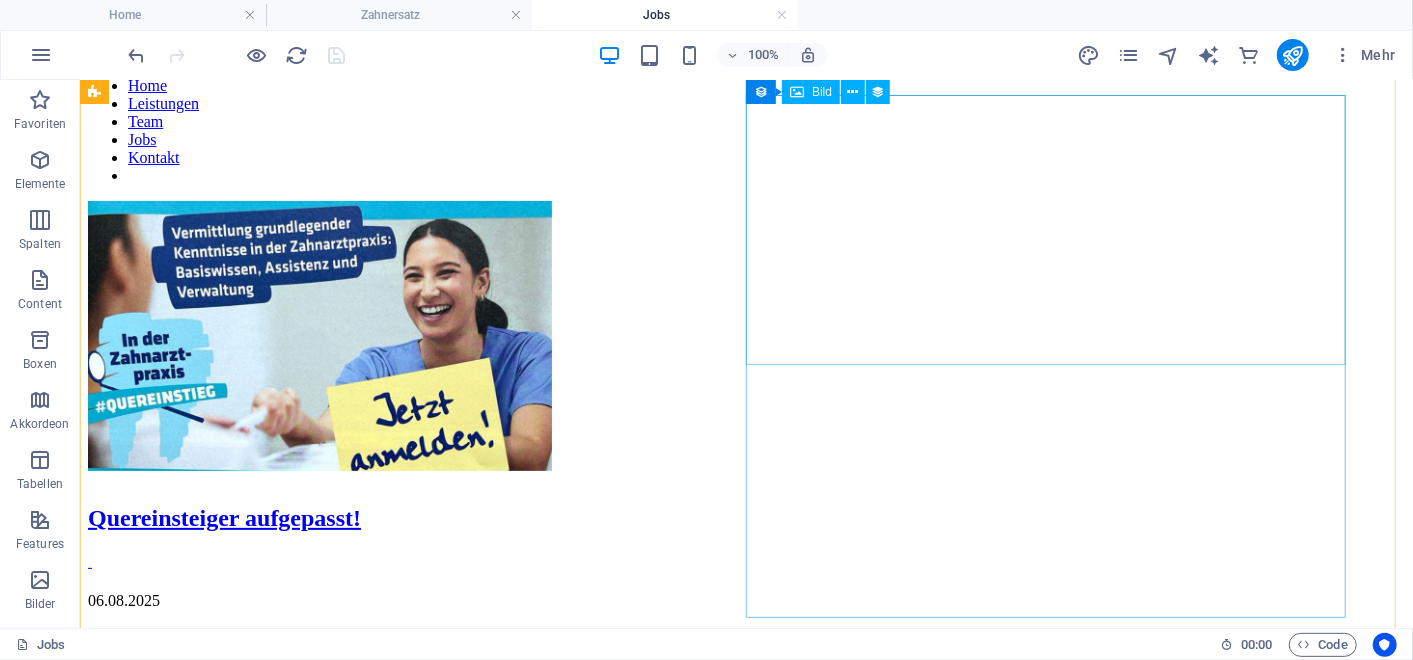 scroll, scrollTop: 0, scrollLeft: 0, axis: both 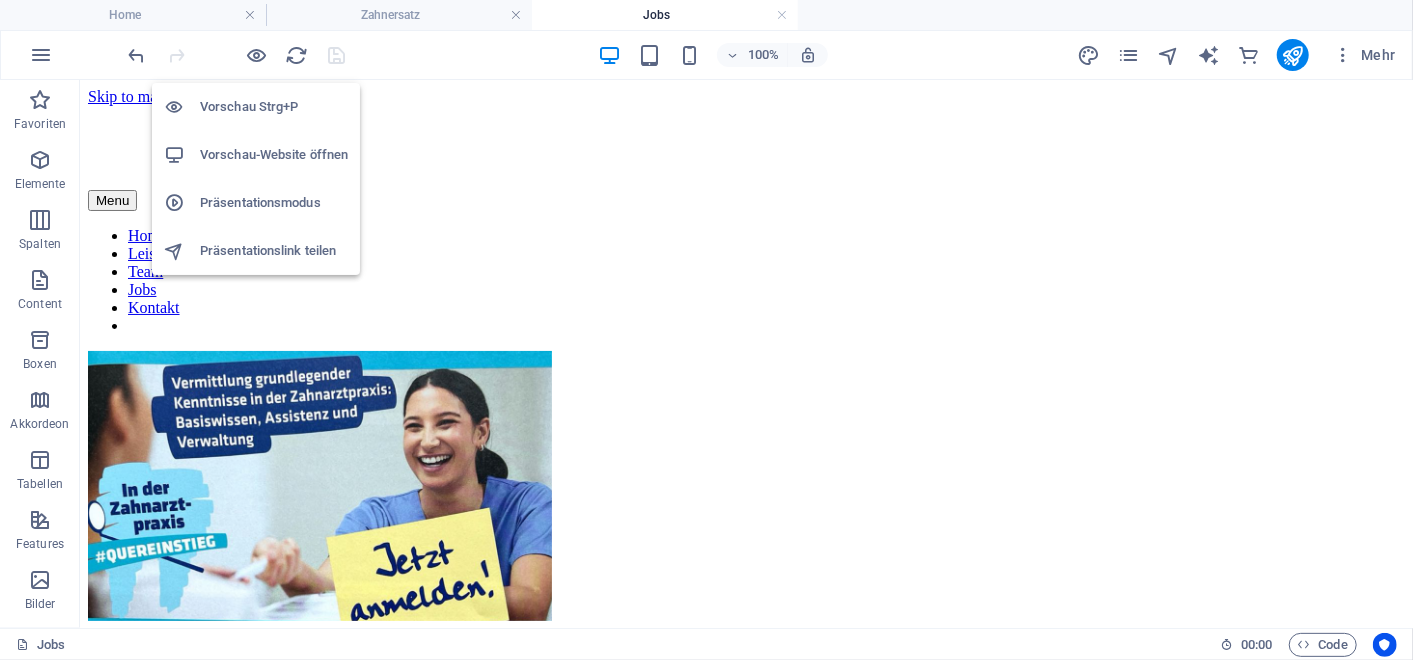 click on "Vorschau Strg+P" at bounding box center (274, 107) 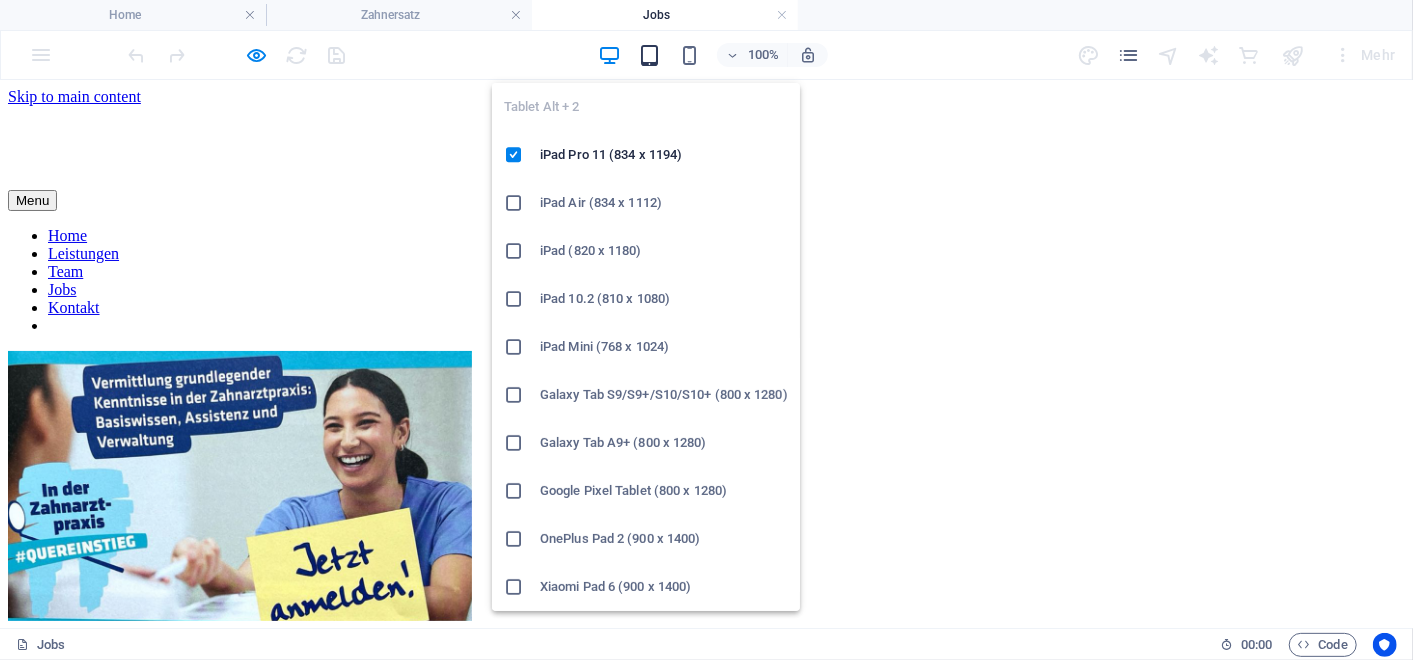 click at bounding box center [649, 55] 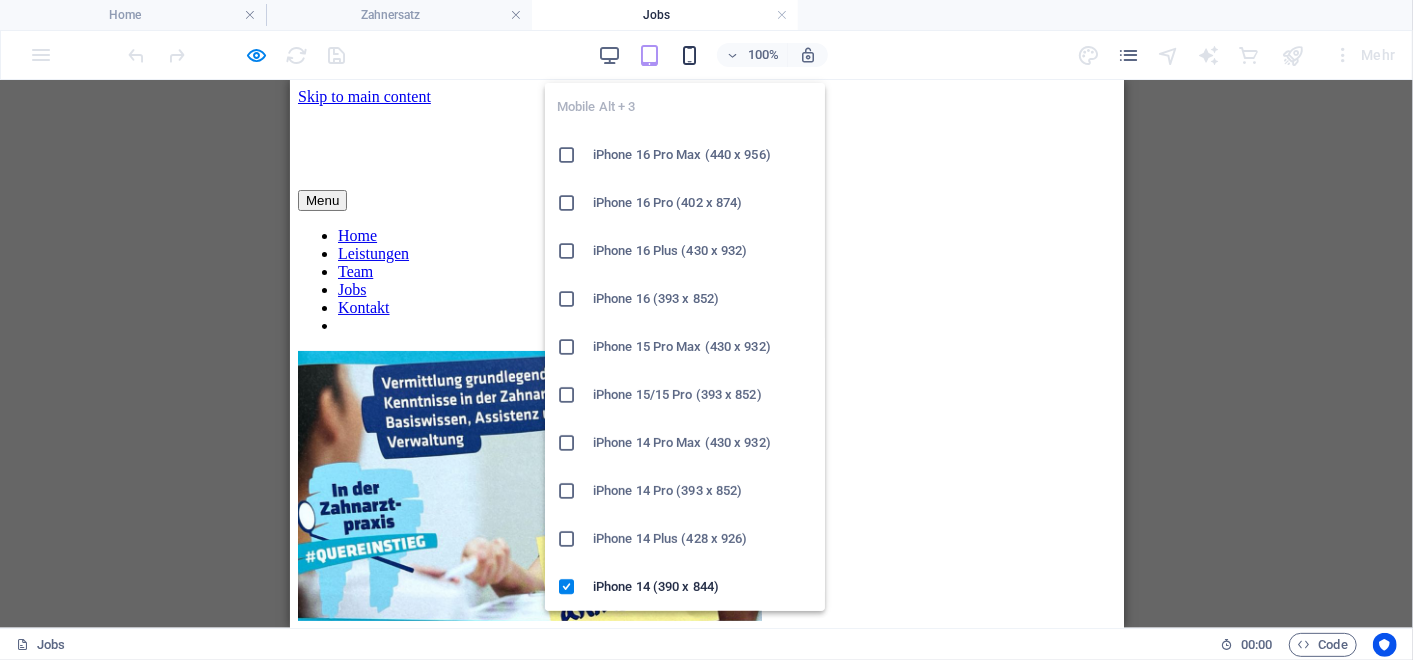 click at bounding box center (689, 55) 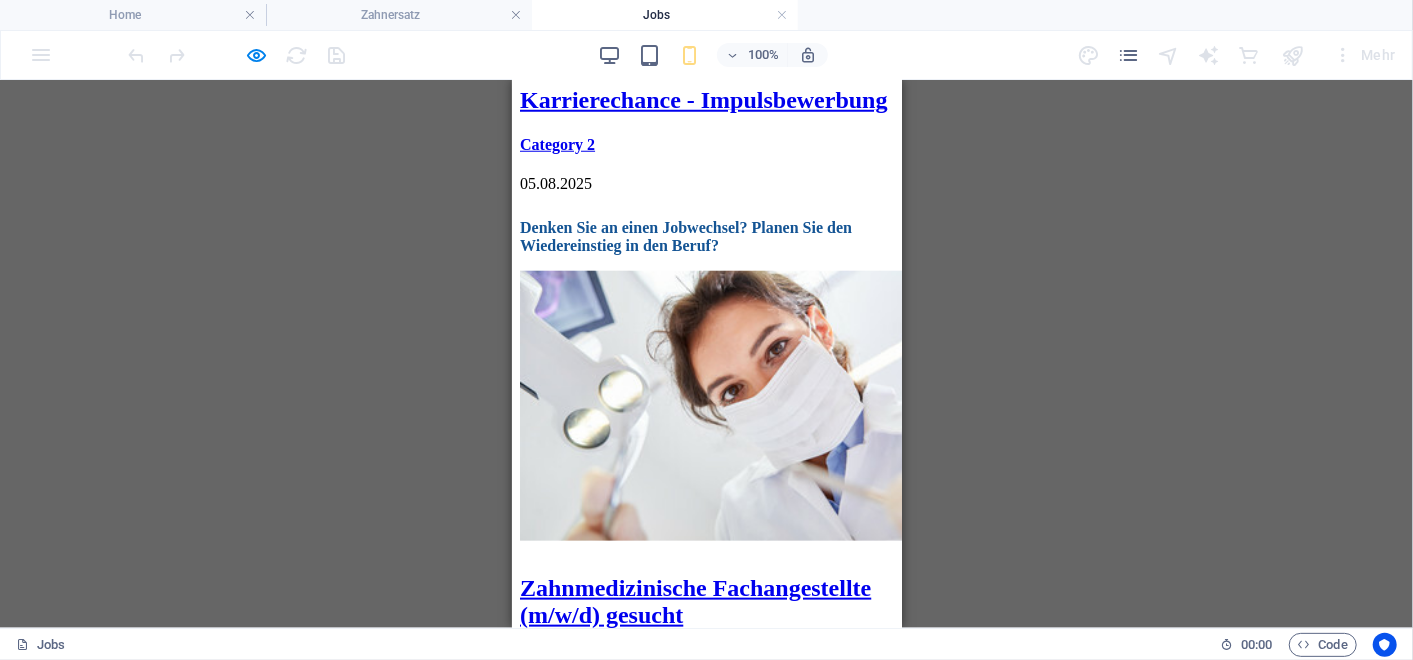scroll, scrollTop: 1022, scrollLeft: 0, axis: vertical 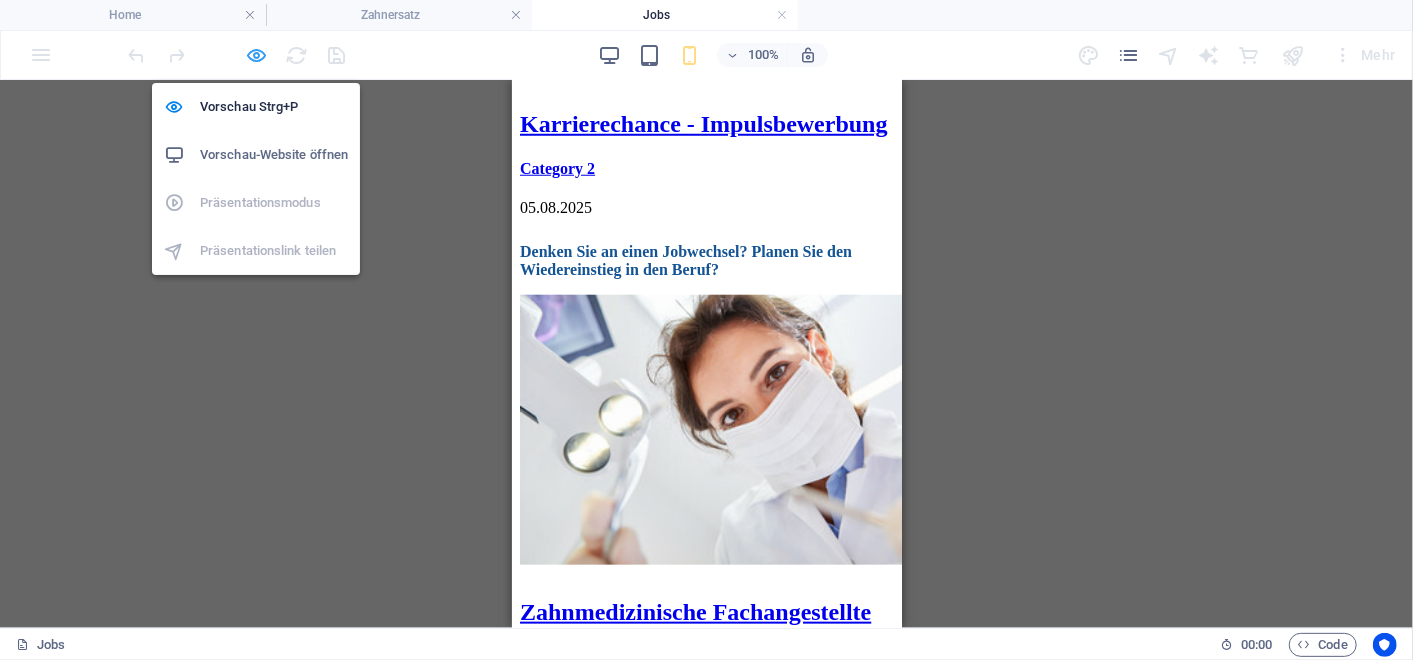 click at bounding box center (257, 55) 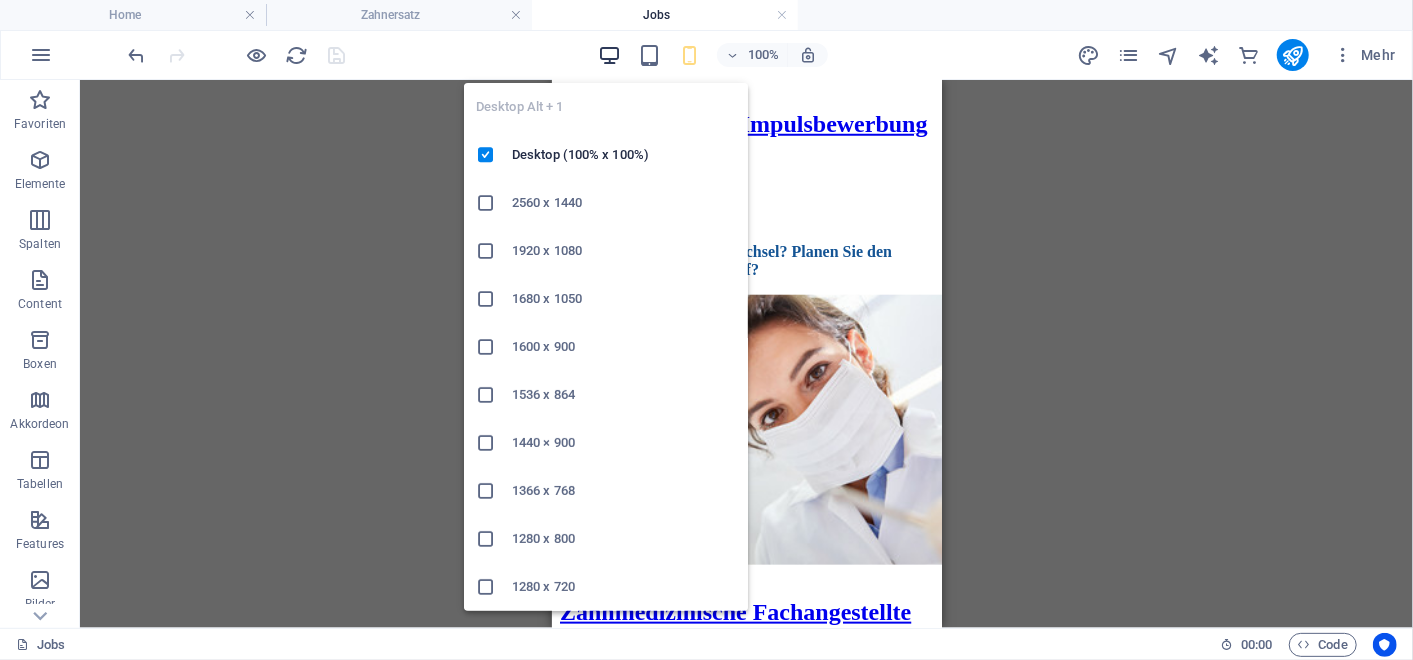 click at bounding box center [609, 55] 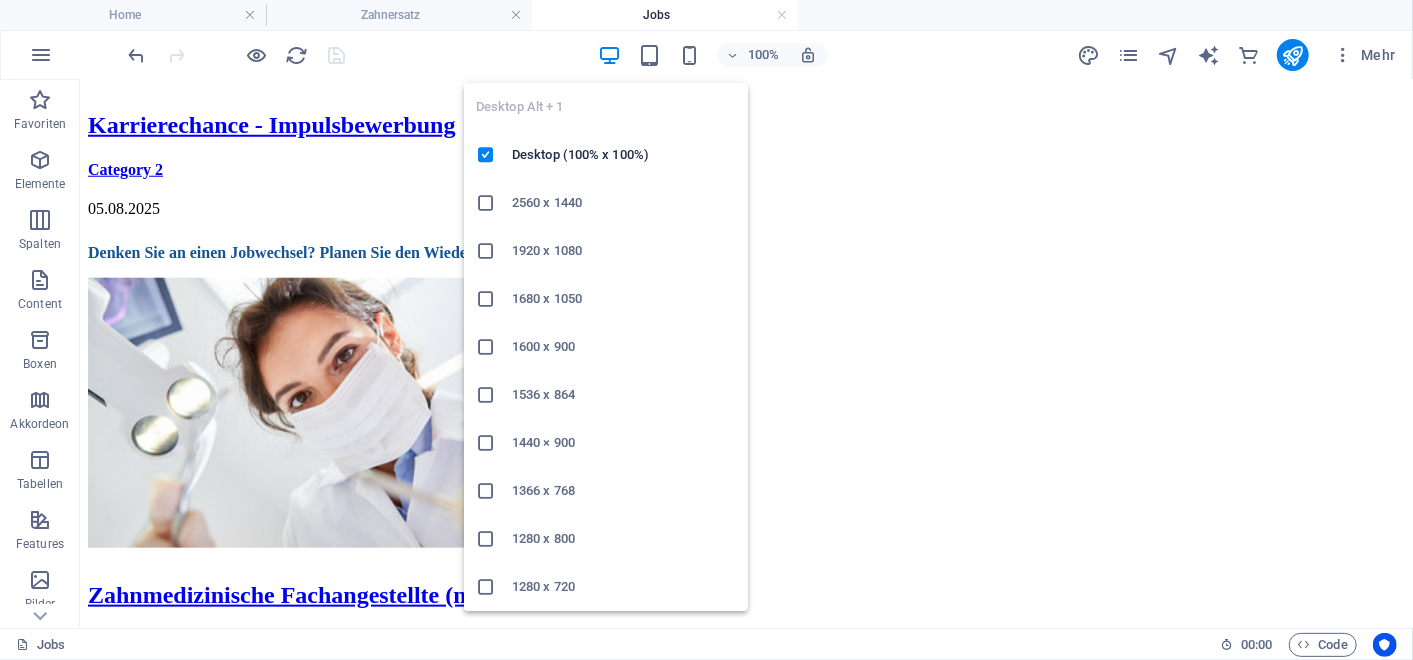 scroll, scrollTop: 1122, scrollLeft: 0, axis: vertical 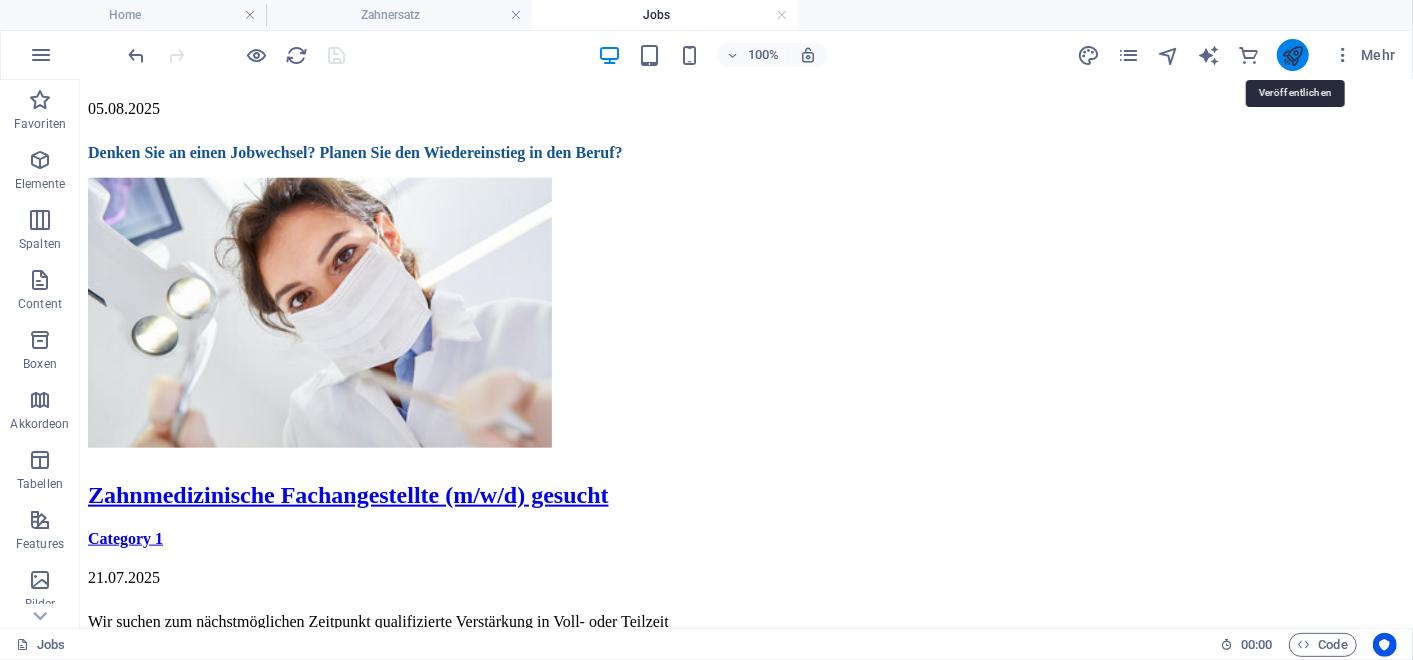 click at bounding box center (1292, 55) 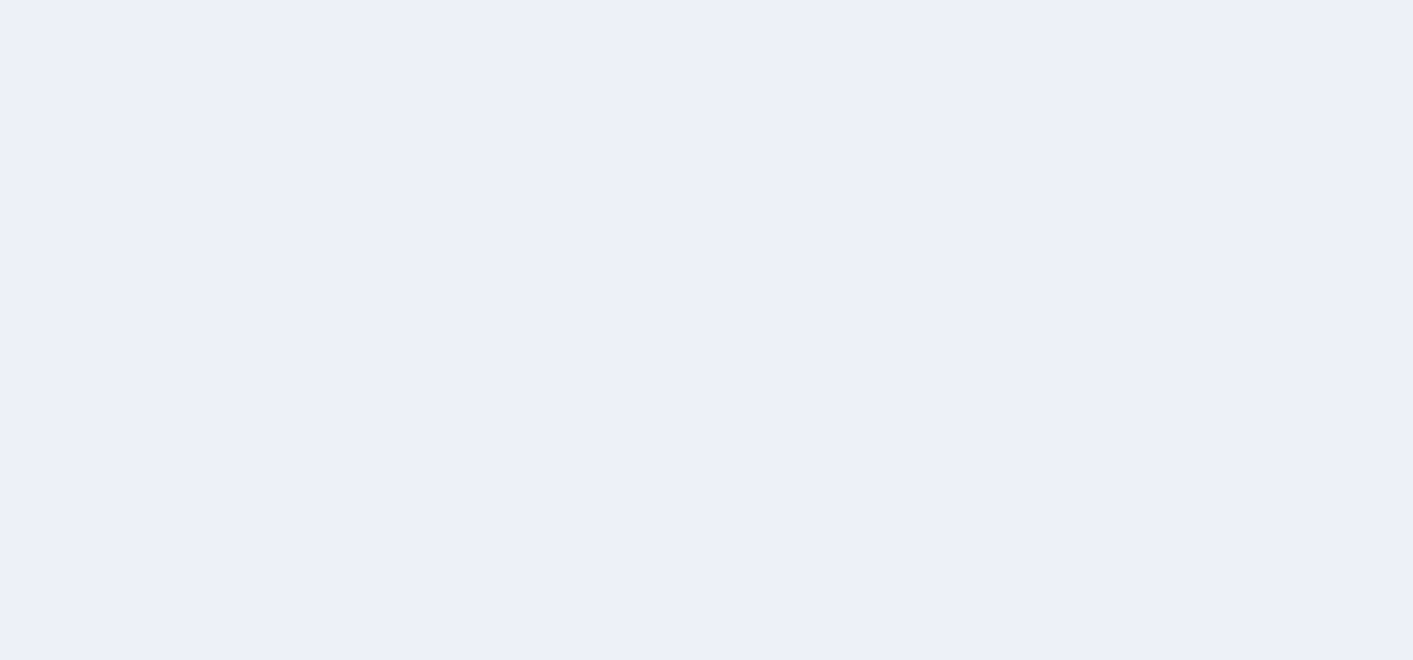 scroll, scrollTop: 0, scrollLeft: 0, axis: both 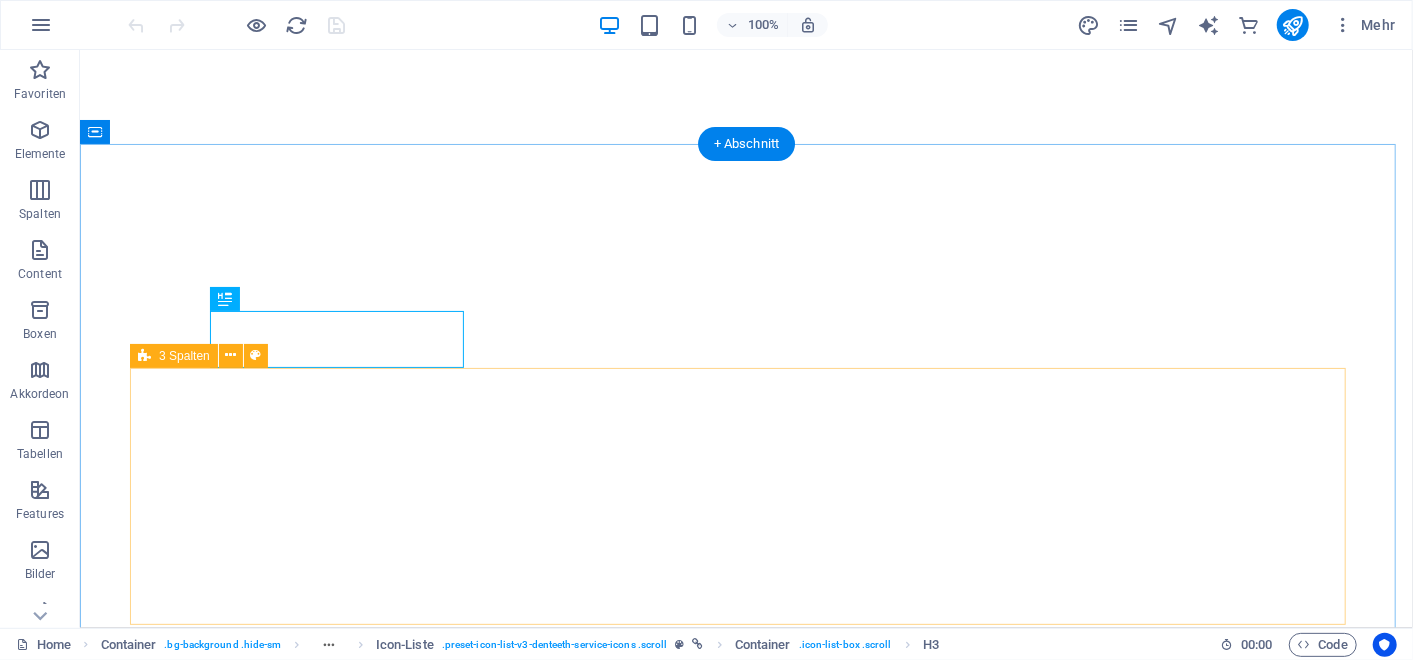 select 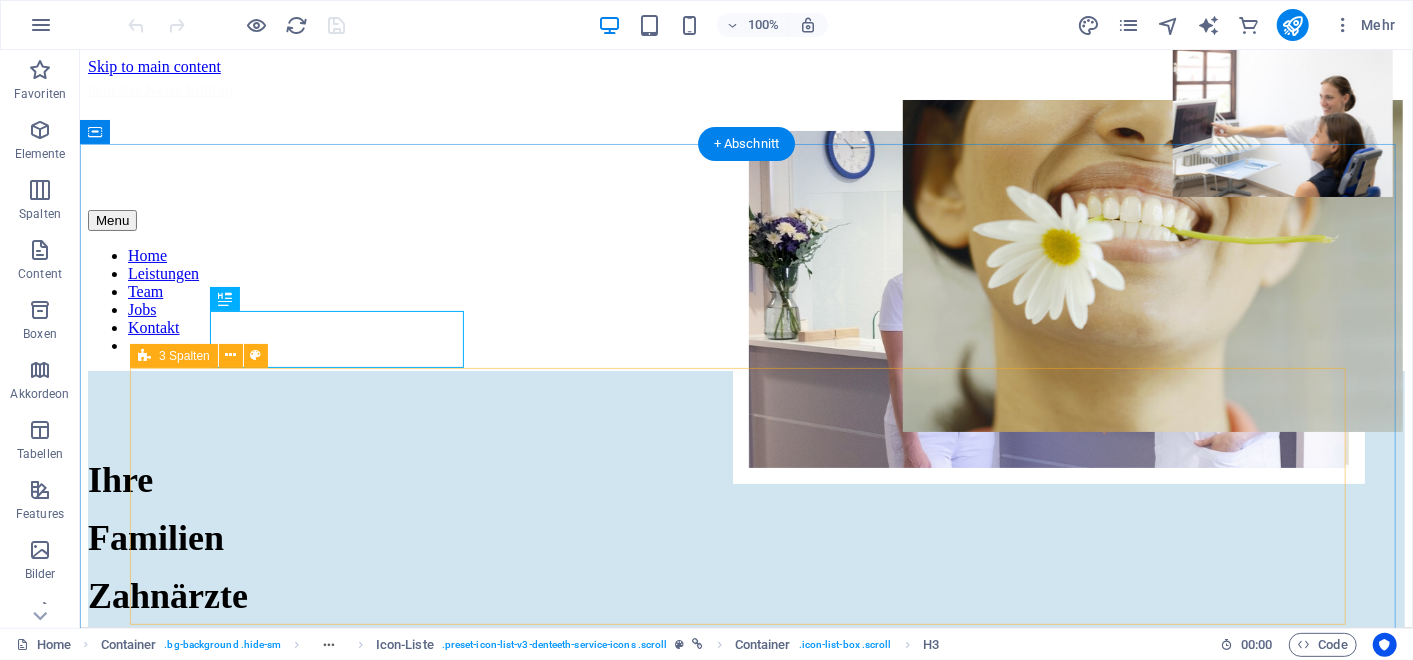 scroll, scrollTop: 2531, scrollLeft: 0, axis: vertical 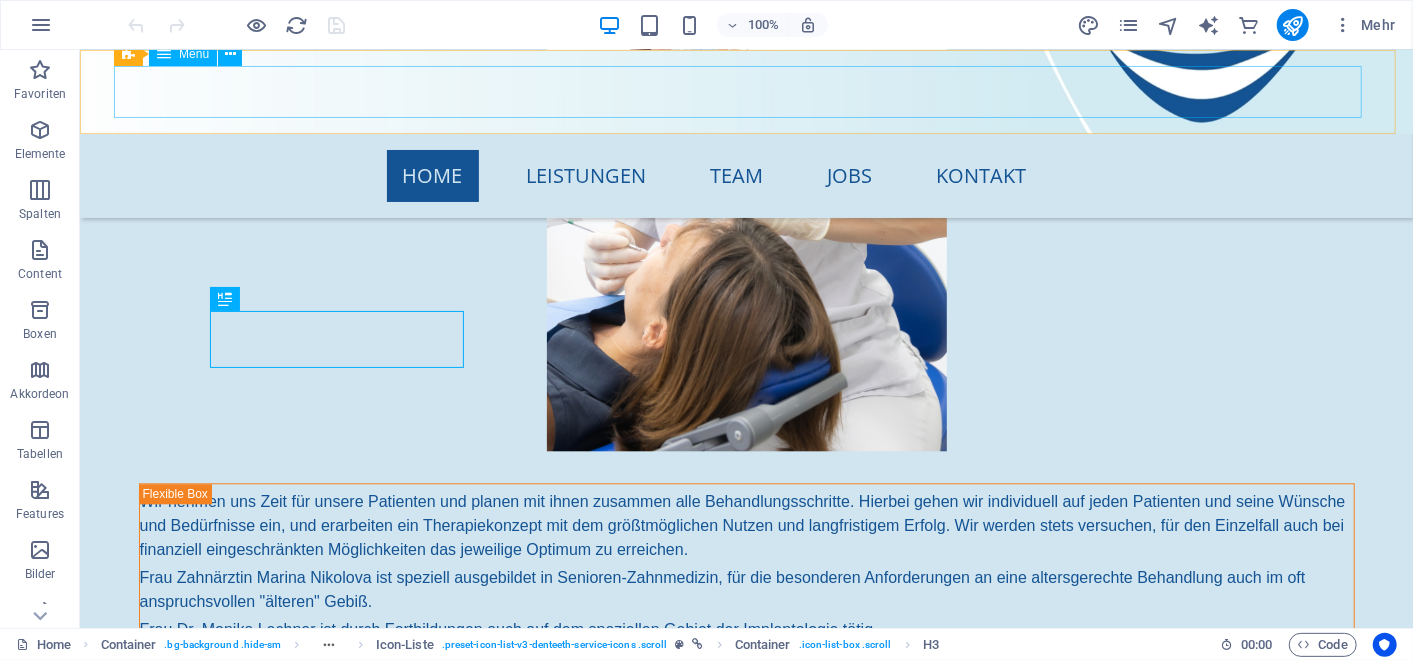 click on "Home Leistungen Team Jobs Kontakt" at bounding box center (746, 175) 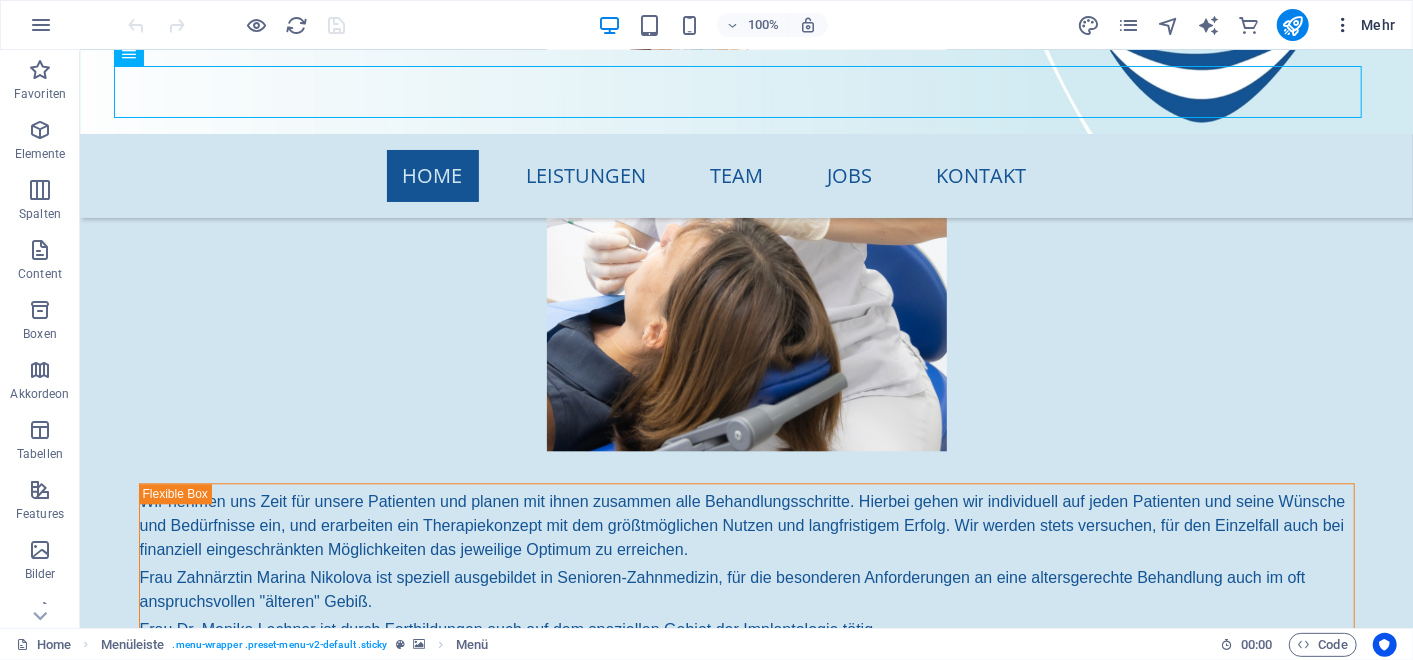 click on "Mehr" at bounding box center (1364, 25) 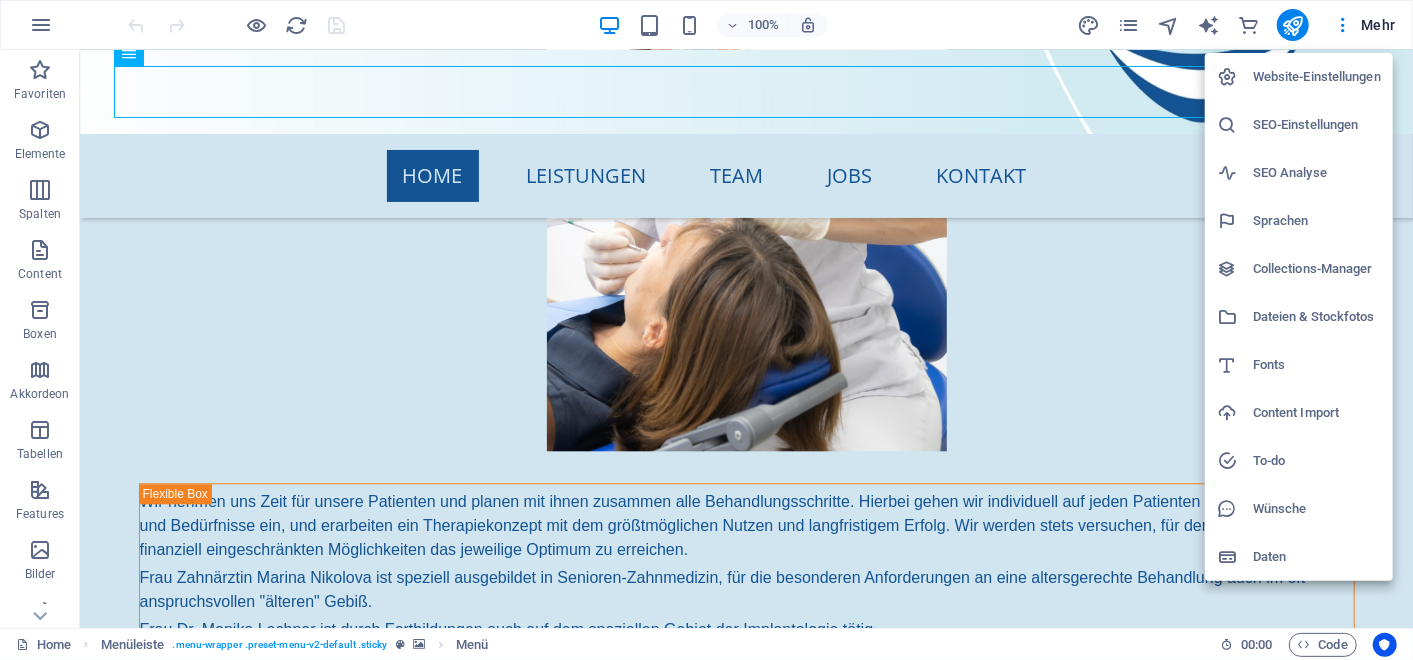 click on "Collections-Manager" at bounding box center [1317, 269] 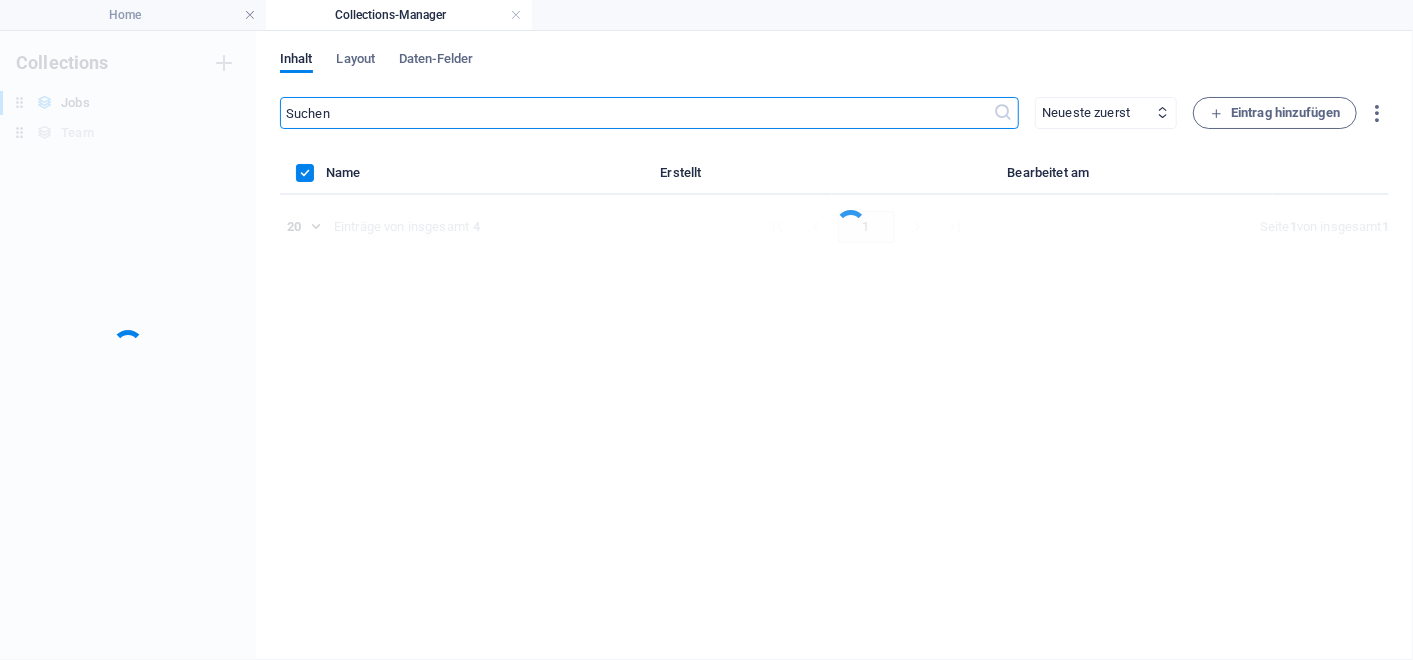 scroll, scrollTop: 0, scrollLeft: 0, axis: both 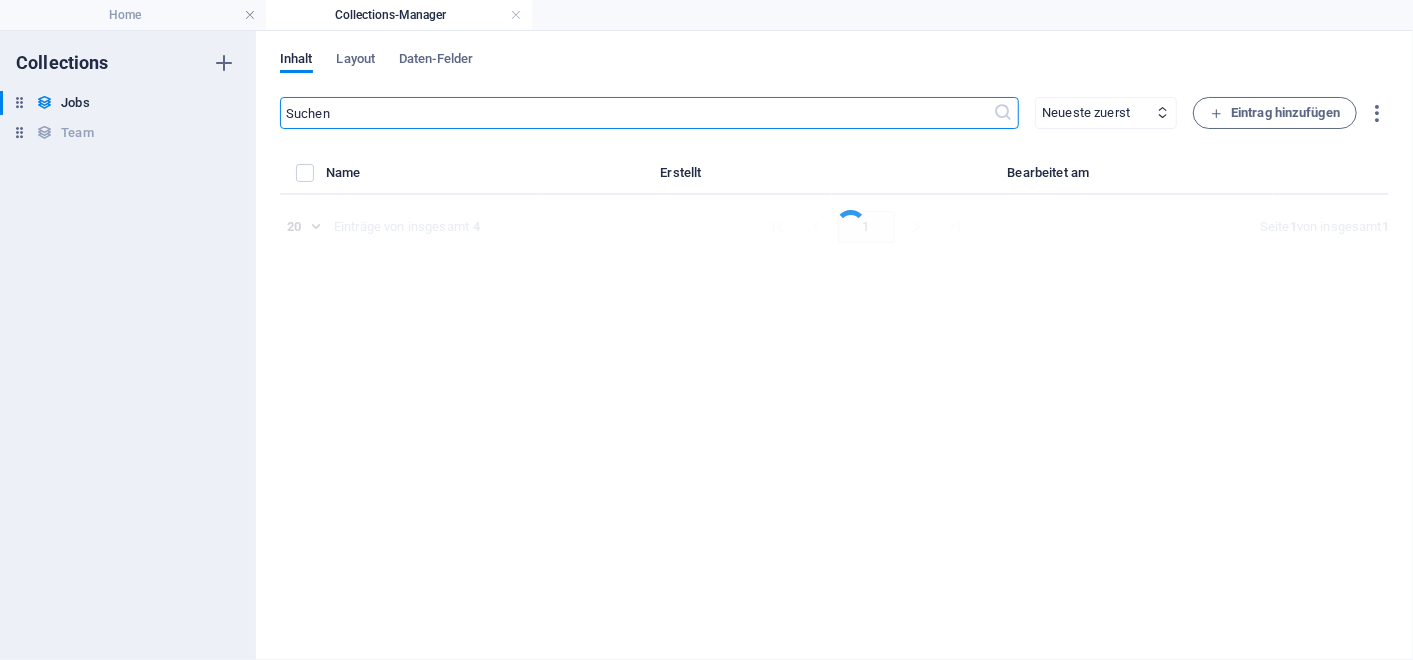 select on "columns.slug_ASC" 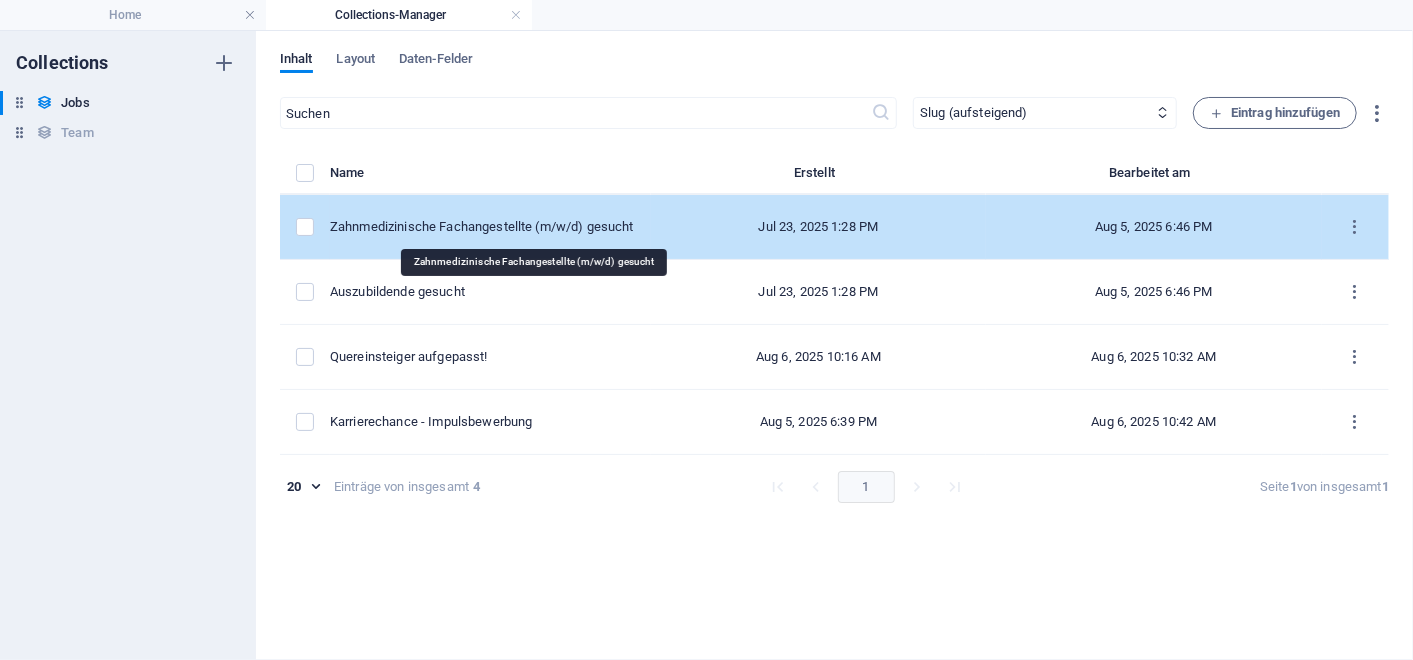 click on "Zahnmedizinische Fachangestellte (m/w/d)  gesucht" at bounding box center (482, 227) 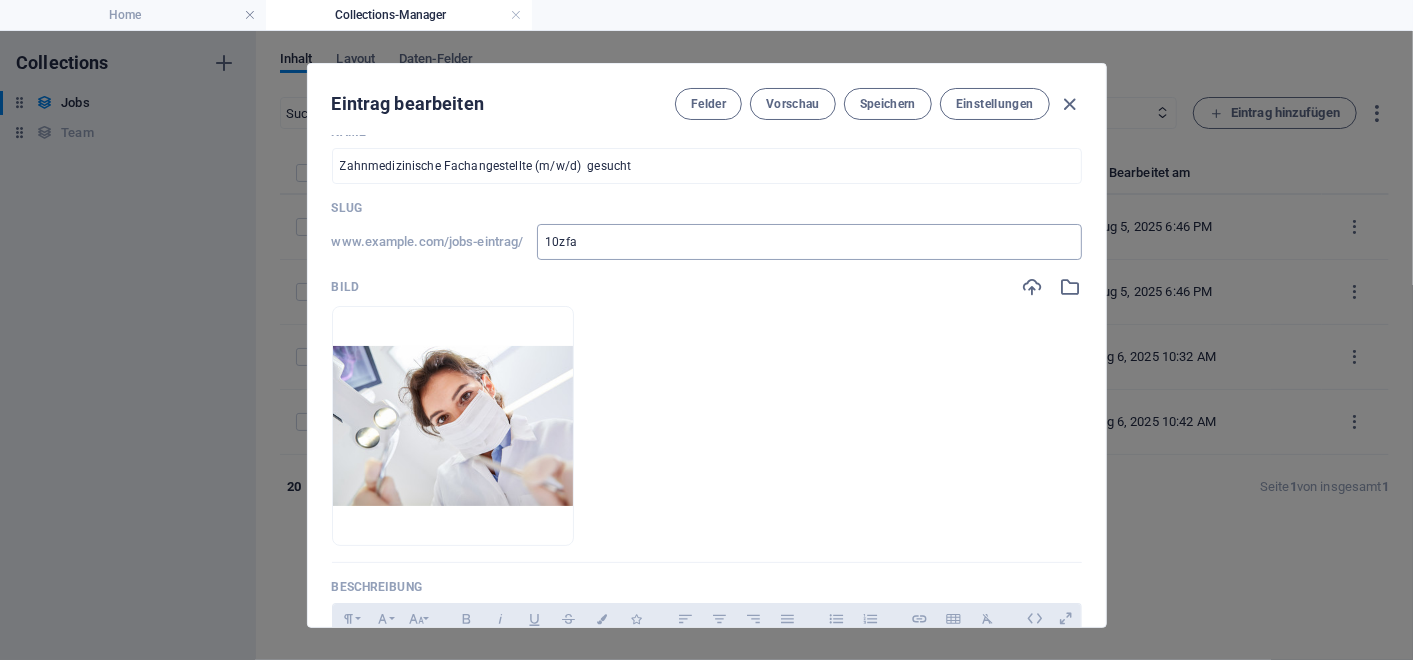 scroll, scrollTop: 0, scrollLeft: 0, axis: both 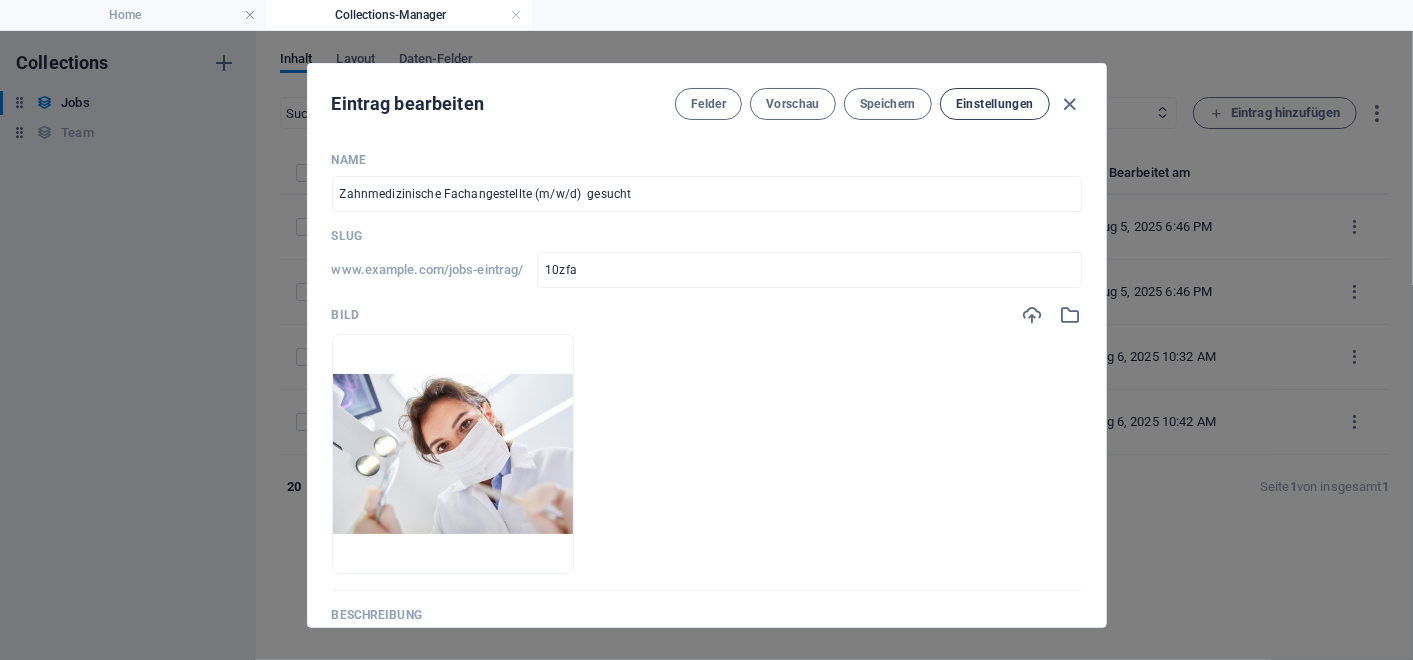 click on "Einstellungen" at bounding box center [994, 104] 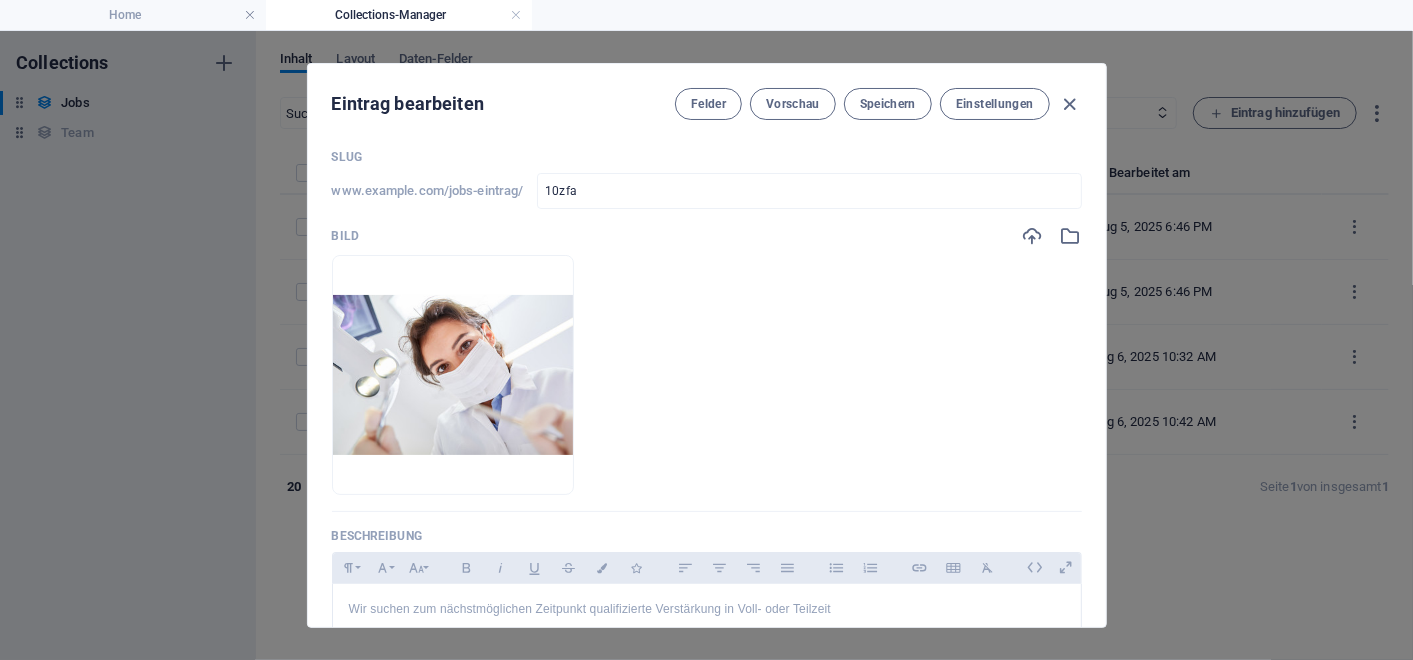 scroll, scrollTop: 0, scrollLeft: 0, axis: both 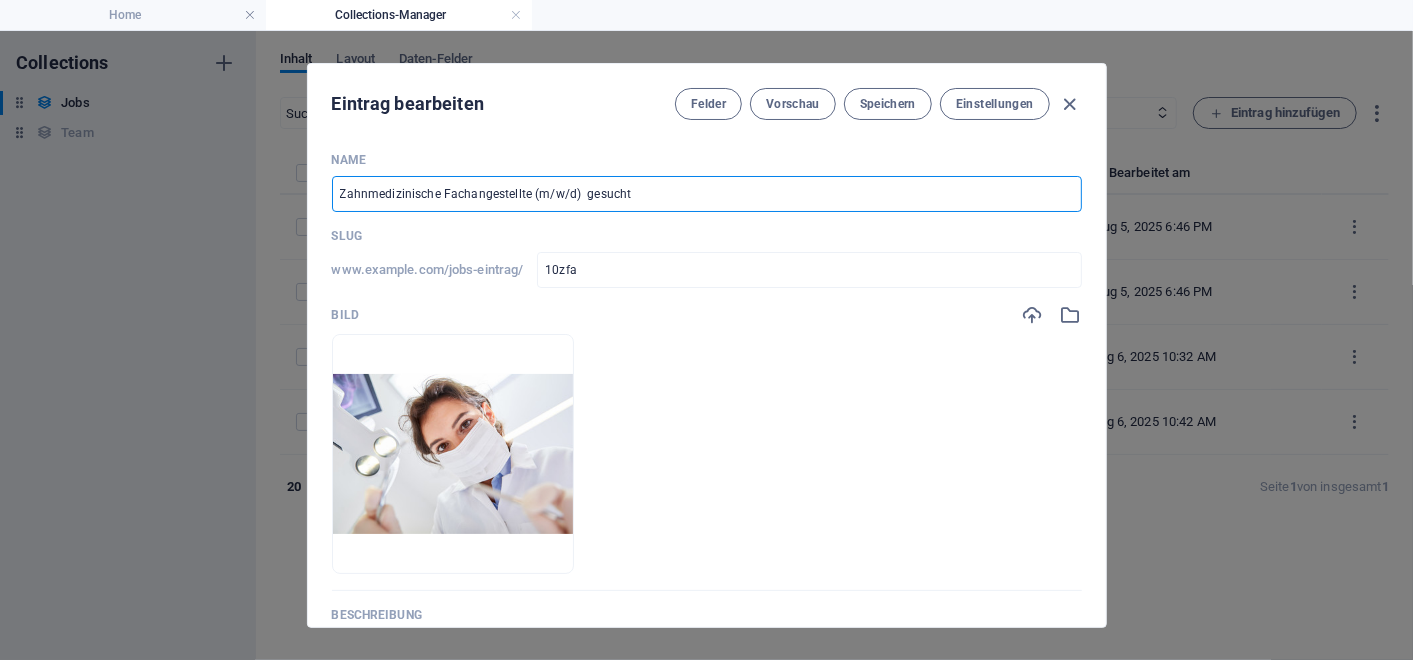 click on "Zahnmedizinische Fachangestellte (m/w/d)  gesucht" at bounding box center (707, 194) 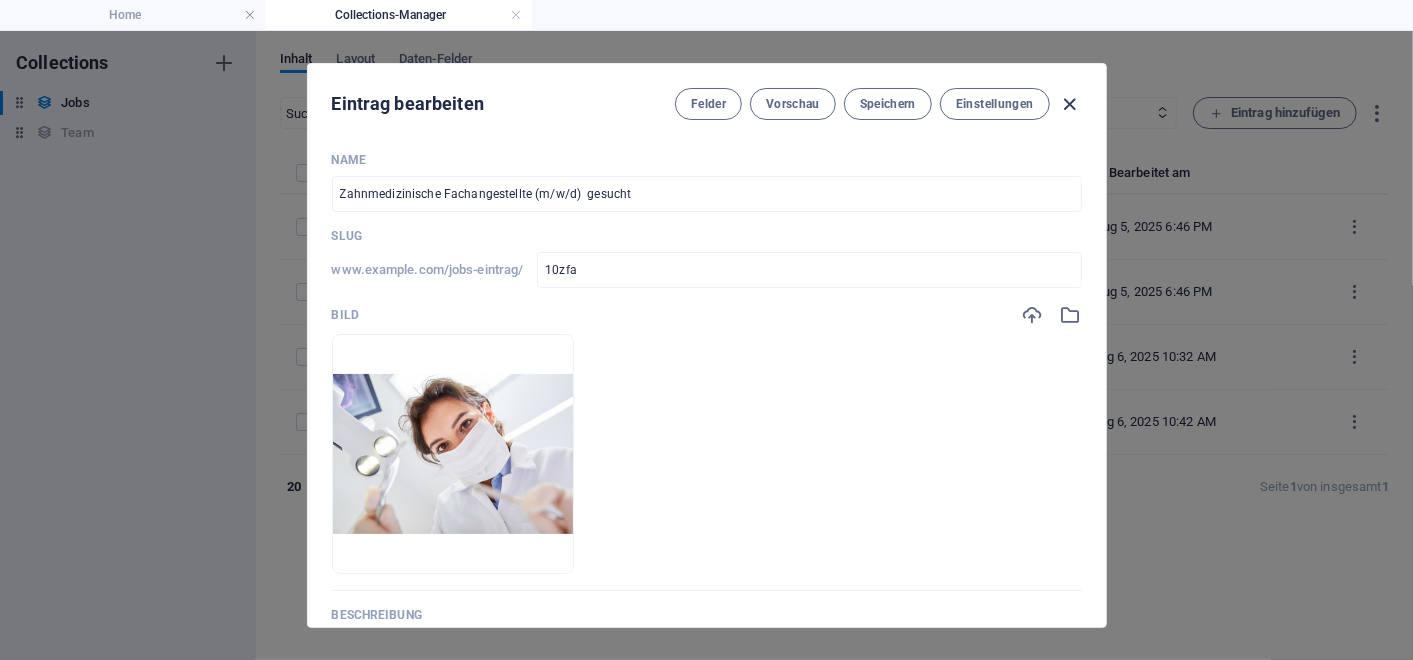 click at bounding box center (1069, 104) 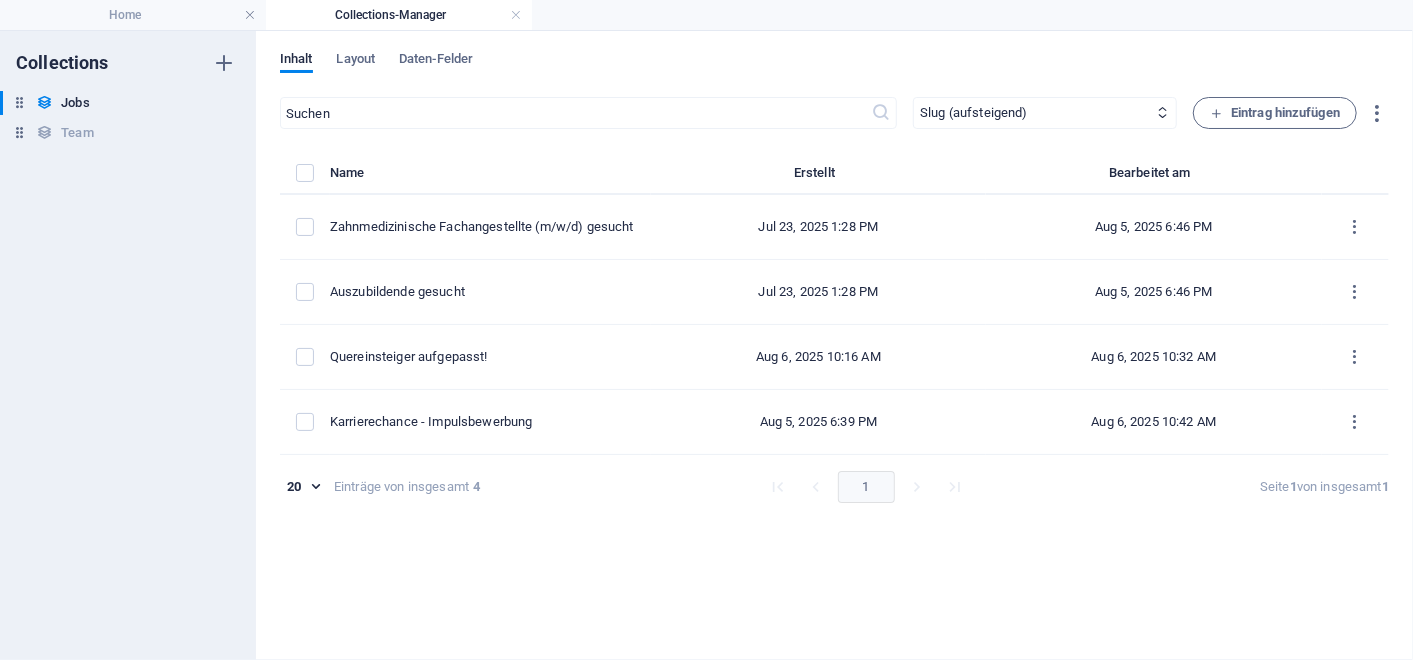 type on "2025-08-06" 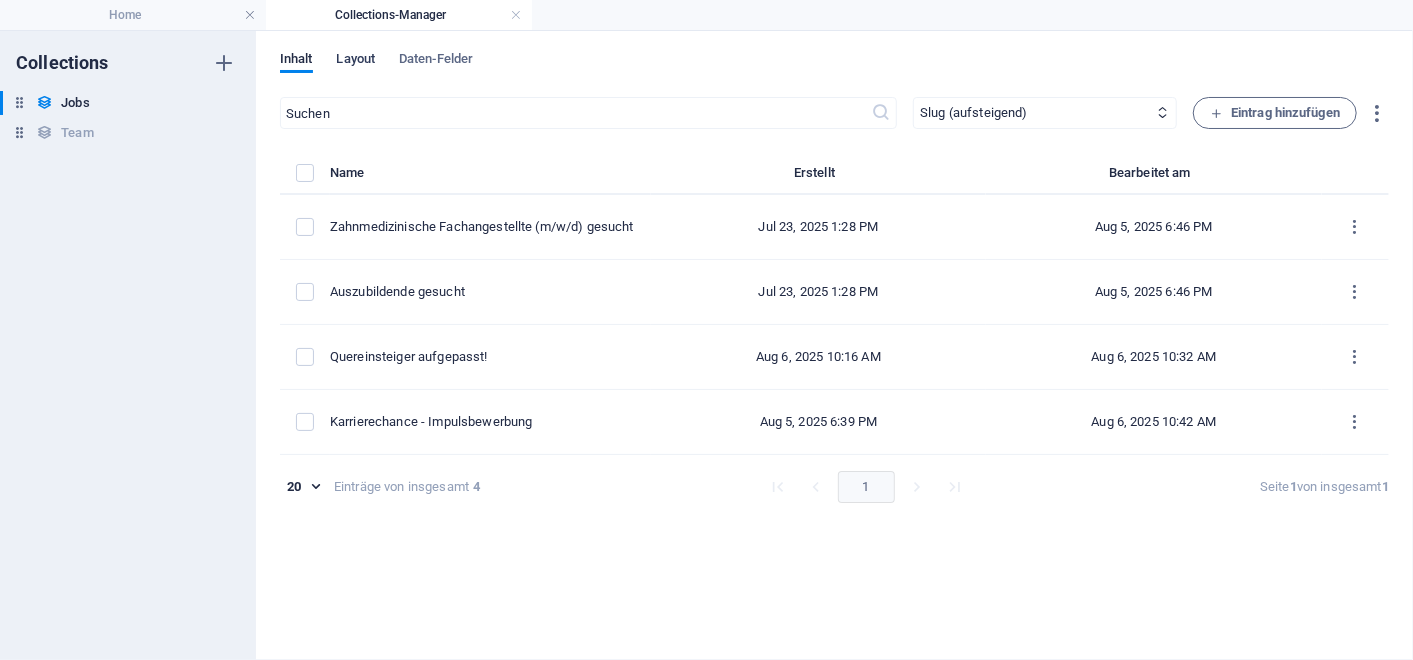 click on "Layout" at bounding box center (356, 61) 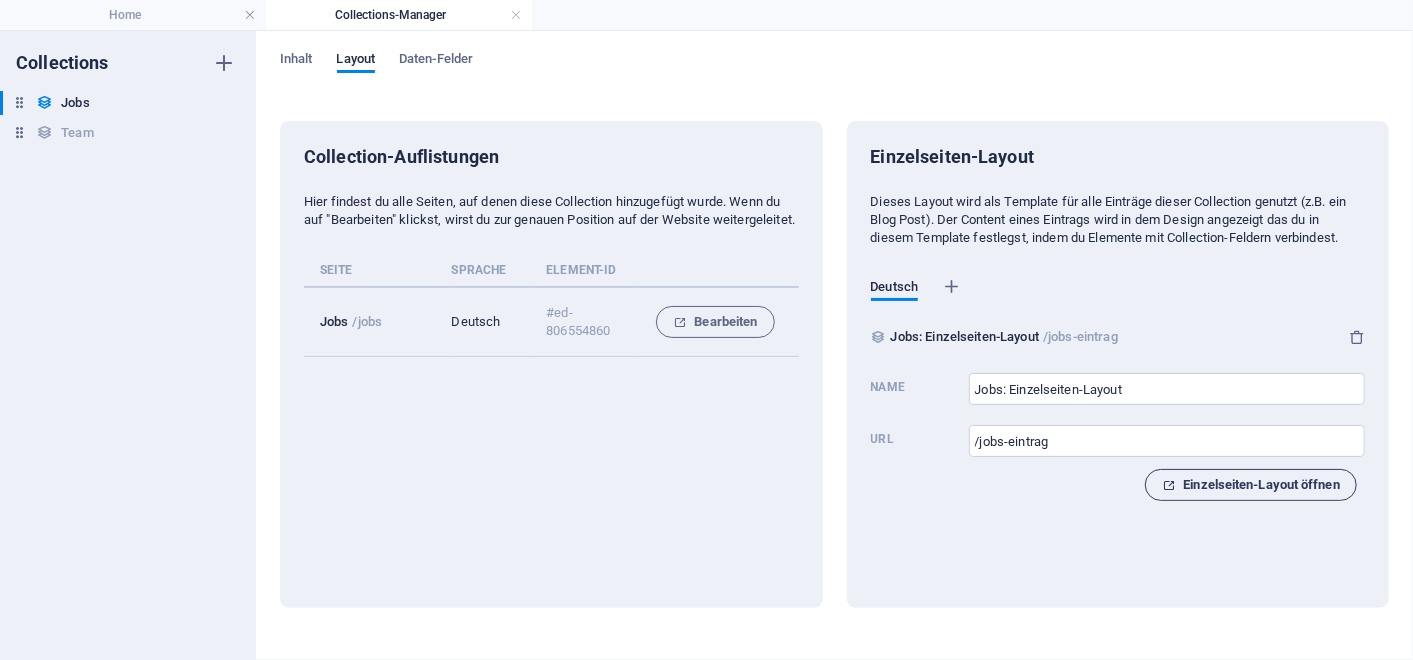 click on "Einzelseiten-Layout öffnen" at bounding box center (1251, 485) 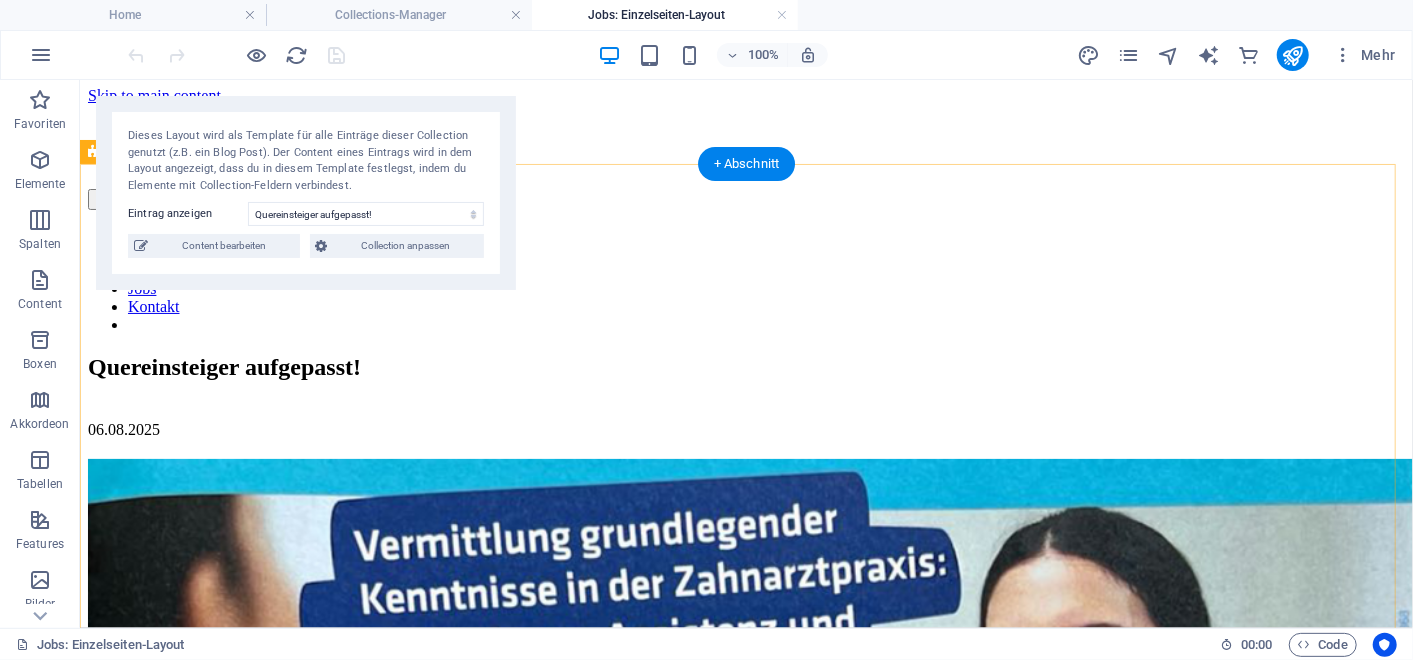 scroll, scrollTop: 0, scrollLeft: 0, axis: both 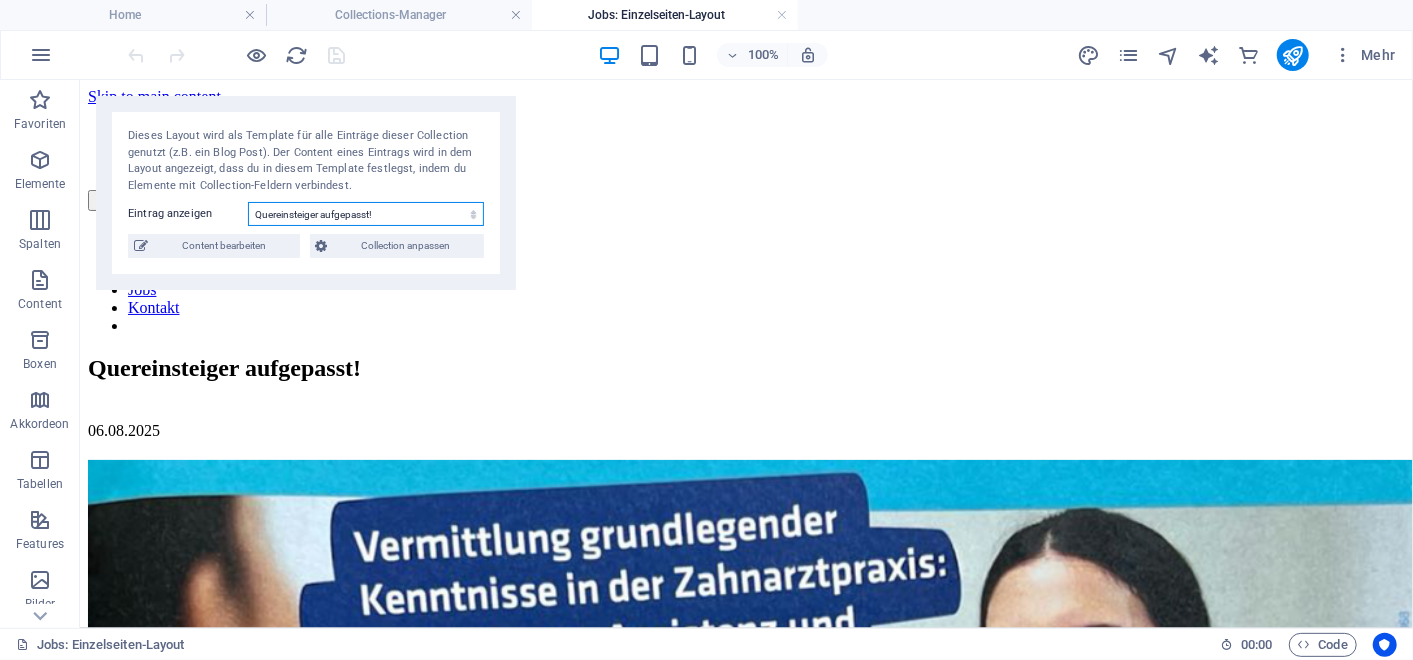 click on "Quereinsteiger aufgepasst! Karrierechance - Impulsbewerbung Zahnmedizinische Fachangestellte (m/w/d)  gesucht Auszubildende gesucht" at bounding box center (366, 214) 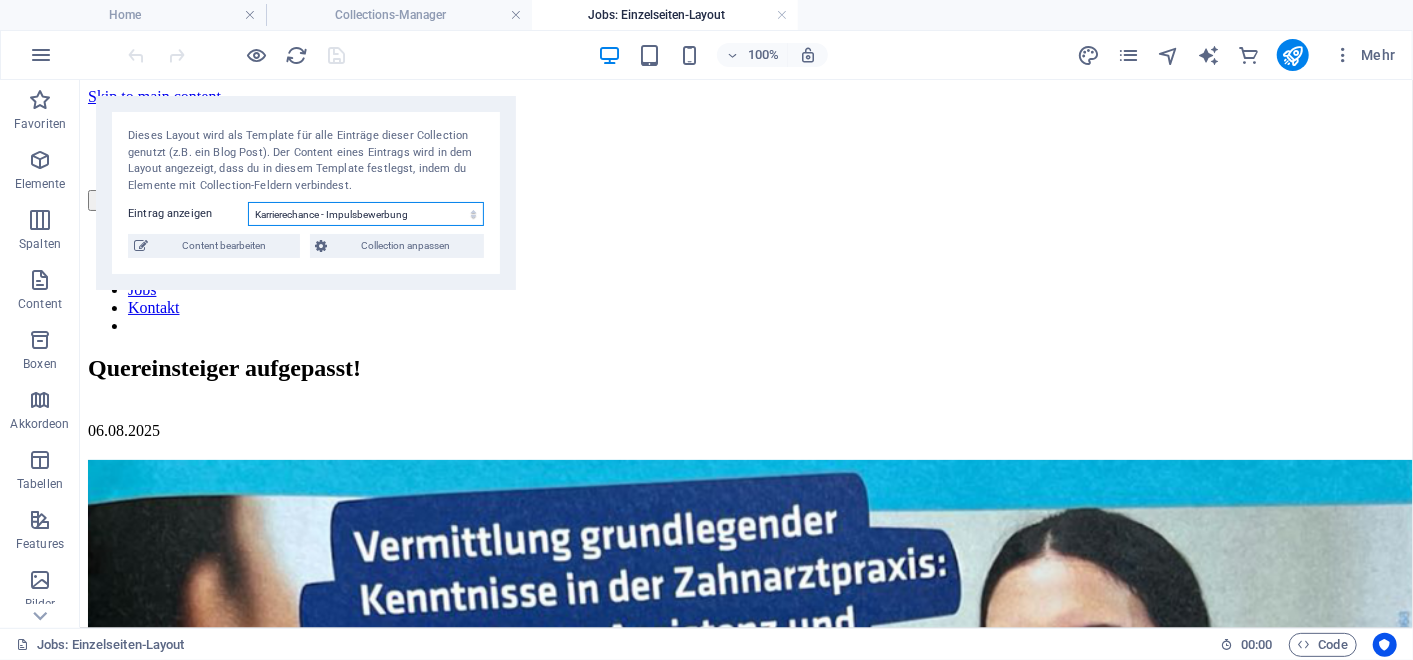 click on "Quereinsteiger aufgepasst! Karrierechance - Impulsbewerbung Zahnmedizinische Fachangestellte (m/w/d)  gesucht Auszubildende gesucht" at bounding box center [366, 214] 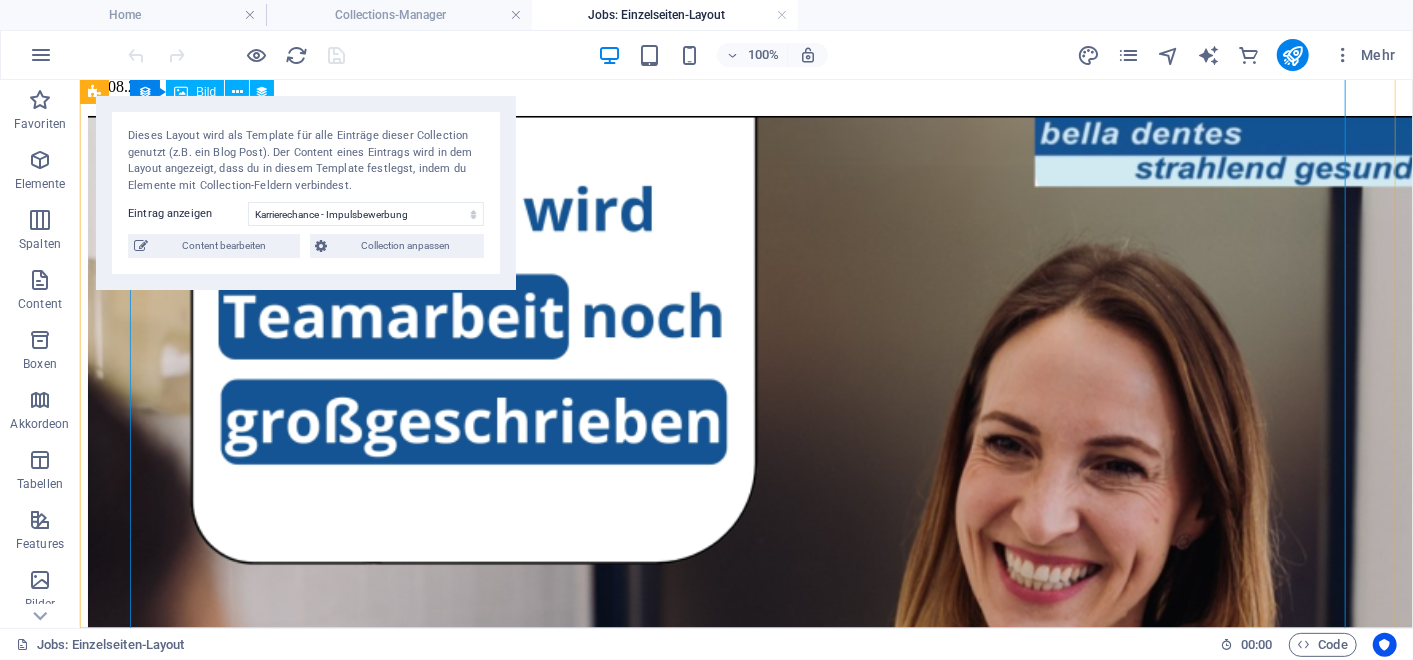 scroll, scrollTop: 340, scrollLeft: 0, axis: vertical 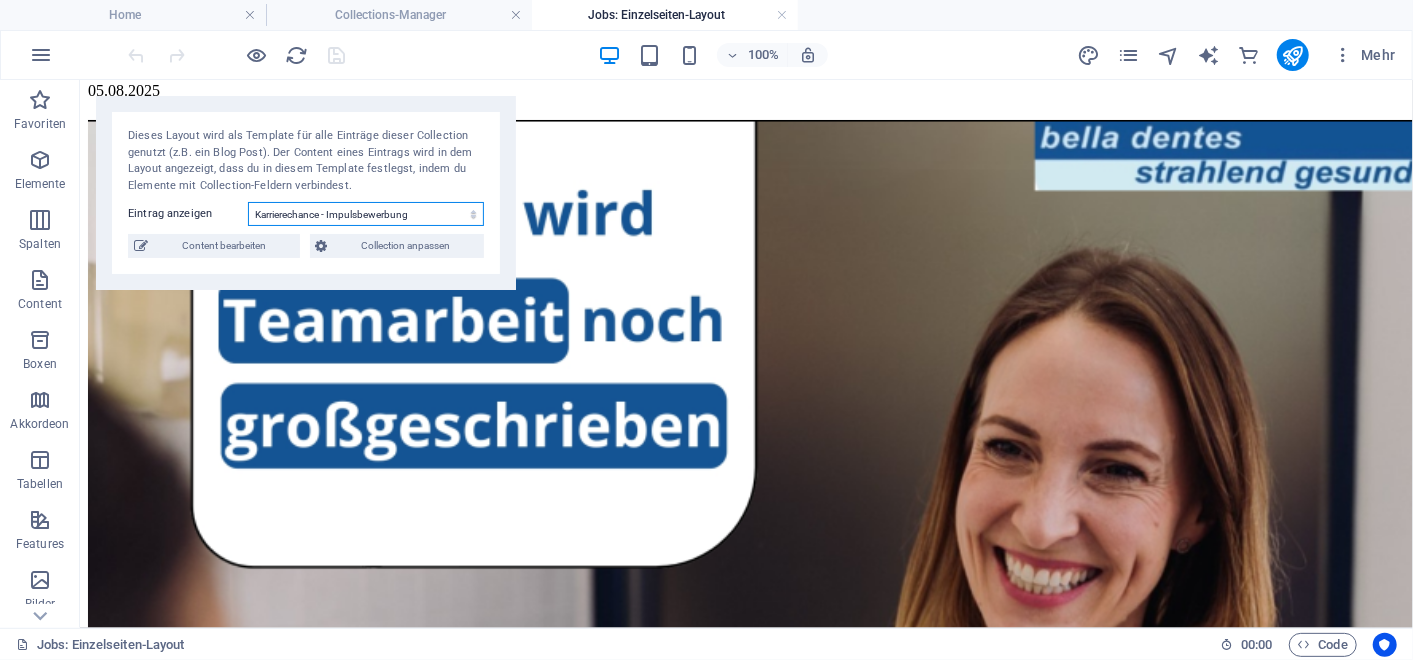 click on "Quereinsteiger aufgepasst! Karrierechance - Impulsbewerbung Zahnmedizinische Fachangestellte (m/w/d)  gesucht Auszubildende gesucht" at bounding box center (366, 214) 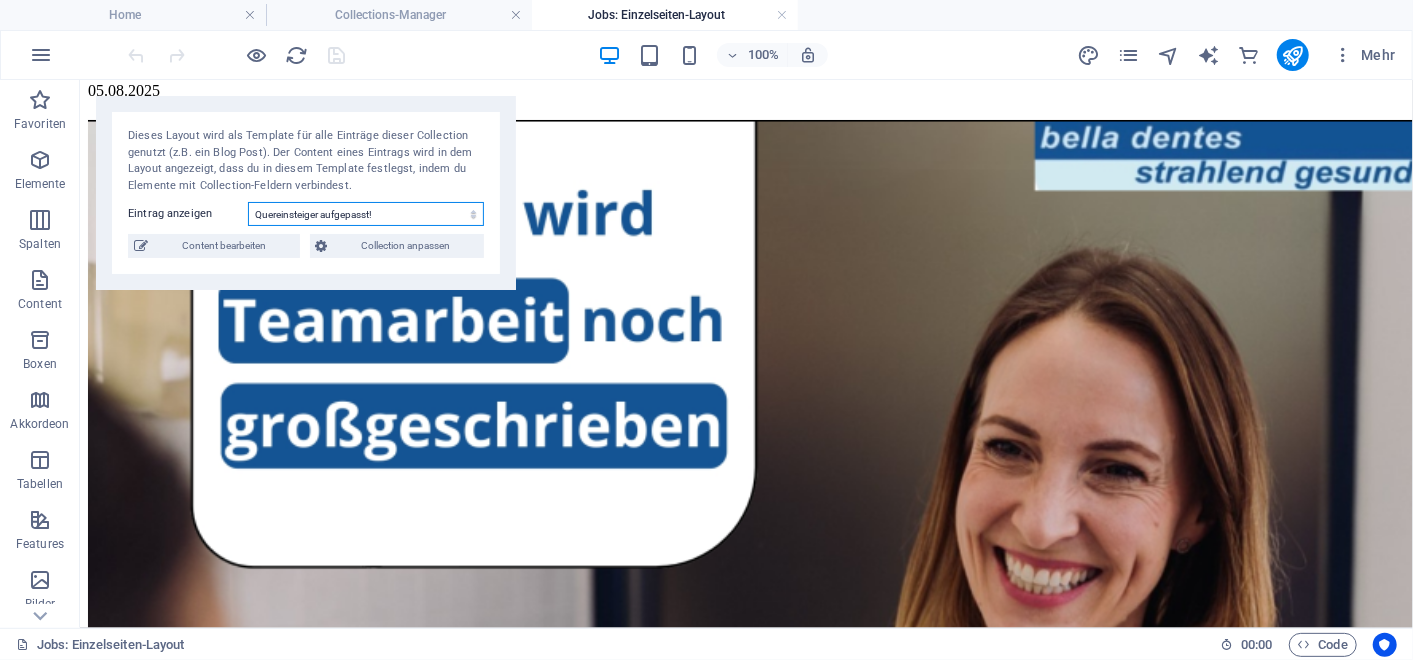 click on "Quereinsteiger aufgepasst! Karrierechance - Impulsbewerbung Zahnmedizinische Fachangestellte (m/w/d)  gesucht Auszubildende gesucht" at bounding box center [366, 214] 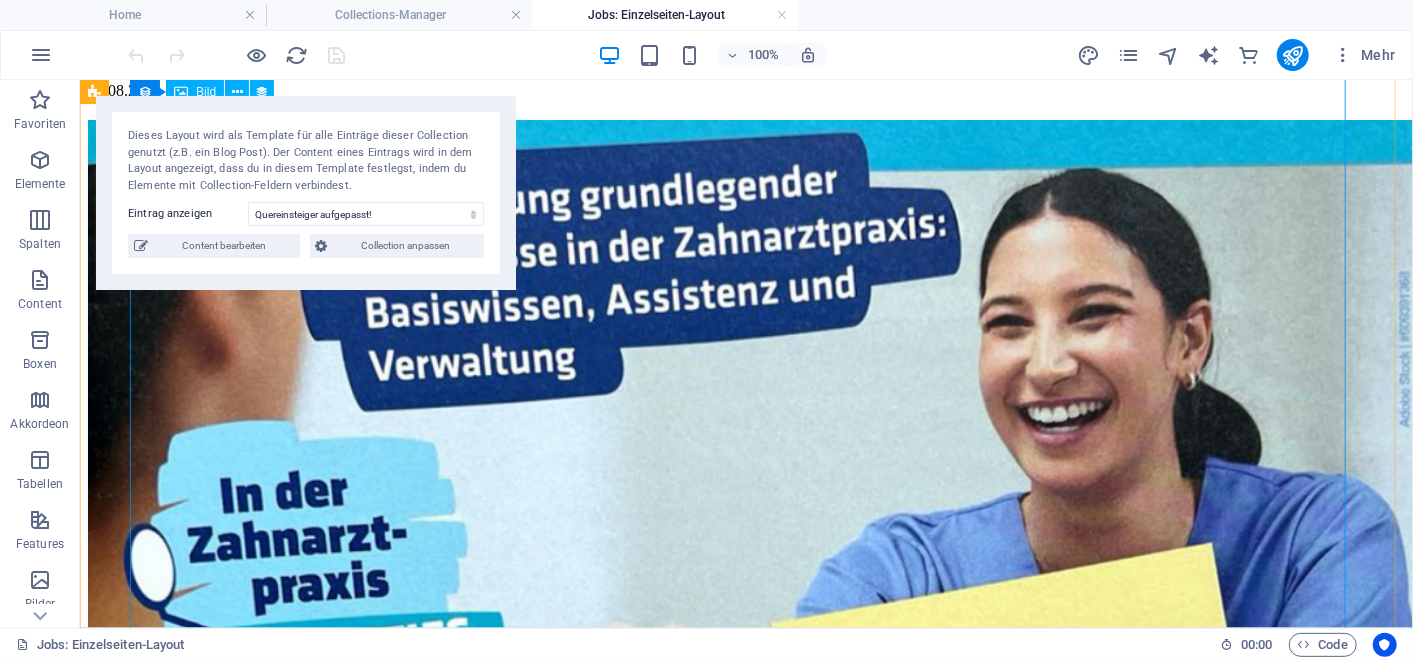 scroll, scrollTop: 739, scrollLeft: 0, axis: vertical 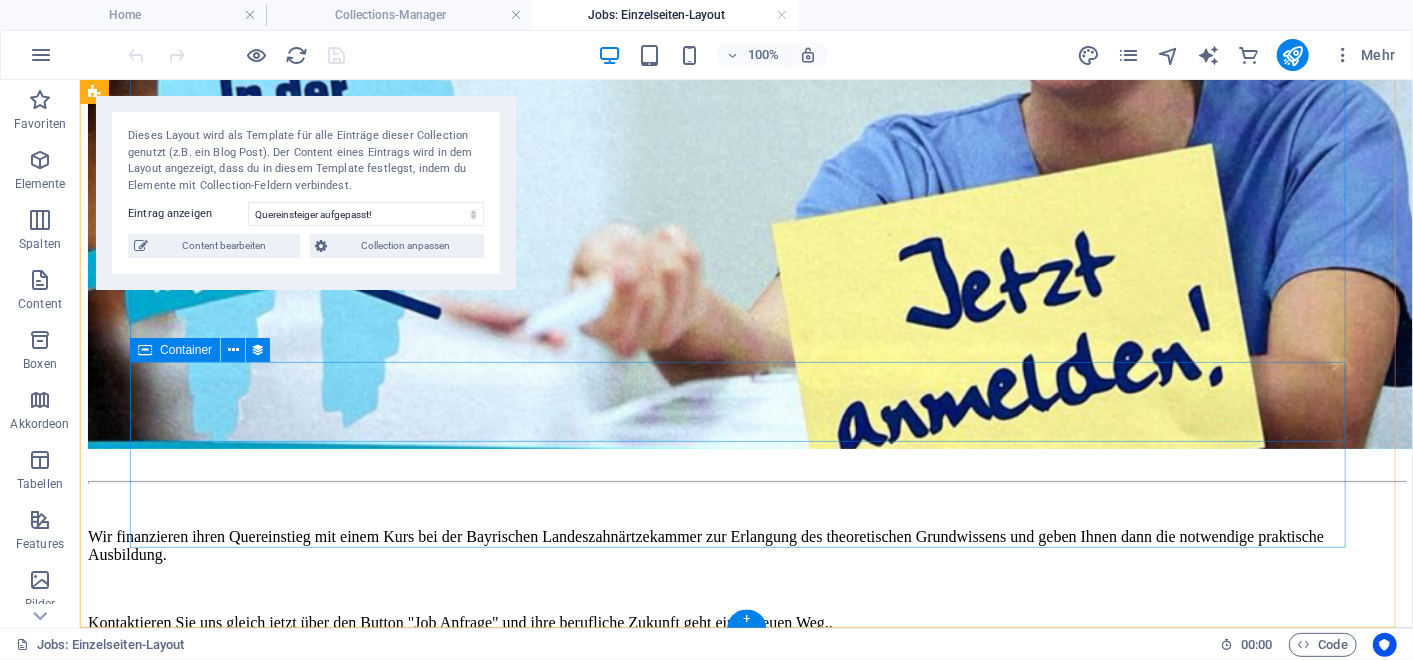 click on "Wir finanzieren ihren Quereinstieg mit einem Kurs bei der Bayrischen Landeszahnärtzekammer zur Erlangung des theoretischen Grundwissens und geben Ihnen dann die notwendige praktische Ausbildung. Kontaktieren Sie uns gleich jetzt über den Button "Job Anfrage" und ihre berufliche Zukunft geht einen neuen Weg.." at bounding box center [745, 579] 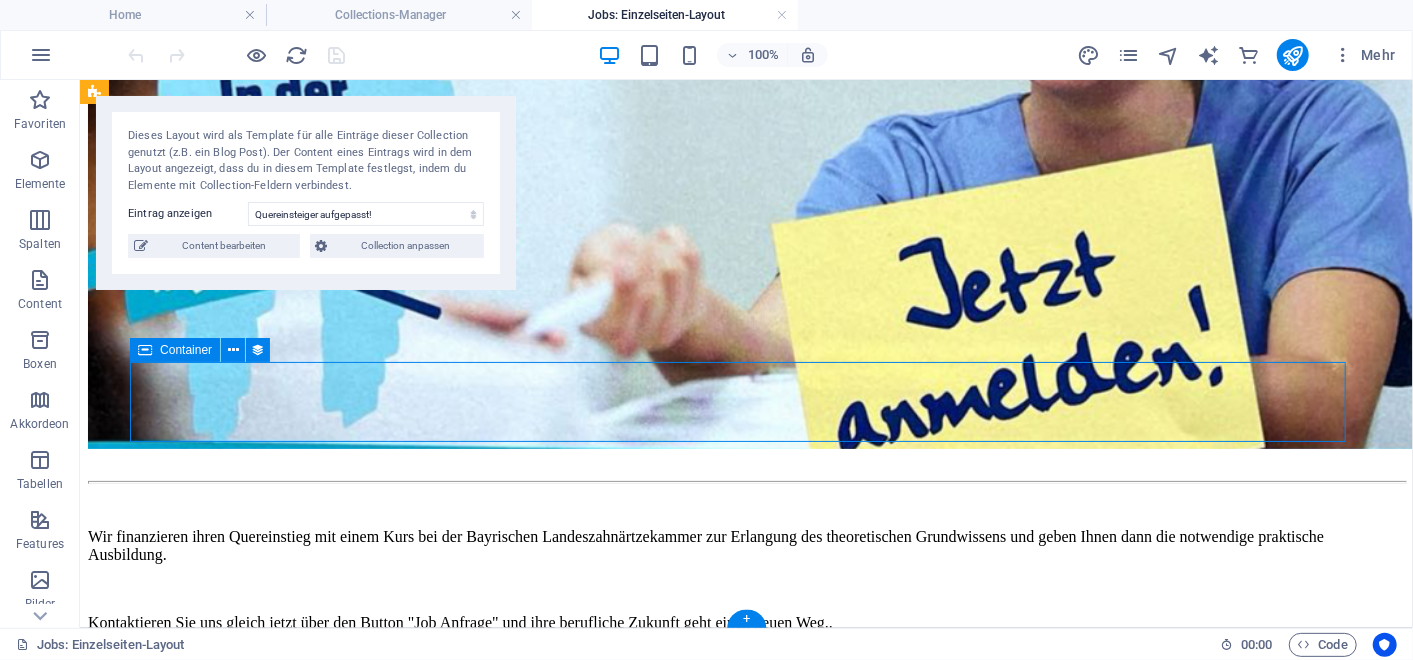 click on "Wir finanzieren ihren Quereinstieg mit einem Kurs bei der Bayrischen Landeszahnärtzekammer zur Erlangung des theoretischen Grundwissens und geben Ihnen dann die notwendige praktische Ausbildung. Kontaktieren Sie uns gleich jetzt über den Button "Job Anfrage" und ihre berufliche Zukunft geht einen neuen Weg.." at bounding box center [745, 579] 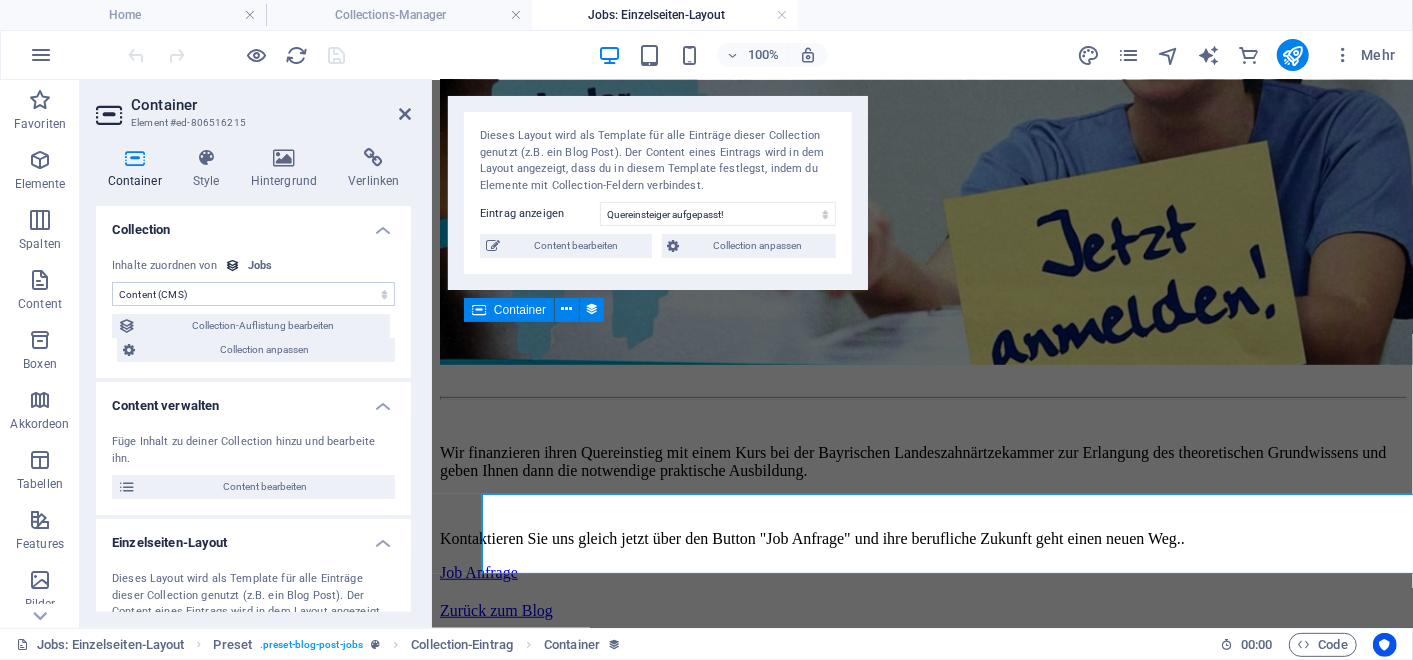 scroll, scrollTop: 607, scrollLeft: 0, axis: vertical 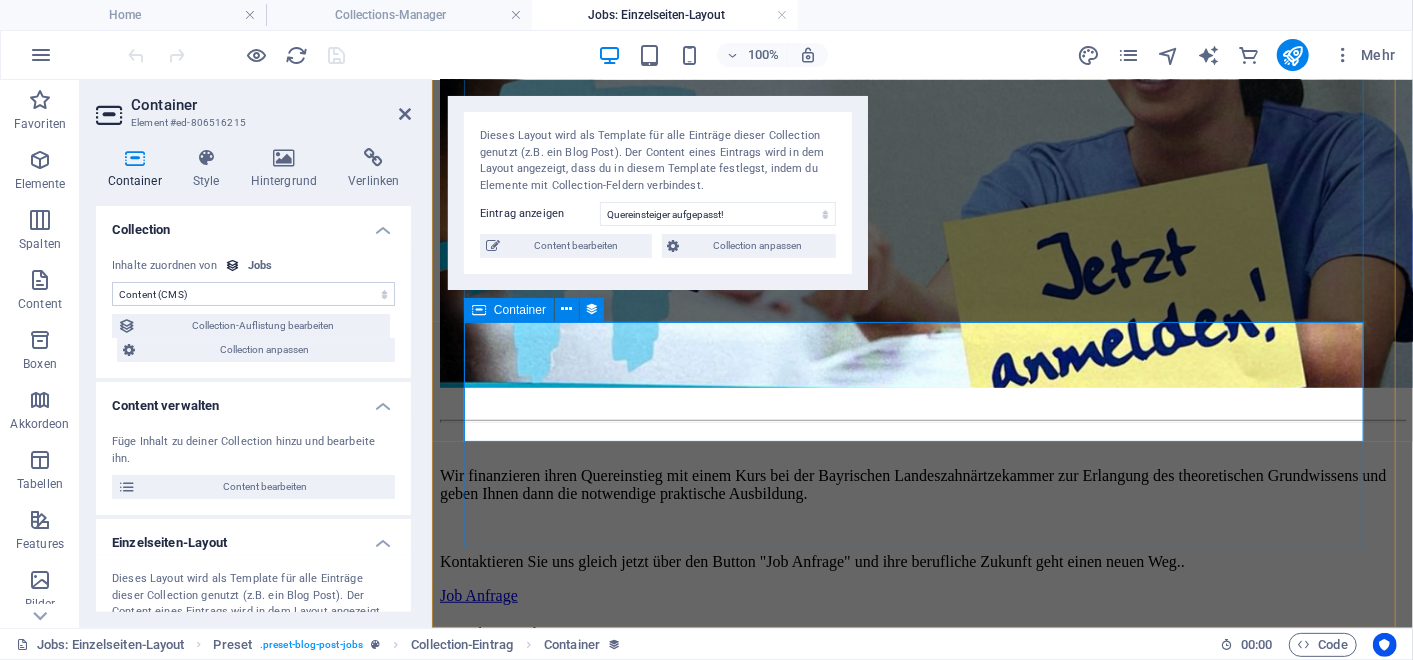 click on "Wir finanzieren ihren Quereinstieg mit einem Kurs bei der Bayrischen Landeszahnärtzekammer zur Erlangung des theoretischen Grundwissens und geben Ihnen dann die notwendige praktische Ausbildung. Kontaktieren Sie uns gleich jetzt über den Button "Job Anfrage" und ihre berufliche Zukunft geht einen neuen Weg.." at bounding box center (921, 518) 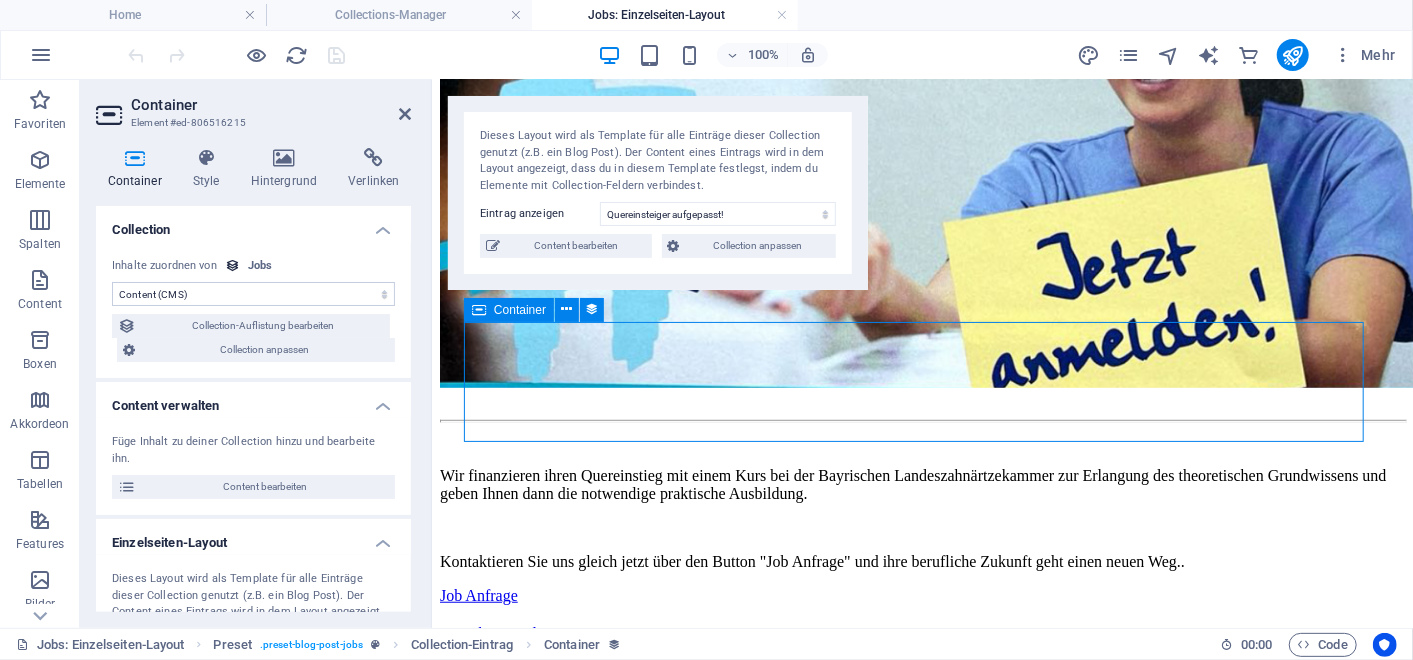 drag, startPoint x: 643, startPoint y: 435, endPoint x: 585, endPoint y: 347, distance: 105.3945 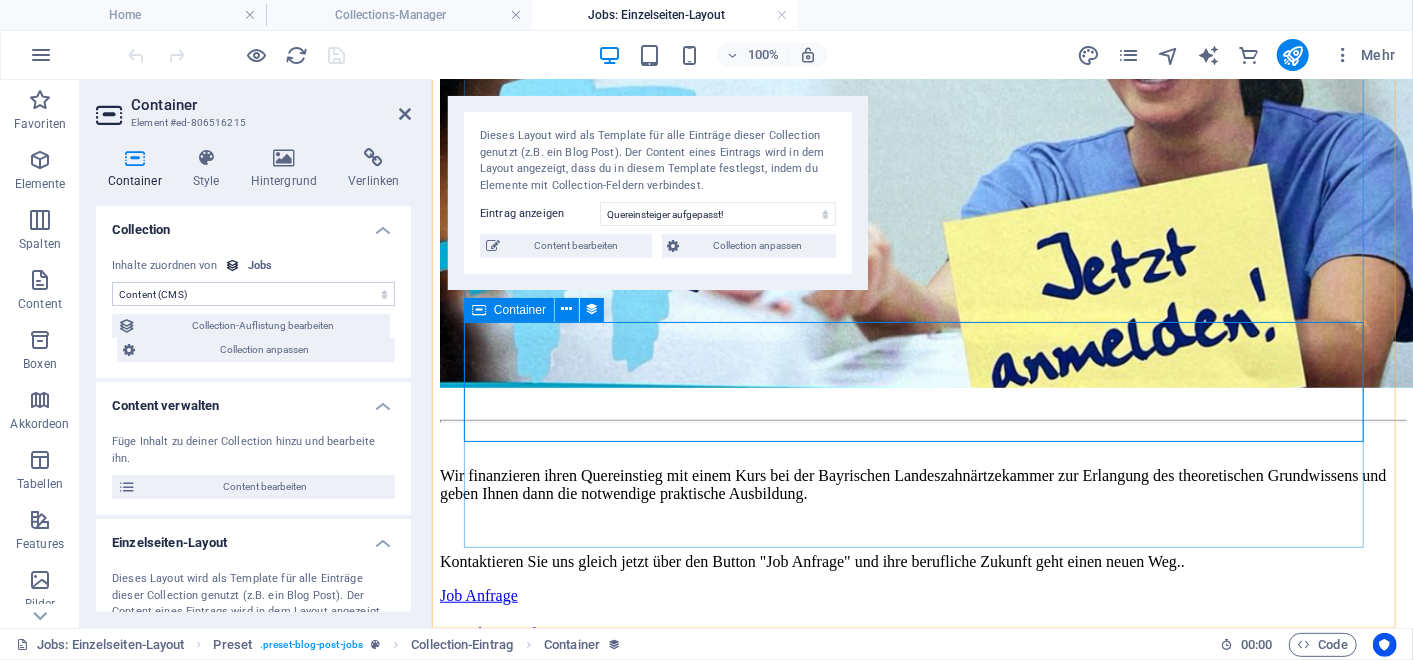 click on "Wir finanzieren ihren Quereinstieg mit einem Kurs bei der Bayrischen Landeszahnärtzekammer zur Erlangung des theoretischen Grundwissens und geben Ihnen dann die notwendige praktische Ausbildung. Kontaktieren Sie uns gleich jetzt über den Button "Job Anfrage" und ihre berufliche Zukunft geht einen neuen Weg.." at bounding box center (921, 518) 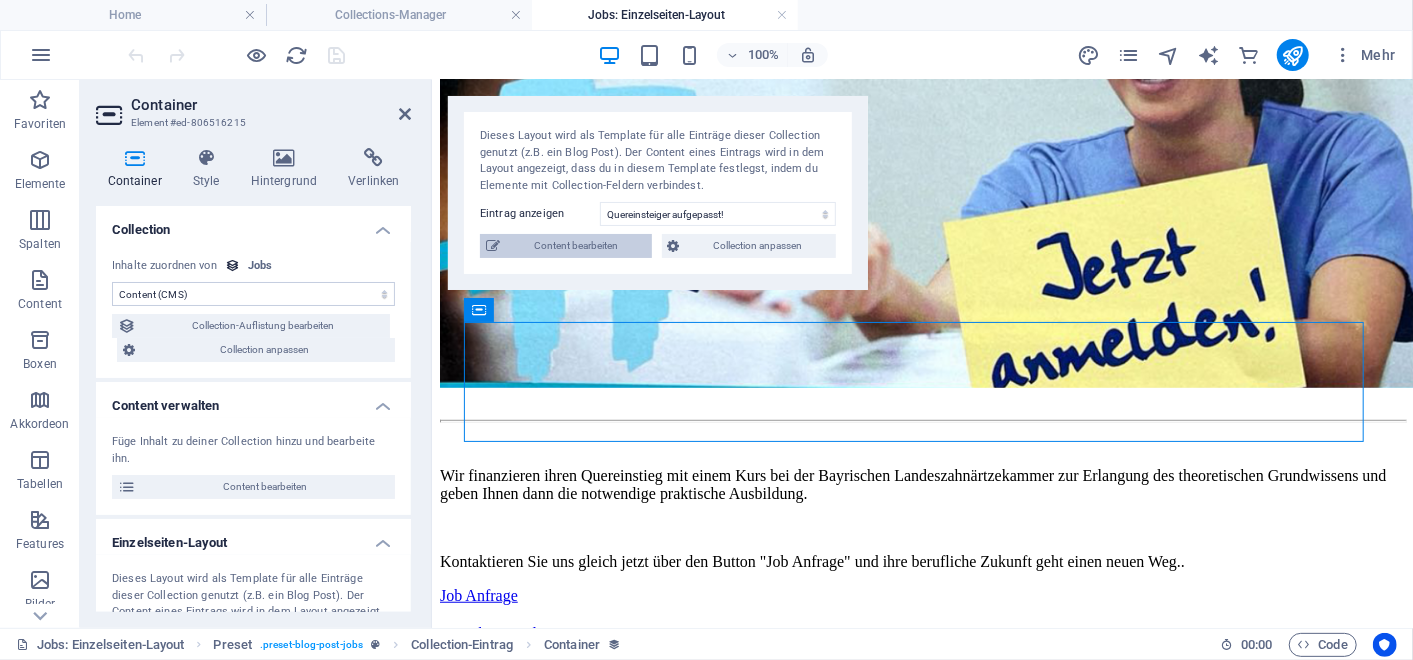 click on "Content bearbeiten" at bounding box center [576, 246] 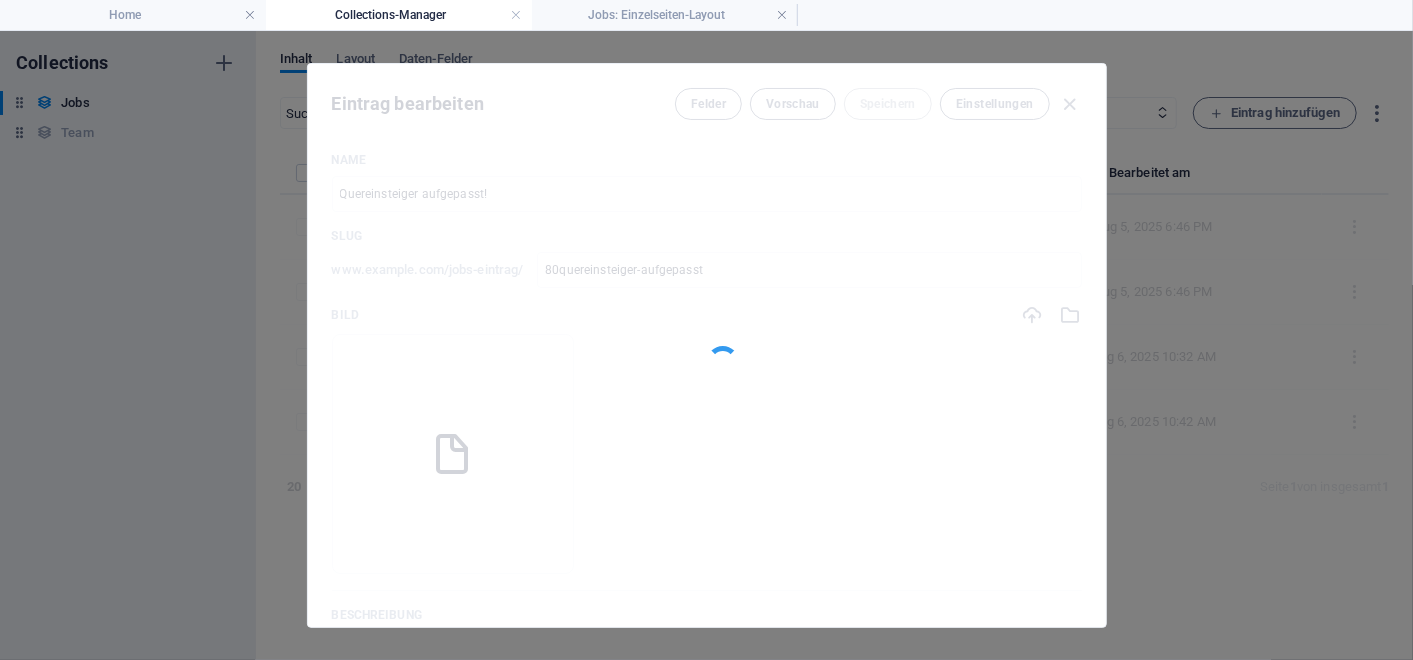 scroll, scrollTop: 0, scrollLeft: 0, axis: both 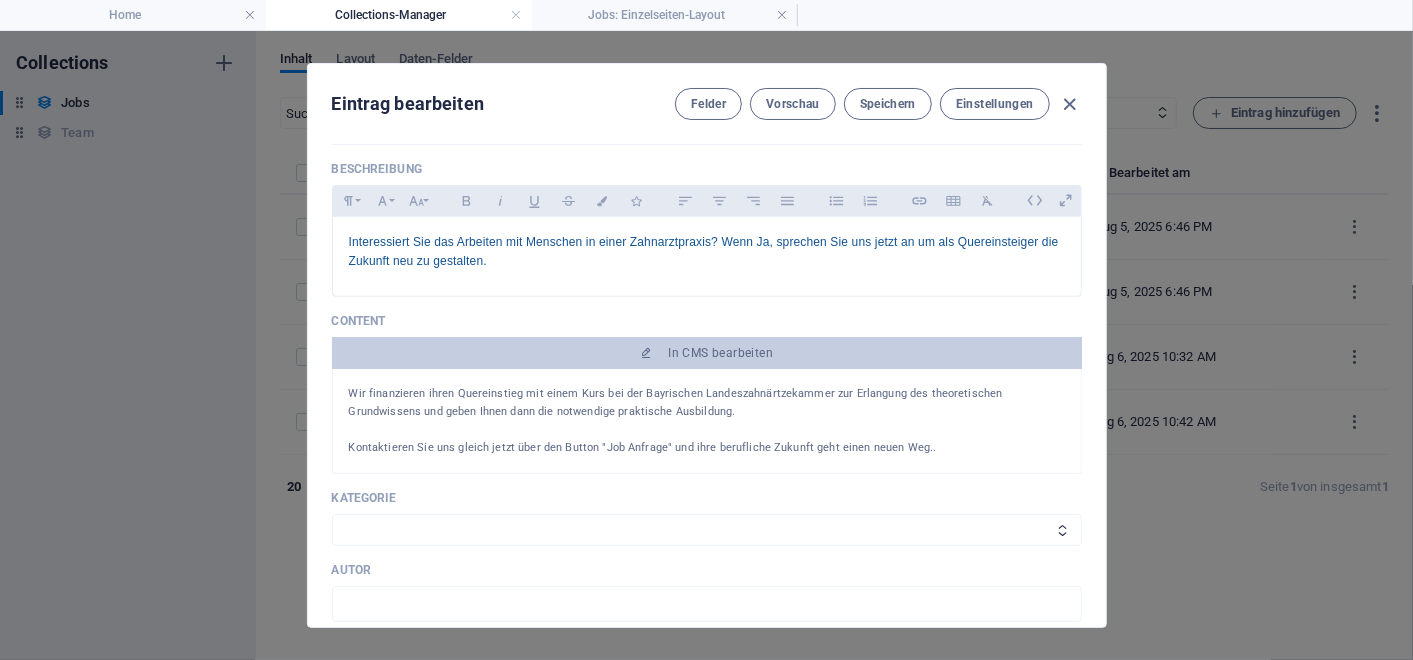 click on "Kontaktieren Sie uns gleich jetzt über den Button "Job Anfrage" und ihre berufliche Zukunft geht einen neuen Weg.." at bounding box center (643, 447) 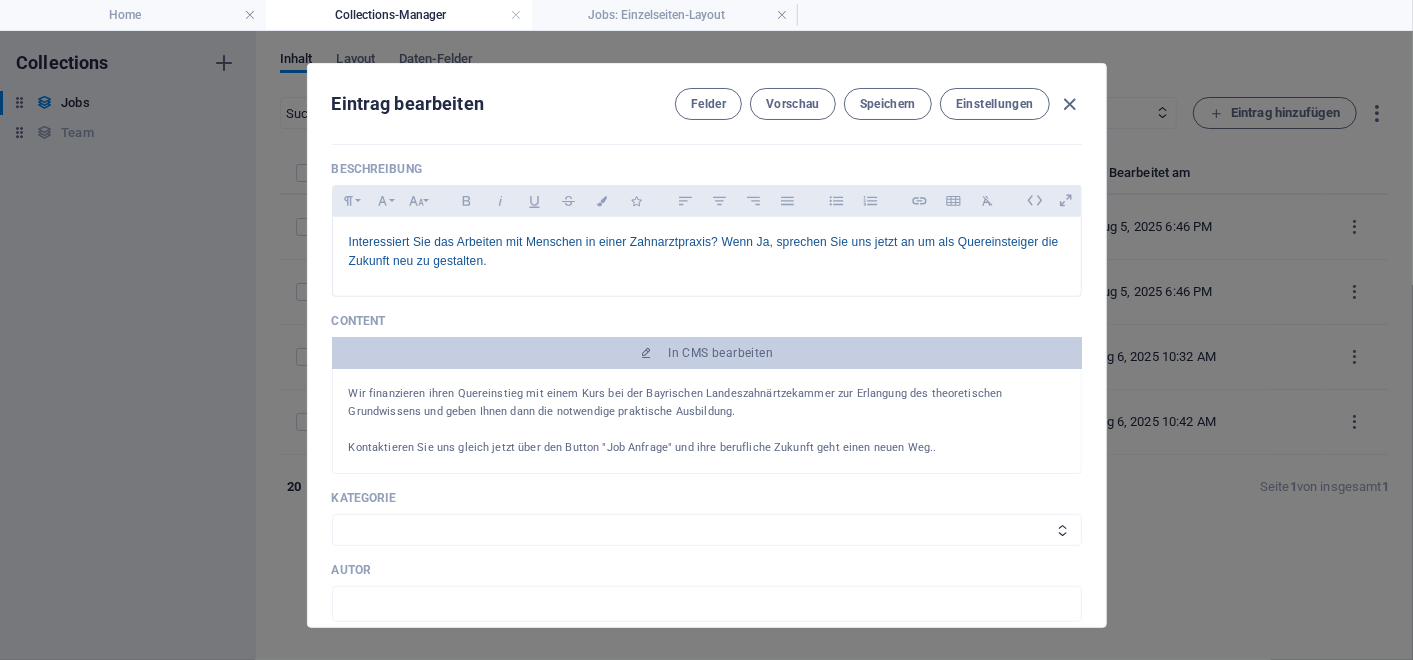 drag, startPoint x: 777, startPoint y: 443, endPoint x: 917, endPoint y: 442, distance: 140.00357 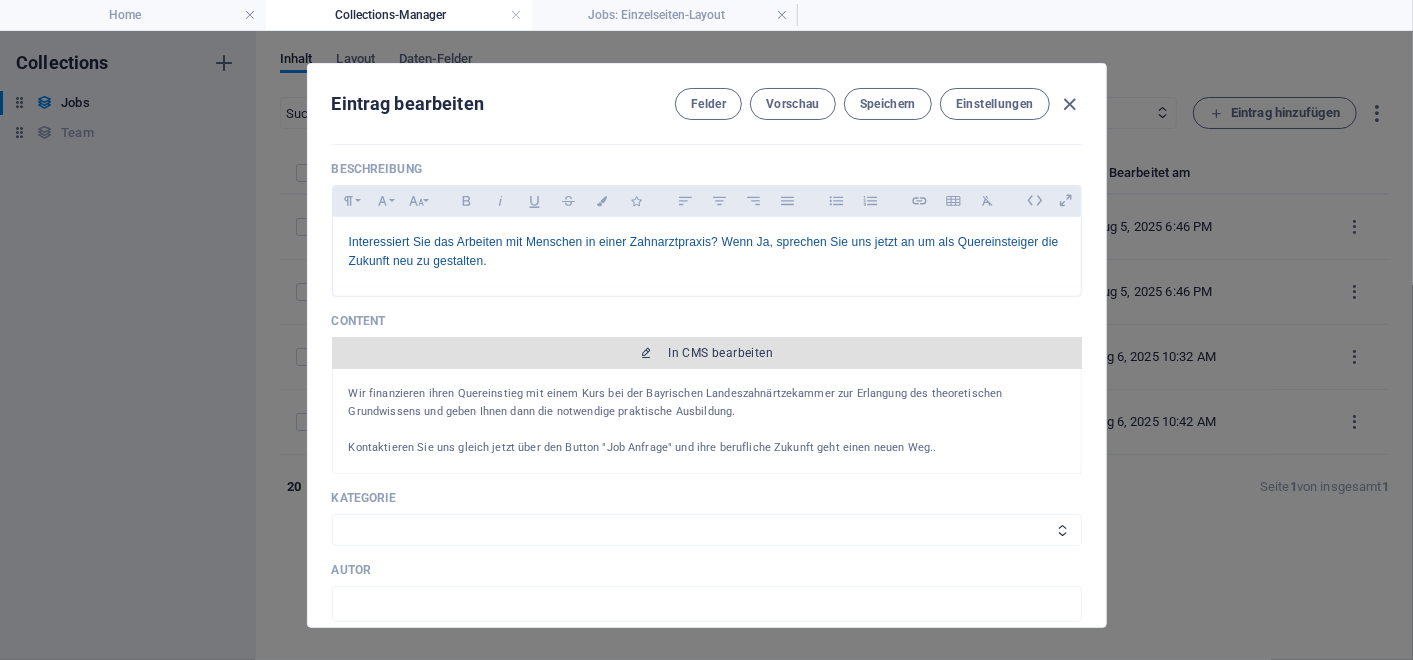 click on "In CMS bearbeiten" at bounding box center (720, 353) 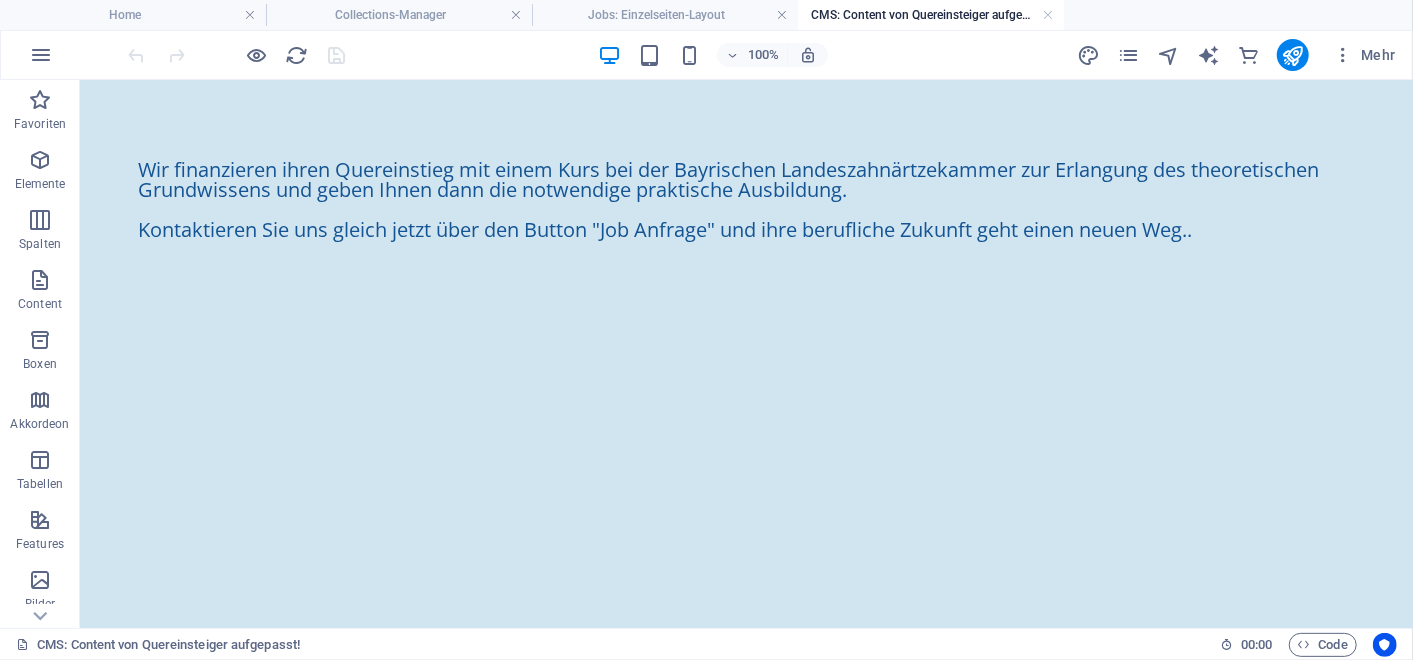 scroll, scrollTop: 0, scrollLeft: 0, axis: both 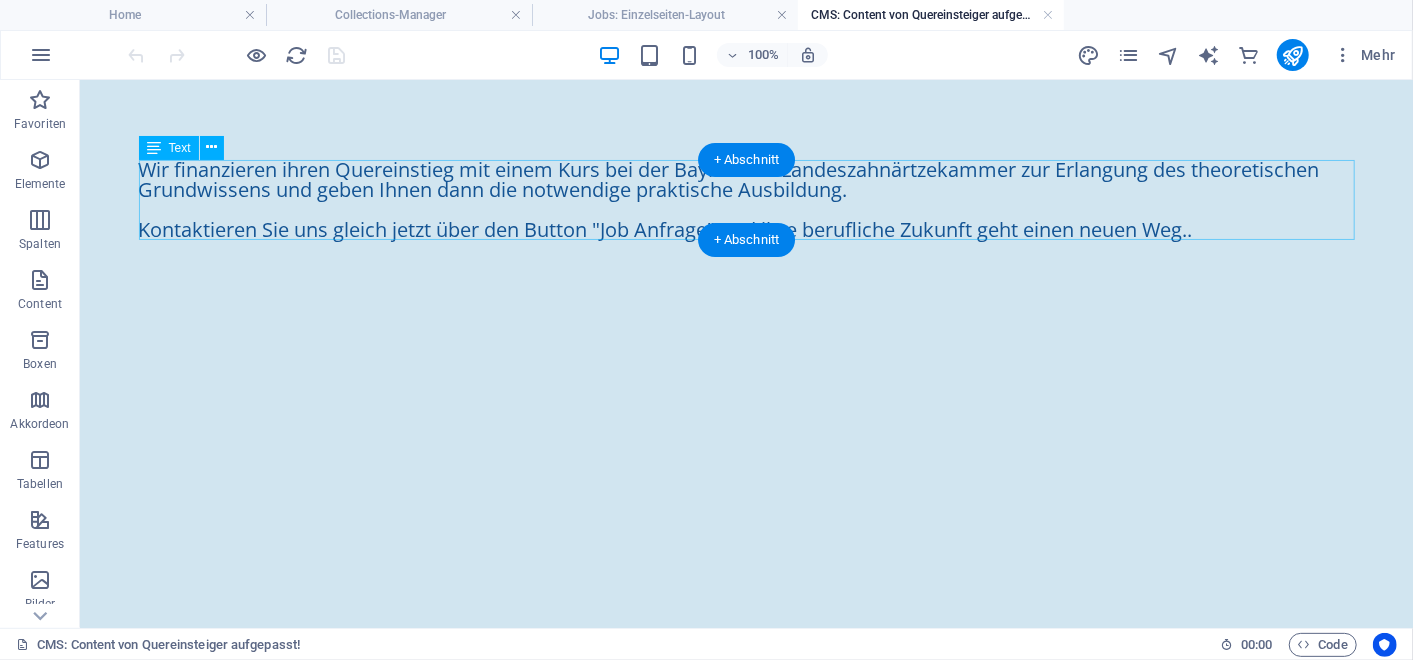 click on "Wir finanzieren ihren Quereinstieg mit einem Kurs bei der Bayrischen Landeszahnärtzekammer zur Erlangung des theoretischen Grundwissens und geben Ihnen dann die notwendige praktische Ausbildung. Kontaktieren Sie uns gleich jetzt über den Button "Job Anfrage" und ihre berufliche Zukunft geht einen neuen Weg.." at bounding box center (746, 199) 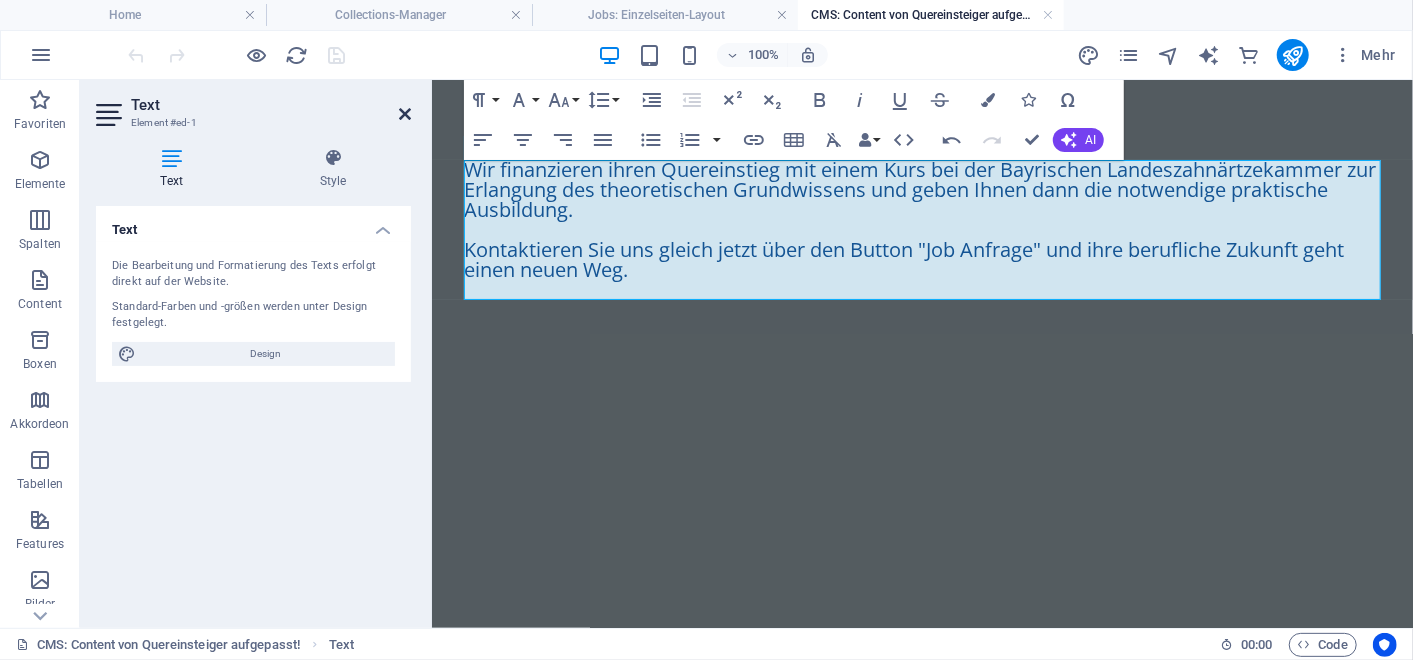 click at bounding box center [405, 114] 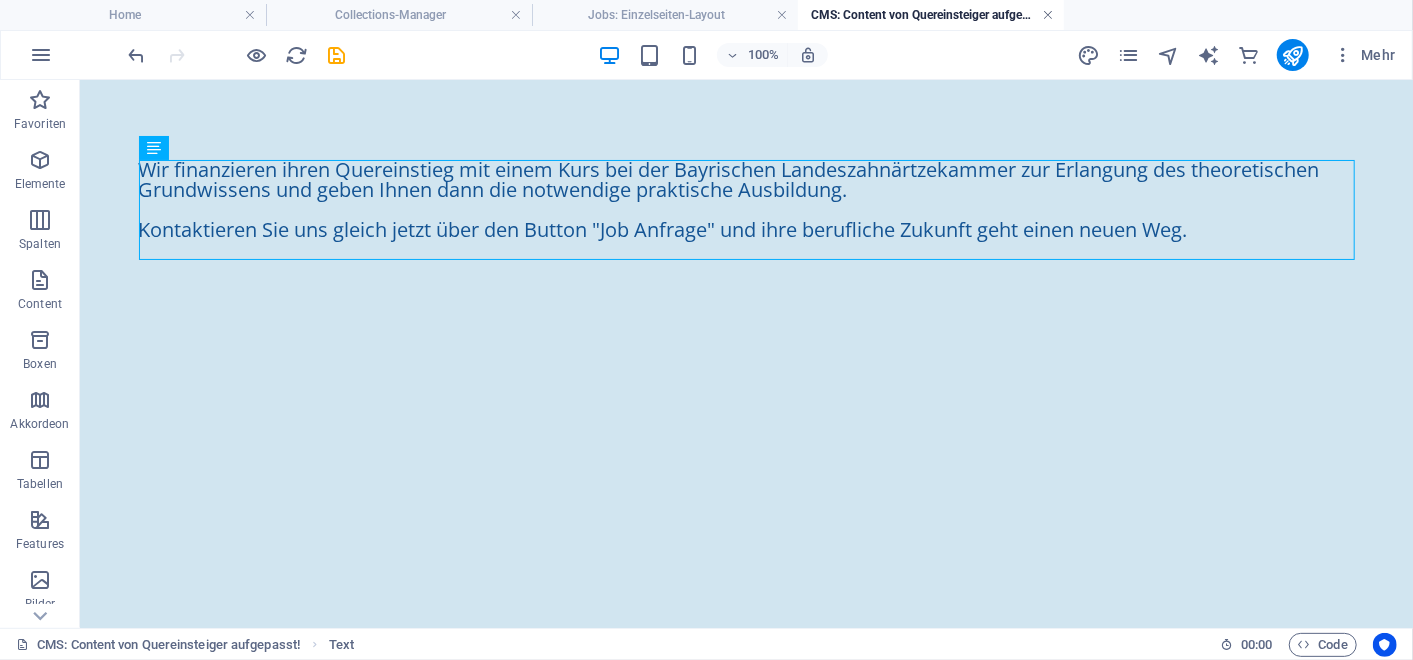 click at bounding box center [1048, 15] 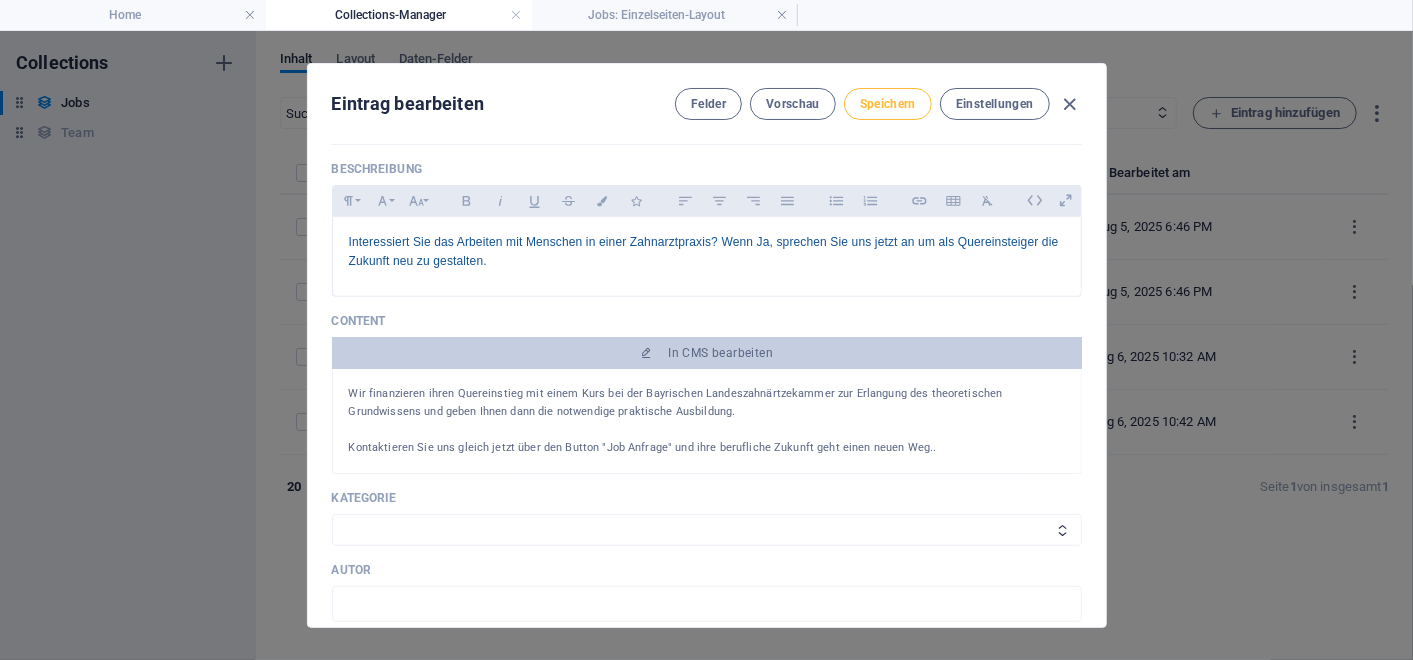 click on "Speichern" at bounding box center [888, 104] 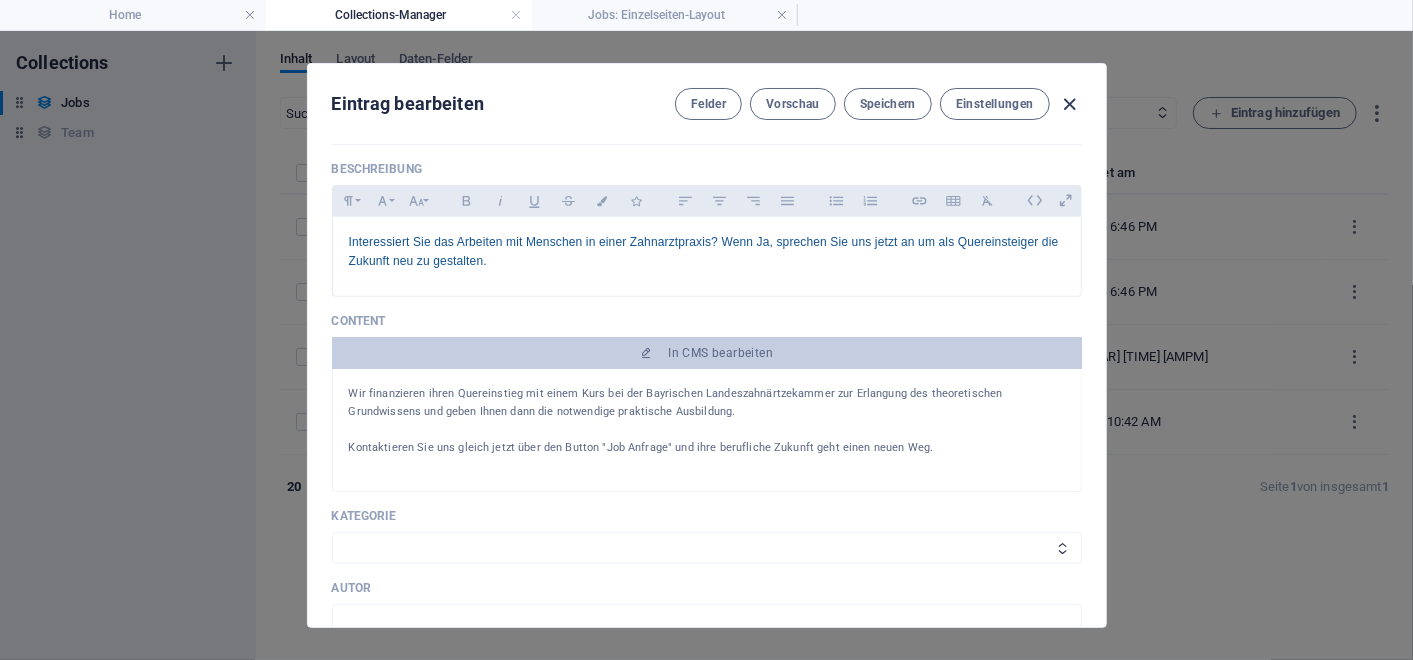 click at bounding box center (1069, 104) 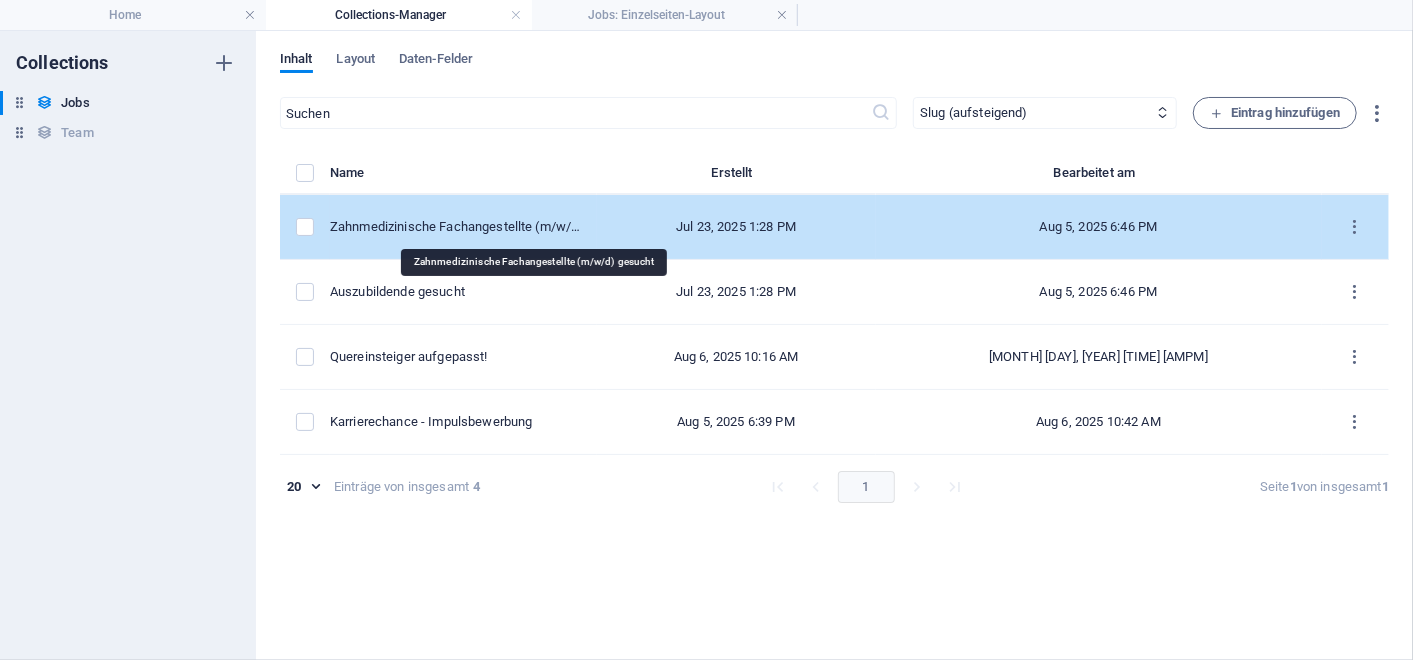 click on "Zahnmedizinische Fachangestellte (m/w/d)  gesucht" at bounding box center [455, 227] 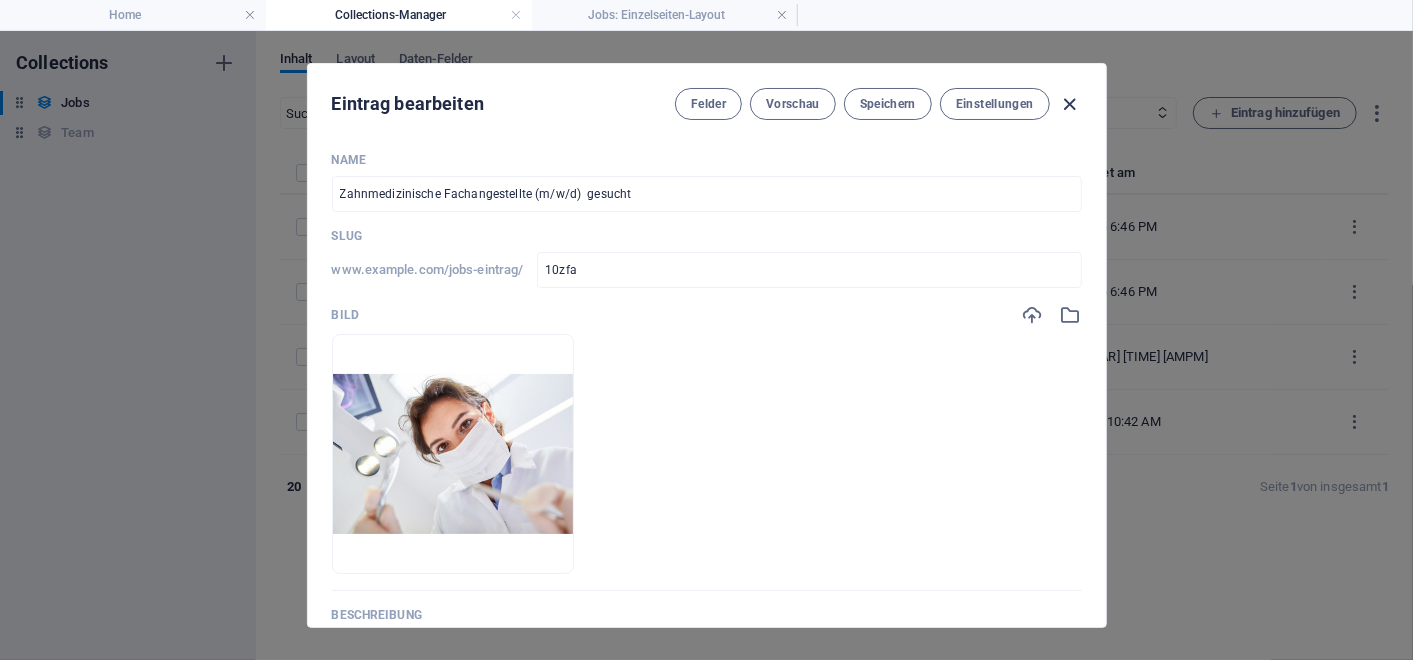 click at bounding box center [1069, 104] 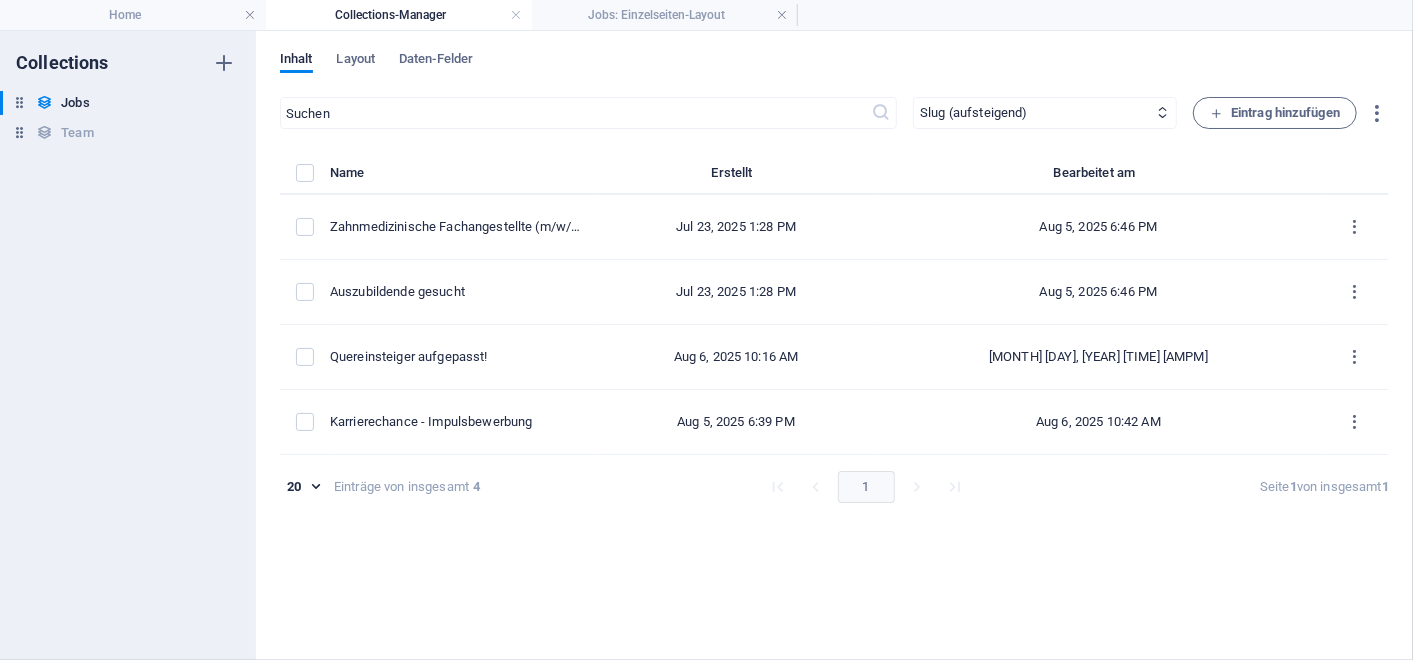 type on "2025-08-06" 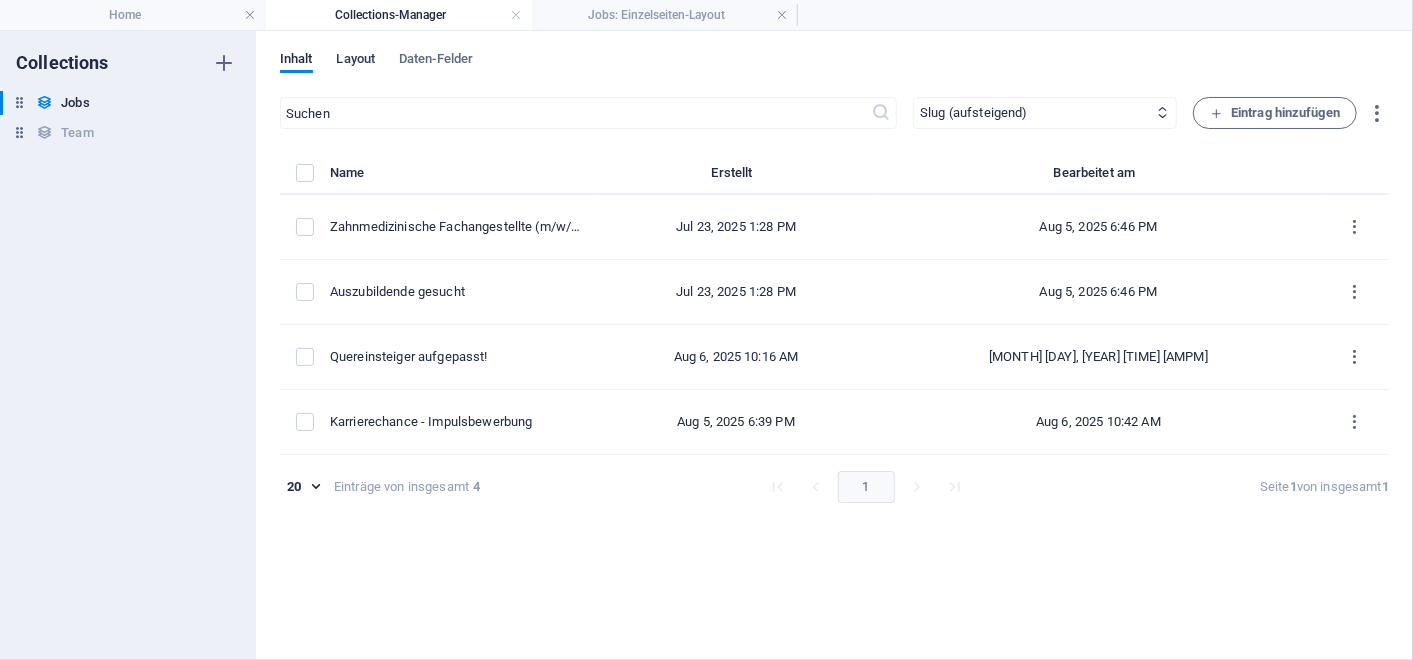 click on "Layout" at bounding box center (356, 61) 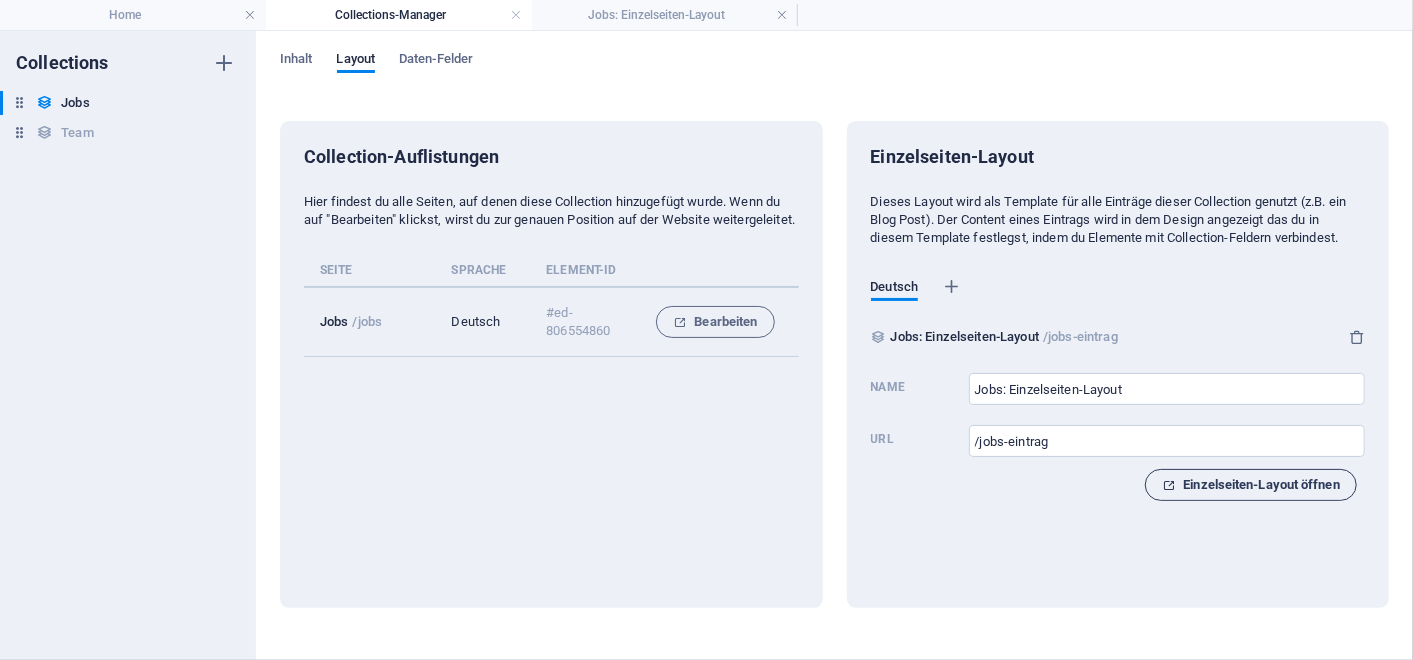 click on "Einzelseiten-Layout öffnen" at bounding box center [1251, 485] 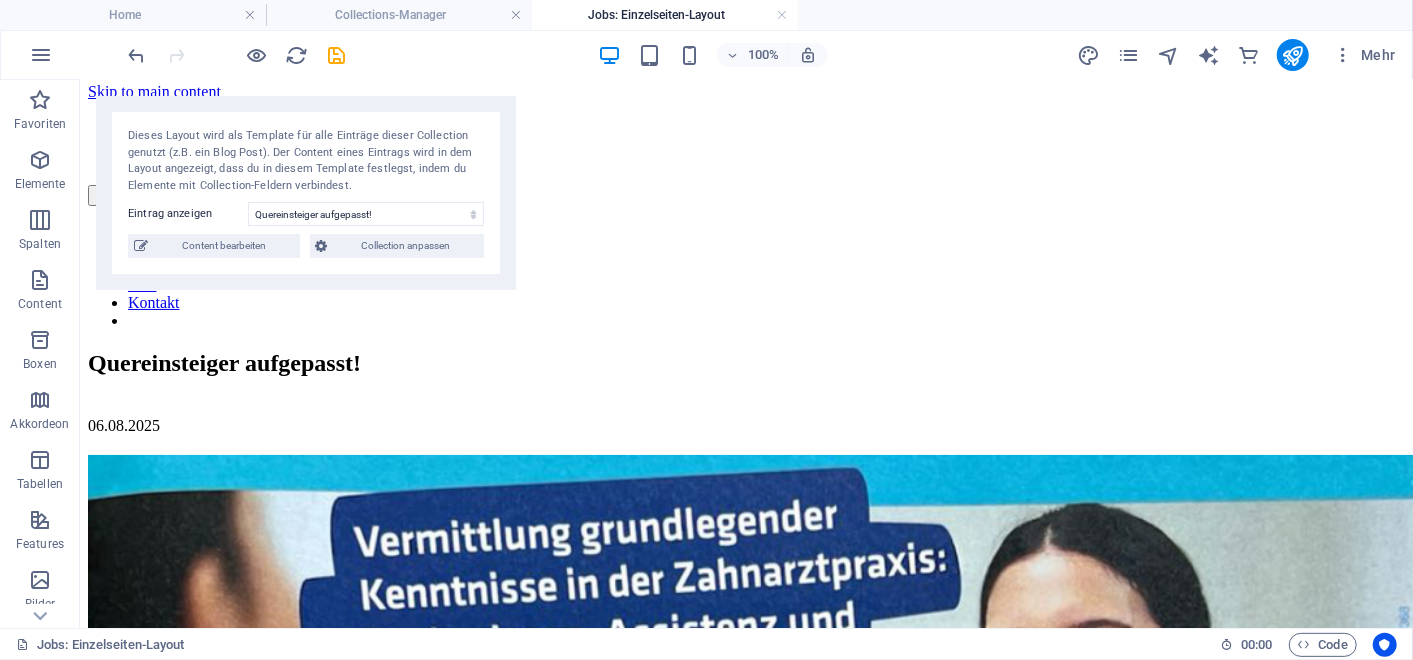 scroll, scrollTop: 0, scrollLeft: 0, axis: both 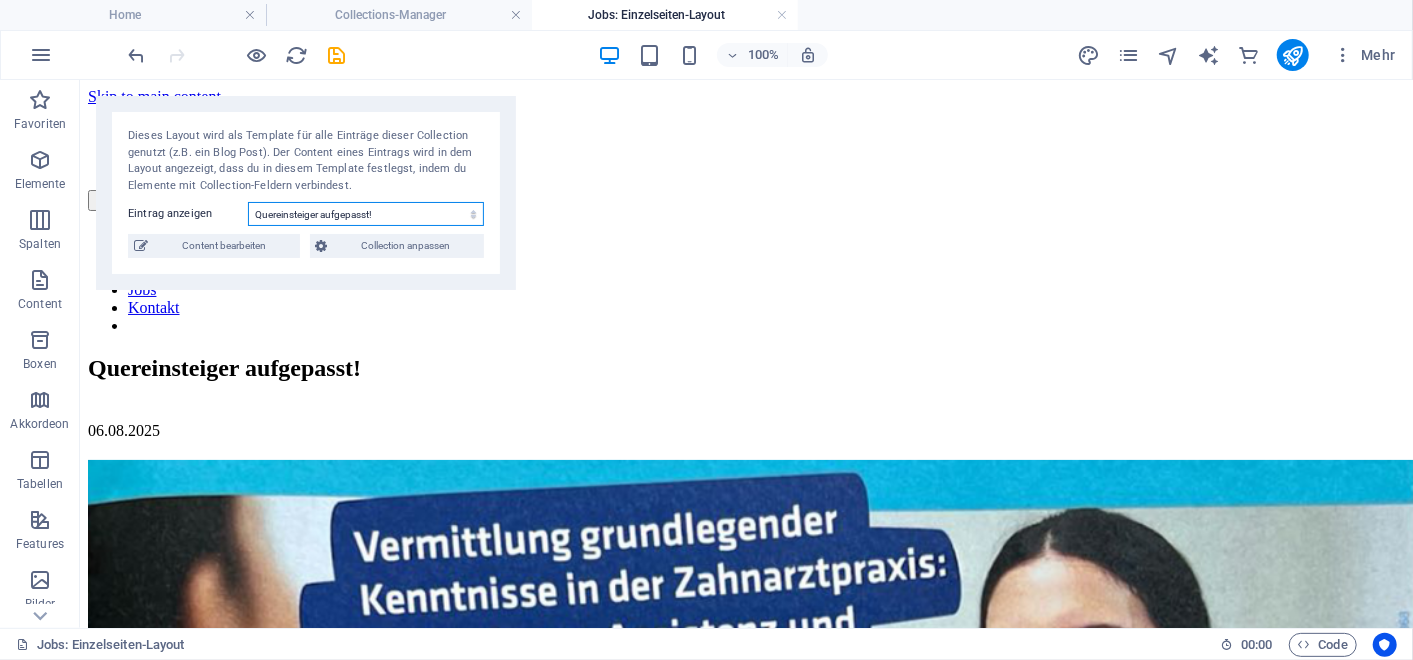 click on "Quereinsteiger aufgepasst! Karrierechance - Impulsbewerbung Zahnmedizinische Fachangestellte (m/w/d)  gesucht Auszubildende gesucht" at bounding box center [366, 214] 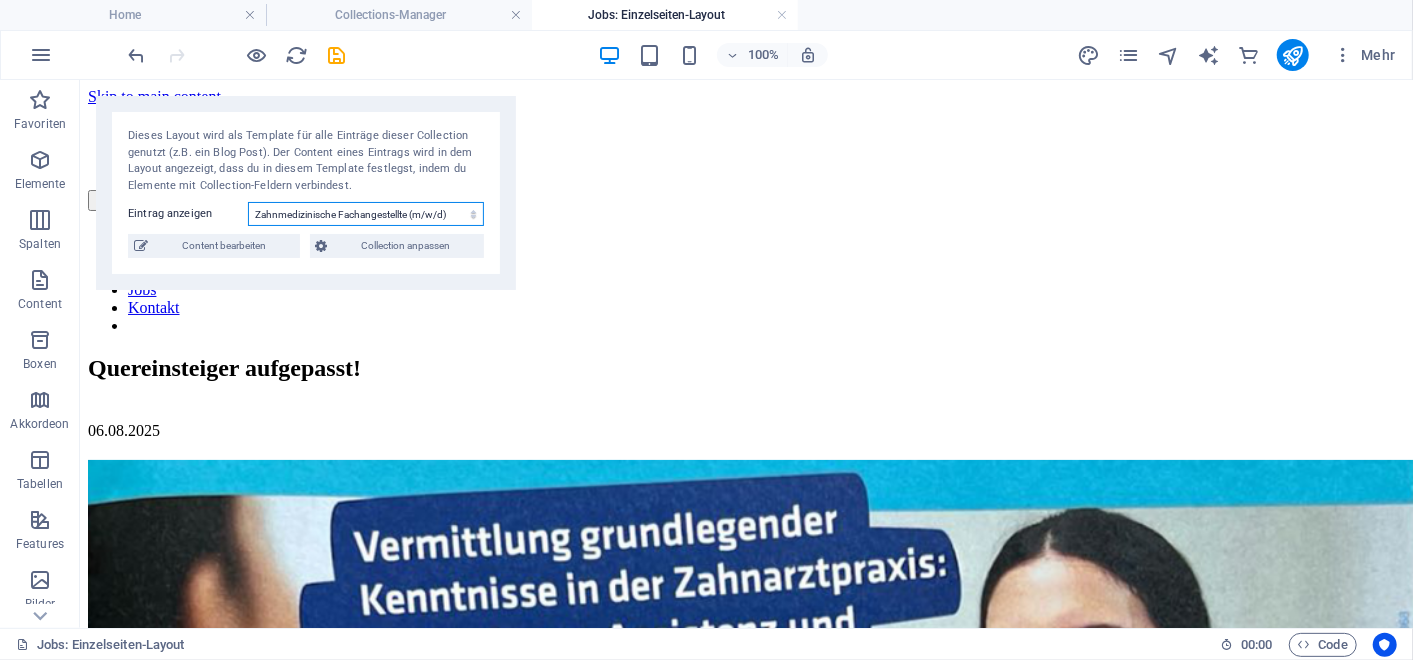 click on "Quereinsteiger aufgepasst! Karrierechance - Impulsbewerbung Zahnmedizinische Fachangestellte (m/w/d)  gesucht Auszubildende gesucht" at bounding box center [366, 214] 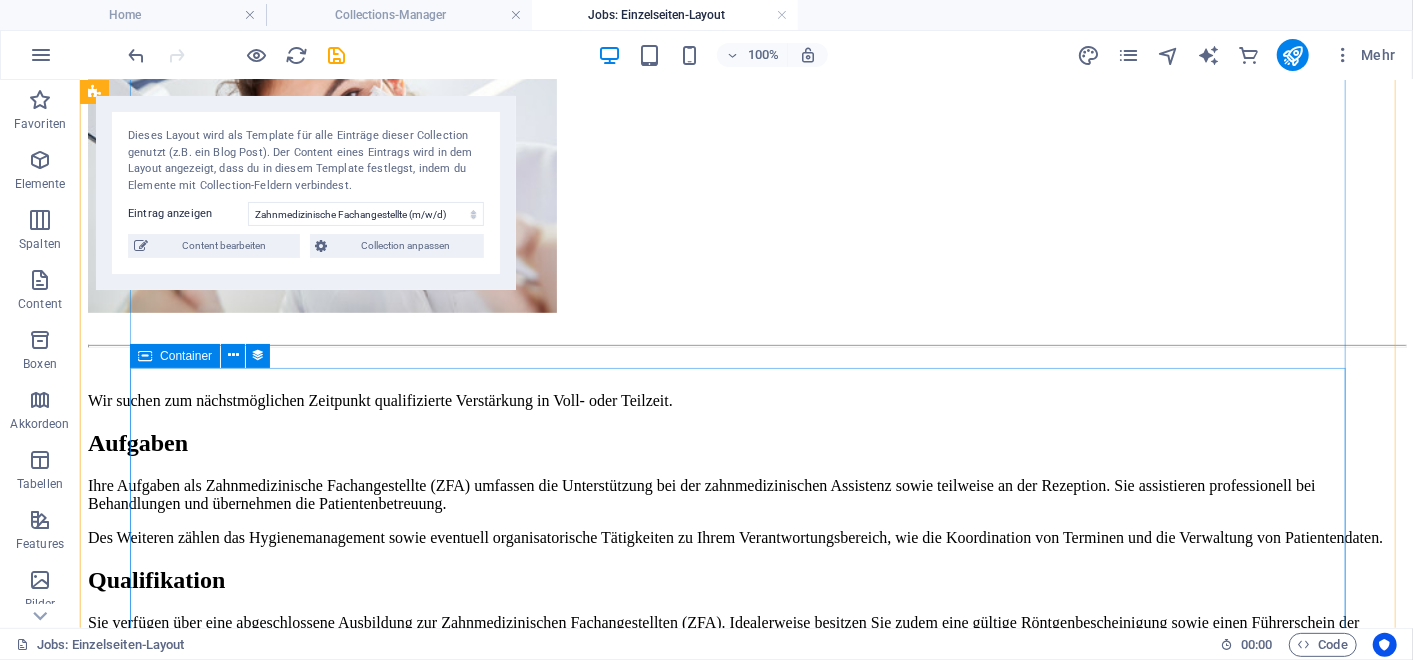 scroll, scrollTop: 454, scrollLeft: 0, axis: vertical 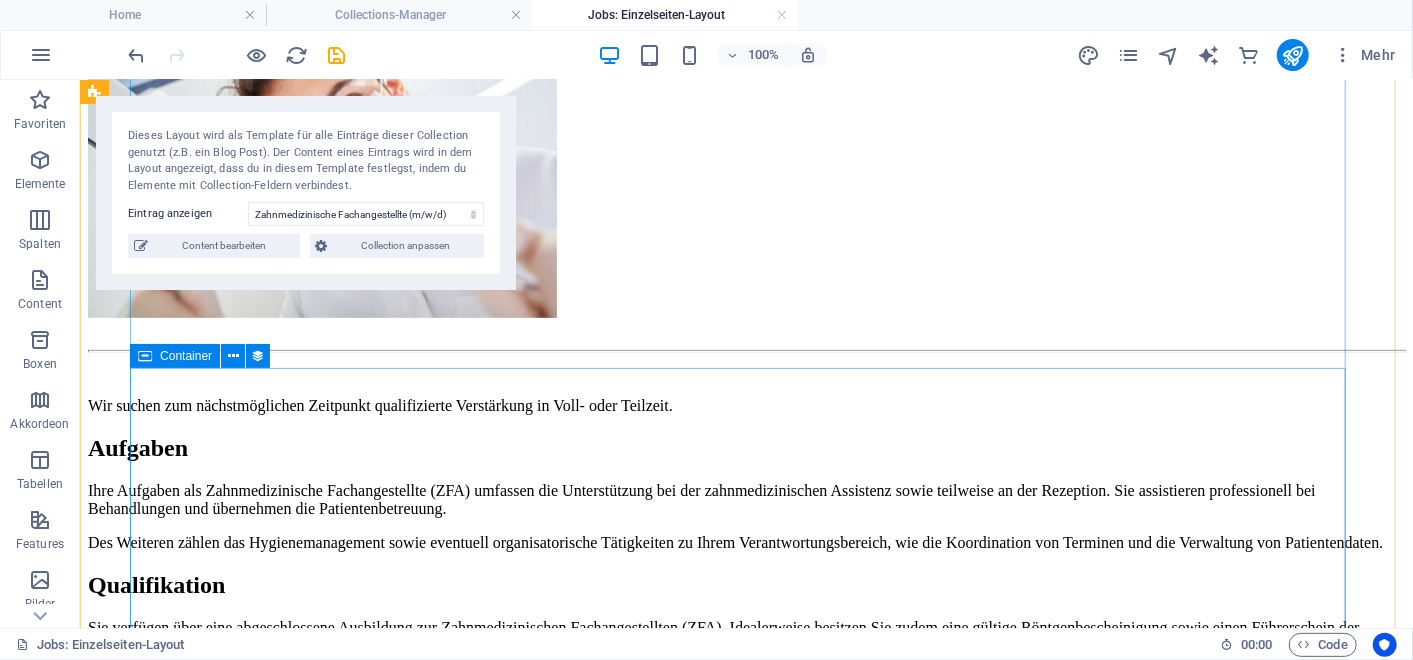 click on "Wir suchen zum nächstmöglichen Zeitpunkt qualifizierte Verstärkung in Voll- oder Teilzeit. Aufgaben Ihre Aufgaben als Zahnmedizinische Fachangestellte (ZFA) umfassen die Unterstützung bei der zahnmedizinischen Assistenz sowie teilweise an der Rezeption. Sie assistieren professionell bei Behandlungen und übernehmen die Patientenbetreuung. Des Weiteren zählen das Hygienemanagement sowie eventuell organisatorische Tätigkeiten zu Ihrem Verantwortungsbereich, wie die Koordination von Terminen und die Verwaltung von Patientendaten. Qualifikation Sie verfügen über eine abgeschlossene Ausbildung zur Zahnmedizinischen Fachangestellten (ZFA). Idealerweise besitzen Sie zudem eine gültige Röntgenbescheinigung sowie einen Führerschein der Klasse B. Benefits Werden Sie Teil unseres freundlichen Teams und gestalten Sie innovative Zahnmedizin mit modernster Technologie in einer unterstützenden Umgebung. Bewerben Sie sich jetzt als ZFA (m/w/d) in Pfaffenhofen. Wir freuen uns auf Sie!   Maja von der Wense (email" at bounding box center (745, 670) 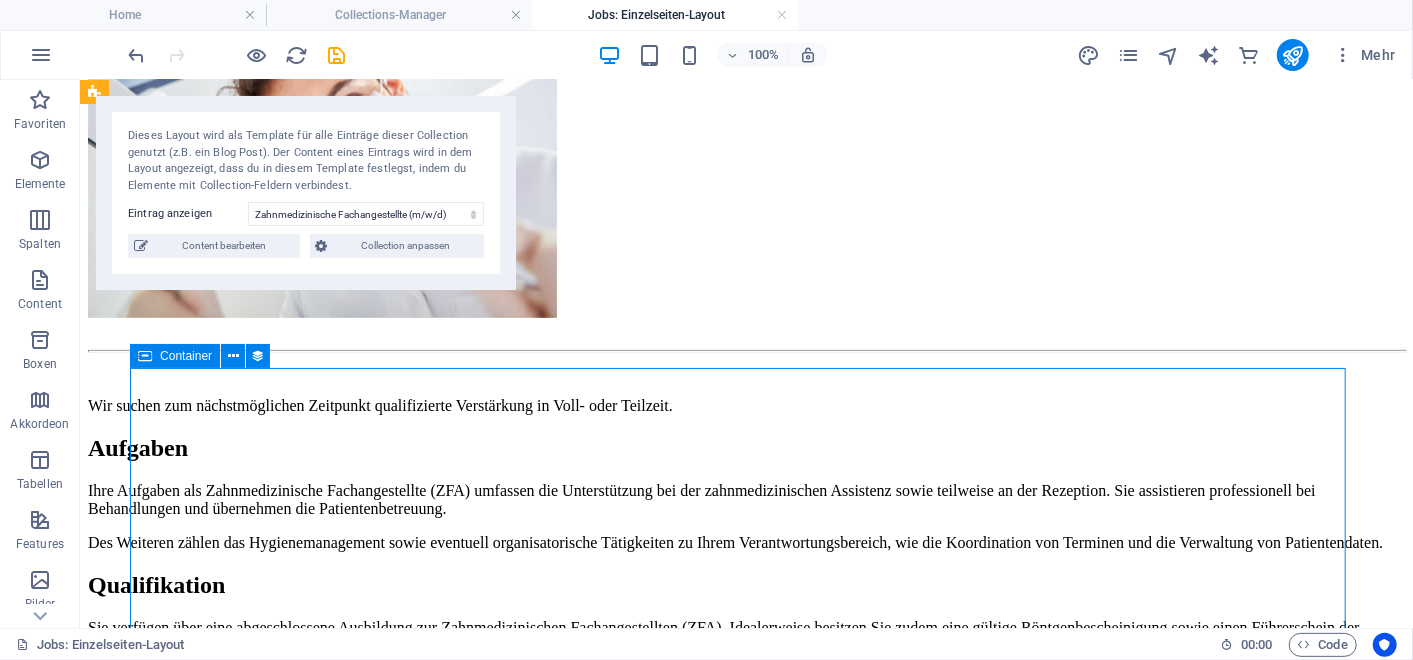 click on "Wir suchen zum nächstmöglichen Zeitpunkt qualifizierte Verstärkung in Voll- oder Teilzeit. Aufgaben Ihre Aufgaben als Zahnmedizinische Fachangestellte (ZFA) umfassen die Unterstützung bei der zahnmedizinischen Assistenz sowie teilweise an der Rezeption. Sie assistieren professionell bei Behandlungen und übernehmen die Patientenbetreuung. Des Weiteren zählen das Hygienemanagement sowie eventuell organisatorische Tätigkeiten zu Ihrem Verantwortungsbereich, wie die Koordination von Terminen und die Verwaltung von Patientendaten. Qualifikation Sie verfügen über eine abgeschlossene Ausbildung zur Zahnmedizinischen Fachangestellten (ZFA). Idealerweise besitzen Sie zudem eine gültige Röntgenbescheinigung sowie einen Führerschein der Klasse B. Benefits Werden Sie Teil unseres freundlichen Teams und gestalten Sie innovative Zahnmedizin mit modernster Technologie in einer unterstützenden Umgebung. Bewerben Sie sich jetzt als ZFA (m/w/d) in Pfaffenhofen. Wir freuen uns auf Sie!   Maja von der Wense (email" at bounding box center [745, 670] 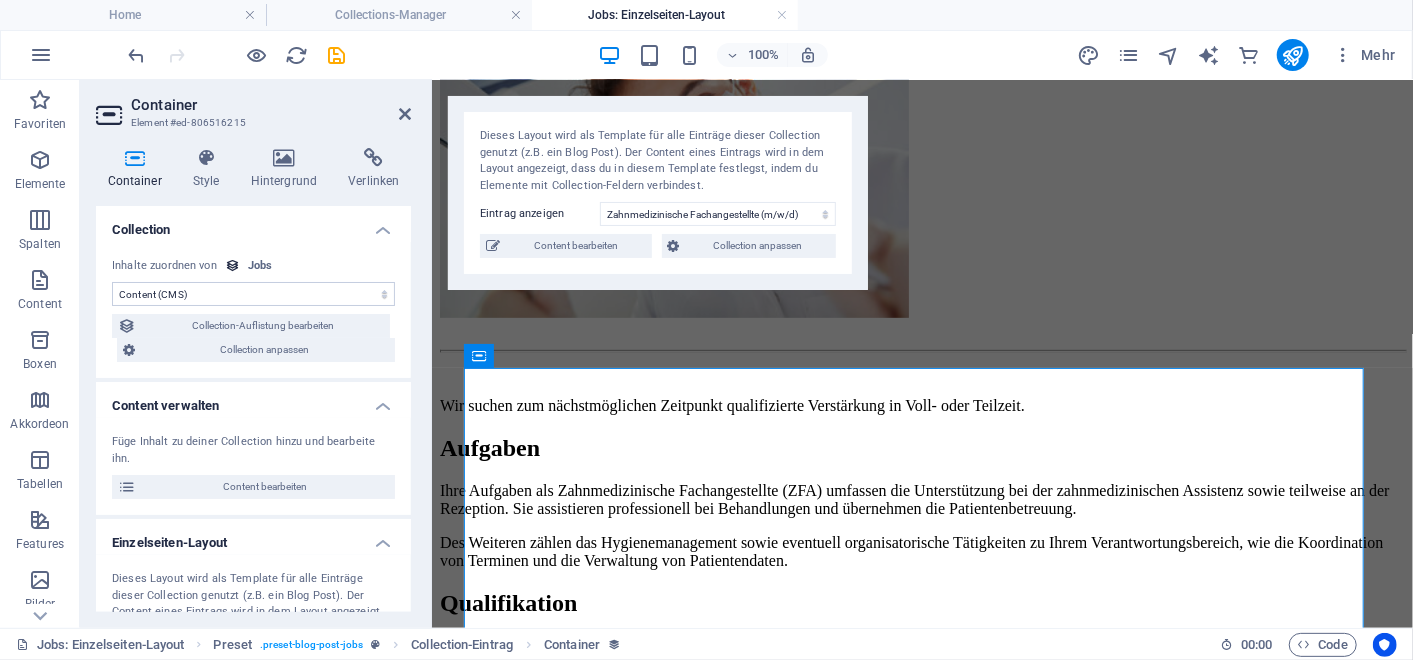 scroll, scrollTop: 528, scrollLeft: 0, axis: vertical 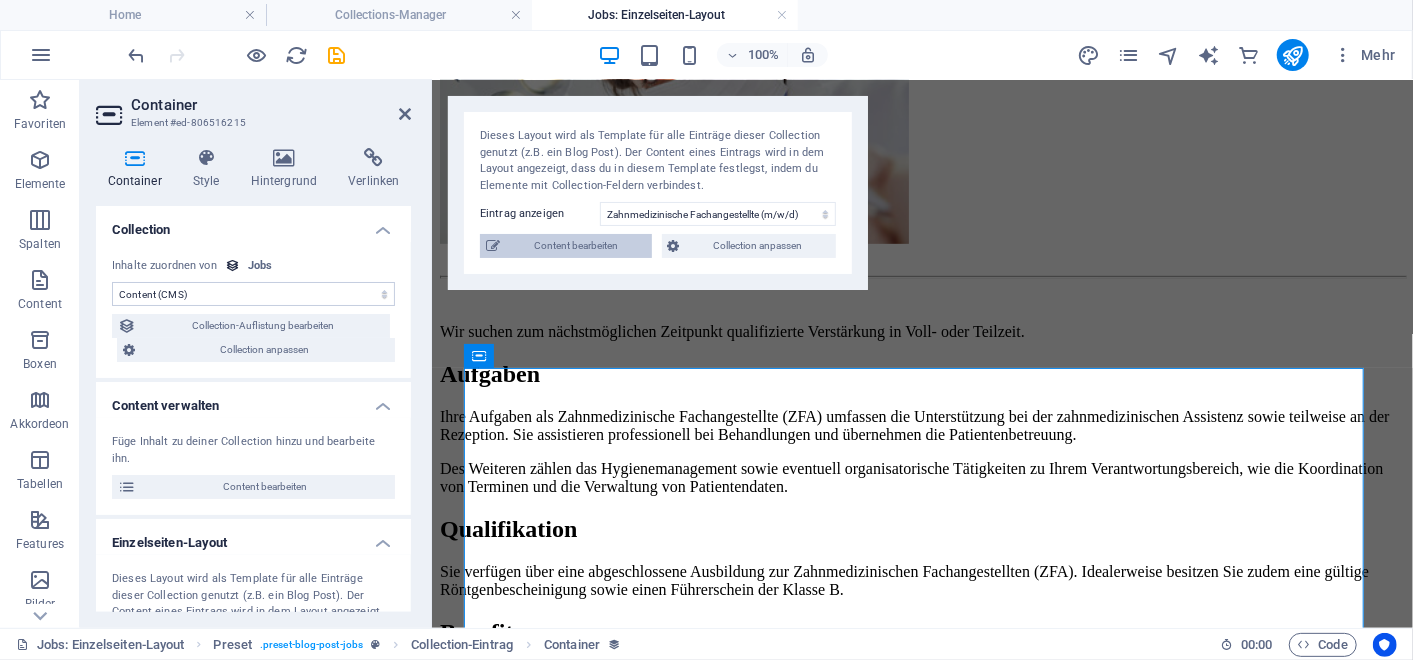 click on "Content bearbeiten" at bounding box center [576, 246] 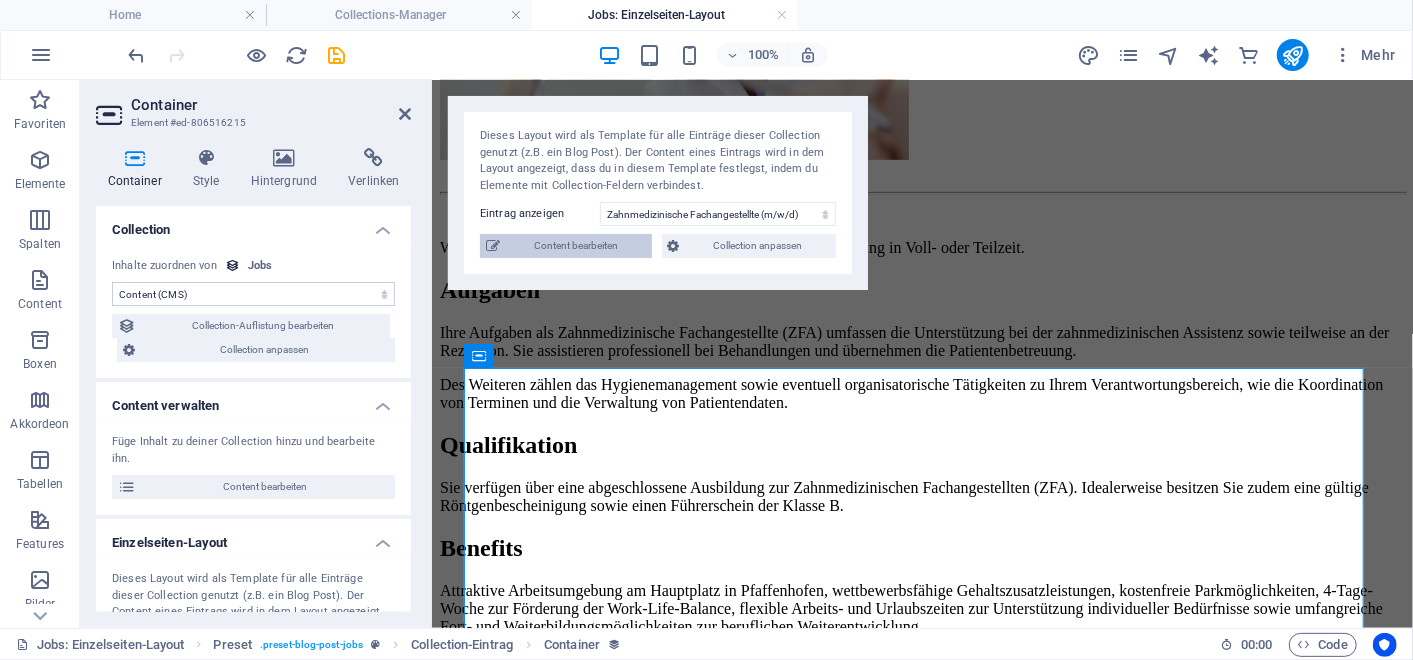 select on "columns.slug_ASC" 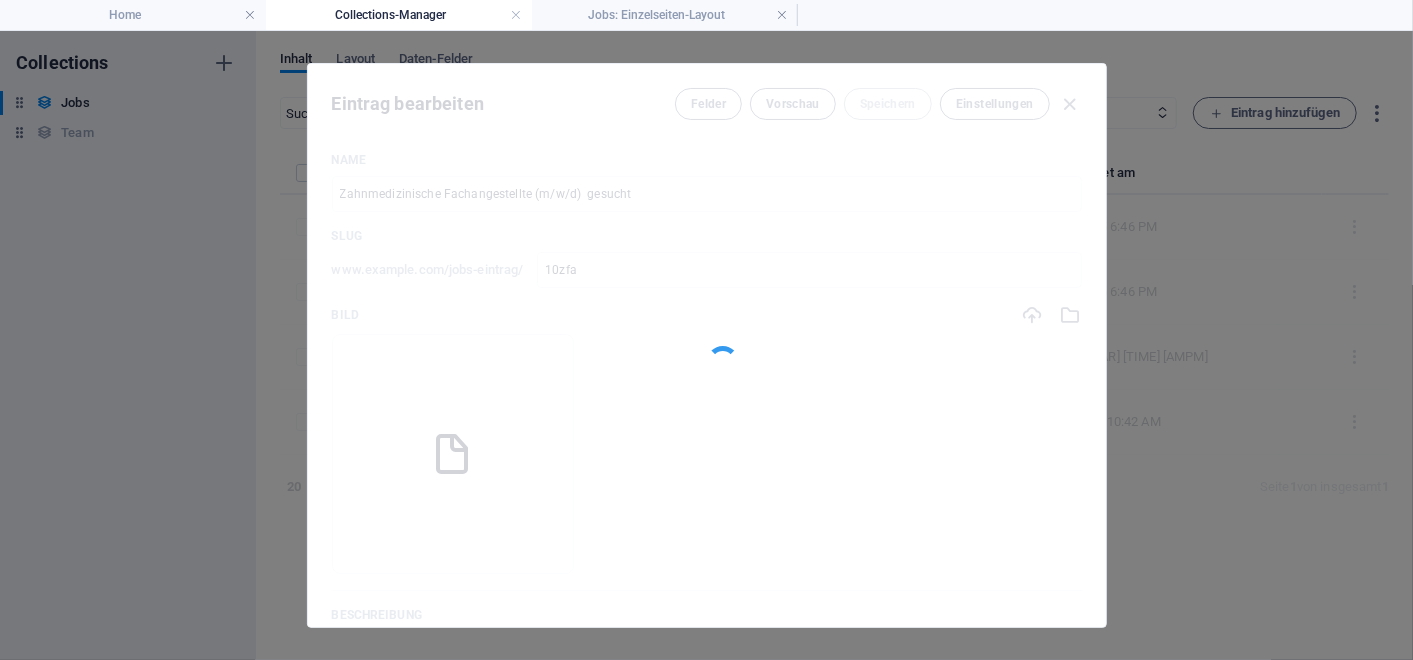 scroll, scrollTop: 0, scrollLeft: 0, axis: both 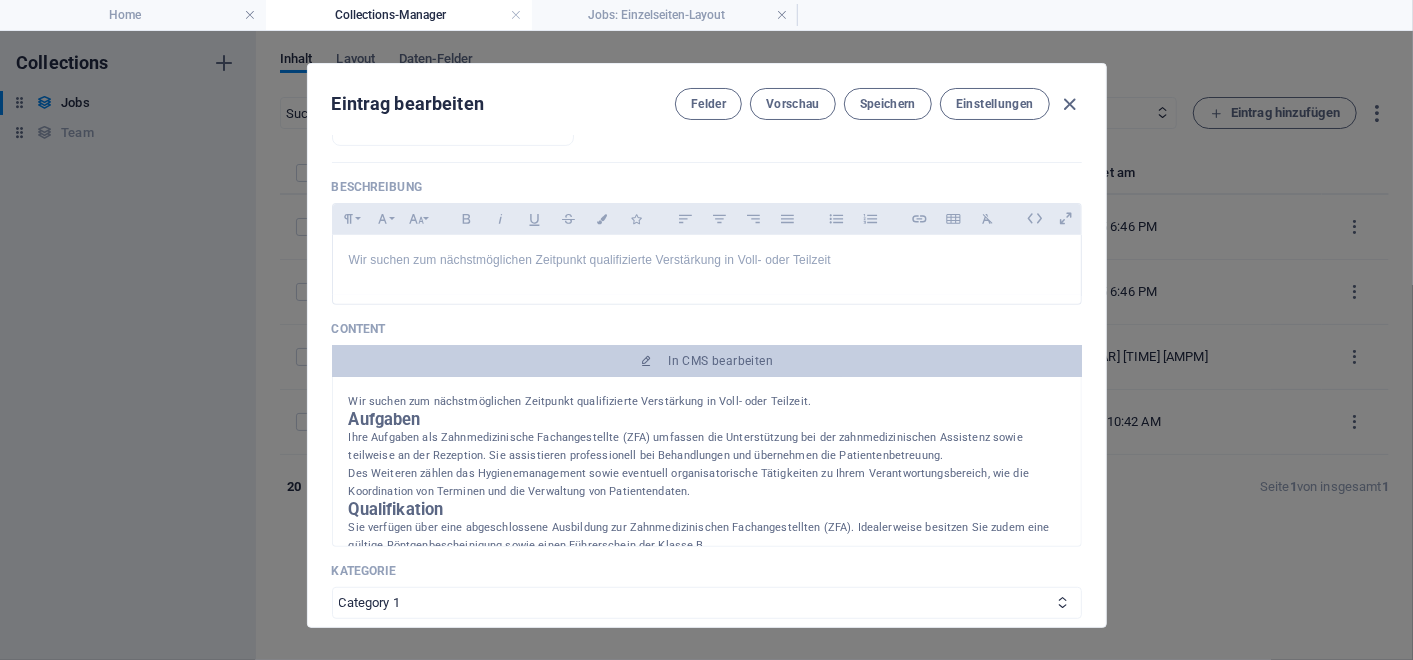 click on "Wir suchen zum nächstmöglichen Zeitpunkt qualifizierte Verstärkung in Voll- oder Teilzeit." at bounding box center [707, 402] 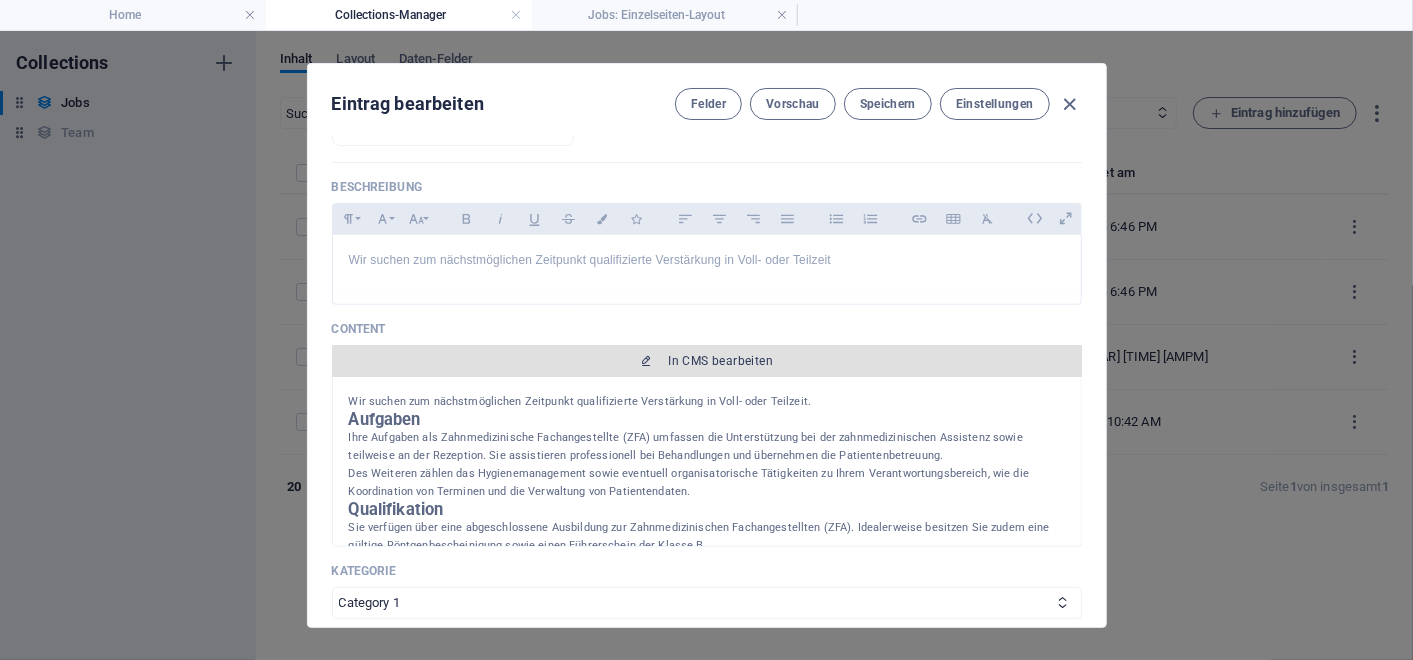 click on "In CMS bearbeiten" at bounding box center (720, 361) 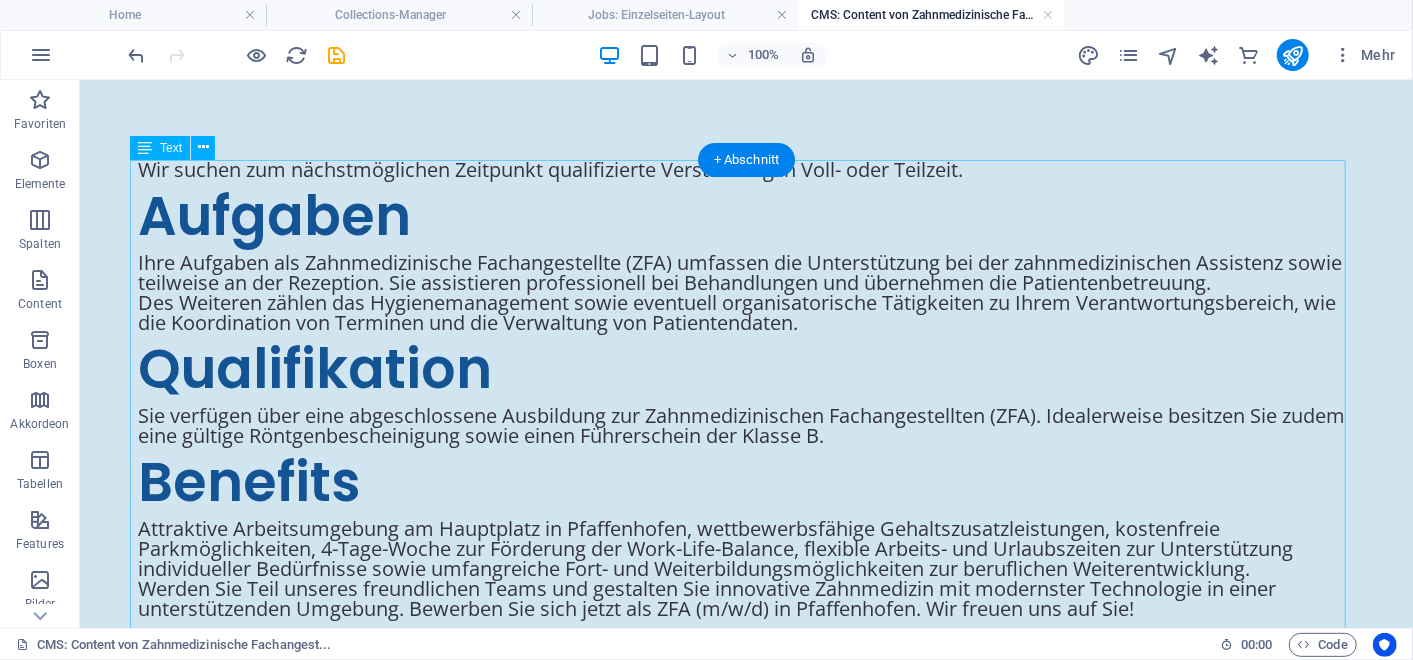 scroll, scrollTop: 0, scrollLeft: 0, axis: both 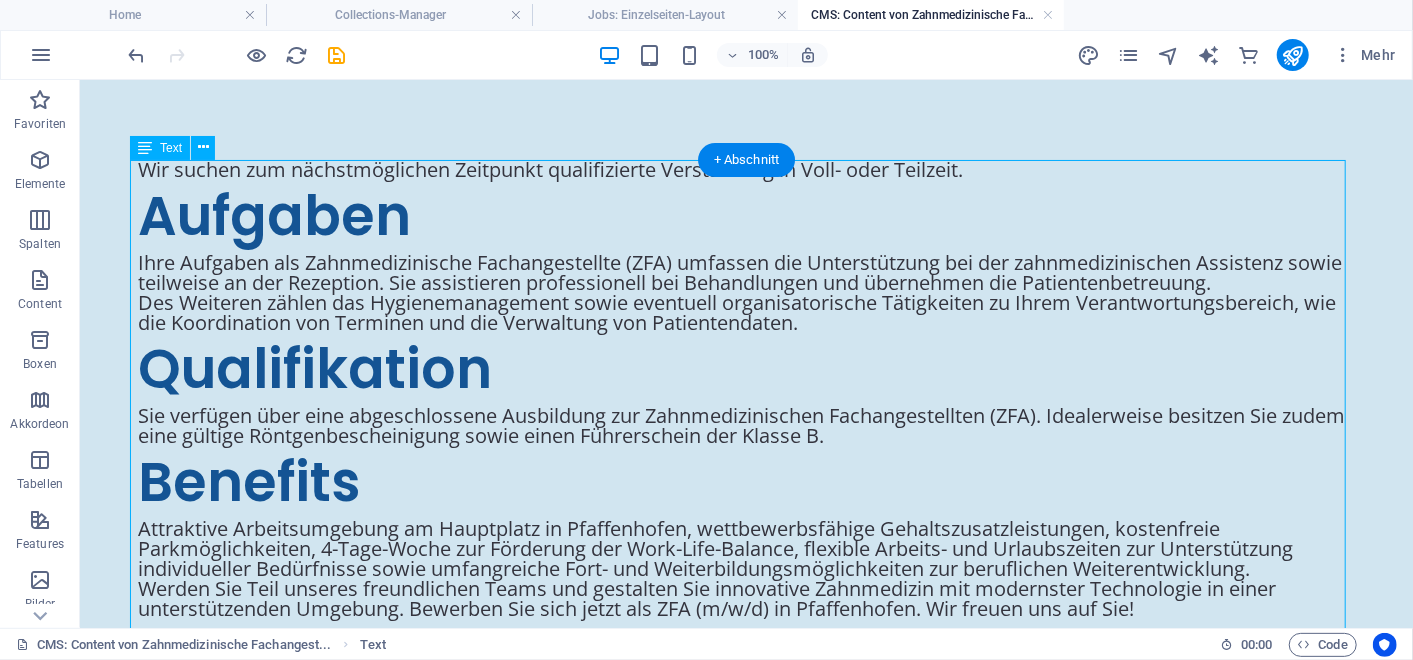 click on "Wir suchen zum nächstmöglichen Zeitpunkt qualifizierte Verstärkung in Voll- oder Teilzeit. Aufgaben Ihre Aufgaben als Zahnmedizinische Fachangestellte (ZFA) umfassen die Unterstützung bei der zahnmedizinischen Assistenz sowie teilweise an der Rezeption. Sie assistieren professionell bei Behandlungen und übernehmen die Patientenbetreuung. Des Weiteren zählen das Hygienemanagement sowie eventuell organisatorische Tätigkeiten zu Ihrem Verantwortungsbereich, wie die Koordination von Terminen und die Verwaltung von Patientendaten. Qualifikation Sie verfügen über eine abgeschlossene Ausbildung zur Zahnmedizinischen Fachangestellten (ZFA). Idealerweise besitzen Sie zudem eine gültige Röntgenbescheinigung sowie einen Führerschein der Klasse B. Benefits Werden Sie Teil unseres freundlichen Teams und gestalten Sie innovative Zahnmedizin mit modernster Technologie in einer unterstützenden Umgebung. Bewerben Sie sich jetzt als ZFA (m/w/d) in Pfaffenhofen. Wir freuen uns auf Sie!   Maja von der Wense (email" at bounding box center (746, 428) 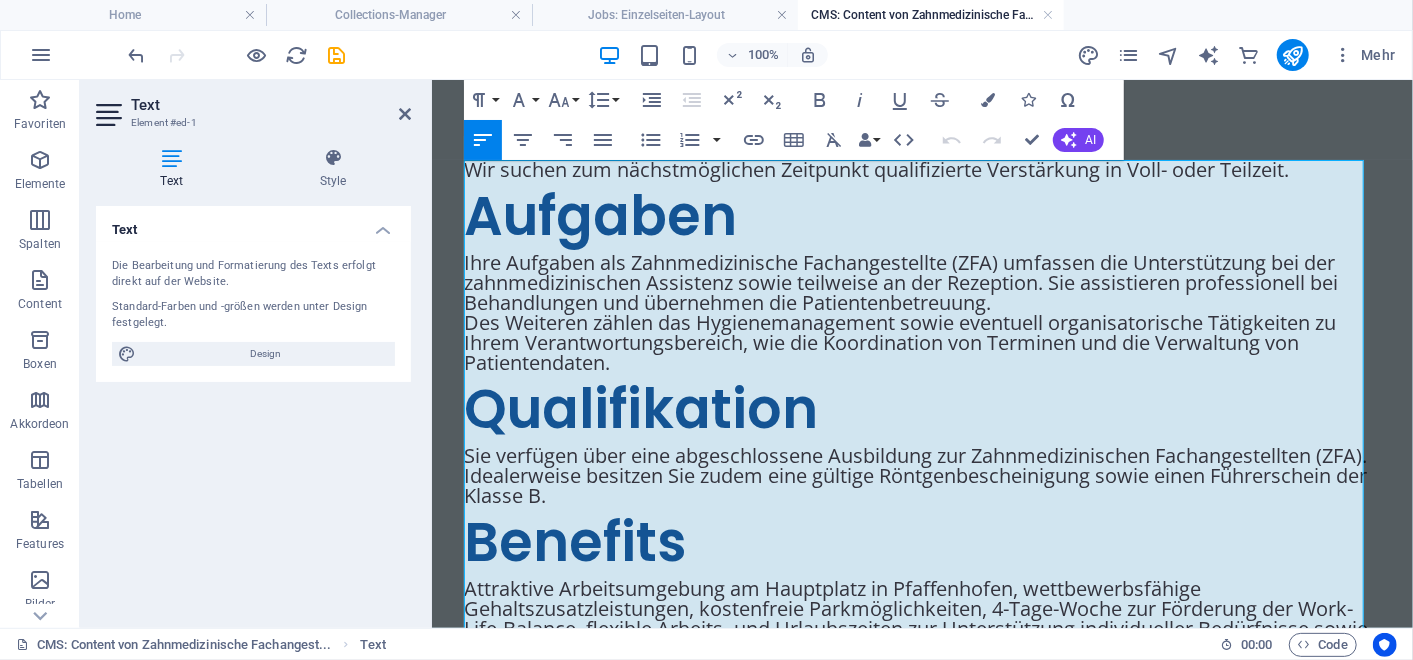 click on "Wir suchen zum nächstmöglichen Zeitpunkt qualifizierte Verstärkung in Voll- oder Teilzeit." at bounding box center [921, 169] 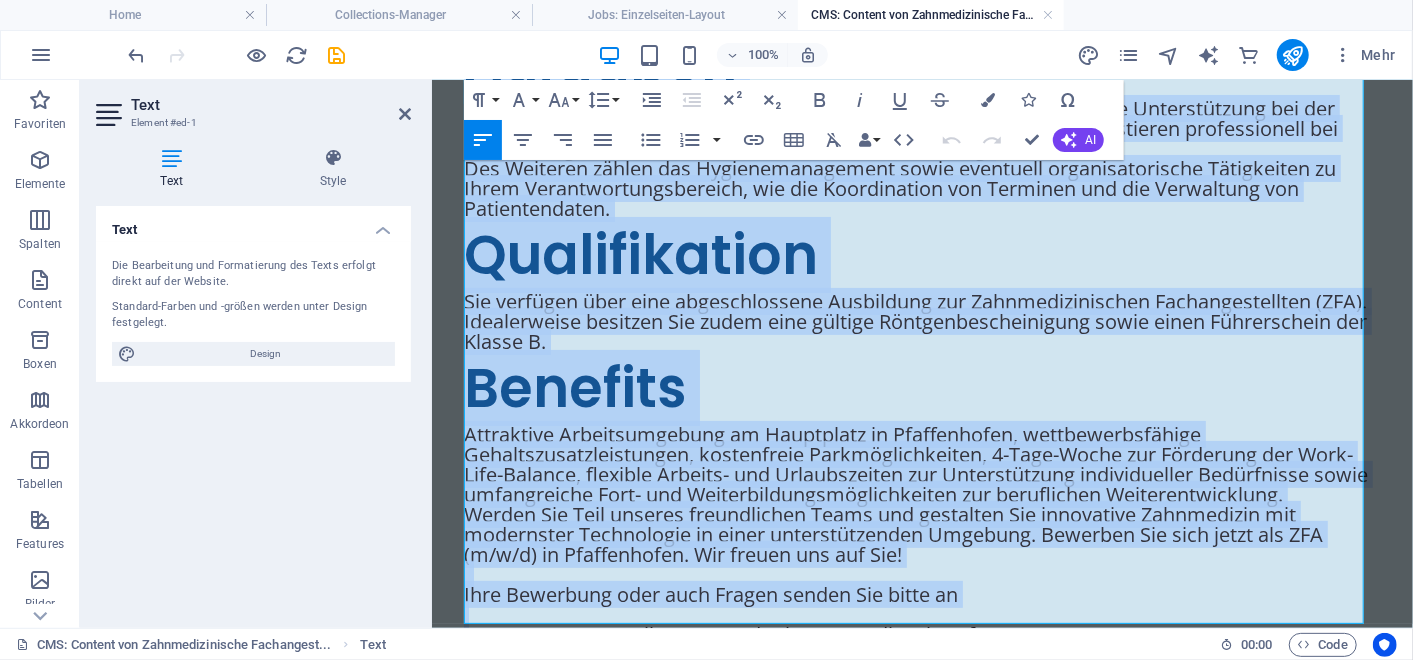 scroll, scrollTop: 174, scrollLeft: 0, axis: vertical 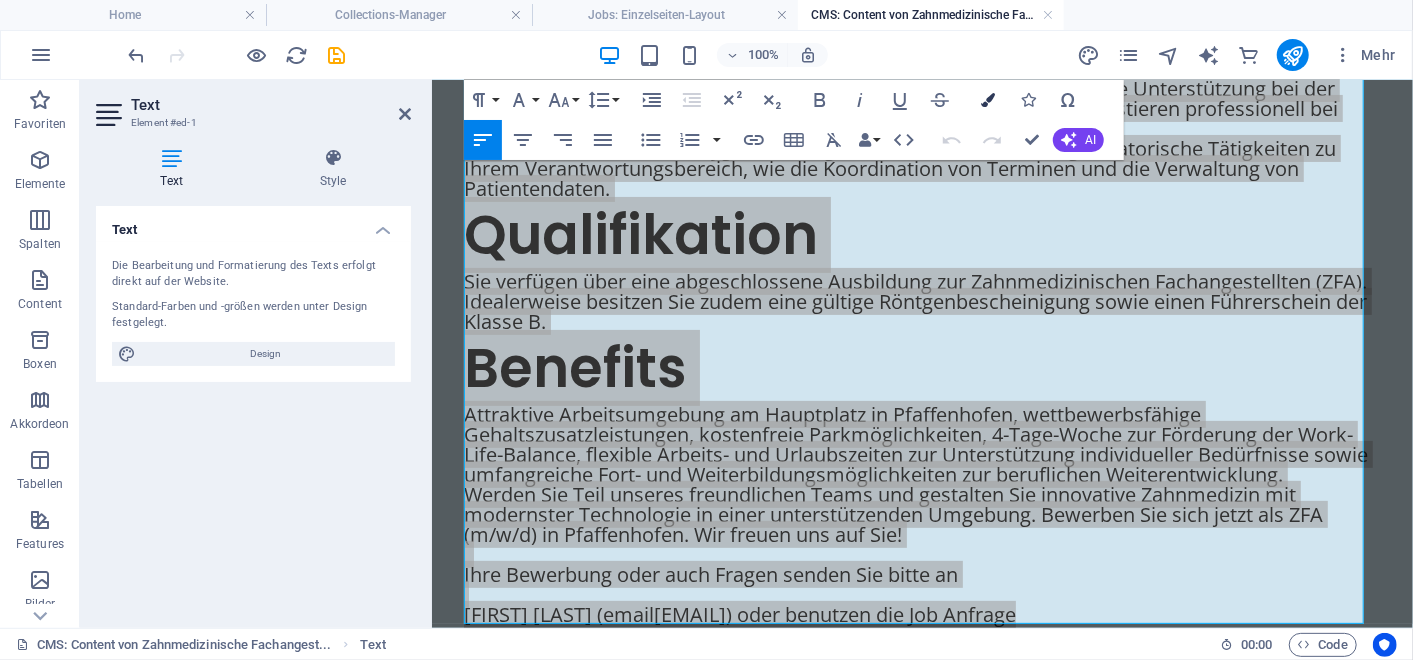 click at bounding box center [988, 100] 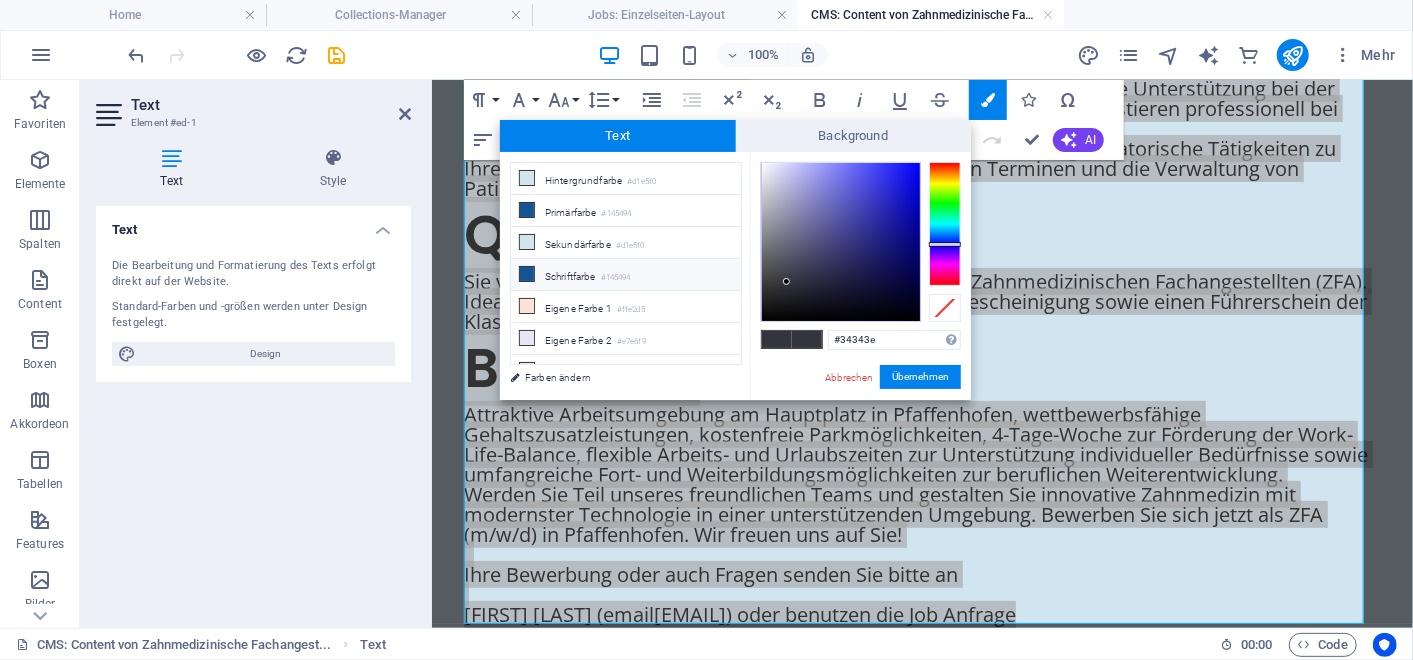 click on "Schriftfarbe
#145494" at bounding box center [626, 275] 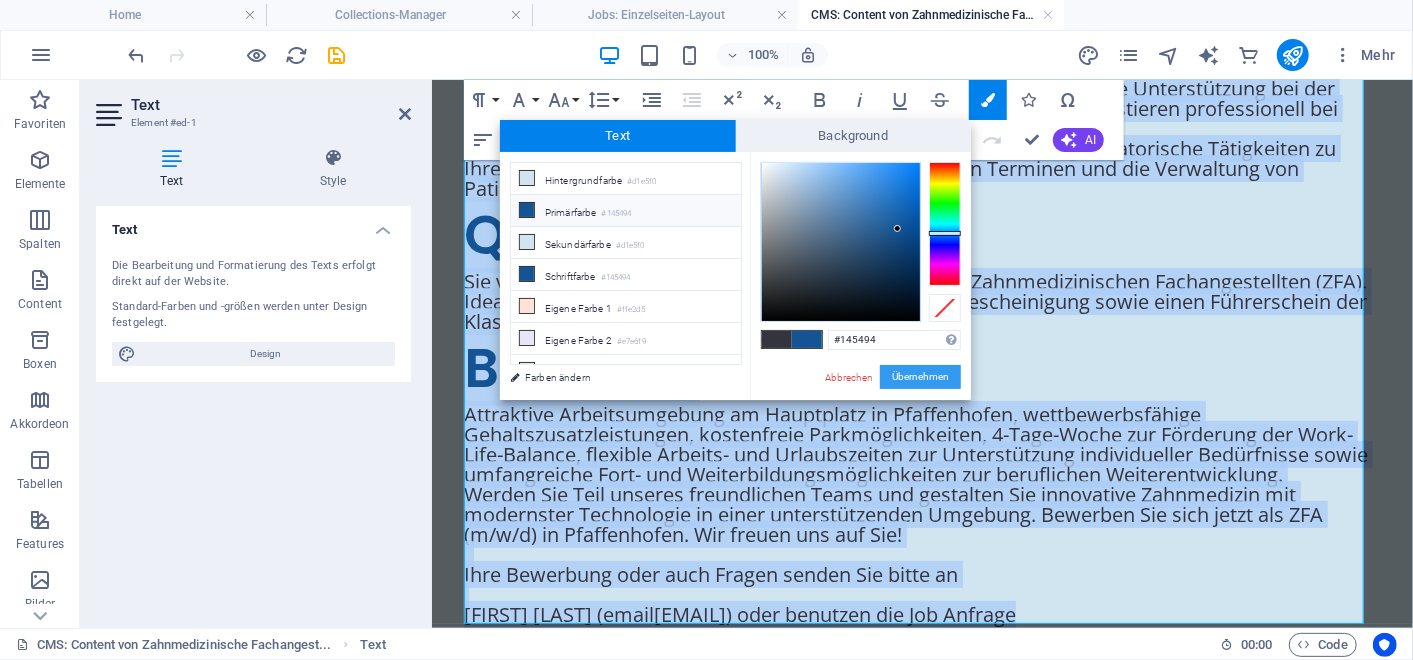 click on "Übernehmen" at bounding box center [920, 377] 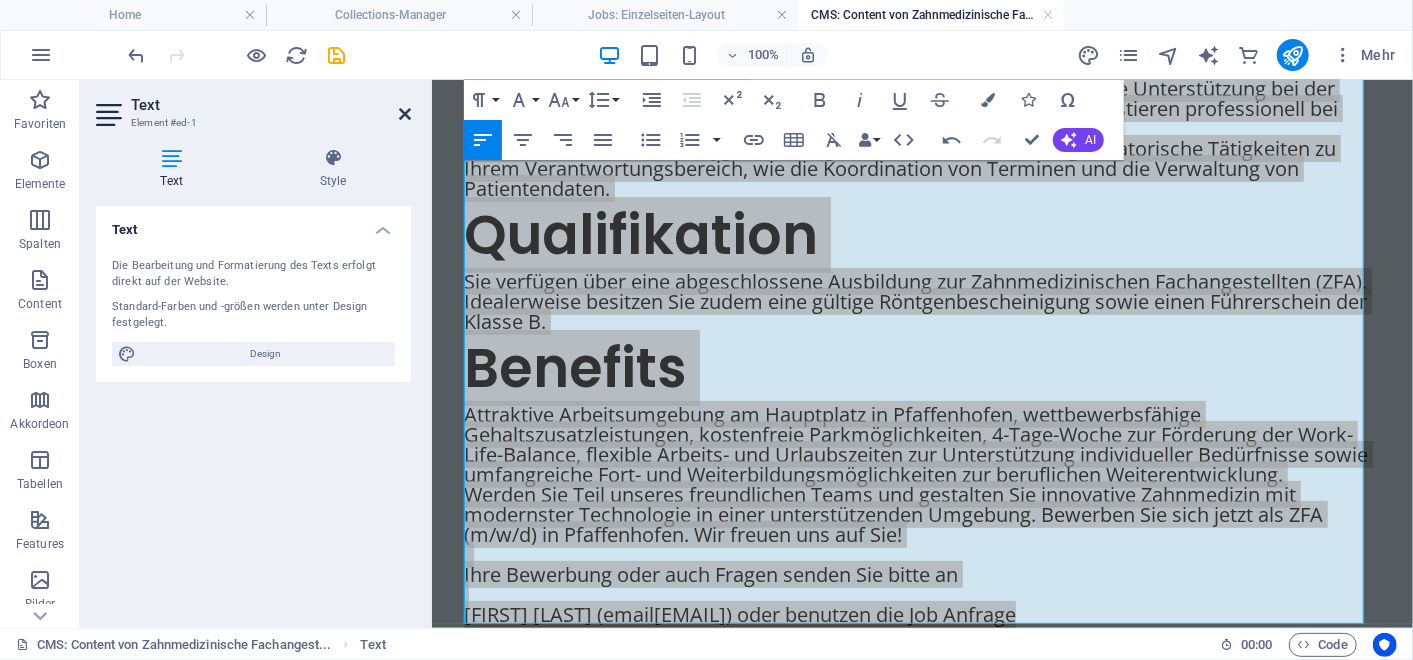 click at bounding box center (405, 114) 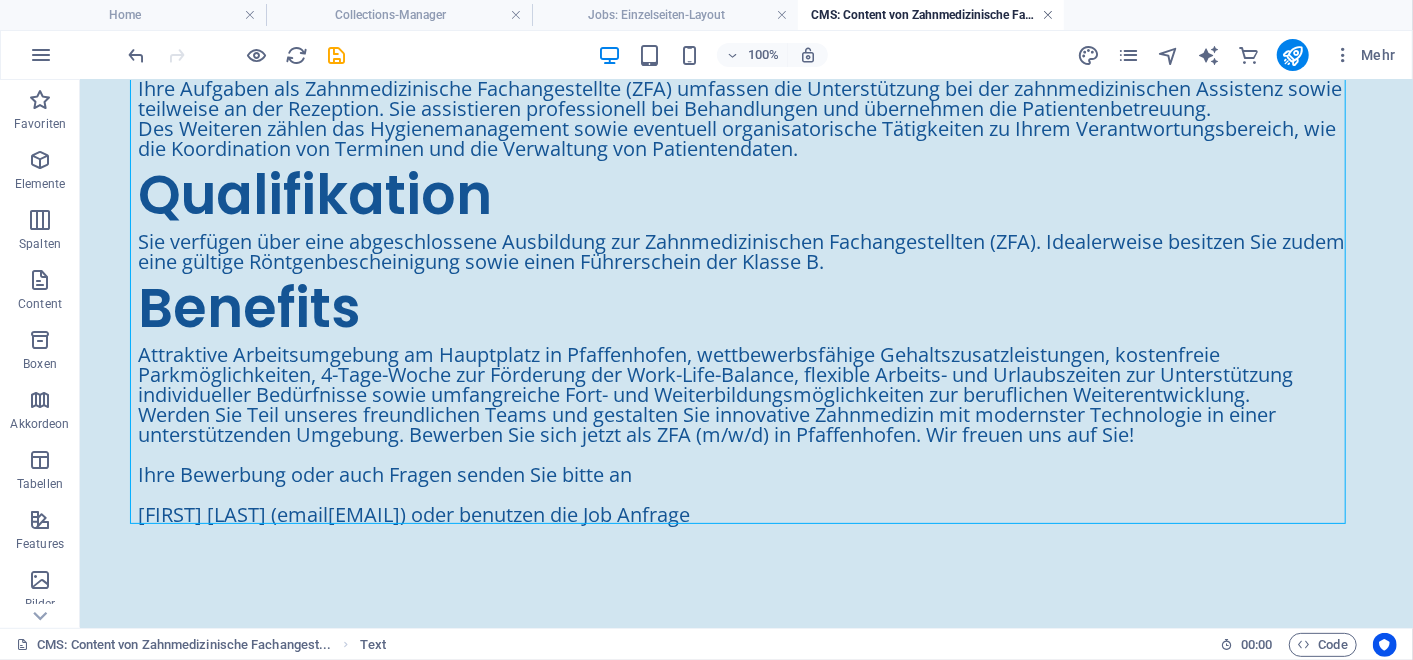 click at bounding box center [1048, 15] 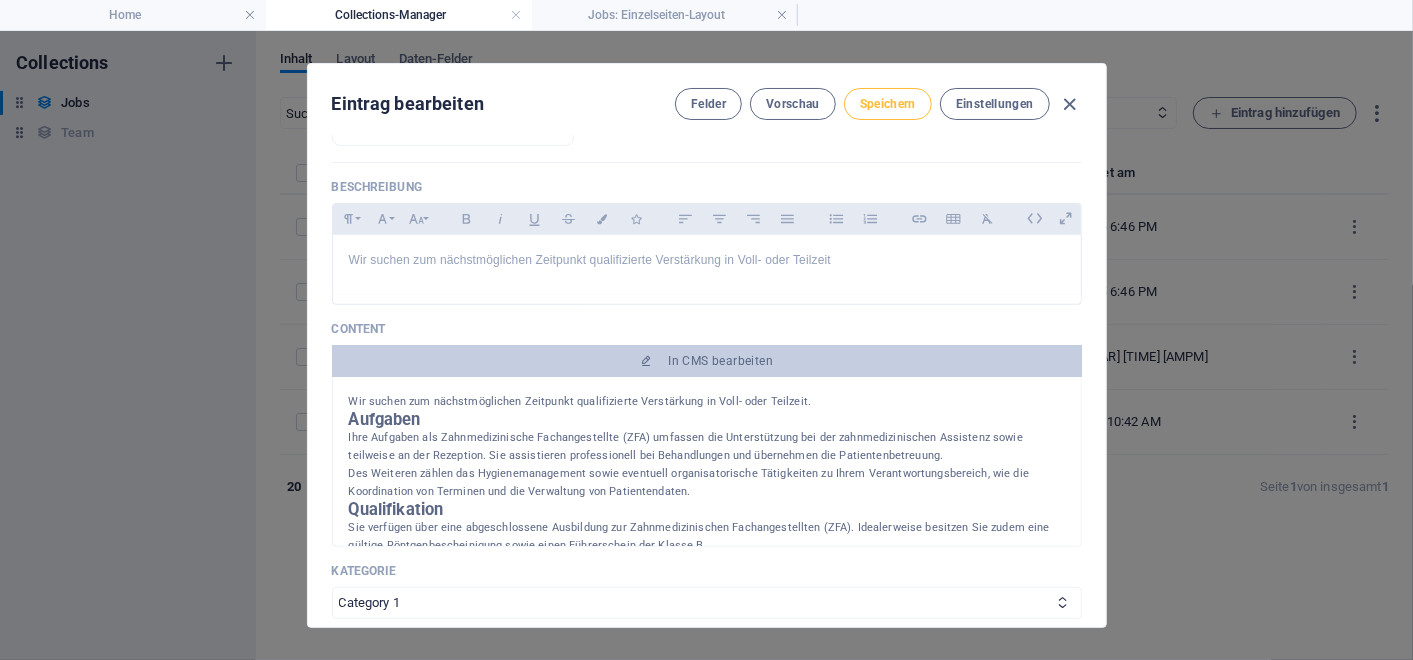 click on "Speichern" at bounding box center [888, 104] 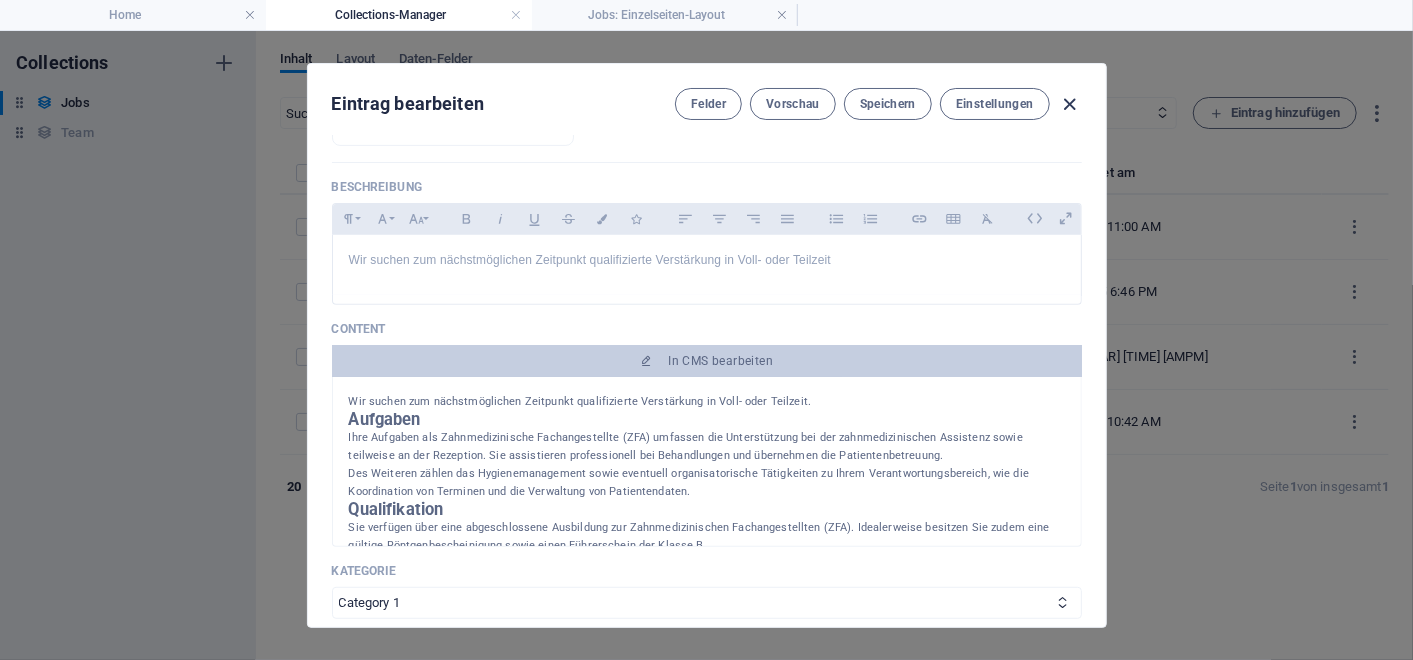 click at bounding box center [1069, 104] 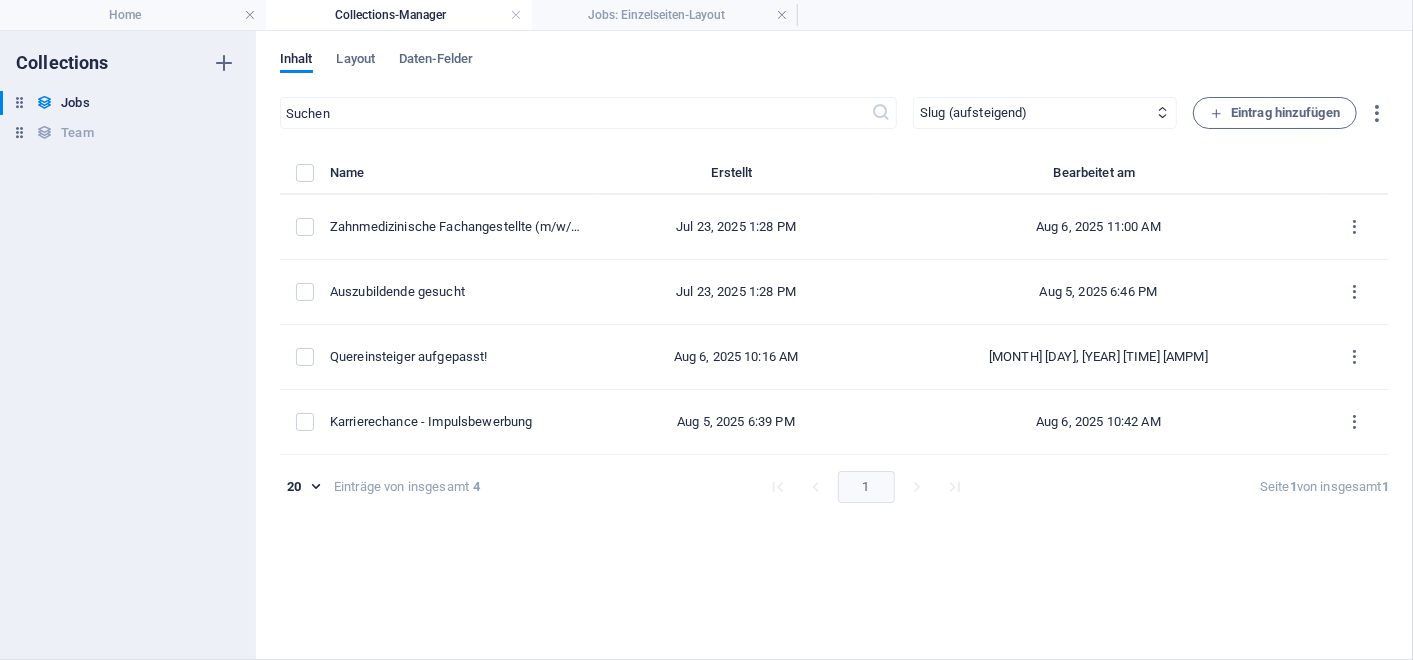 type on "2025-08-06" 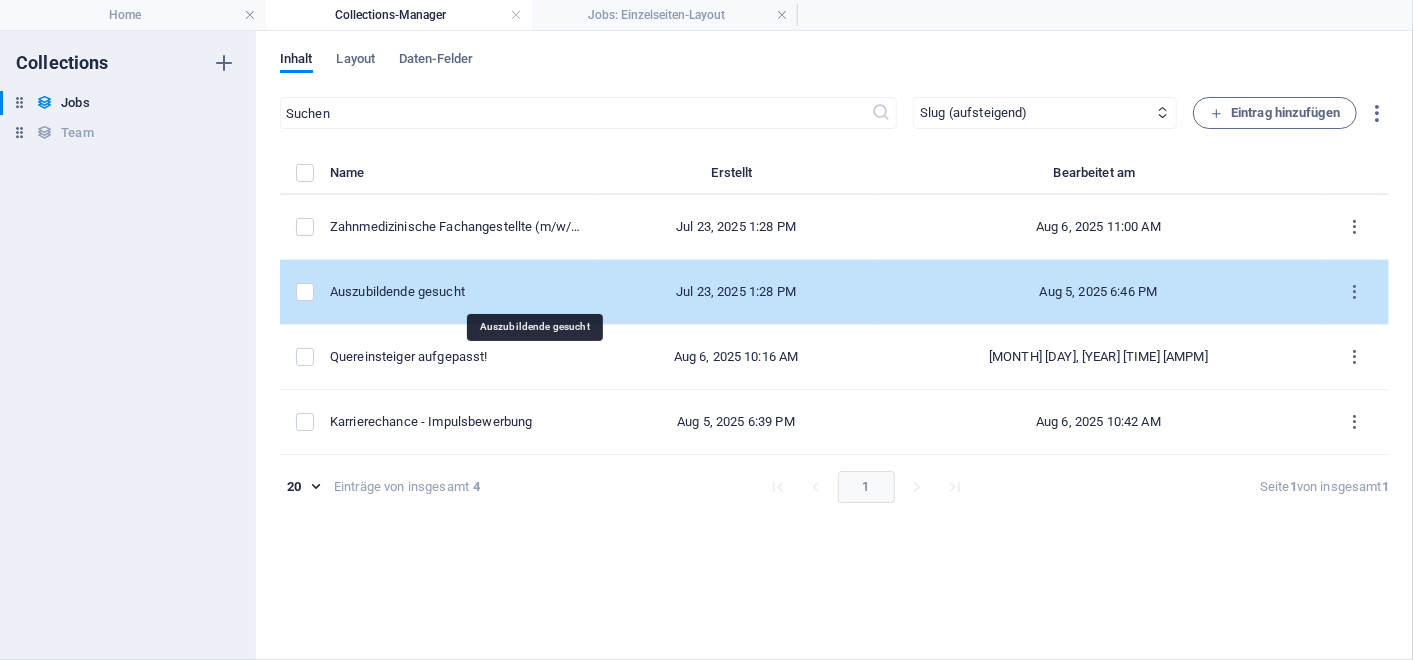 click on "Auszubildende gesucht" at bounding box center (455, 292) 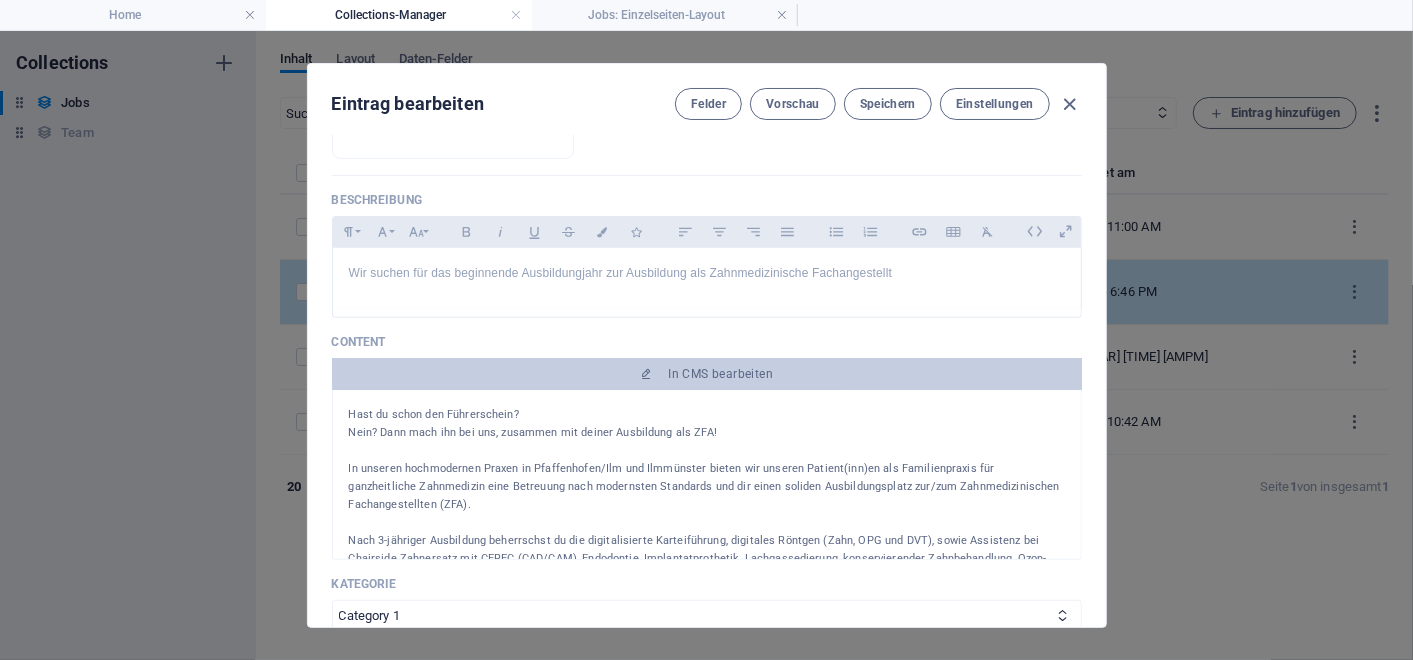 scroll, scrollTop: 417, scrollLeft: 0, axis: vertical 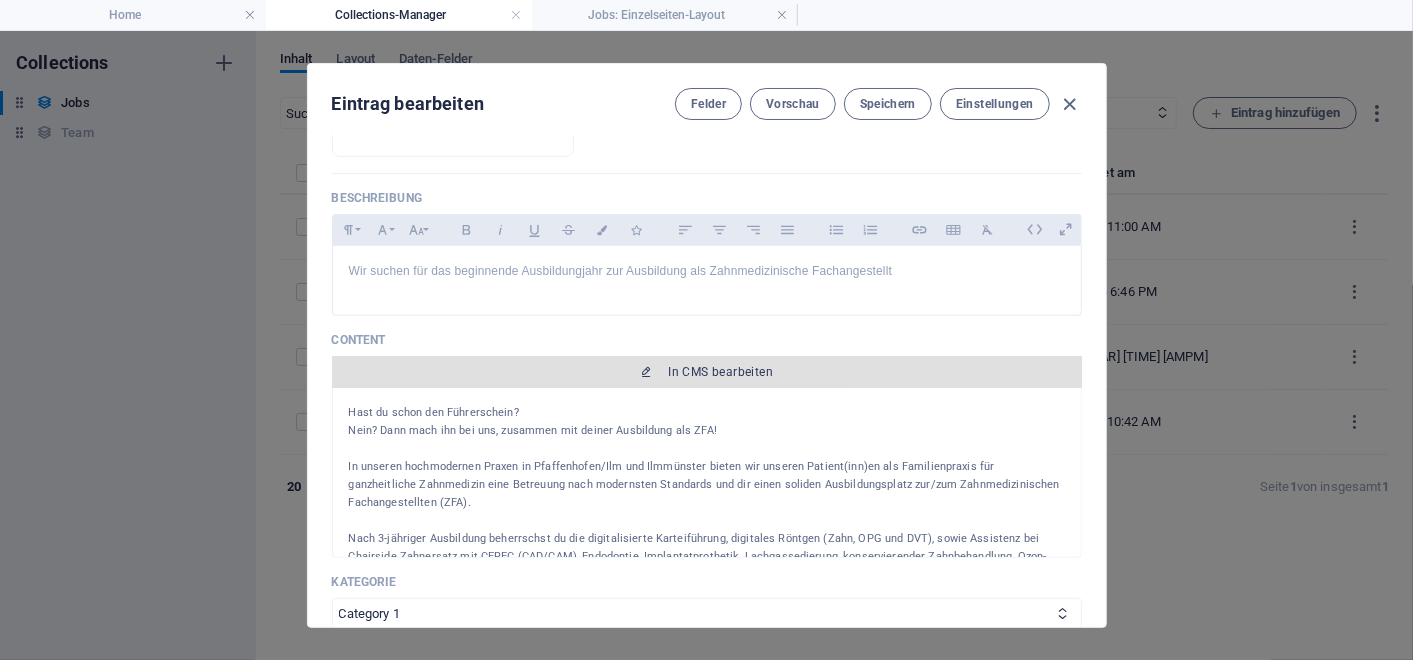 drag, startPoint x: 511, startPoint y: 292, endPoint x: 691, endPoint y: 370, distance: 196.17339 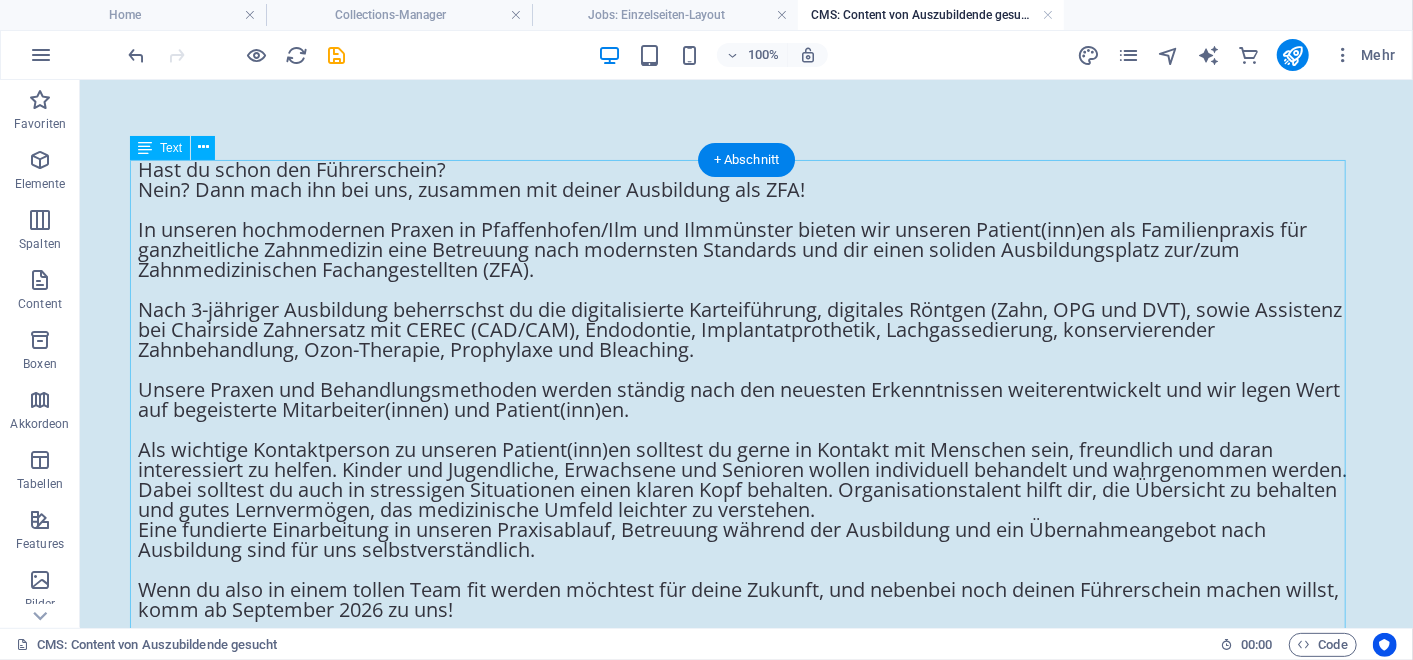 scroll, scrollTop: 0, scrollLeft: 0, axis: both 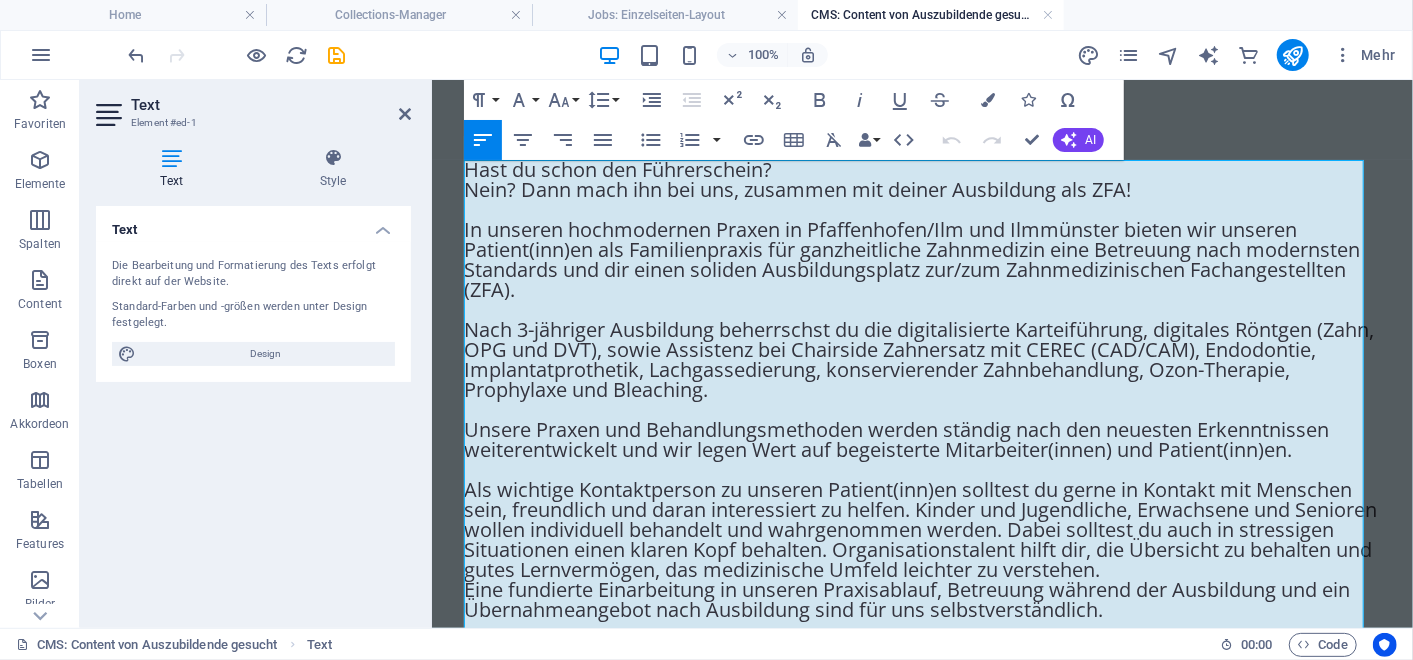 click on "Hast du schon den Führerschein?" at bounding box center (921, 169) 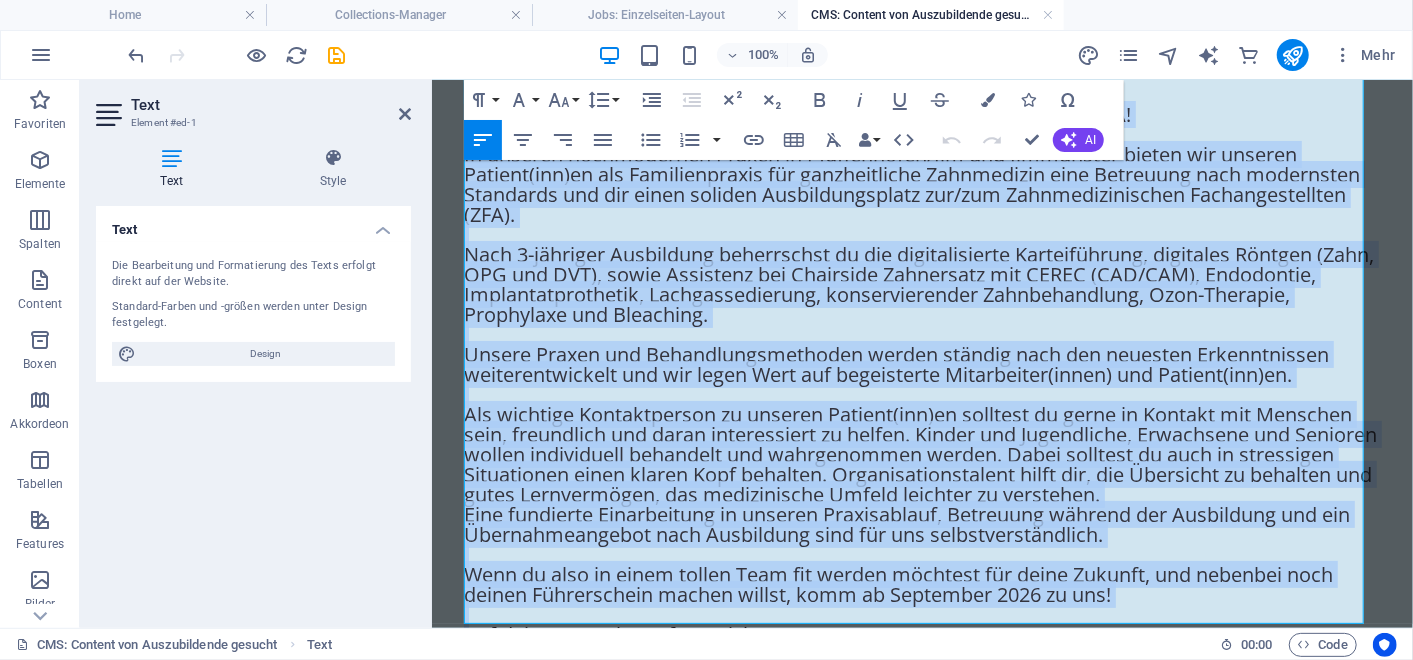 scroll, scrollTop: 95, scrollLeft: 0, axis: vertical 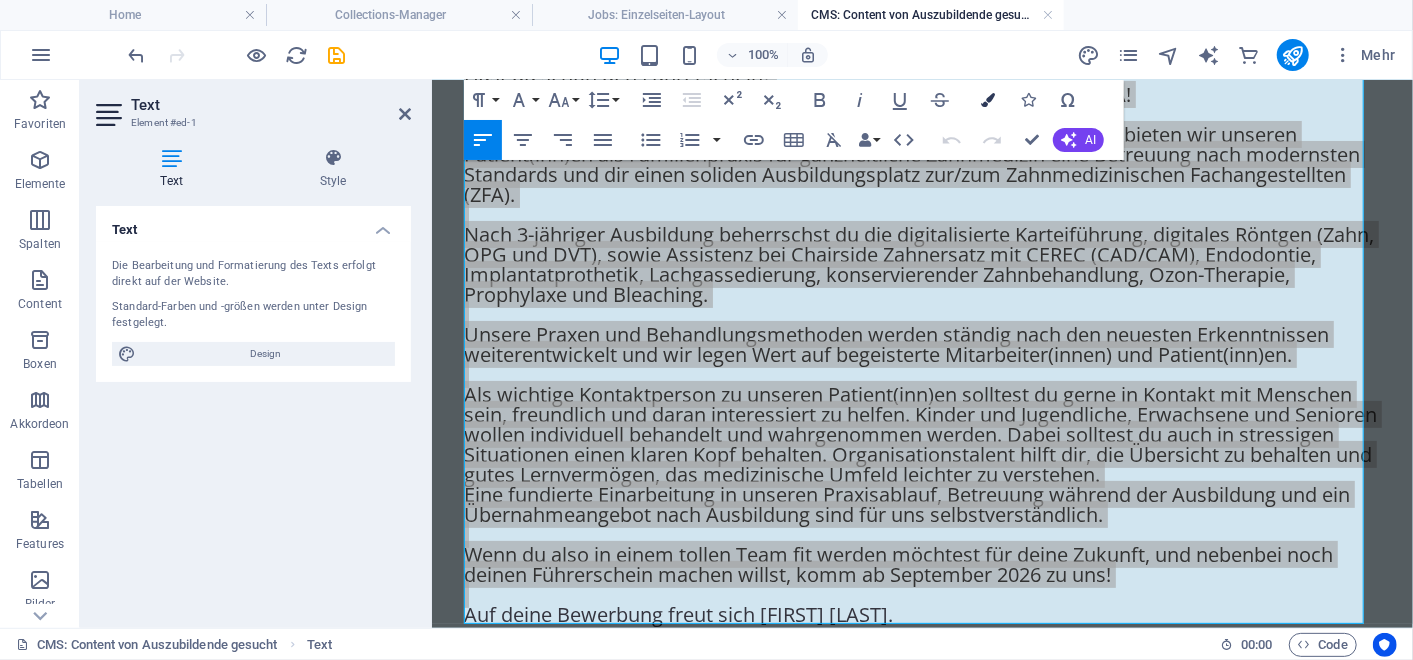click at bounding box center (988, 100) 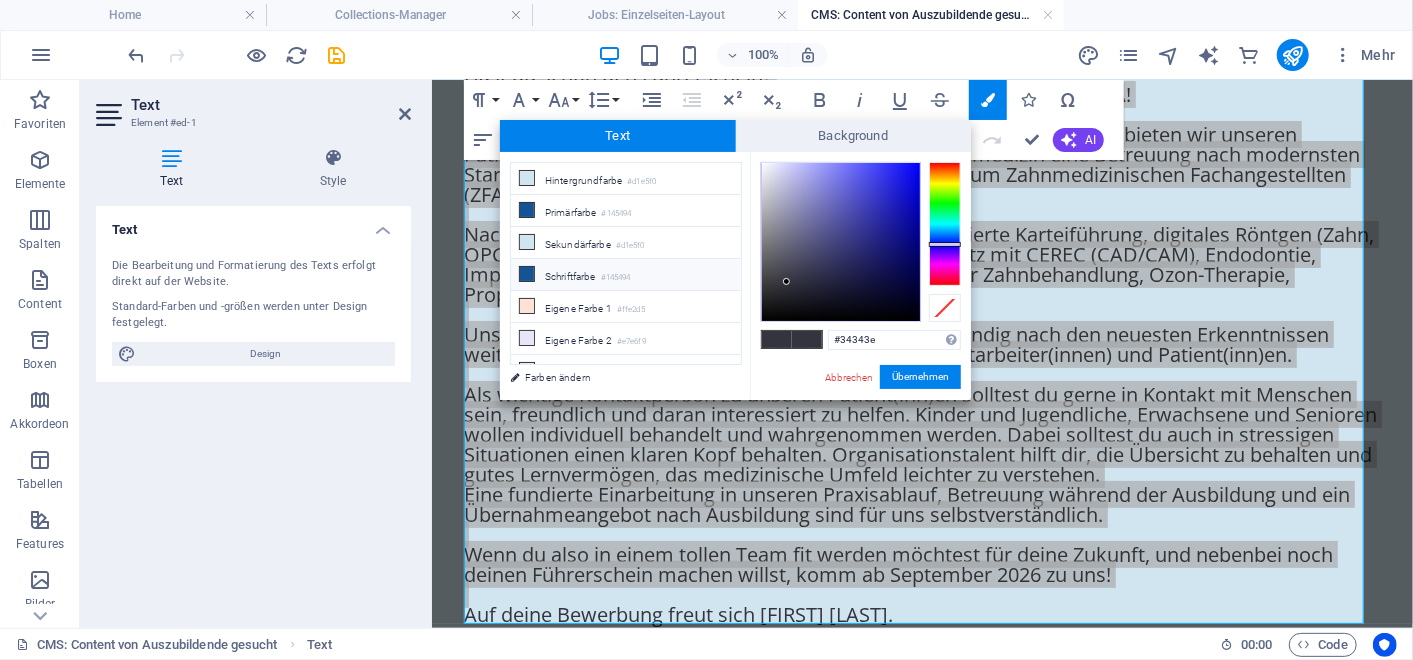 click on "Schriftfarbe
#145494" at bounding box center (626, 275) 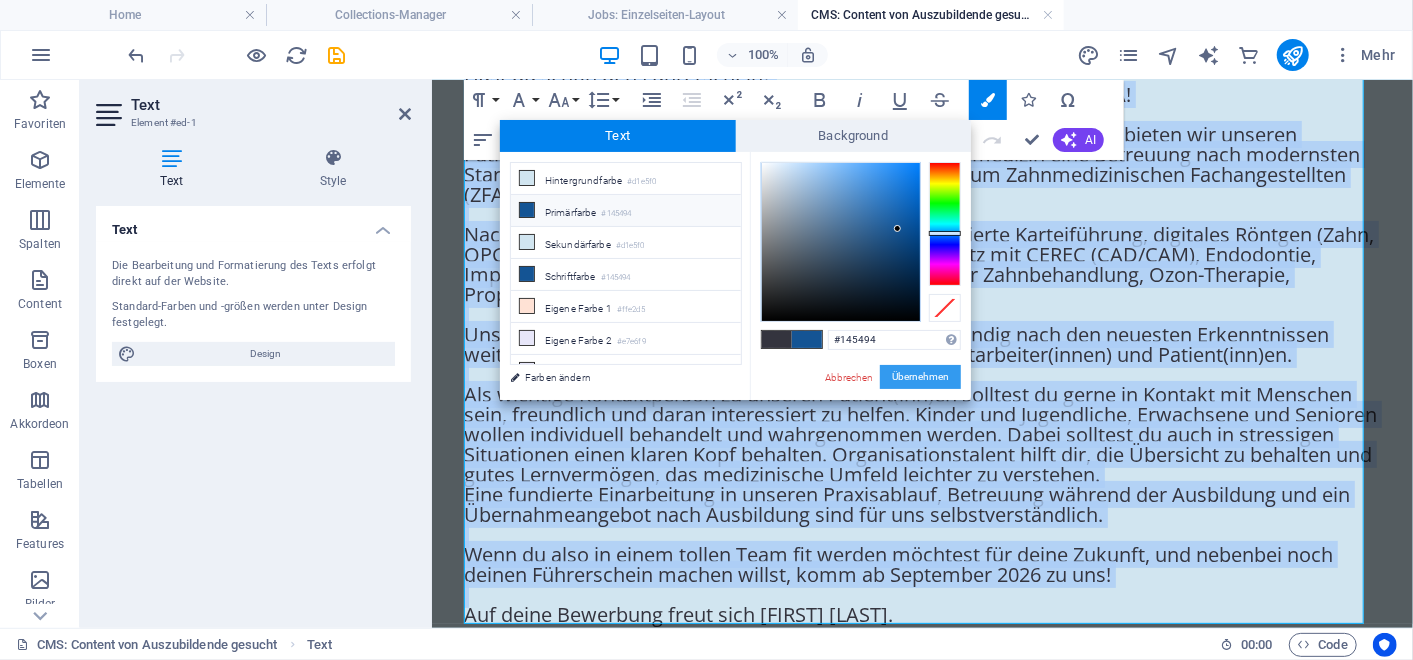 click on "Übernehmen" at bounding box center [920, 377] 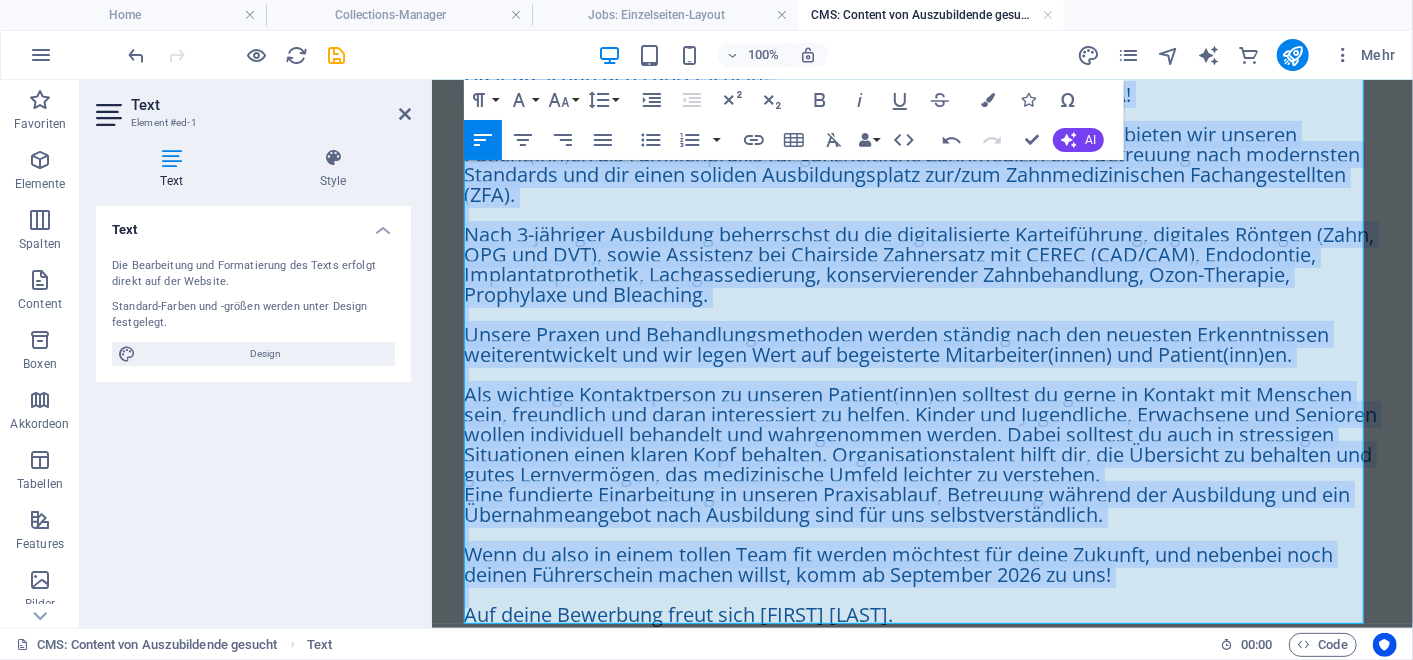 click on "Auf deine Bewerbung freut sich Maja von der Wense." at bounding box center [921, 614] 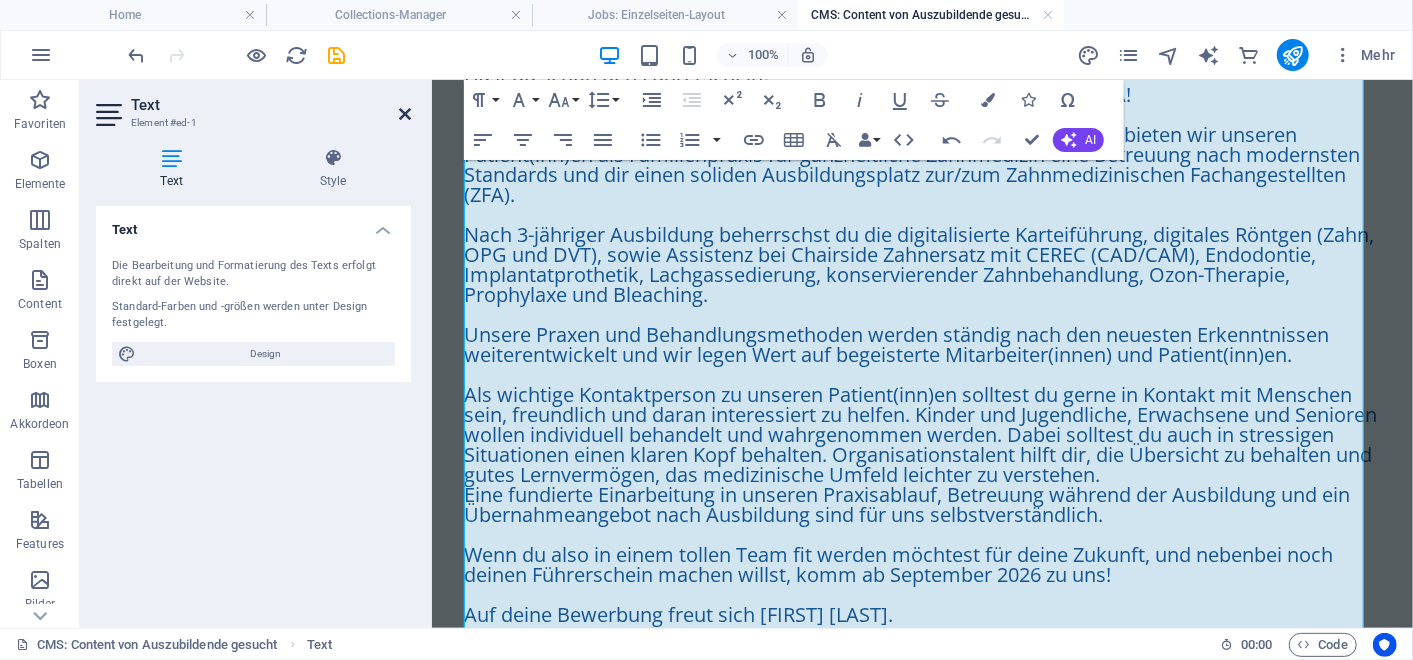 click at bounding box center [405, 114] 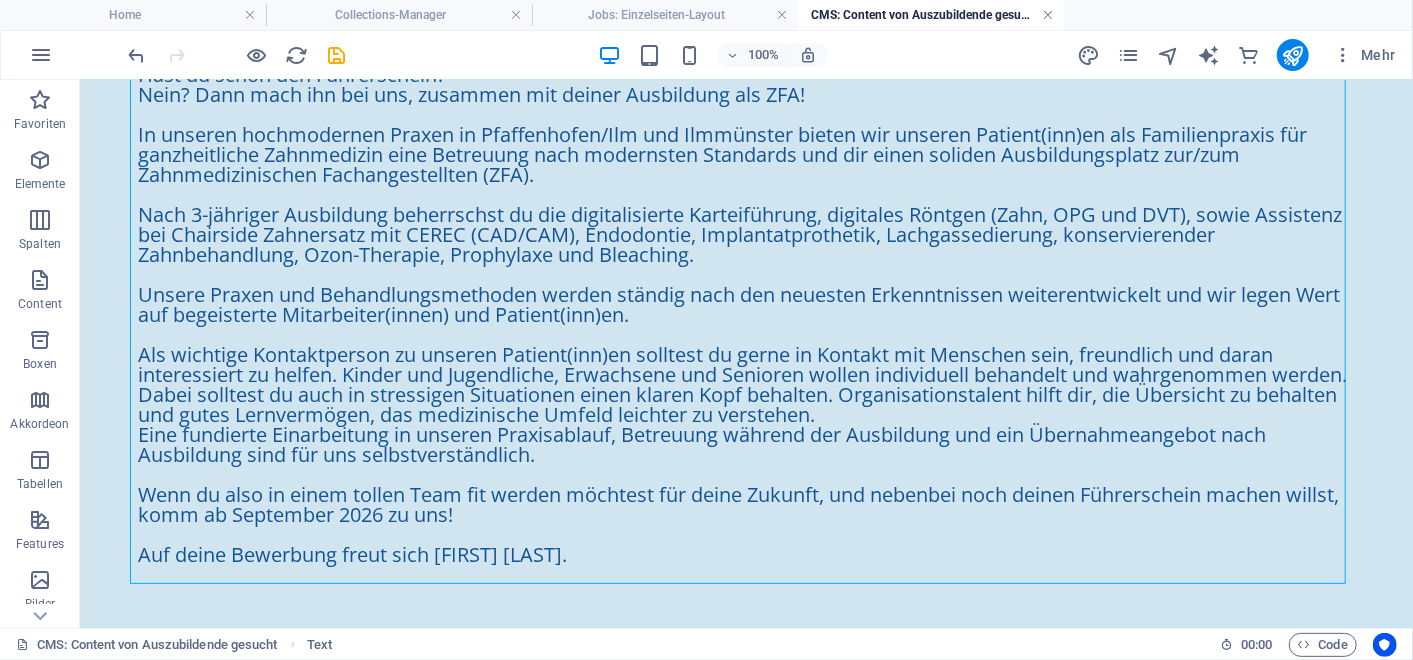 click at bounding box center [1048, 15] 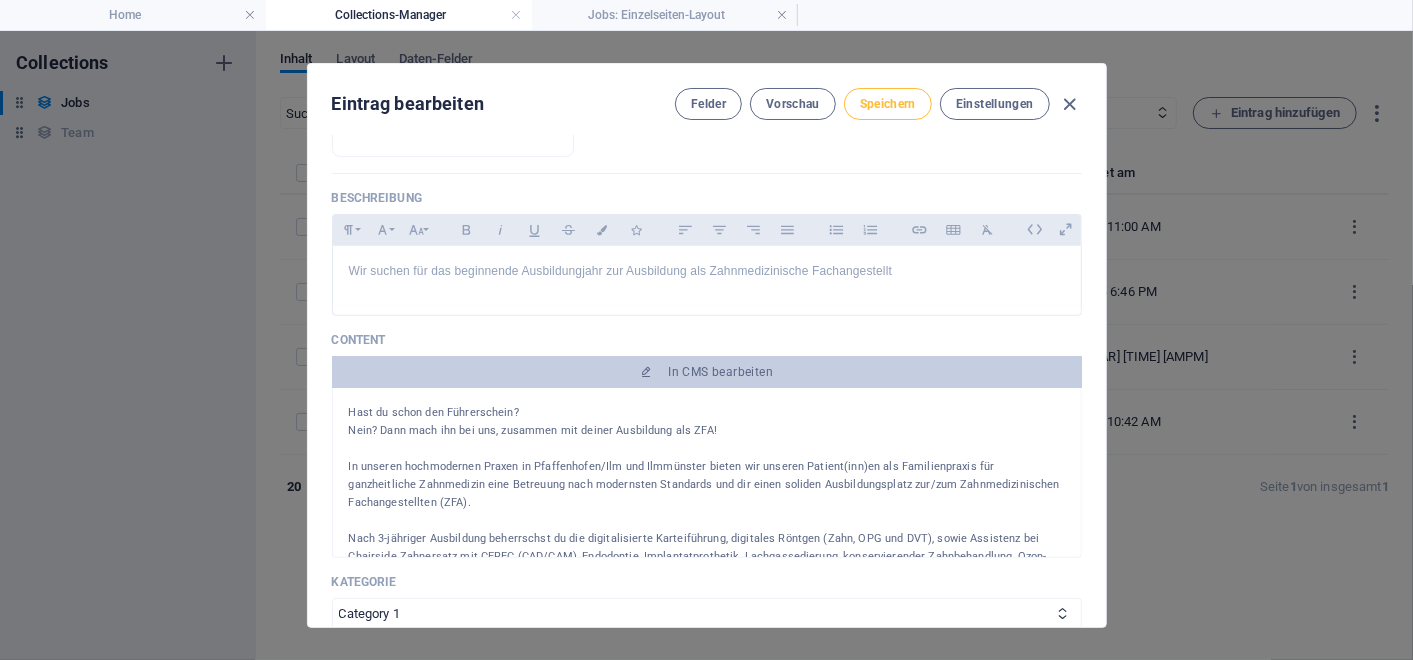 click on "Speichern" at bounding box center [888, 104] 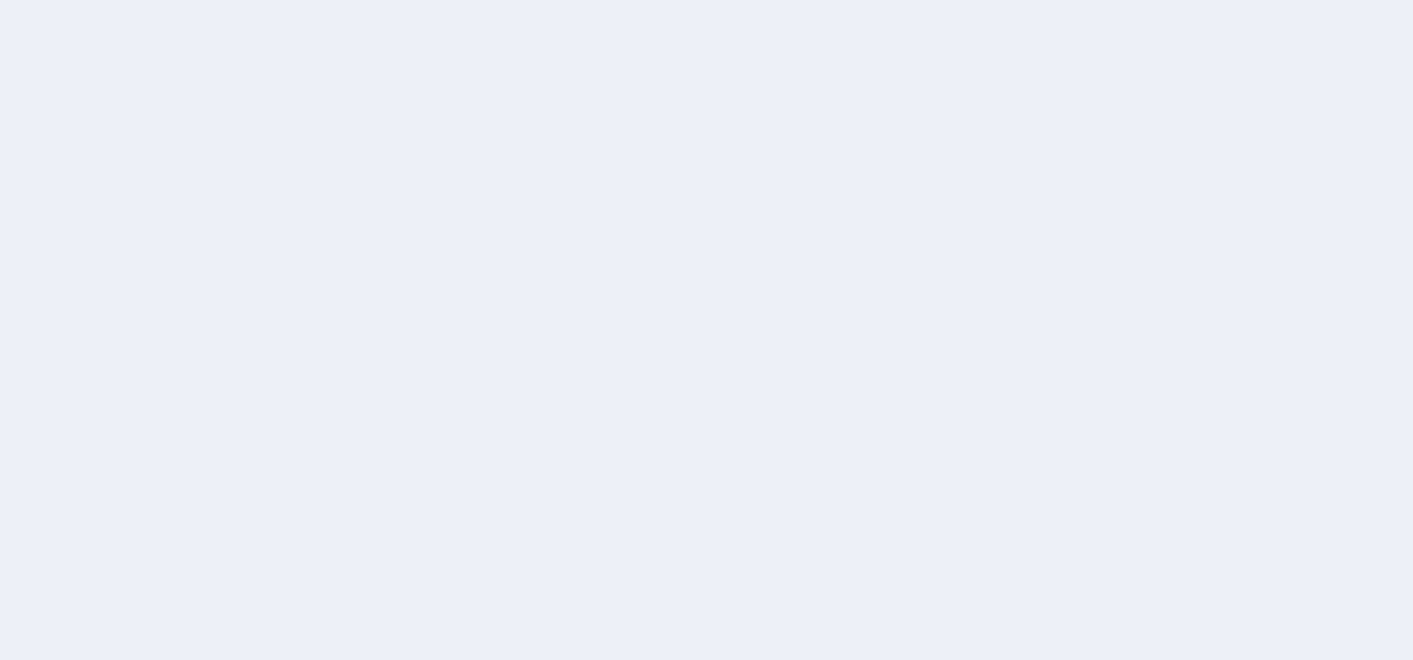 scroll, scrollTop: 0, scrollLeft: 0, axis: both 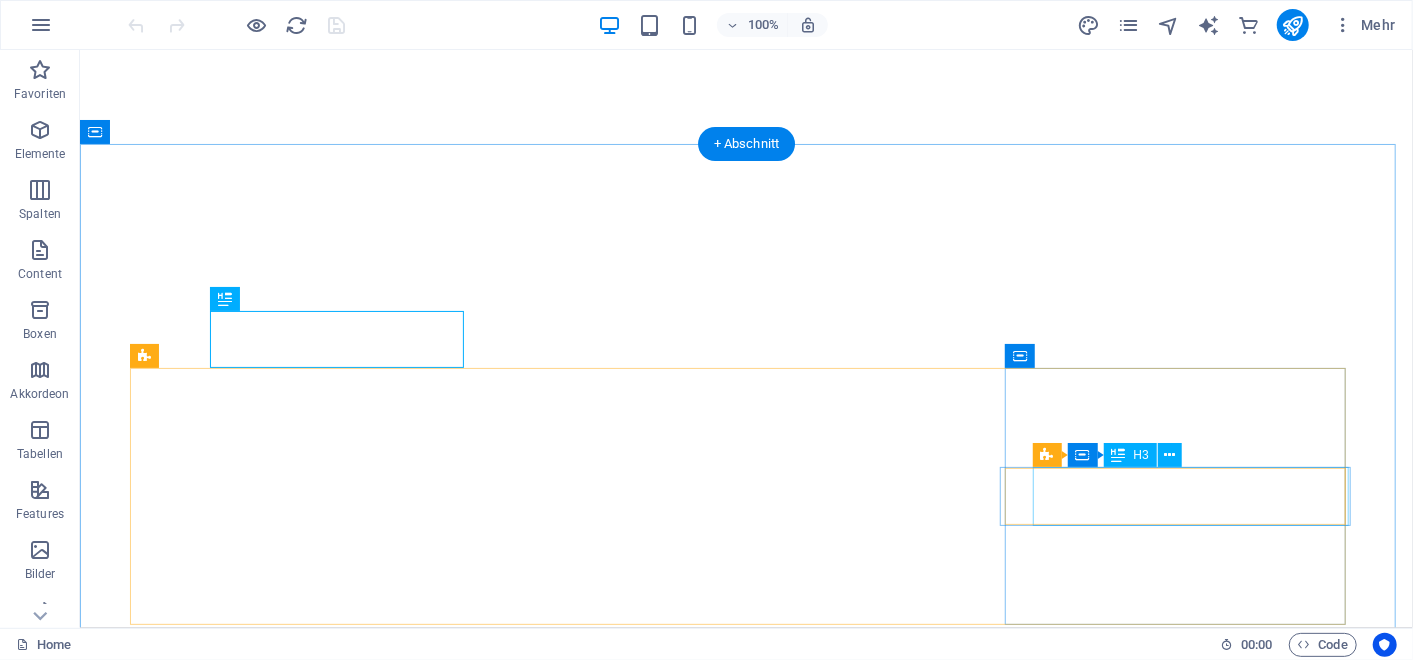 select 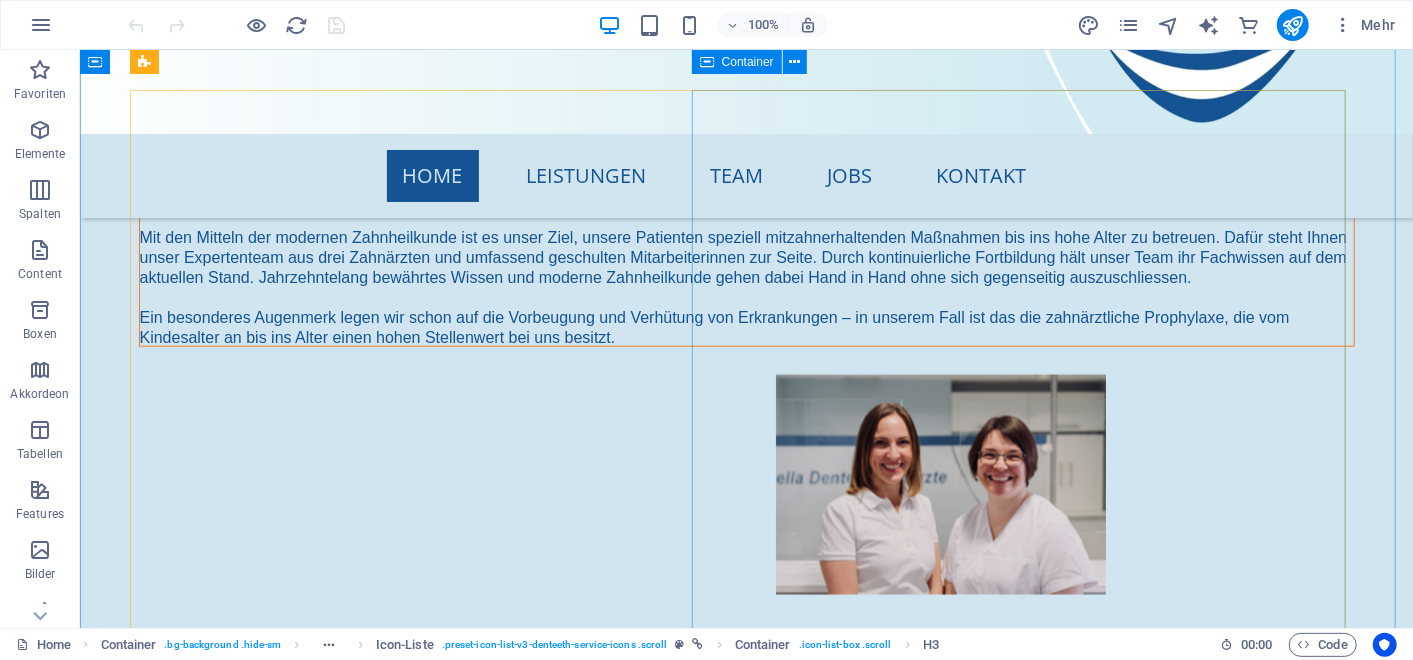 scroll, scrollTop: 980, scrollLeft: 0, axis: vertical 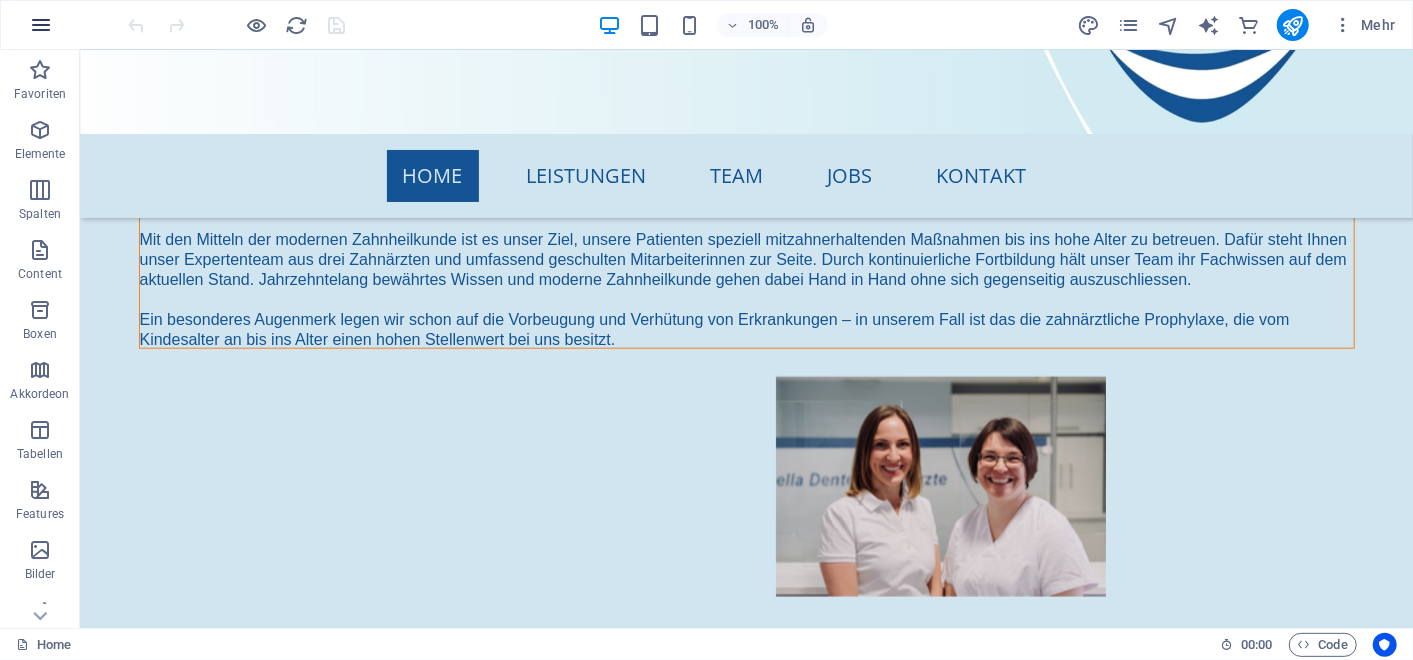 click at bounding box center (41, 25) 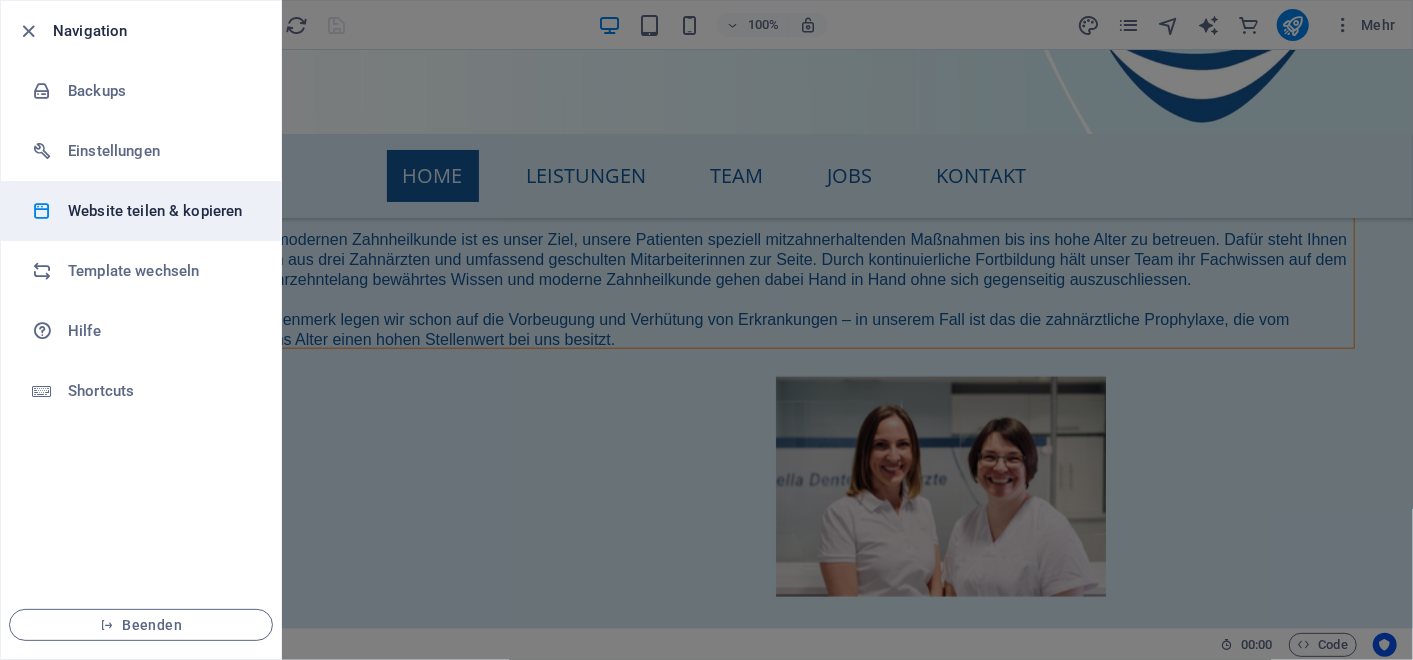 click on "Website teilen & kopieren" at bounding box center (160, 211) 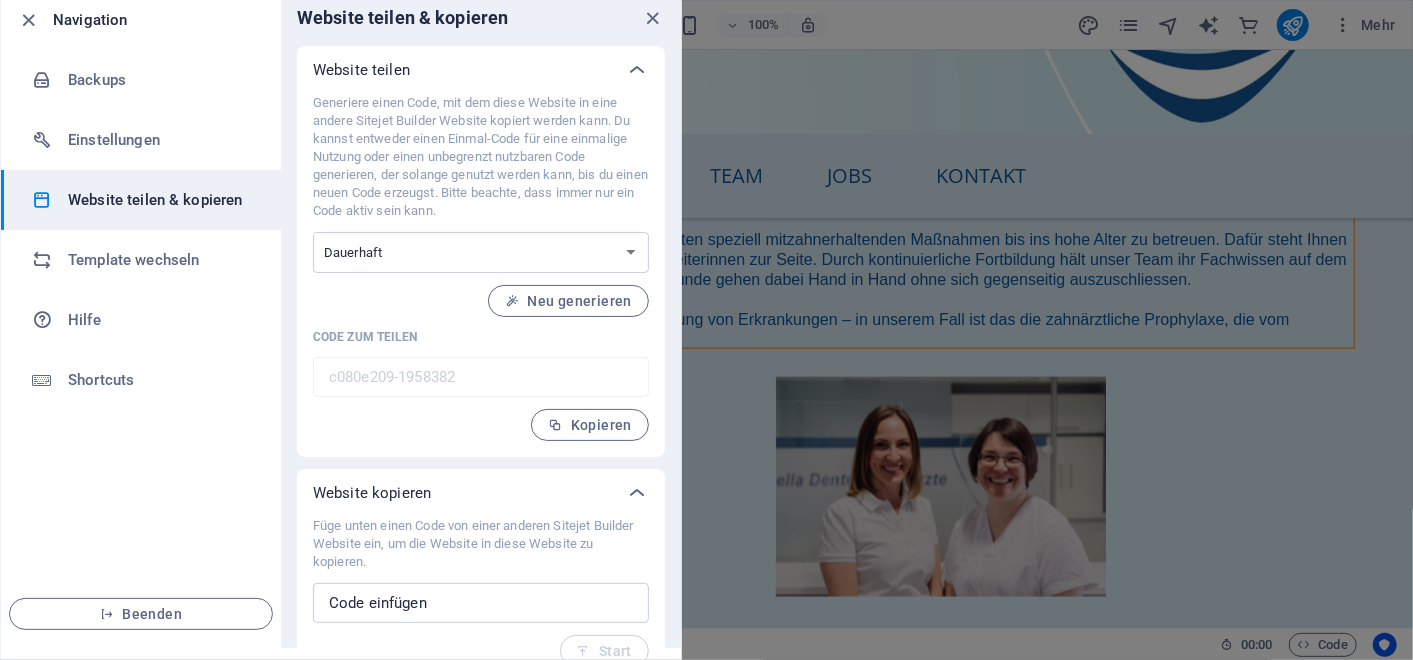 scroll, scrollTop: 0, scrollLeft: 0, axis: both 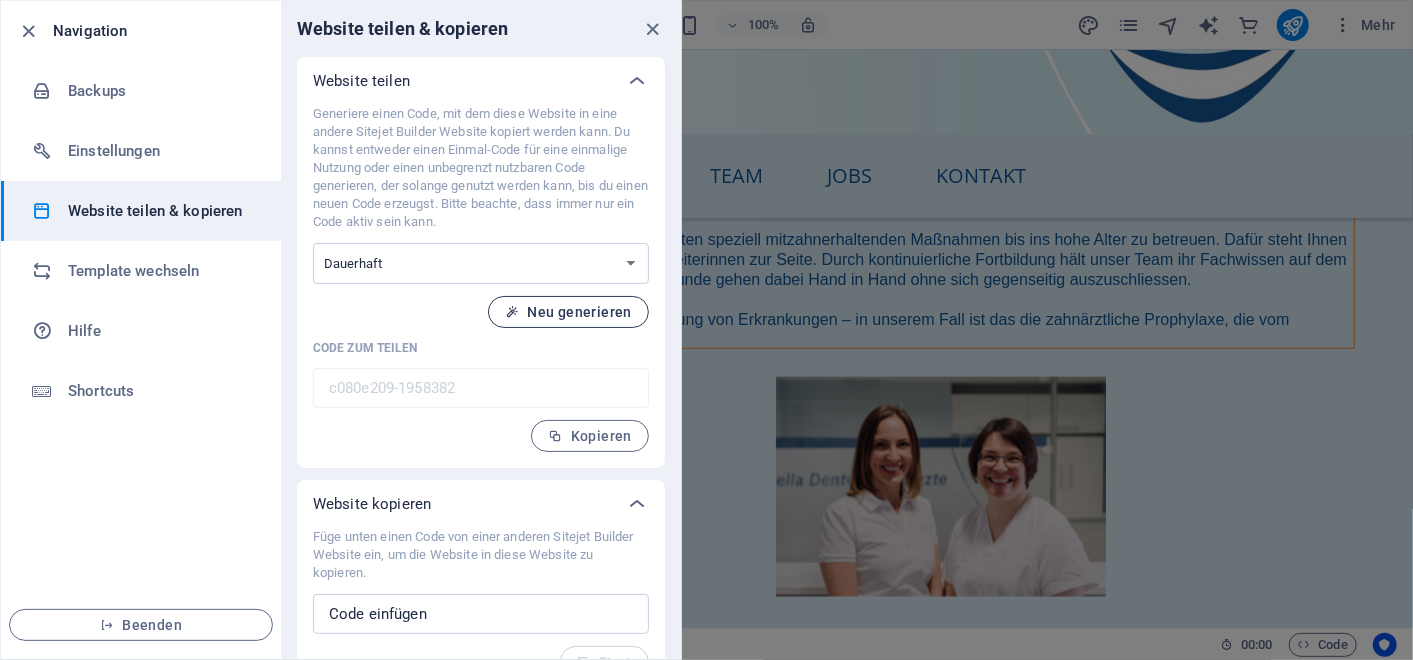 click on "Neu generieren" at bounding box center (568, 312) 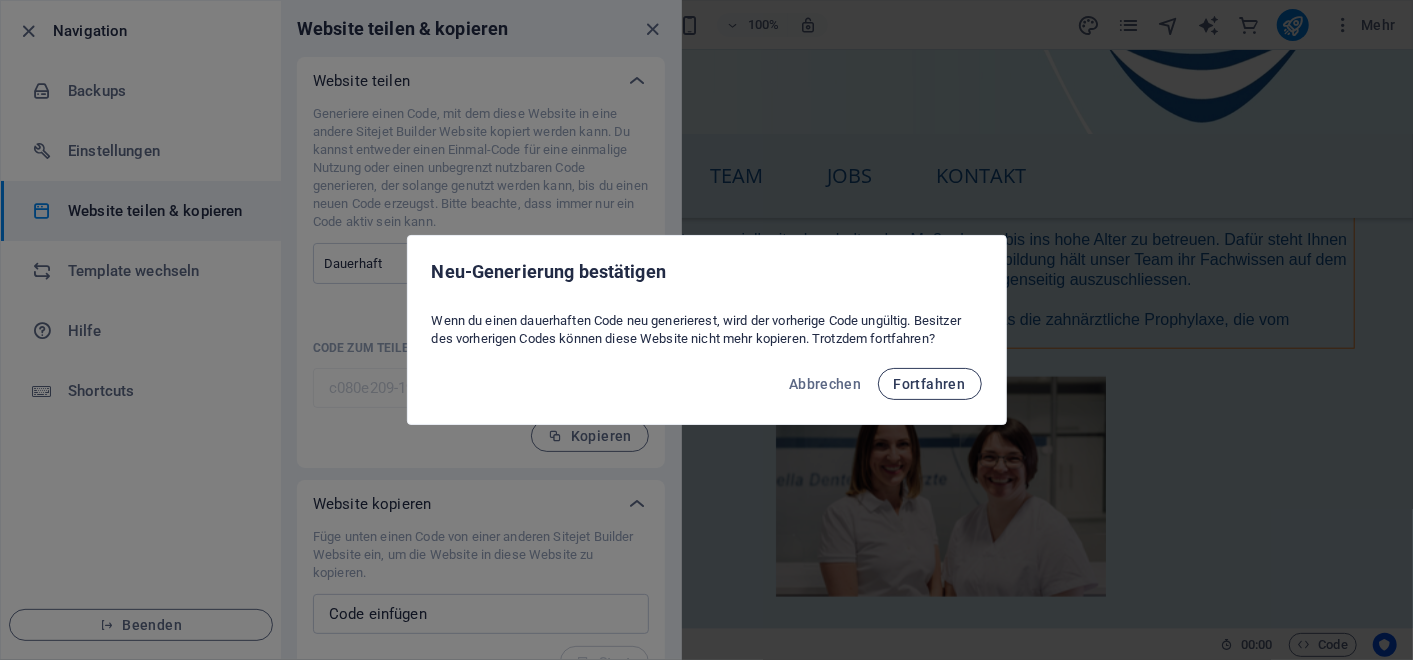 click on "Fortfahren" at bounding box center [930, 384] 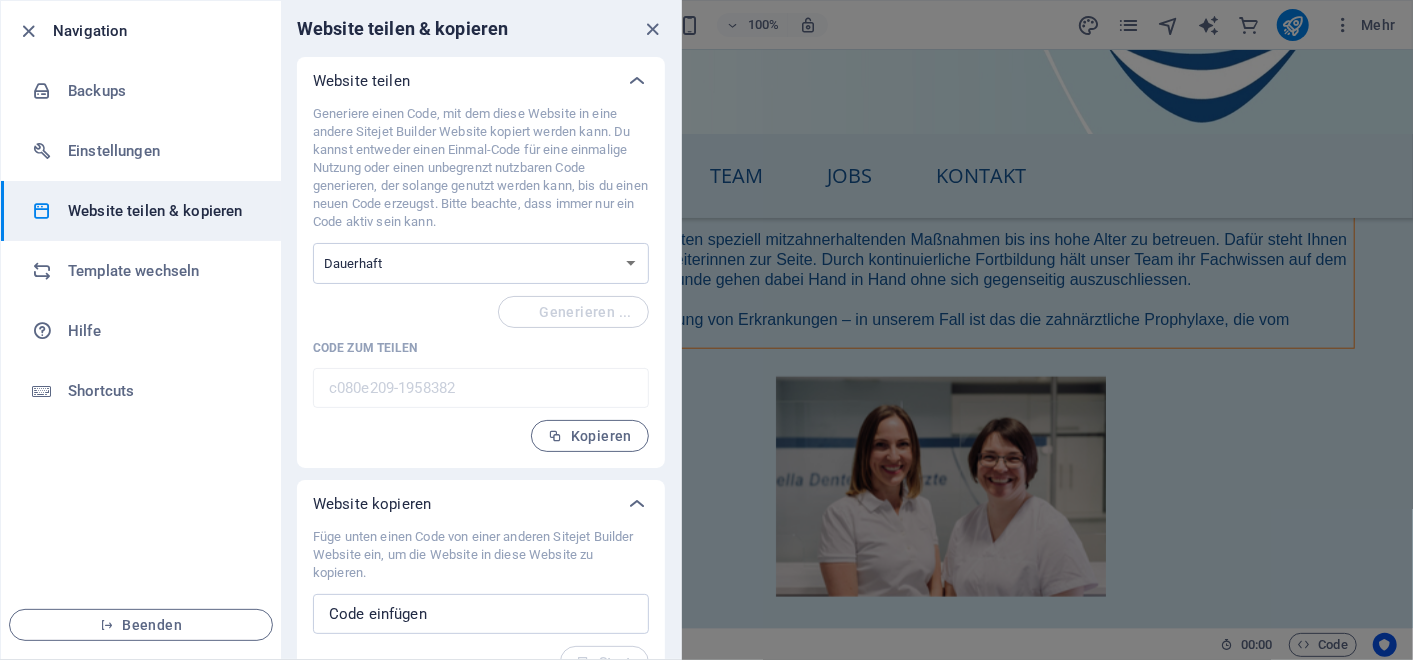 type on "c4b2cb28-1958382" 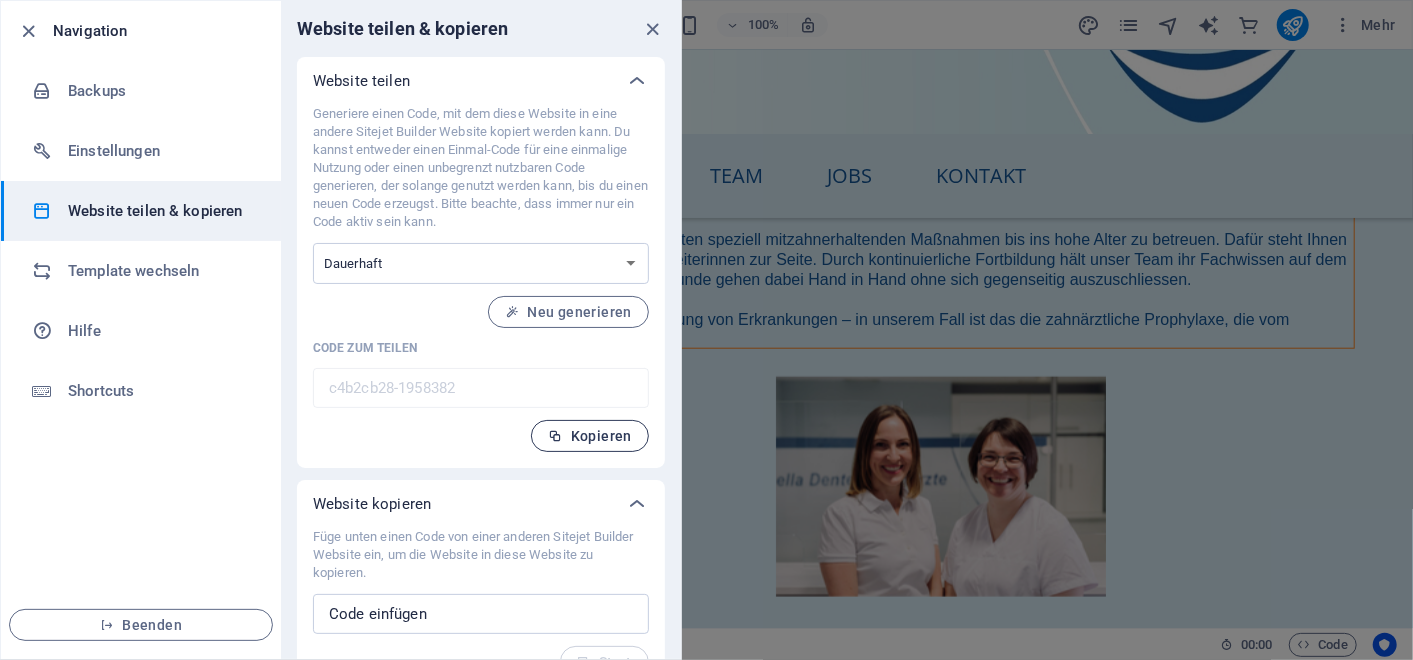 click on "Kopieren" at bounding box center (590, 436) 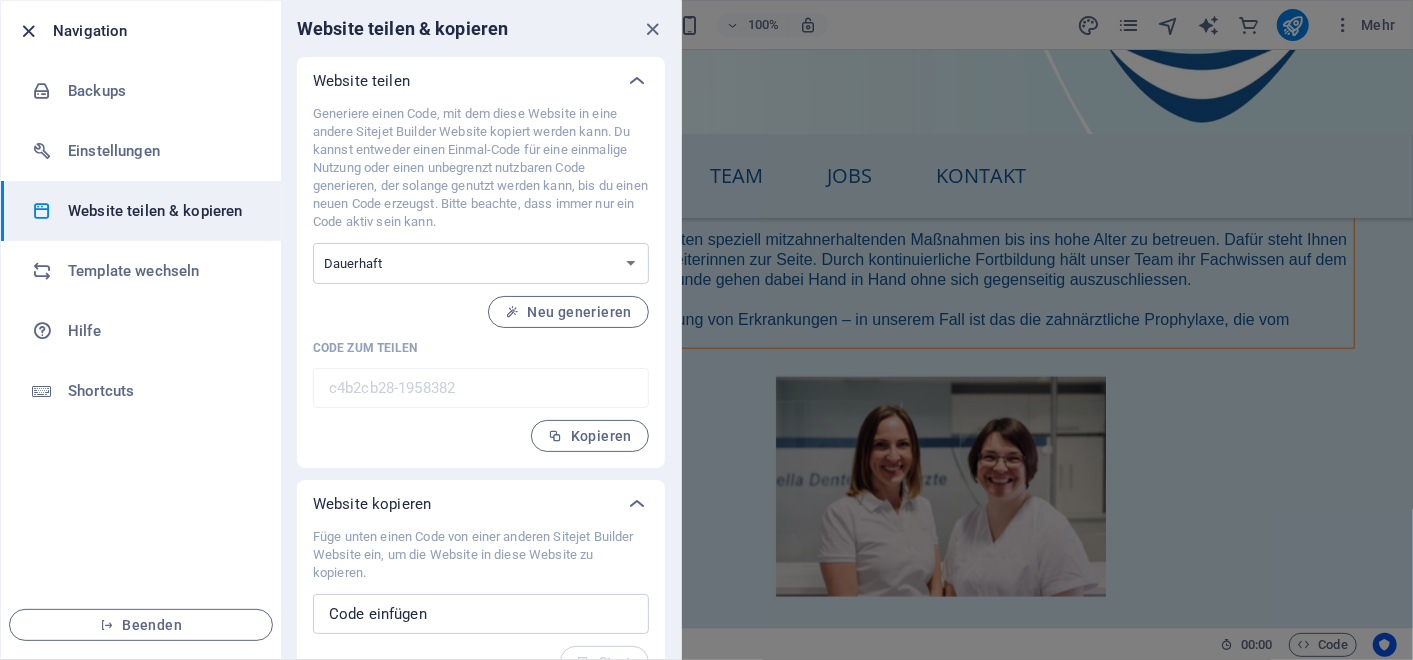 click at bounding box center (29, 31) 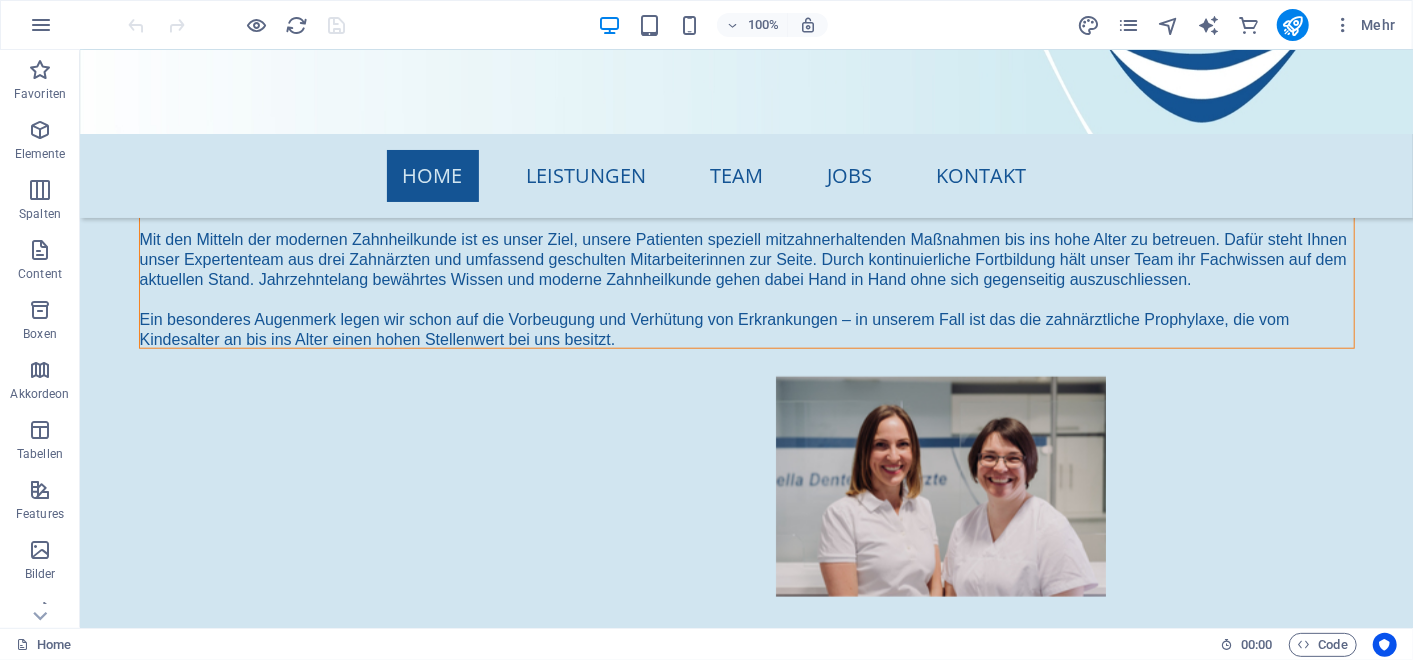 click on "100% Mehr" at bounding box center [764, 25] 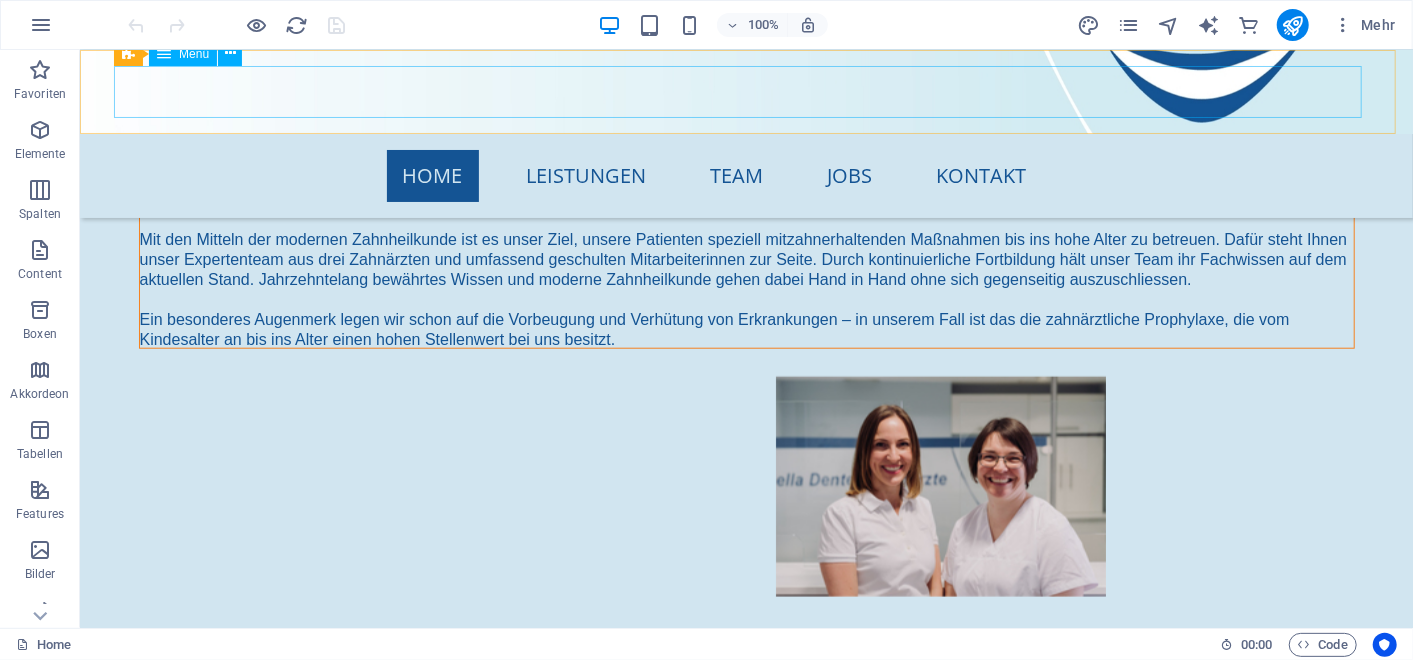 click on "Home Leistungen Team Jobs Kontakt" at bounding box center [746, 175] 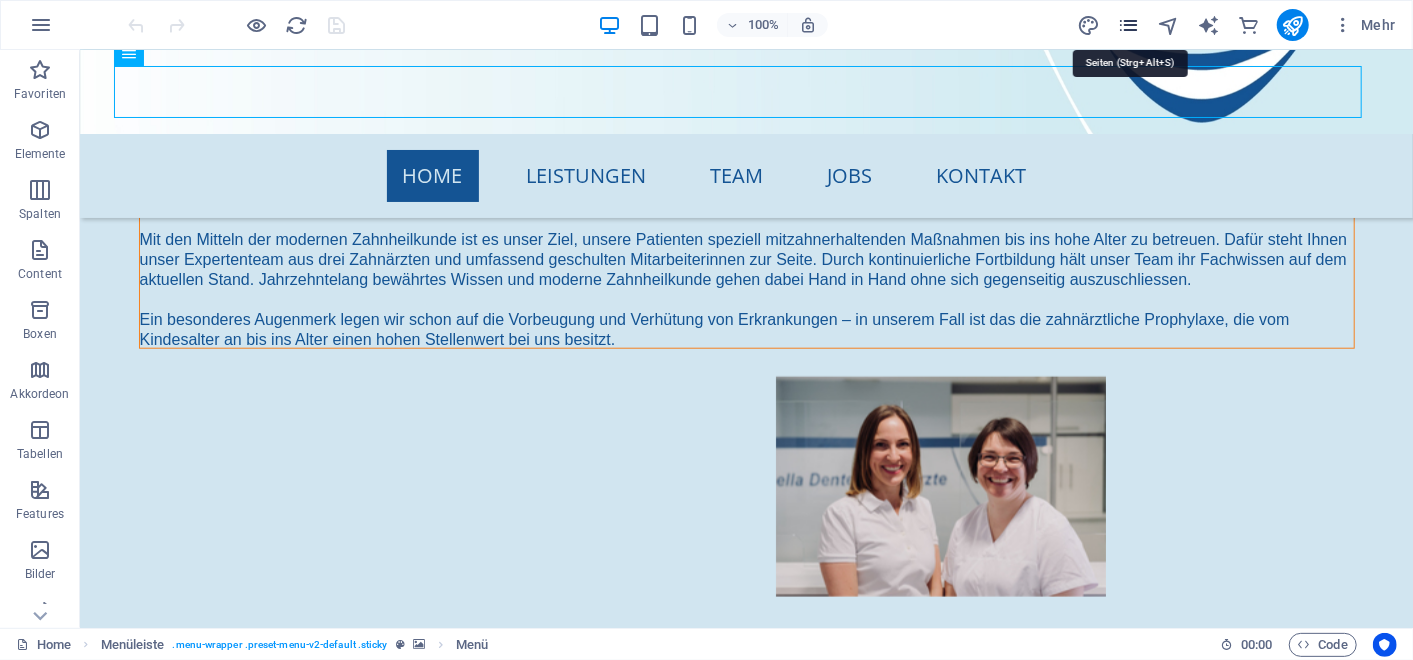 click at bounding box center (1128, 25) 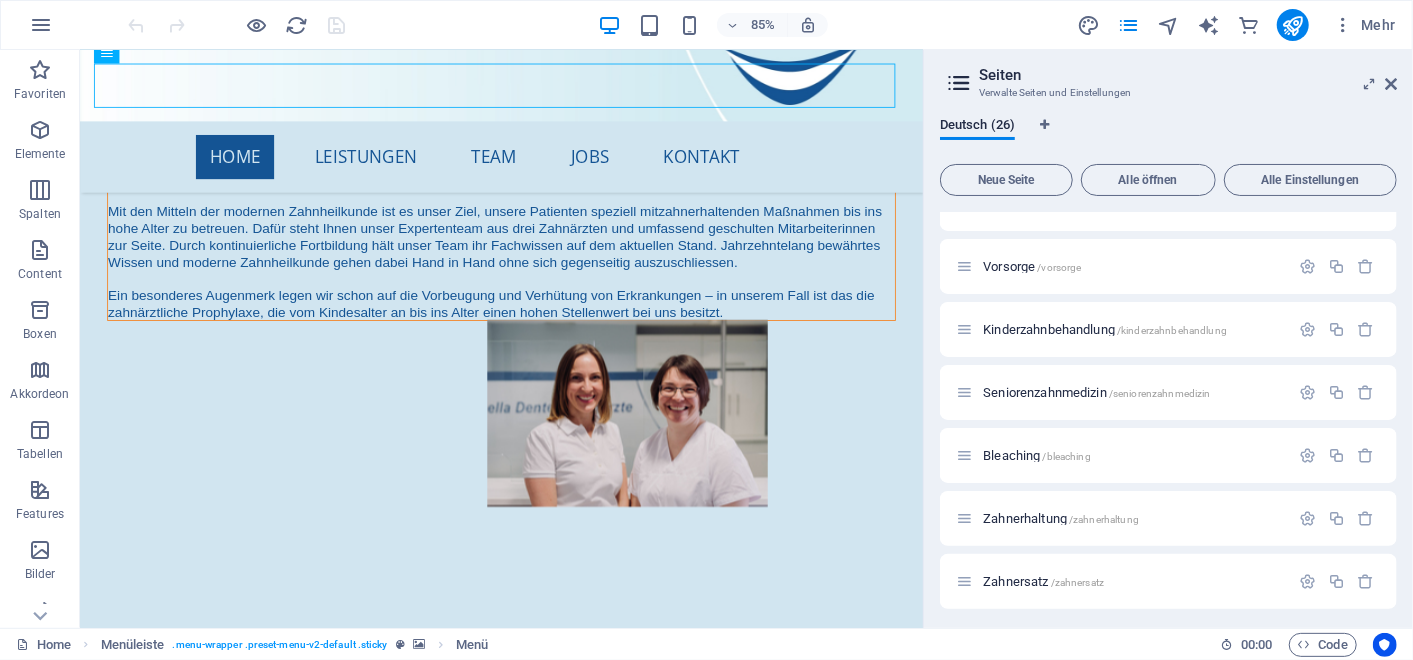 scroll, scrollTop: 1237, scrollLeft: 0, axis: vertical 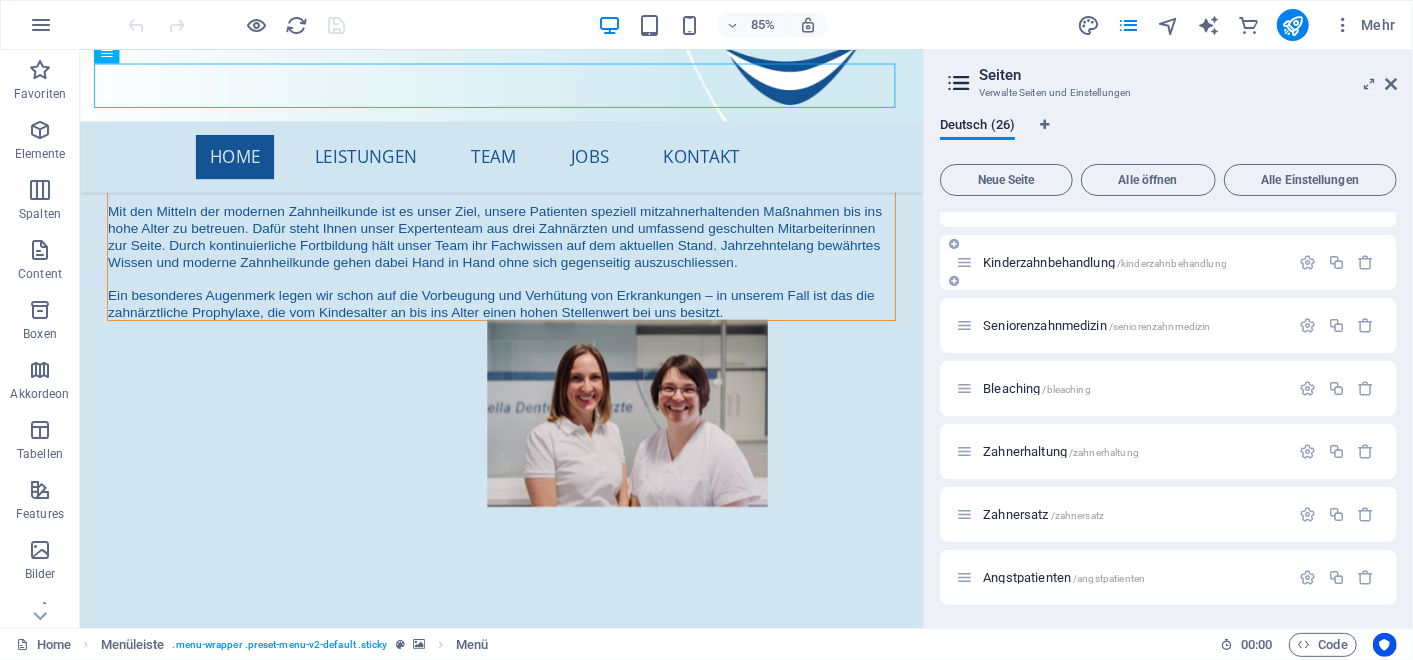 click on "Kinderzahnbehandlung /kinderzahnbehandlung" at bounding box center [1105, 262] 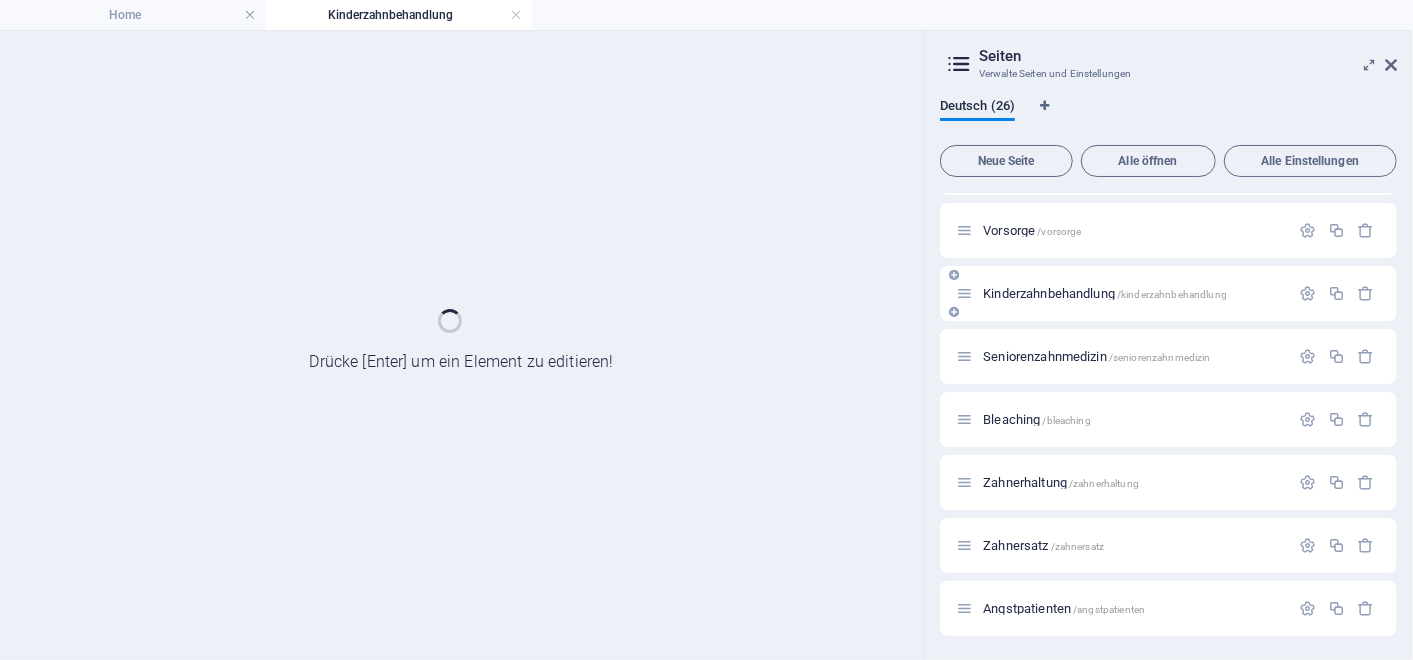 scroll, scrollTop: 1186, scrollLeft: 0, axis: vertical 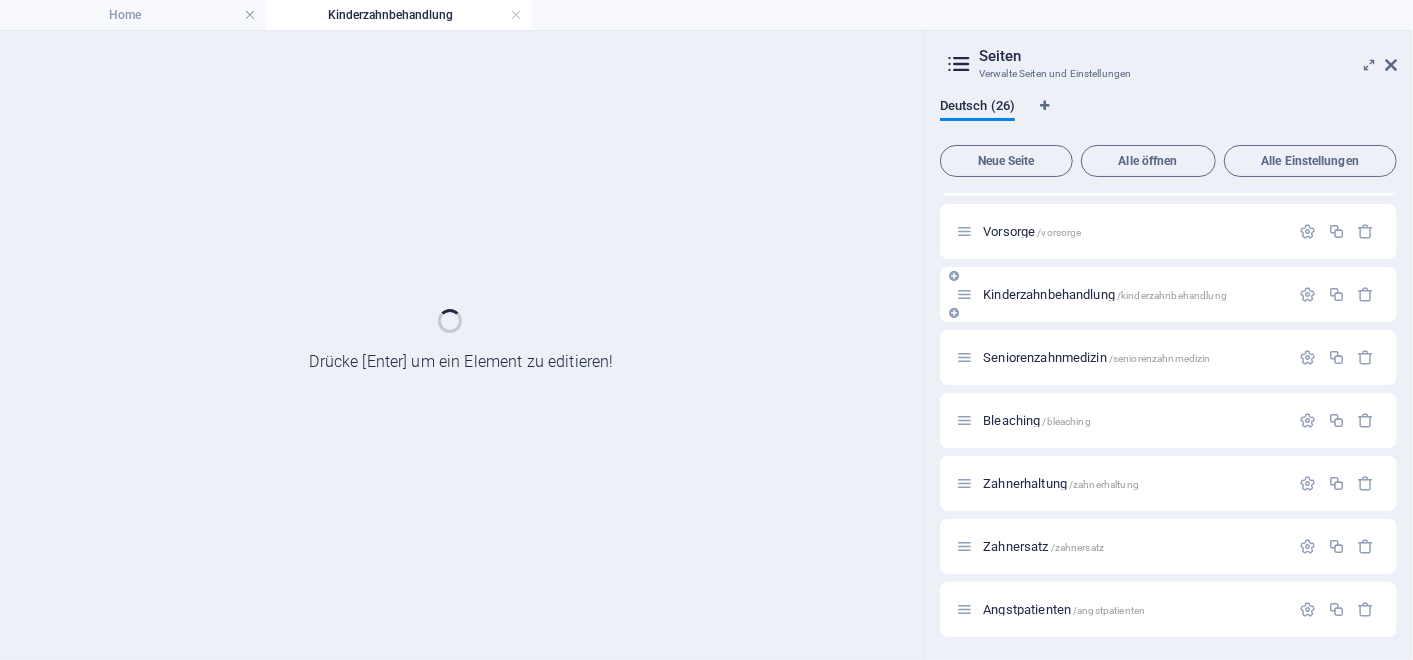 click on "Home / Team /team Services /services Terminanfrage /terminanfrage Legal Notice /legal-notice Privacy /privacy Team Member /team-member test /test Testing /testing Impressum /impressum Datenschutzrichtlinie /datenschutzrichtlinie Kontaktanfrage /kontaktanfrage Jobs /jobs Jobs: Einzelseiten-Layout /jobs-eintrag Job Anfrage /job-anfrage Praxis Pfaffenhofen Bilder /praxis-pfaffenhofen-bilder Praxis Ilmmünster Bilder /praxis-ilmmuenster-bilder Zertifikat /zertifikat Zahnreinigung /zahnreinigung Vorsorge /vorsorge Kinderzahnbehandlung /kinderzahnbehandlung Seniorenzahnmedizin /seniorenzahnmedizin Bleaching /bleaching Zahnerhaltung /zahnerhaltung Zahnersatz /zahnersatz Angstpatienten /angstpatienten" at bounding box center (1168, -178) 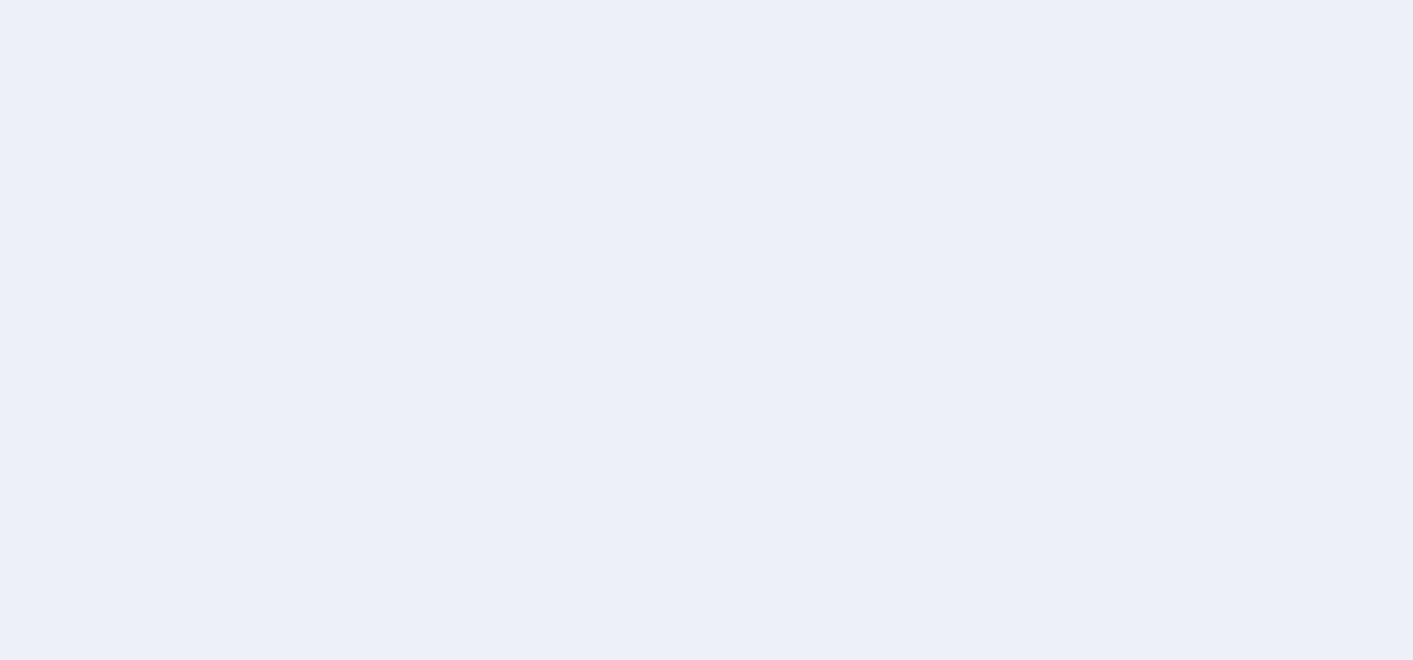 scroll, scrollTop: 0, scrollLeft: 0, axis: both 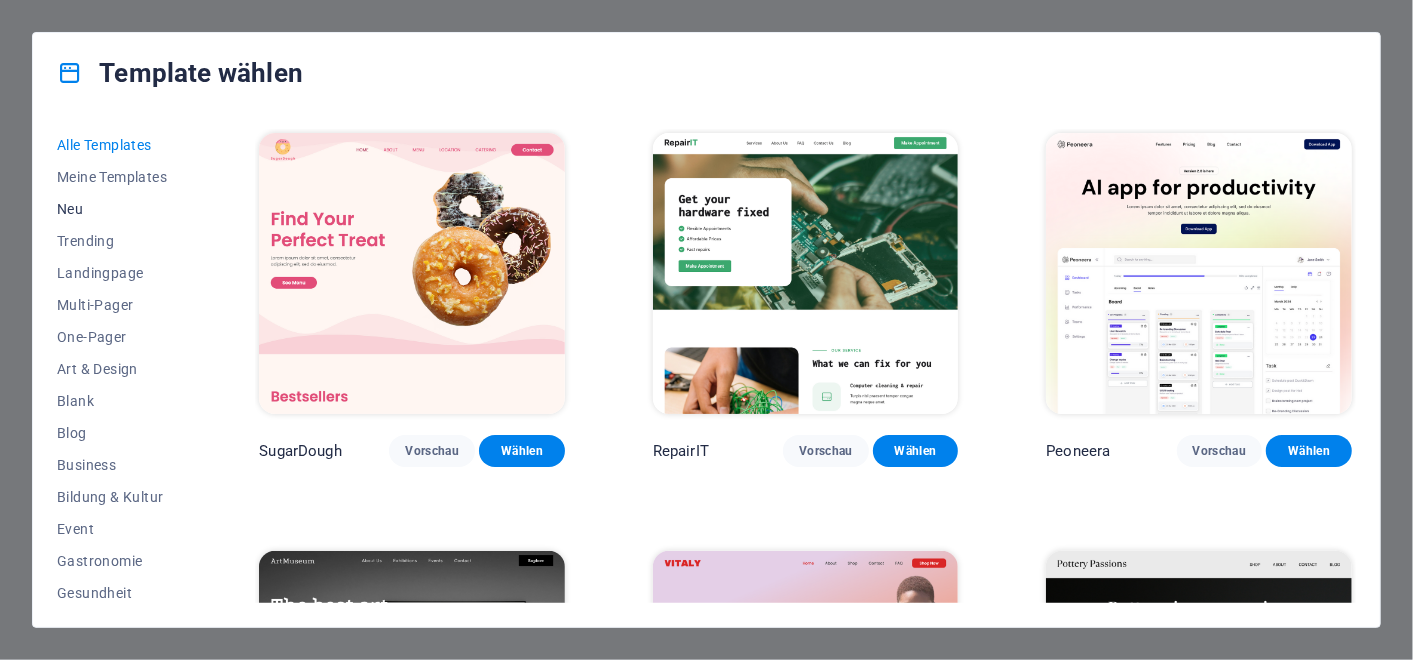 click on "Neu" at bounding box center (114, 209) 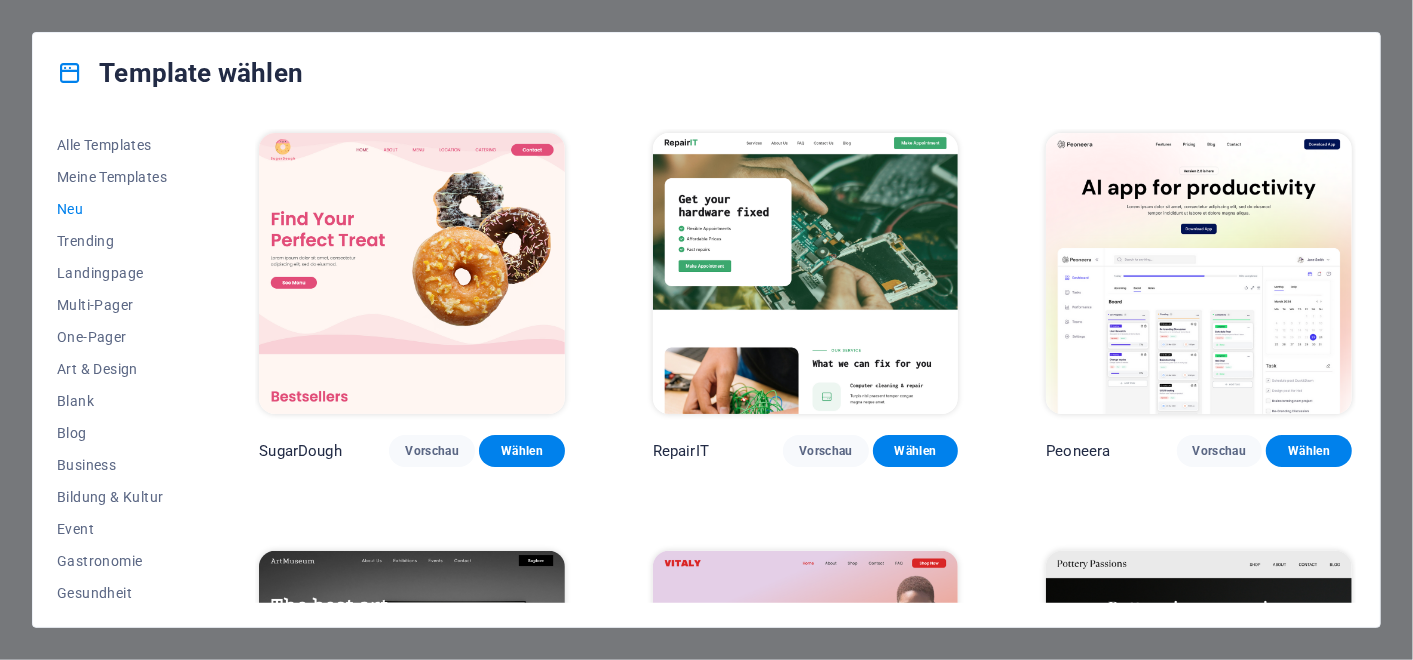click on "Neu" at bounding box center [114, 209] 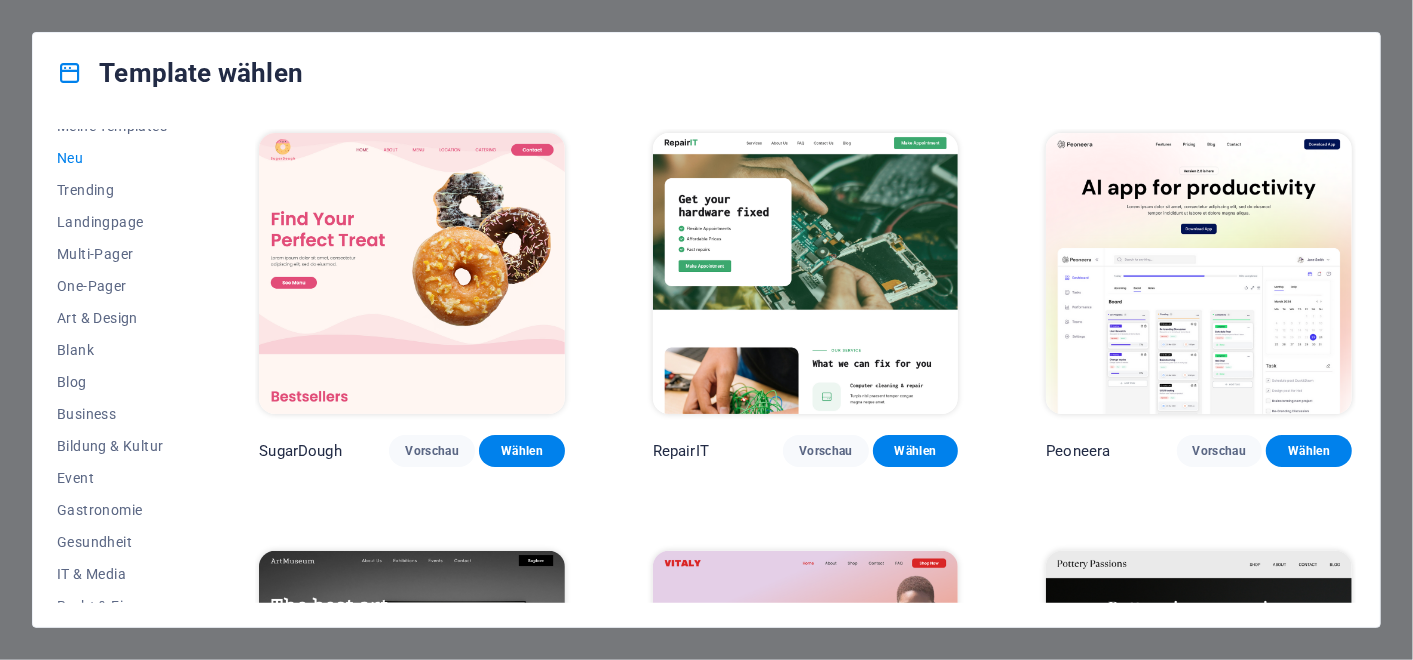 scroll, scrollTop: 0, scrollLeft: 0, axis: both 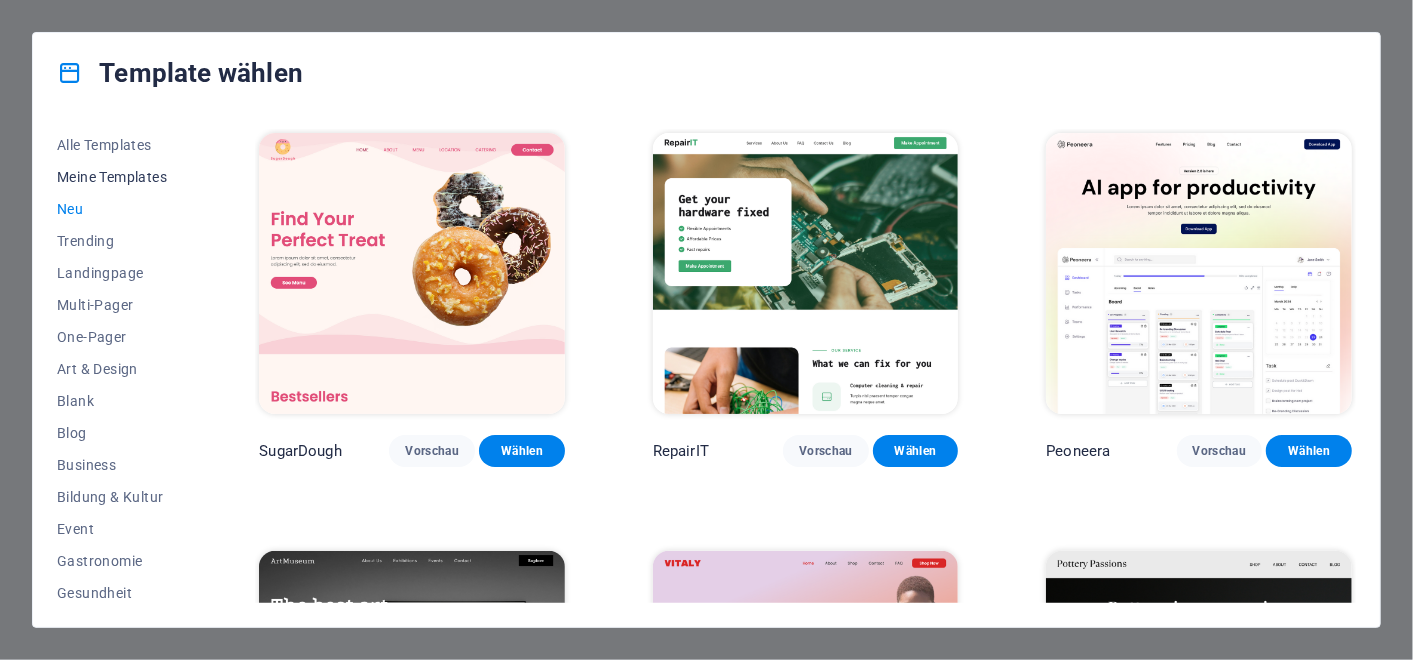 click on "Meine Templates" at bounding box center [114, 177] 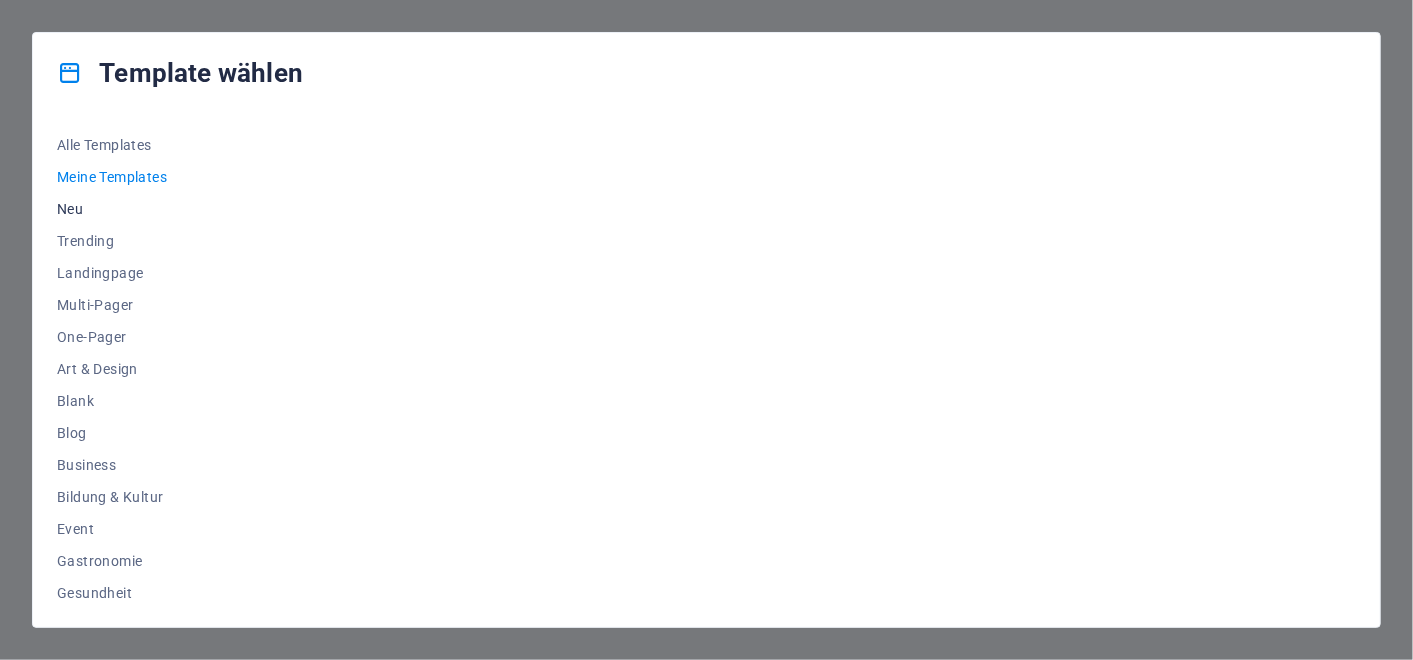 click on "Neu" at bounding box center (114, 209) 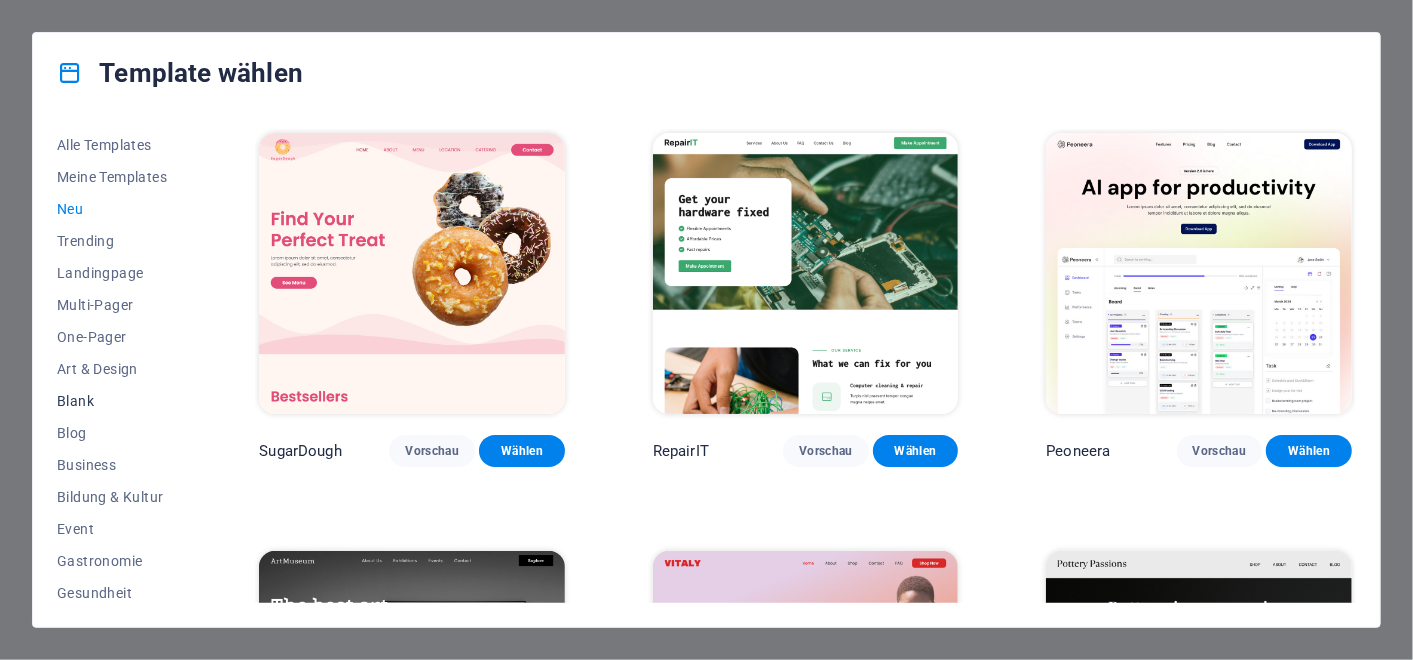click on "Blank" at bounding box center [114, 401] 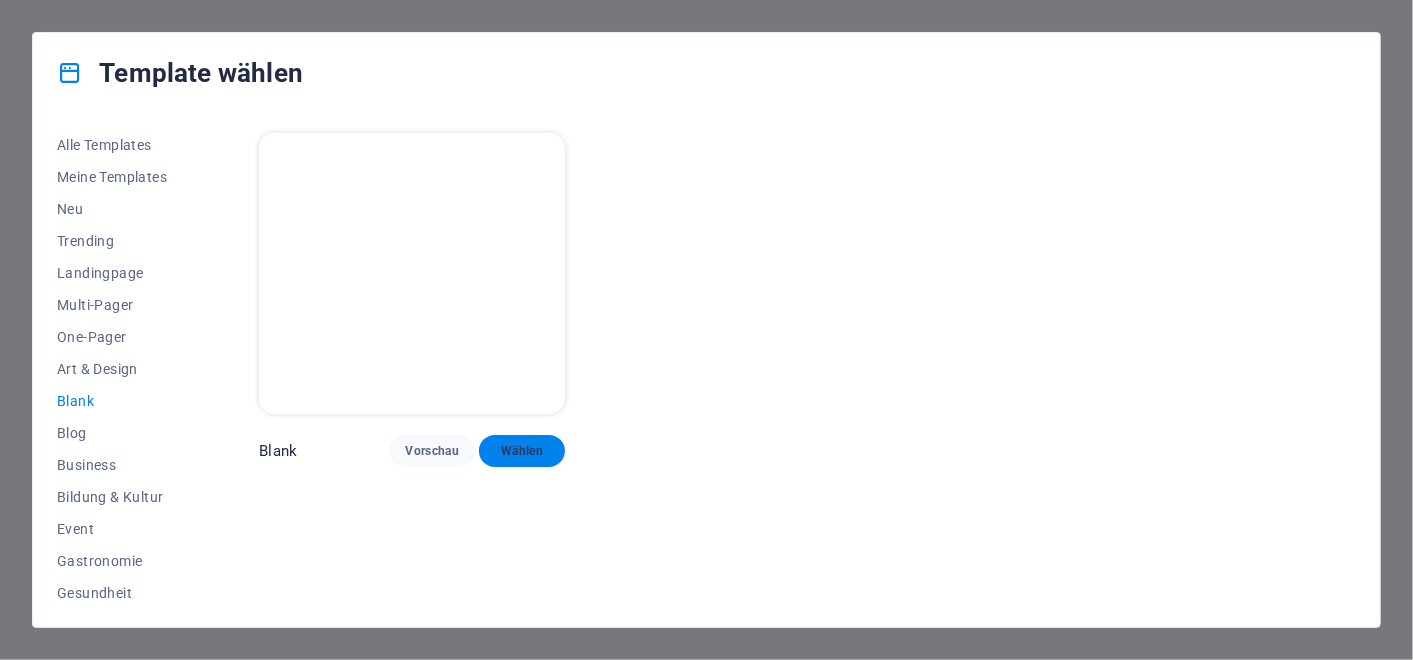 click on "Wählen" at bounding box center [522, 451] 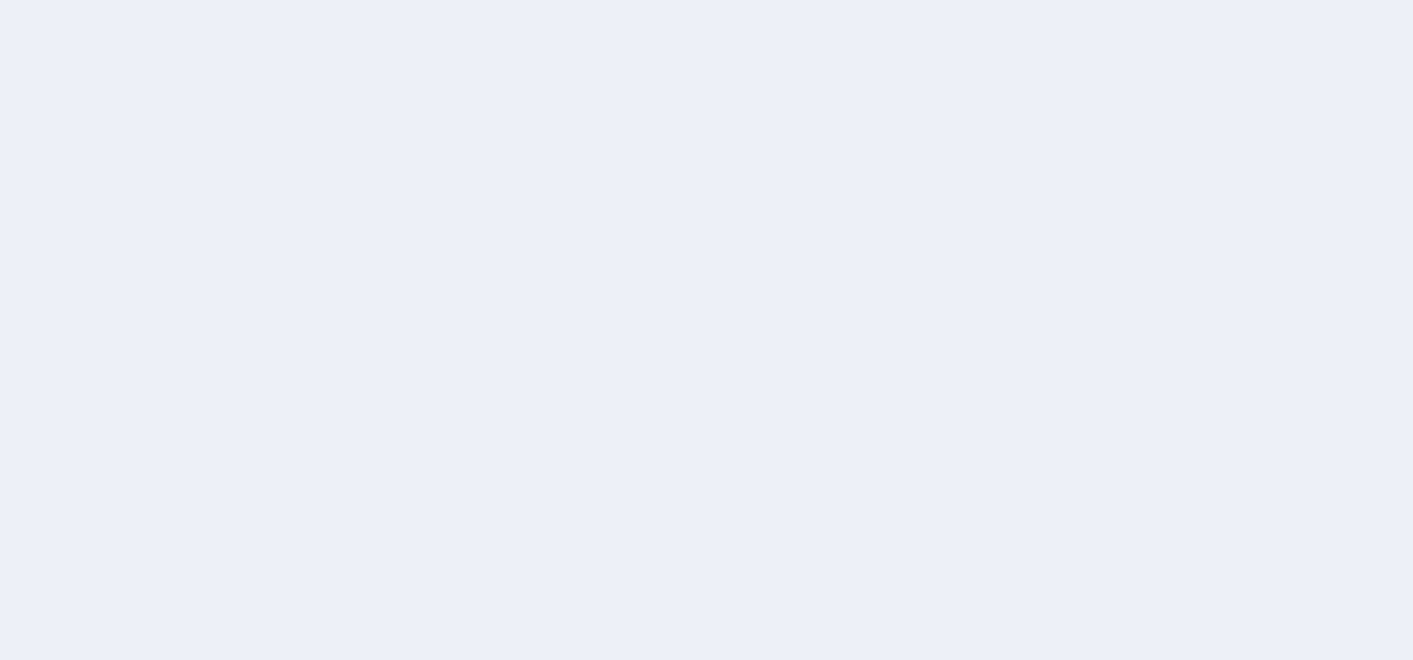 scroll, scrollTop: 0, scrollLeft: 0, axis: both 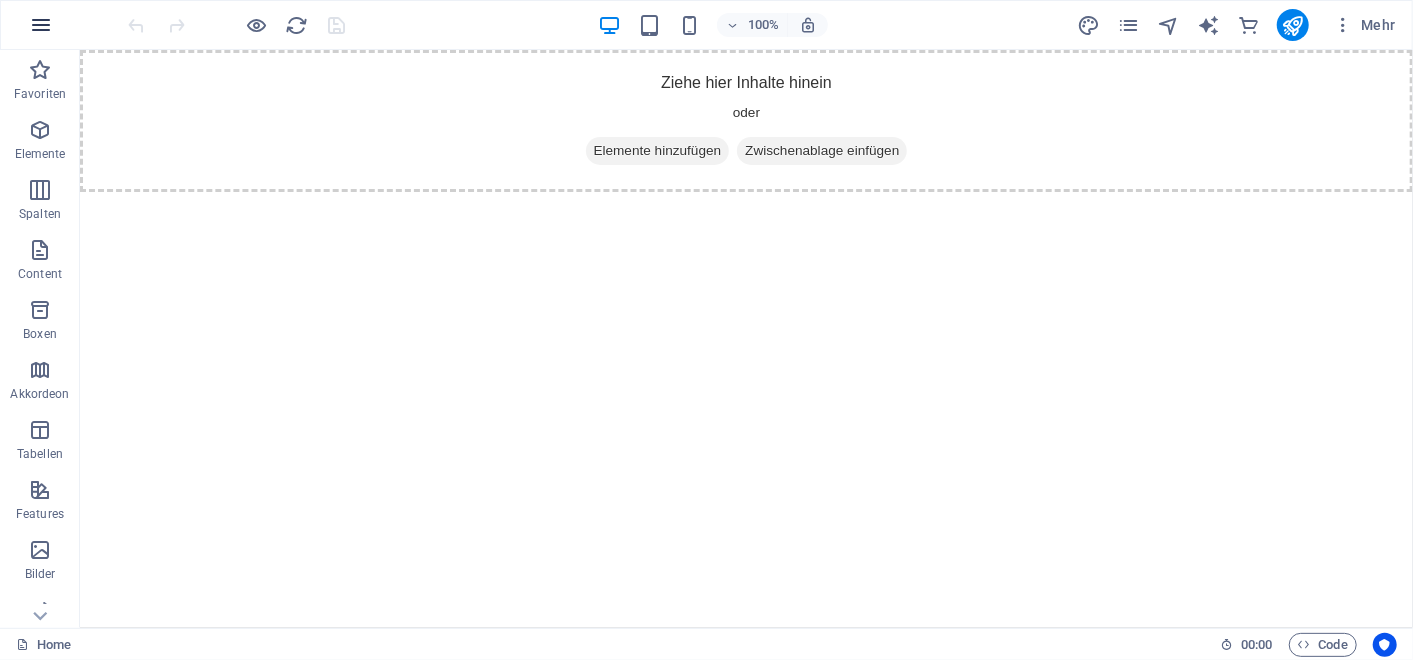 click at bounding box center [41, 25] 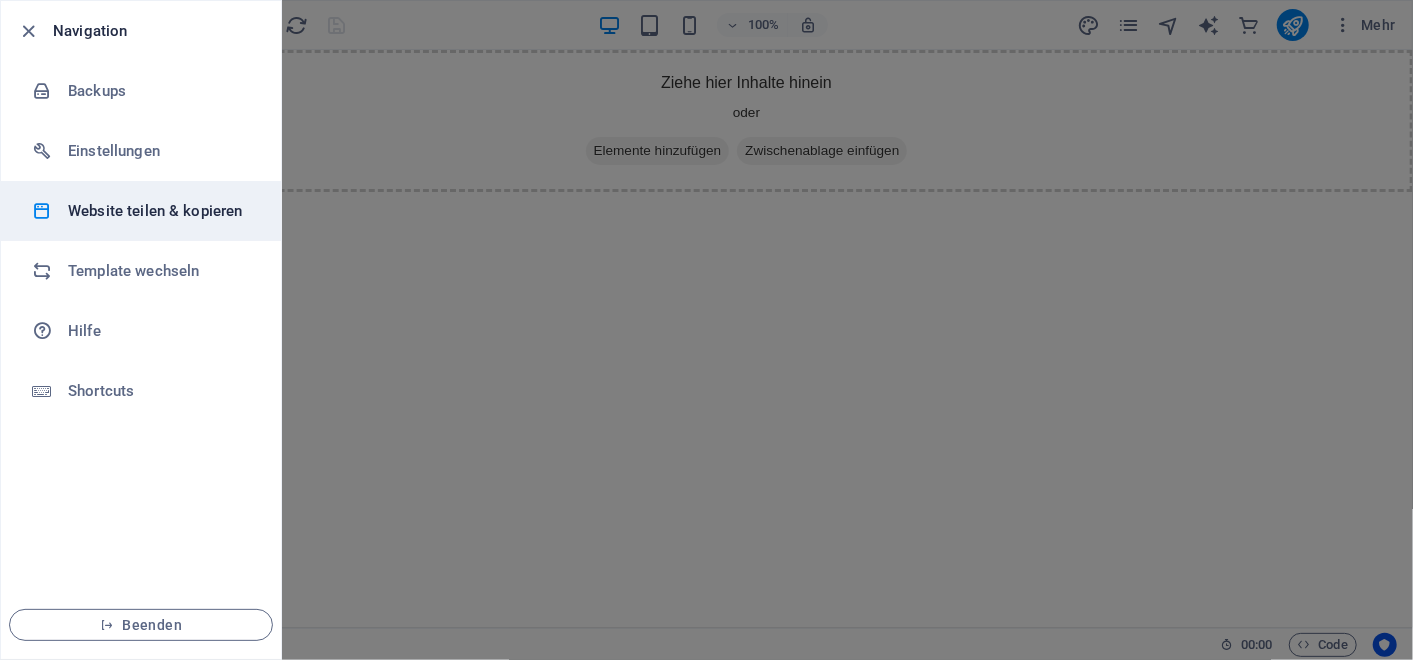 click on "Website teilen & kopieren" at bounding box center (160, 211) 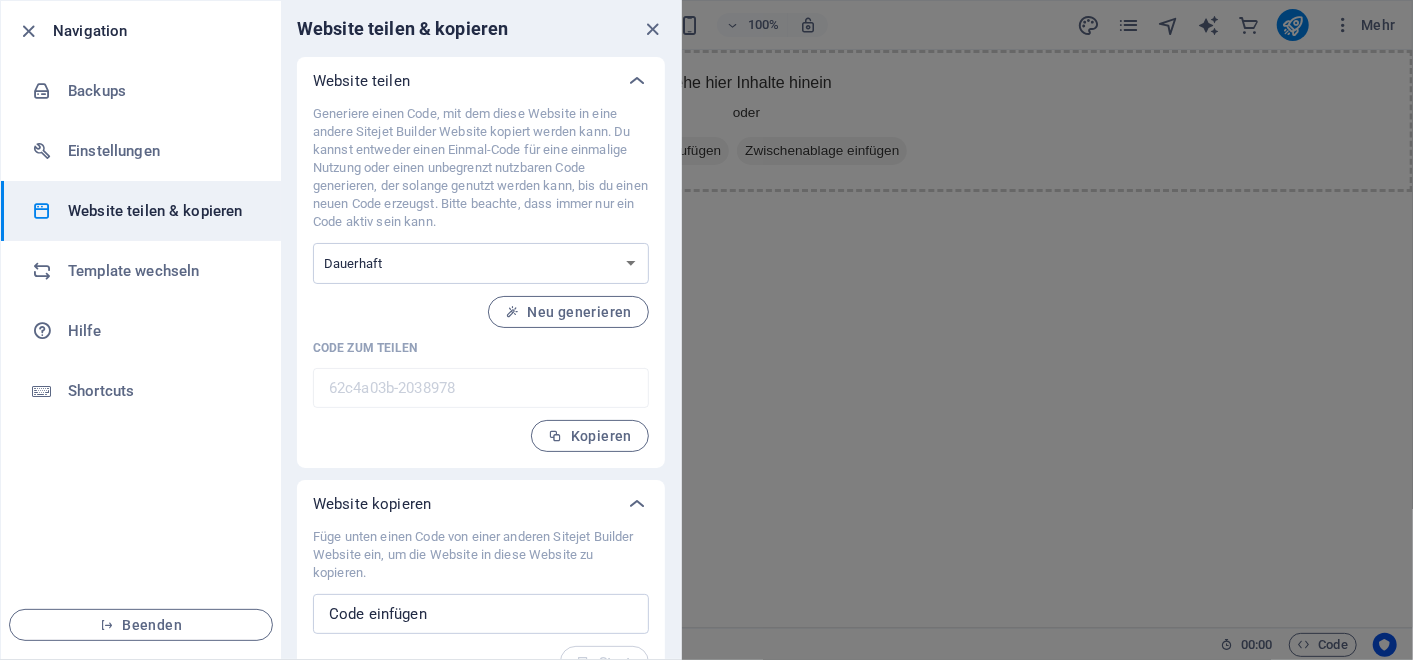 scroll, scrollTop: 34, scrollLeft: 0, axis: vertical 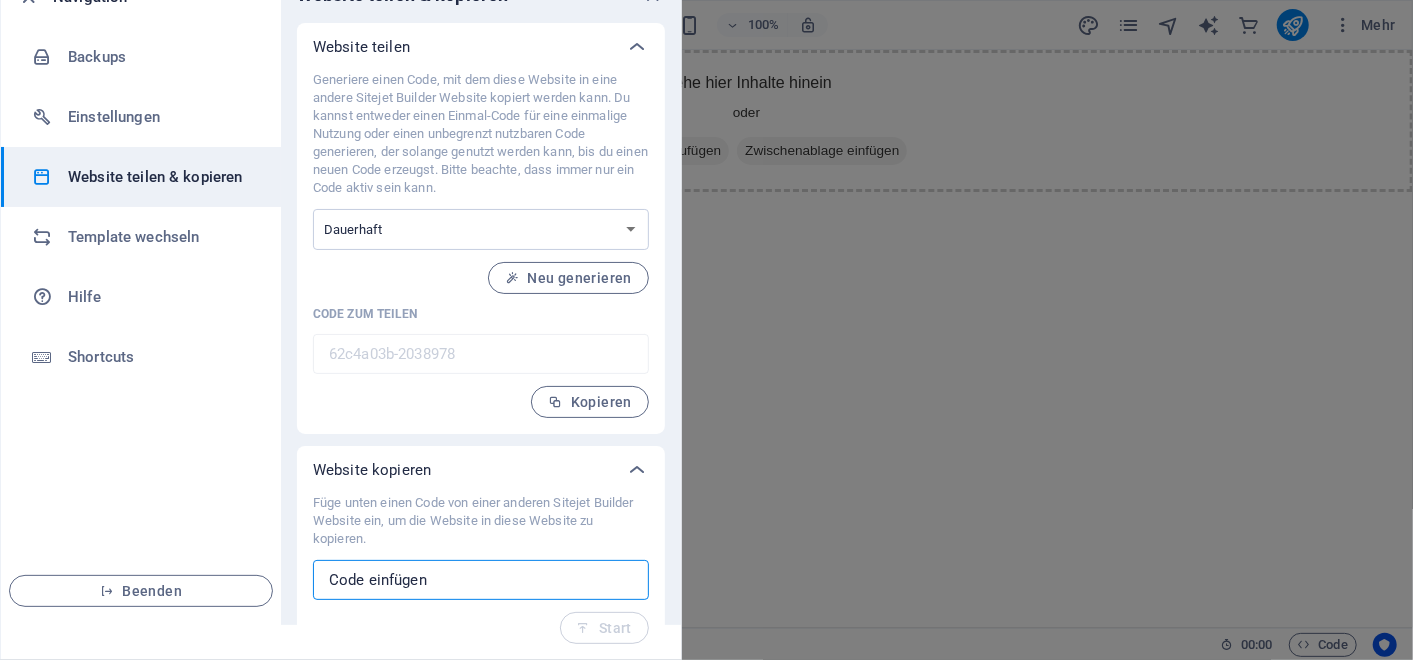 click at bounding box center [481, 580] 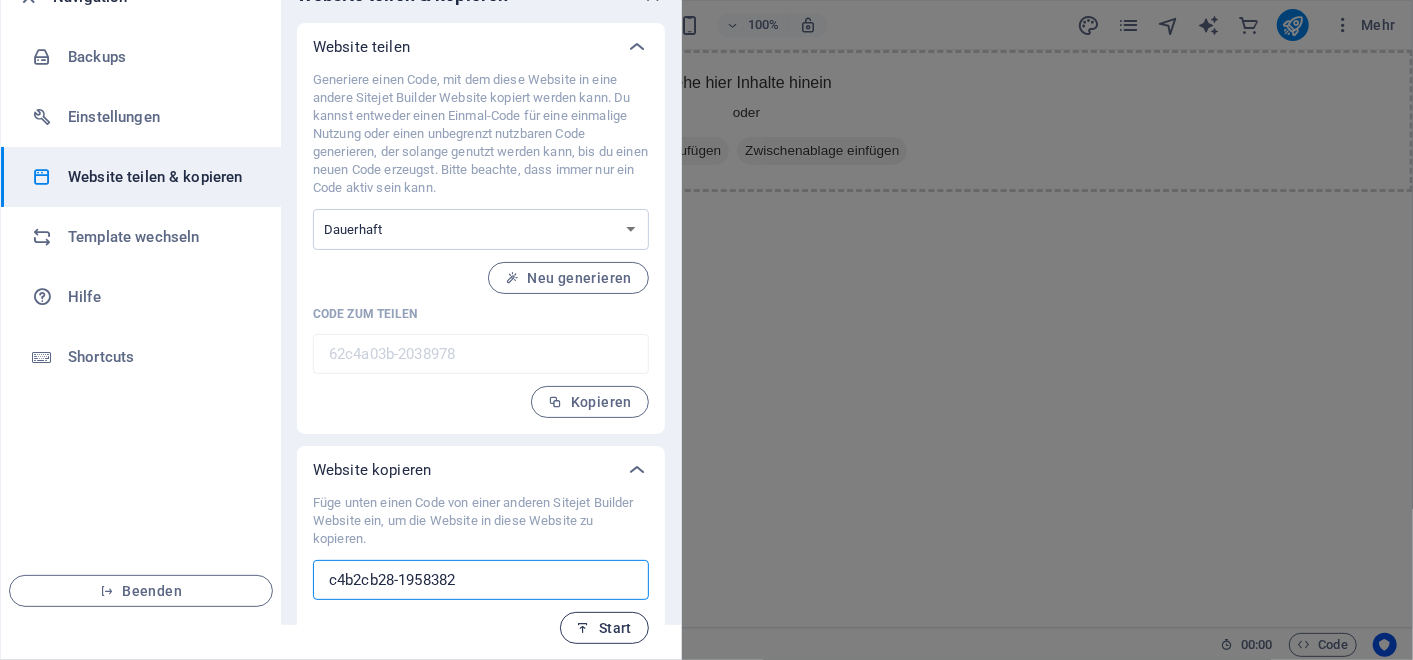 type on "c4b2cb28-1958382" 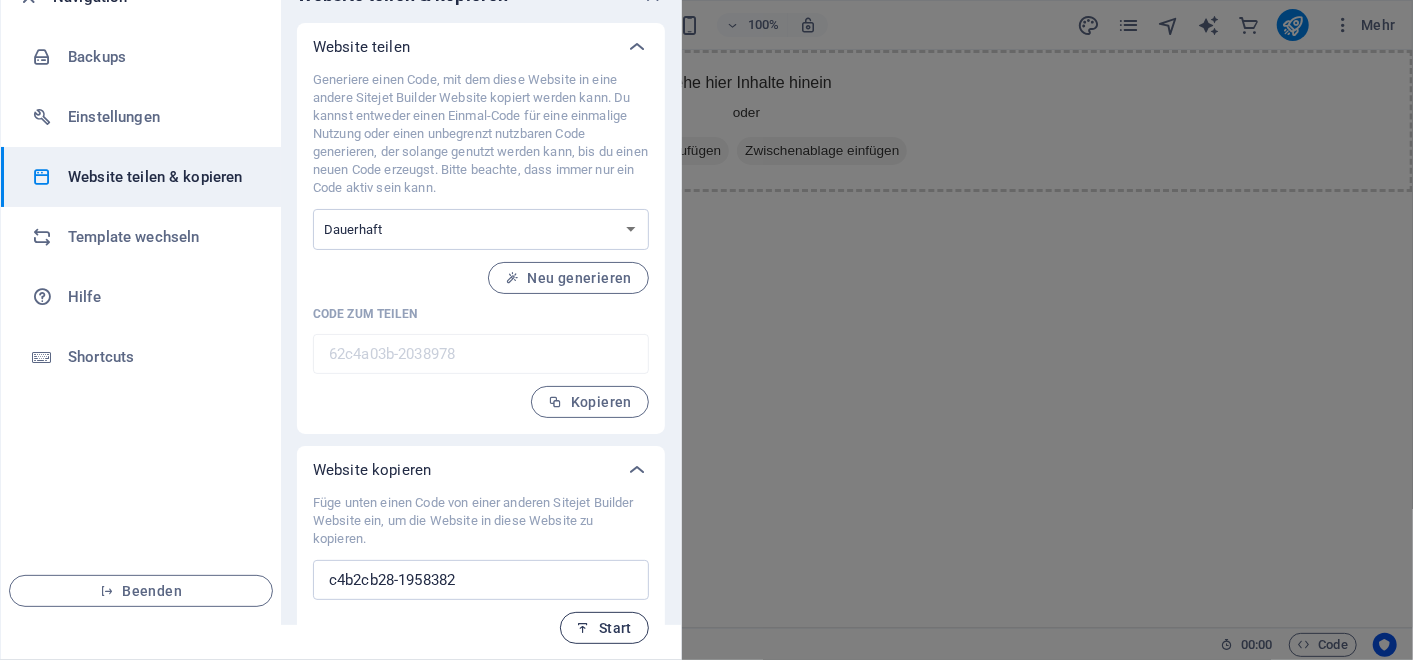 click on "Start" at bounding box center [604, 628] 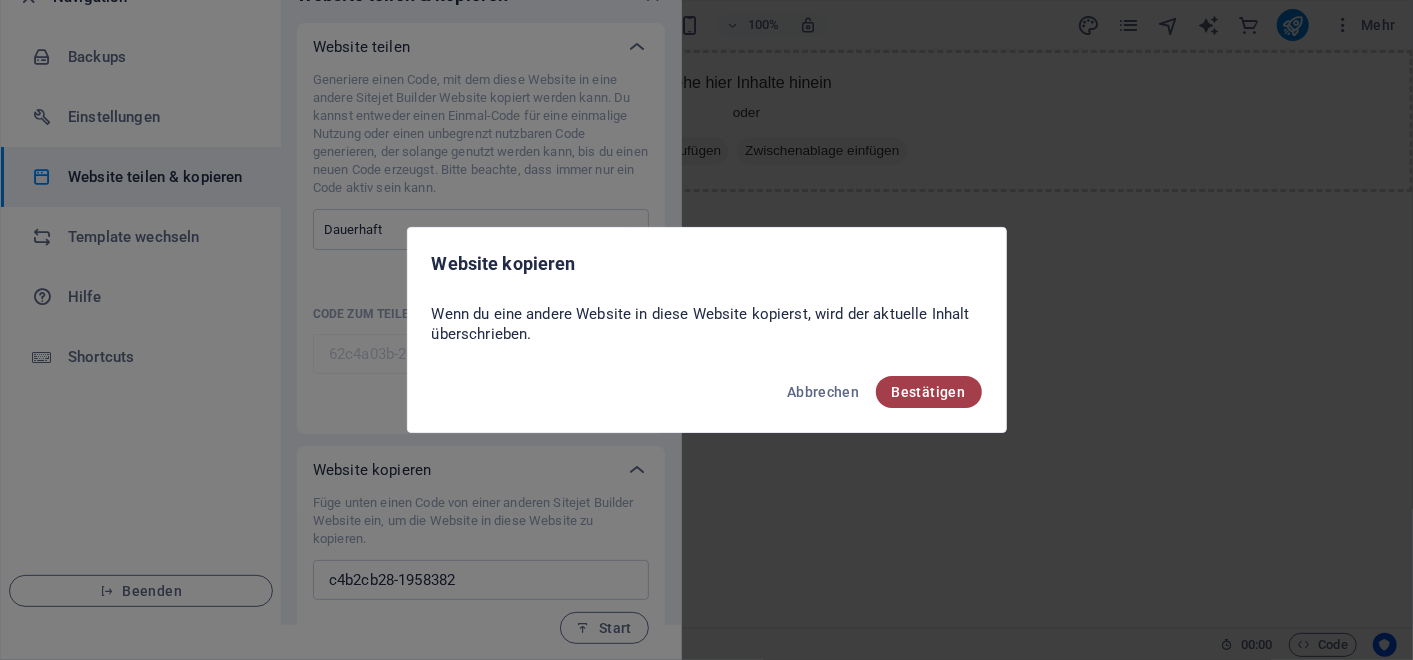 click on "Bestätigen" at bounding box center [929, 392] 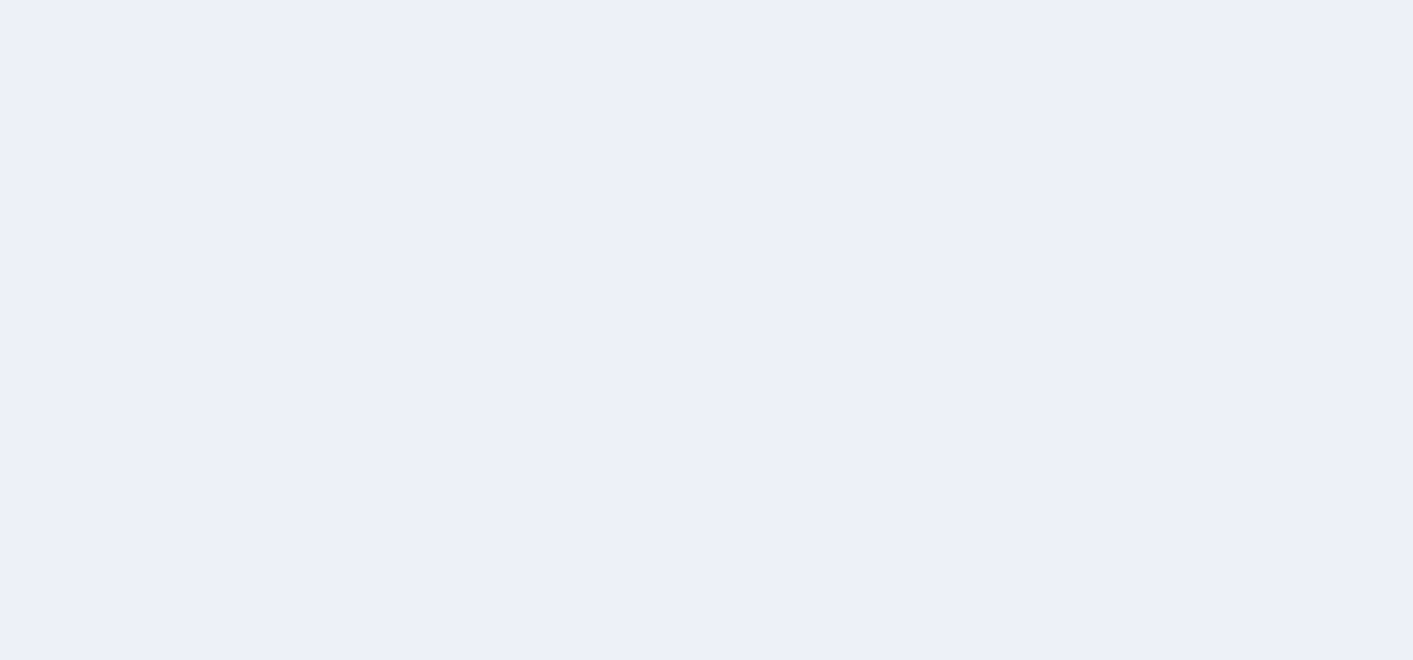 scroll, scrollTop: 0, scrollLeft: 0, axis: both 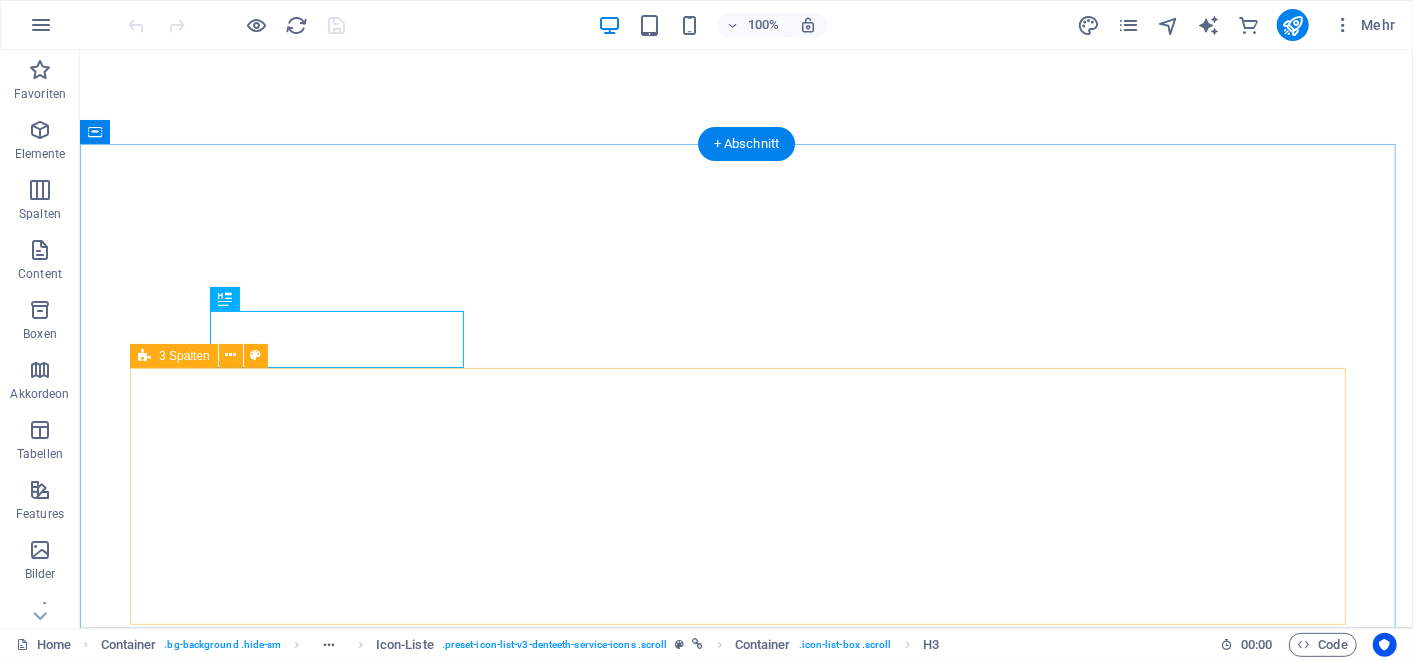 select 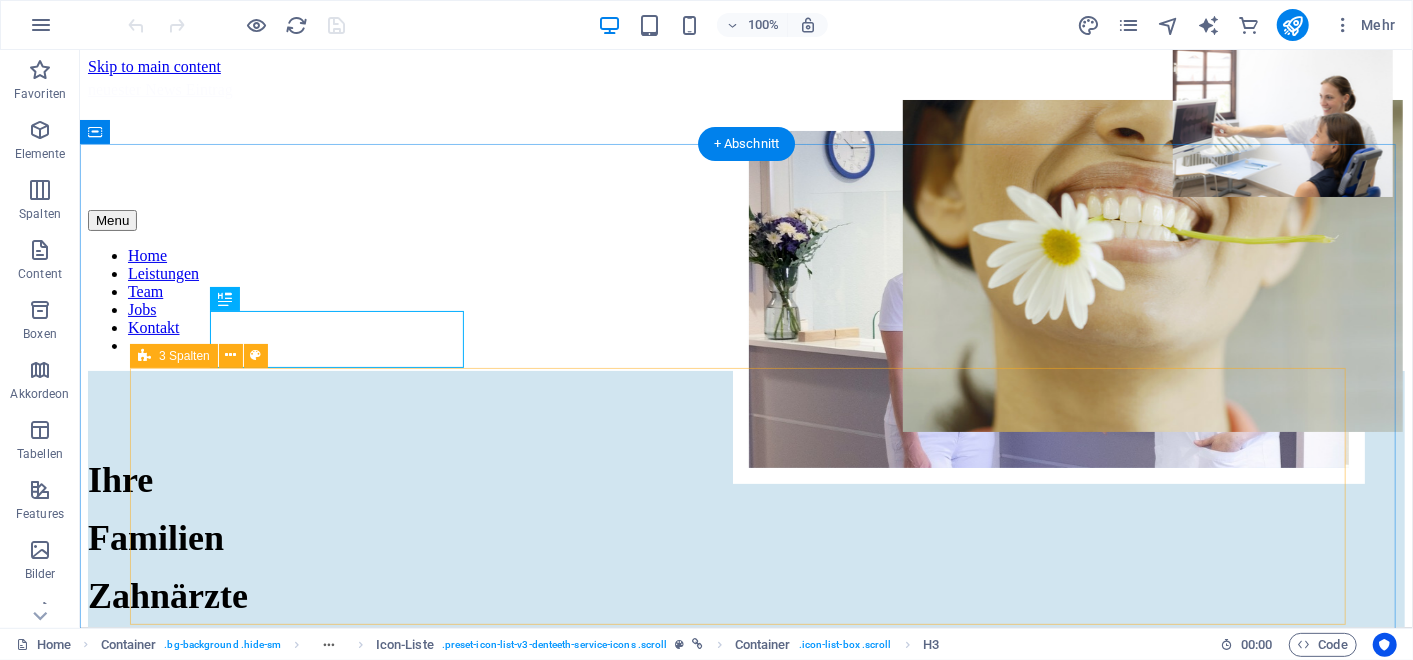 scroll, scrollTop: 2531, scrollLeft: 0, axis: vertical 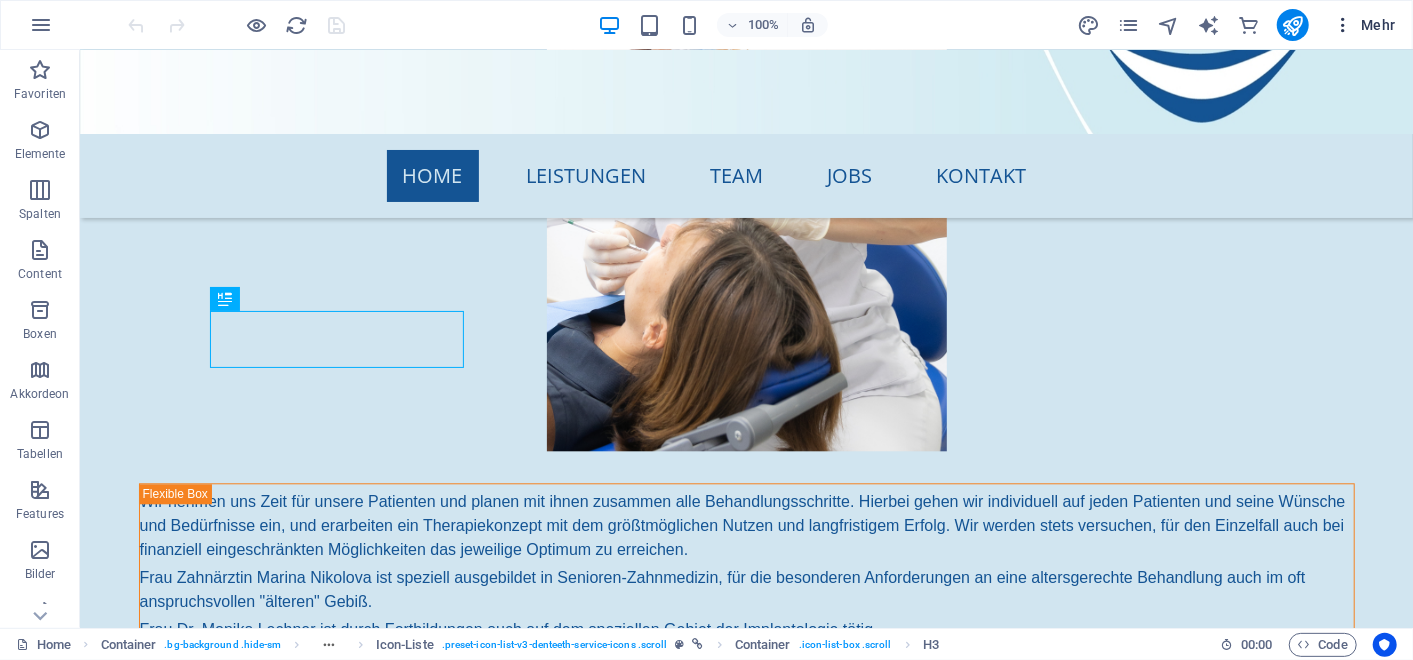 click on "Mehr" at bounding box center [1364, 25] 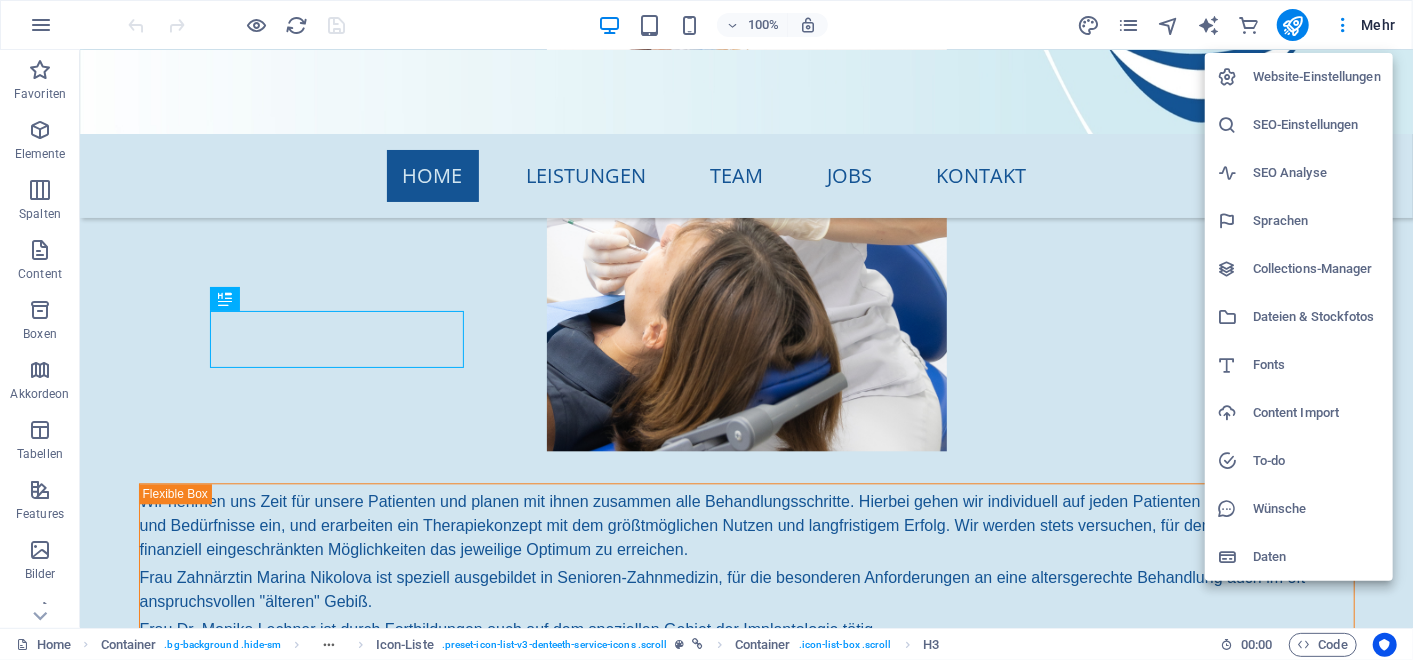 click on "Collections-Manager" at bounding box center [1317, 269] 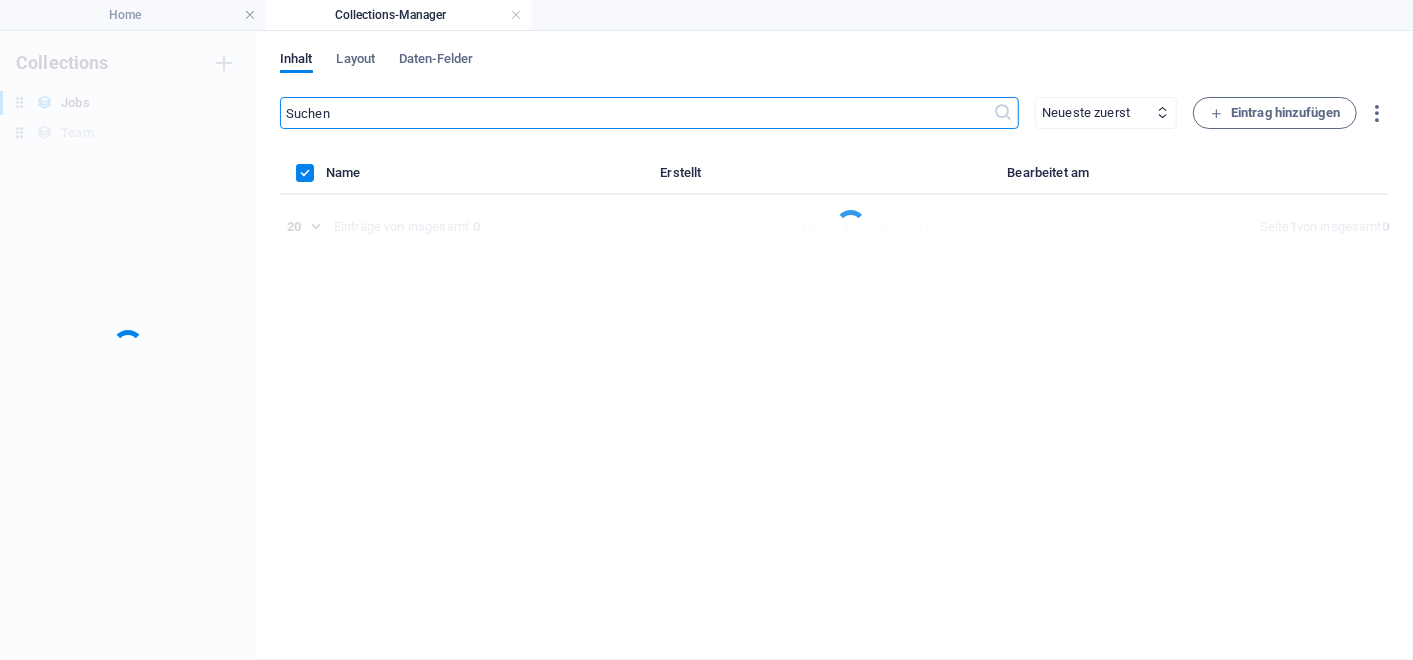 scroll, scrollTop: 0, scrollLeft: 0, axis: both 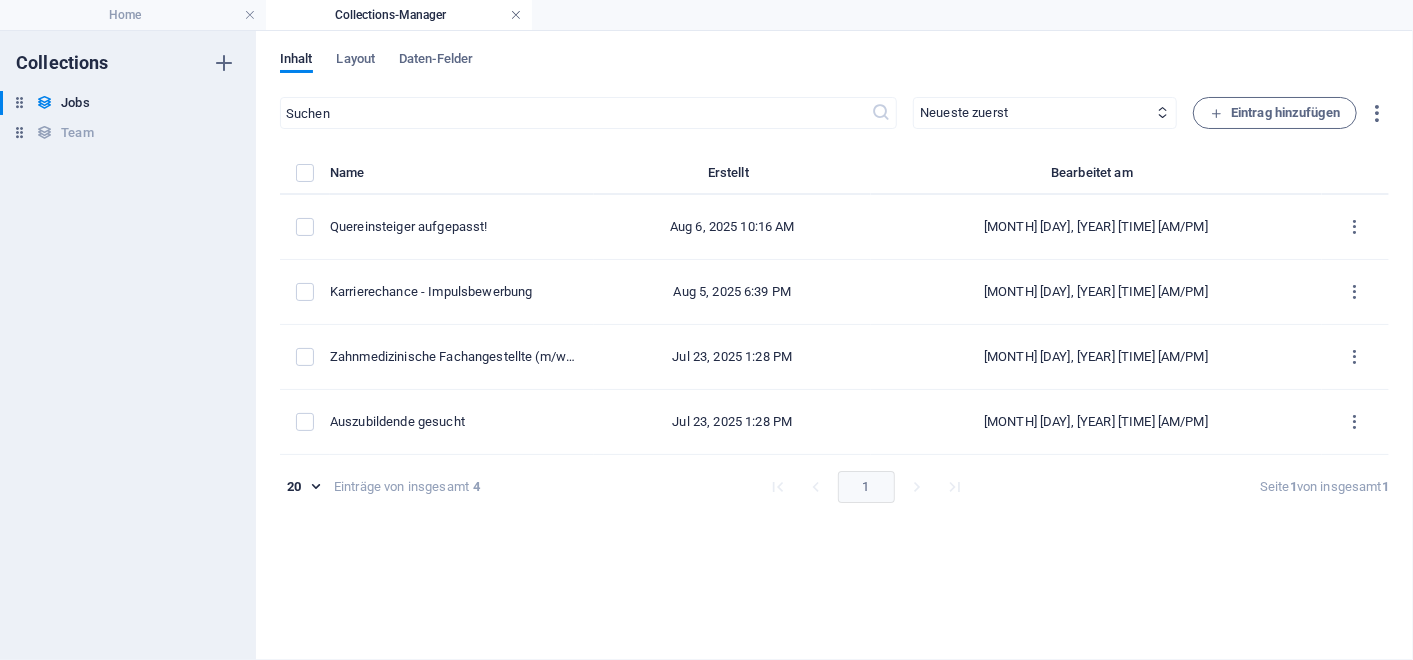 click at bounding box center [516, 15] 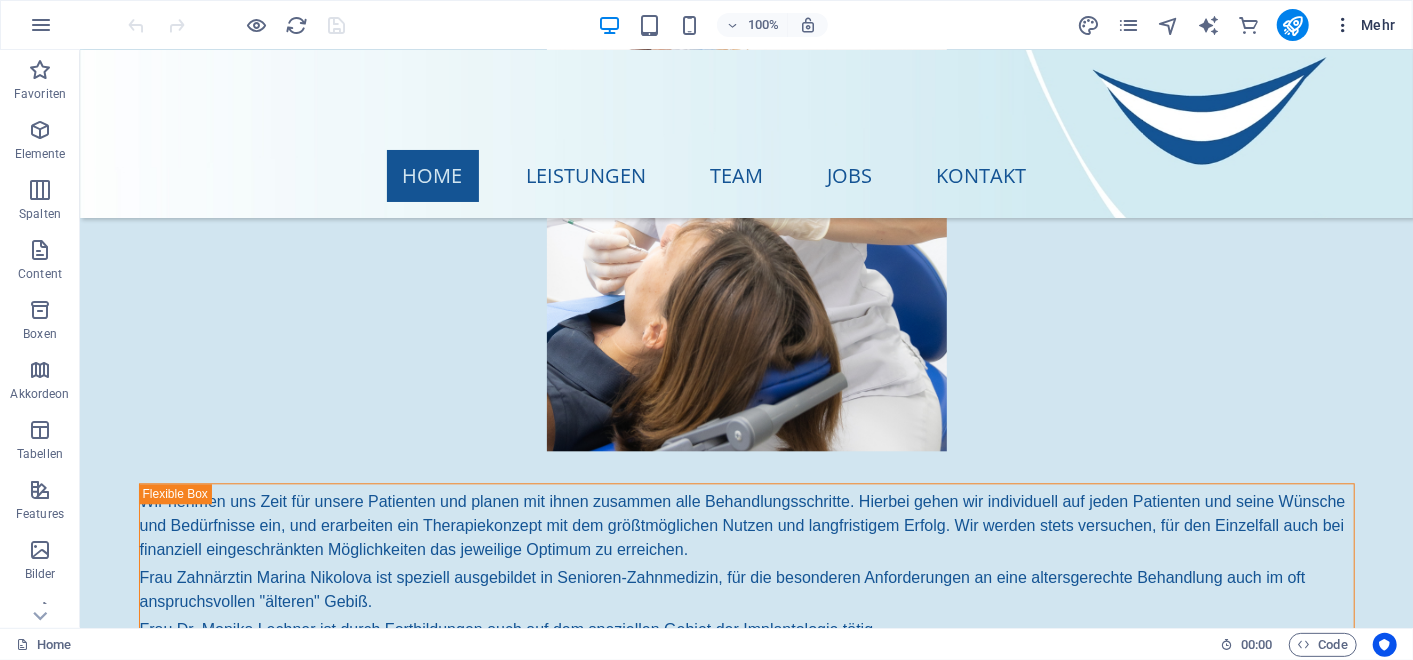click on "Mehr" at bounding box center (1364, 25) 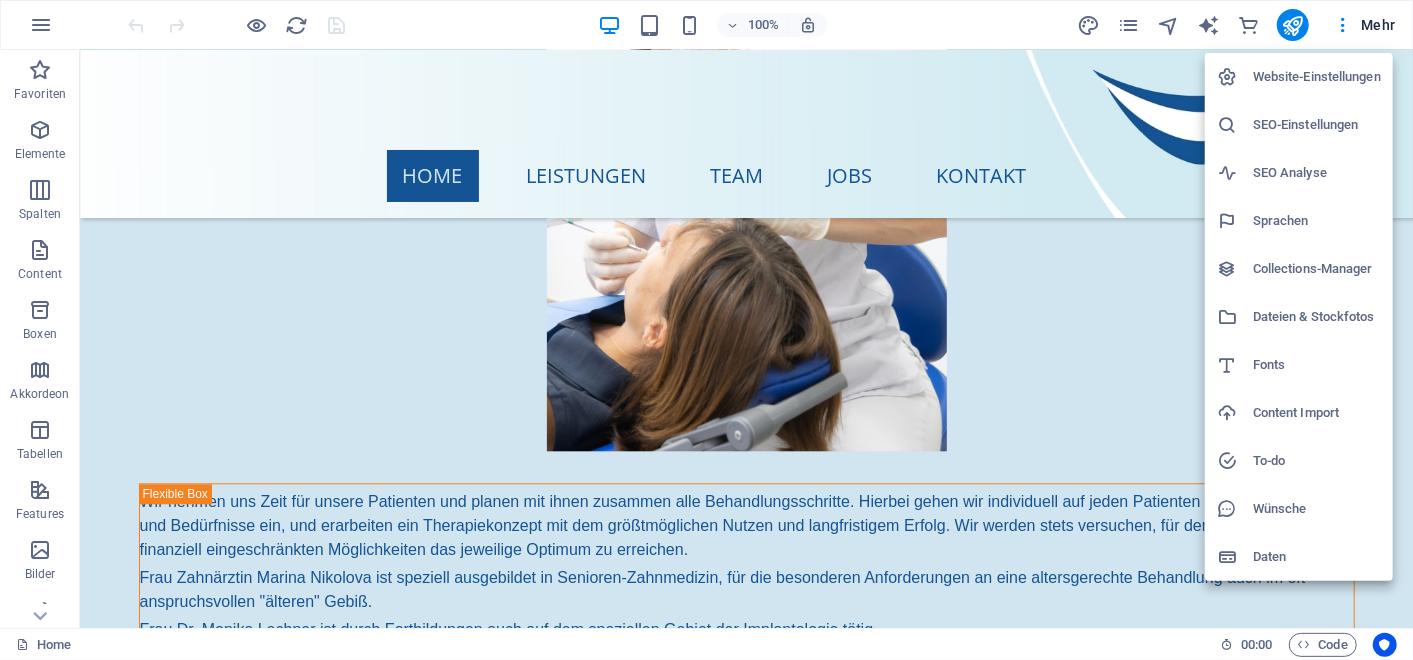 click on "Website-Einstellungen" at bounding box center [1317, 77] 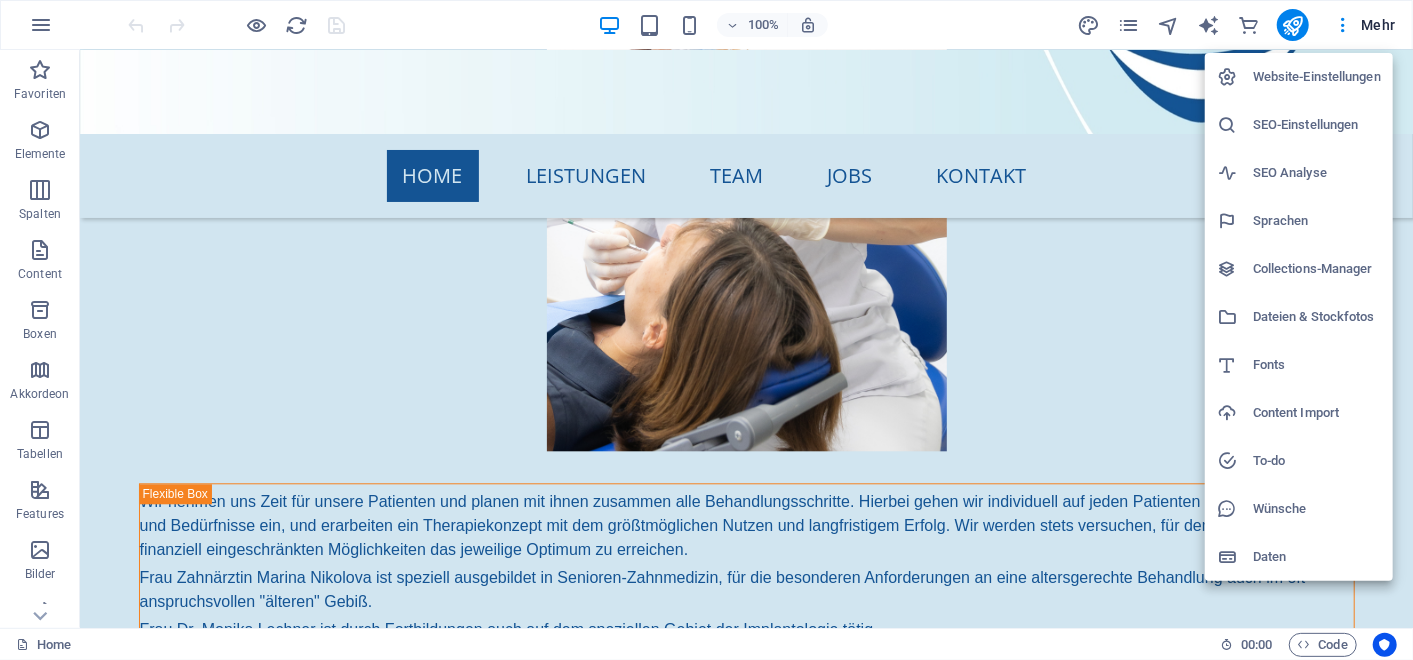 scroll, scrollTop: 2528, scrollLeft: 0, axis: vertical 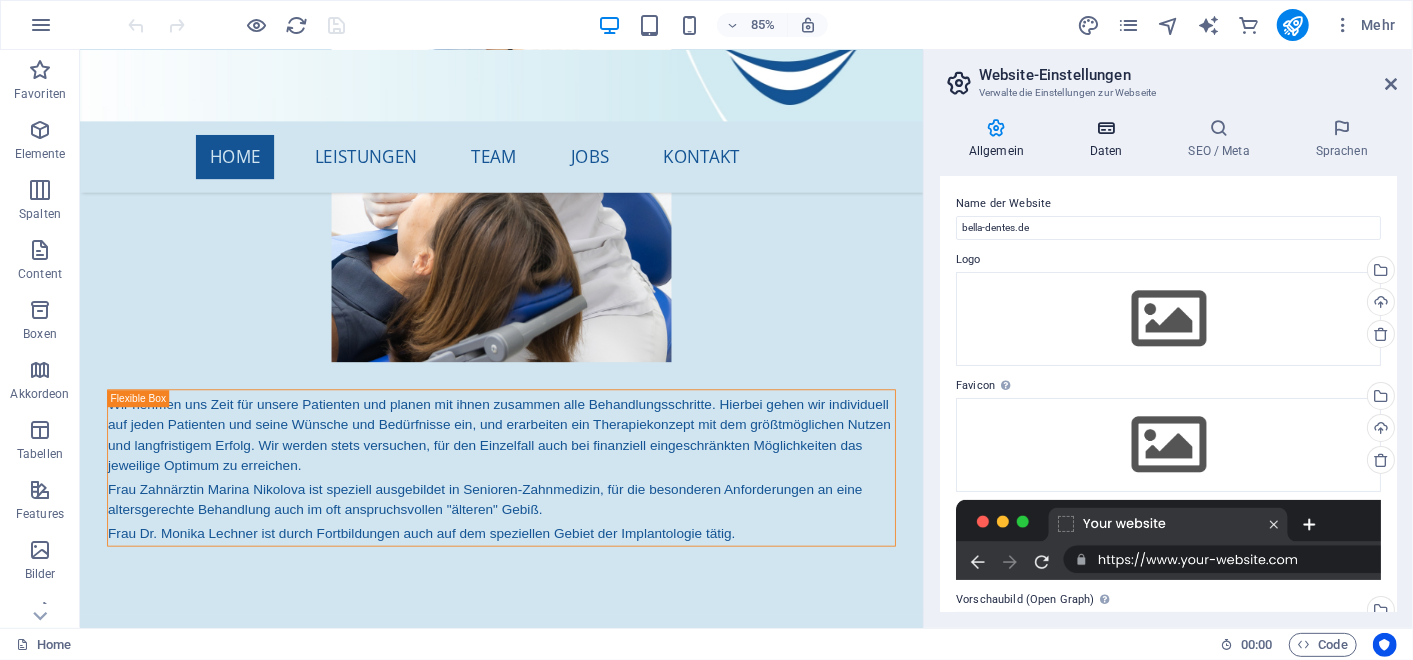 click at bounding box center [1106, 128] 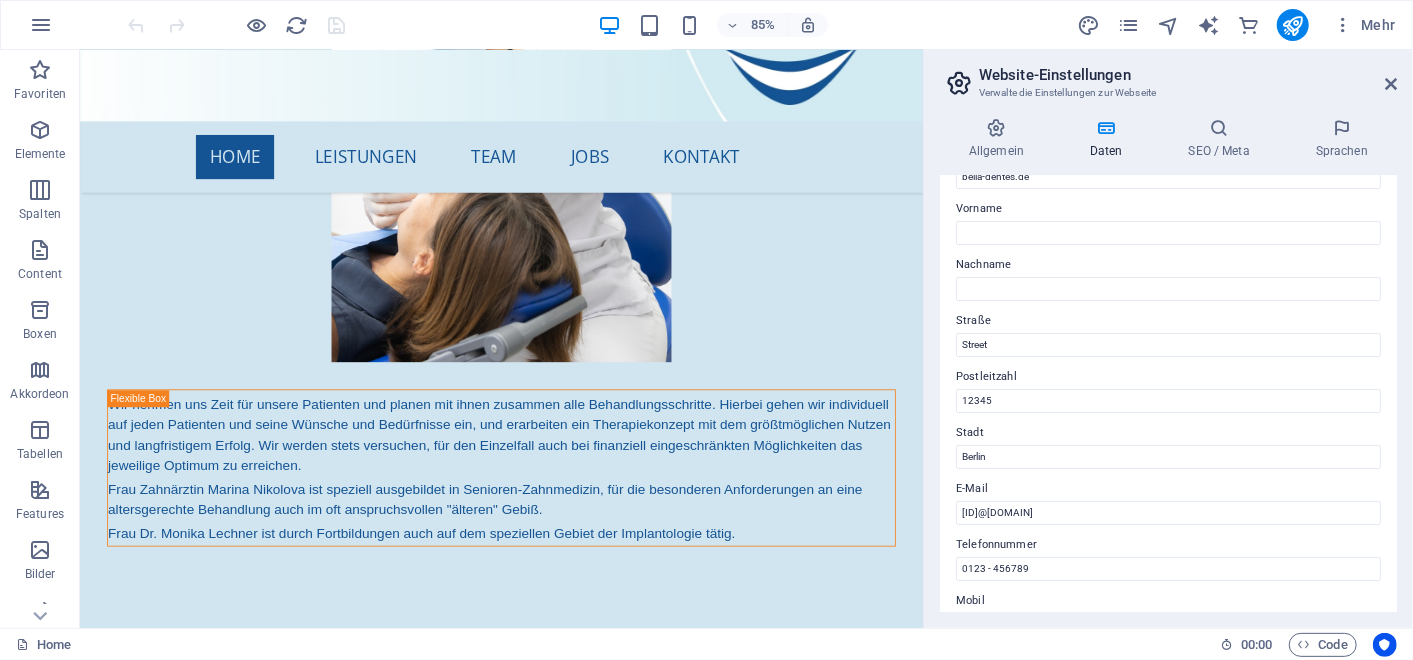scroll, scrollTop: 93, scrollLeft: 0, axis: vertical 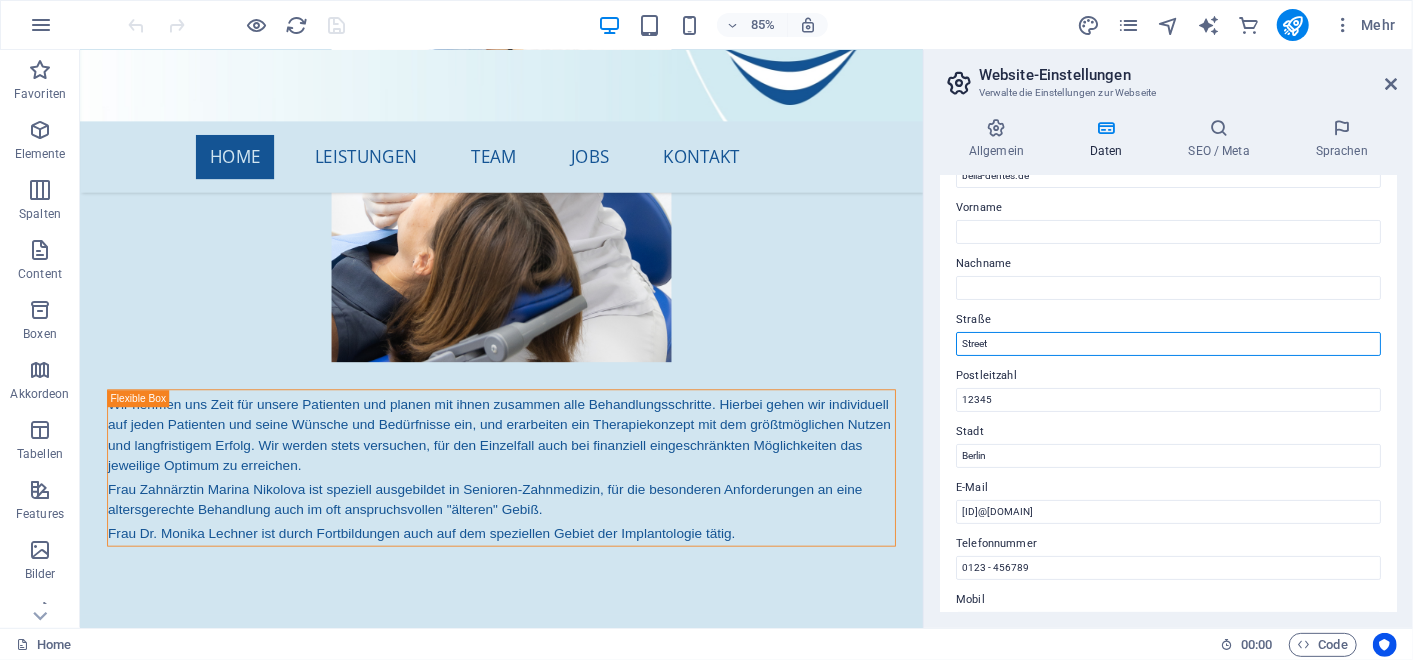 click on "Street" at bounding box center [1168, 344] 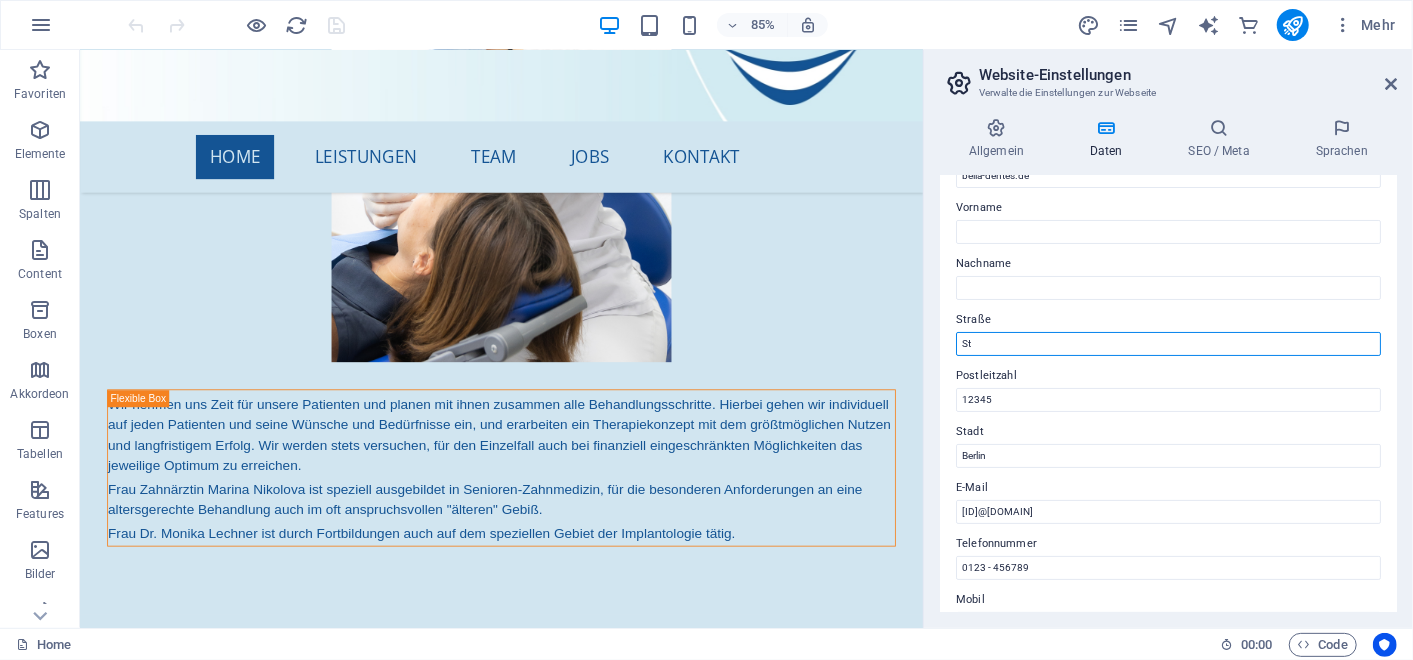 type on "S" 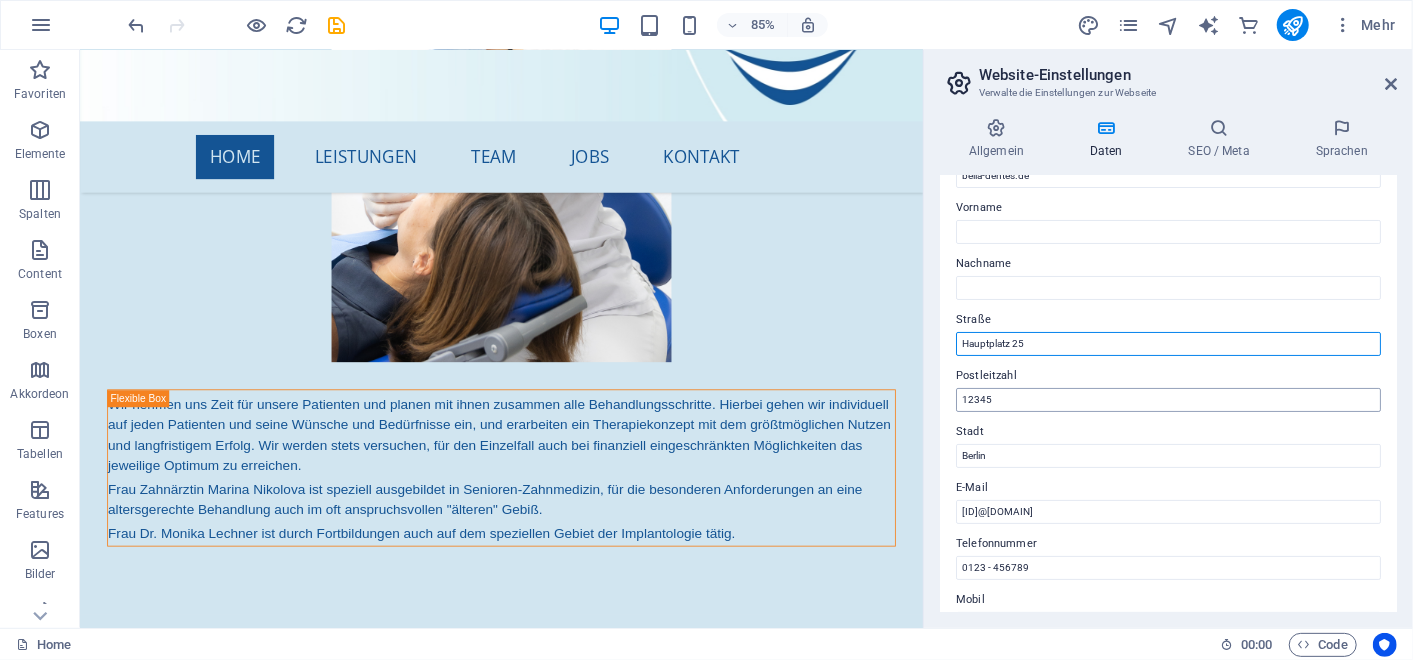 type on "Hauptplatz 25" 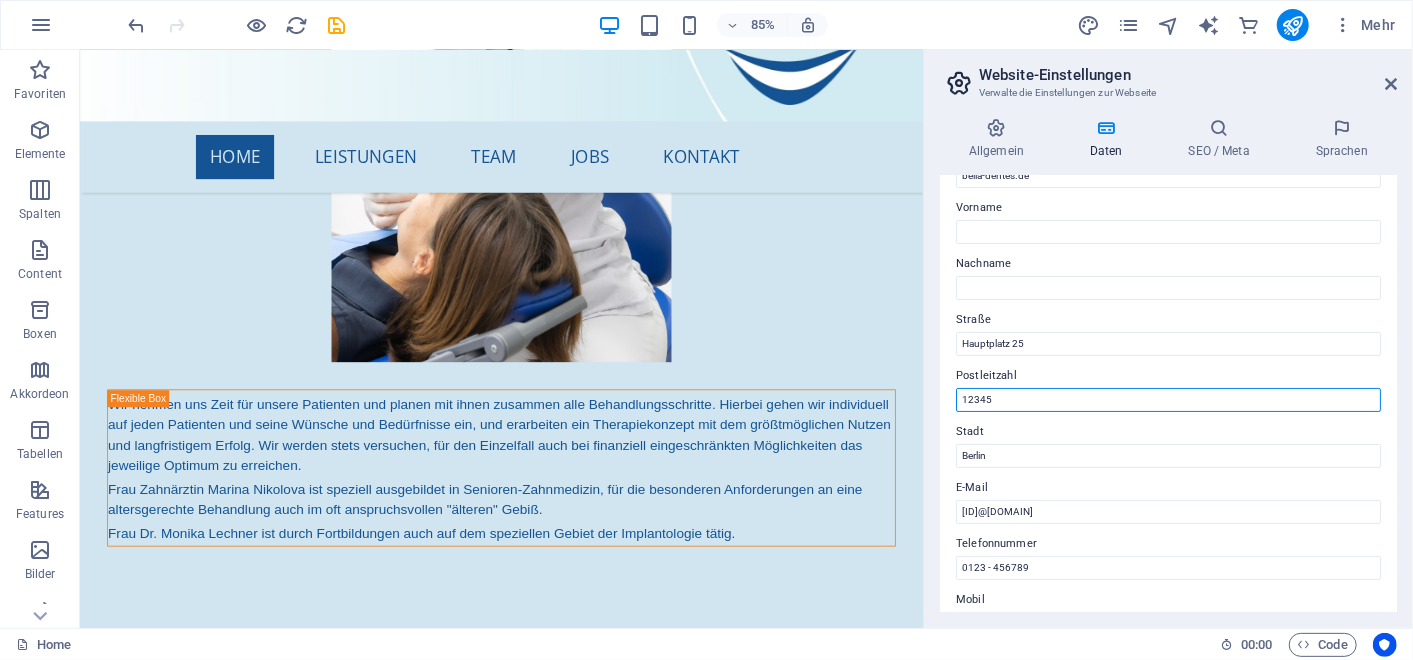 click on "12345" at bounding box center (1168, 400) 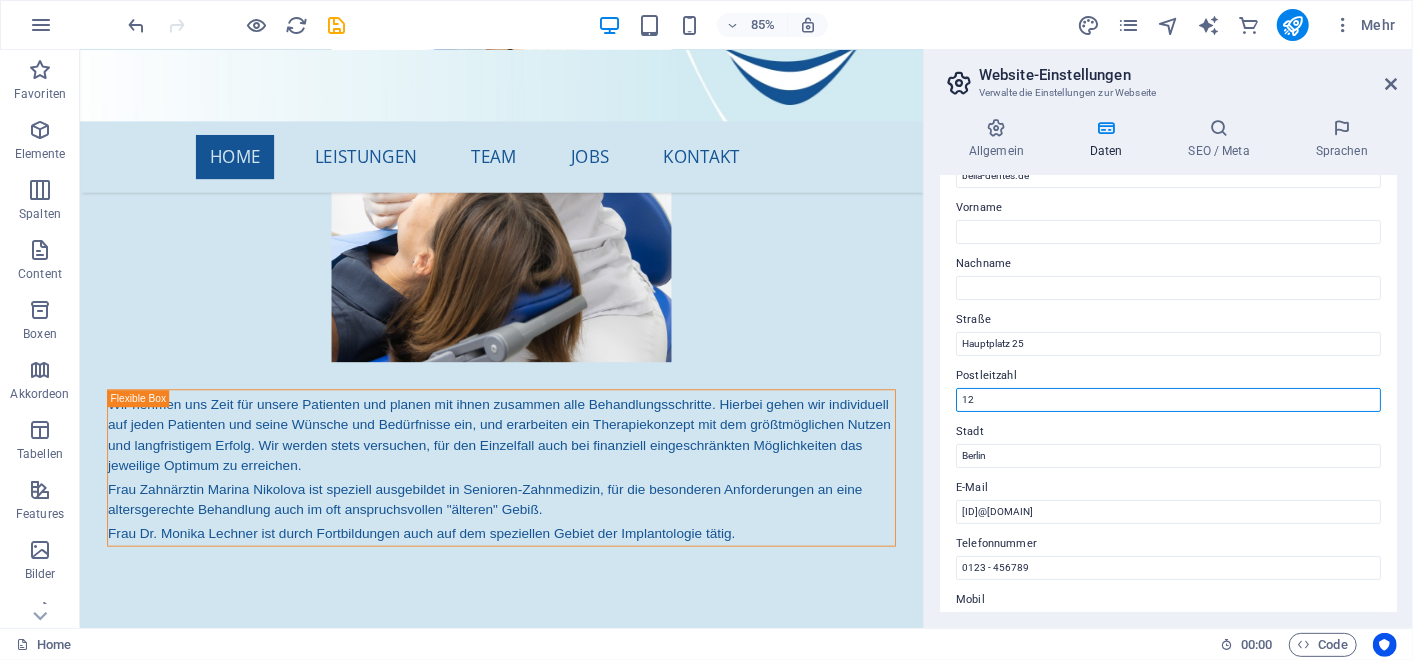 type on "1" 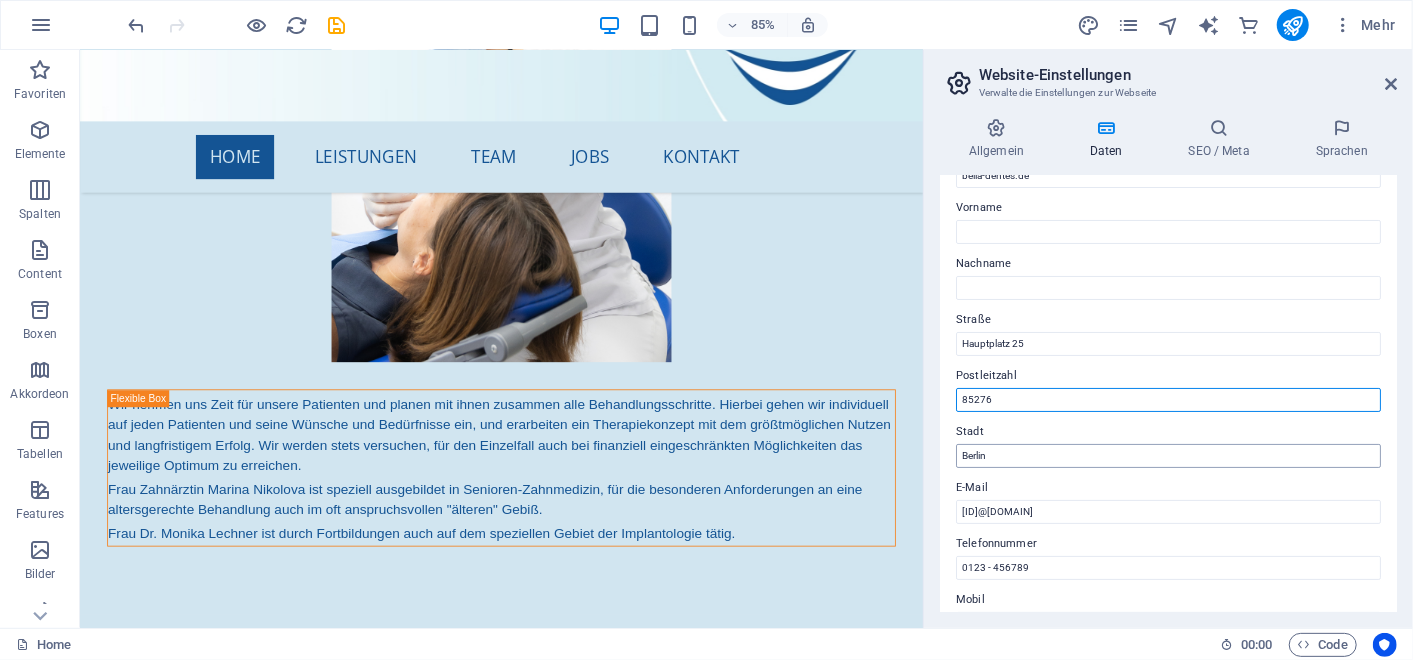type on "85276" 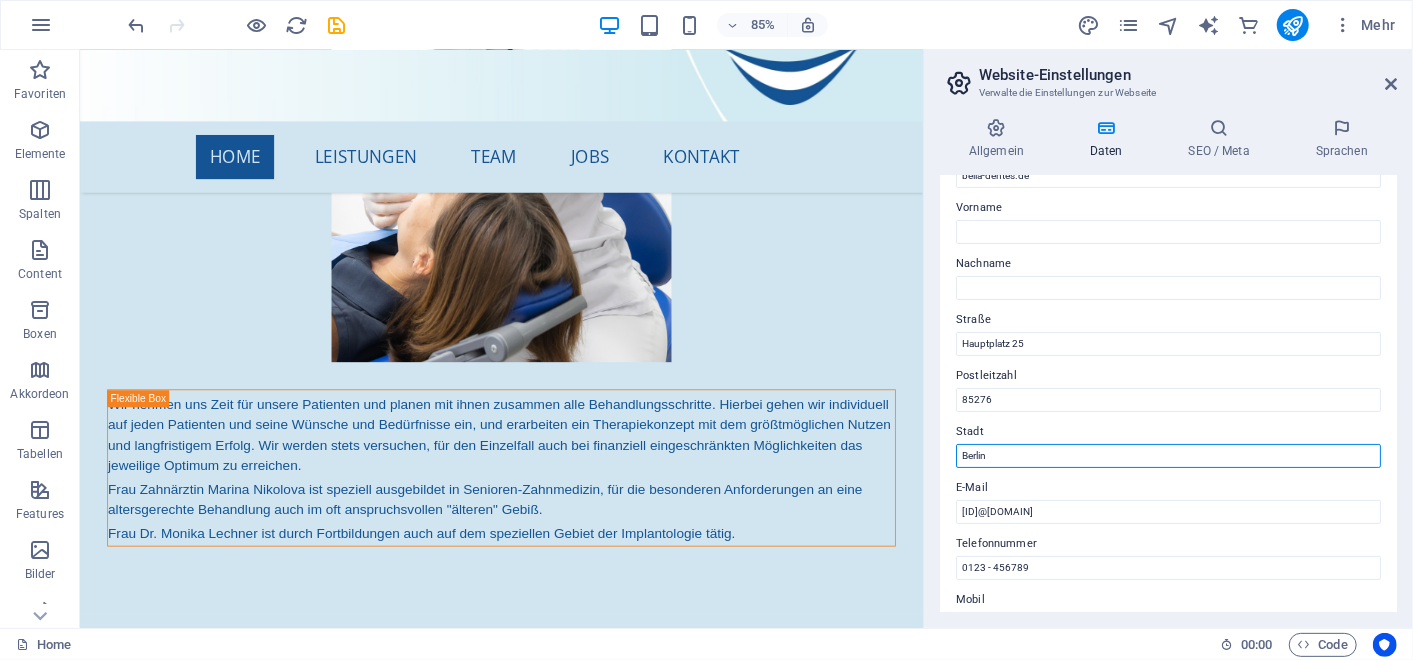 click on "Berlin" at bounding box center (1168, 456) 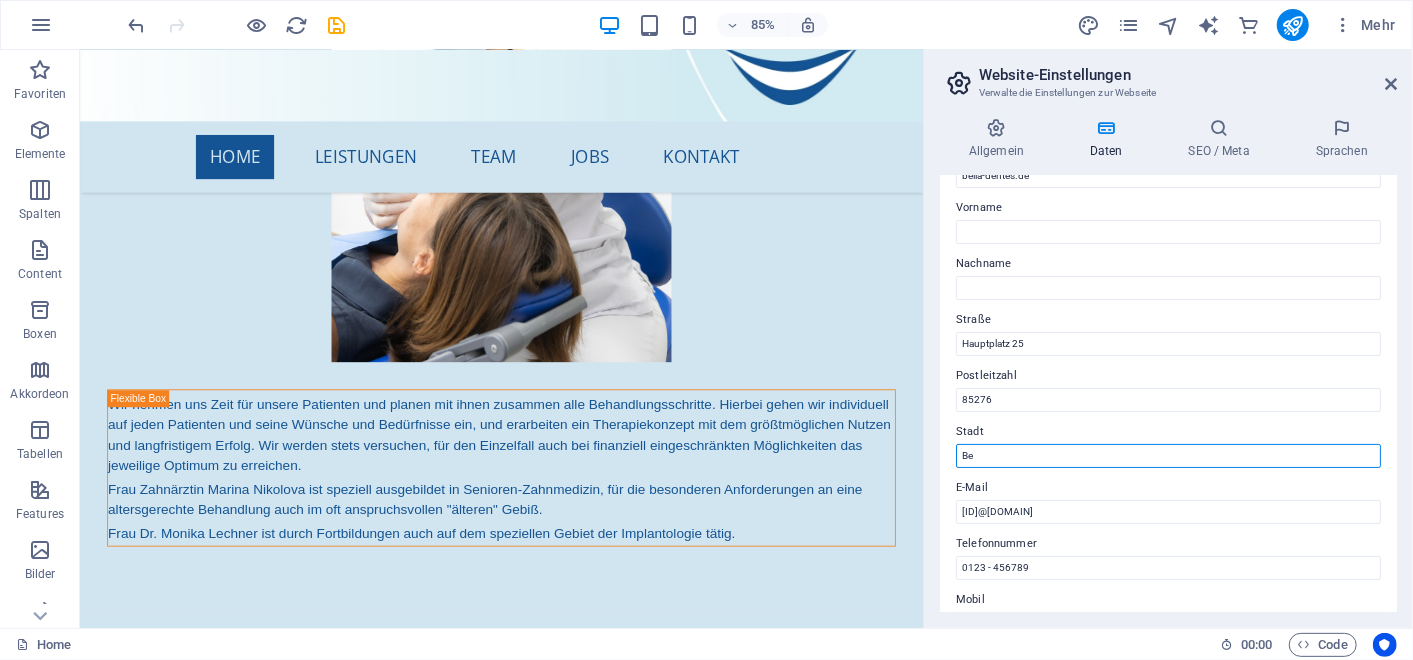 type on "B" 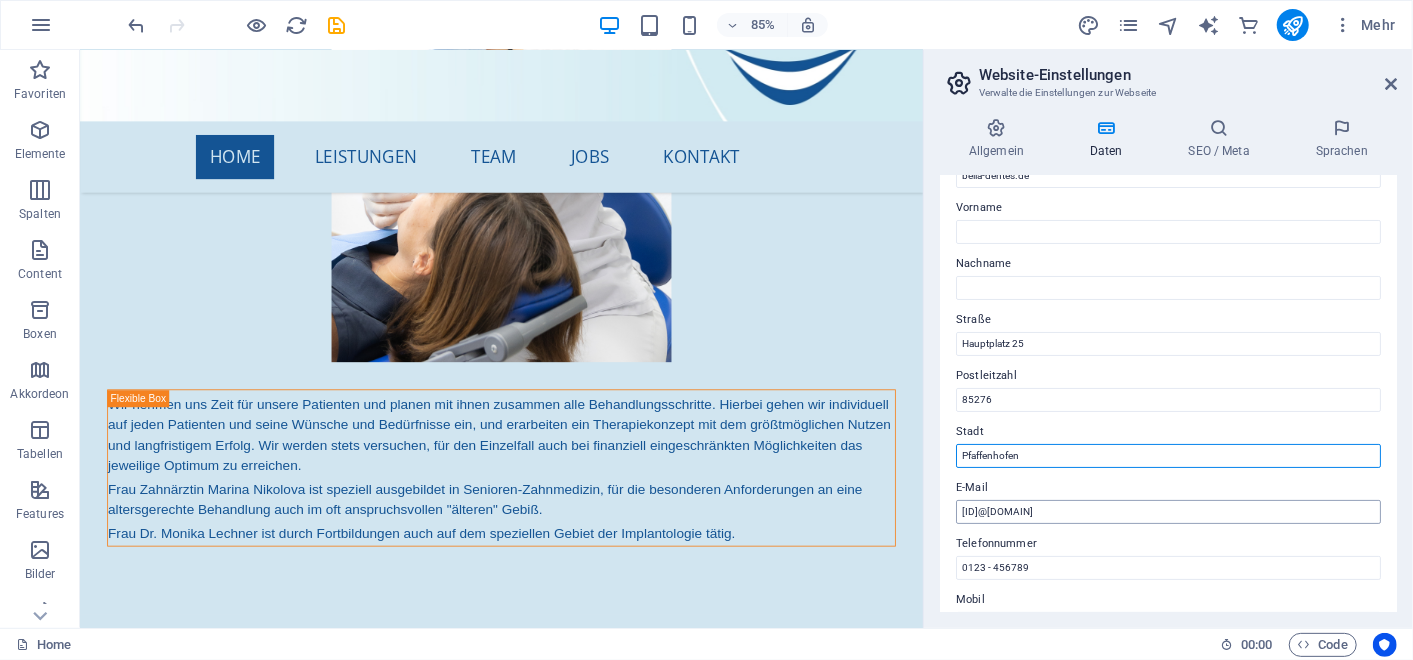 type on "Pfaffenhofen" 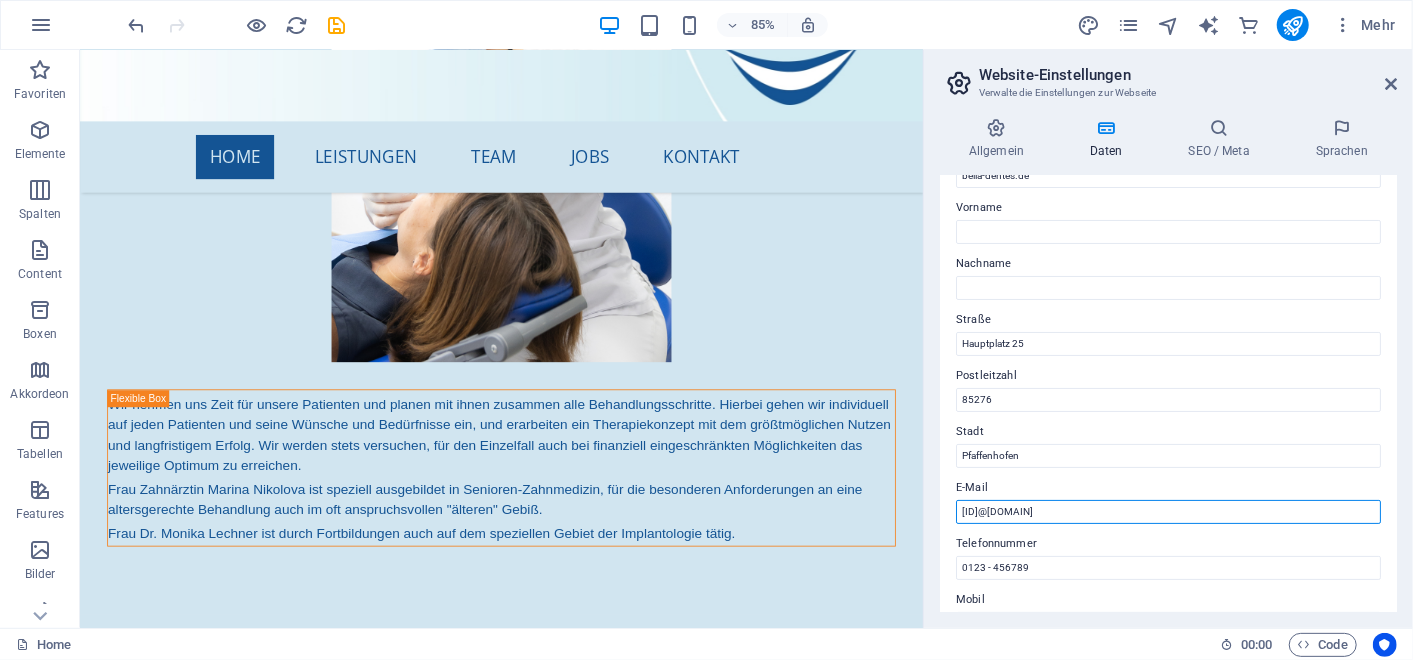 click on "b171d8132c696de00e289867bdfdbc@plesk.local" at bounding box center [1168, 512] 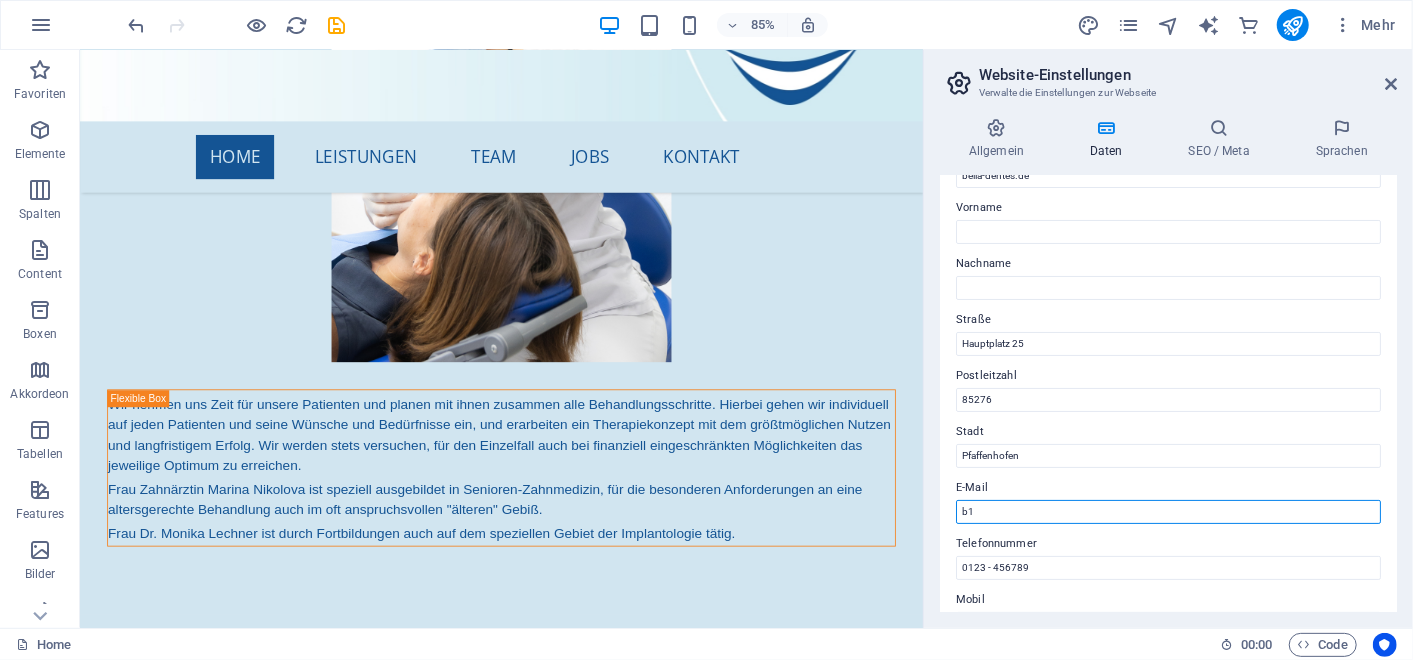 type on "b" 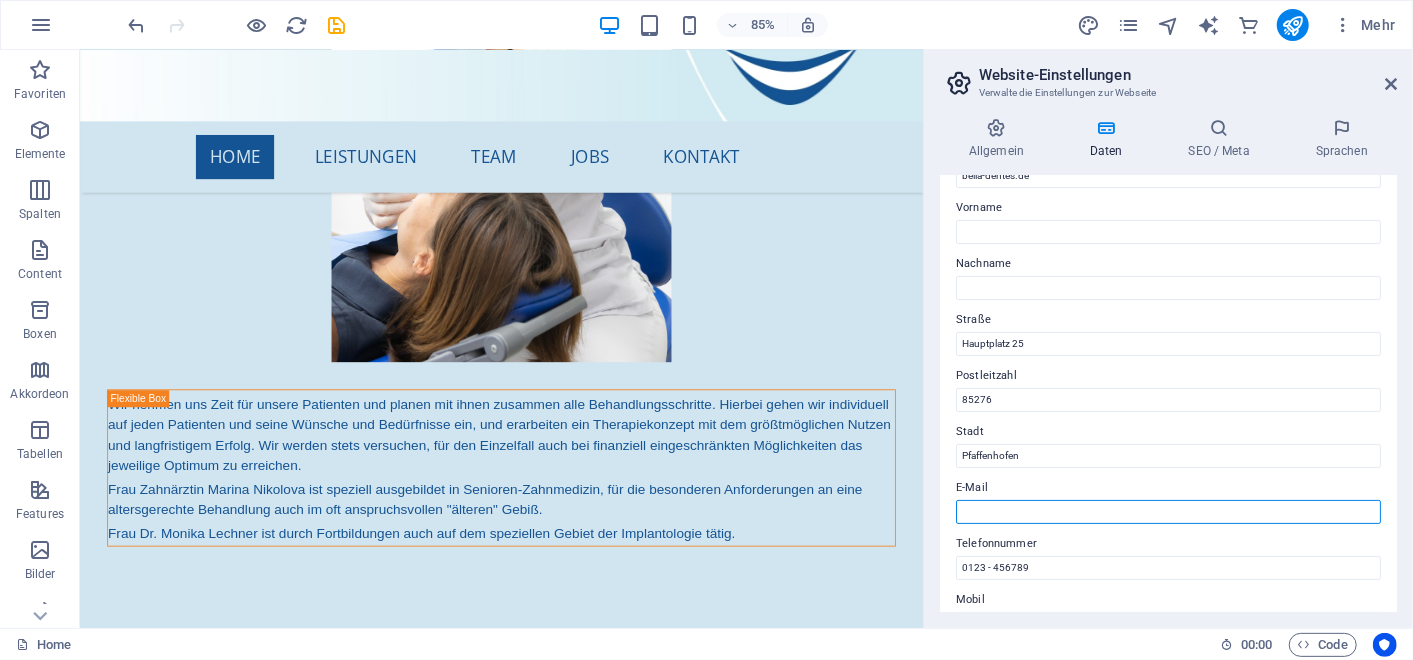 type on "r" 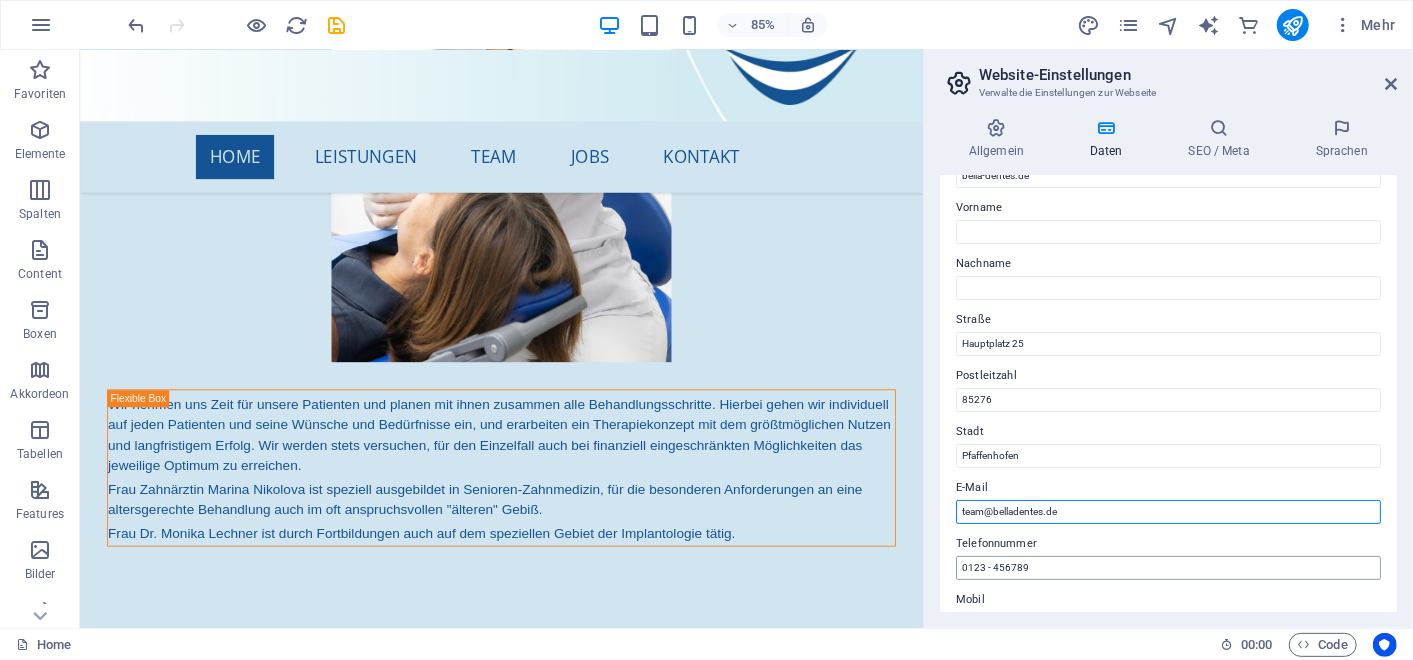 type on "team@belladentes.de" 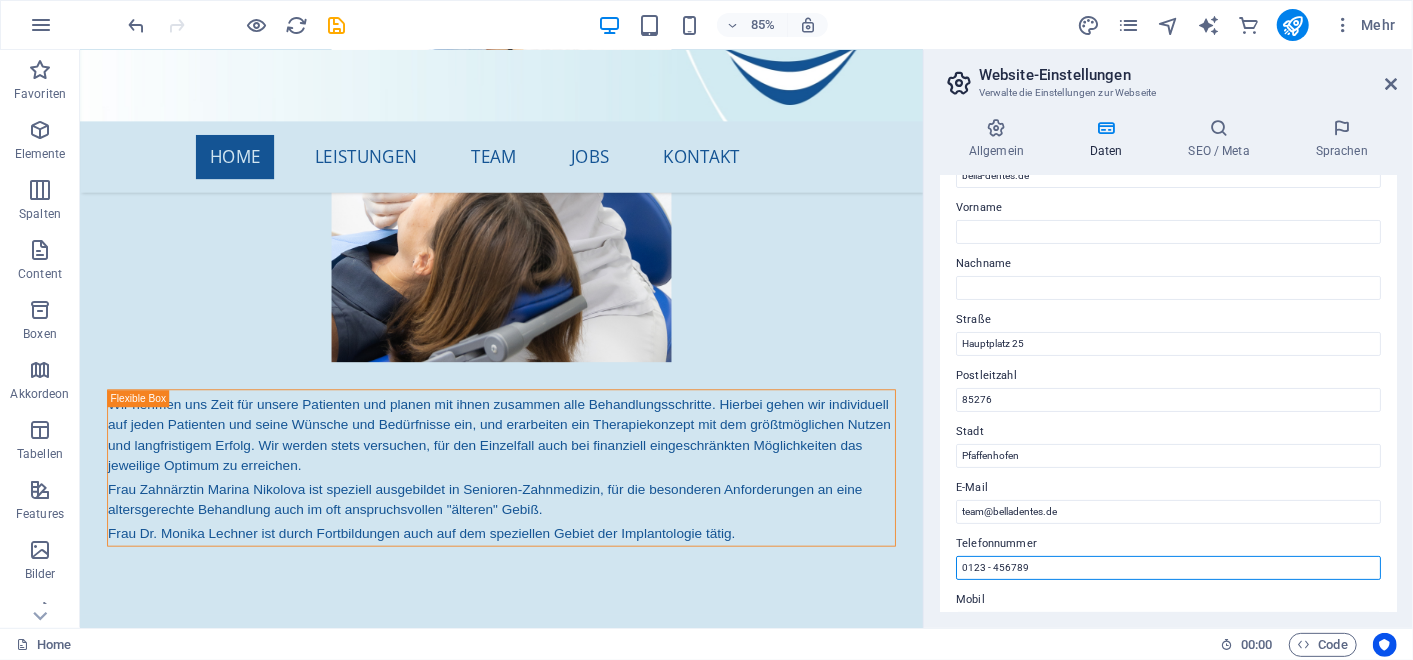 click on "0123 - 456789" at bounding box center [1168, 568] 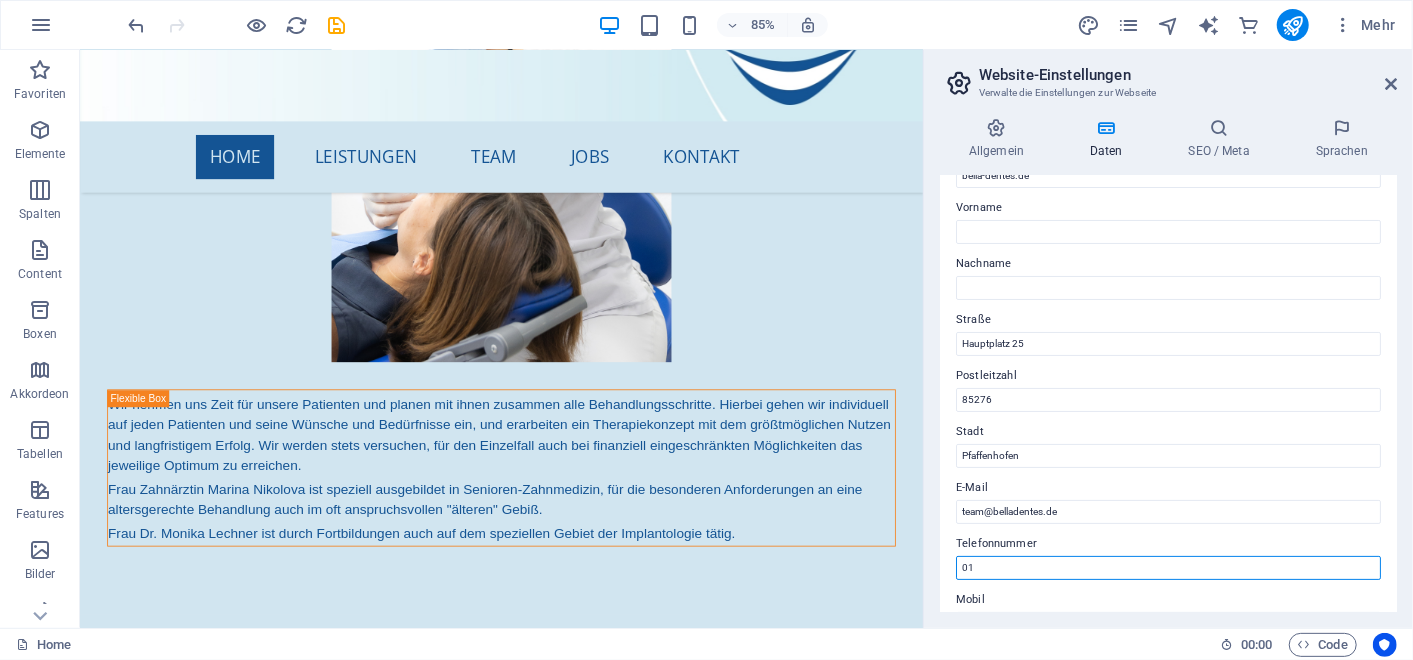type on "0" 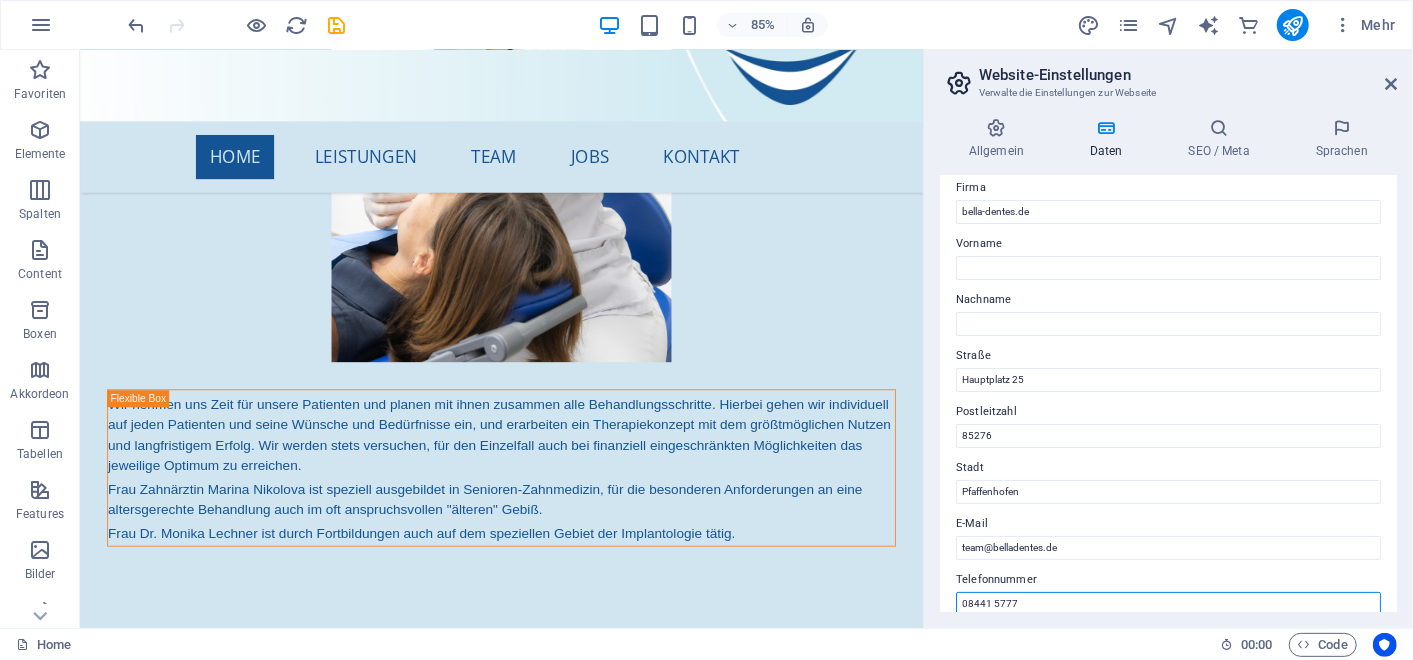 scroll, scrollTop: 0, scrollLeft: 0, axis: both 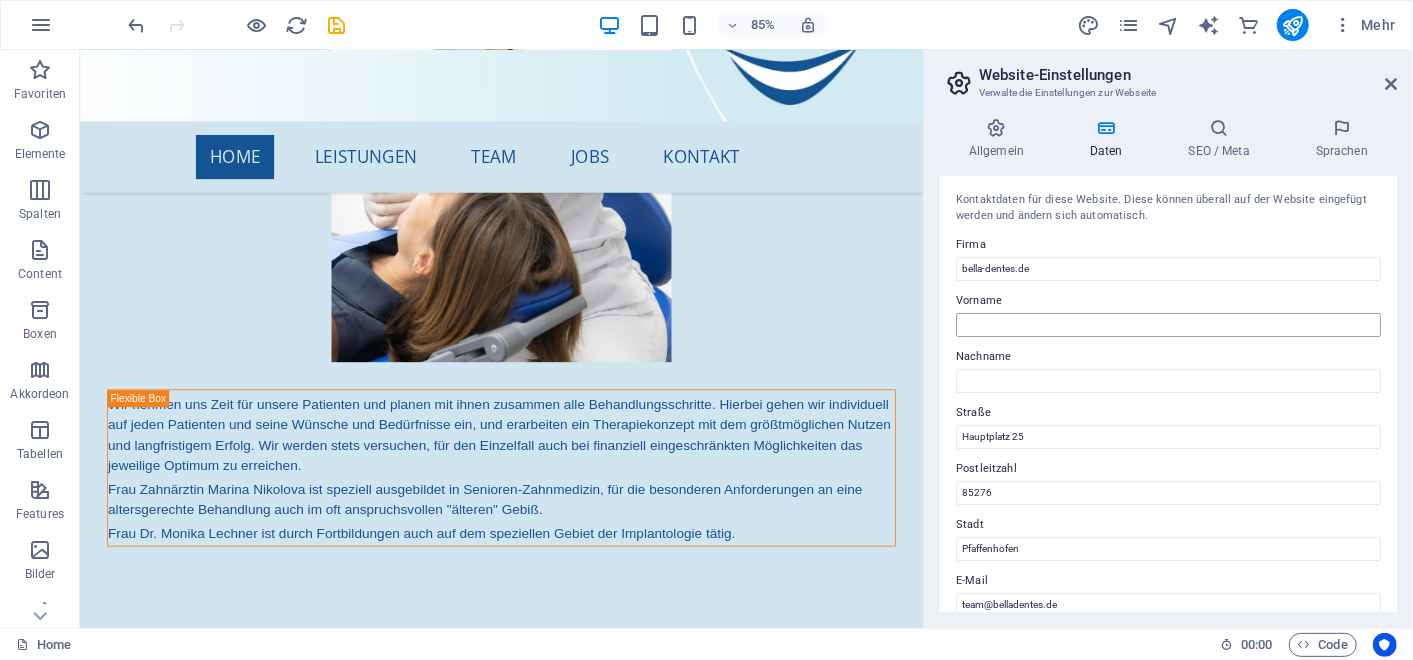 type on "08441 5777" 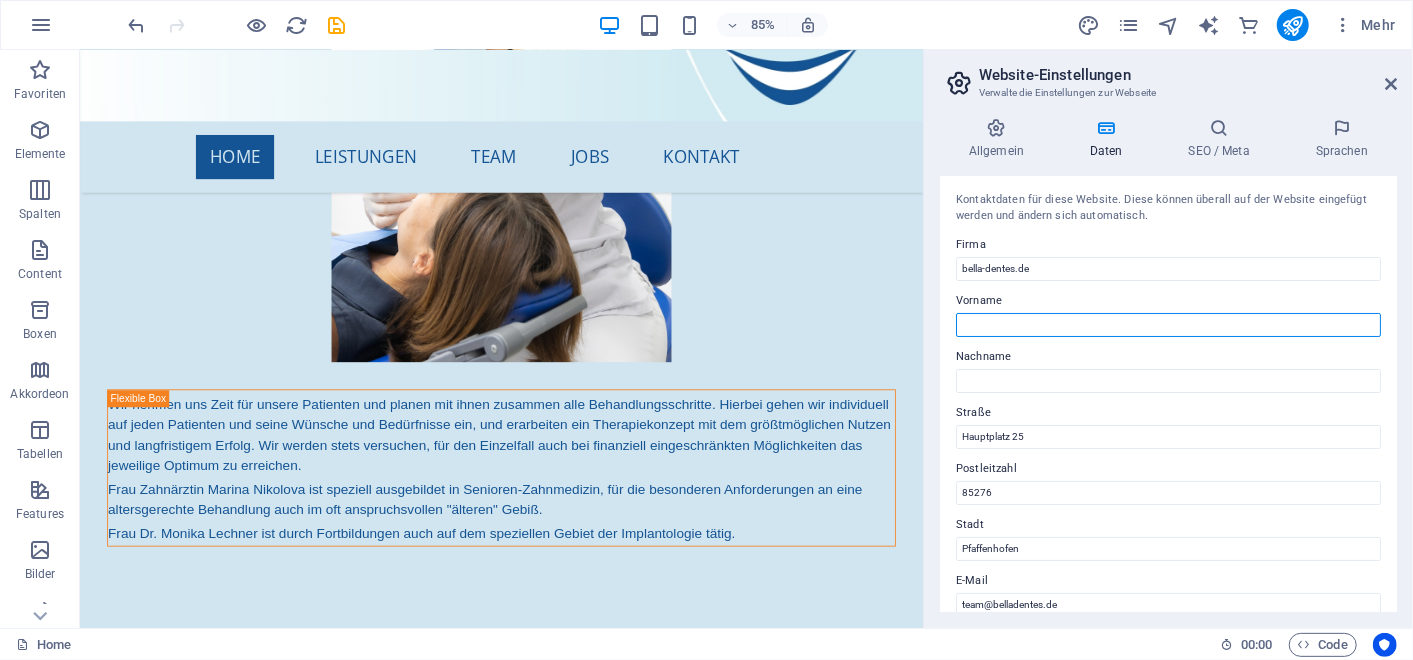 click on "Vorname" at bounding box center [1168, 325] 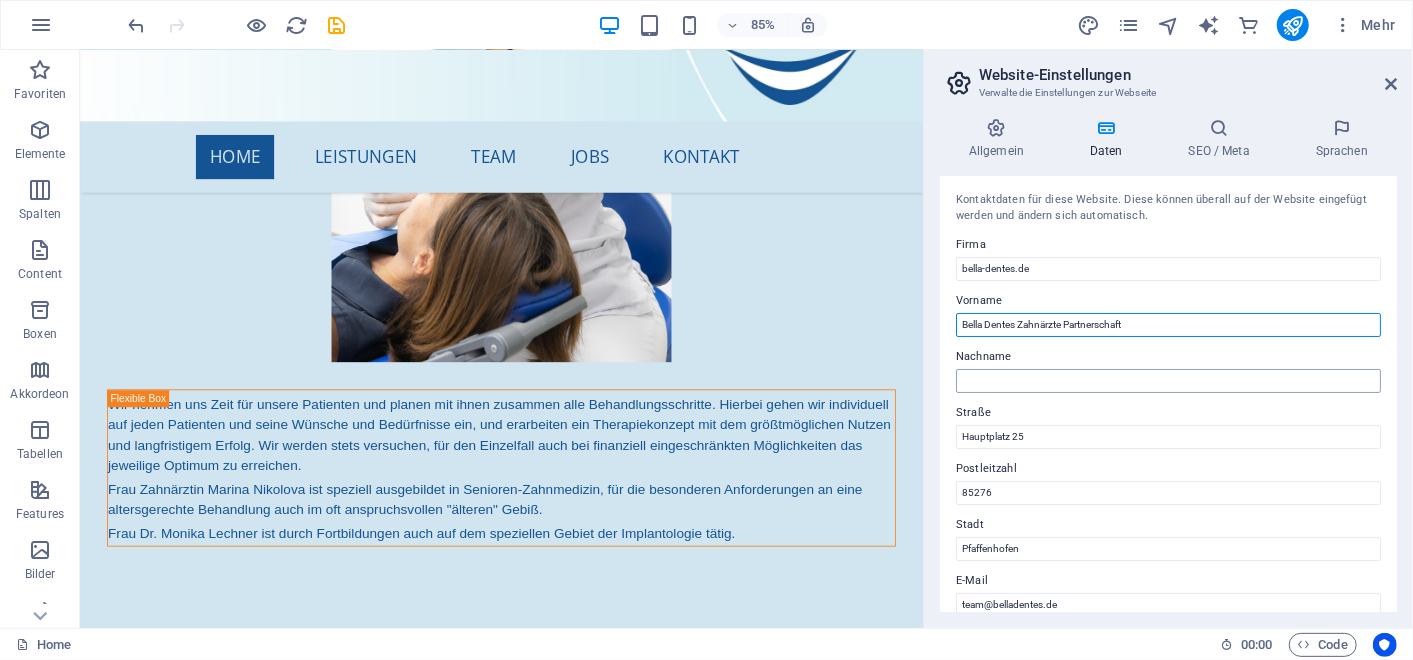 type on "Bella Dentes Zahnärzte Partnerschaft" 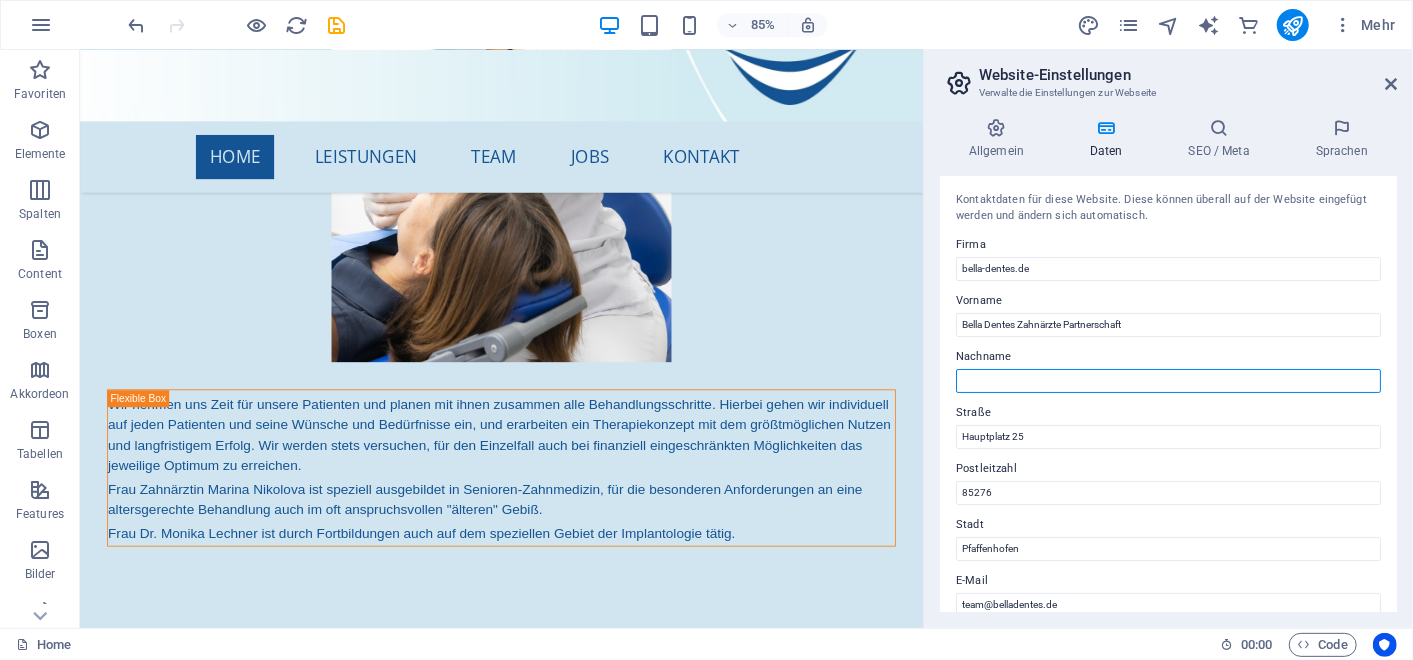 click on "Nachname" at bounding box center [1168, 381] 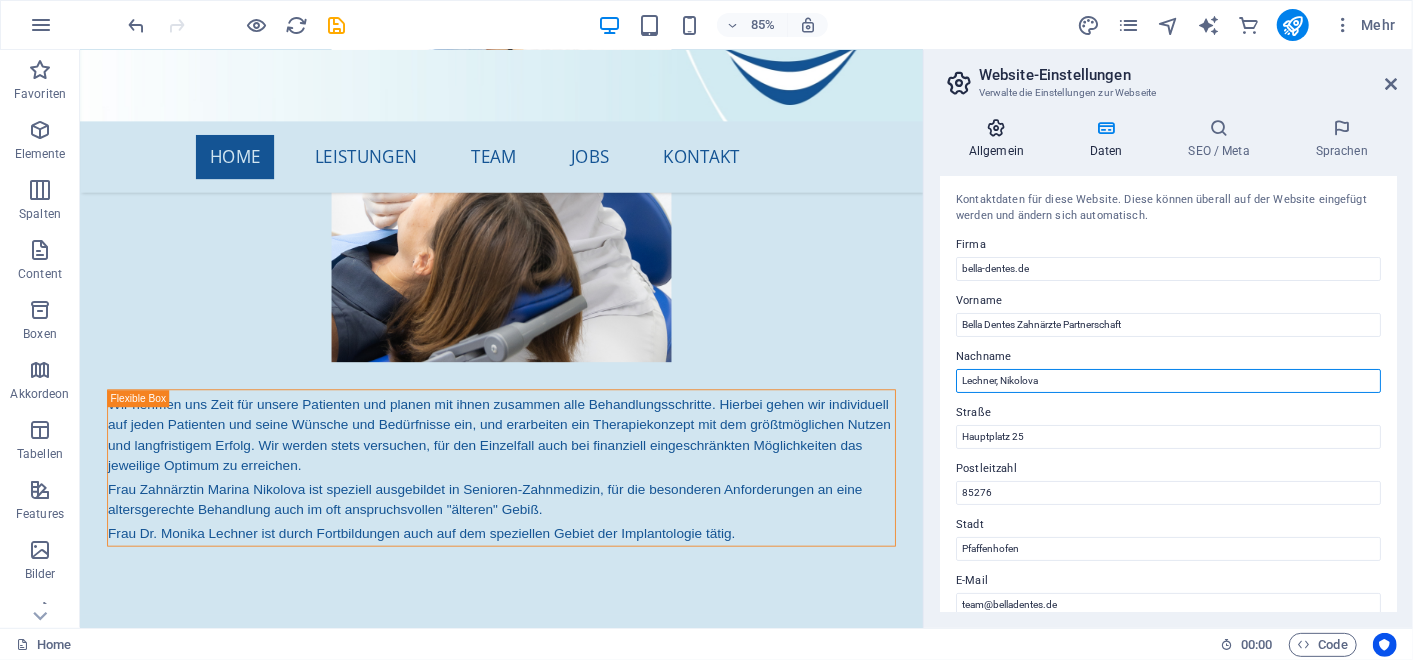 type on "Lechner, Nikolova" 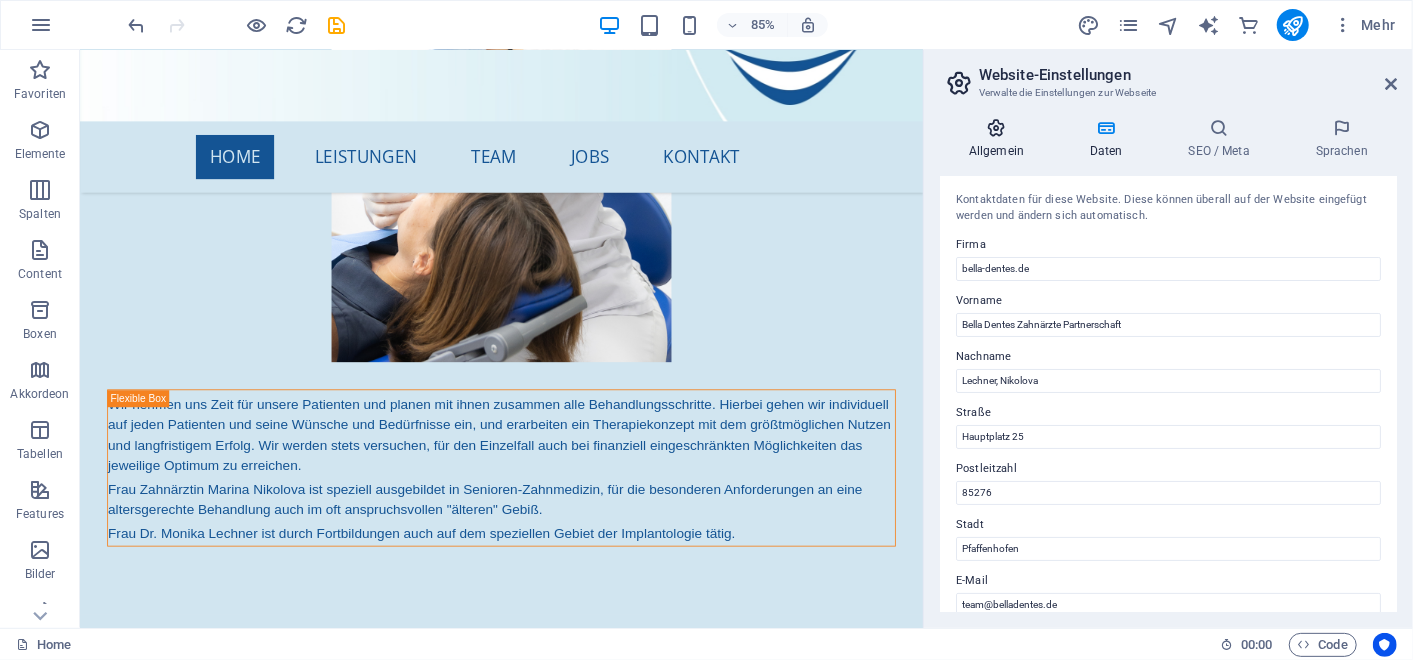 click on "Allgemein" at bounding box center [1000, 139] 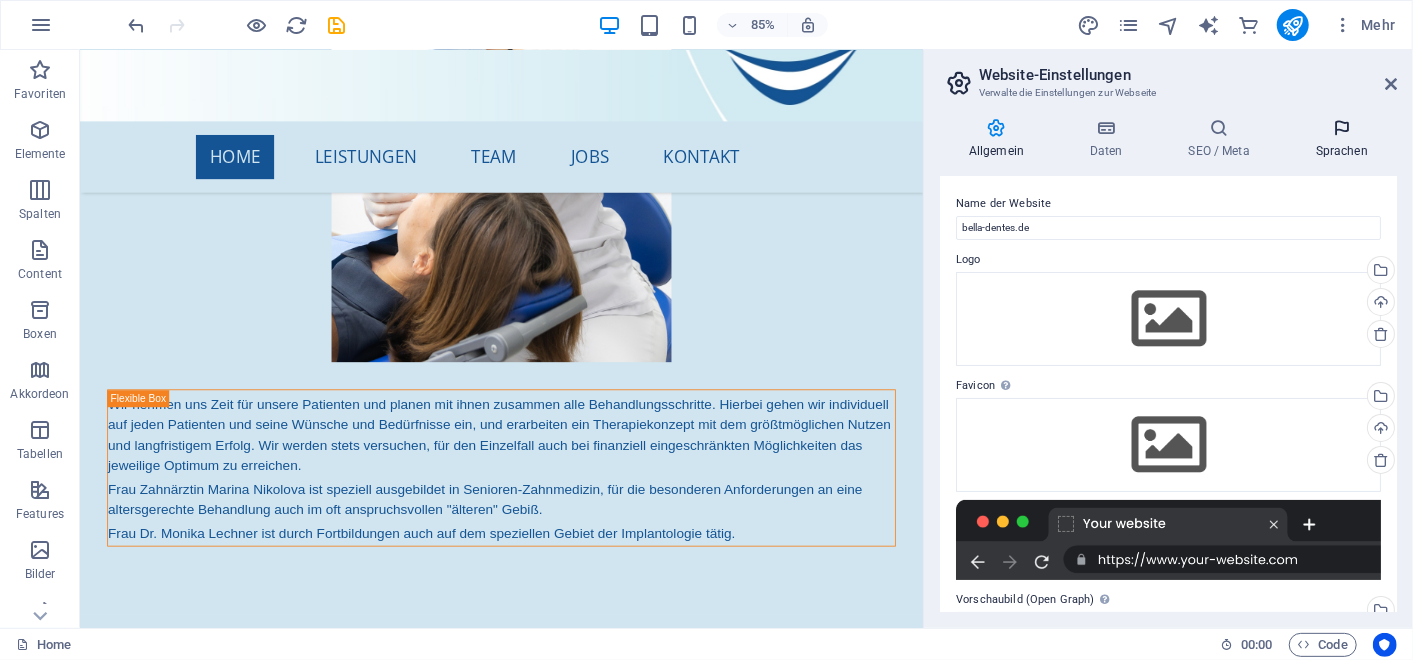 click at bounding box center [1342, 128] 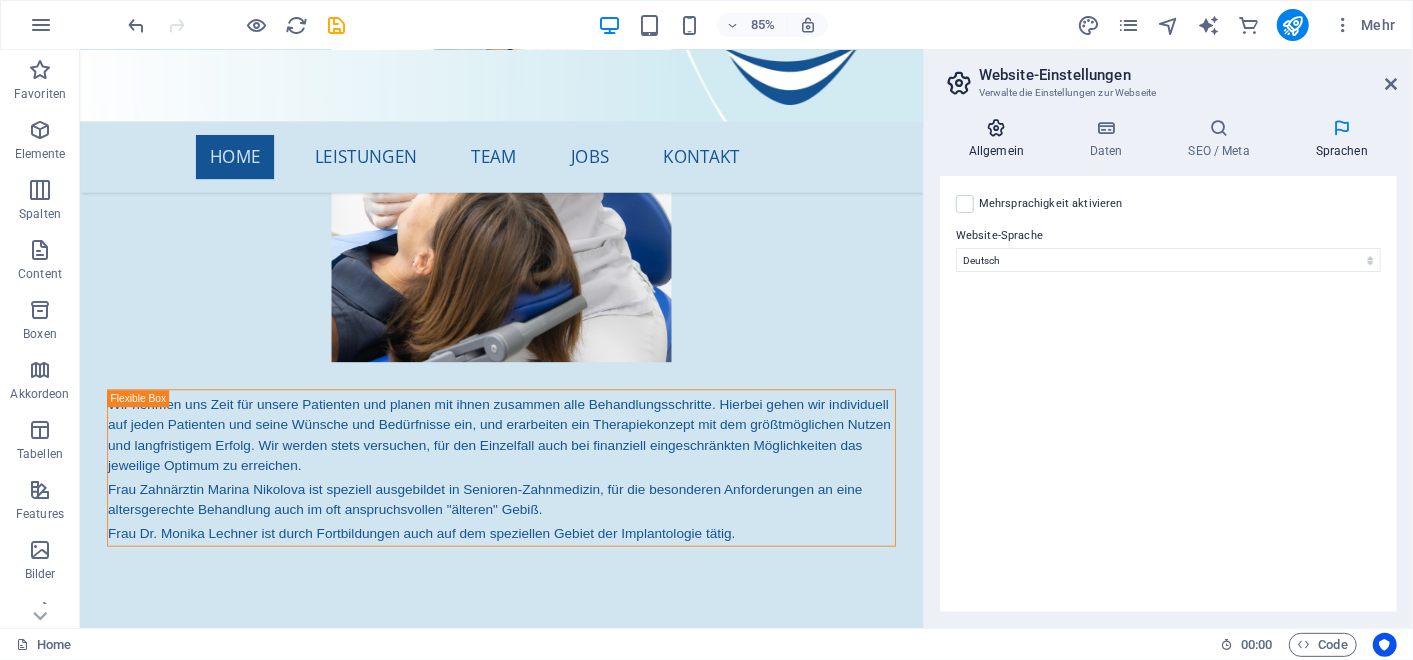 click at bounding box center [996, 128] 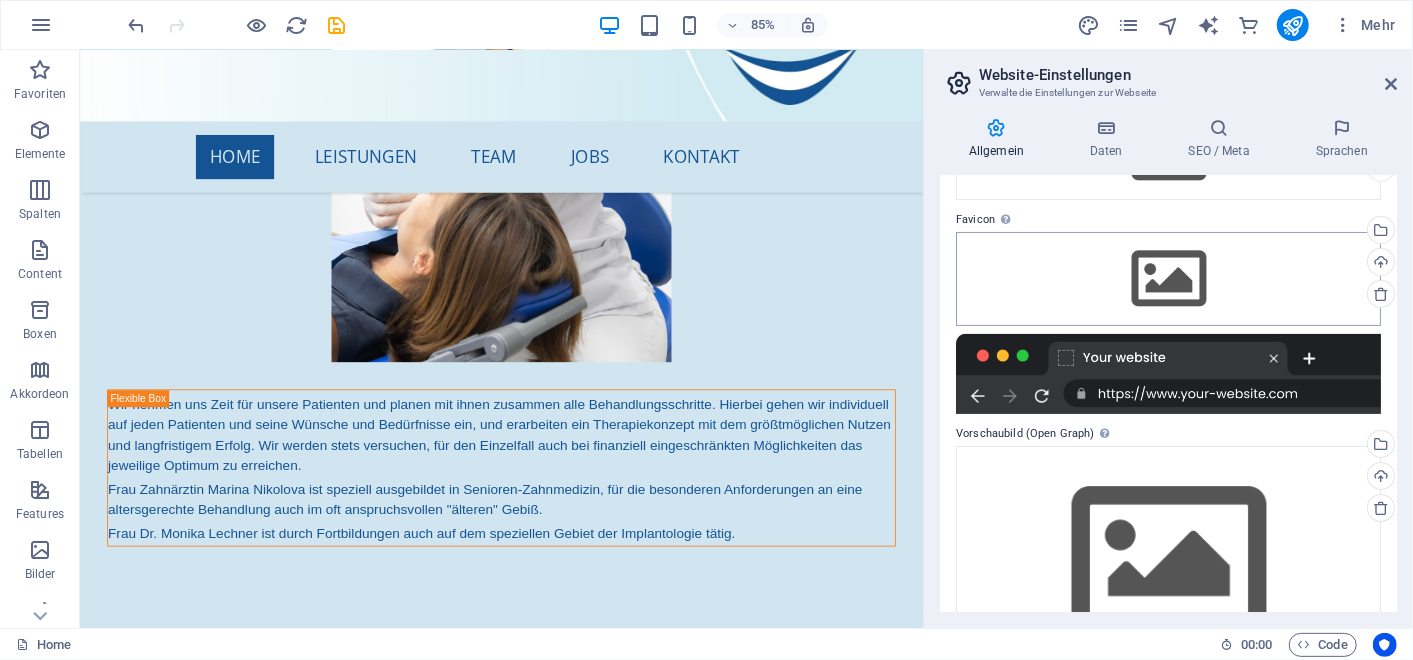 scroll, scrollTop: 170, scrollLeft: 0, axis: vertical 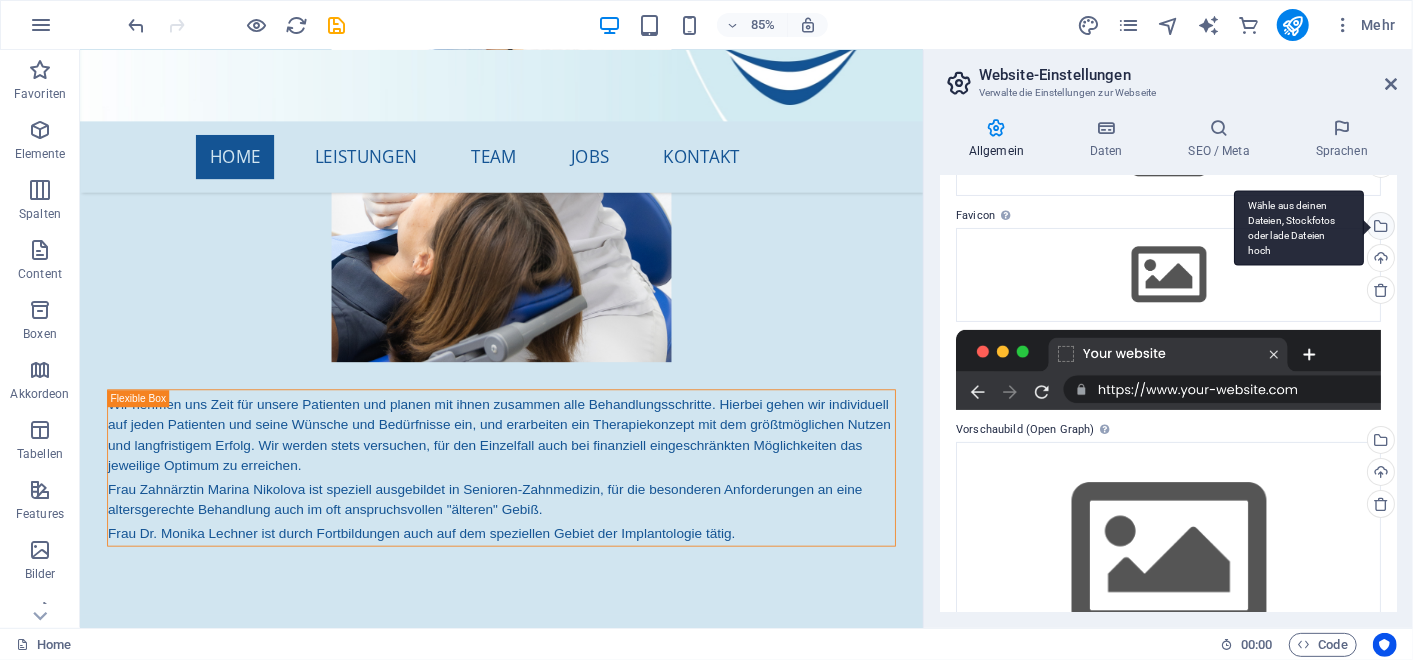 click on "Wähle aus deinen Dateien, Stockfotos oder lade Dateien hoch" at bounding box center (1379, 228) 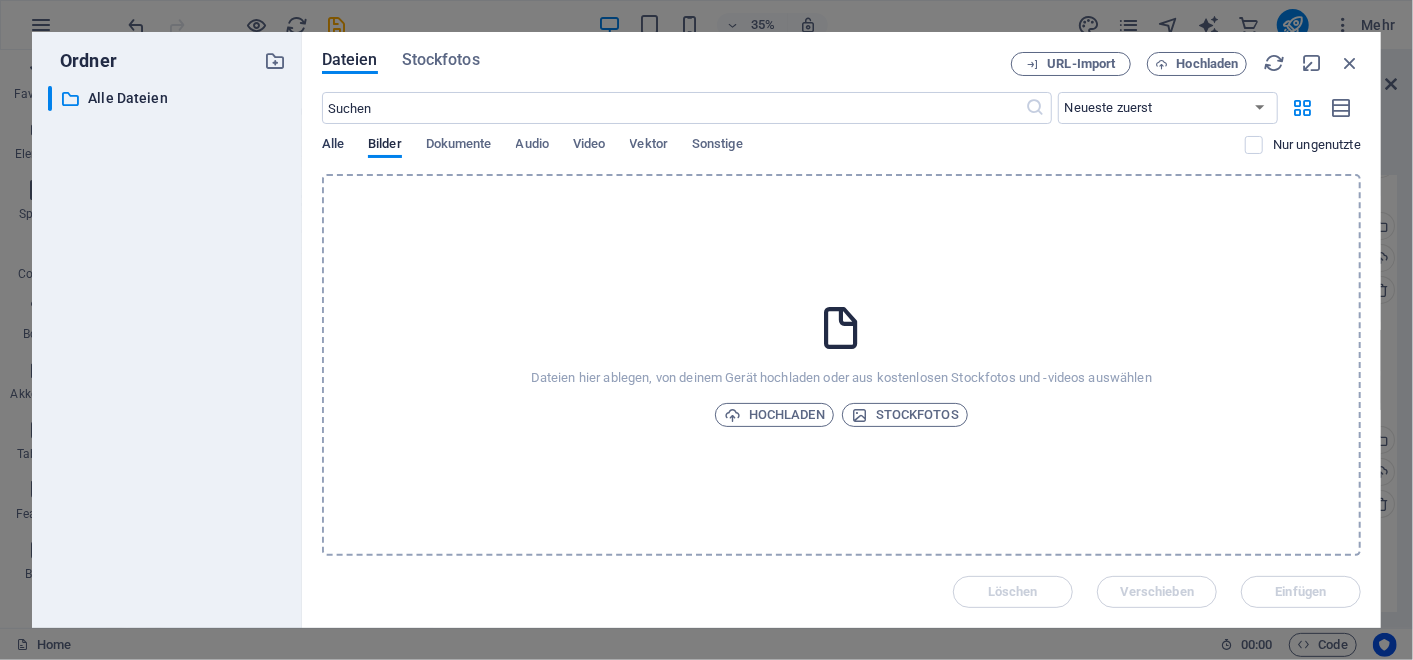 click on "Alle" at bounding box center (333, 146) 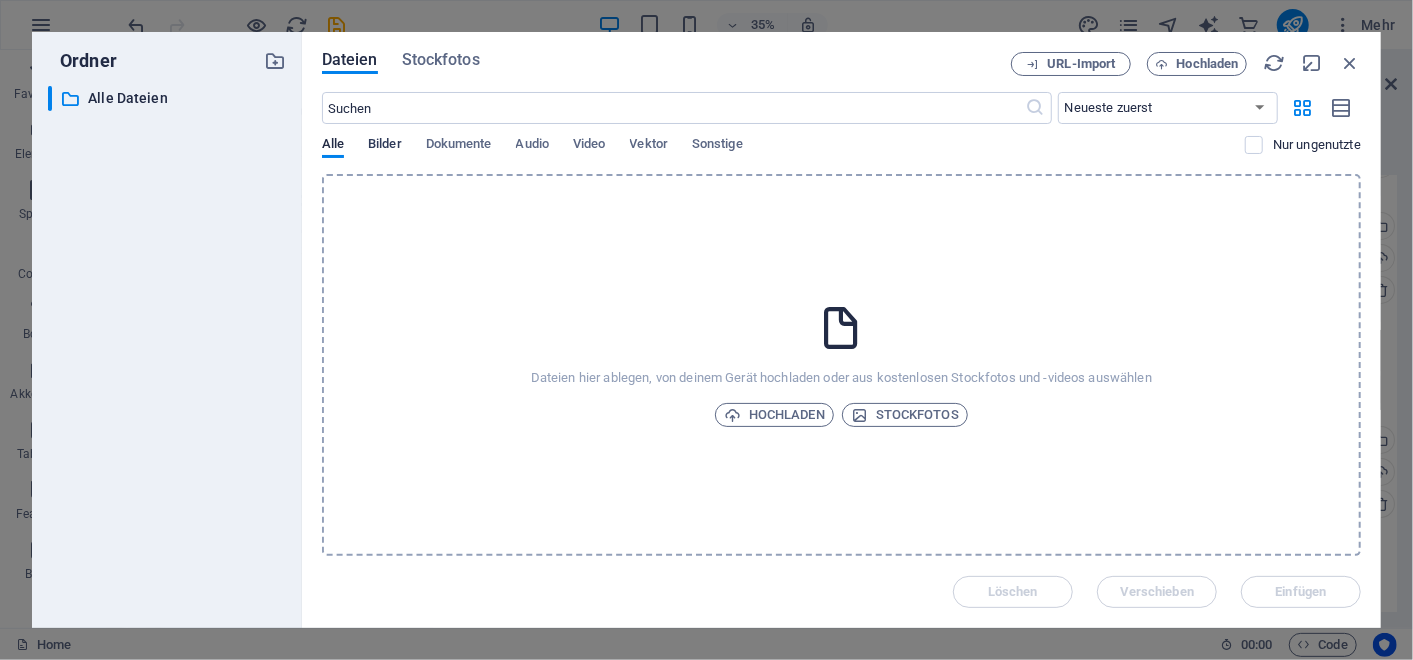 click on "Bilder" at bounding box center (385, 146) 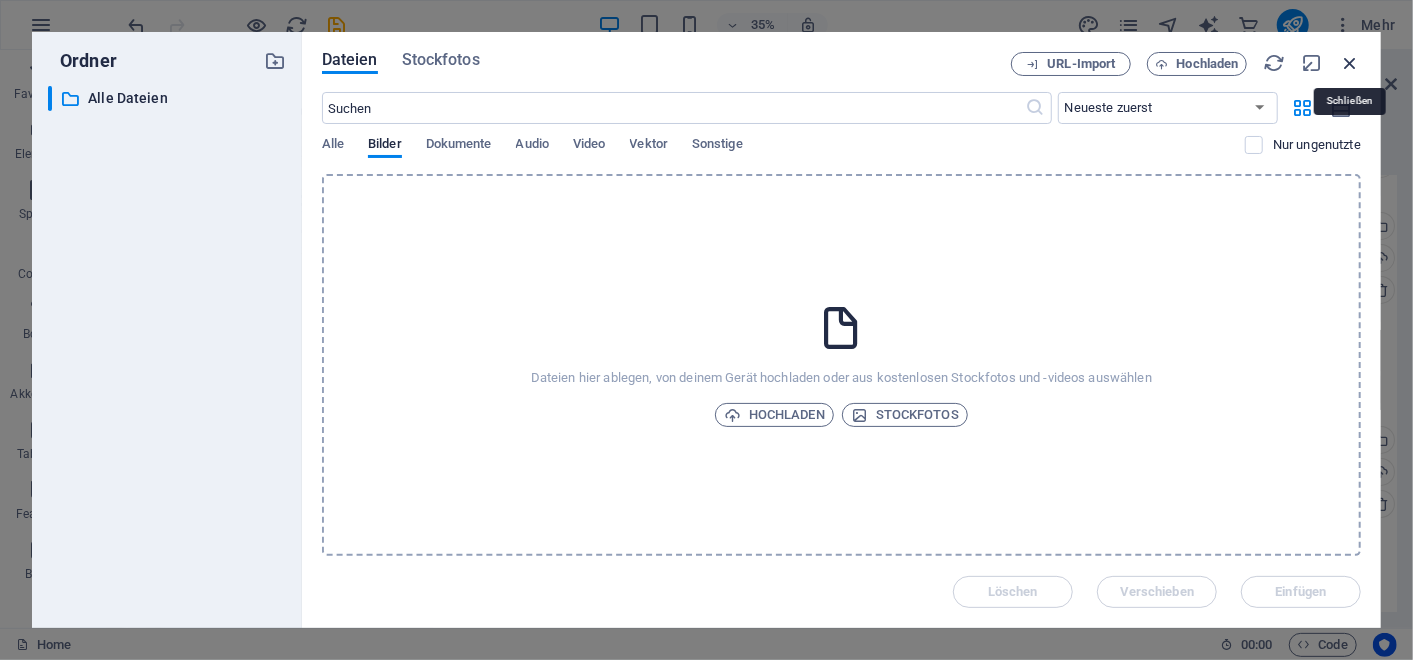 click at bounding box center [1350, 63] 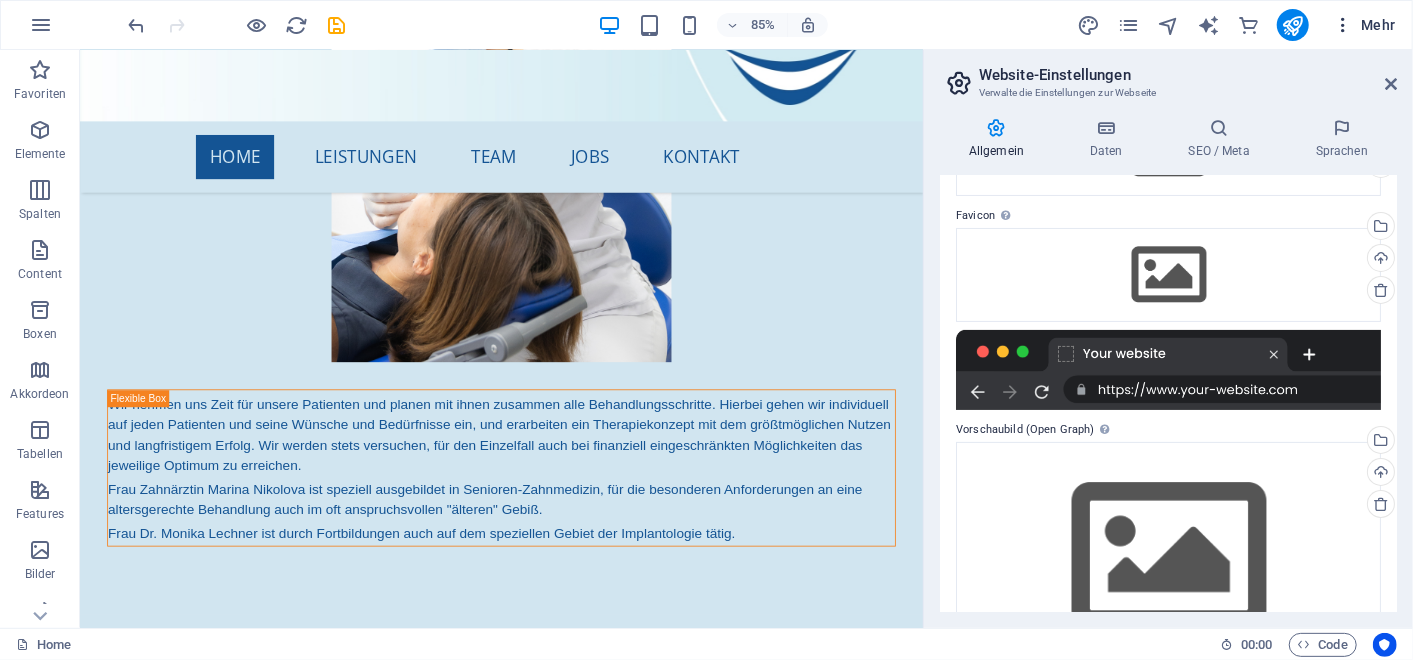 click on "Mehr" at bounding box center (1364, 25) 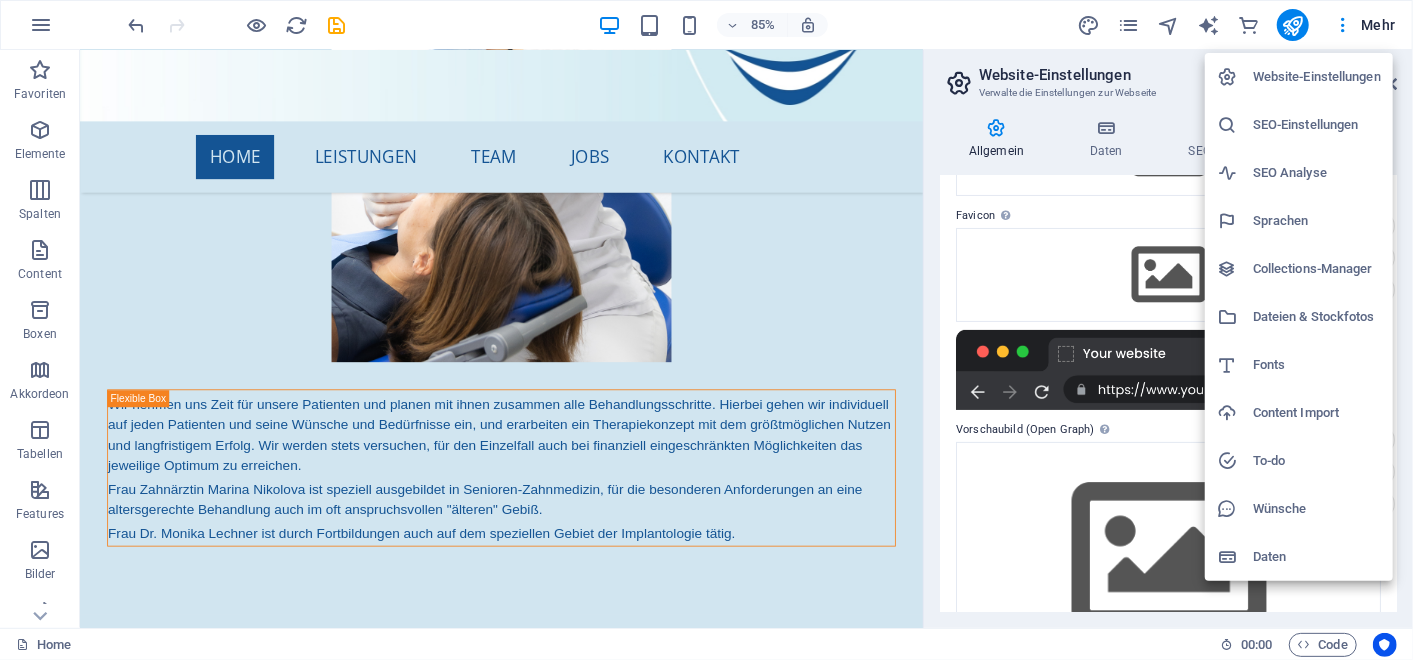 click on "Dateien & Stockfotos" at bounding box center (1317, 317) 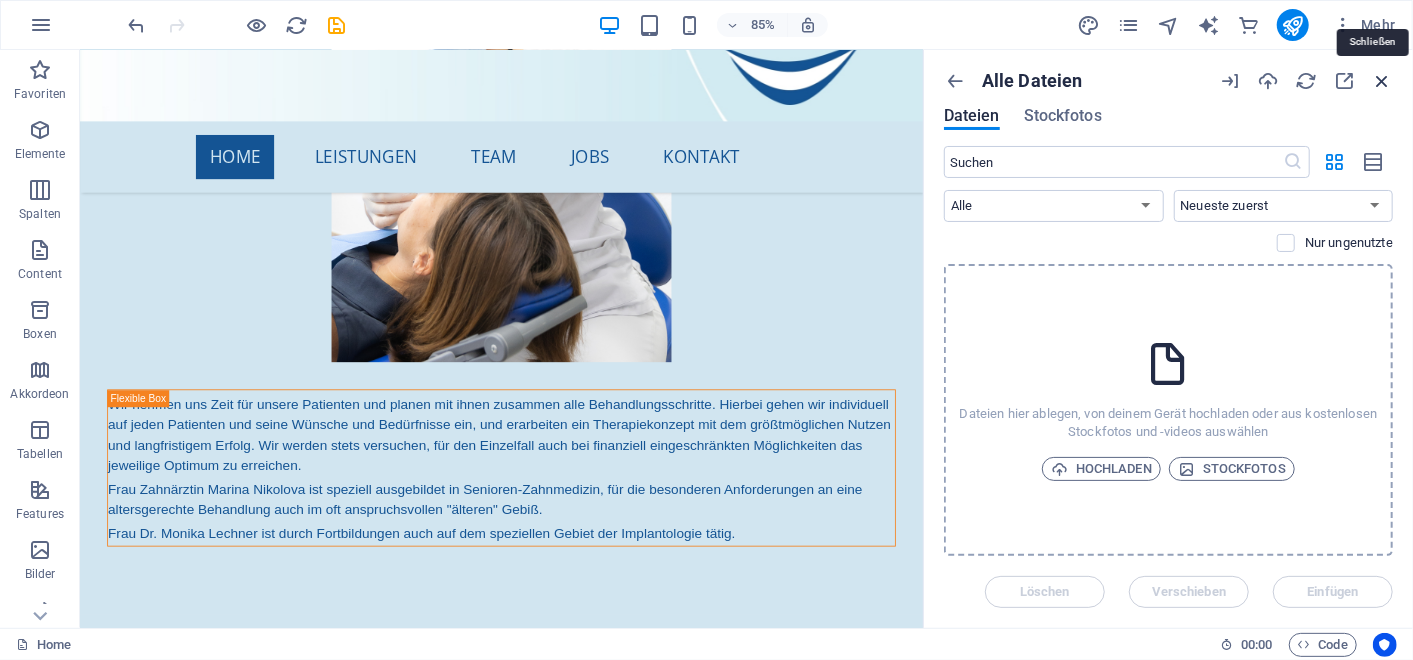 click at bounding box center [1382, 81] 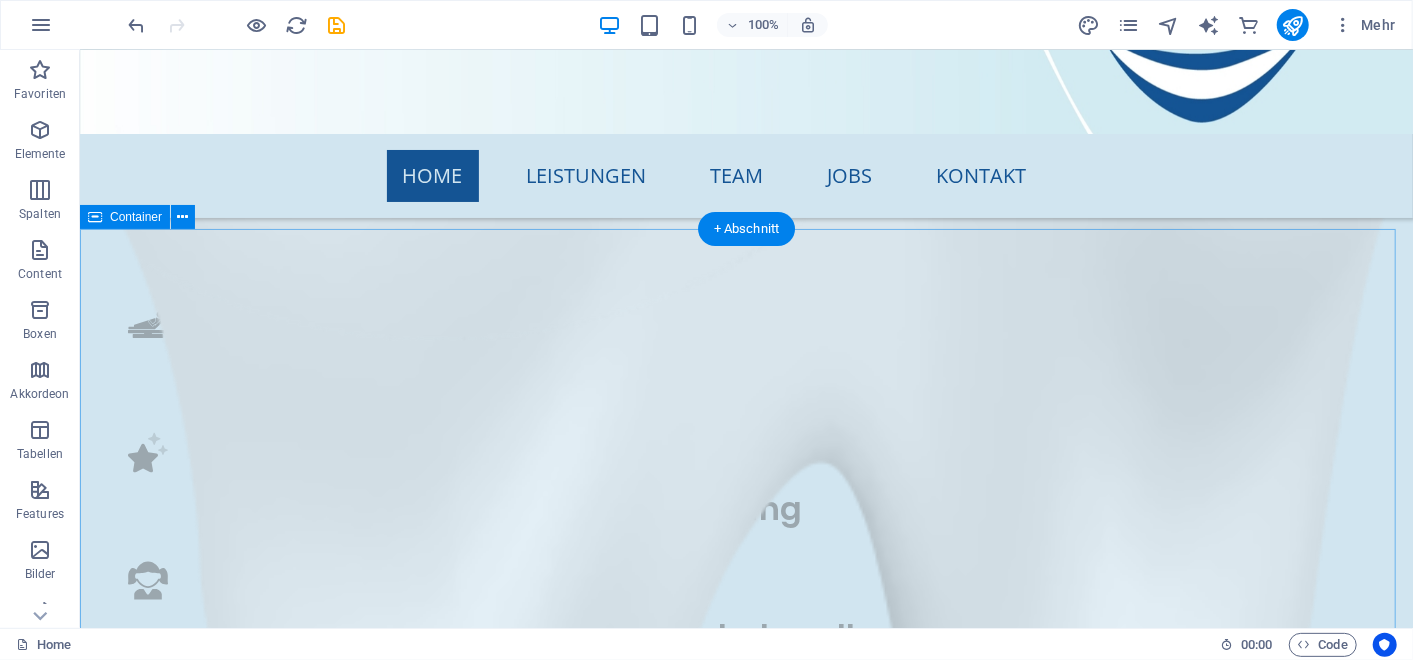 scroll, scrollTop: 5677, scrollLeft: 0, axis: vertical 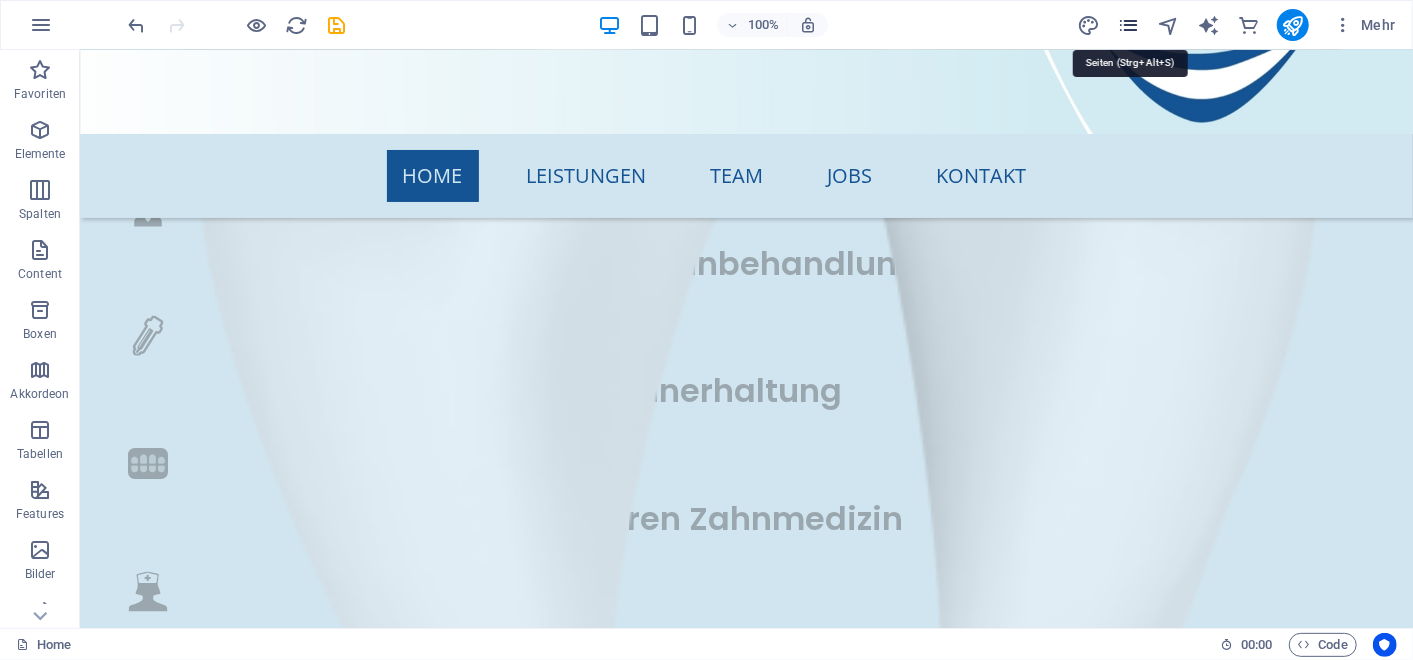 click at bounding box center (1128, 25) 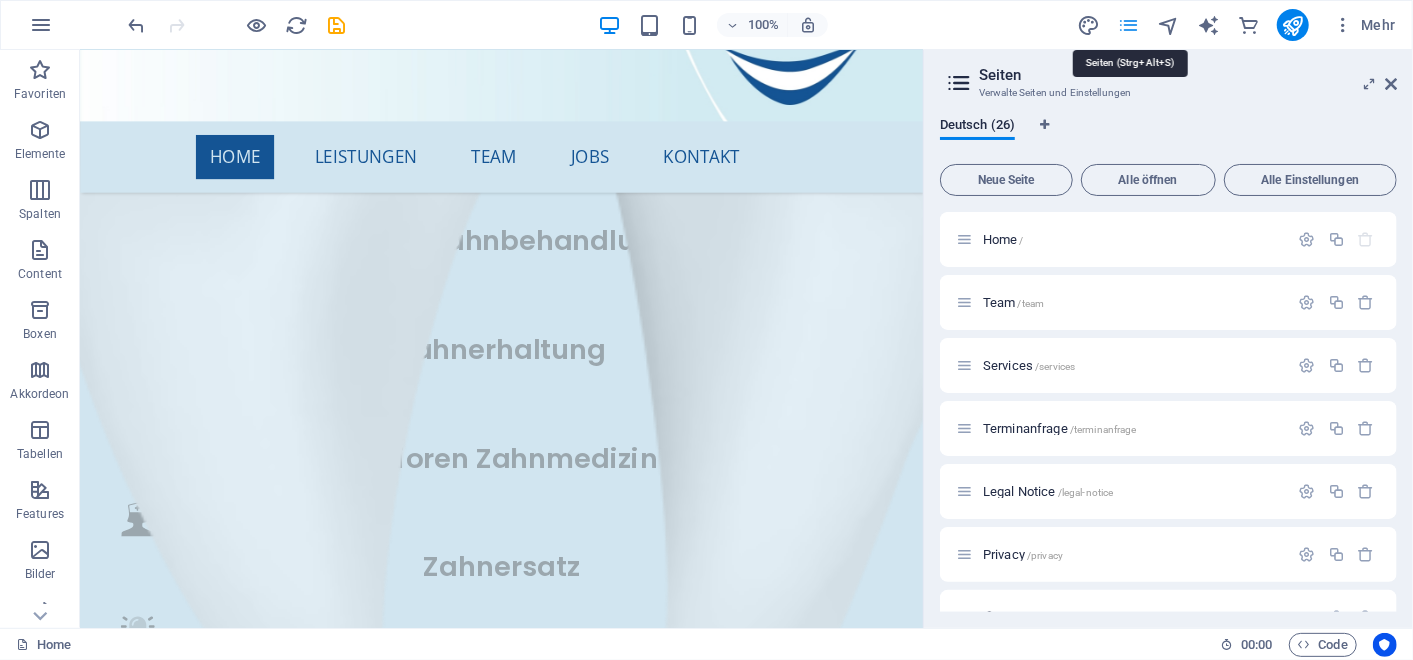 scroll, scrollTop: 6268, scrollLeft: 0, axis: vertical 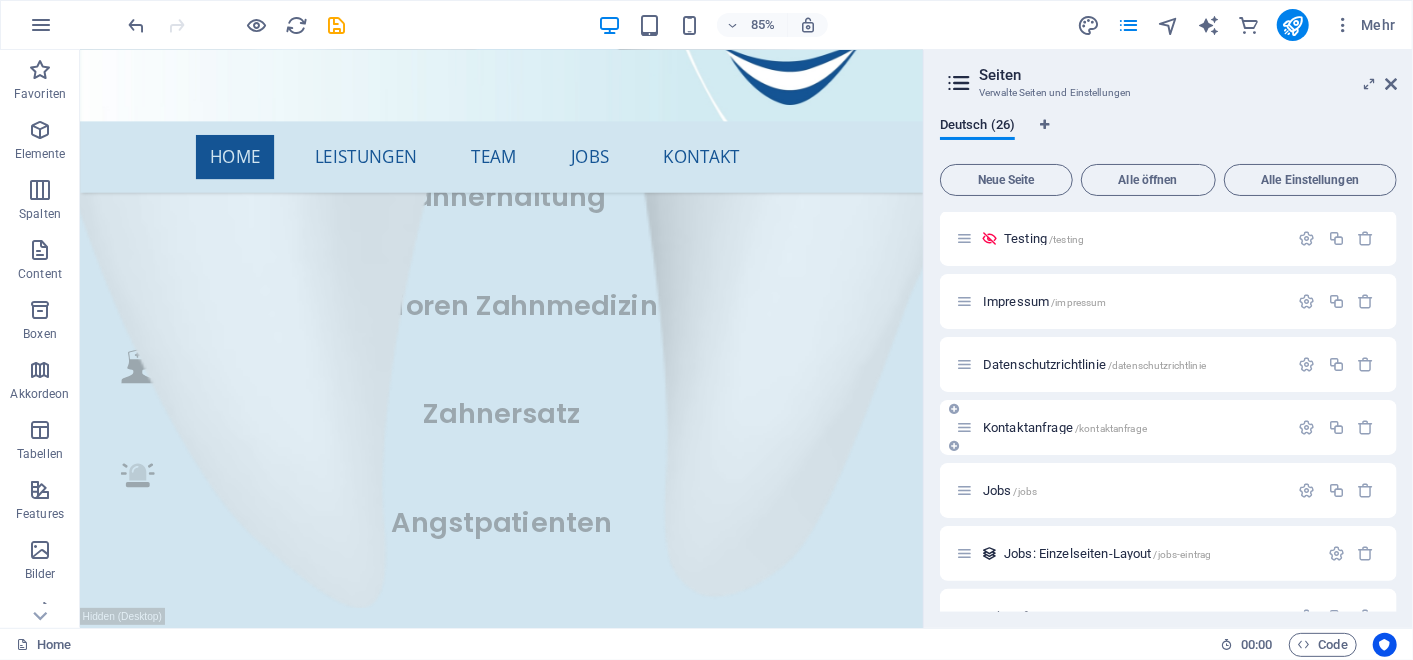 click on "Kontaktanfrage /kontaktanfrage" at bounding box center [1065, 427] 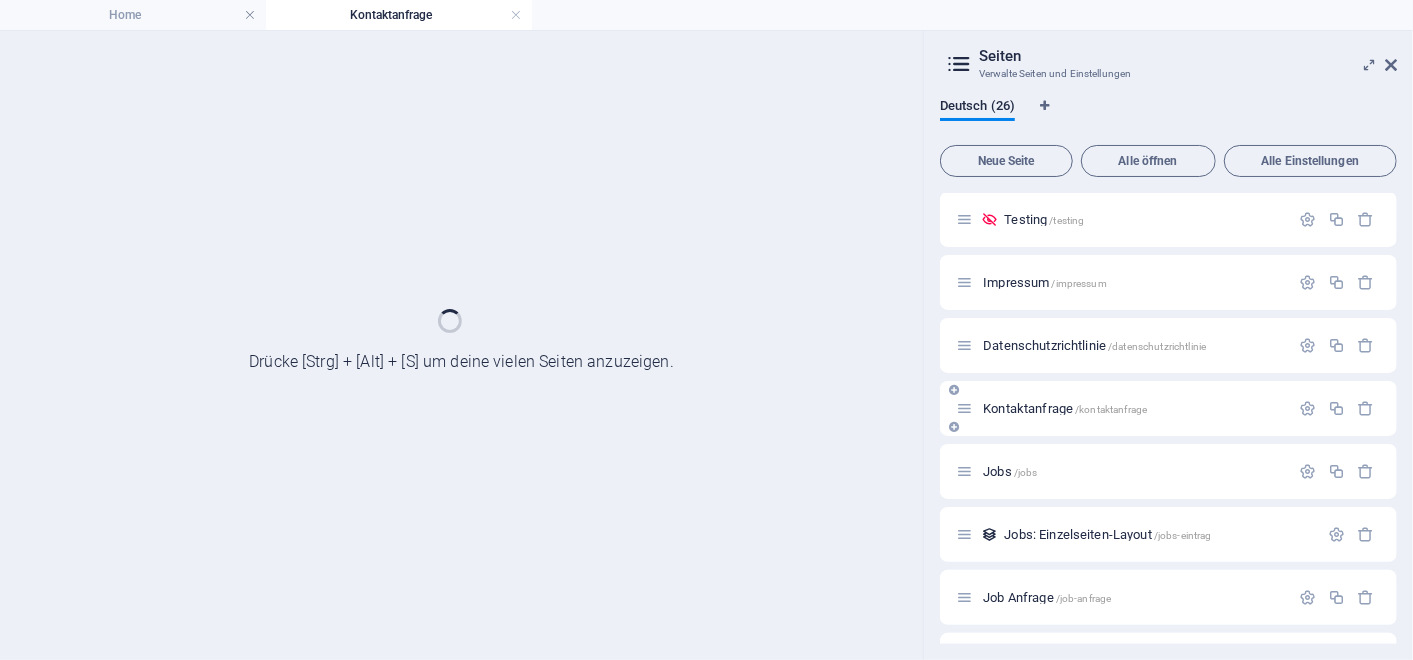 scroll, scrollTop: 0, scrollLeft: 0, axis: both 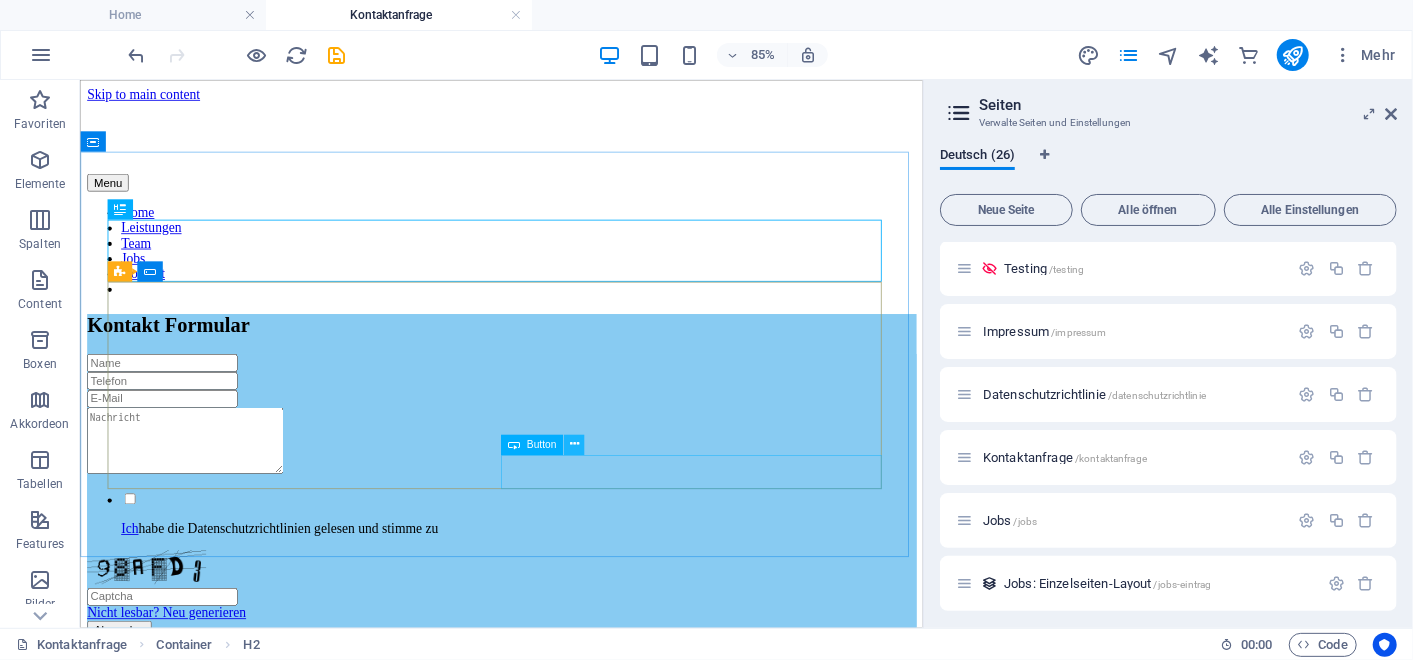 click at bounding box center [573, 445] 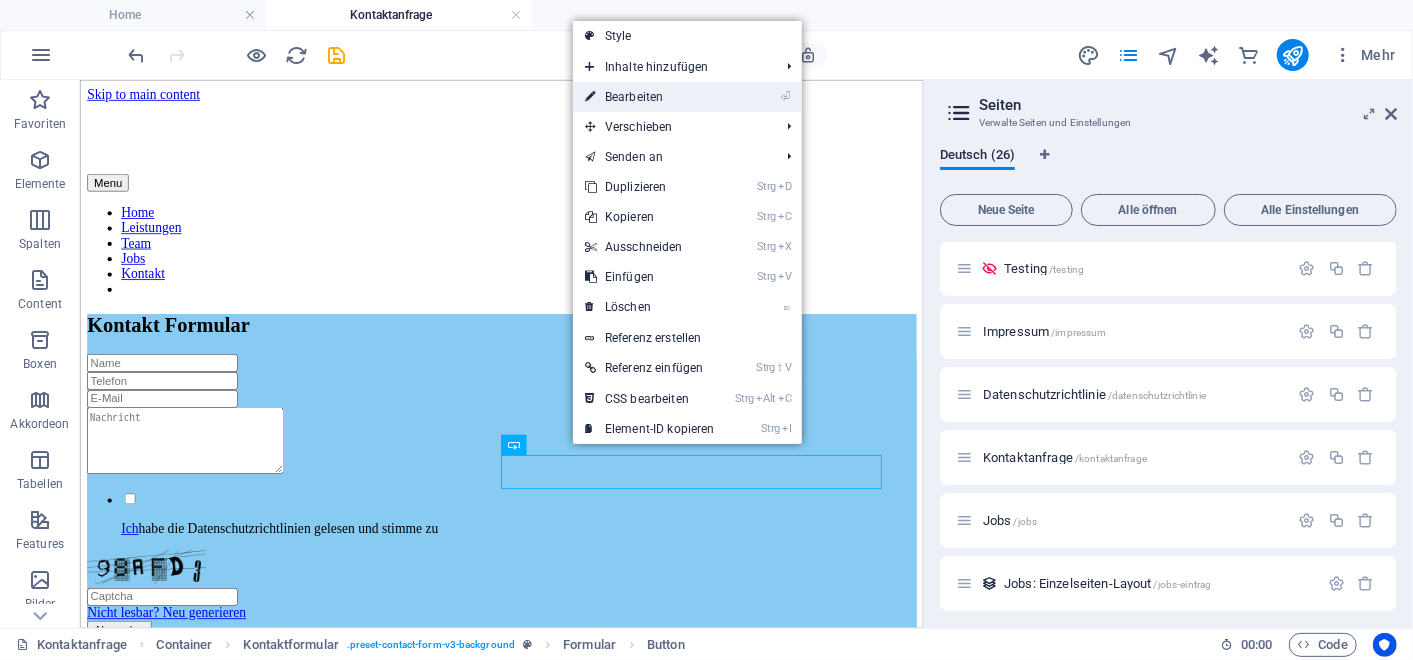 click on "⏎  Bearbeiten" at bounding box center [650, 97] 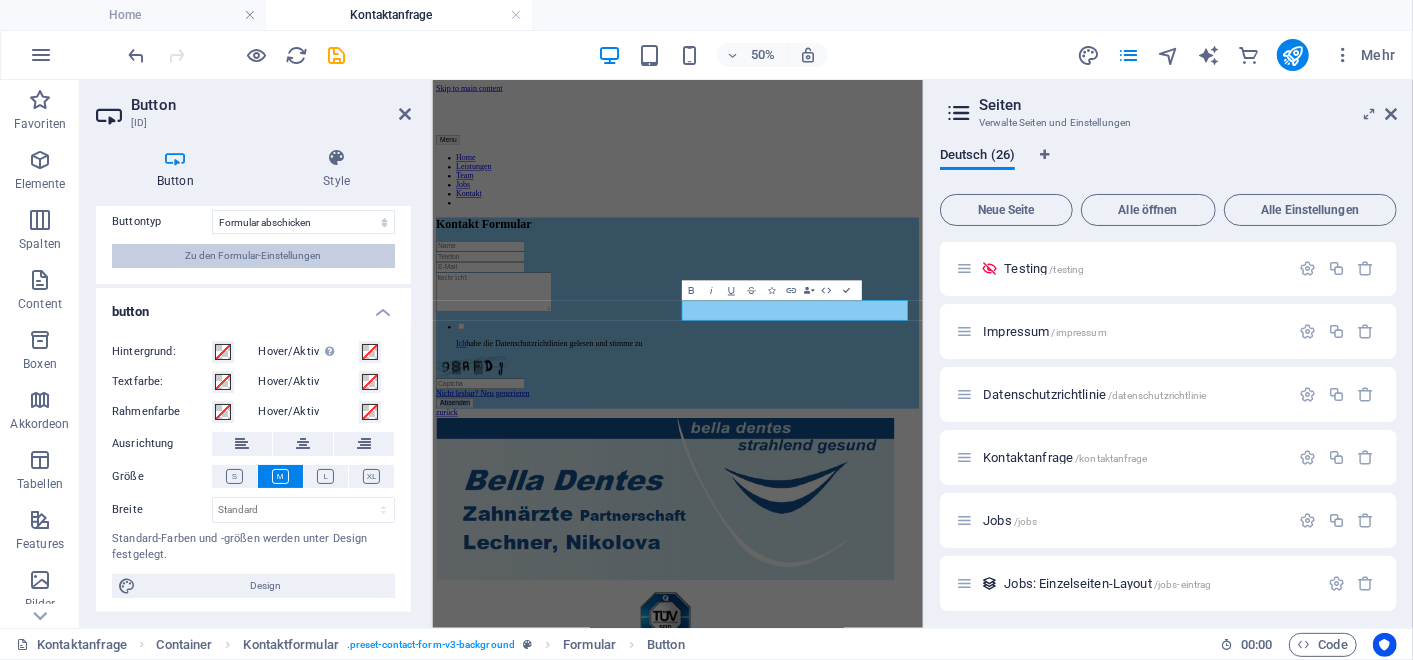 scroll, scrollTop: 0, scrollLeft: 0, axis: both 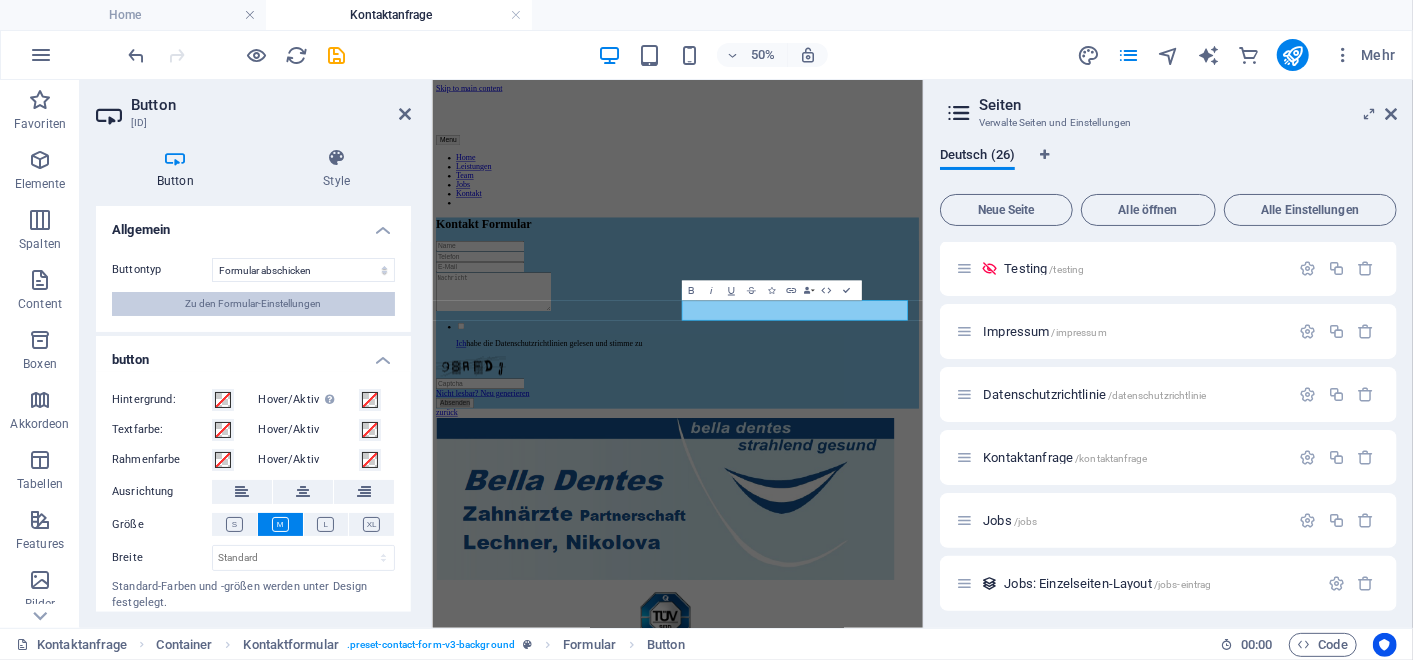 click on "Zu den Formular-Einstellungen" at bounding box center [254, 304] 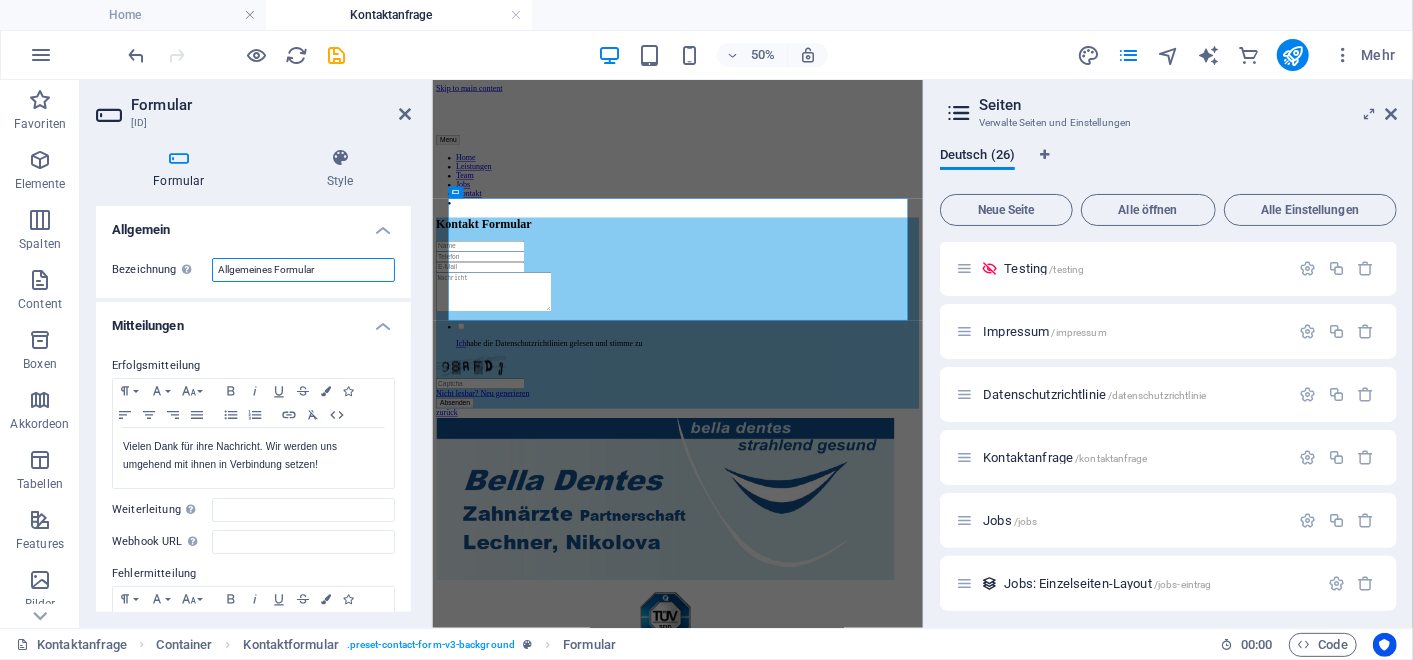 click on "Allgemeines Formular" at bounding box center [303, 270] 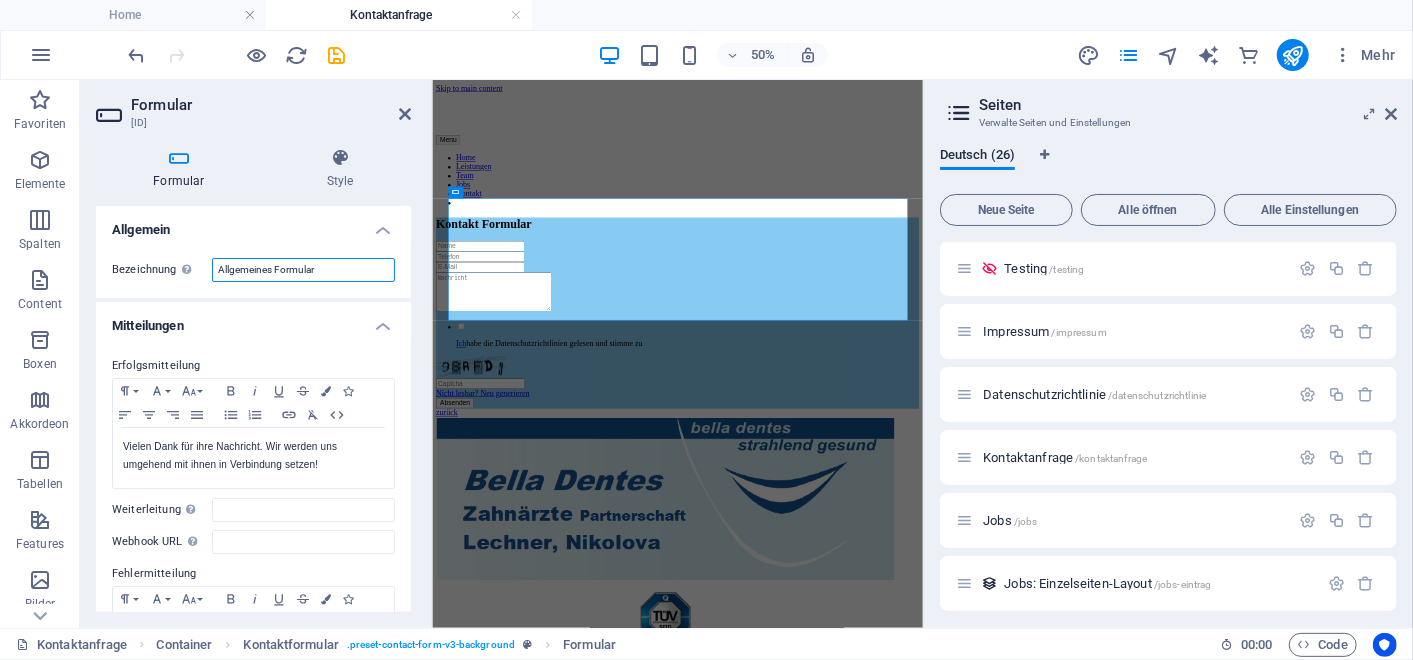 click on "Allgemeines Formular" at bounding box center (303, 270) 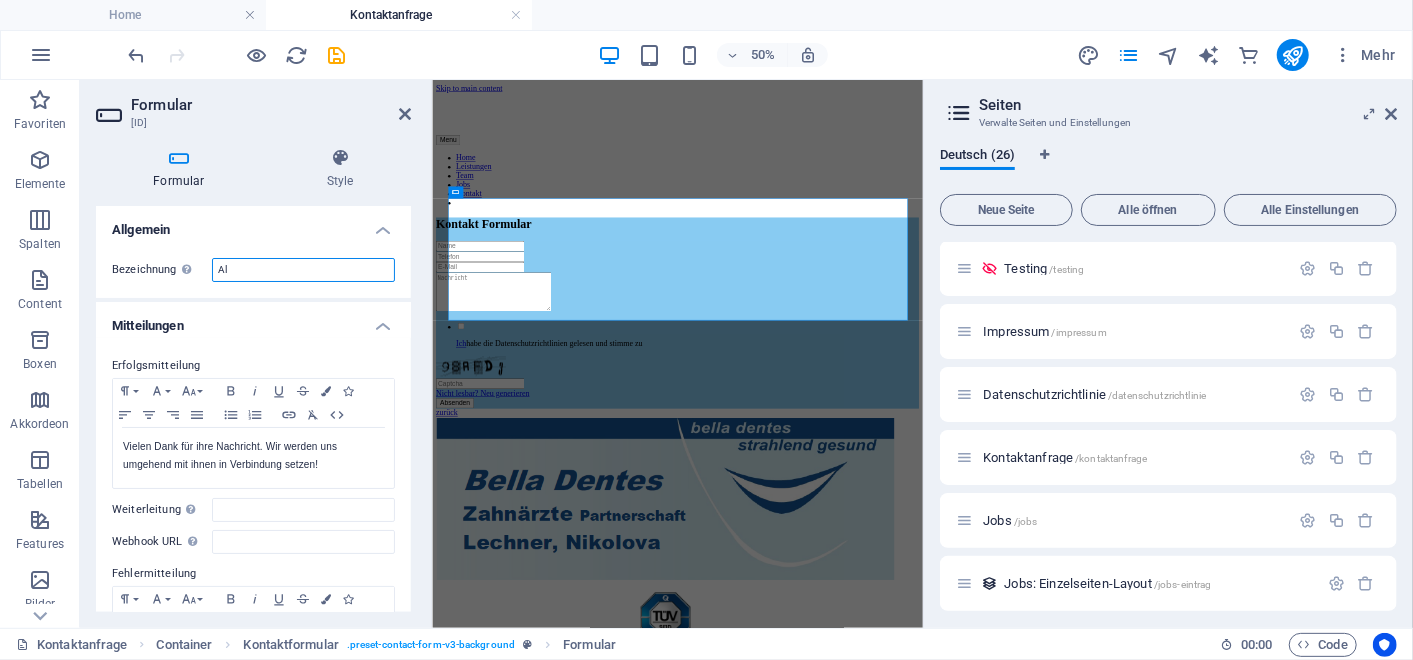 type on "A" 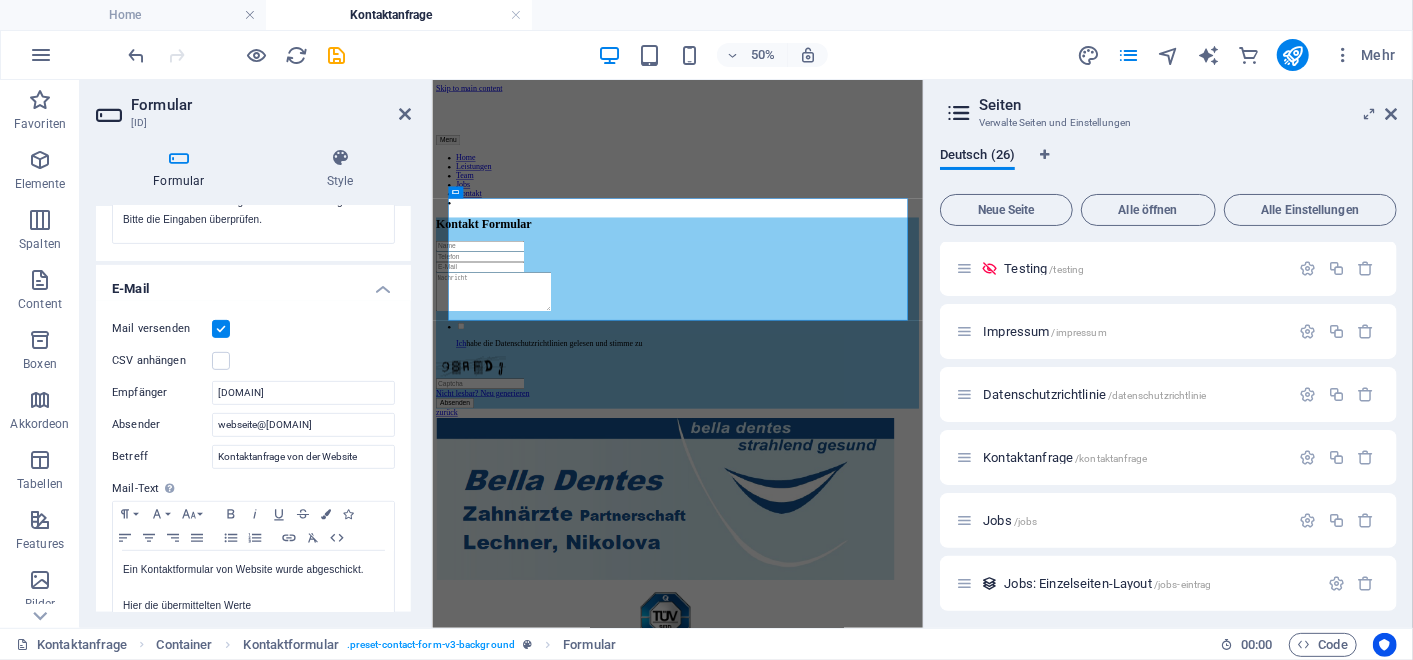 scroll, scrollTop: 455, scrollLeft: 0, axis: vertical 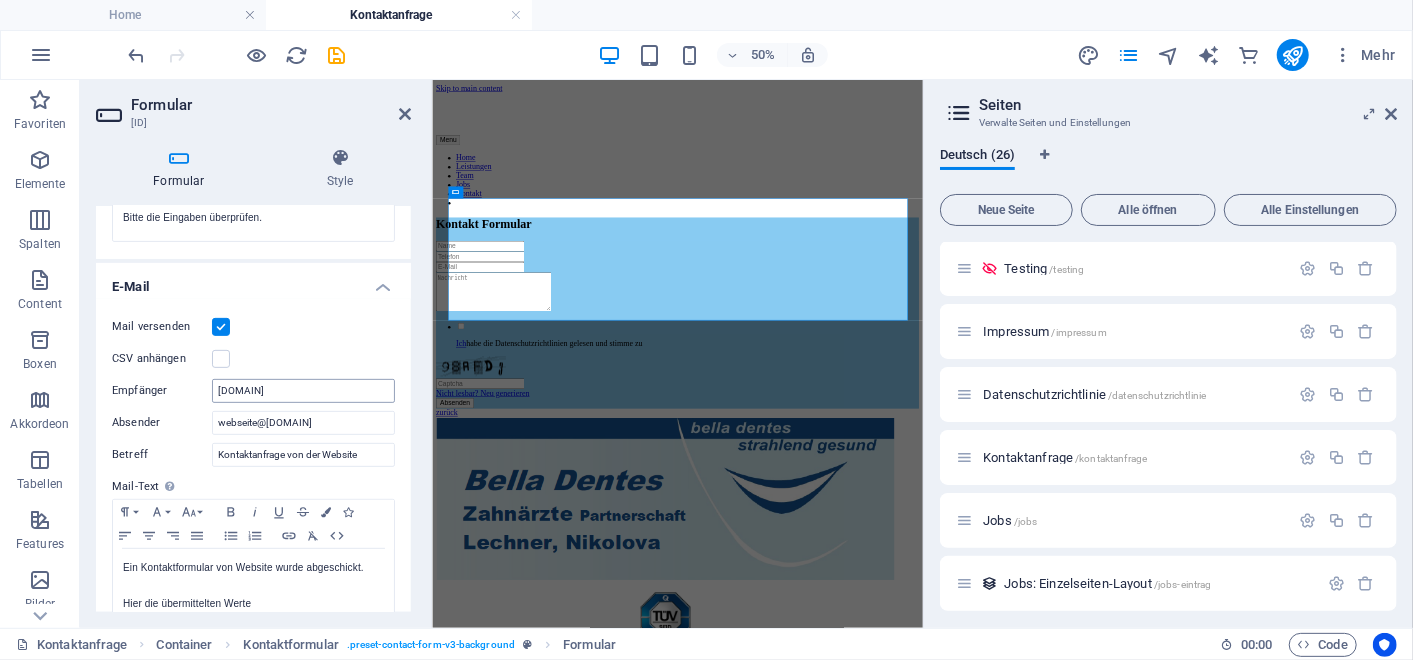 type on "Kontakt Anfrage" 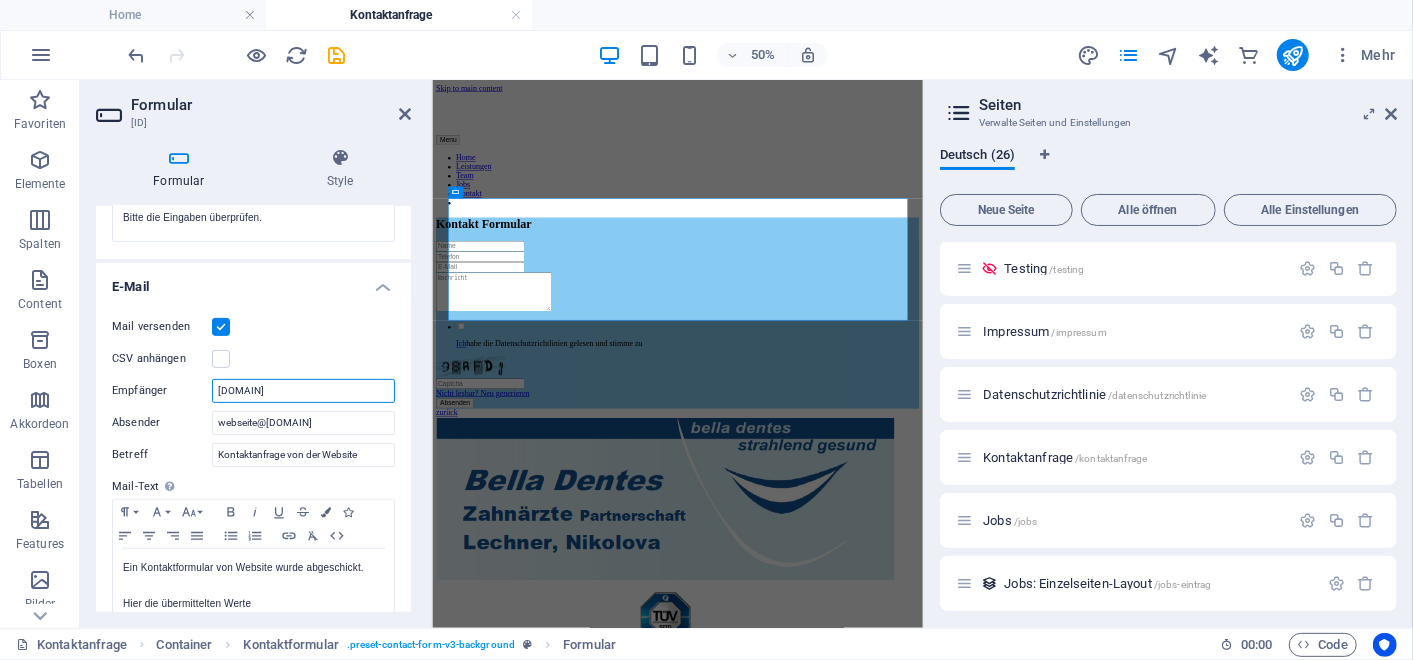 click on "jezinke@mbdent.de" at bounding box center [303, 391] 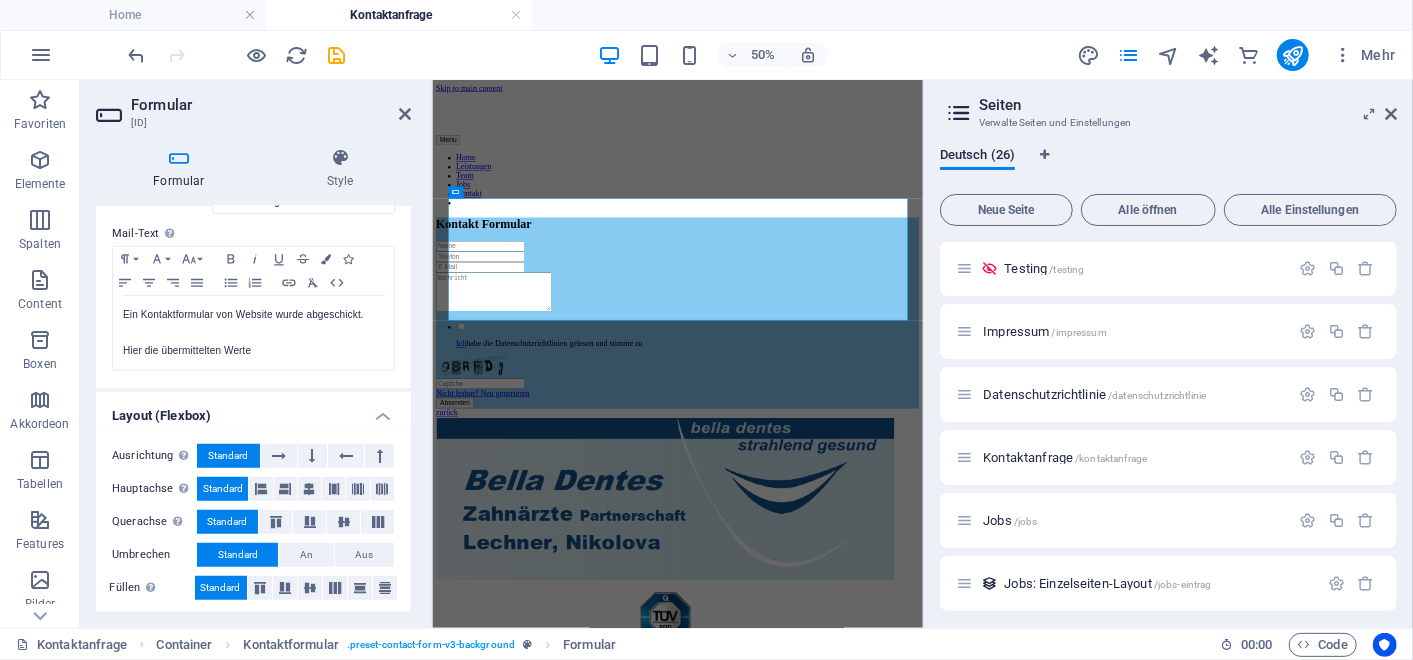 scroll, scrollTop: 710, scrollLeft: 0, axis: vertical 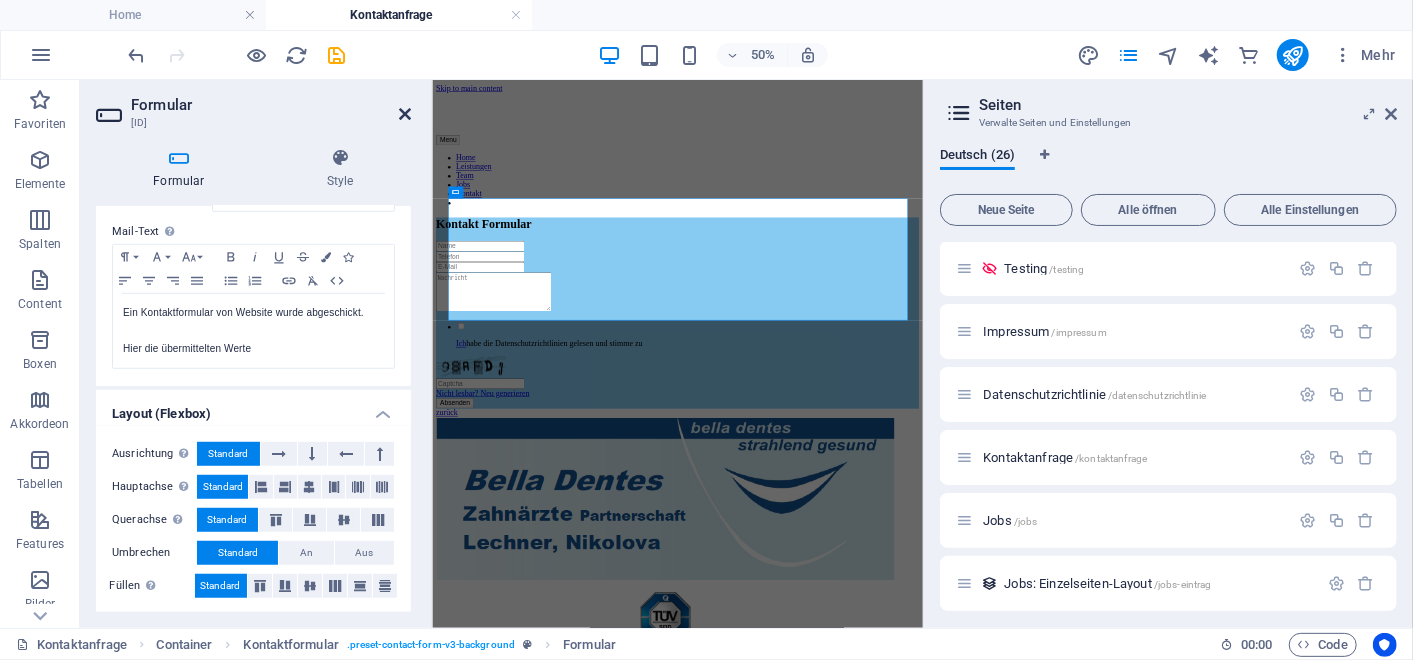 type on "team@belladentes.de, jezinke@mbdent.de" 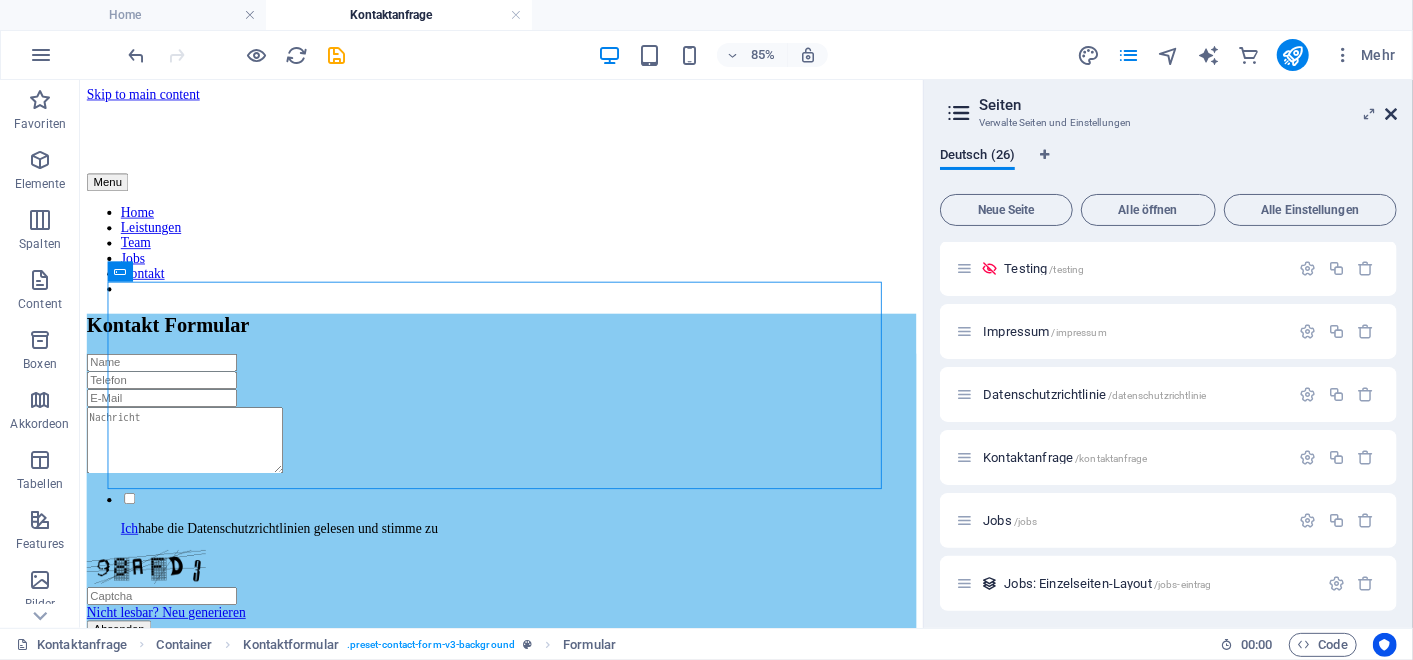 click at bounding box center (1391, 114) 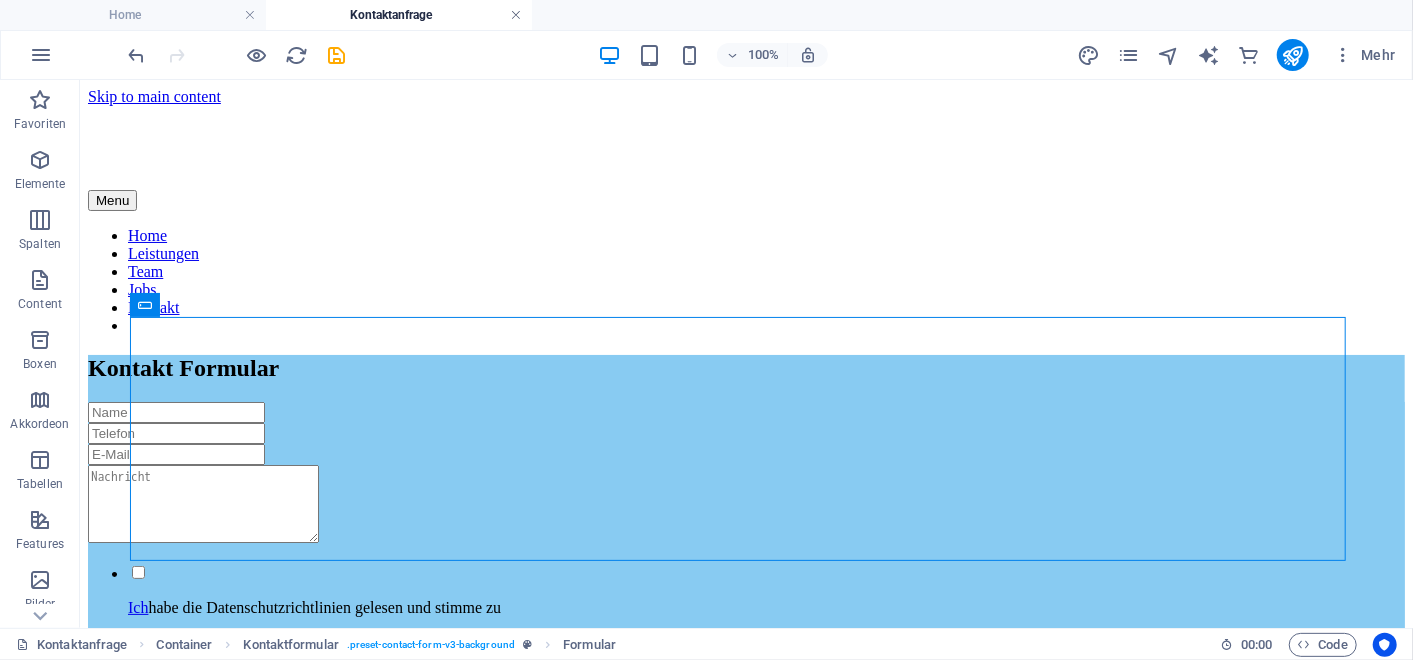 click at bounding box center (516, 15) 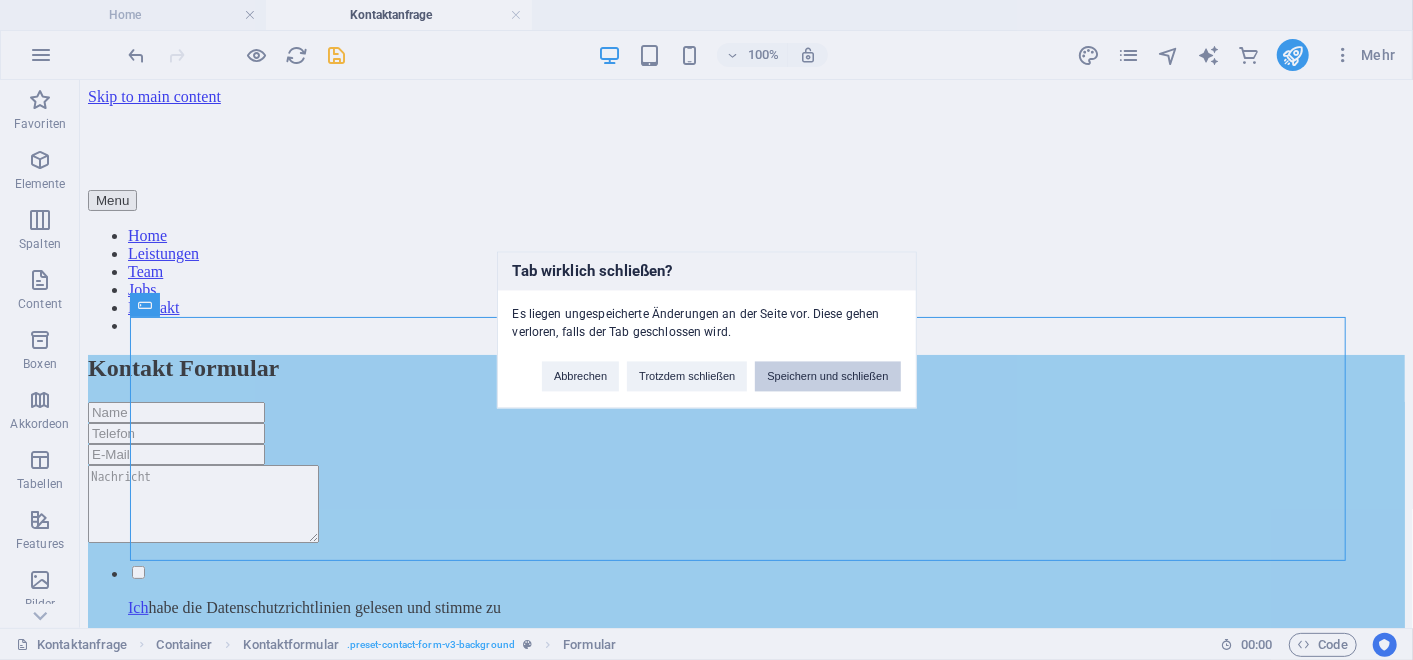 click on "Speichern und schließen" at bounding box center [827, 377] 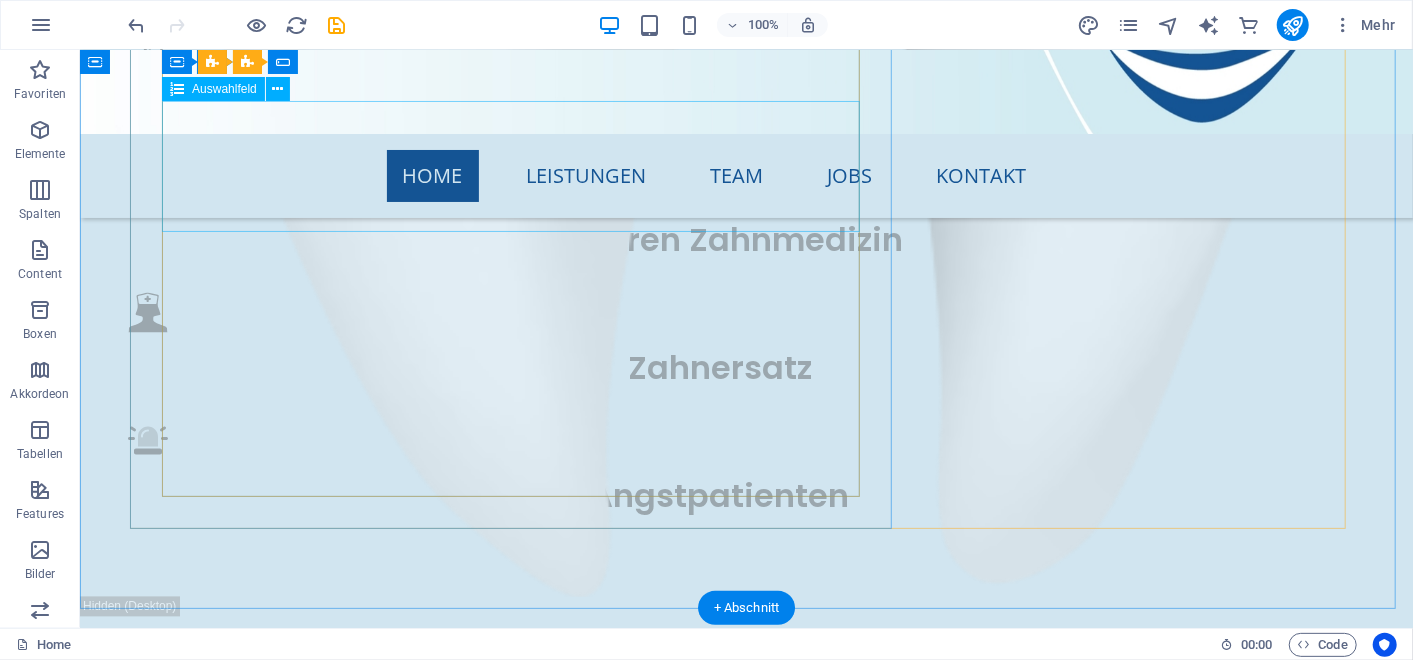 scroll, scrollTop: 6333, scrollLeft: 0, axis: vertical 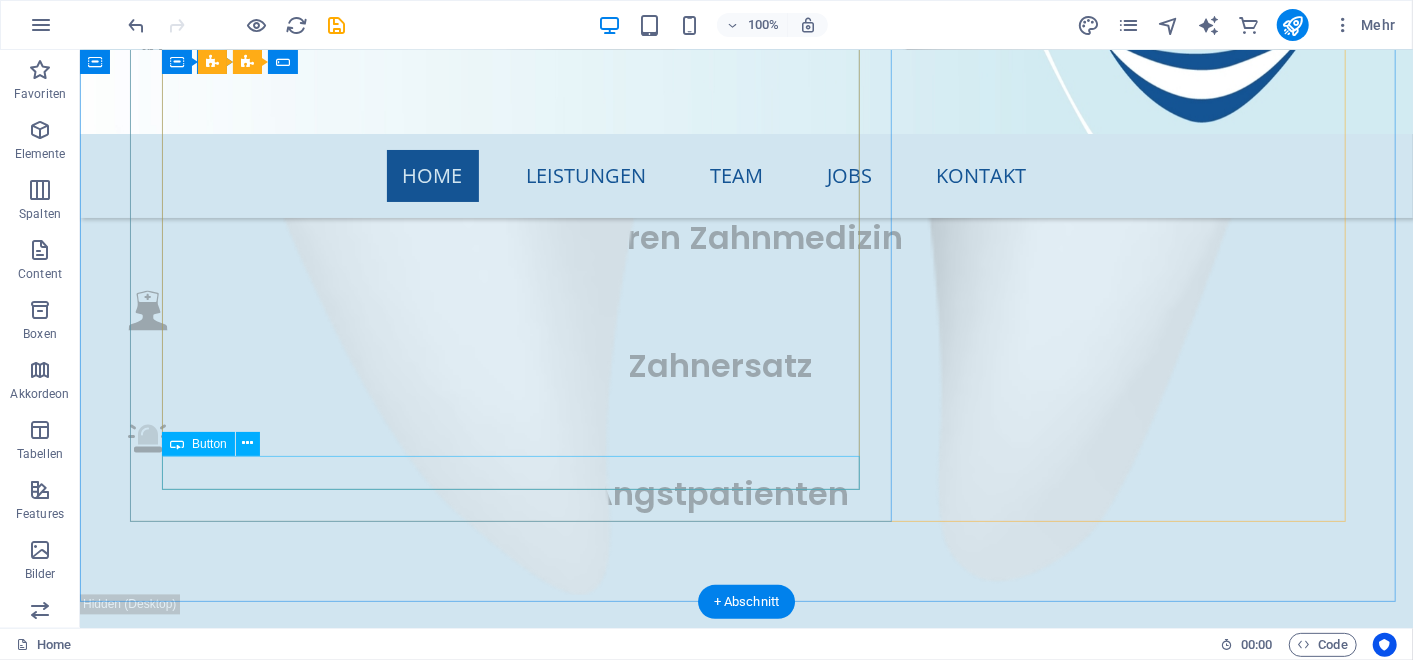 click on "Abschicken" at bounding box center [762, 4870] 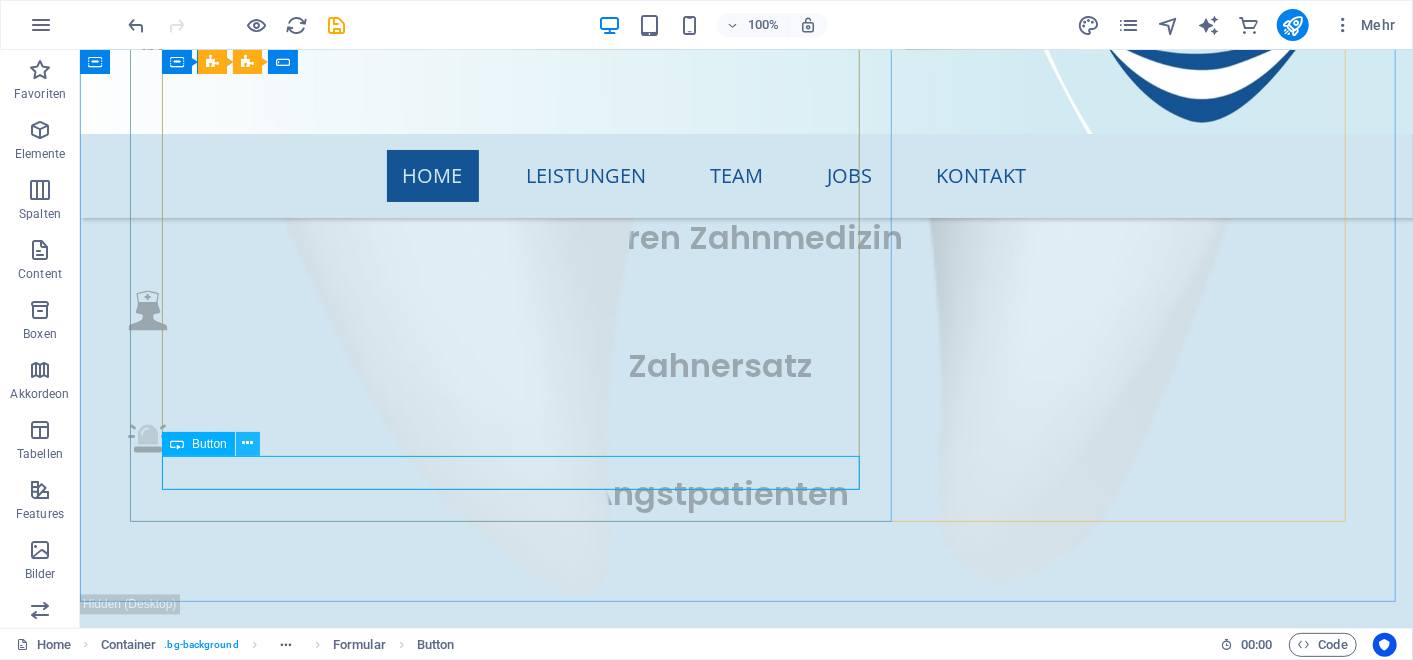 click at bounding box center (247, 443) 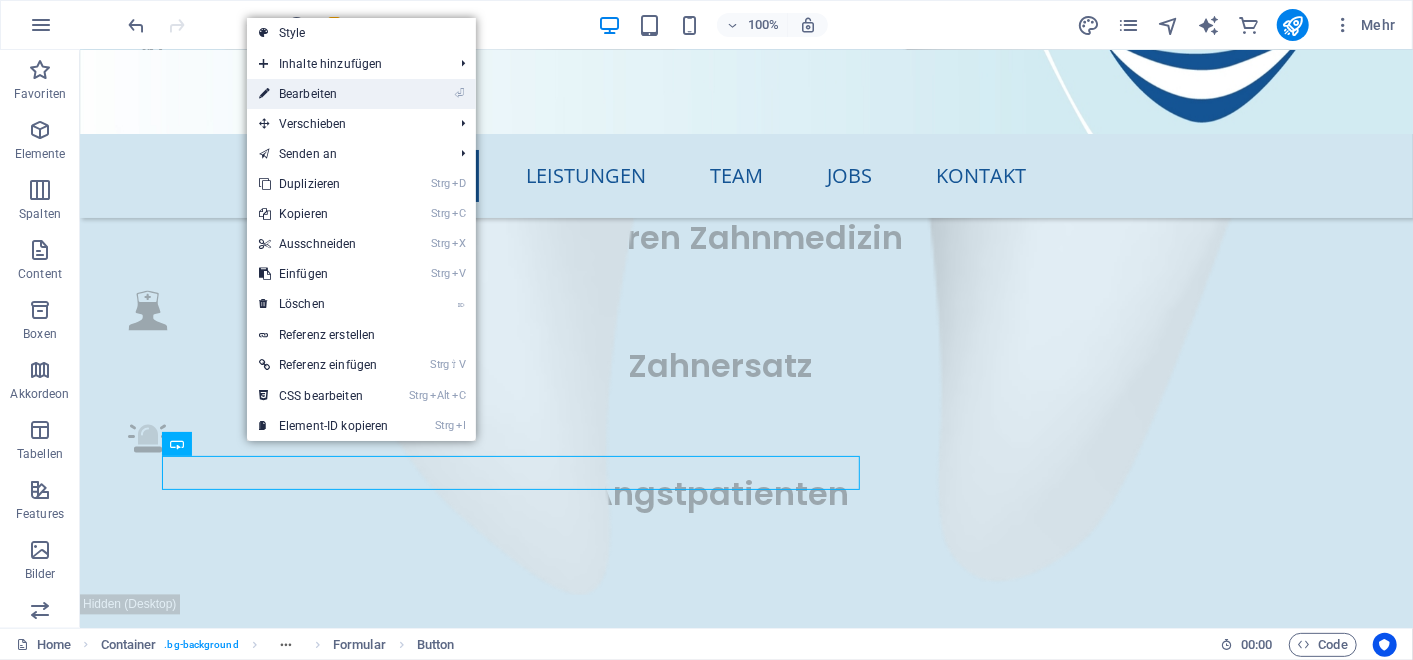 click on "⏎  Bearbeiten" at bounding box center [324, 94] 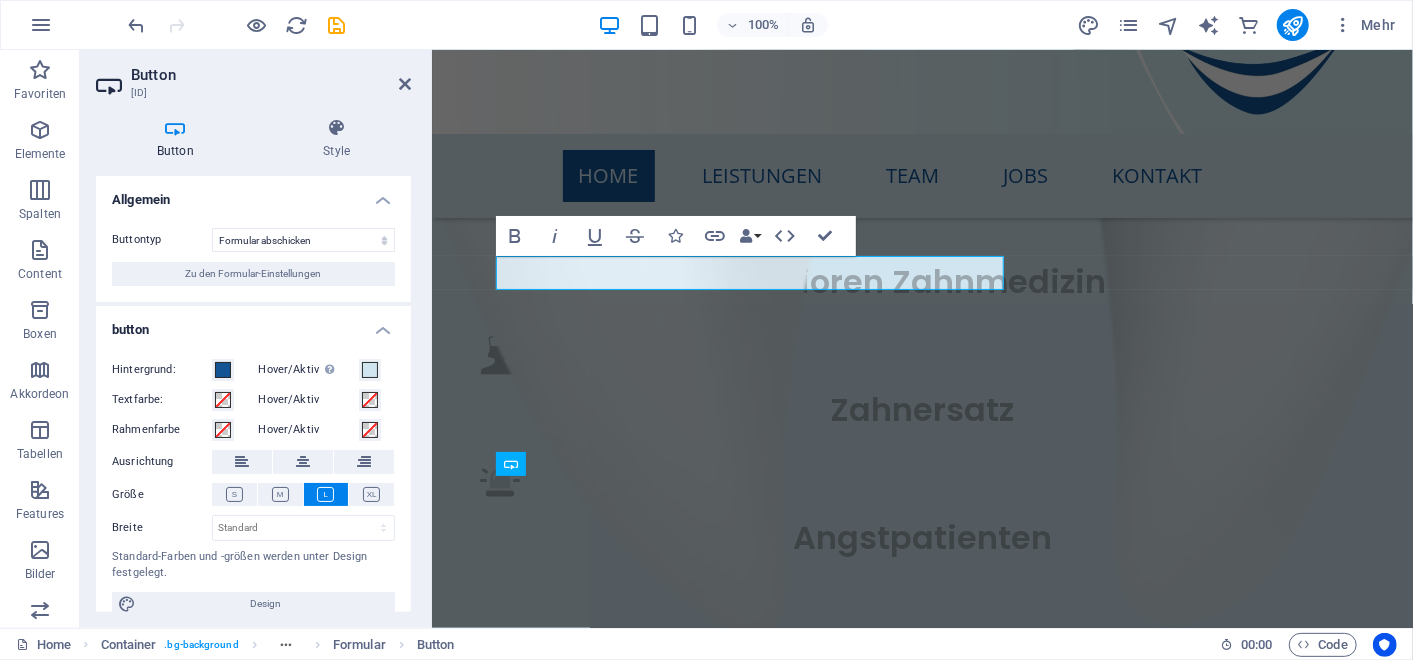 scroll, scrollTop: 6588, scrollLeft: 0, axis: vertical 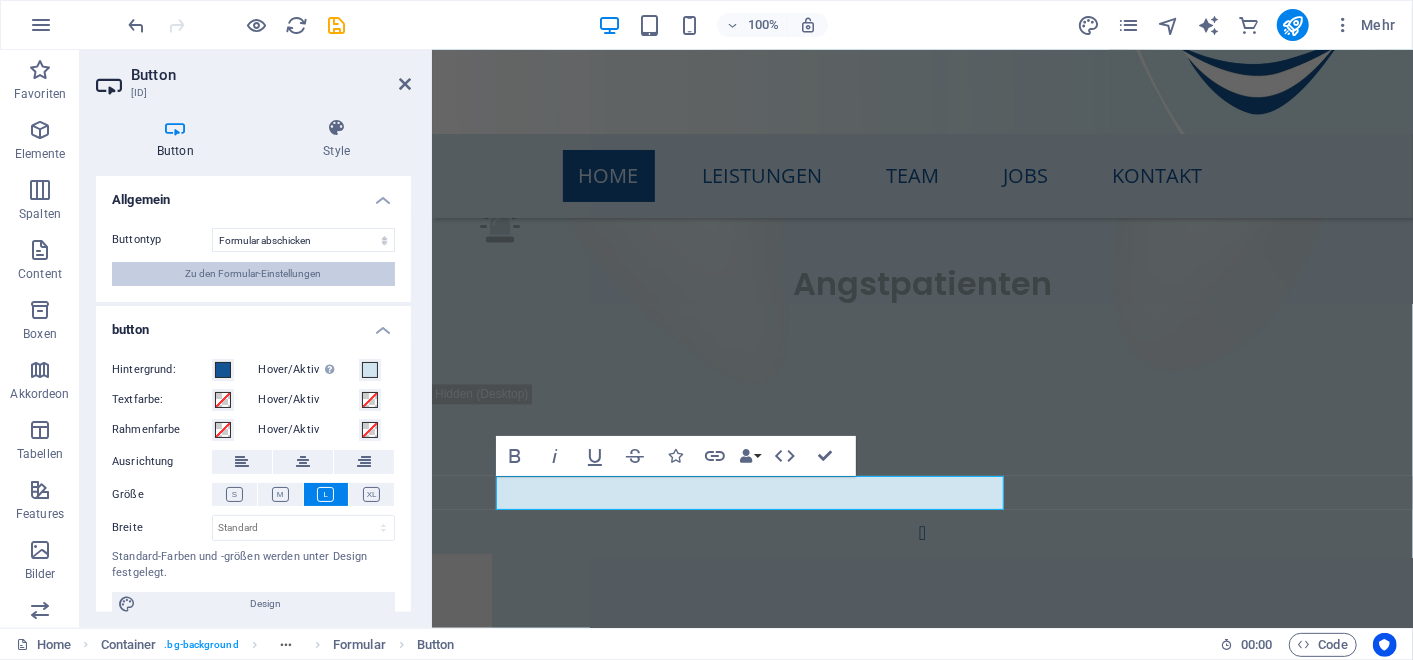 click on "Zu den Formular-Einstellungen" at bounding box center (254, 274) 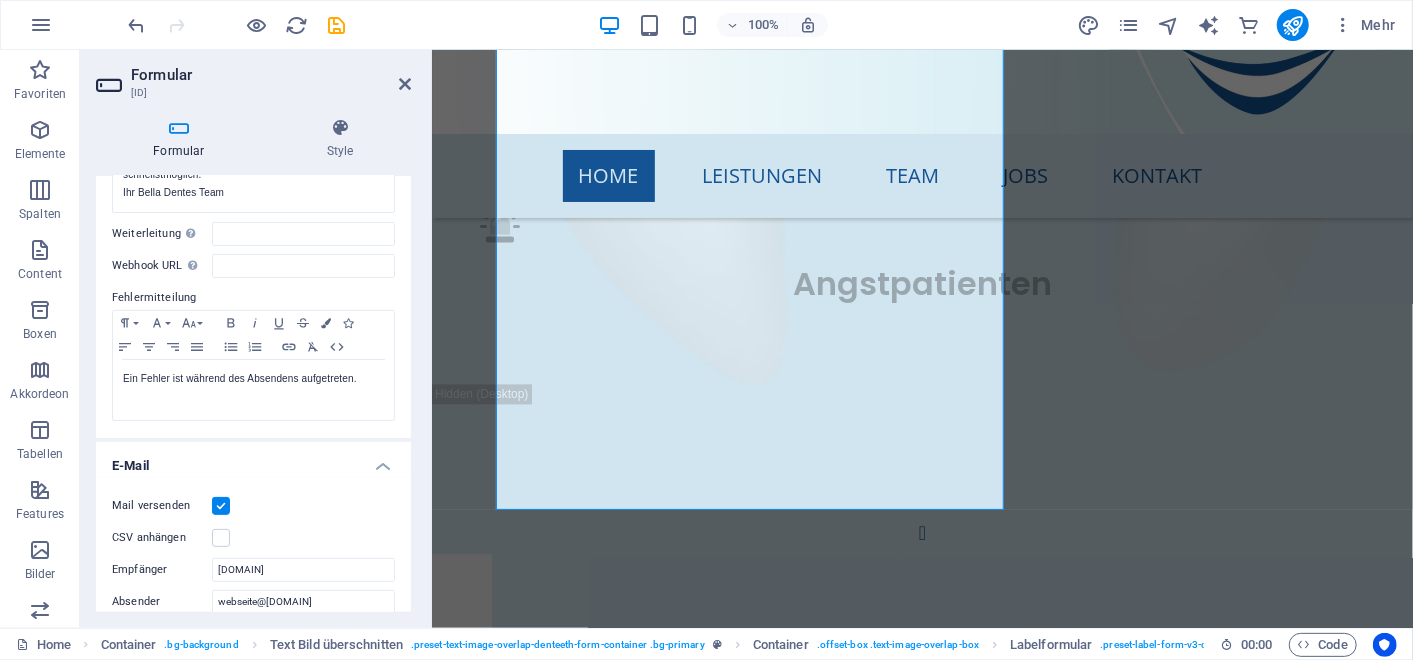 scroll, scrollTop: 340, scrollLeft: 0, axis: vertical 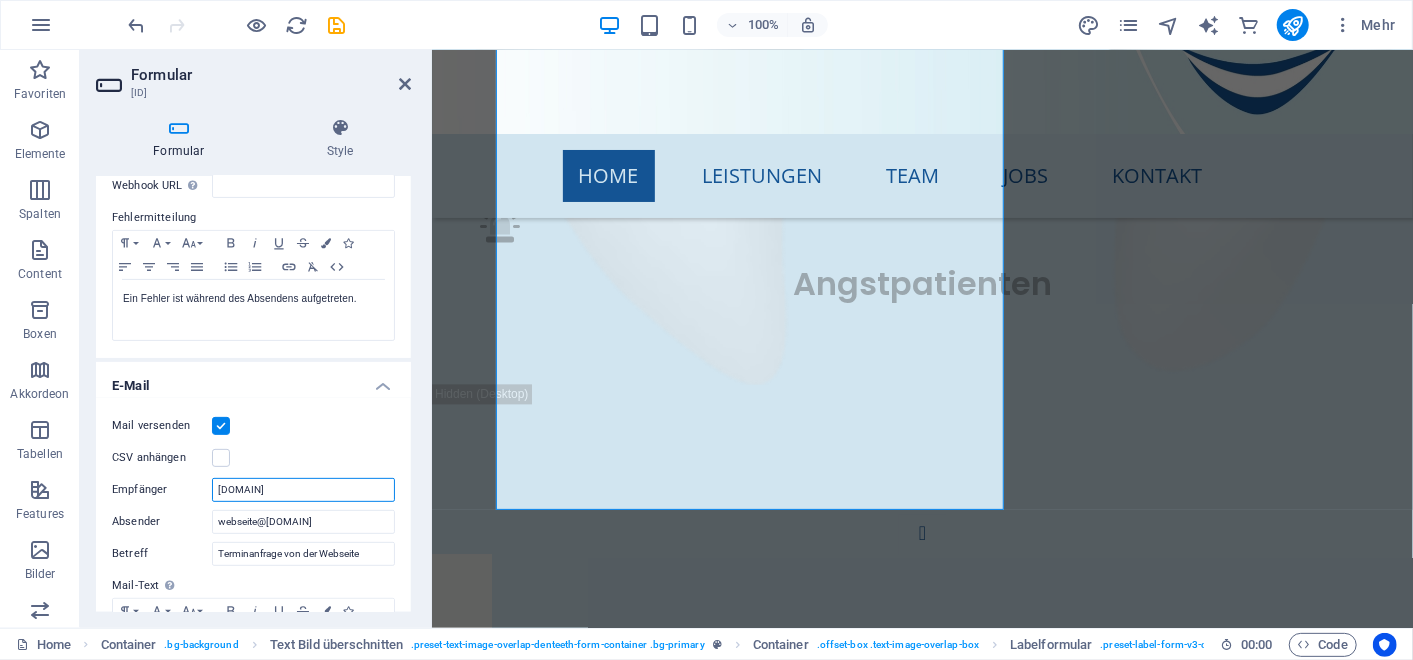 click on "jezinke@mbdent.de" at bounding box center (303, 490) 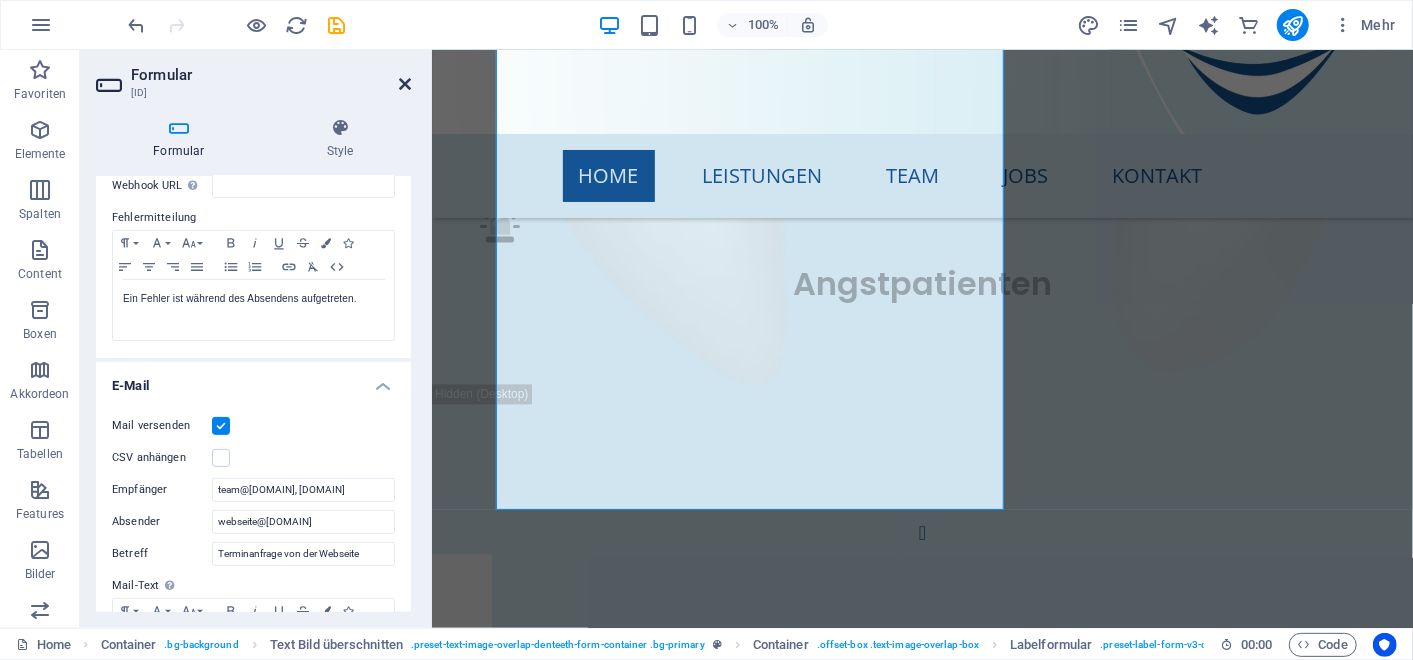 click at bounding box center [405, 84] 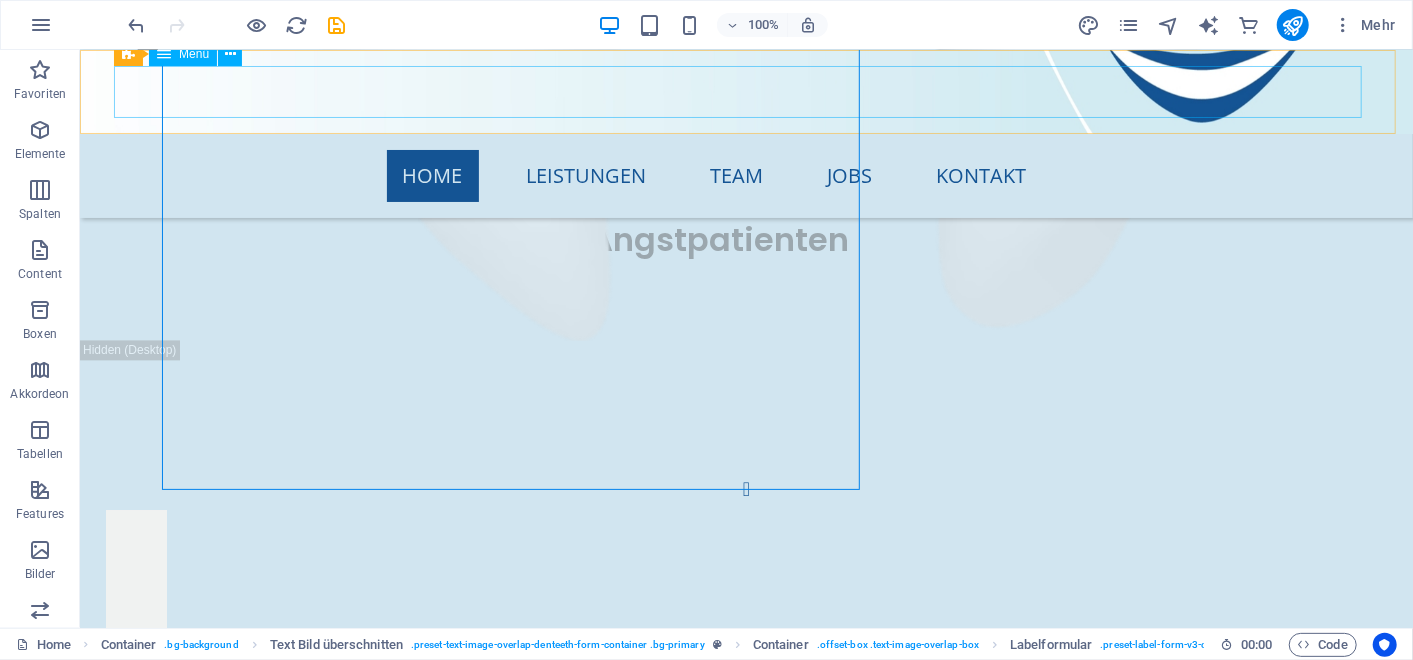 scroll, scrollTop: 6333, scrollLeft: 0, axis: vertical 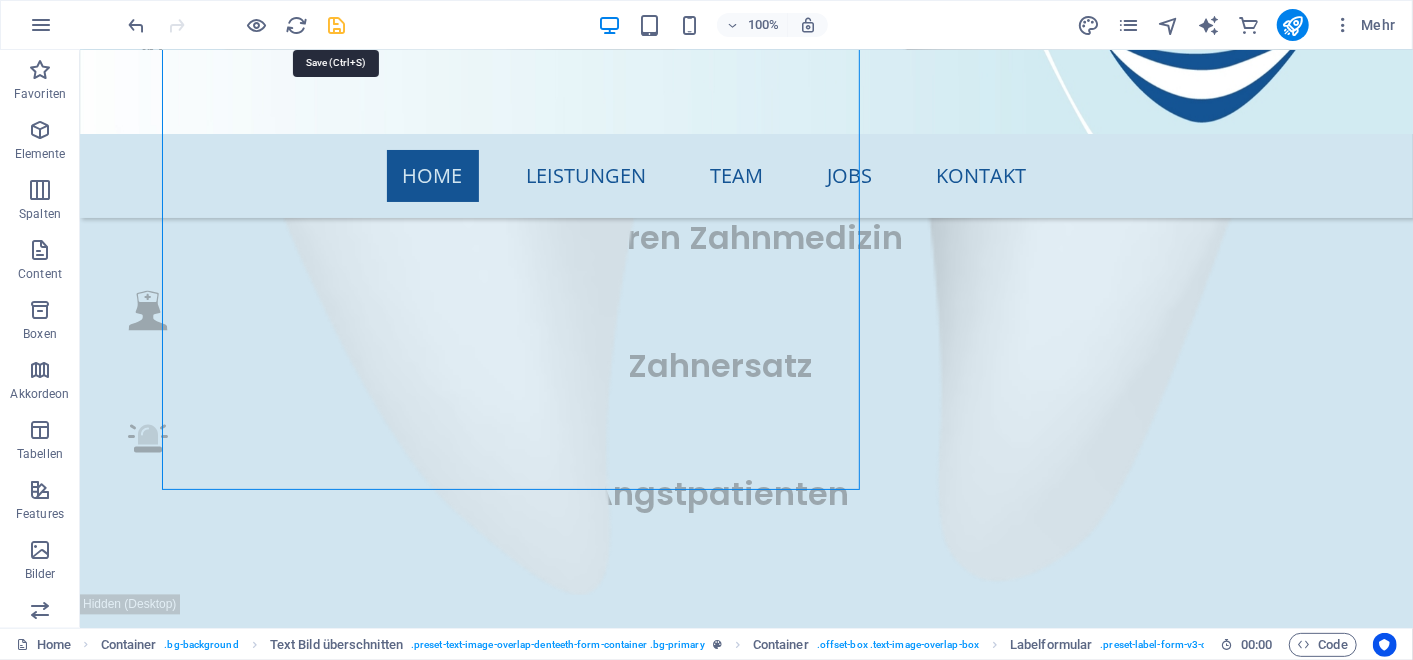 click at bounding box center [337, 25] 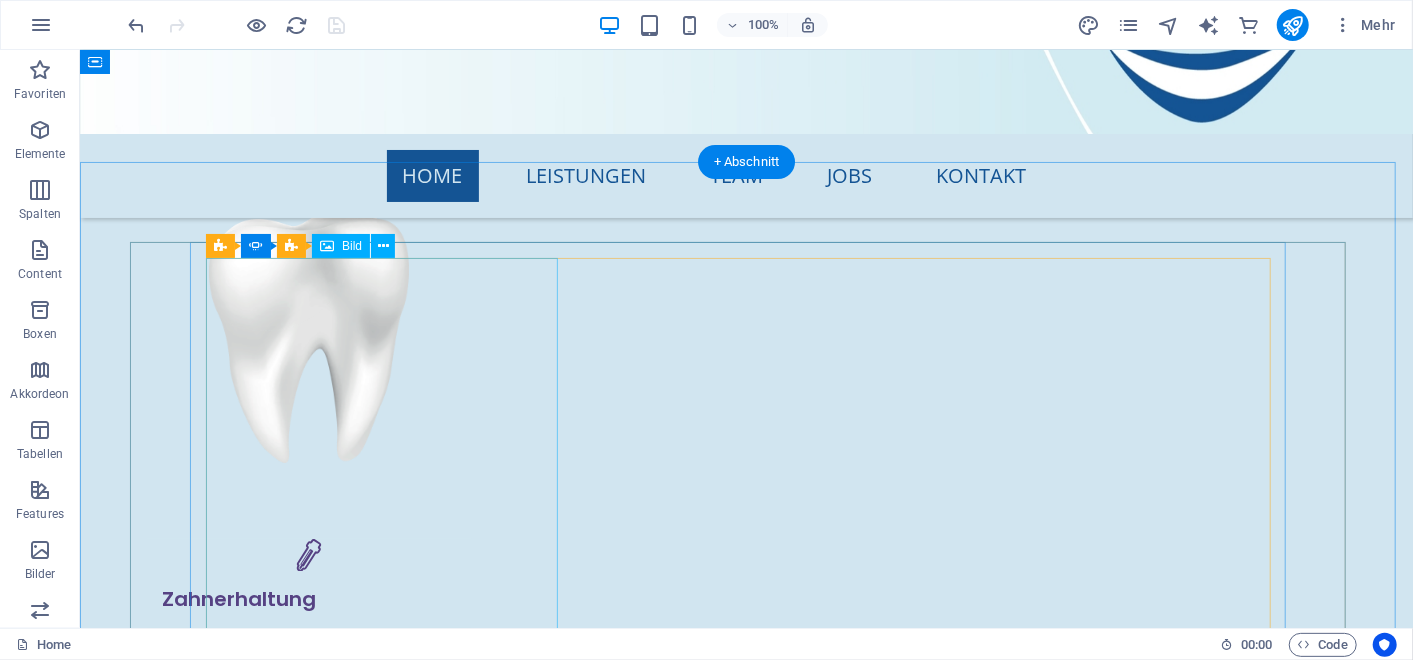 scroll, scrollTop: 3847, scrollLeft: 0, axis: vertical 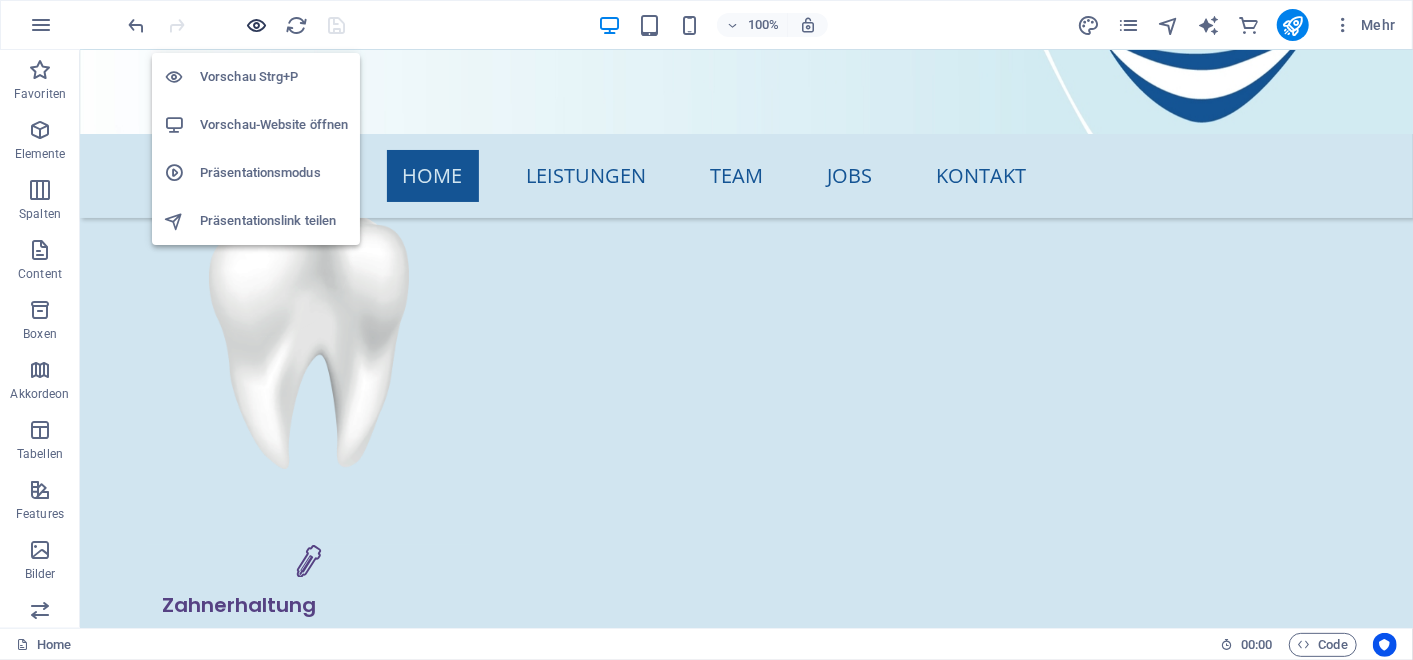click at bounding box center (257, 25) 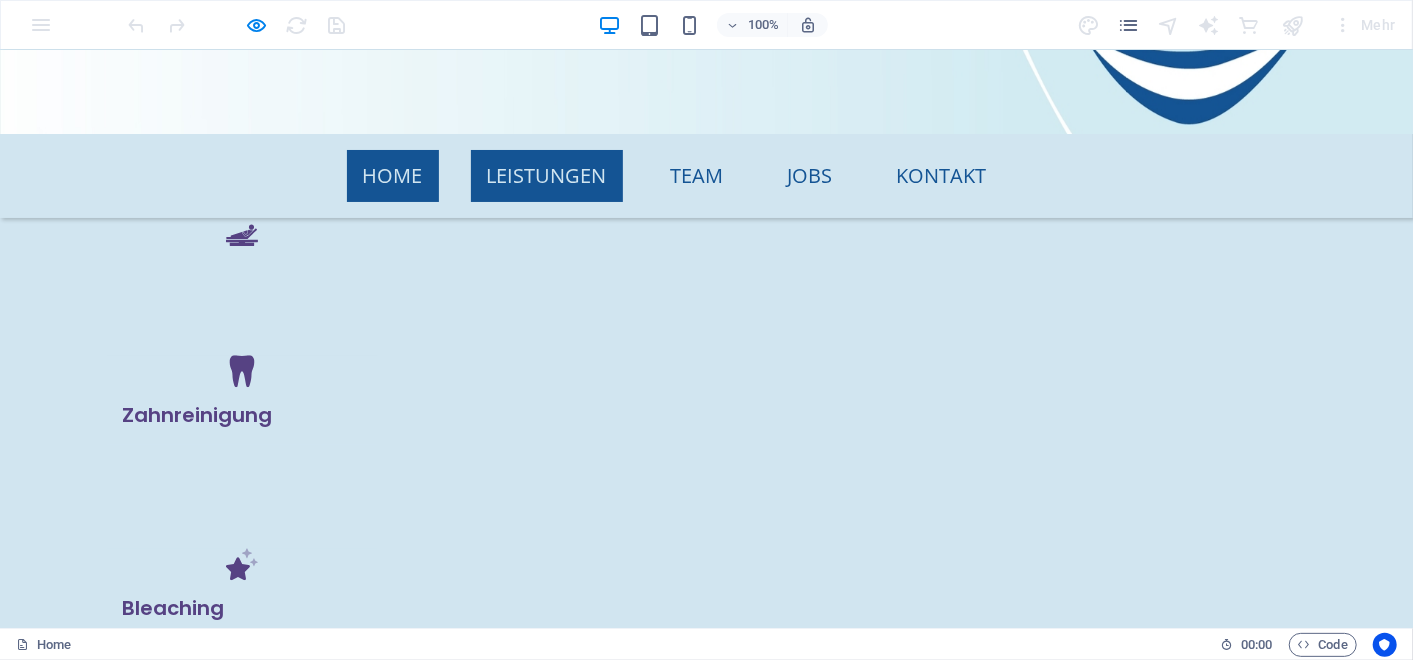 click on "Leistungen" at bounding box center (547, 175) 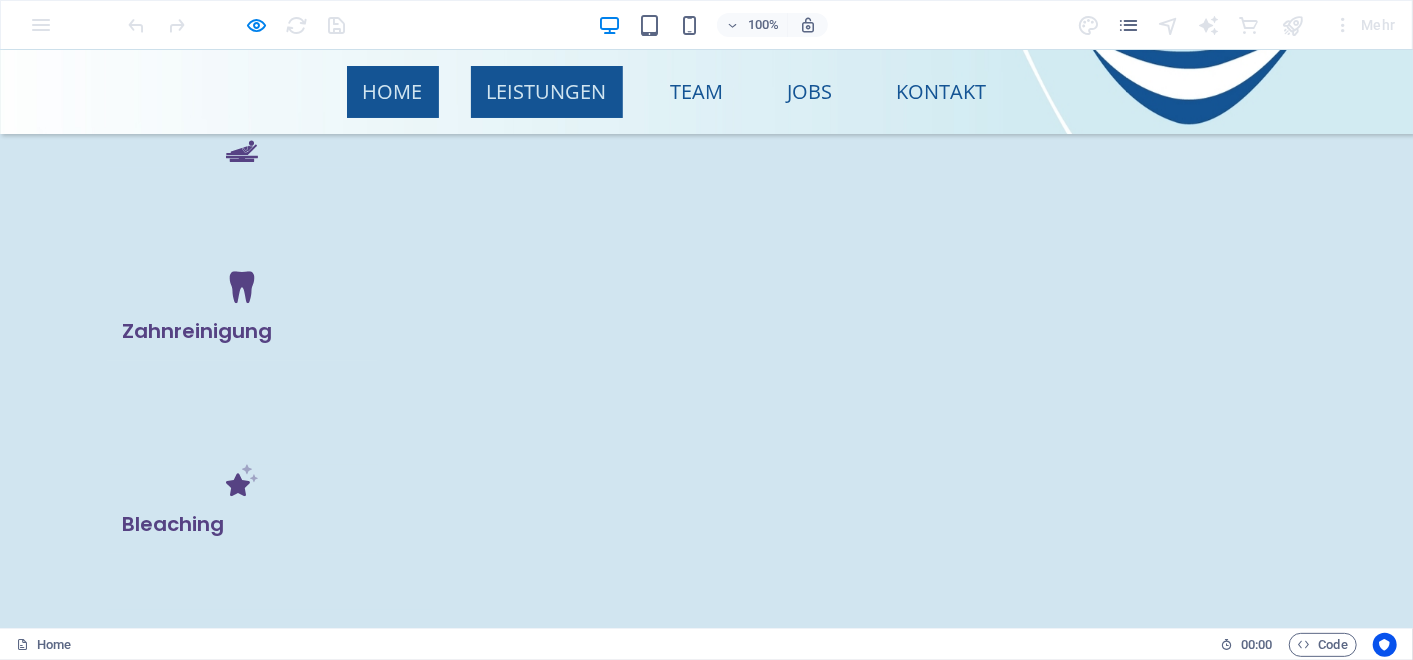 scroll, scrollTop: 0, scrollLeft: 0, axis: both 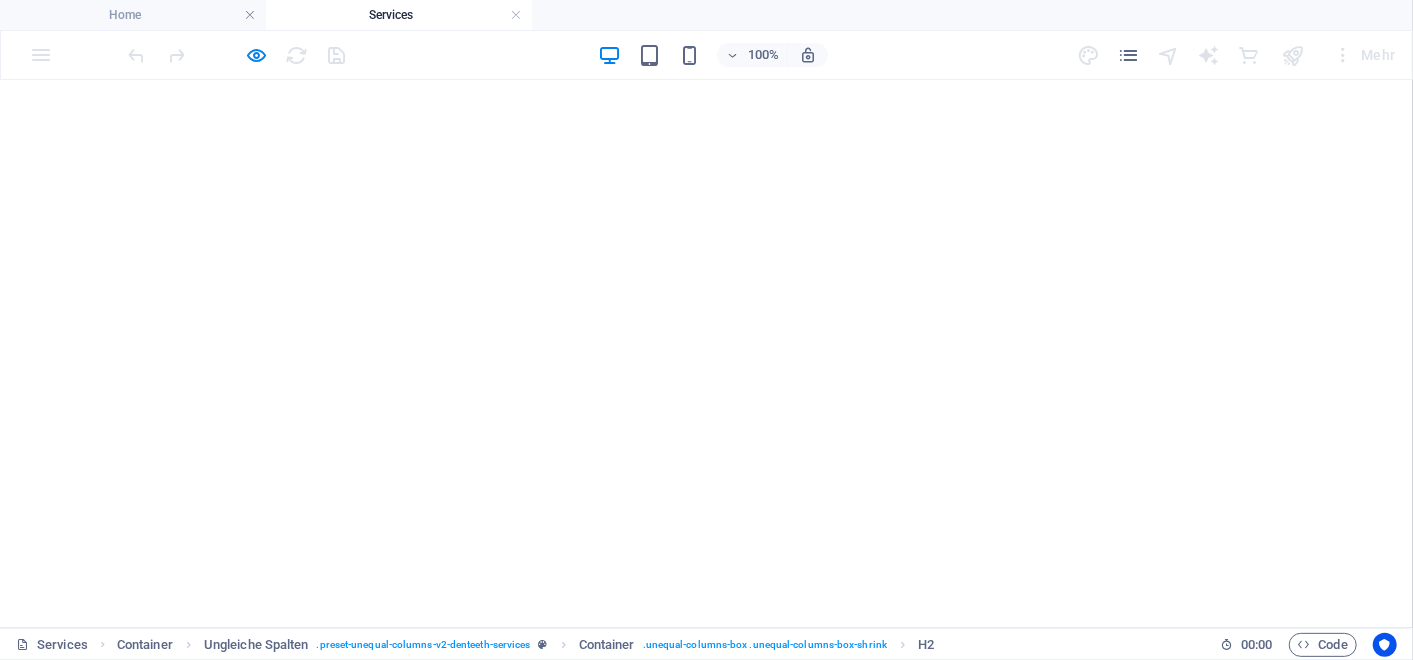 select 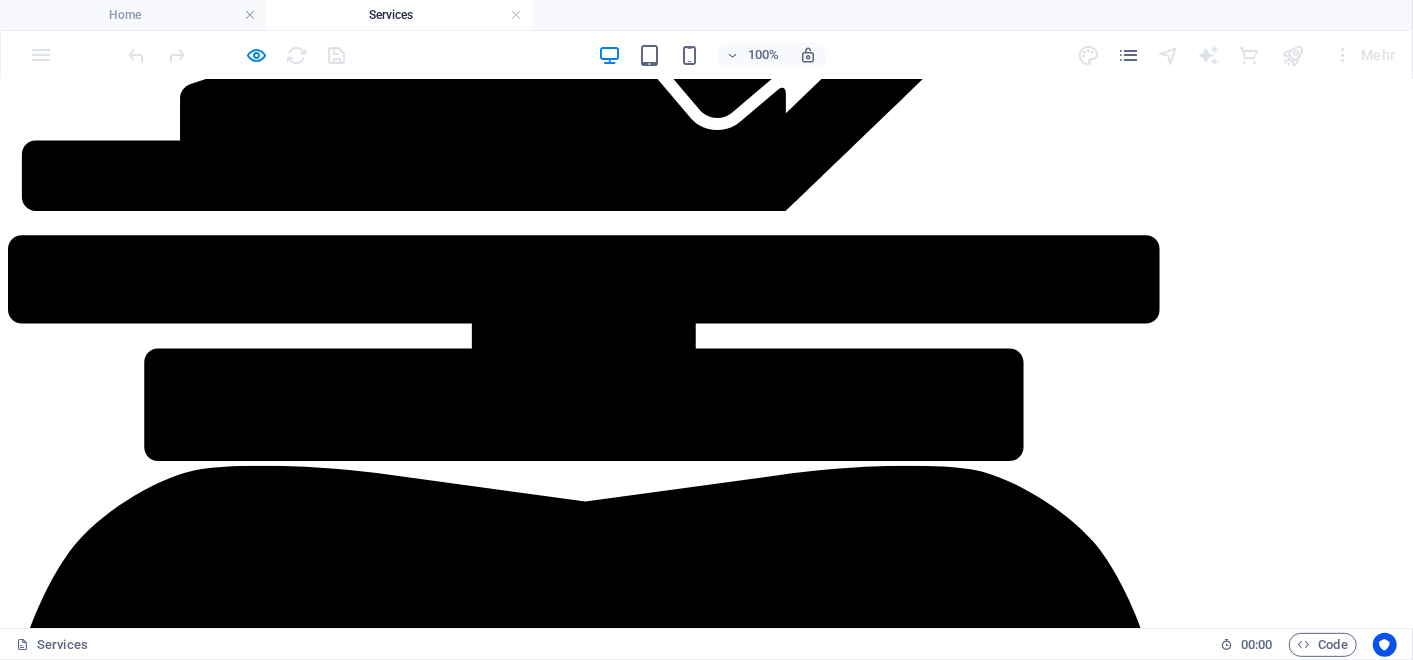 scroll, scrollTop: 0, scrollLeft: 0, axis: both 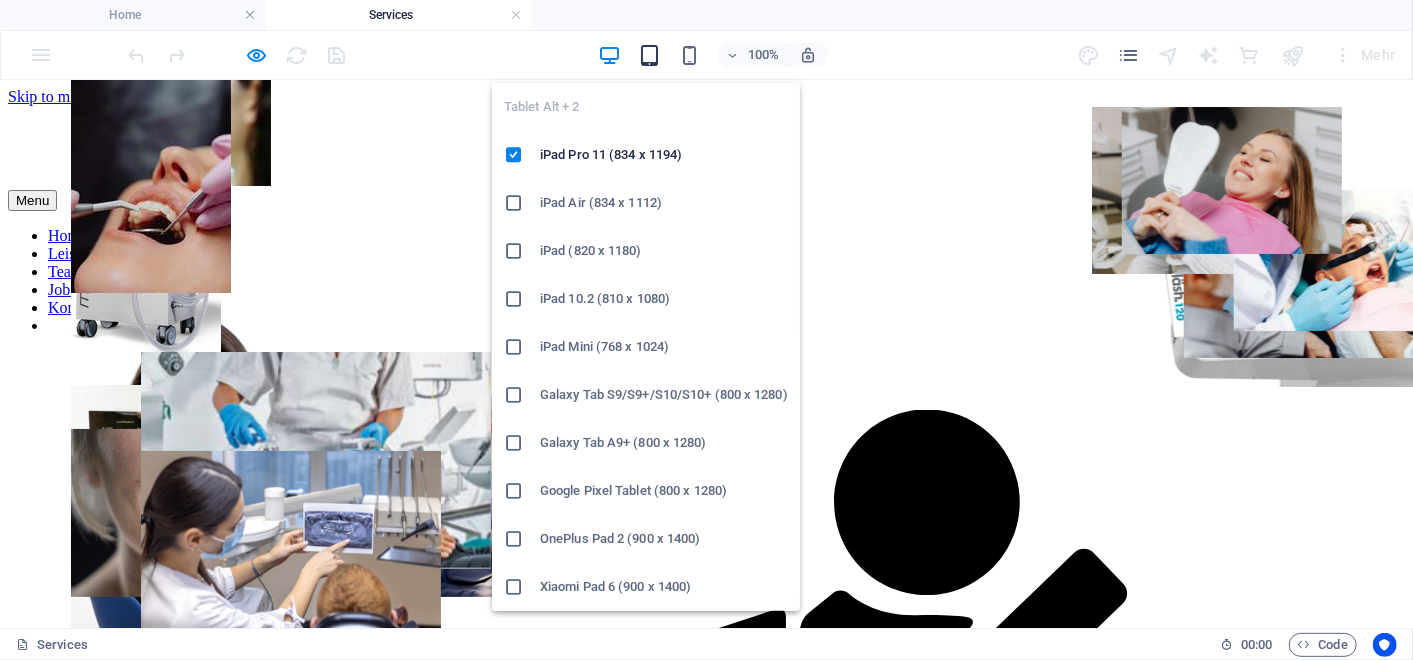 click at bounding box center [649, 55] 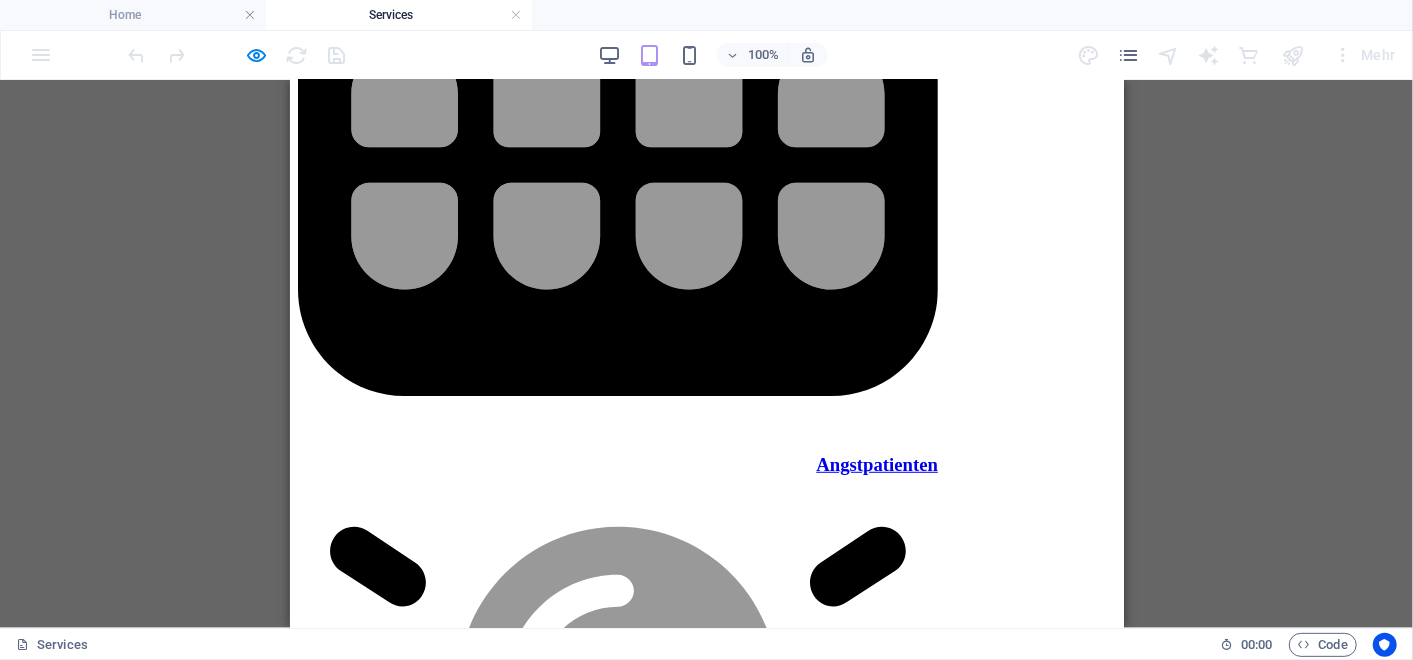 scroll, scrollTop: 4788, scrollLeft: 0, axis: vertical 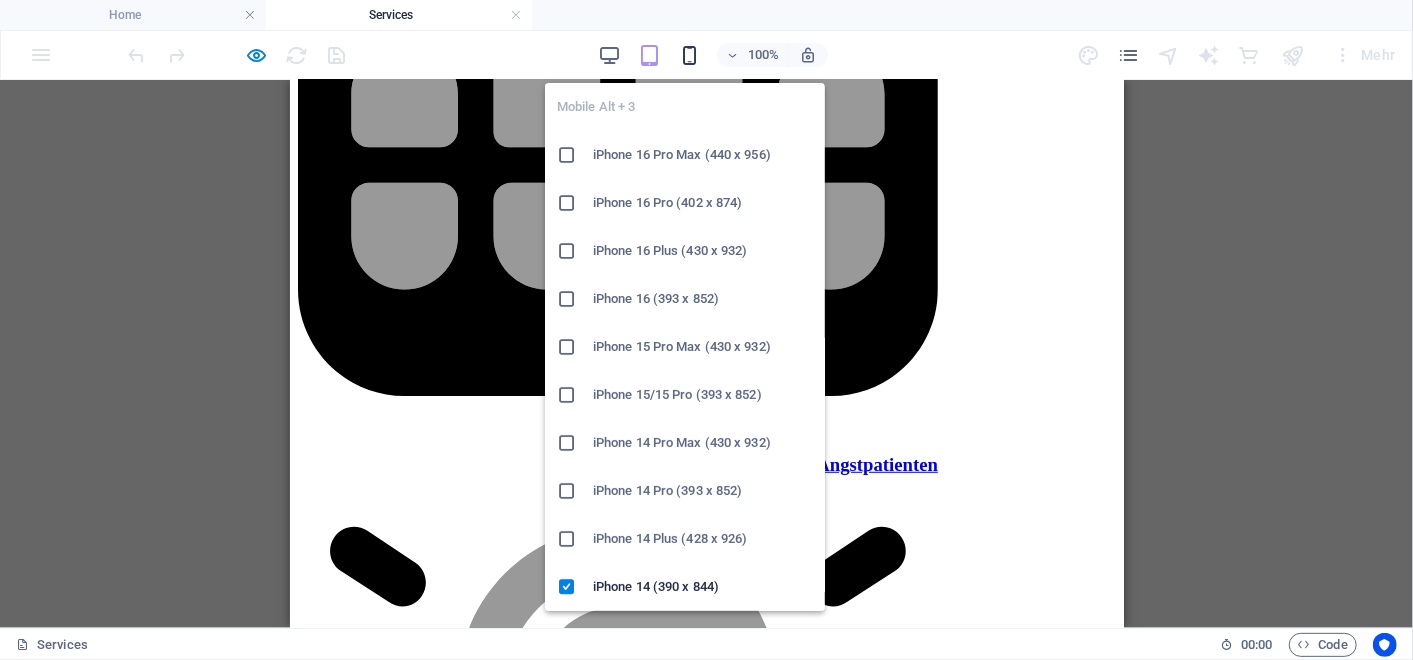 click at bounding box center [689, 55] 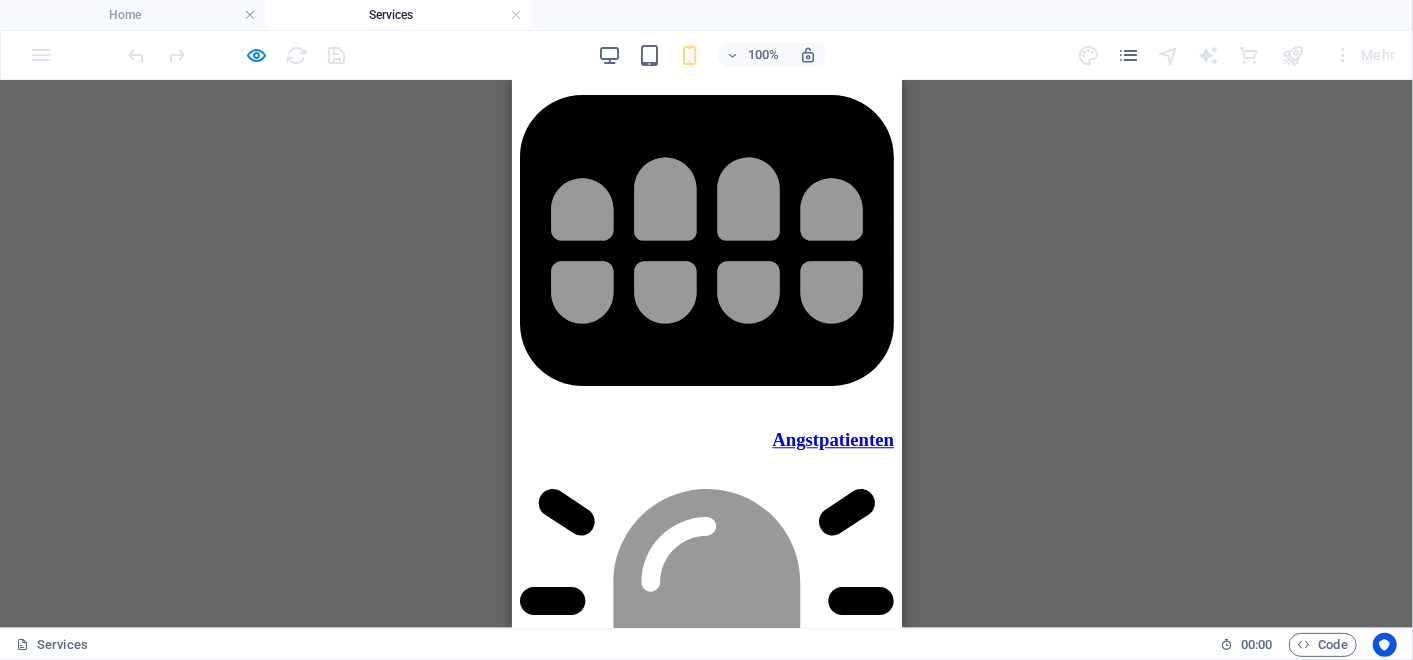 scroll, scrollTop: 2777, scrollLeft: 0, axis: vertical 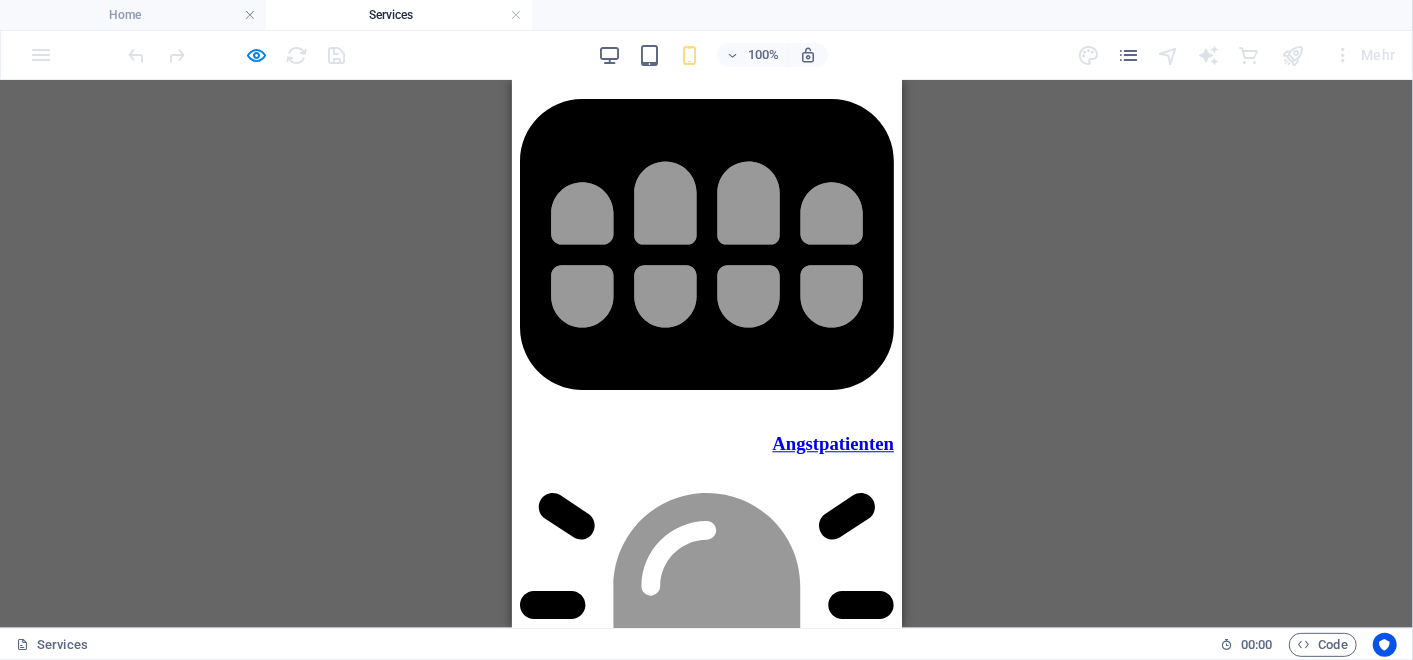 click on "Menu" at bounding box center [706, -2605] 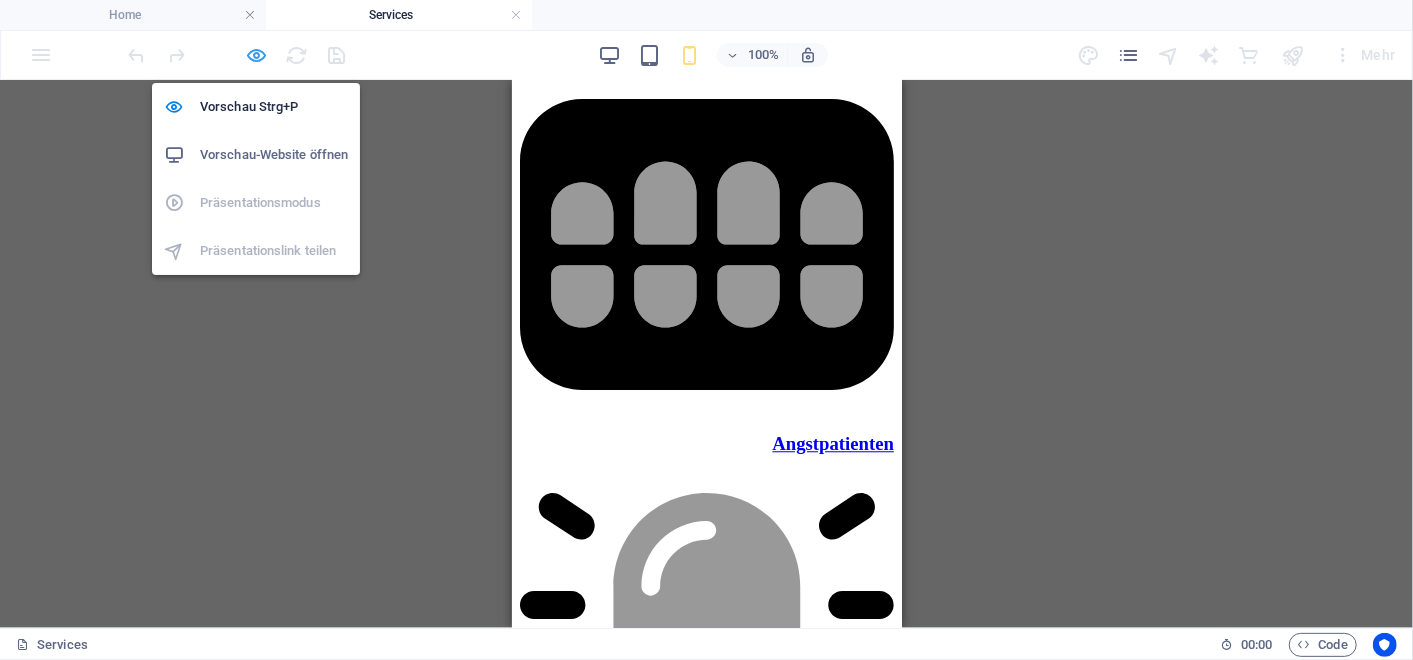 click at bounding box center (257, 55) 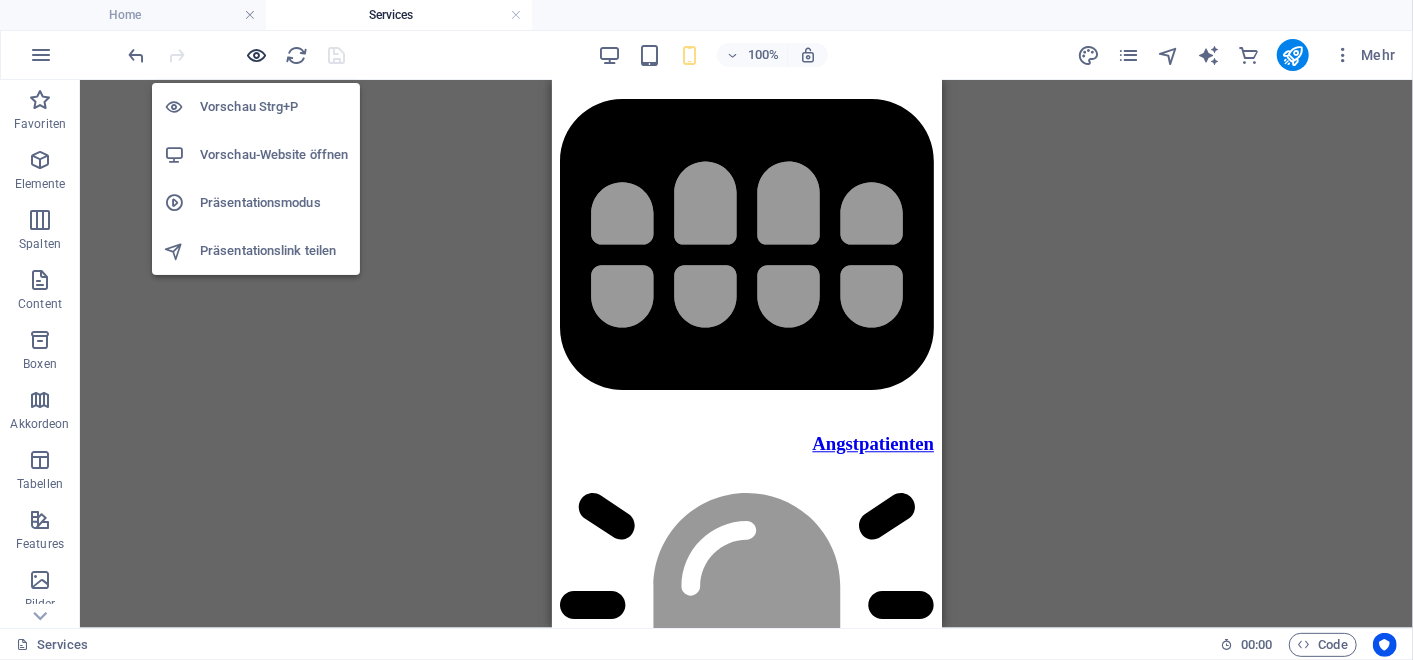 click at bounding box center [257, 55] 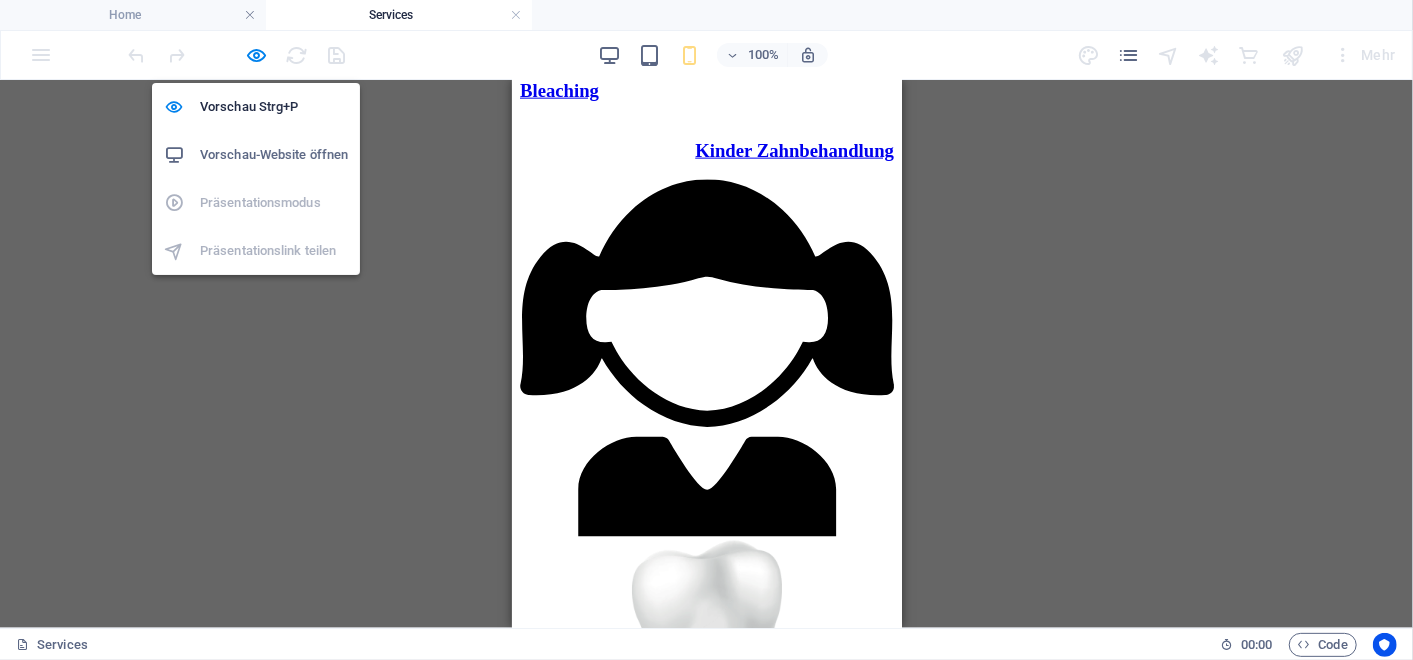 click on "Vorschau-Website öffnen" at bounding box center (274, 155) 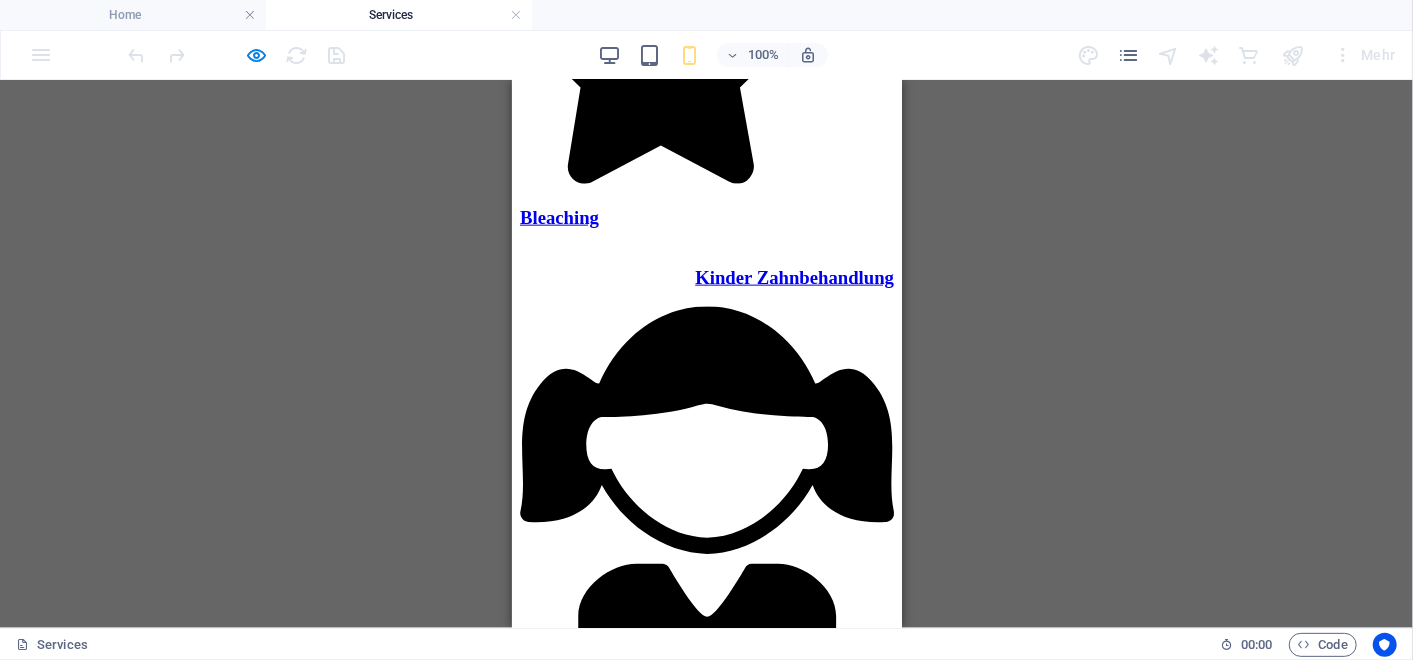 scroll, scrollTop: 1367, scrollLeft: 0, axis: vertical 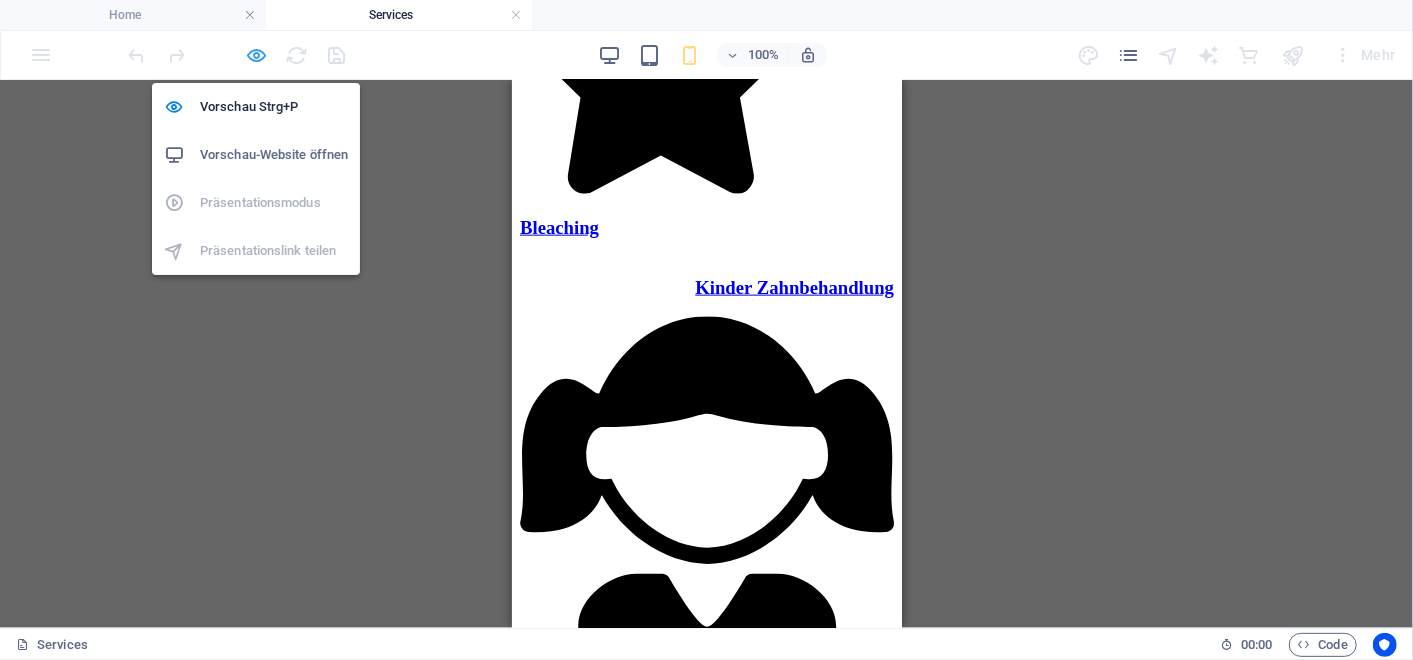 click at bounding box center (257, 55) 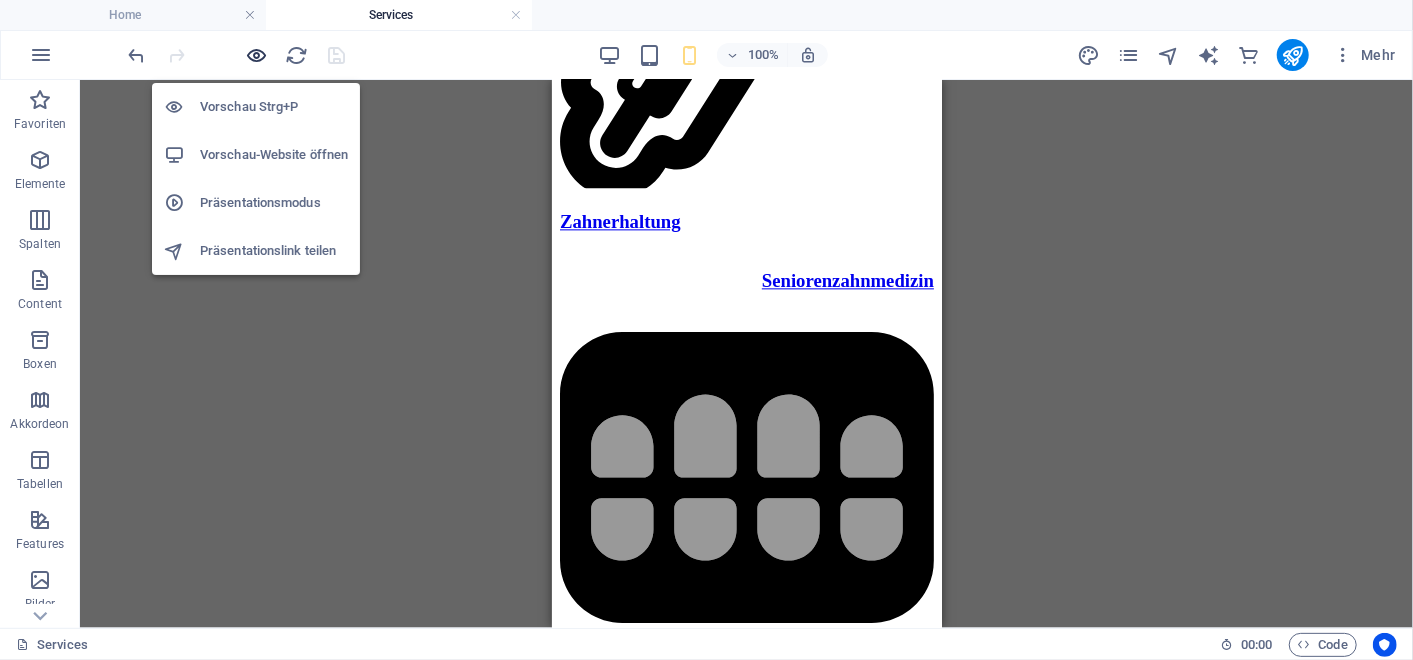 click at bounding box center (257, 55) 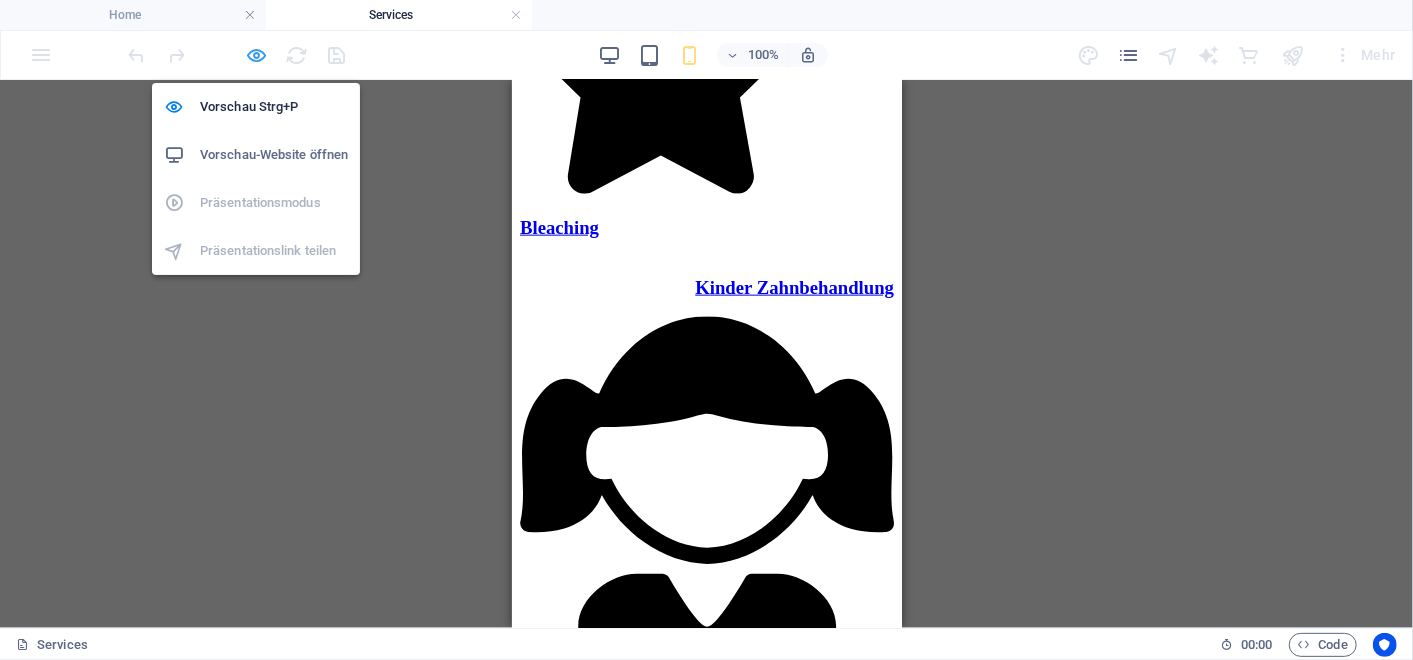 click at bounding box center (257, 55) 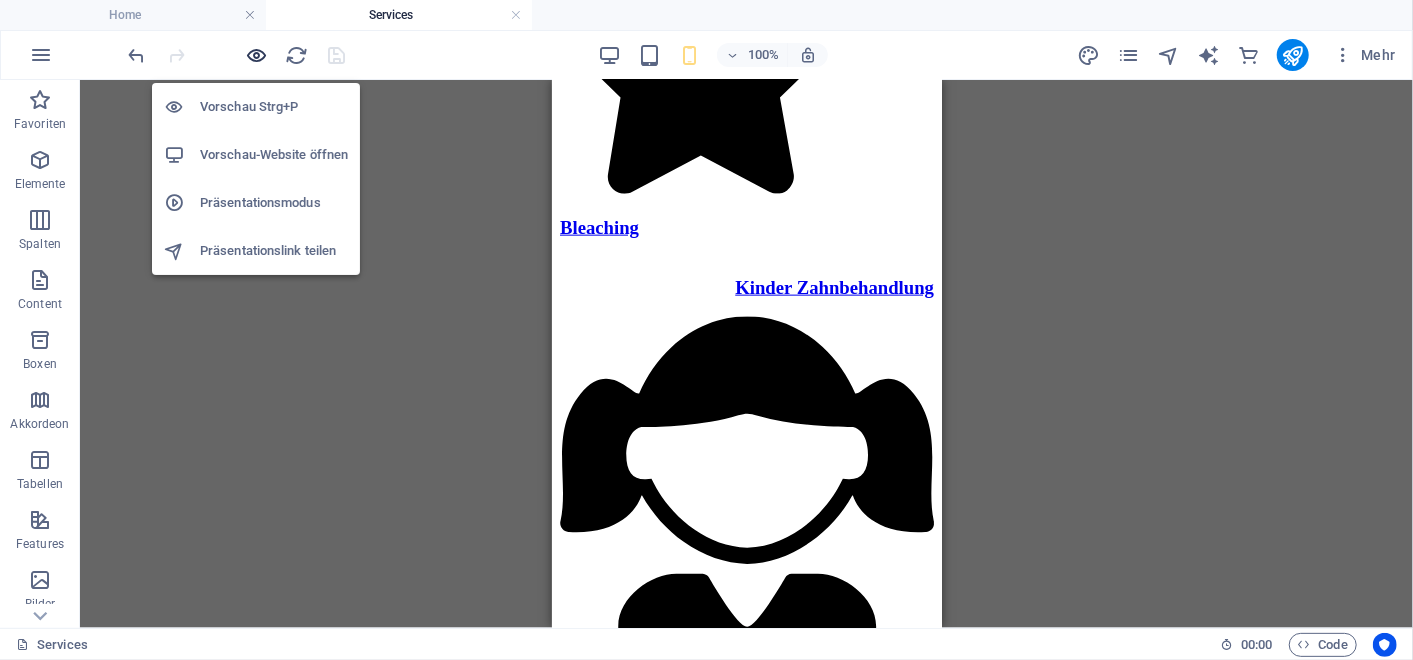 scroll, scrollTop: 2544, scrollLeft: 0, axis: vertical 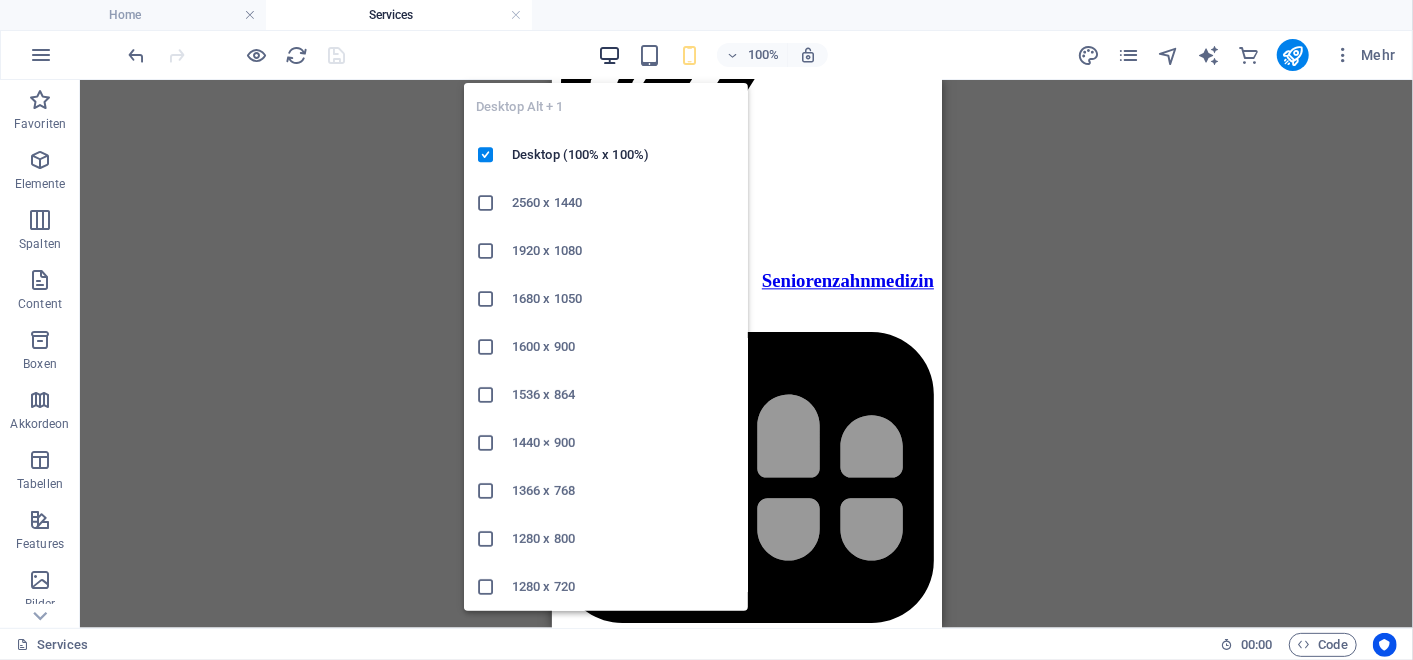 click at bounding box center (609, 55) 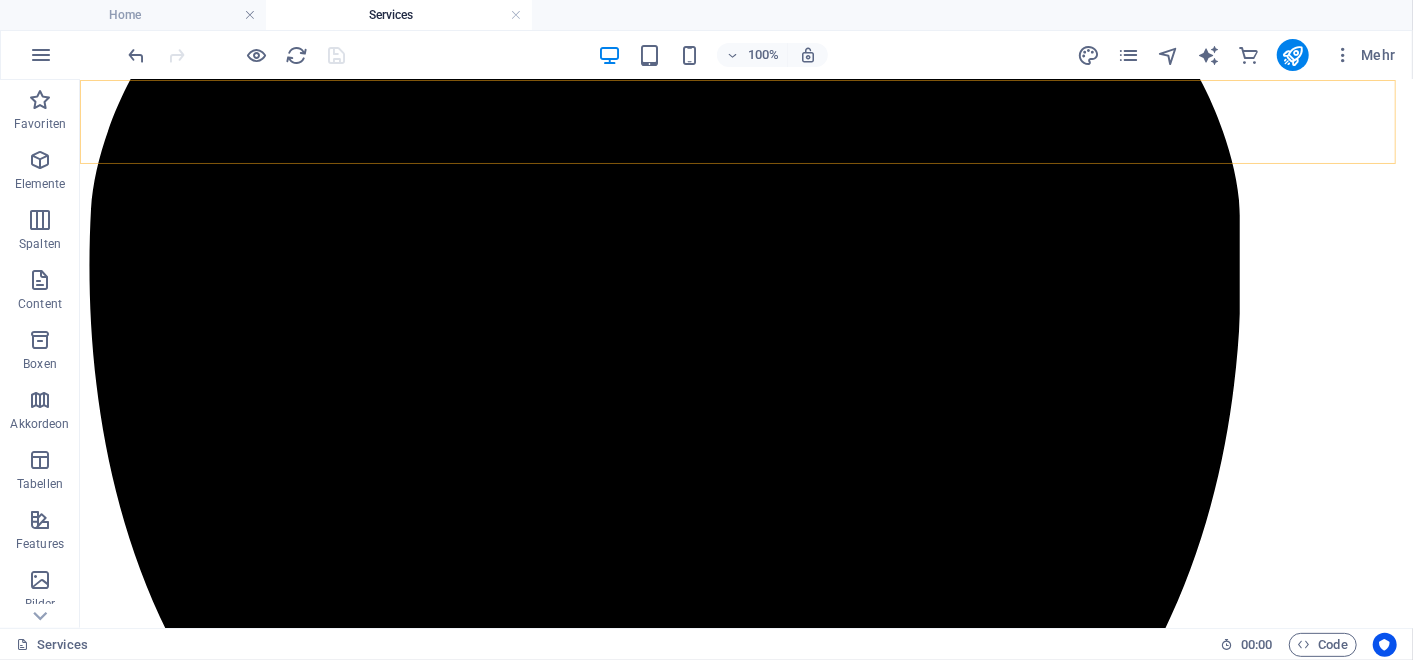 scroll, scrollTop: 1220, scrollLeft: 0, axis: vertical 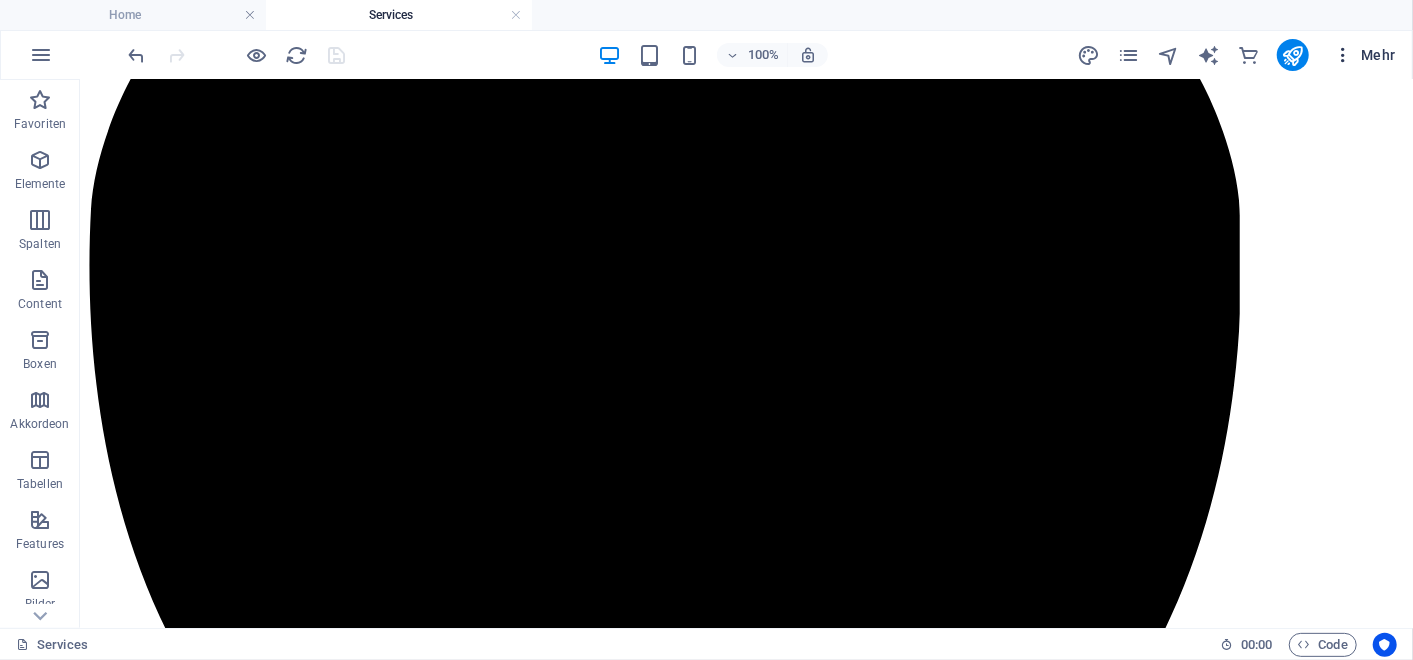 click on "Mehr" at bounding box center (1364, 55) 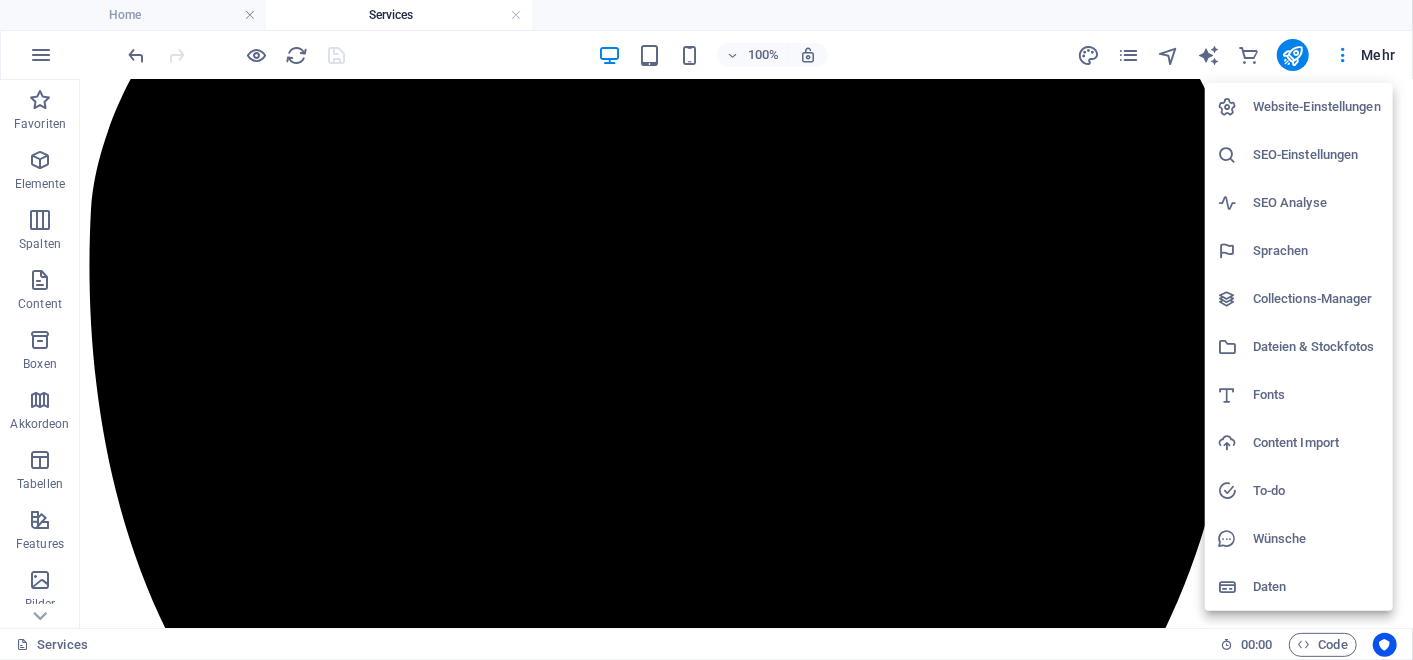 click on "Website-Einstellungen" at bounding box center (1317, 107) 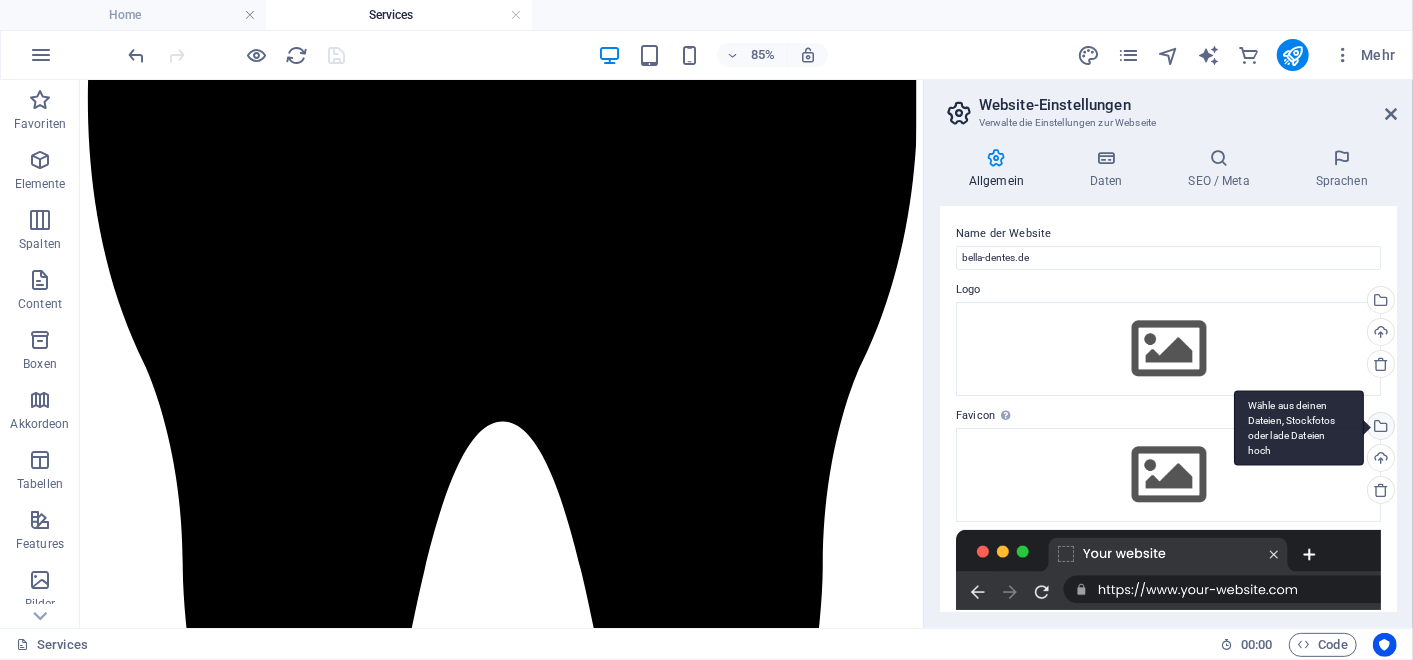 click on "Wähle aus deinen Dateien, Stockfotos oder lade Dateien hoch" at bounding box center [1379, 428] 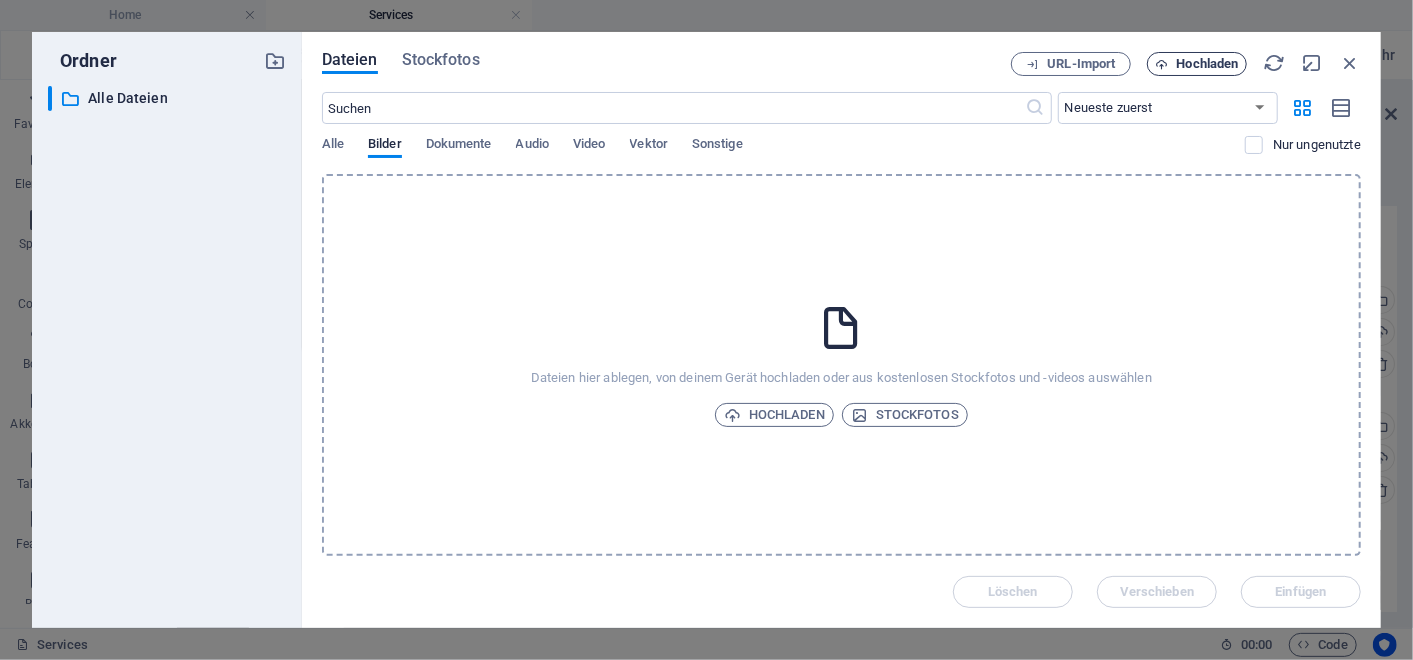 click on "Hochladen" at bounding box center [1208, 64] 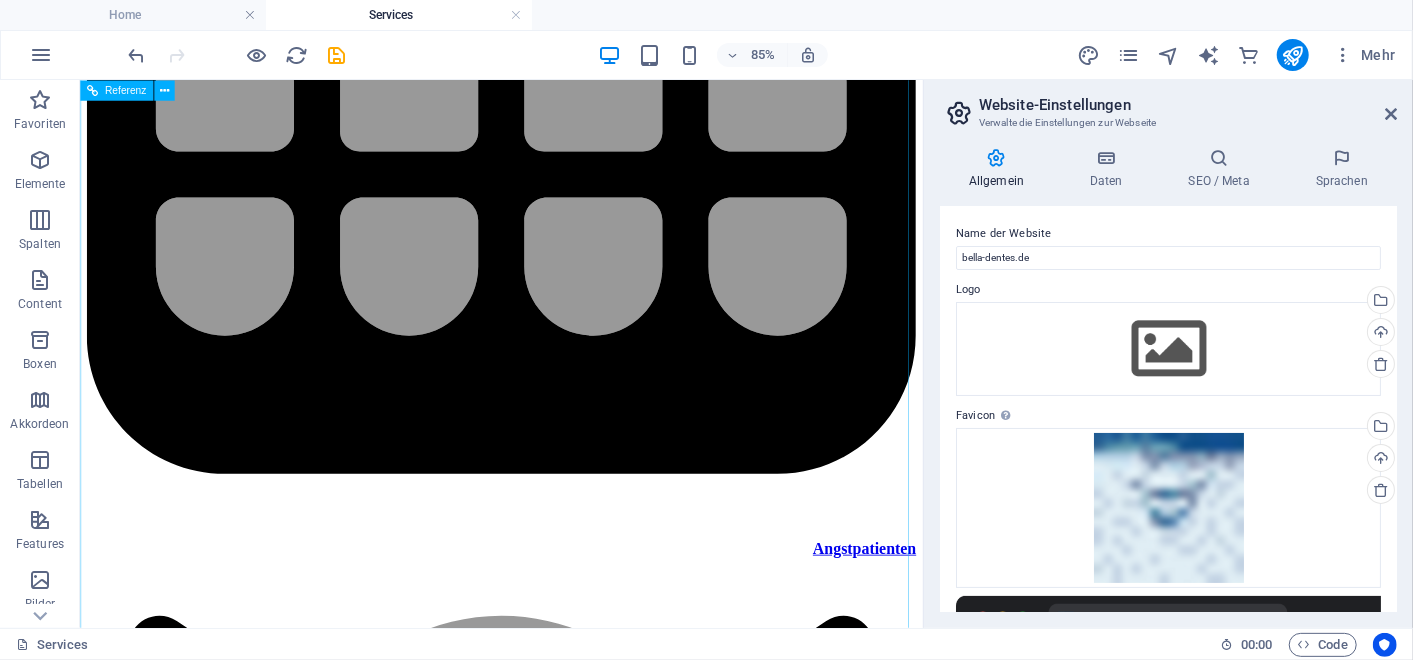 scroll, scrollTop: 6365, scrollLeft: 0, axis: vertical 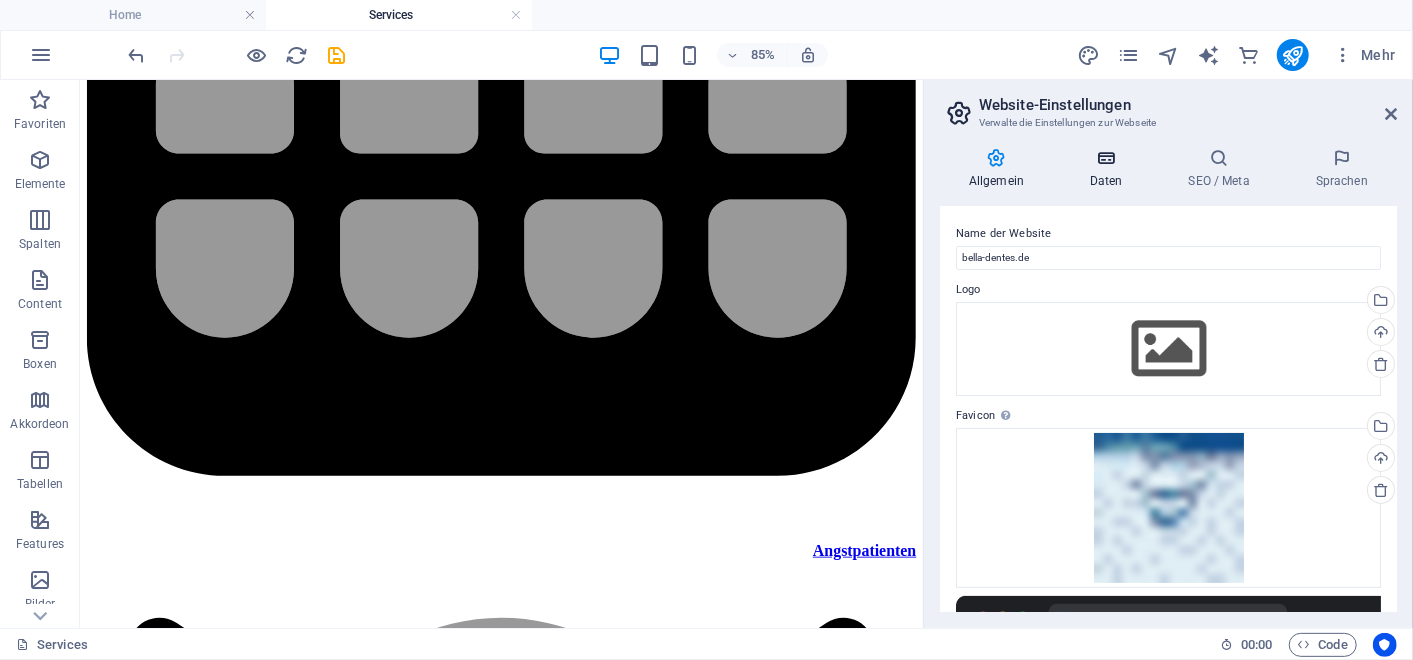 click on "Daten" at bounding box center (1110, 169) 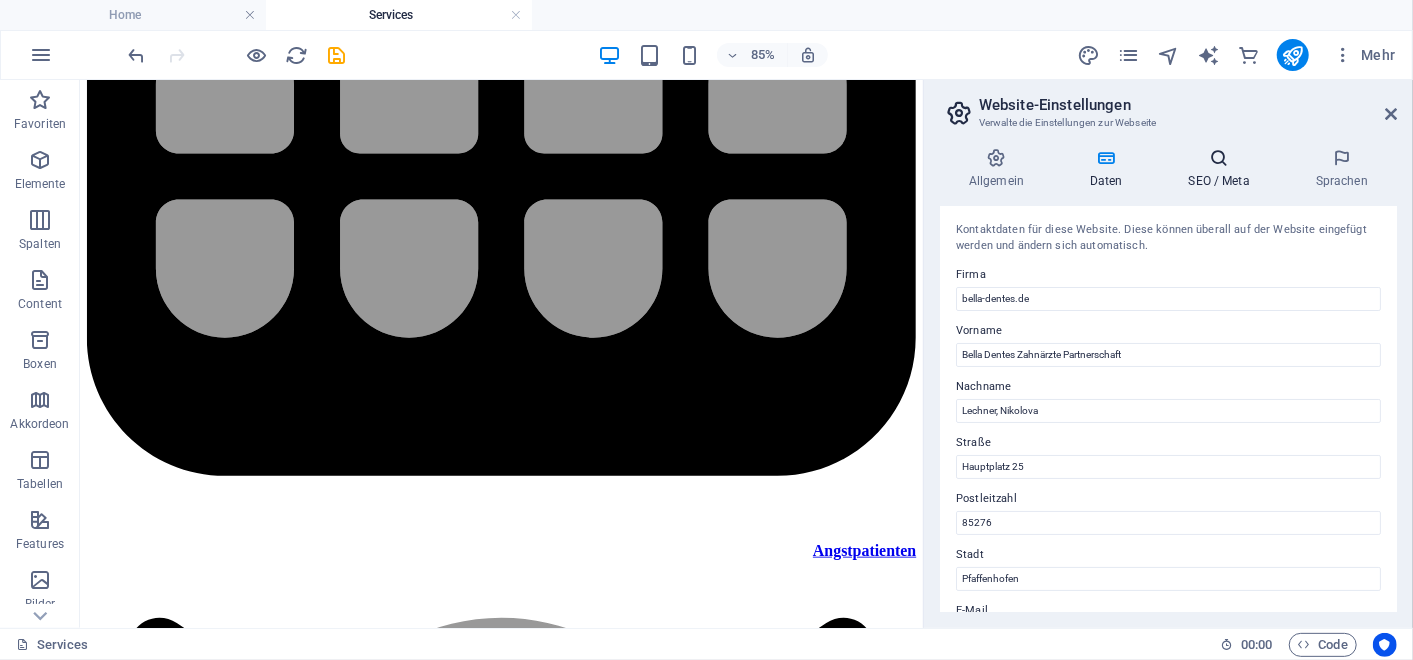 click on "SEO / Meta" at bounding box center (1223, 169) 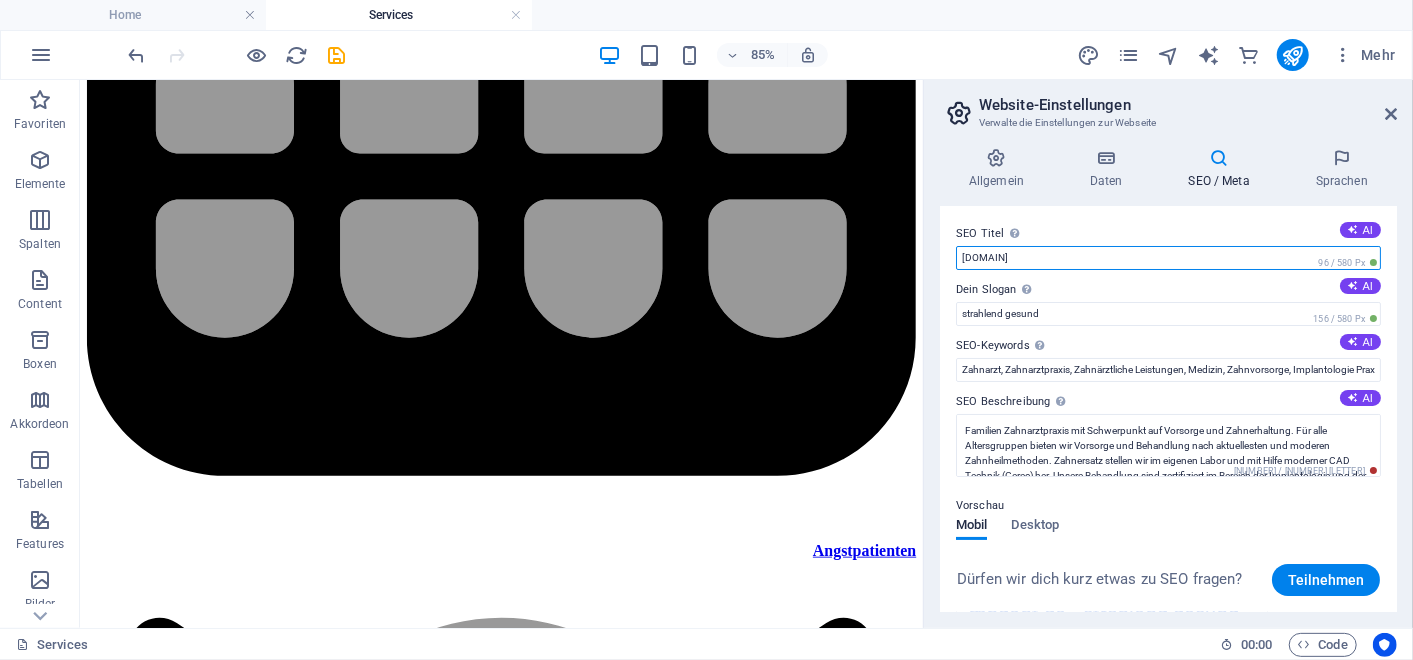 click on "mbdent.de" at bounding box center [1168, 258] 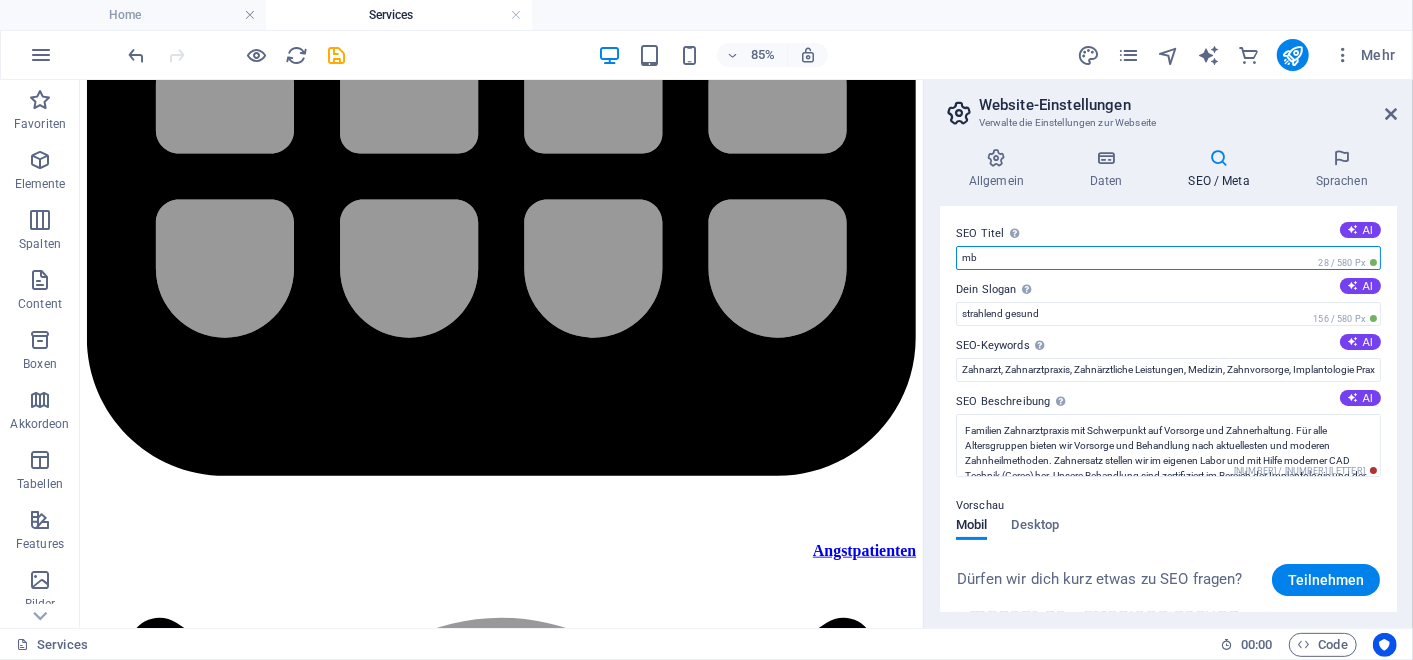 type on "m" 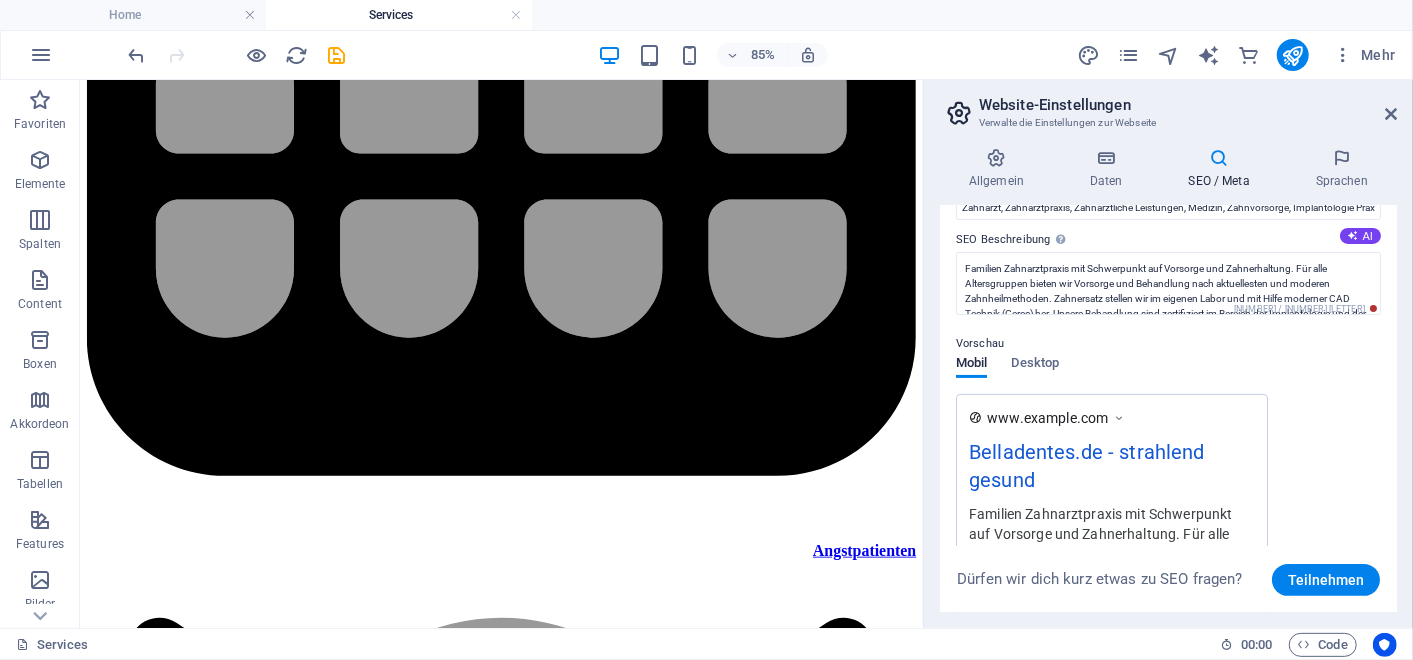 scroll, scrollTop: 177, scrollLeft: 0, axis: vertical 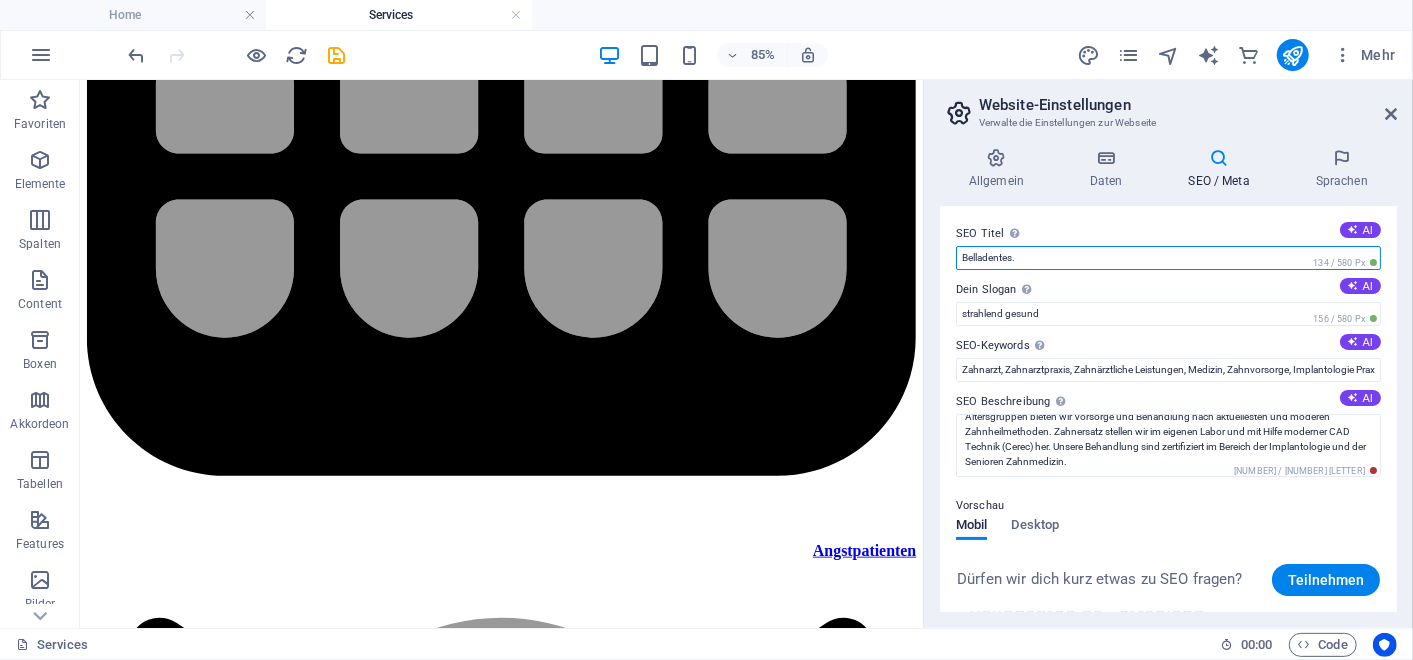 type on "Belladentes.de" 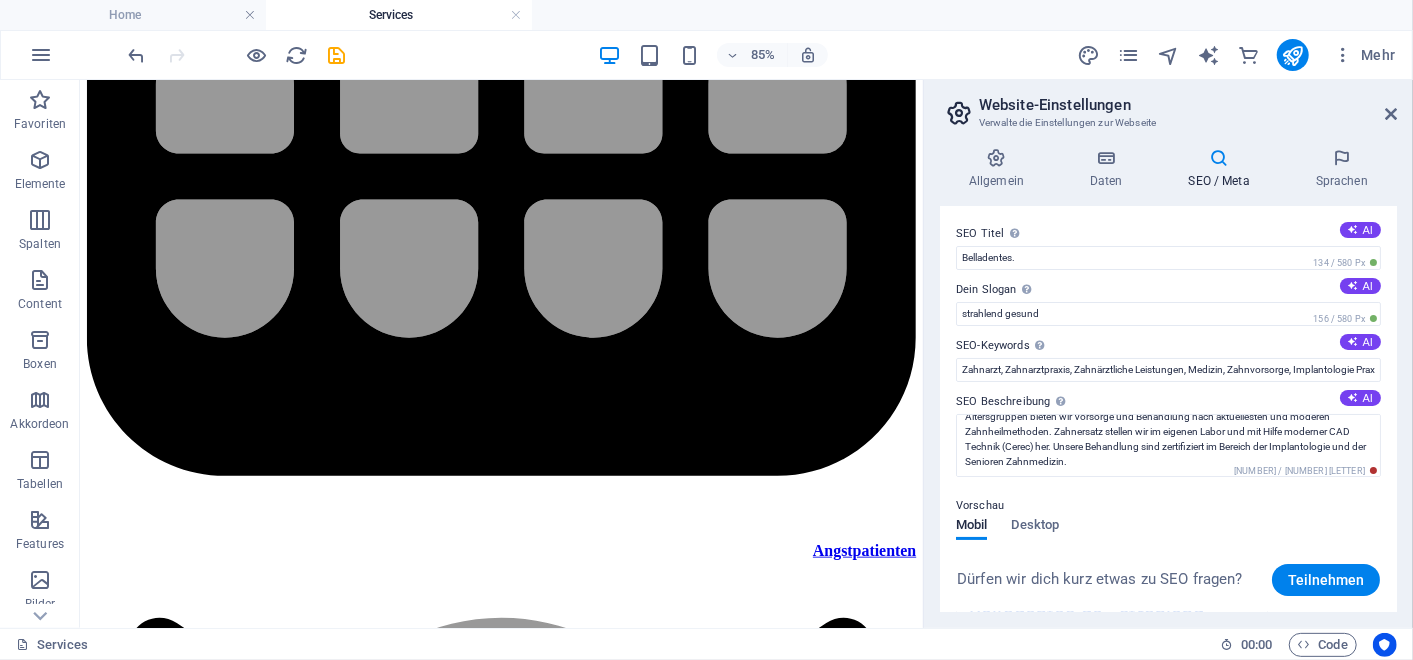 click at bounding box center [1219, 158] 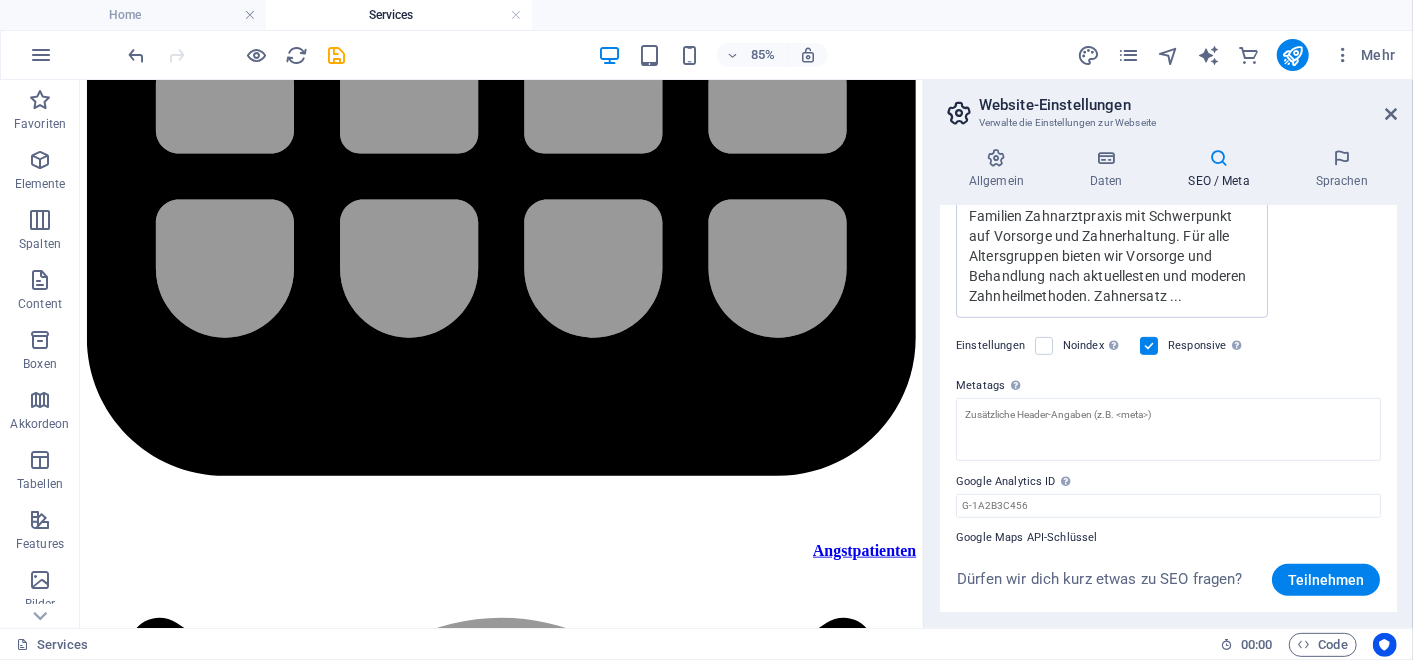 scroll, scrollTop: 500, scrollLeft: 0, axis: vertical 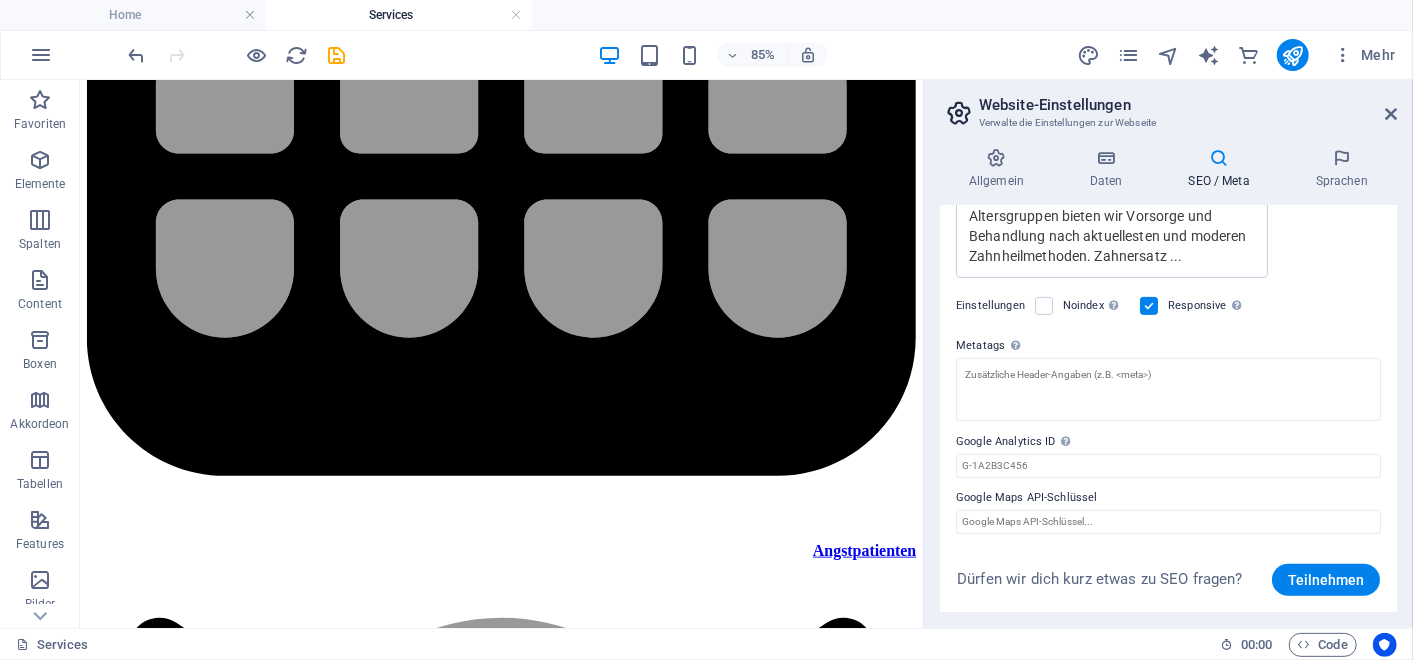 click on "Website-Einstellungen" at bounding box center [1188, 105] 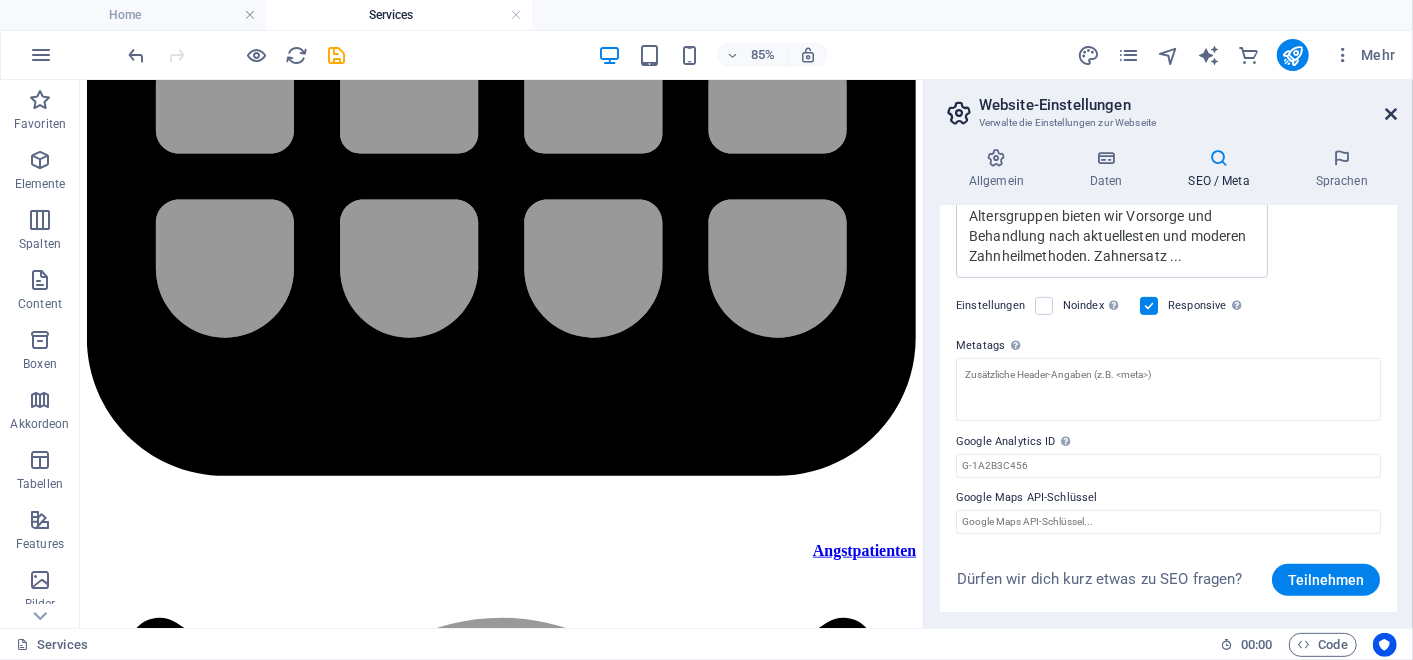 click at bounding box center [1391, 114] 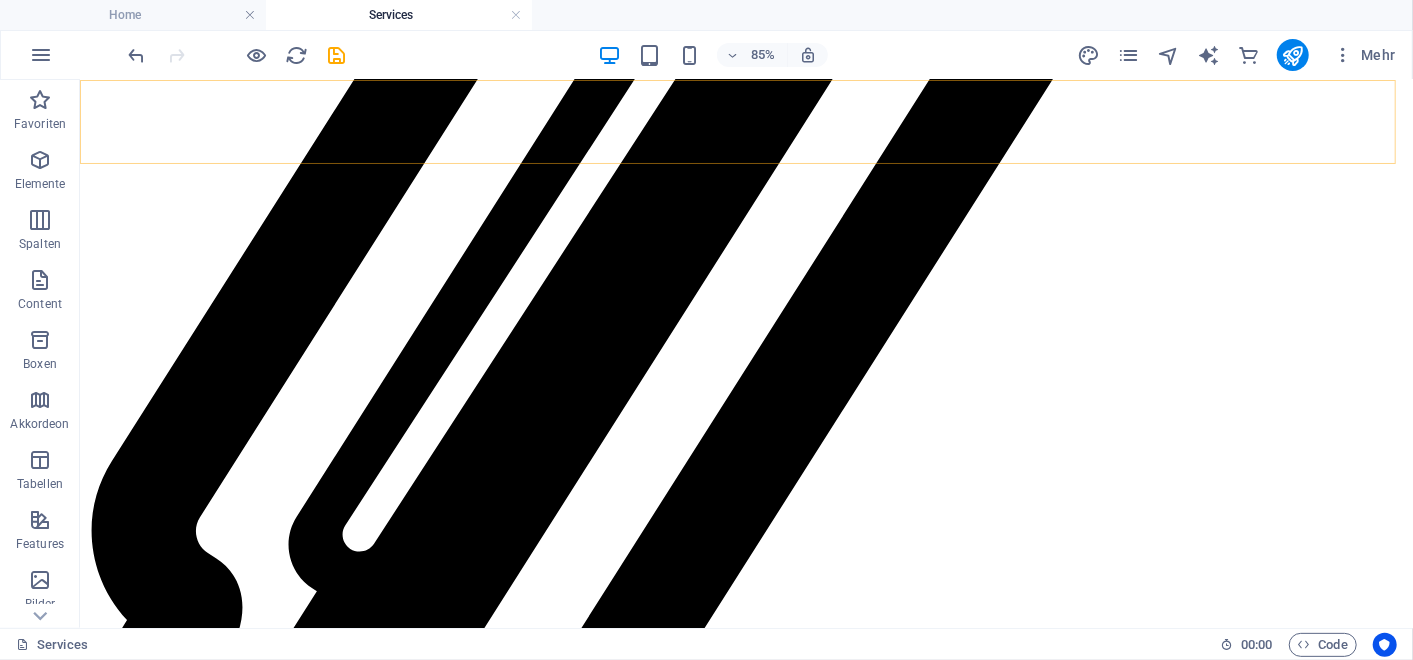 scroll, scrollTop: 5873, scrollLeft: 0, axis: vertical 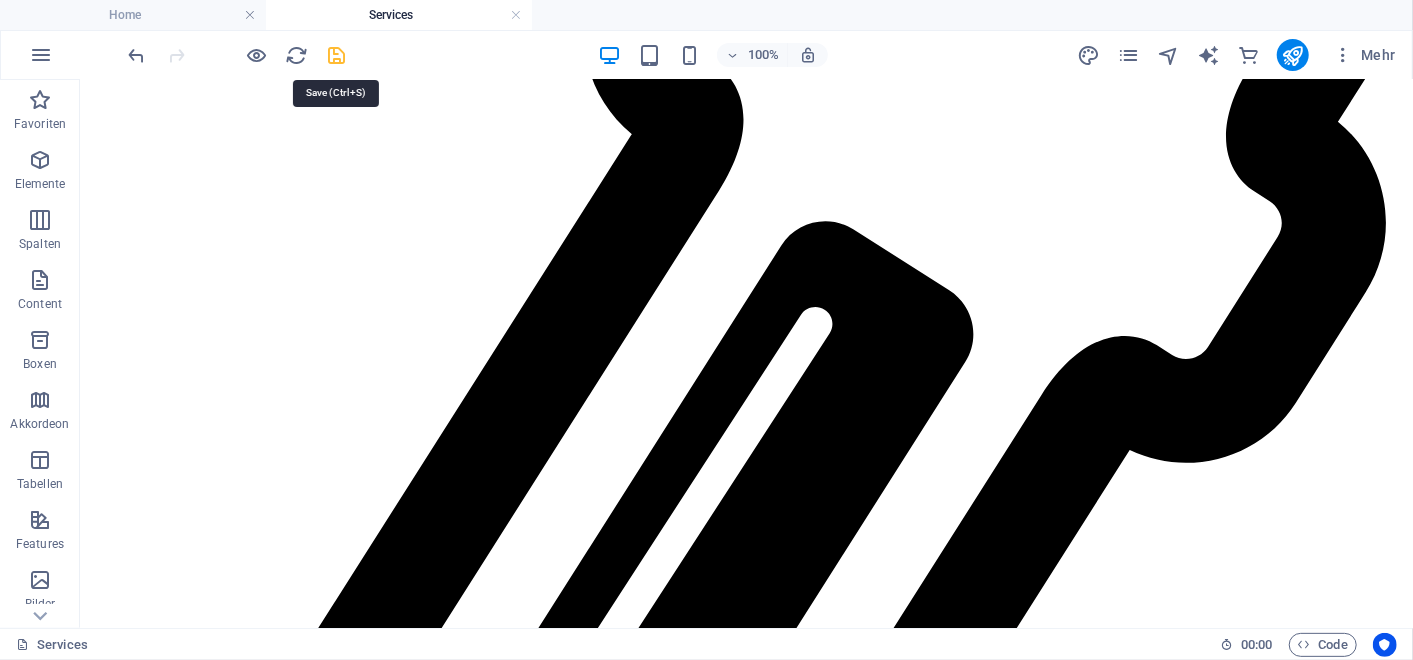 click at bounding box center (337, 55) 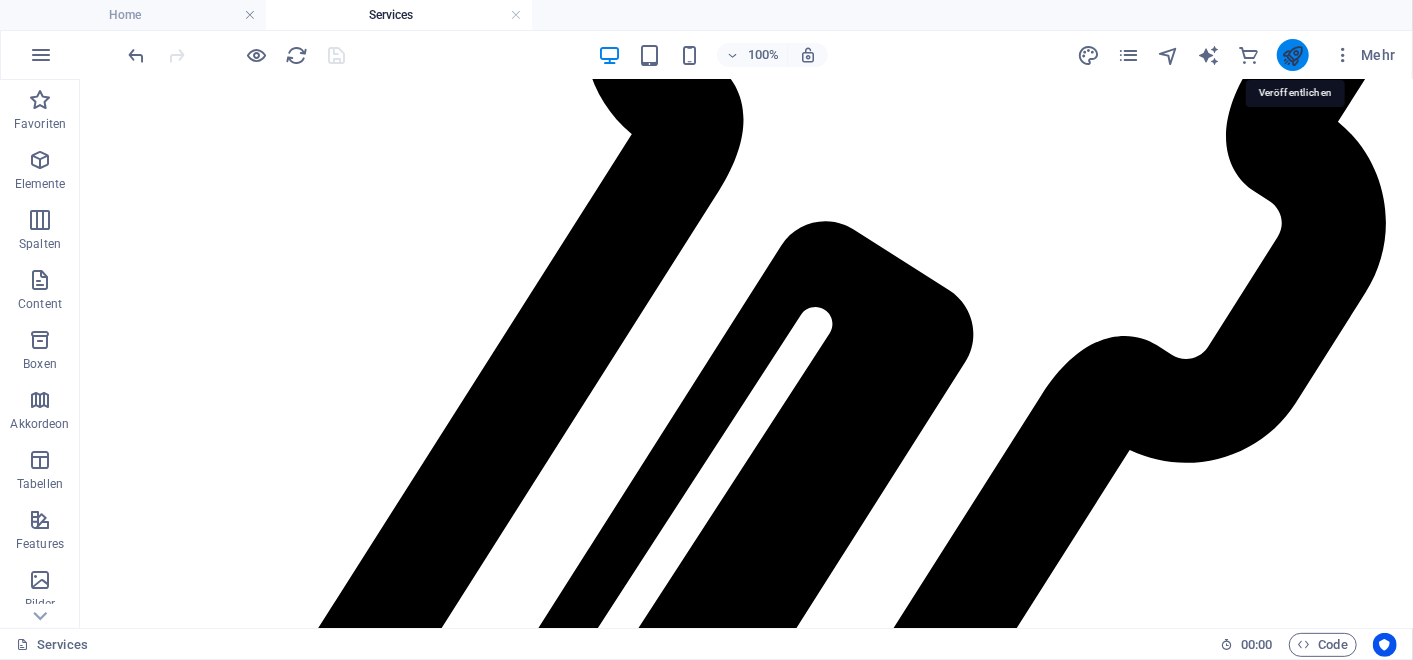 click at bounding box center [1292, 55] 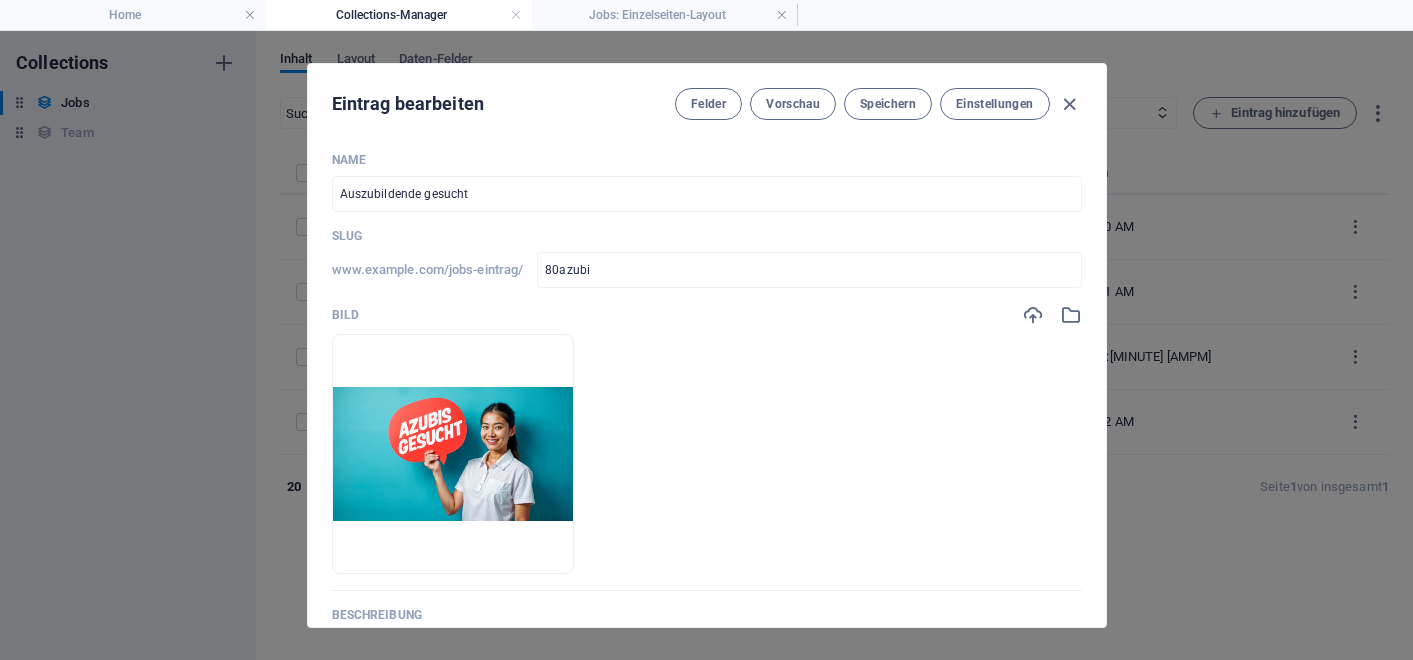 select on "columns.slug_ASC" 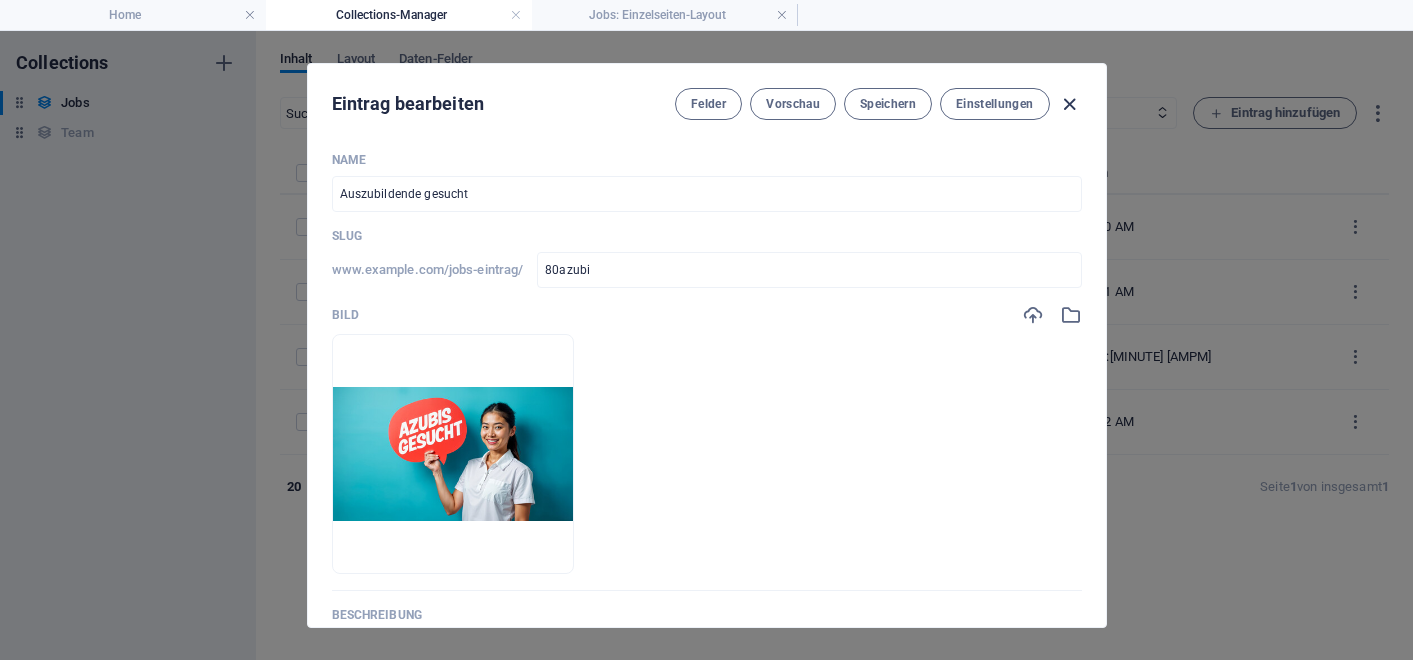 scroll, scrollTop: 0, scrollLeft: 0, axis: both 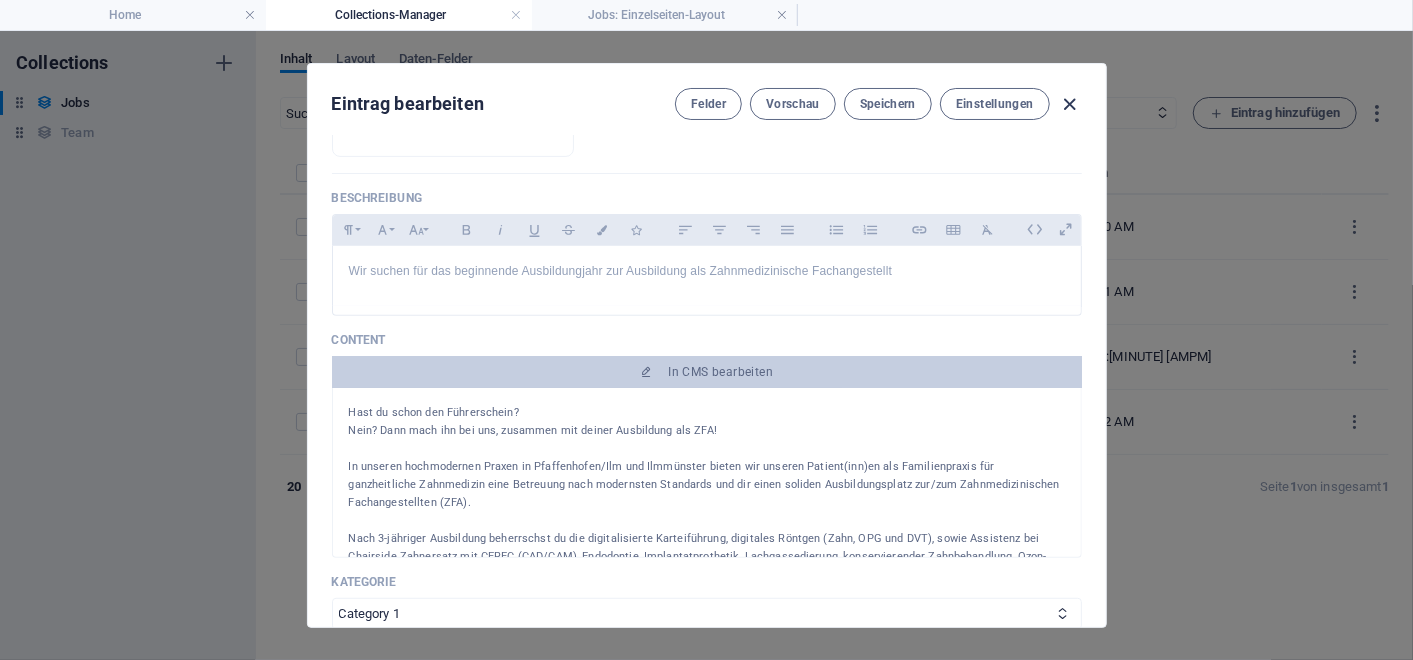 click at bounding box center (1069, 104) 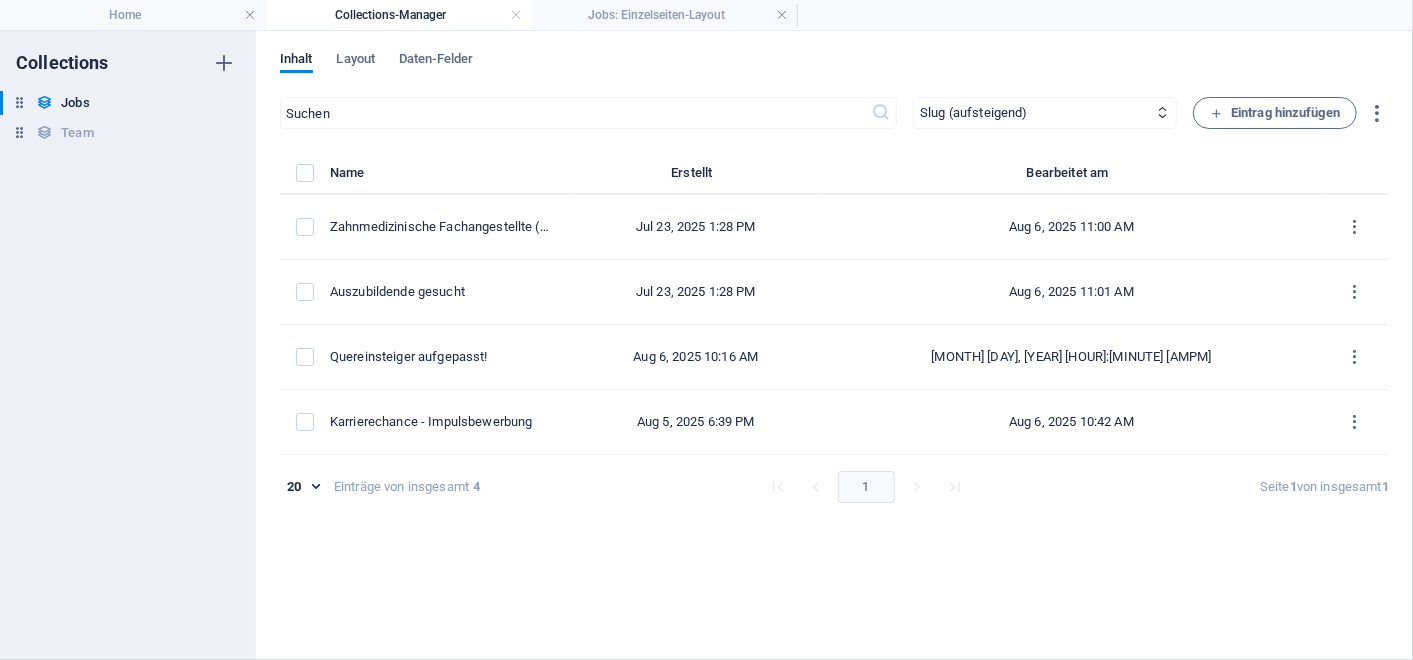 type on "2025-08-06" 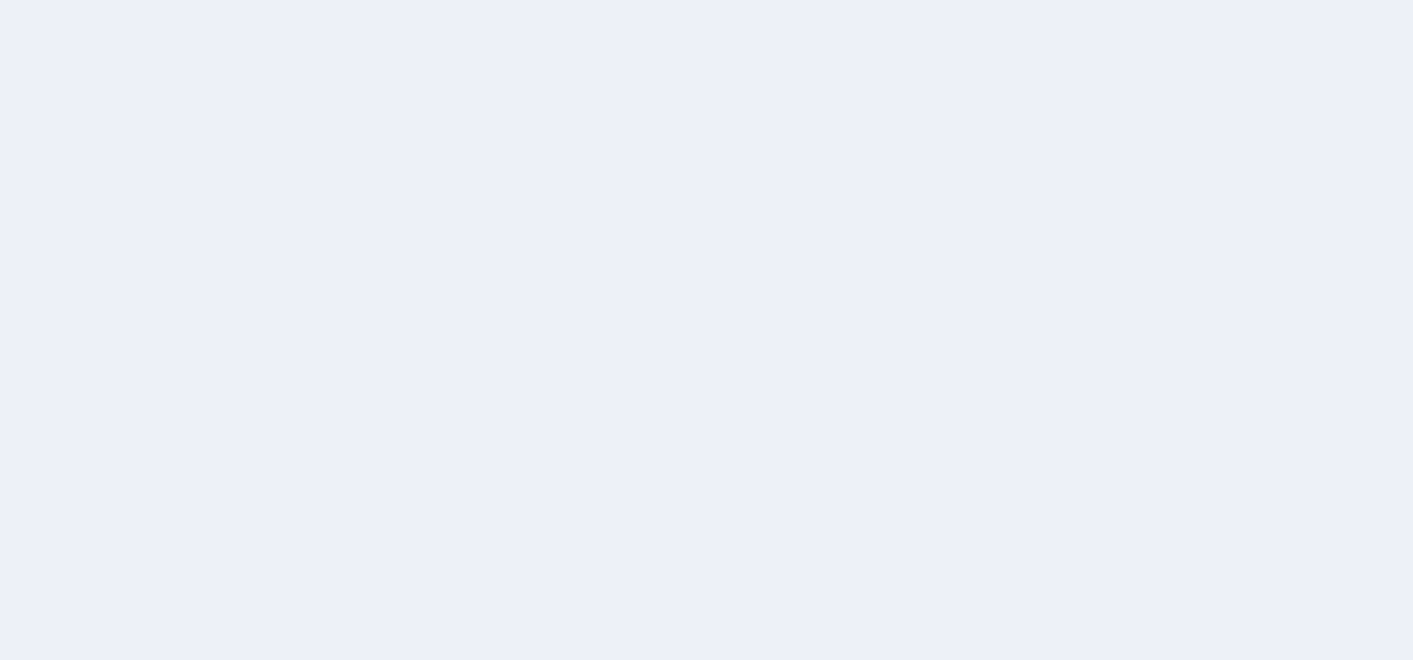 scroll, scrollTop: 0, scrollLeft: 0, axis: both 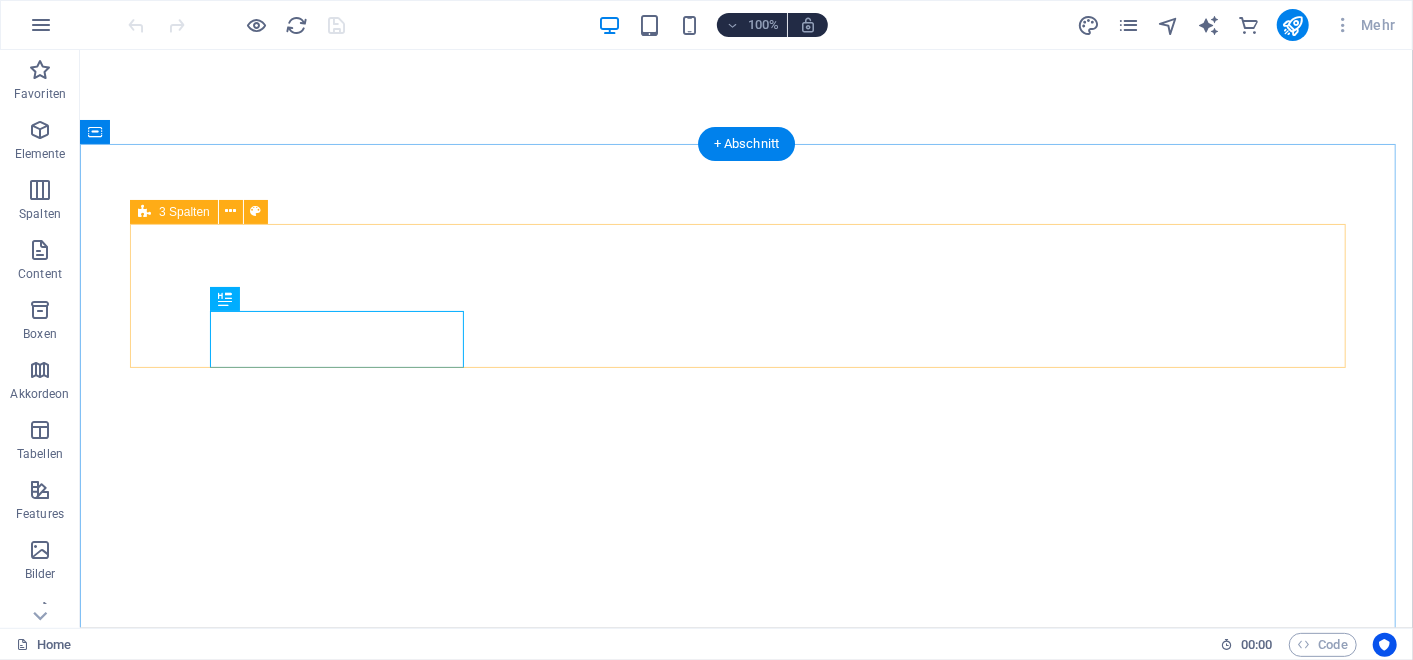 select 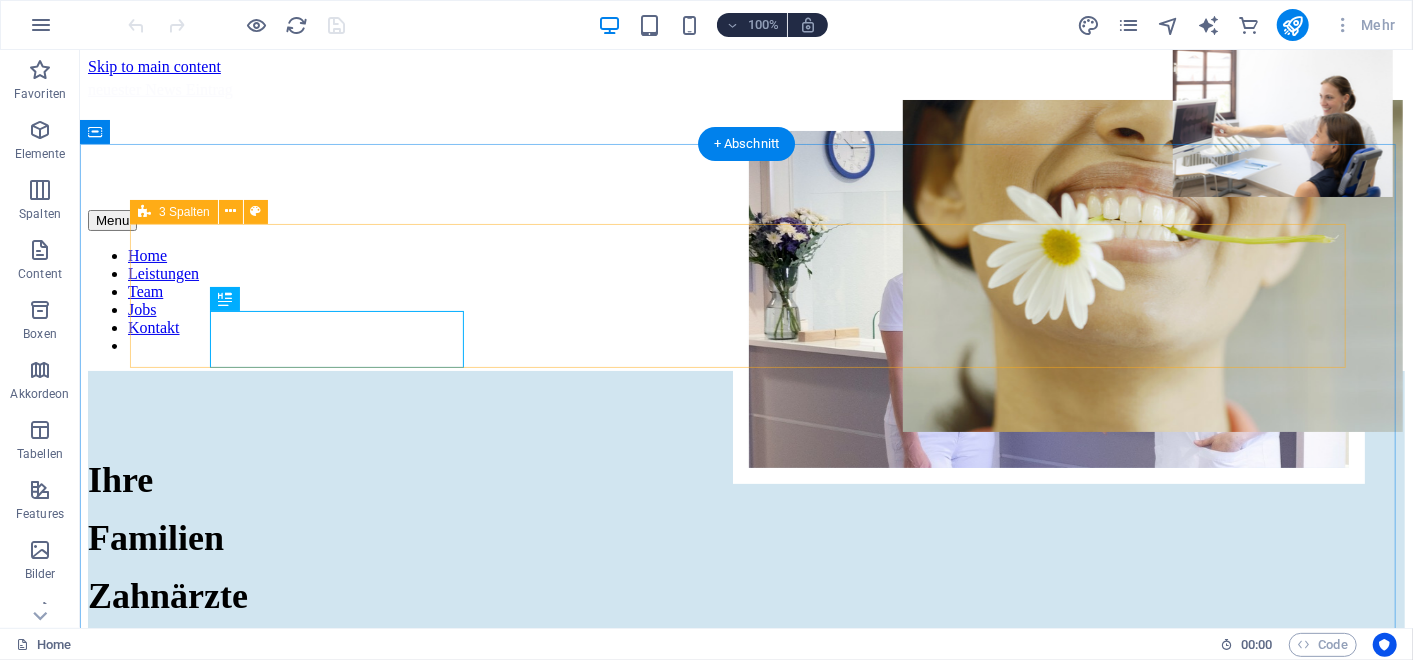 scroll, scrollTop: 2531, scrollLeft: 0, axis: vertical 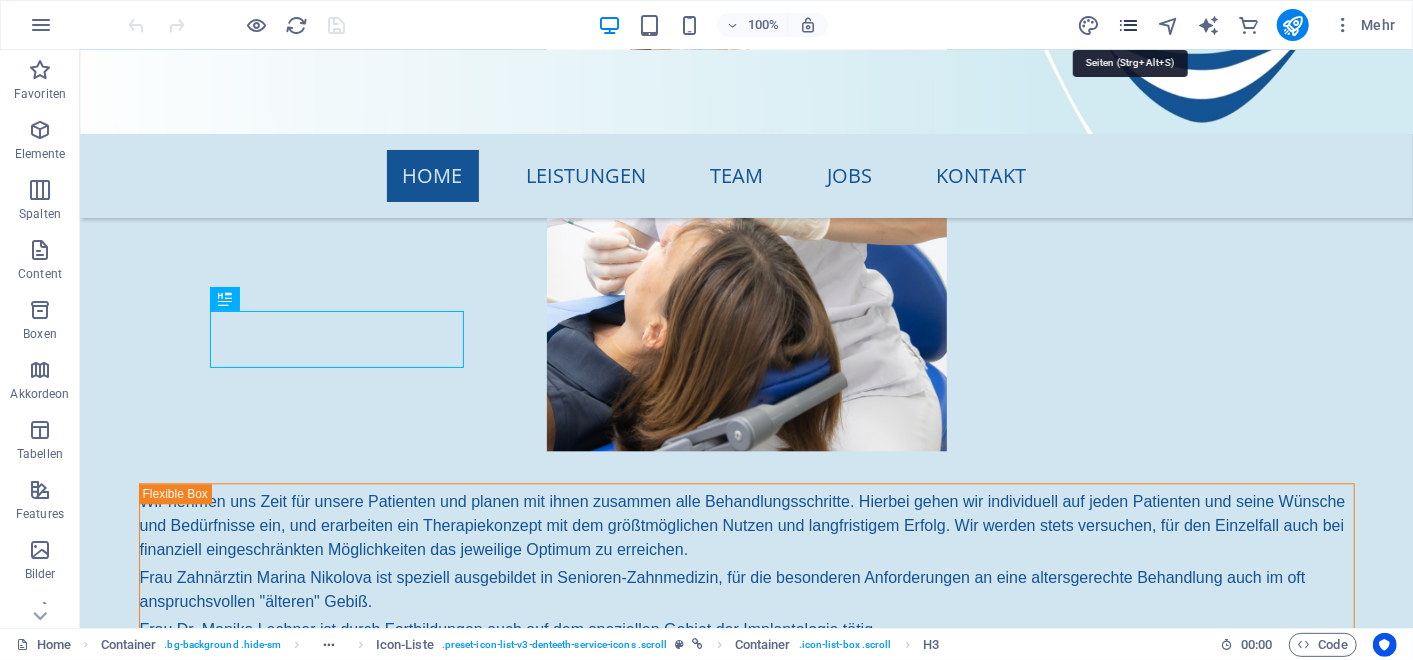 click at bounding box center [1128, 25] 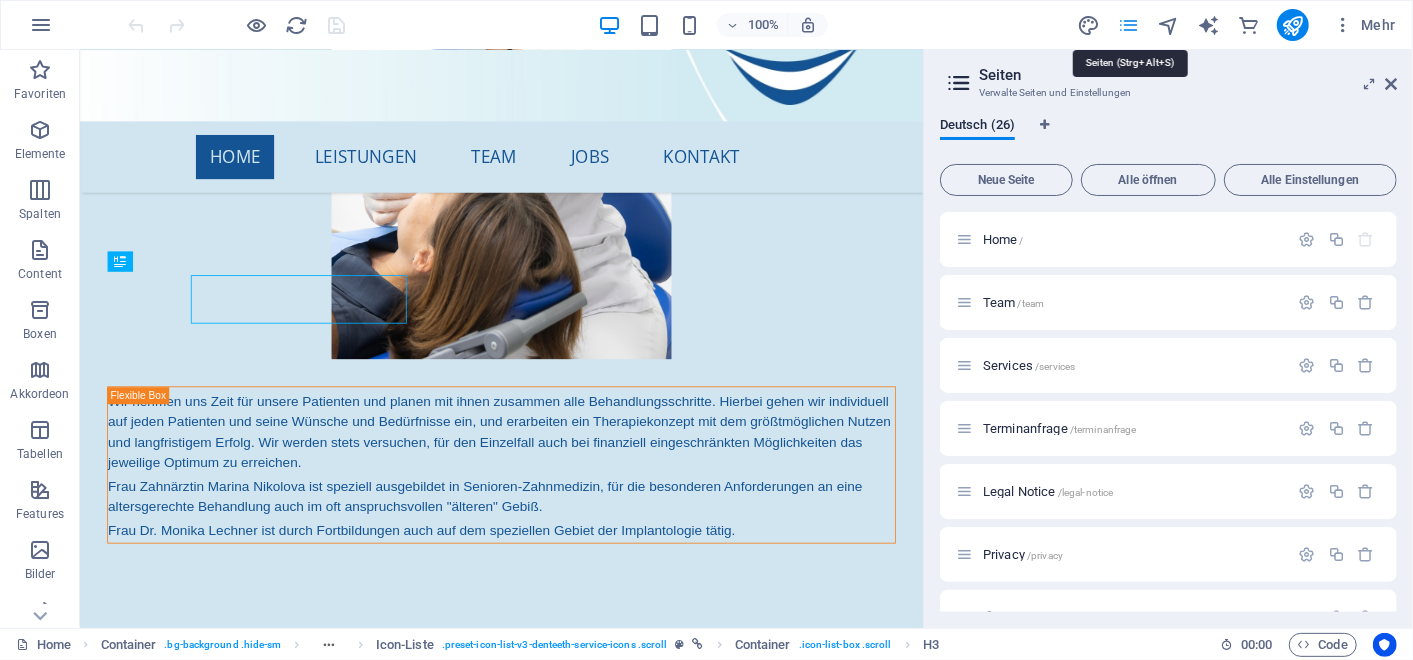 scroll, scrollTop: 2528, scrollLeft: 0, axis: vertical 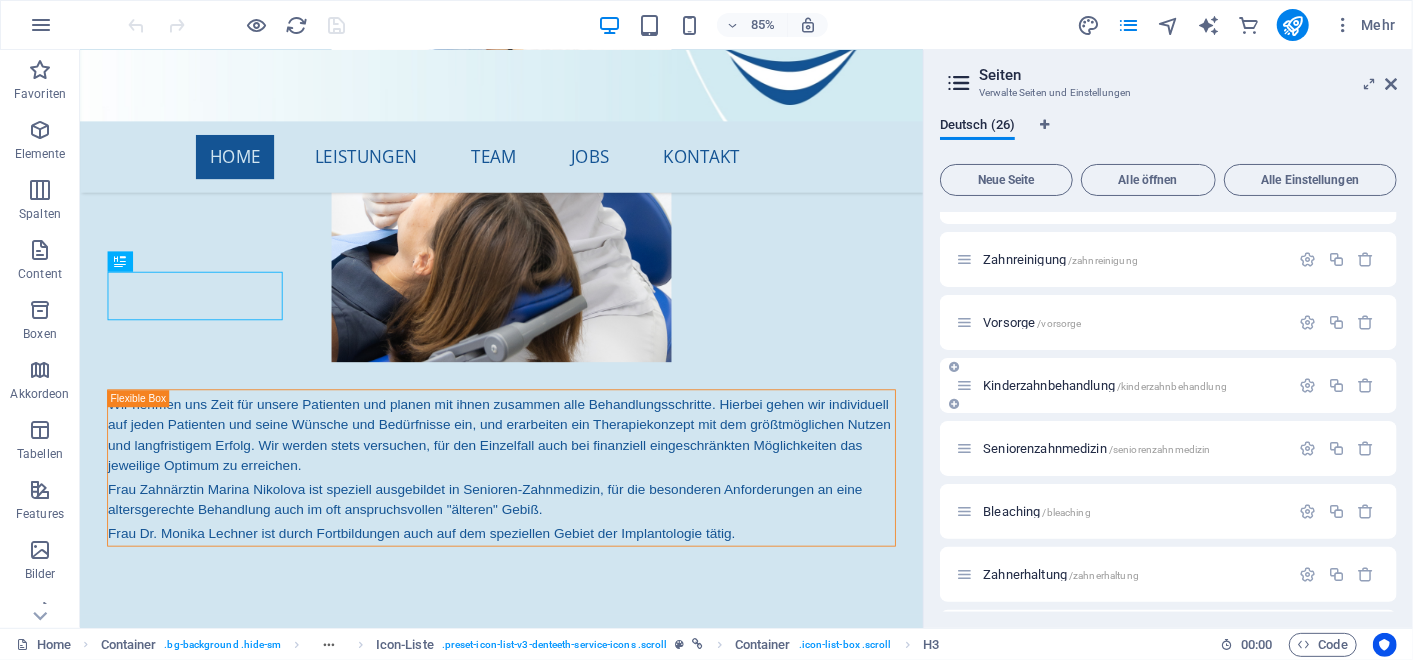 click on "Kinderzahnbehandlung /kinderzahnbehandlung" at bounding box center [1105, 385] 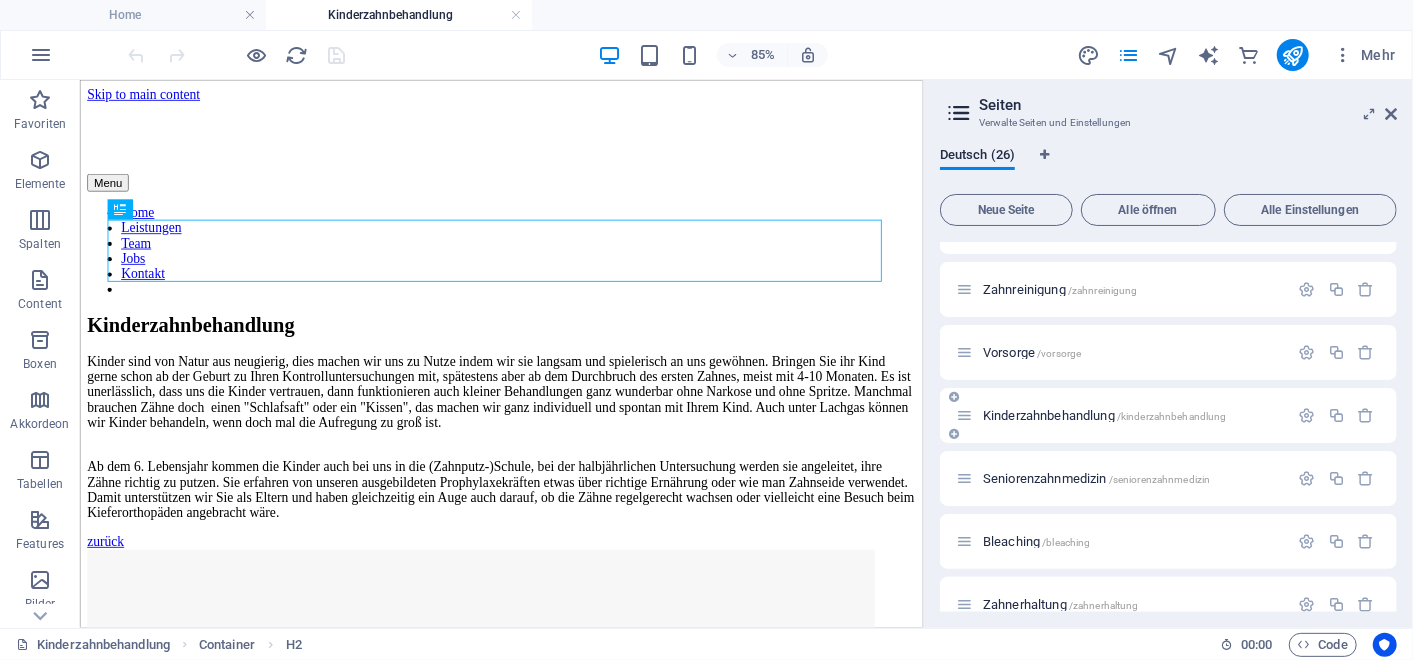 scroll, scrollTop: 0, scrollLeft: 0, axis: both 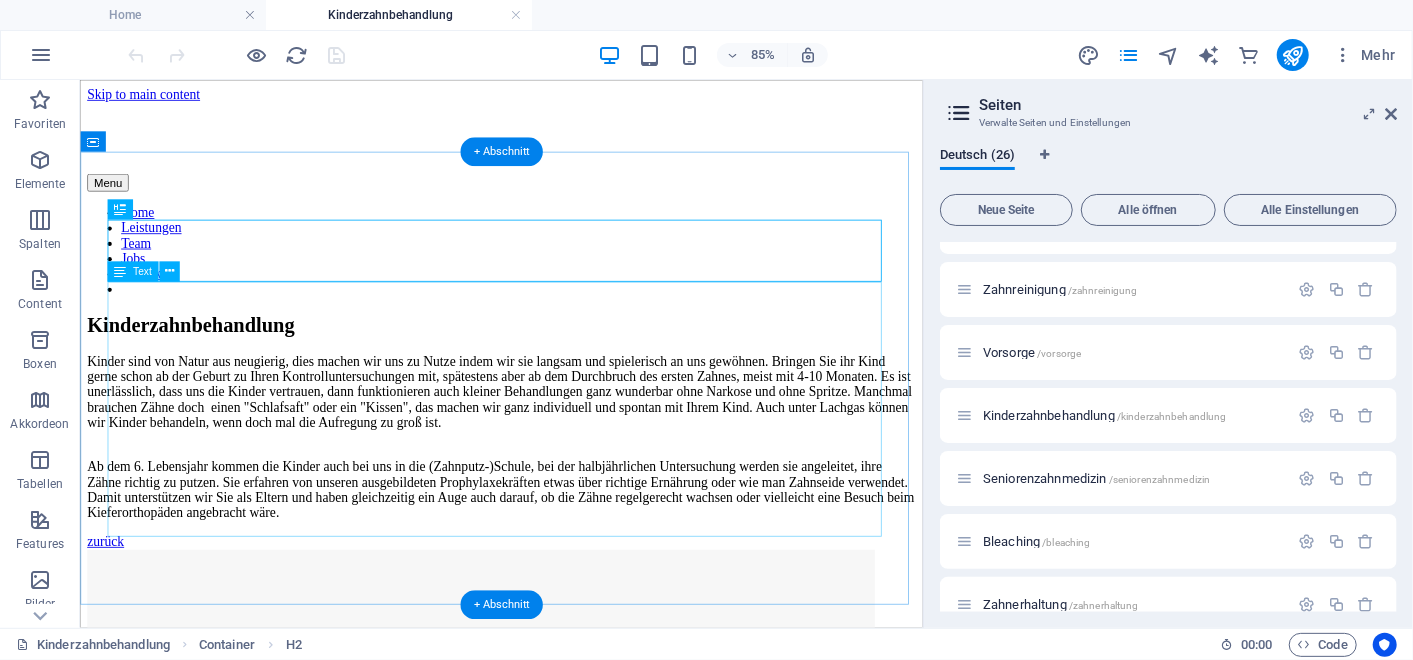 click on "Kinder sind von Natur aus neugierig, dies machen wir uns zu Nutze indem wir sie langsam und spielerisch an uns gewöhnen. Bringen Sie ihr Kind gerne schon ab der Geburt zu Ihren Kontrolluntersuchungen mit, spätestens aber ab dem Durchbruch des ersten Zahnes, meist mit 4-10 Monaten. Es ist unerlässlich, dass uns die Kinder vertrauen, dann funktionieren auch kleiner Behandlungen ganz wunderbar ohne Narkose und ohne Spritze. Manchmal brauchen Zähne doch  einen "Schlafsaft" oder ein "Kissen", das machen wir ganz individuell und spontan mit Ihrem Kind. Auch unter Lachgas können wir Kinder behandeln, wenn doch mal die Aufregung zu groß ist." at bounding box center (575, 500) 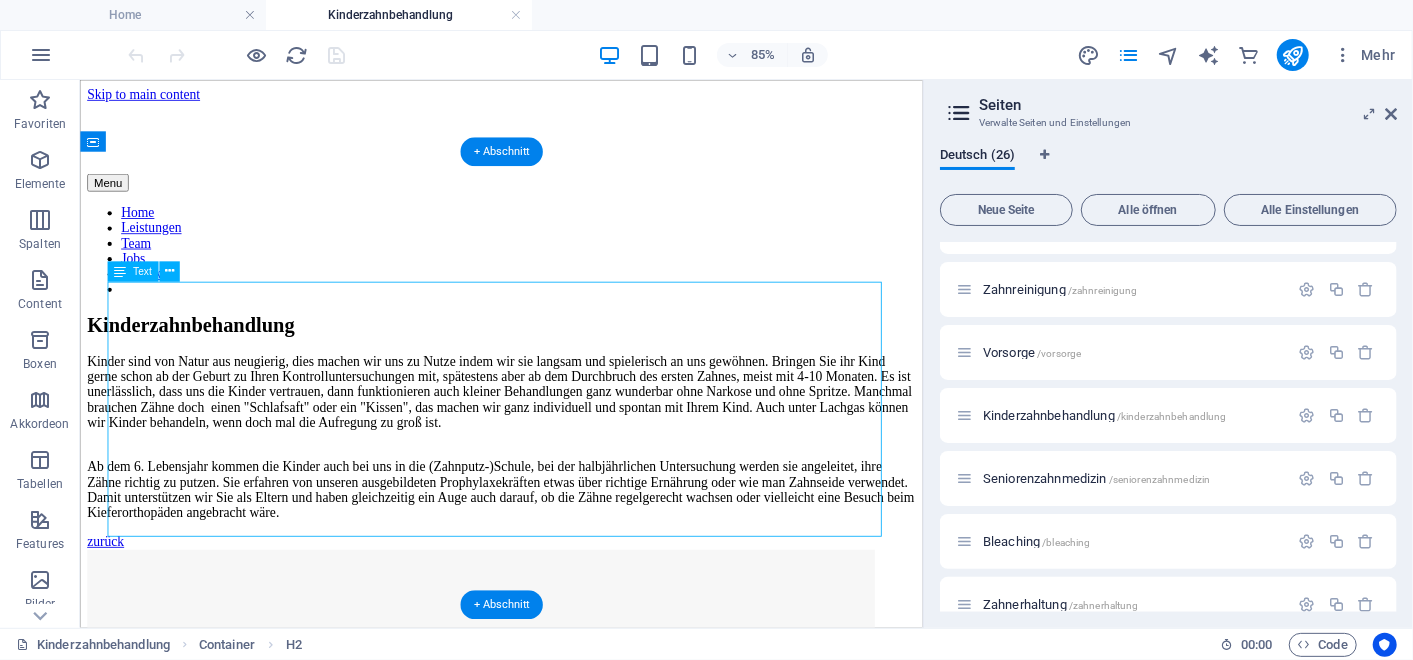 click on "Kinder sind von Natur aus neugierig, dies machen wir uns zu Nutze indem wir sie langsam und spielerisch an uns gewöhnen. Bringen Sie ihr Kind gerne schon ab der Geburt zu Ihren Kontrolluntersuchungen mit, spätestens aber ab dem Durchbruch des ersten Zahnes, meist mit 4-10 Monaten. Es ist unerlässlich, dass uns die Kinder vertrauen, dann funktionieren auch kleiner Behandlungen ganz wunderbar ohne Narkose und ohne Spritze. Manchmal brauchen Zähne doch  einen "Schlafsaft" oder ein "Kissen", das machen wir ganz individuell und spontan mit Ihrem Kind. Auch unter Lachgas können wir Kinder behandeln, wenn doch mal die Aufregung zu groß ist." at bounding box center (575, 500) 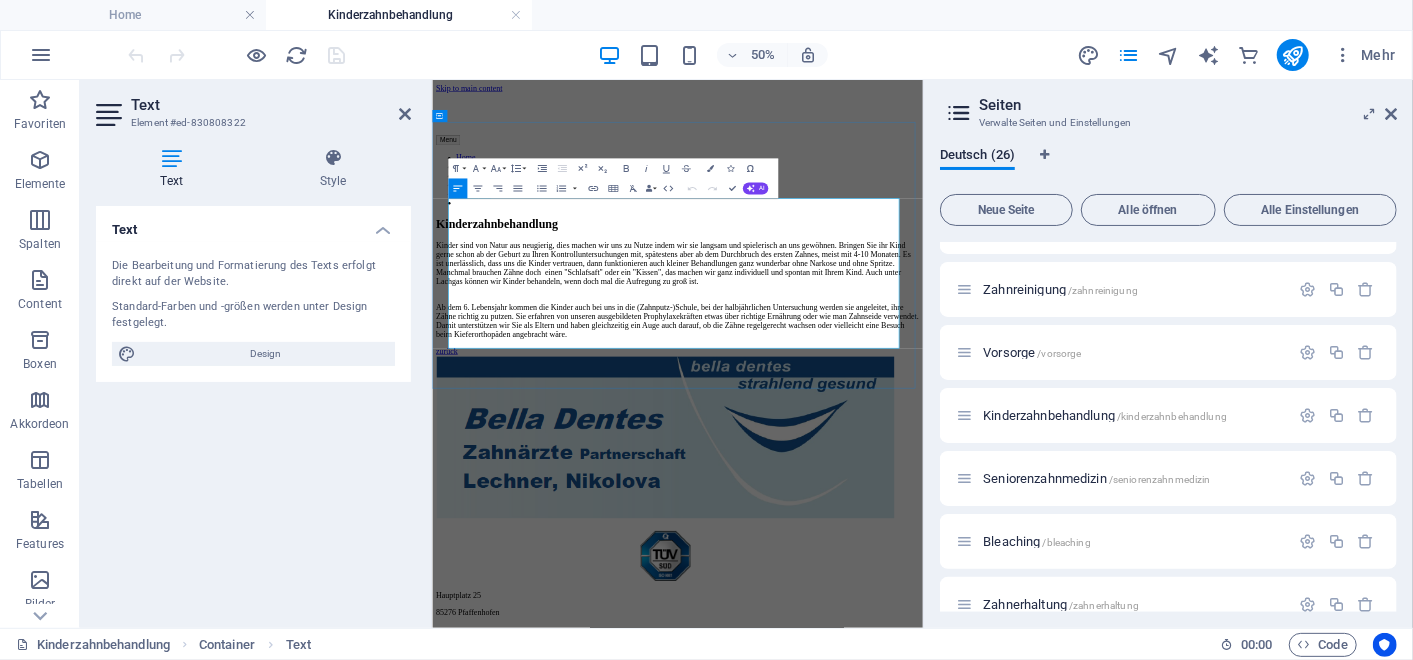 click on "Kinder sind von Natur aus neugierig, dies machen wir uns zu Nutze indem wir sie langsam und spielerisch an uns gewöhnen. Bringen Sie ihr Kind gerne schon ab der Geburt zu Ihren Kontrolluntersuchungen mit, spätestens aber ab dem Durchbruch des ersten Zahnes, meist mit 4-10 Monaten. Es ist unerlässlich, dass uns die Kinder vertrauen, dann funktionieren auch kleiner Behandlungen ganz wunderbar ohne Narkose und ohne Spritze. Manchmal brauchen Zähne doch  einen "Schlafsaft" oder ein "Kissen", das machen wir ganz individuell und spontan mit Ihrem Kind. Auch unter Lachgas können wir Kinder behandeln, wenn doch mal die Aufregung zu groß ist." at bounding box center (914, 445) 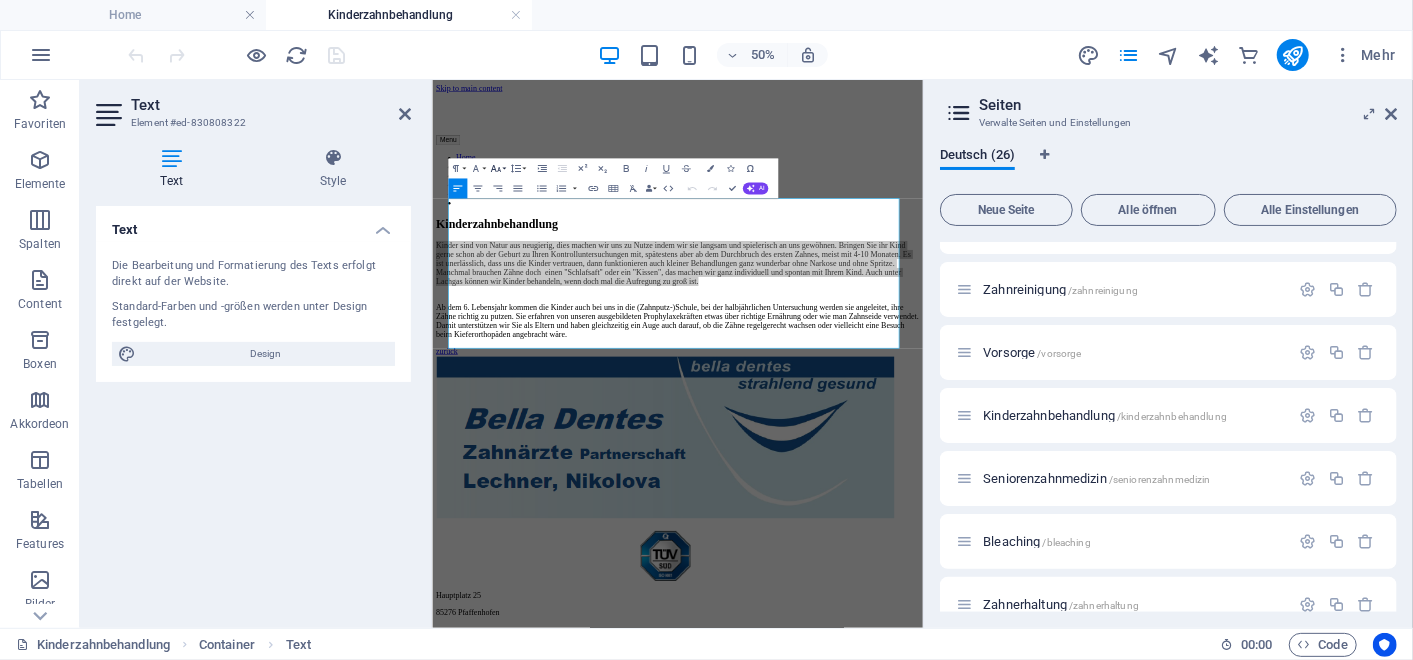 click 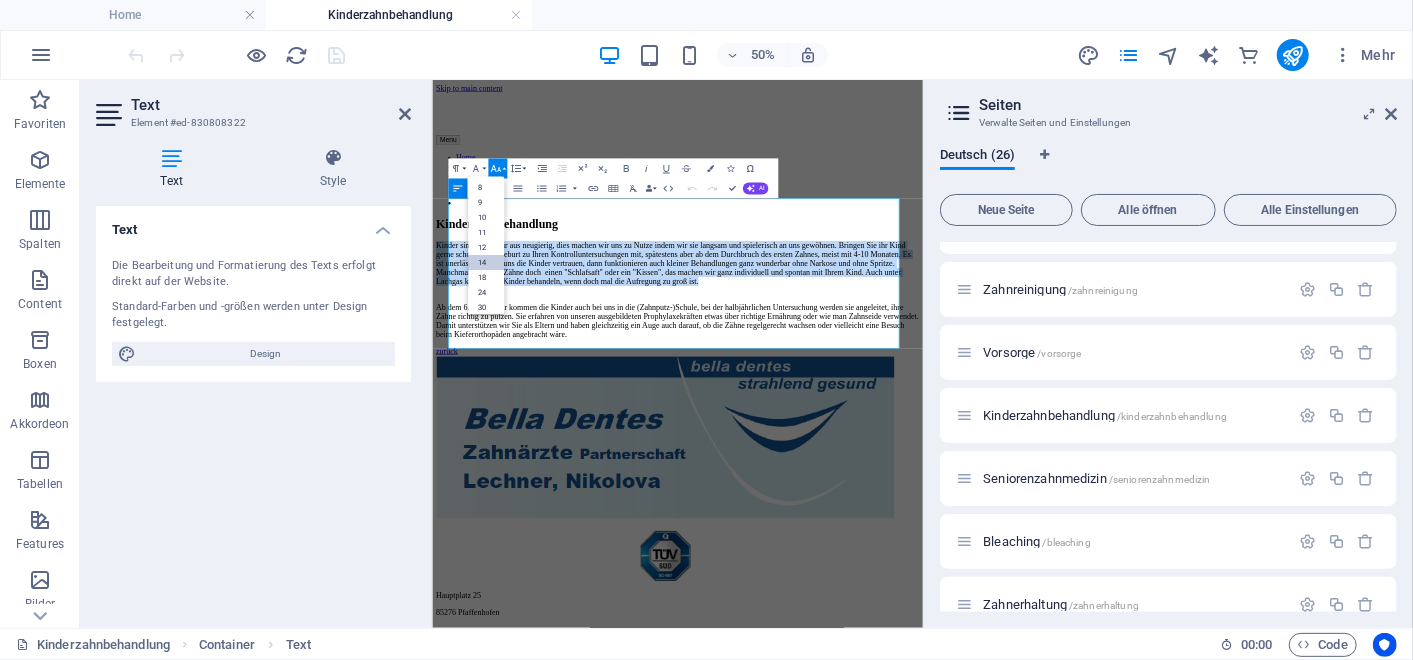 click on "14" at bounding box center [486, 262] 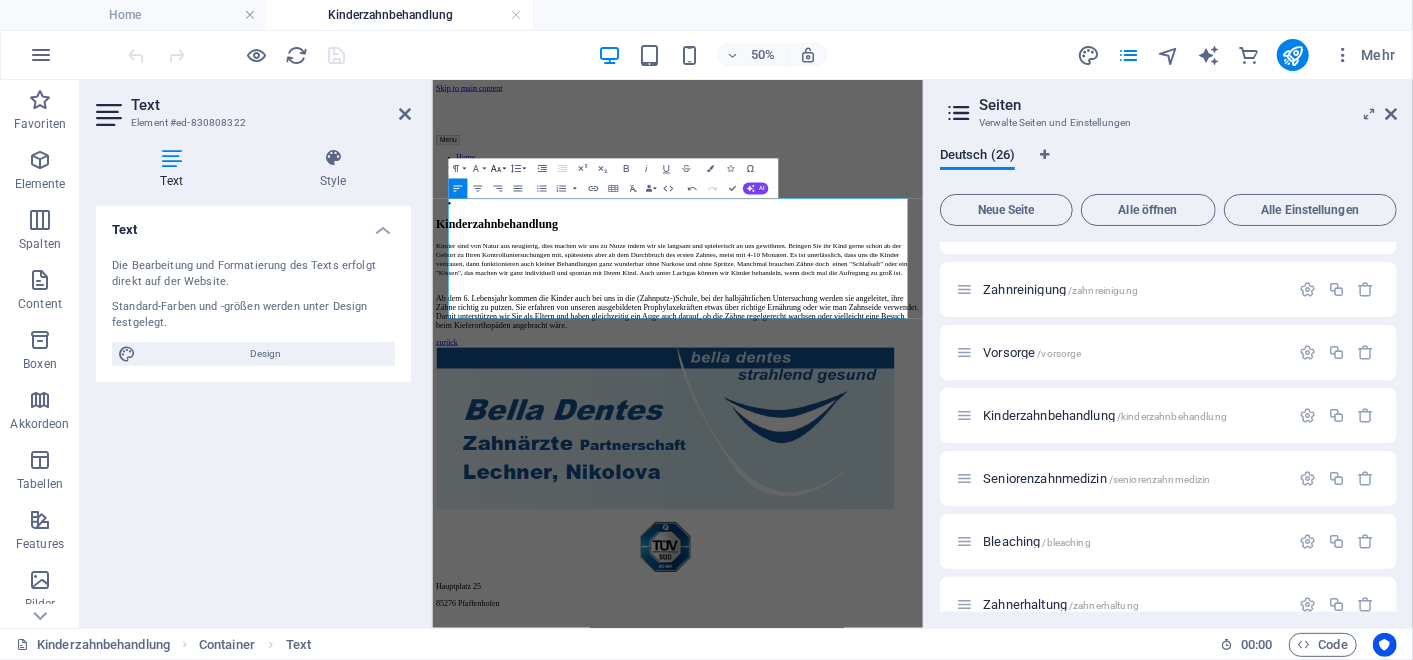click 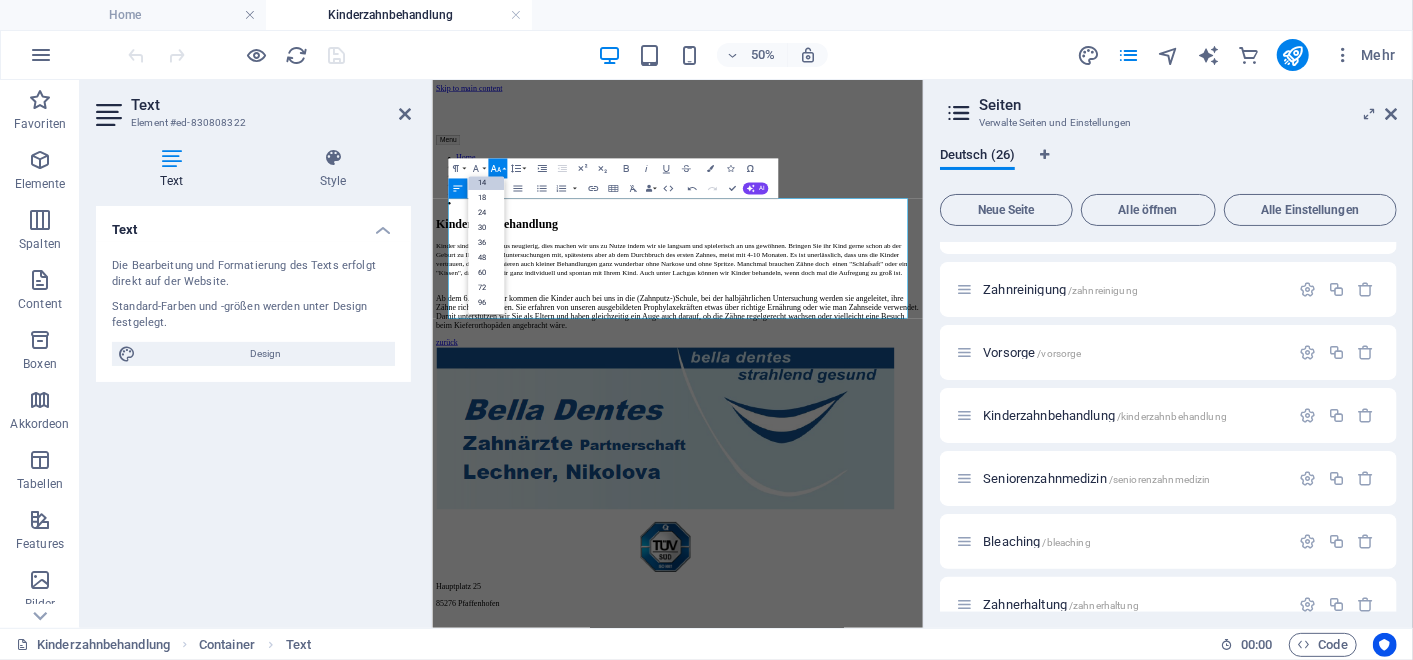 scroll, scrollTop: 161, scrollLeft: 0, axis: vertical 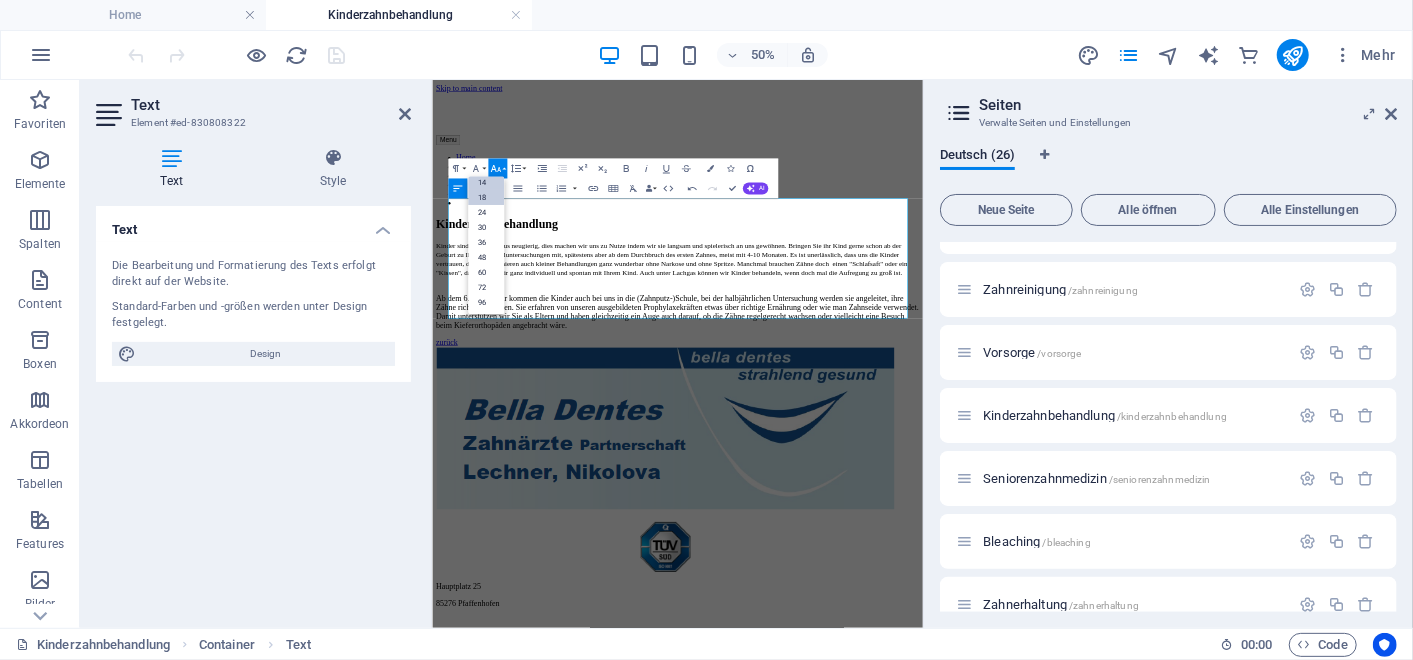 click on "18" at bounding box center [486, 197] 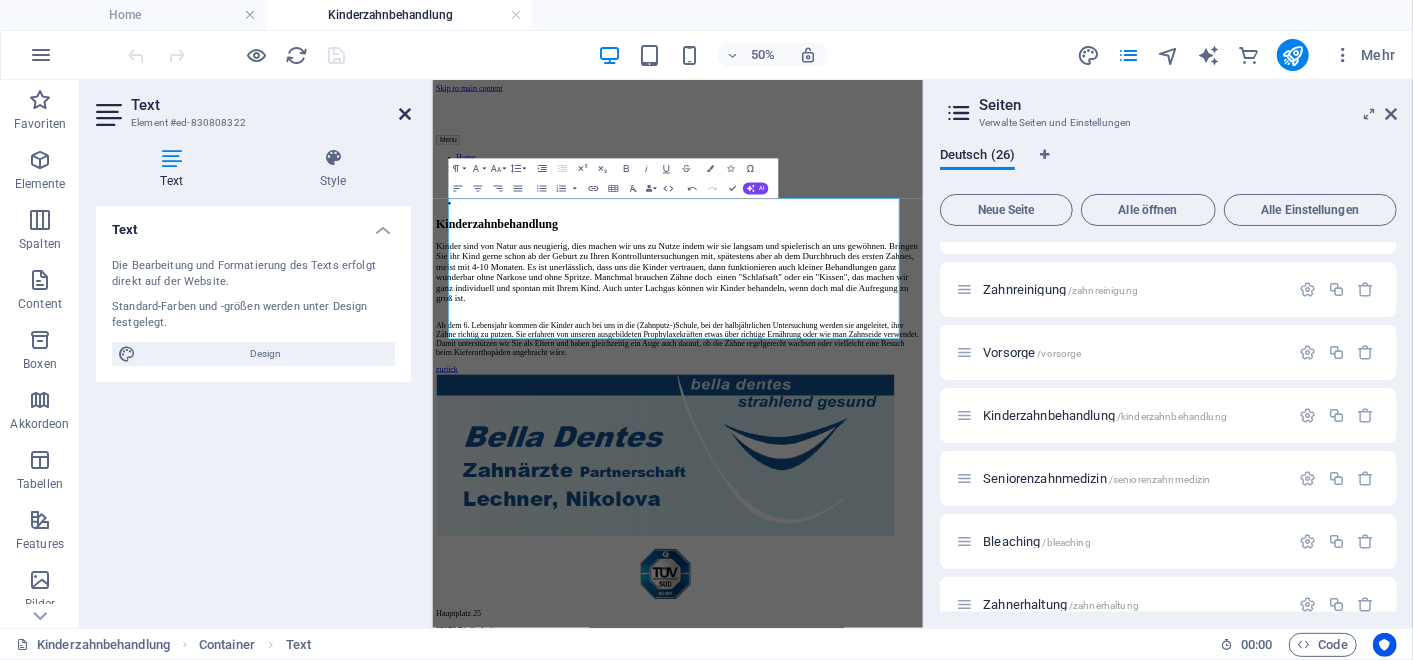 click at bounding box center [405, 114] 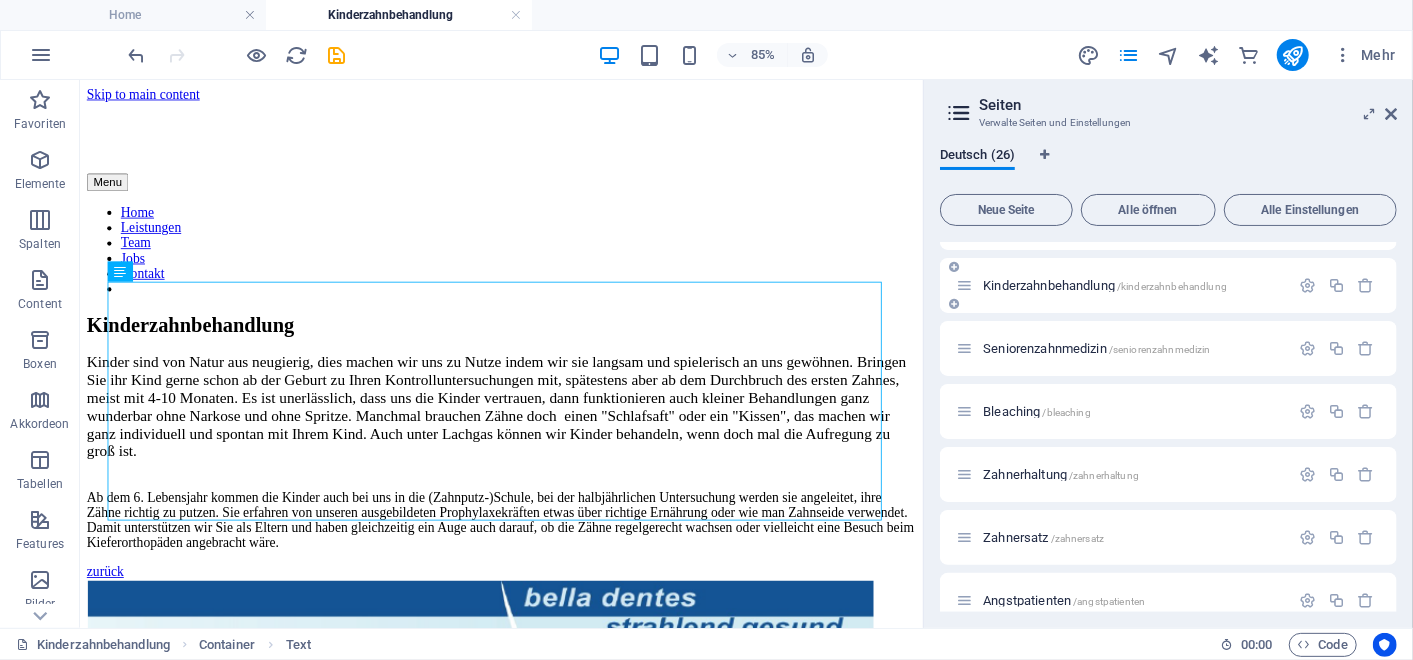 scroll, scrollTop: 1267, scrollLeft: 0, axis: vertical 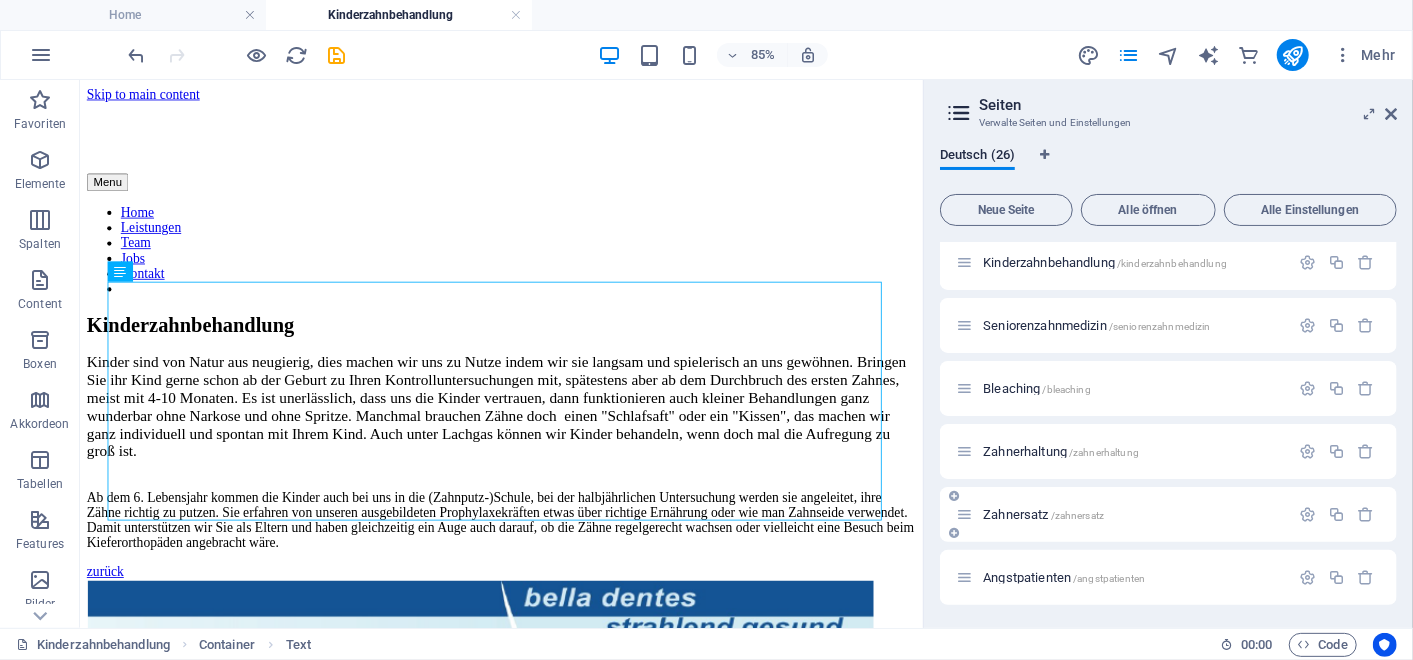 click on "Zahnersatz /zahnersatz" at bounding box center (1043, 514) 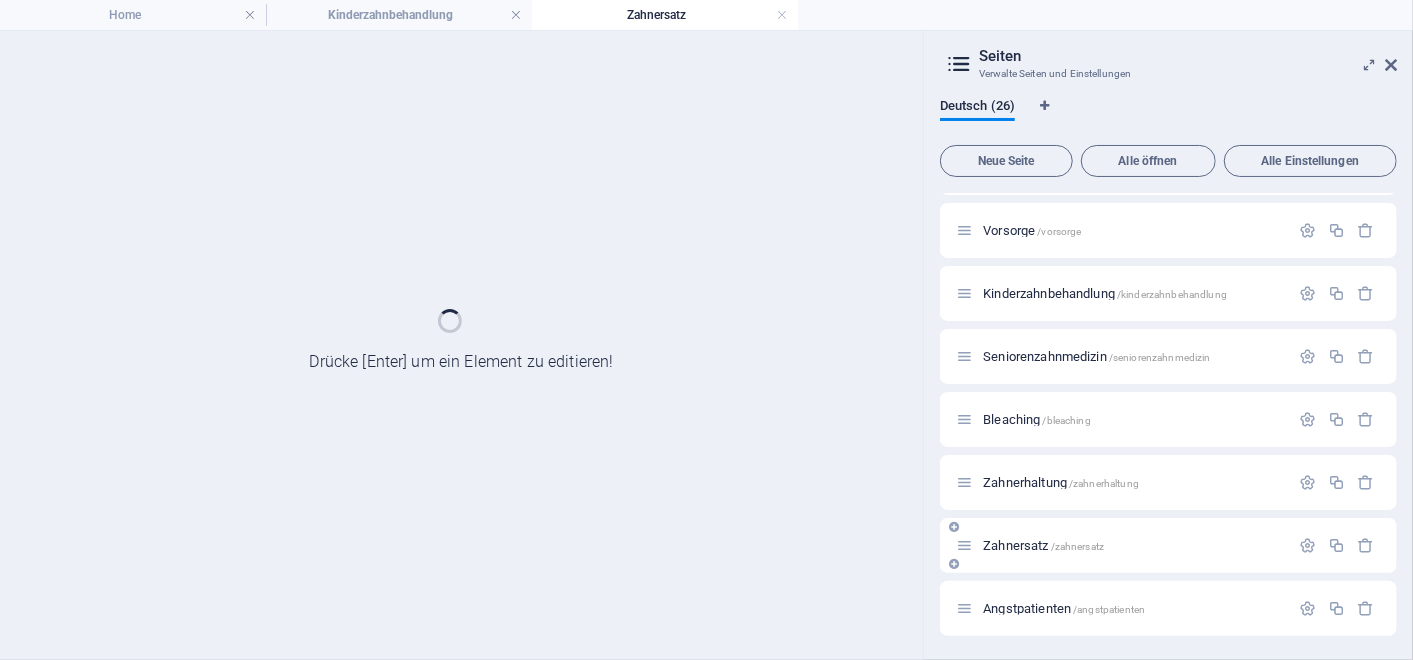 scroll, scrollTop: 1186, scrollLeft: 0, axis: vertical 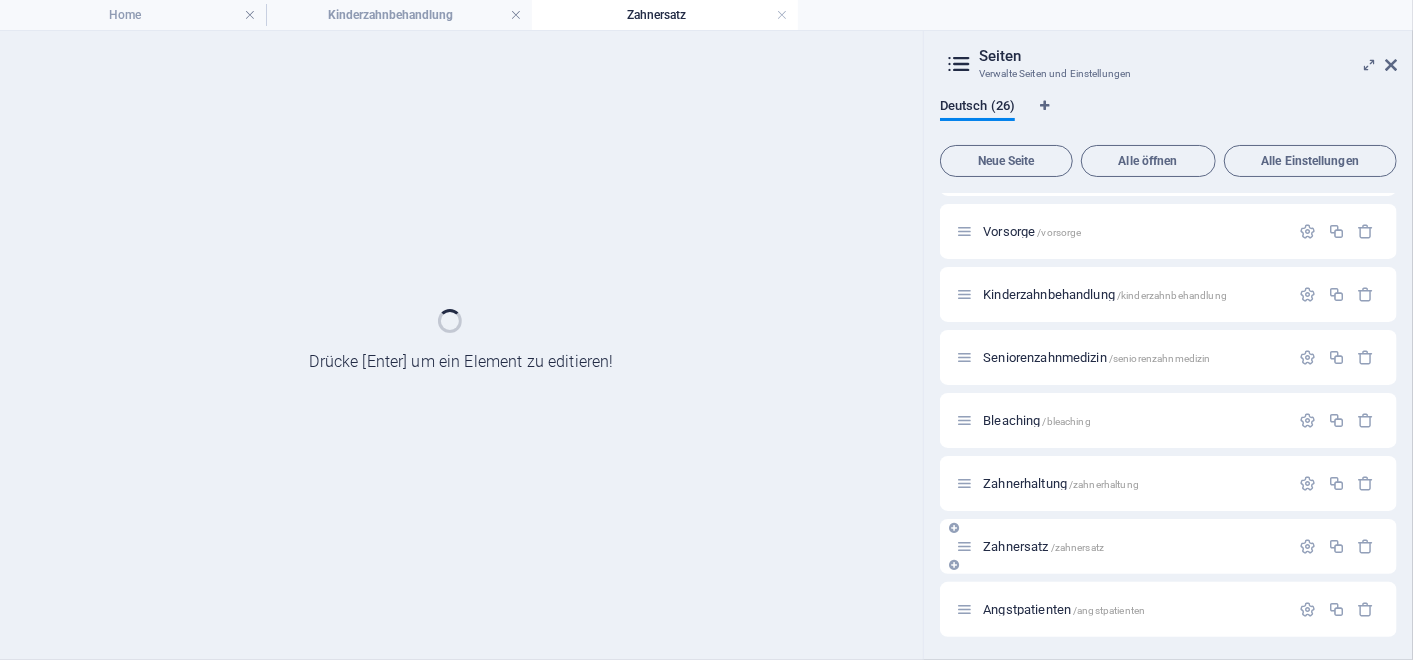 click on "Home / Team /team Services /services Terminanfrage /terminanfrage Legal Notice /legal-notice Privacy /privacy Team Member /team-member test /test Testing /testing Impressum /impressum Datenschutzrichtlinie /datenschutzrichtlinie Kontaktanfrage /kontaktanfrage Jobs /jobs Jobs: Einzelseiten-Layout /jobs-eintrag Job Anfrage /job-anfrage Praxis Pfaffenhofen Bilder /praxis-pfaffenhofen-bilder Praxis Ilmmünster Bilder /praxis-ilmmuenster-bilder Zertifikat /zertifikat Zahnreinigung /zahnreinigung Vorsorge /vorsorge Kinderzahnbehandlung /kinderzahnbehandlung Seniorenzahnmedizin /seniorenzahnmedizin Bleaching /bleaching Zahnerhaltung /zahnerhaltung Zahnersatz /zahnersatz Angstpatienten /angstpatienten" at bounding box center [1168, -178] 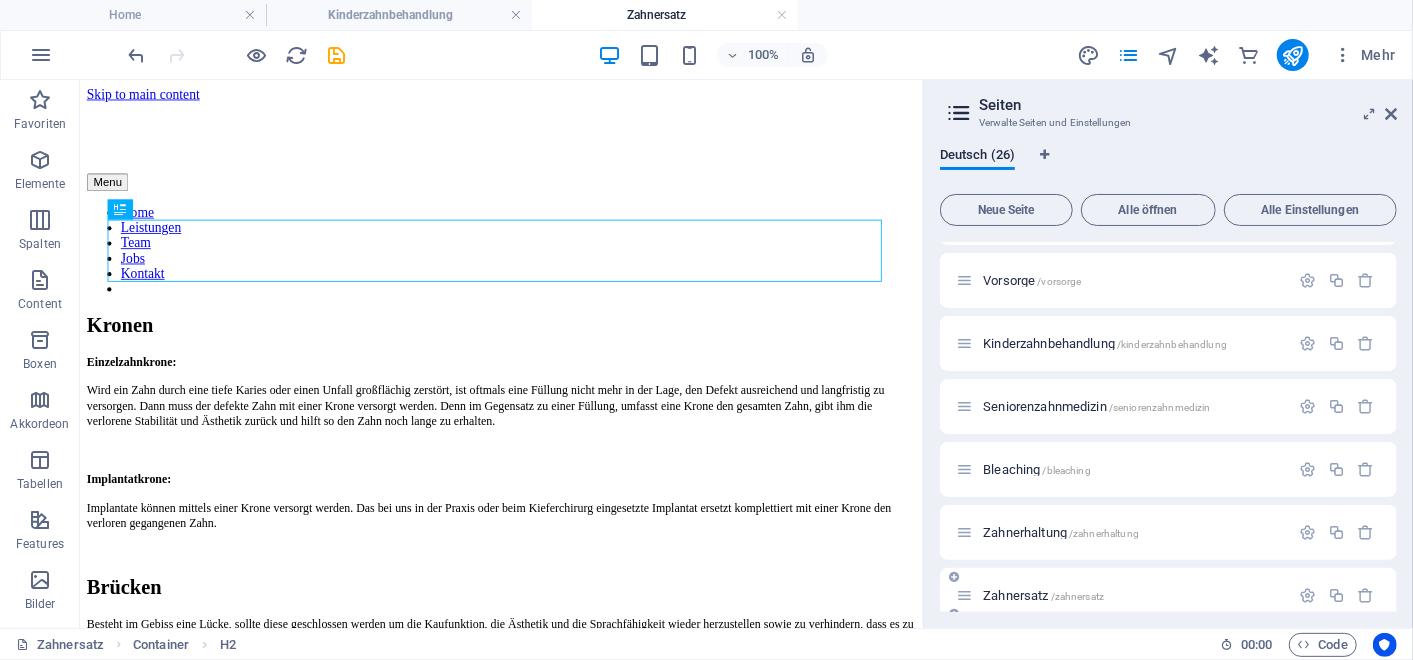 scroll, scrollTop: 0, scrollLeft: 0, axis: both 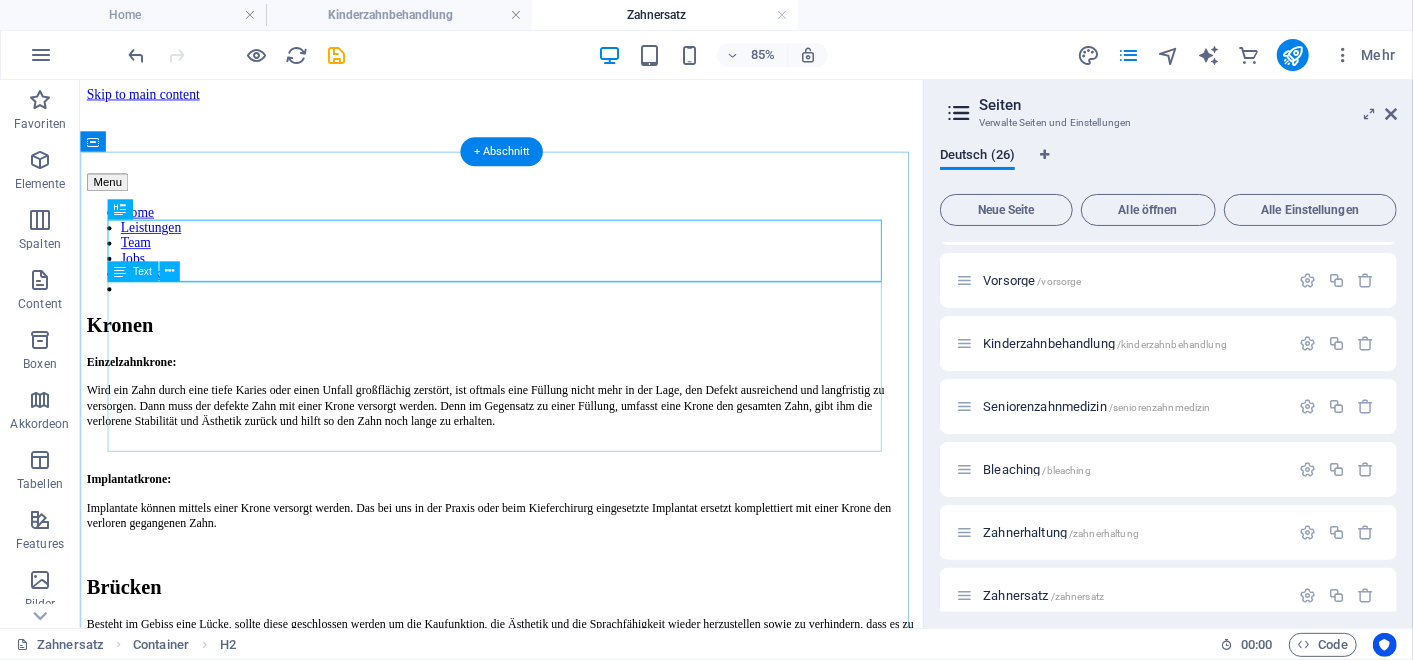 click on "Einzelzahnkrone: Wird ein Zahn durch eine tiefe Karies oder einen Unfall großflächig zerstört, ist oftmals eine Füllung nicht mehr in der Lage, den Defekt ausreichend und langfristig zu versorgen. Dann muss der defekte Zahn mit einer Krone versorgt werden. Denn im Gegensatz zu einer Füllung, umfasst eine Krone den gesamten Zahn, gibt ihm die verlorene Stabilität und Ästhetik zurück und hilft so den Zahn noch lange zu erhalten. Implantatkrone: Implantate können mittels einer Krone versorgt werden. Das bei uns in der Praxis oder beim Kieferchirurg eingesetzte Implantat ersetzt komplettiert mit einer Krone den verloren gegangenen Zahn." at bounding box center [575, 523] 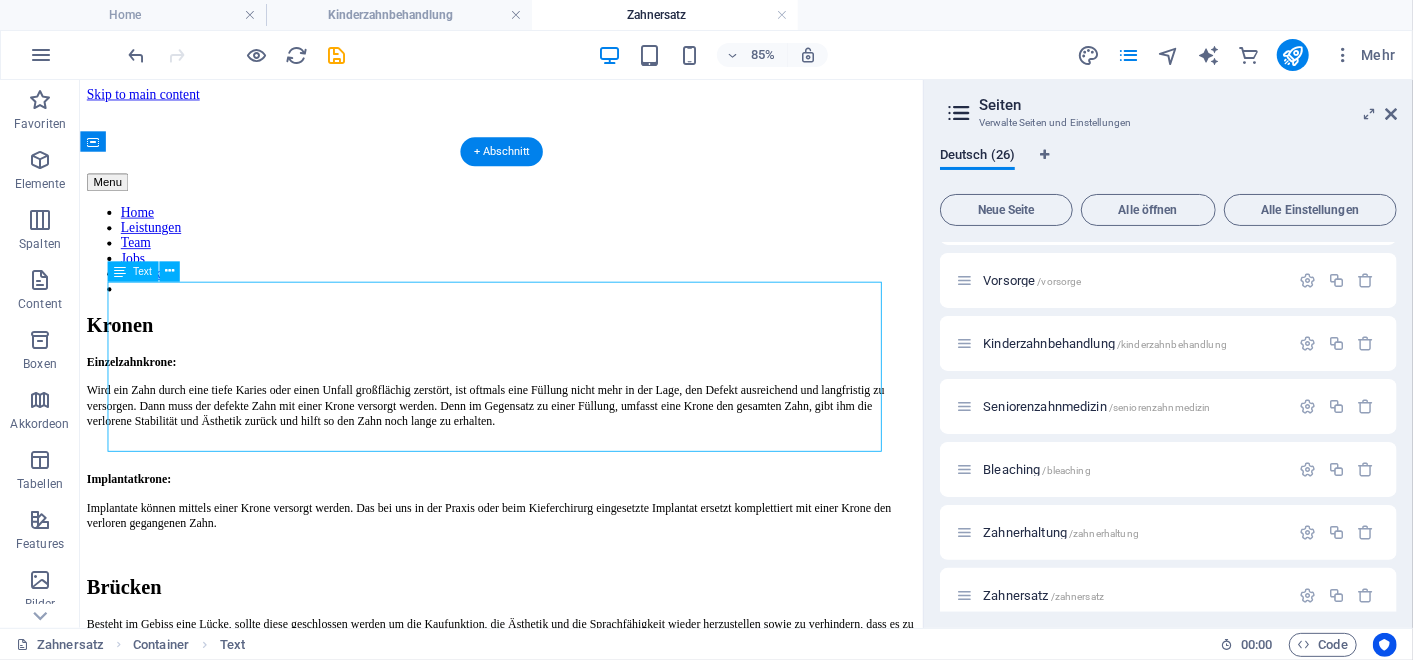 click on "Einzelzahnkrone: Wird ein Zahn durch eine tiefe Karies oder einen Unfall großflächig zerstört, ist oftmals eine Füllung nicht mehr in der Lage, den Defekt ausreichend und langfristig zu versorgen. Dann muss der defekte Zahn mit einer Krone versorgt werden. Denn im Gegensatz zu einer Füllung, umfasst eine Krone den gesamten Zahn, gibt ihm die verlorene Stabilität und Ästhetik zurück und hilft so den Zahn noch lange zu erhalten. Implantatkrone: Implantate können mittels einer Krone versorgt werden. Das bei uns in der Praxis oder beim Kieferchirurg eingesetzte Implantat ersetzt komplettiert mit einer Krone den verloren gegangenen Zahn." at bounding box center (575, 523) 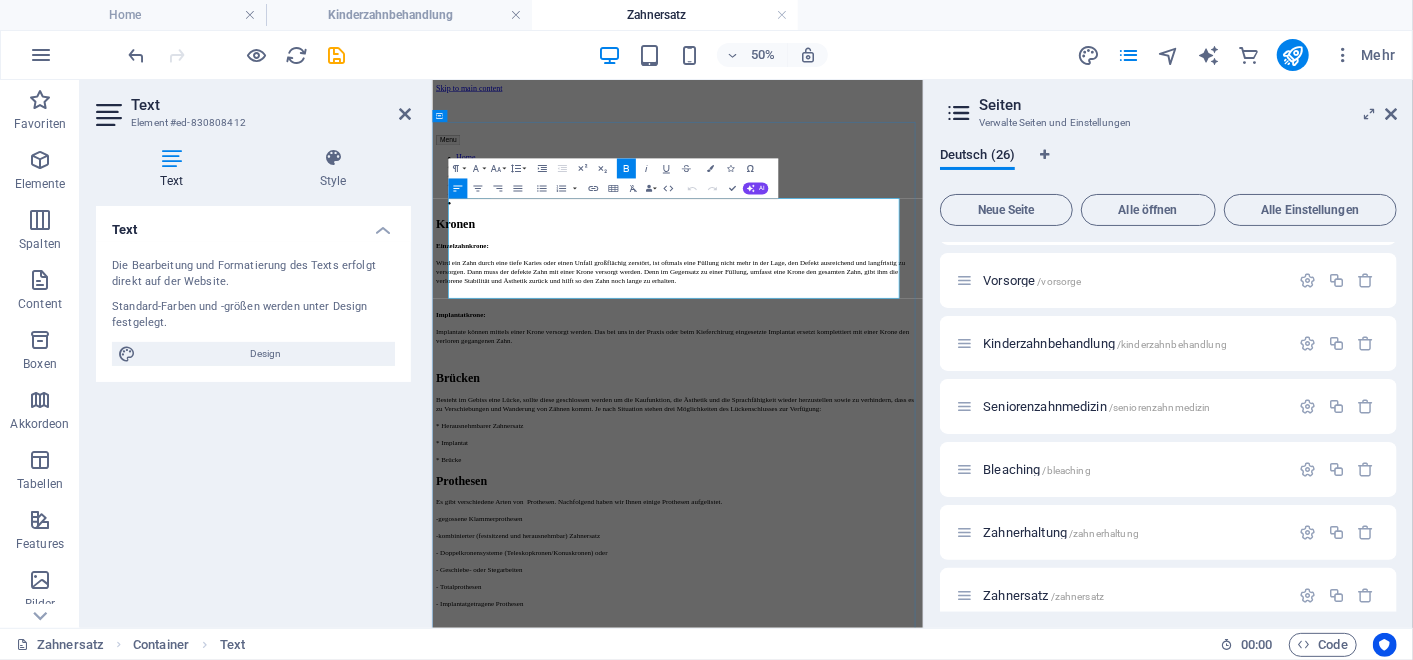 click on "Einzelzahnkrone:" at bounding box center (922, 410) 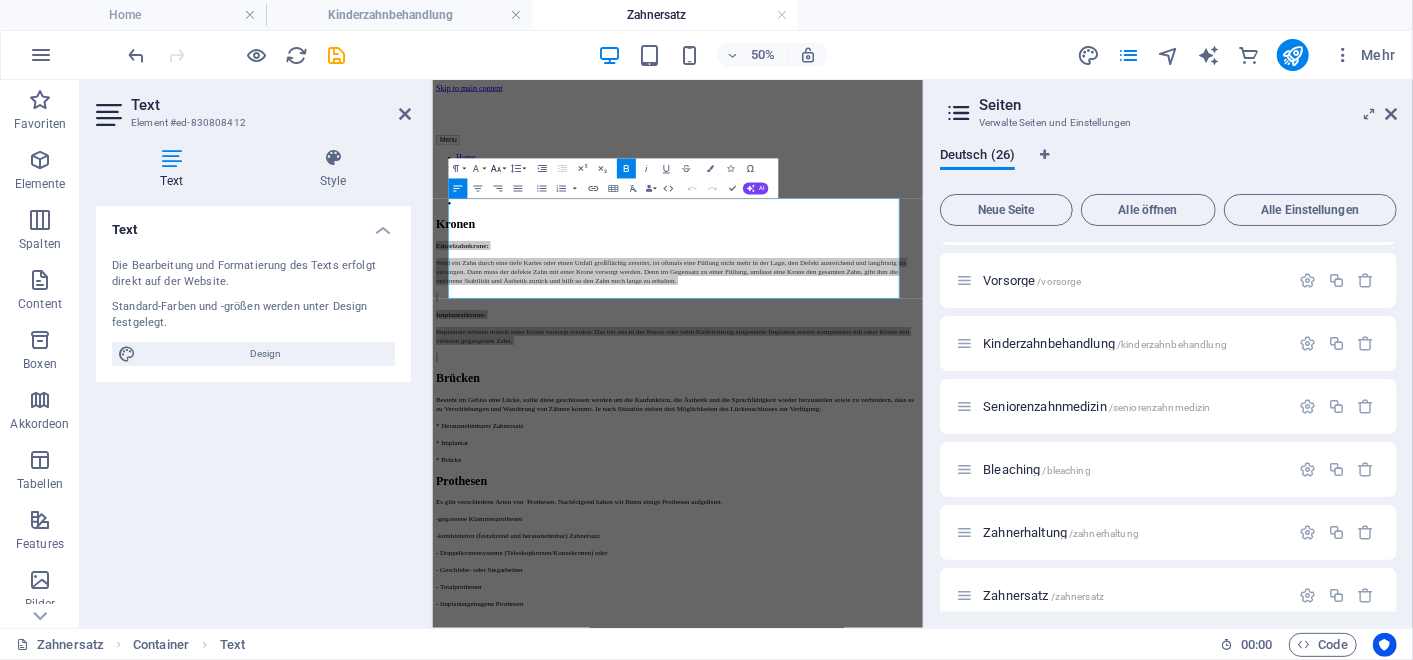 click 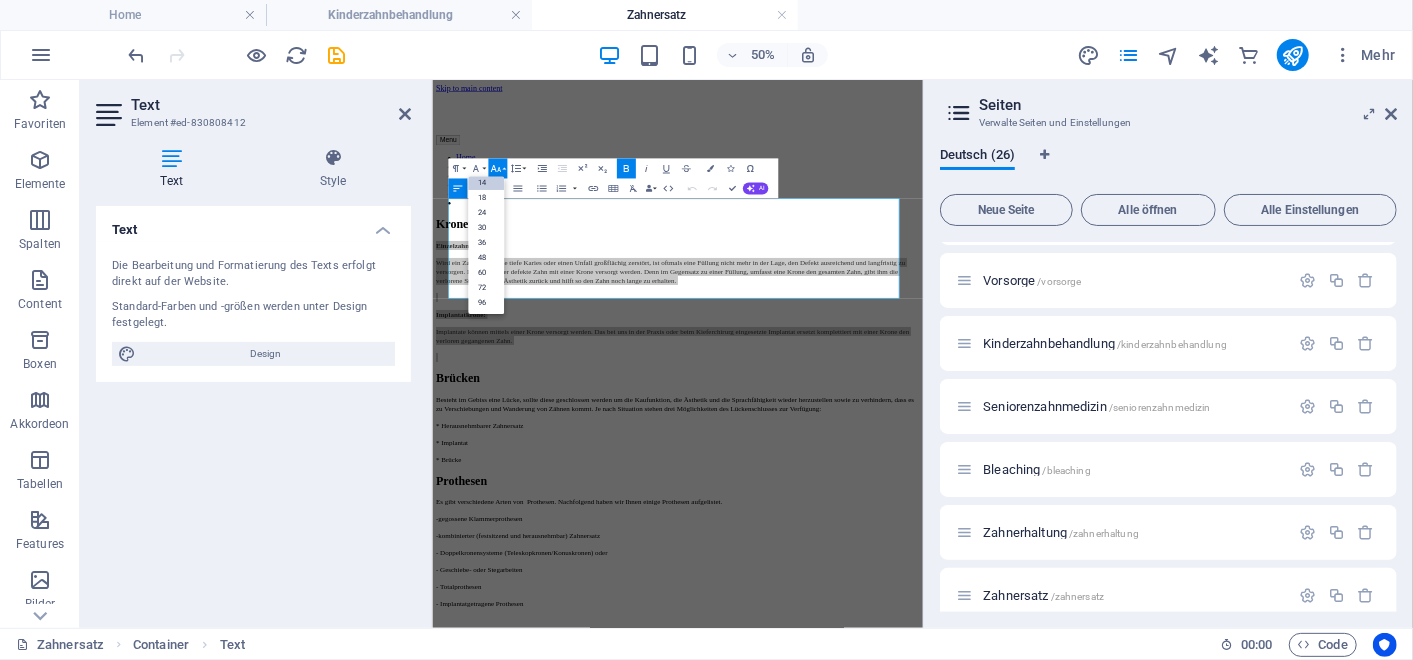 scroll, scrollTop: 161, scrollLeft: 0, axis: vertical 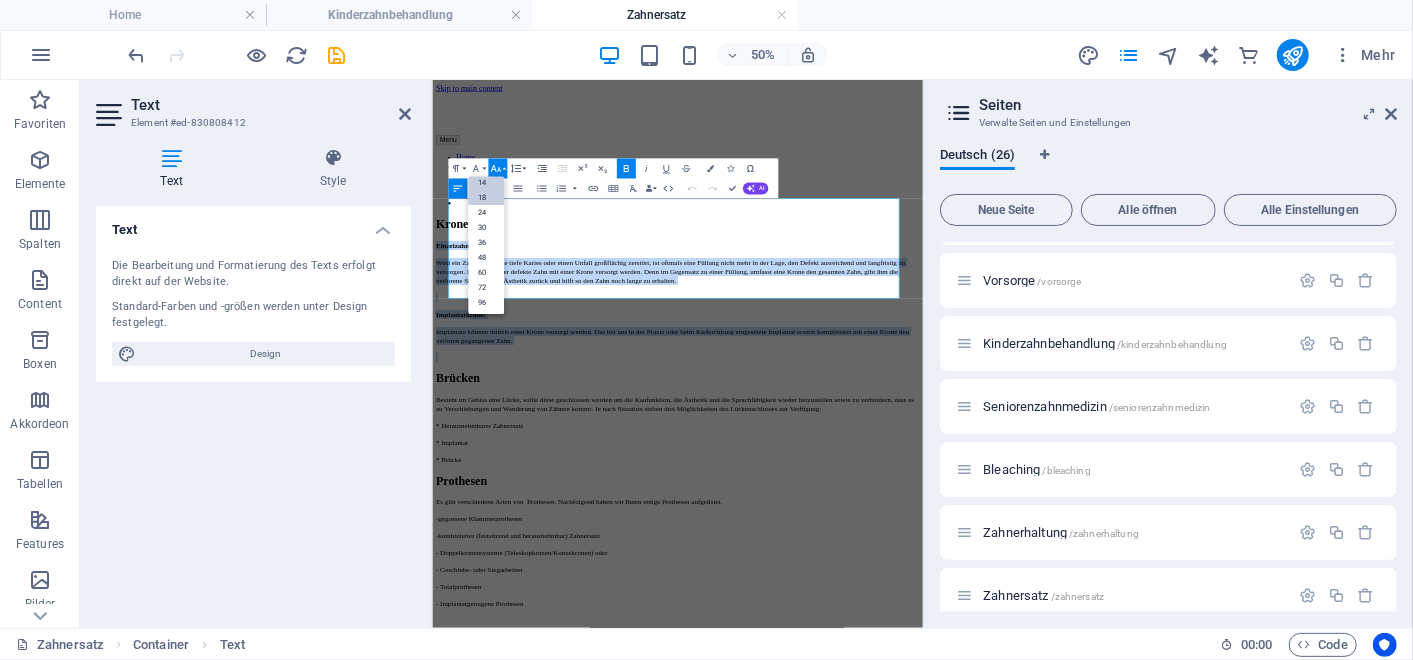 click on "18" at bounding box center [486, 197] 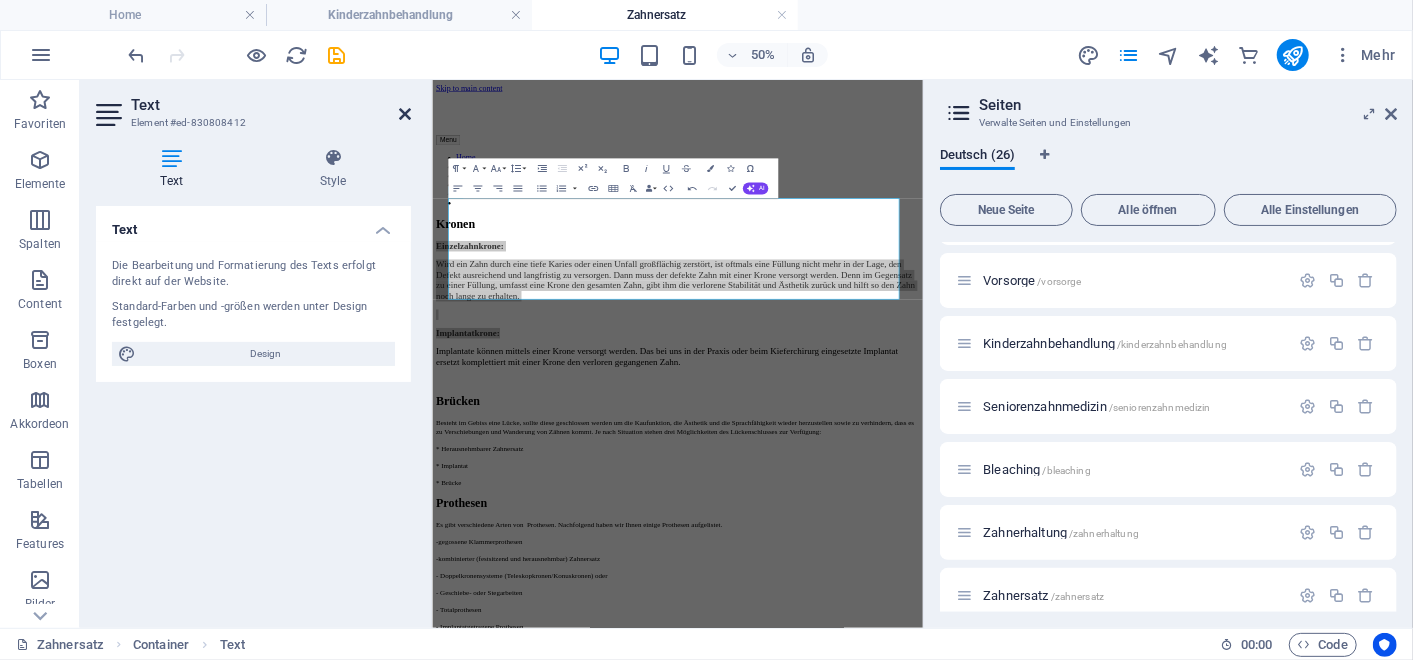 click at bounding box center (405, 114) 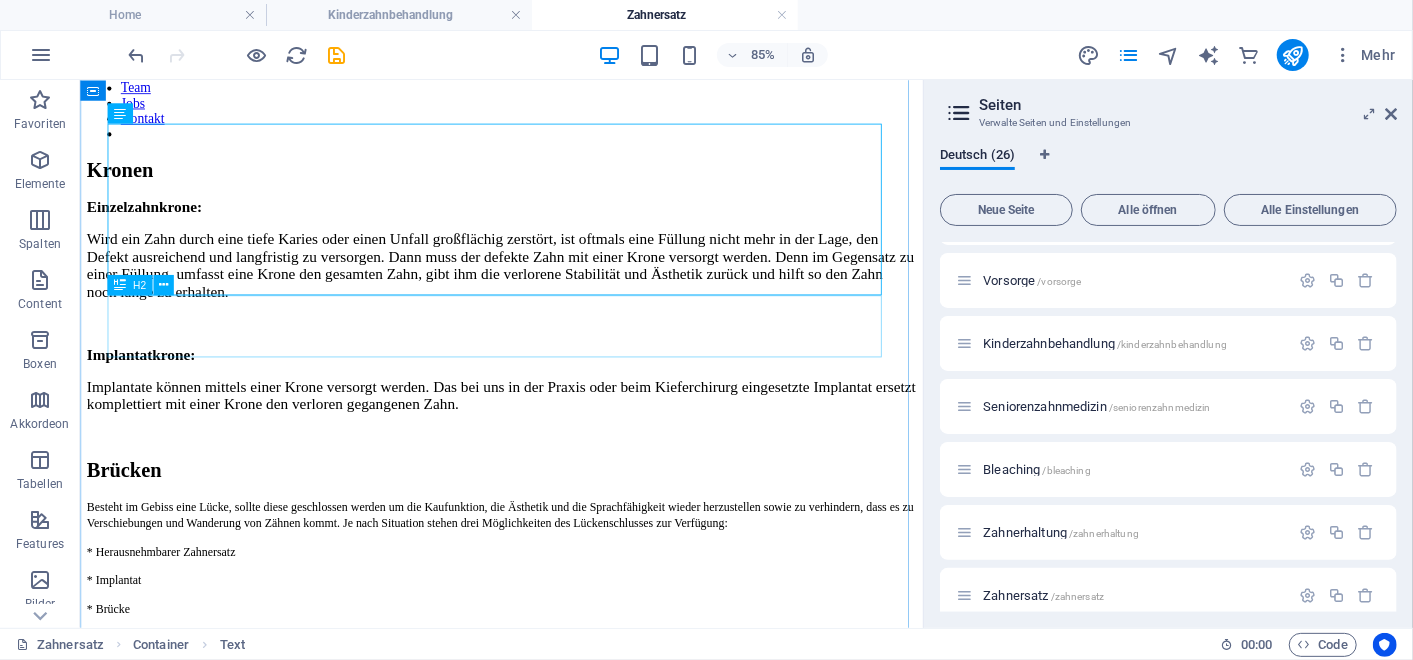scroll, scrollTop: 188, scrollLeft: 0, axis: vertical 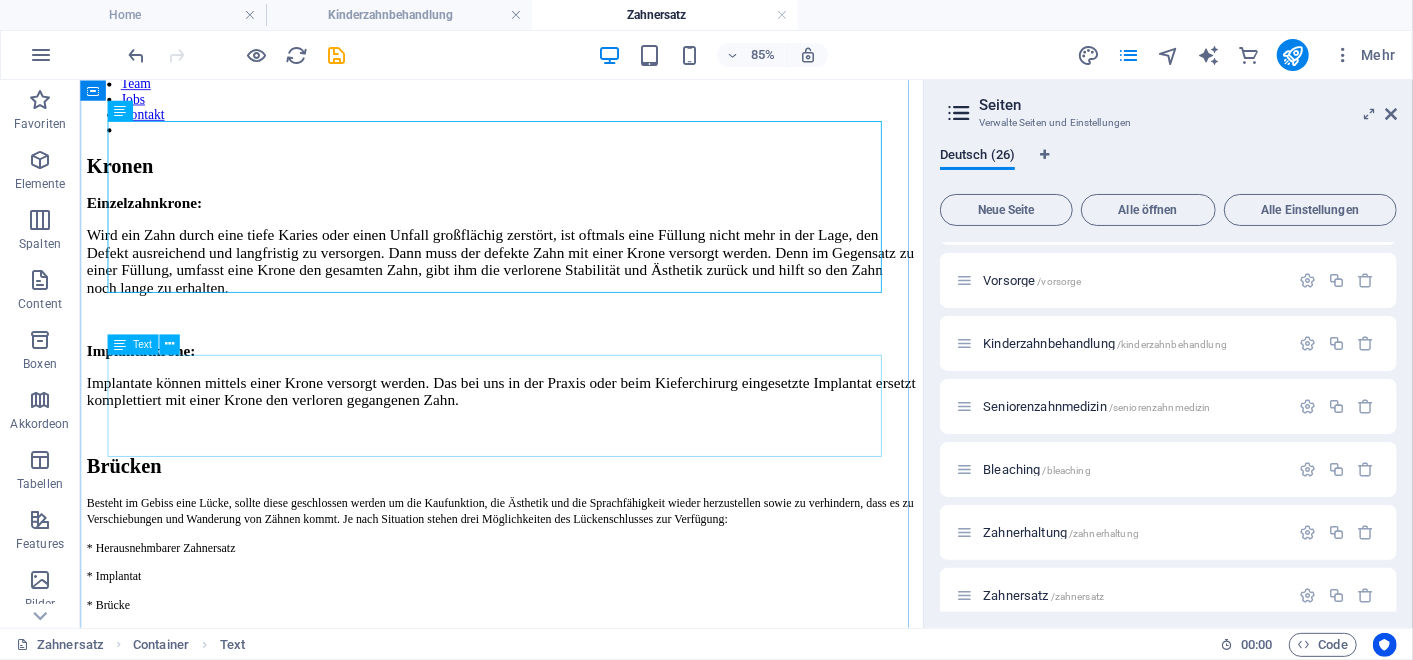 click on "Besteht im Gebiss eine Lücke, sollte diese geschlossen werden um die Kaufunktion, die Ästhetik und die Sprachfähigkeit wieder herzustellen sowie zu verhindern, dass es zu Verschiebungen und Wanderung von Zähnen kommt. Je nach Situation stehen drei Möglichkeiten des Lückenschlusses zur Verfügung: * Herausnehmbarer Zahnersatz * Implantat * Brücke" at bounding box center [575, 637] 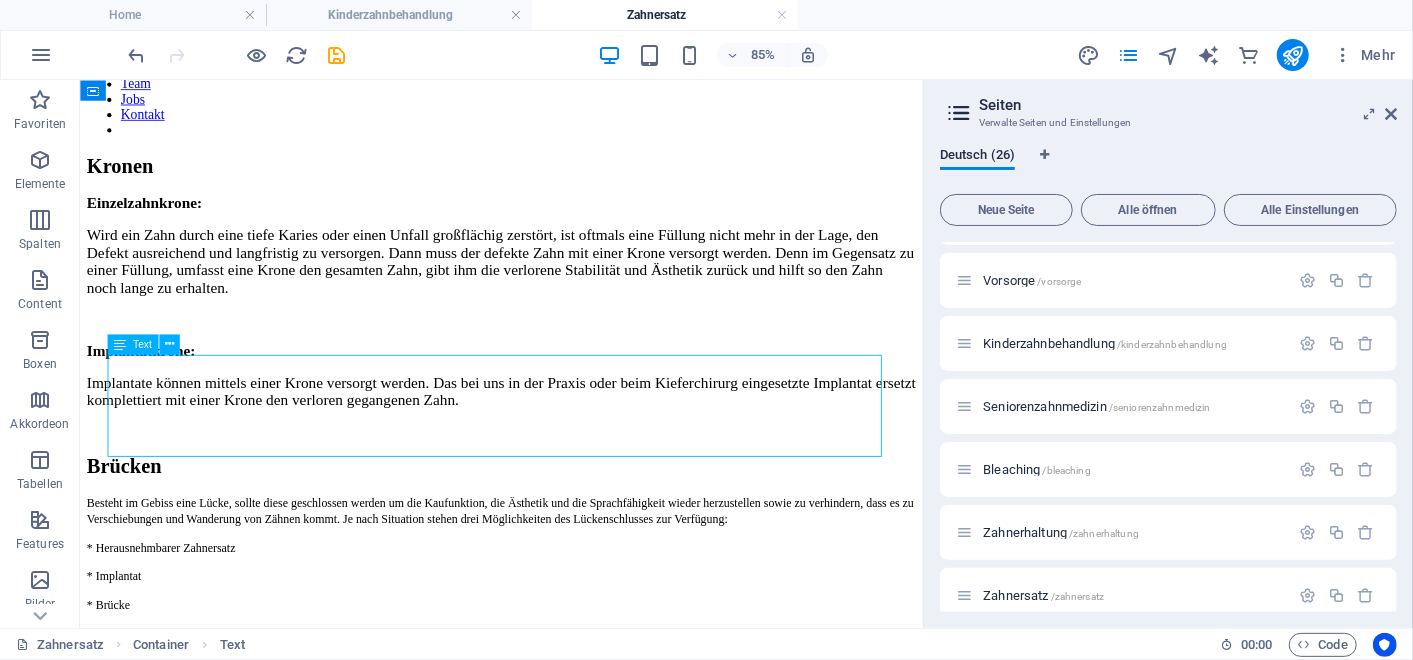 click on "Besteht im Gebiss eine Lücke, sollte diese geschlossen werden um die Kaufunktion, die Ästhetik und die Sprachfähigkeit wieder herzustellen sowie zu verhindern, dass es zu Verschiebungen und Wanderung von Zähnen kommt. Je nach Situation stehen drei Möglichkeiten des Lückenschlusses zur Verfügung: * Herausnehmbarer Zahnersatz * Implantat * Brücke" at bounding box center (575, 637) 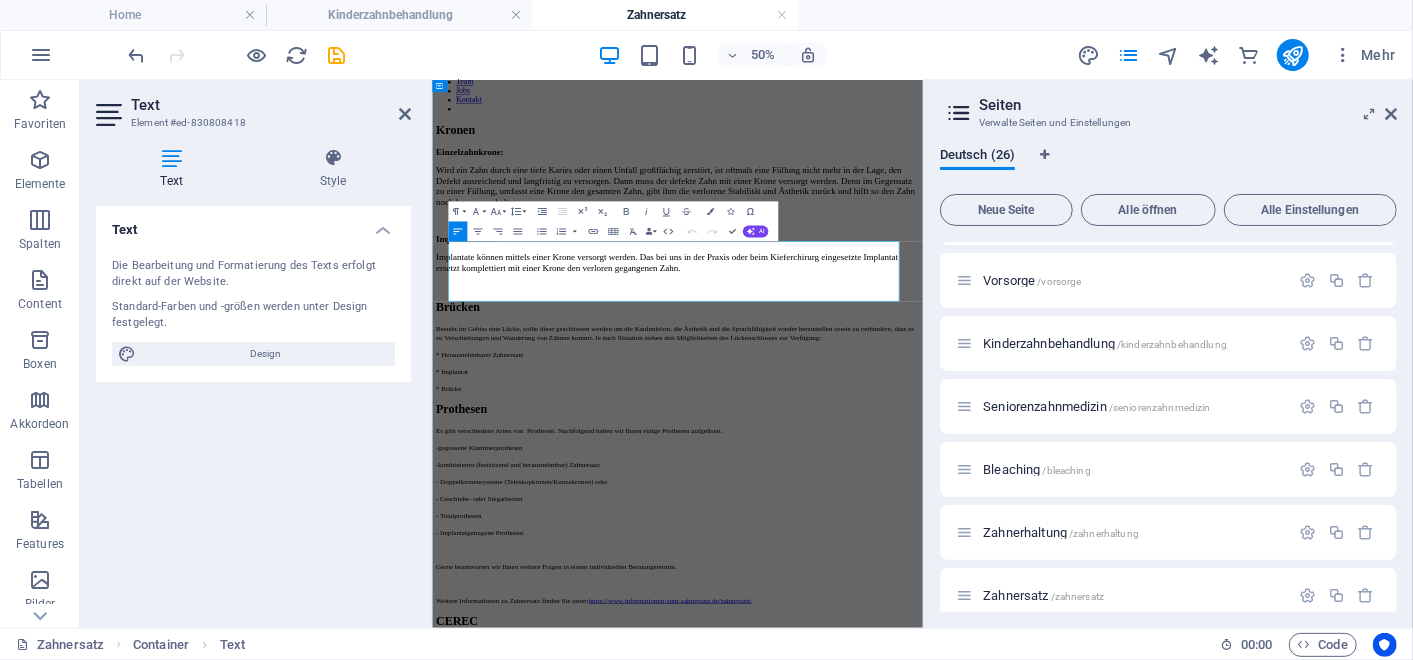 click on "Besteht im Gebiss eine Lücke, sollte diese geschlossen werden um die Kaufunktion, die Ästhetik und die Sprachfähigkeit wieder herzustellen sowie zu verhindern, dass es zu Verschiebungen und Wanderung von Zähnen kommt. Je nach Situation stehen drei Möglichkeiten des Lückenschlusses zur Verfügung:" at bounding box center (922, 585) 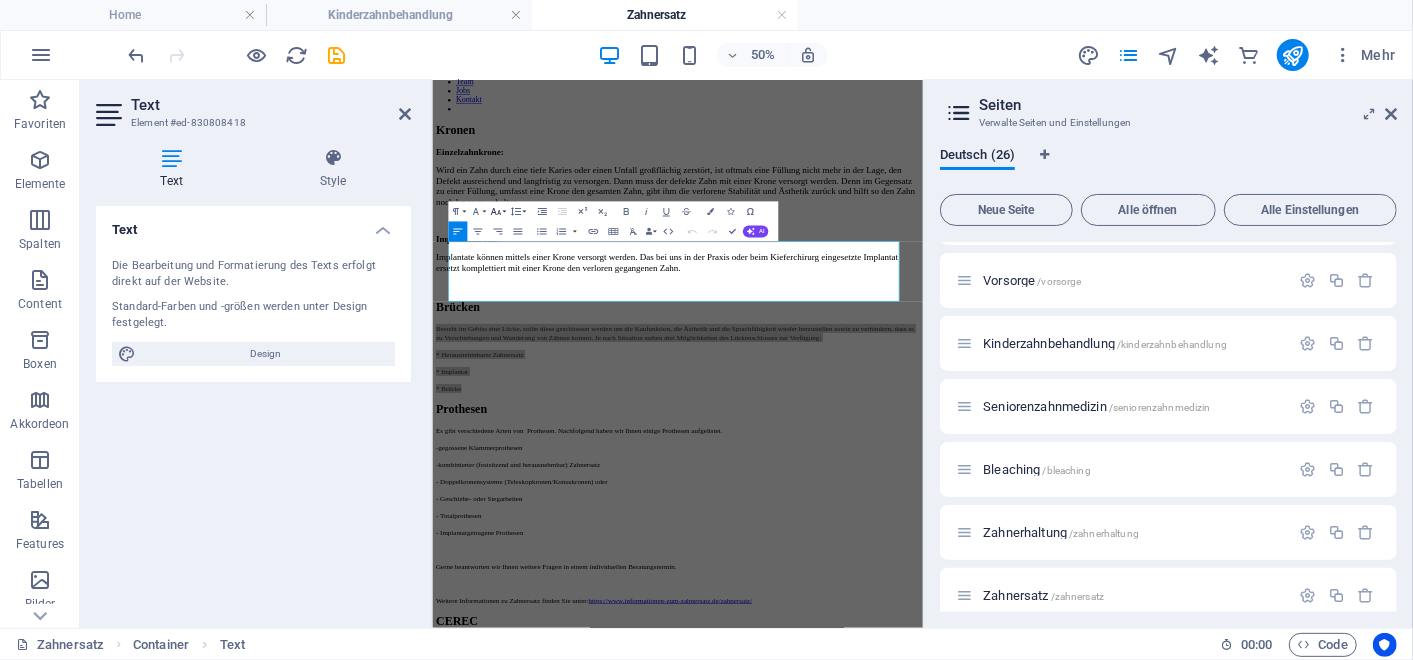 click 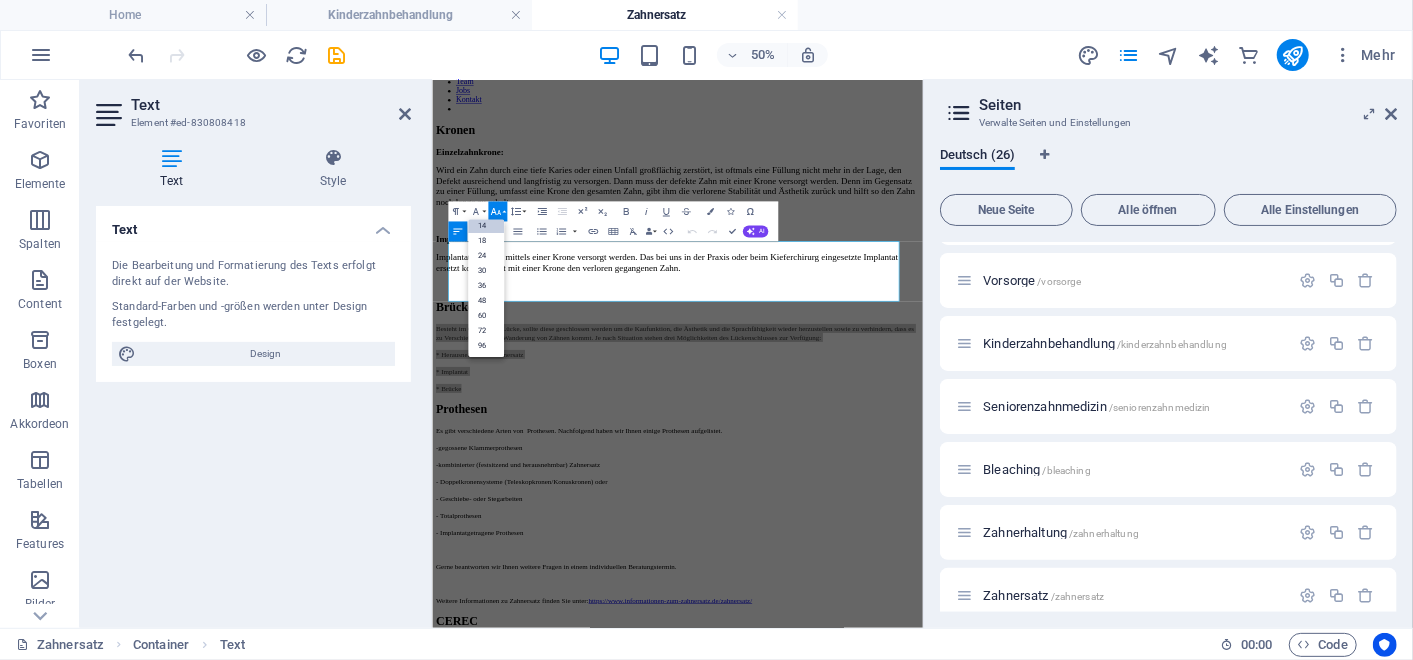 scroll, scrollTop: 161, scrollLeft: 0, axis: vertical 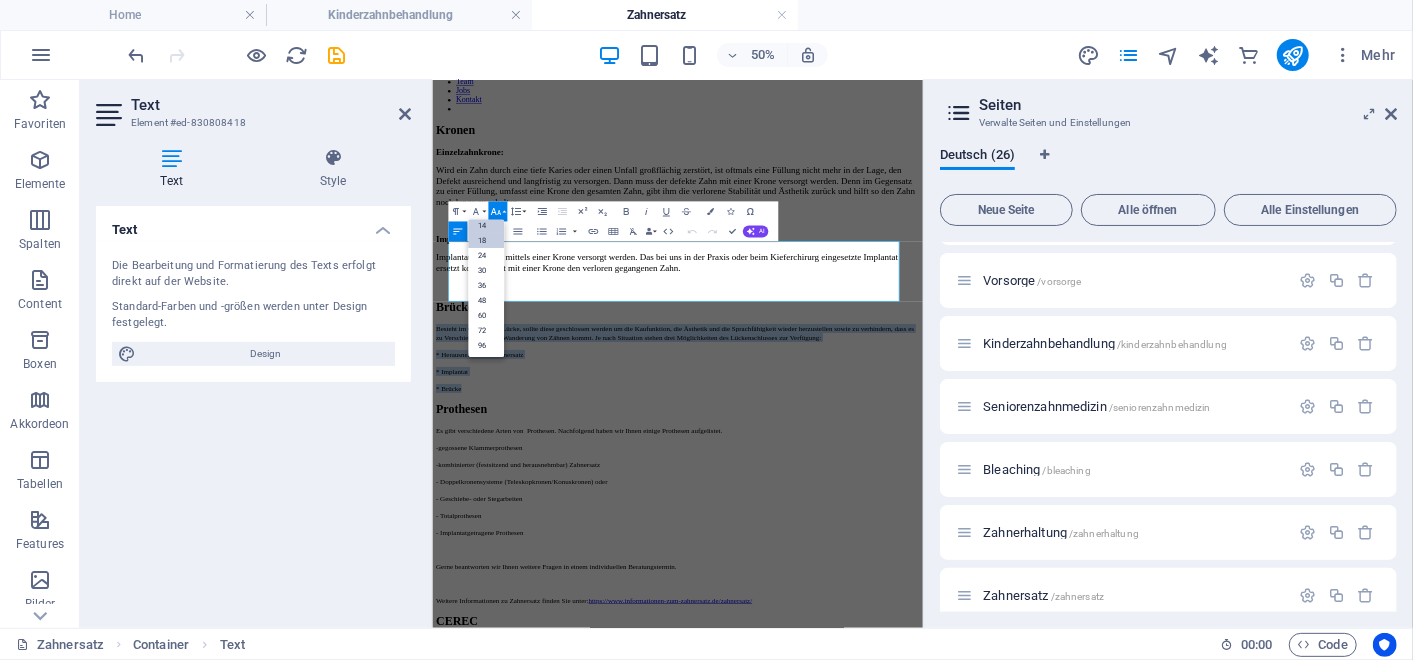 click on "18" at bounding box center [486, 240] 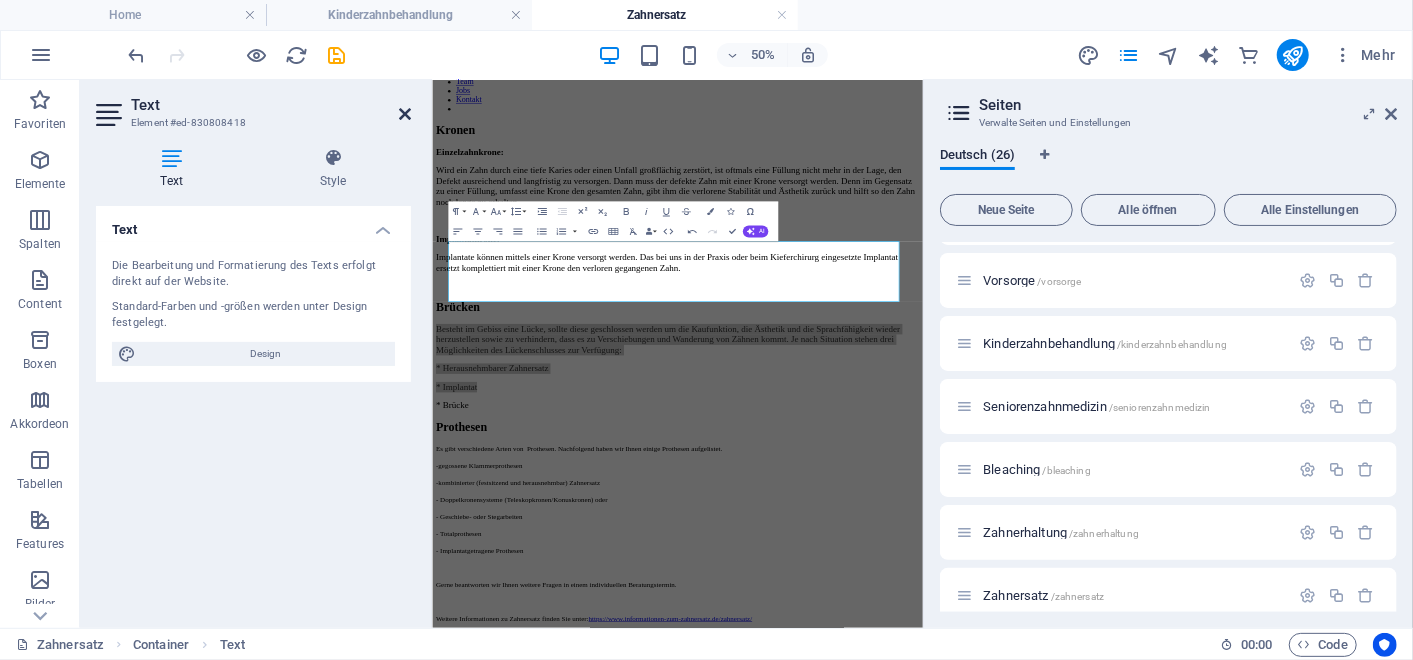 click at bounding box center (405, 114) 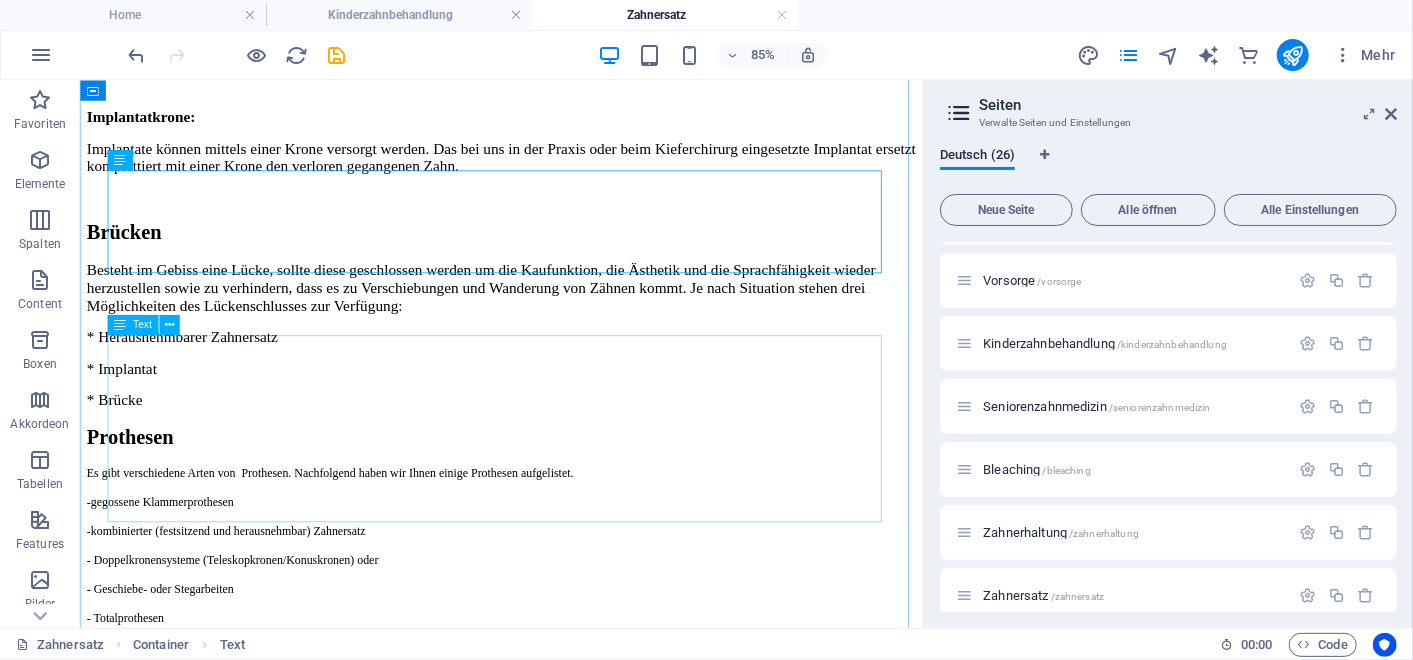 scroll, scrollTop: 486, scrollLeft: 0, axis: vertical 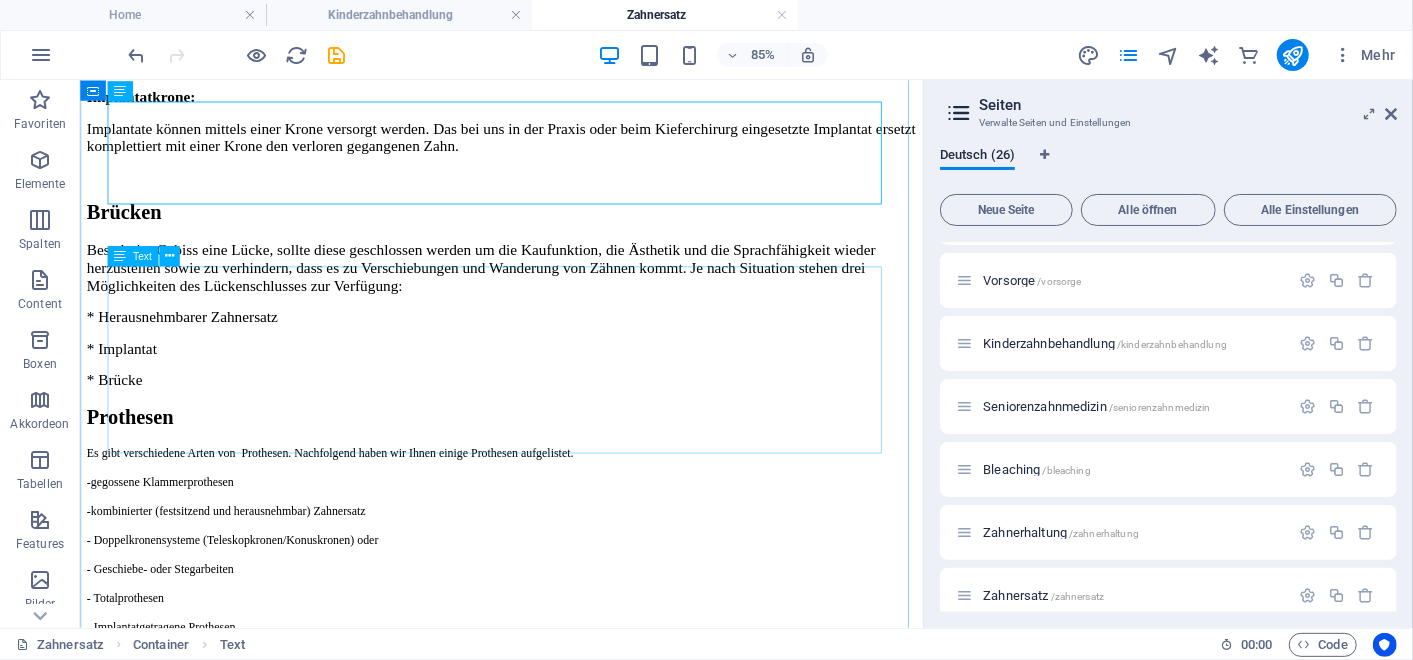 click on "Es gibt verschiedene Arten von  Prothesen. Nachfolgend haben wir Ihnen einige Prothesen aufgelistet.   -gegossene Klammerprothesen  -kombinierter (festsitzend und herausnehmbar) Zahnersatz     - Doppelkronensysteme (Teleskopkronen/Konuskronen) oder     - Geschiebe- oder Stegarbeiten     - Totalprothesen     - Implantatgetragene Prothesen Gerne beantworten wir Ihnen weitere Fragen in einem individuellen Beratungstermin. Weitere Informationen zu Zahnersatz finden Sie unter:  https://www.informationen-zum-zahnersatz.de/zahnersatz/" at bounding box center [575, 689] 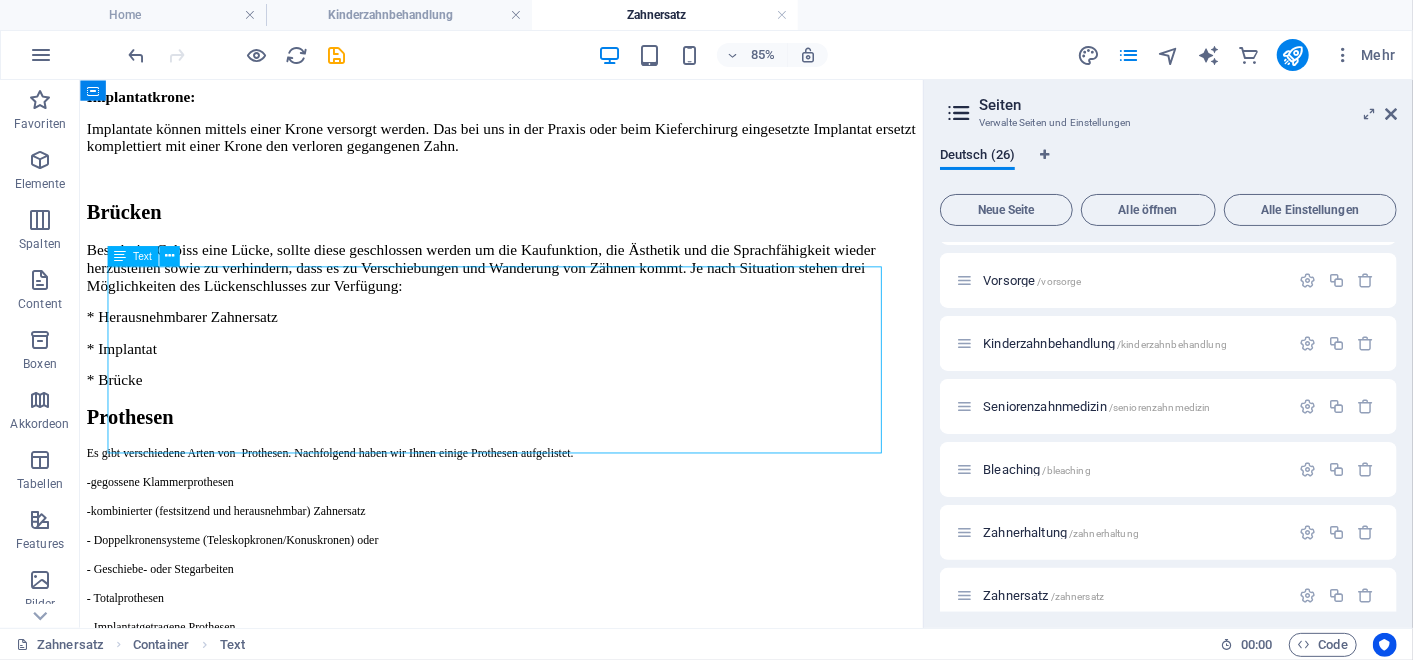 click on "Es gibt verschiedene Arten von  Prothesen. Nachfolgend haben wir Ihnen einige Prothesen aufgelistet.   -gegossene Klammerprothesen  -kombinierter (festsitzend und herausnehmbar) Zahnersatz     - Doppelkronensysteme (Teleskopkronen/Konuskronen) oder     - Geschiebe- oder Stegarbeiten     - Totalprothesen     - Implantatgetragene Prothesen Gerne beantworten wir Ihnen weitere Fragen in einem individuellen Beratungstermin. Weitere Informationen zu Zahnersatz finden Sie unter:  https://www.informationen-zum-zahnersatz.de/zahnersatz/" at bounding box center [575, 689] 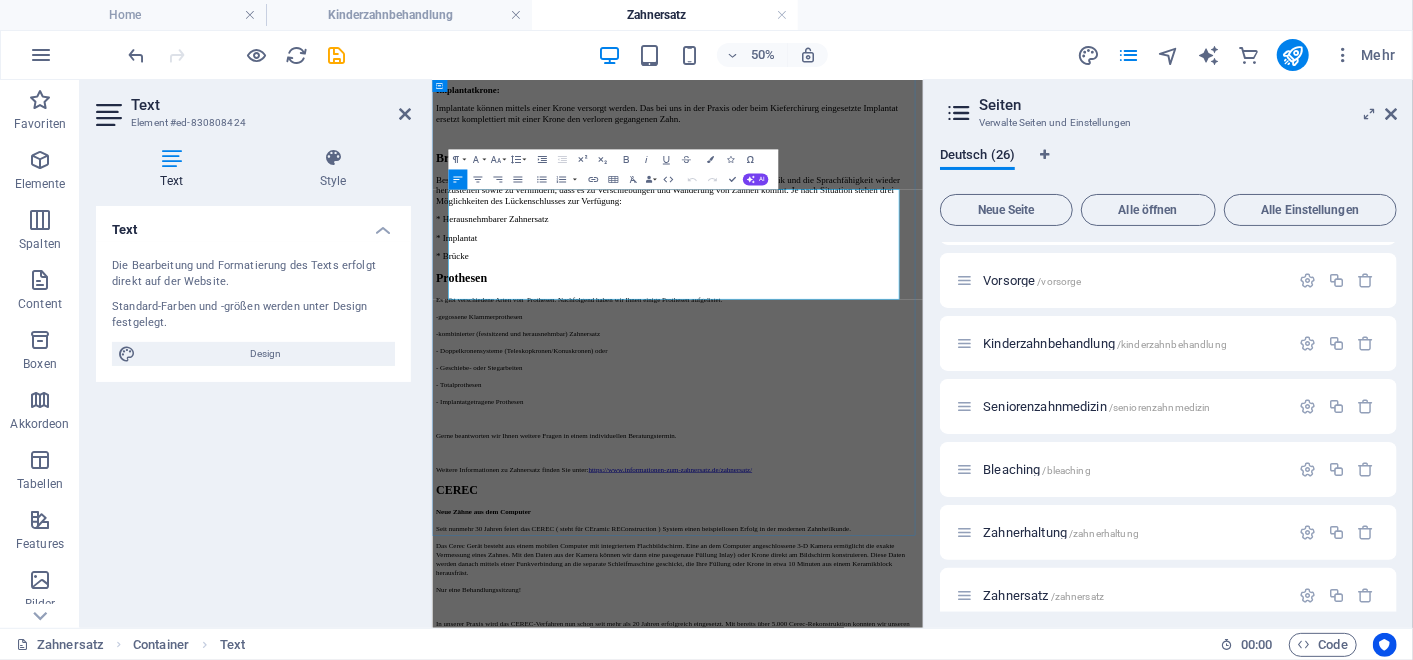 click on "-kombinierter (festsitzend und herausnehmbar) Zahnersatz" at bounding box center (603, 586) 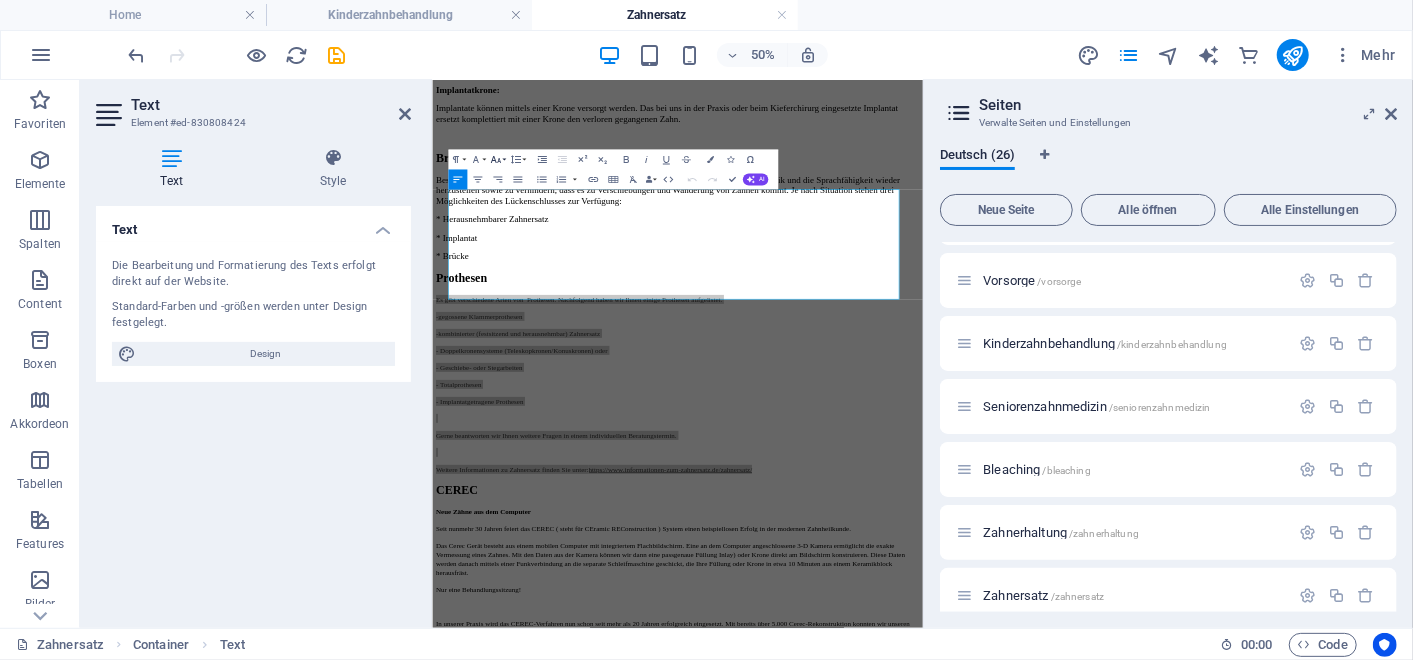 click 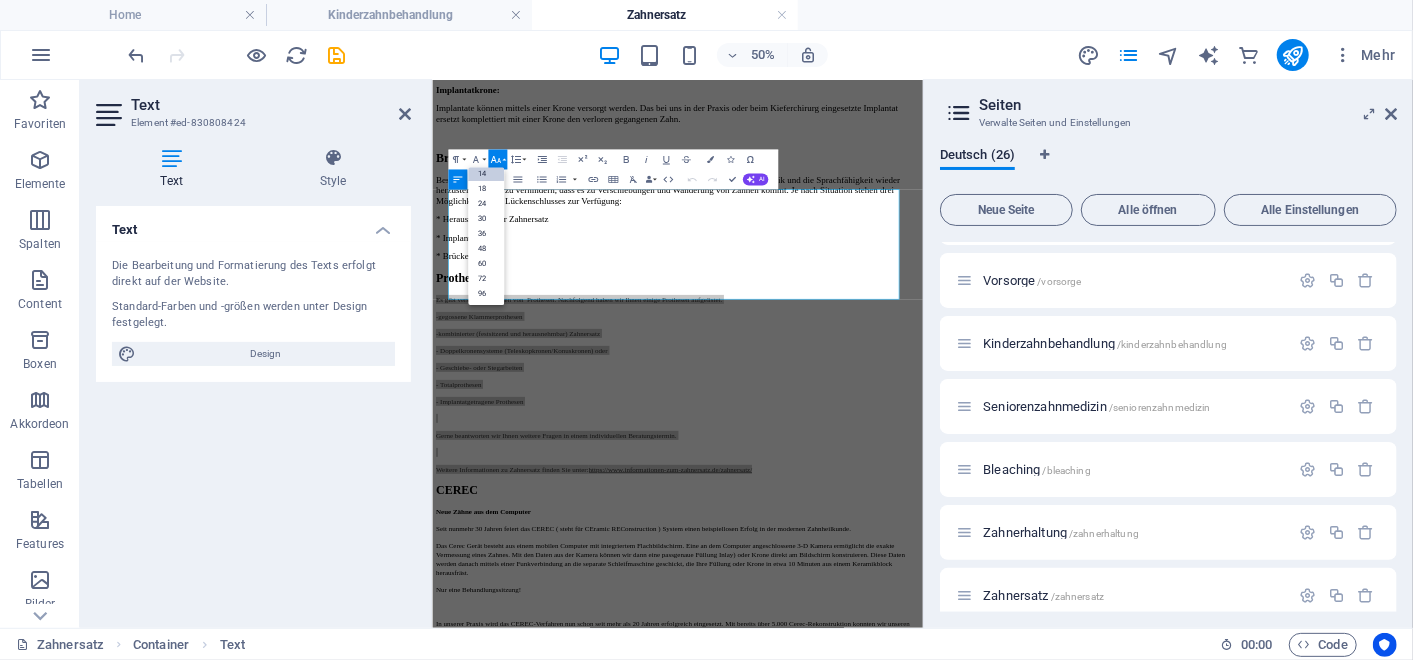 scroll, scrollTop: 161, scrollLeft: 0, axis: vertical 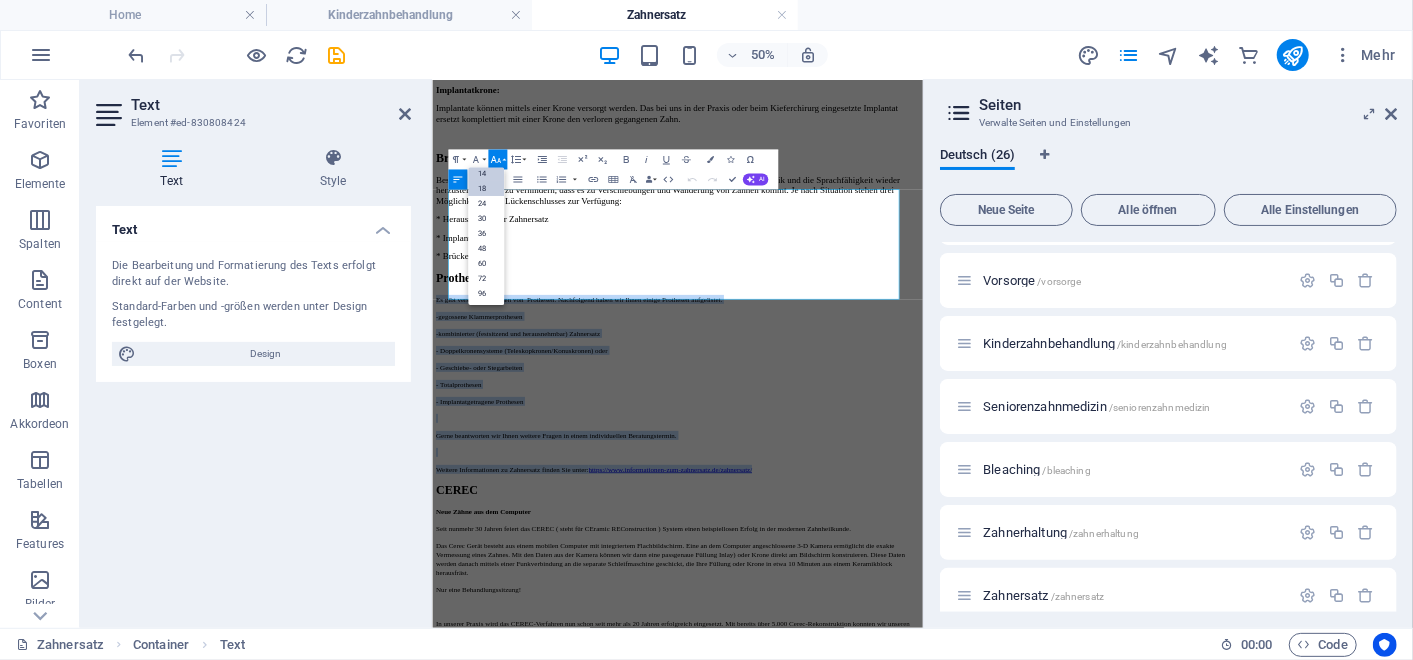 click on "18" at bounding box center (486, 188) 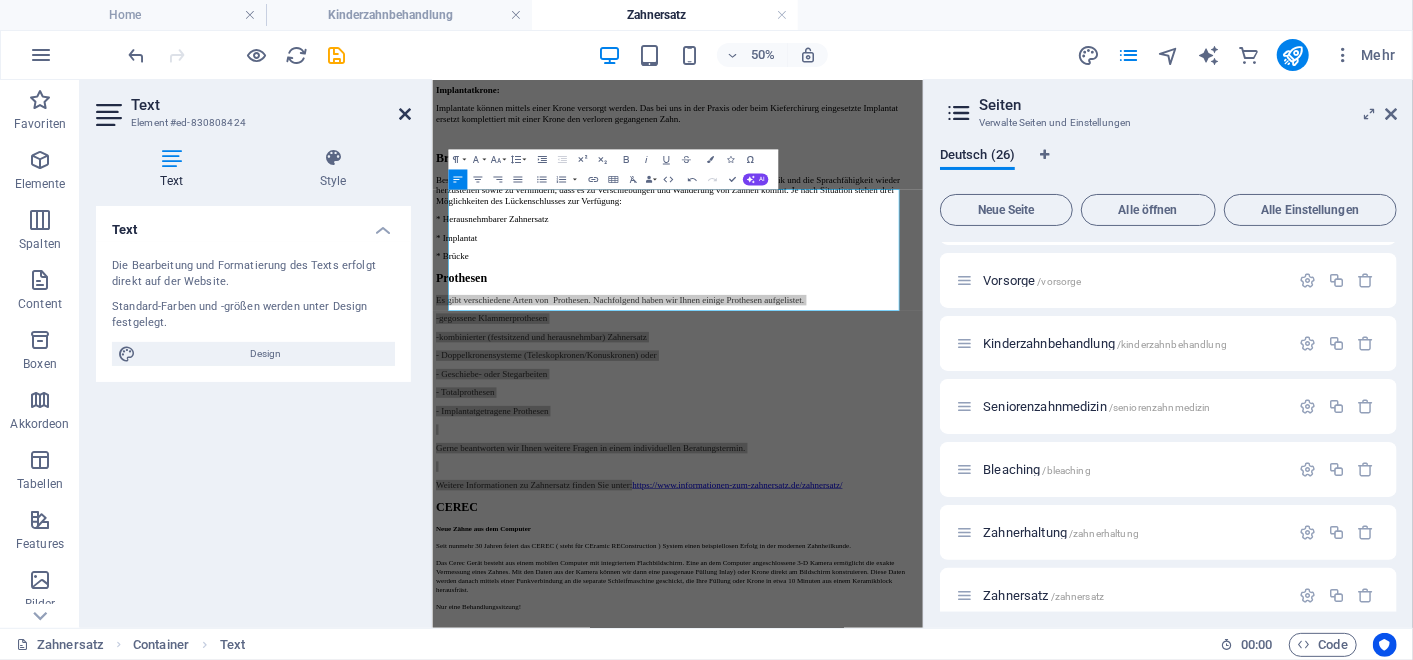 click at bounding box center (405, 114) 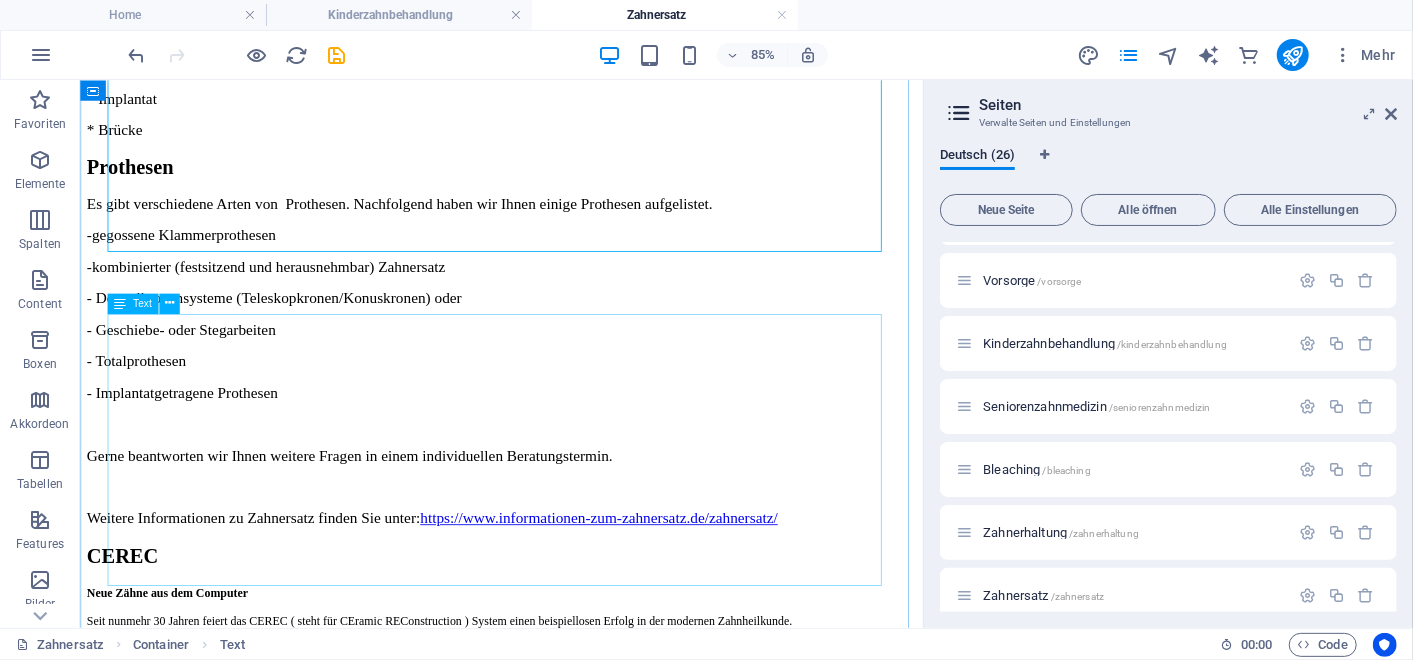scroll, scrollTop: 782, scrollLeft: 0, axis: vertical 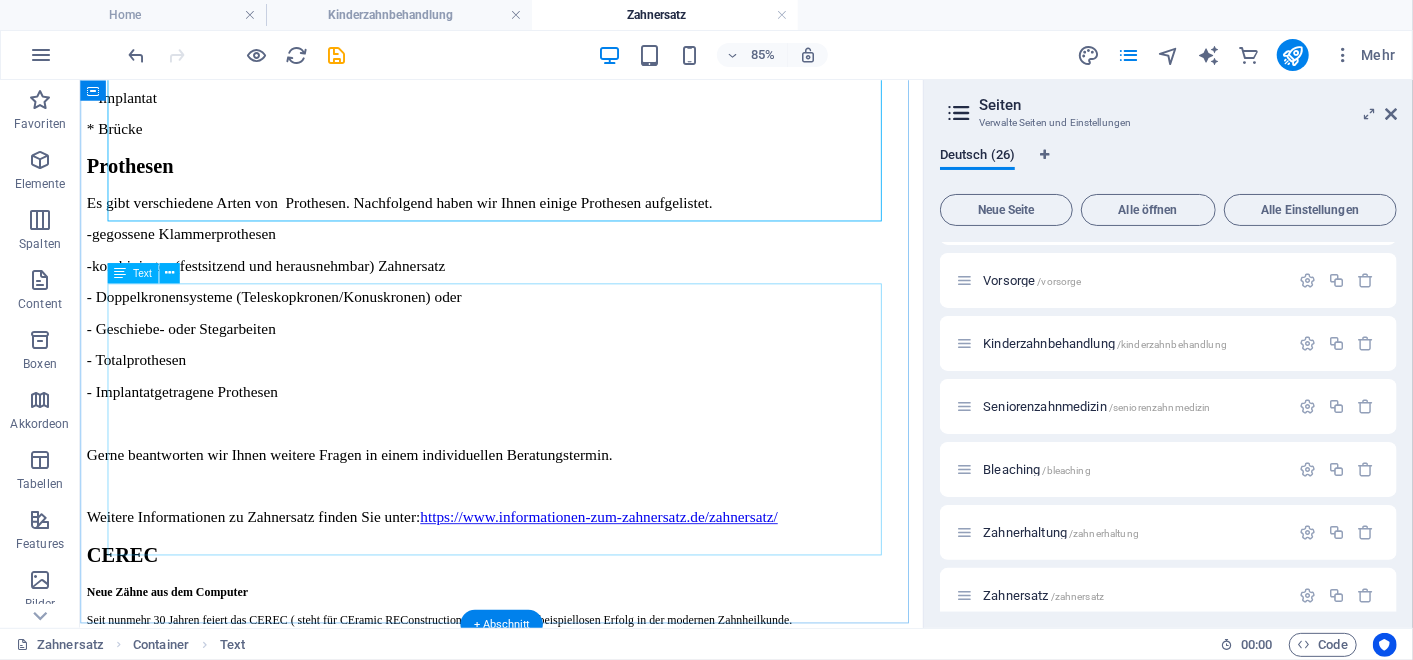 click on "Neue Zähne aus dem Computer Seit nunmehr 30 Jahren feiert das CEREC ( steht für CEramic REConstruction ) System einen beispiellosen Erfolg in der modernen Zahnheilkunde.  Das Cerec Gerät besteht aus einem mobilen Computer mit integriertem Flachbildschirm. Eine an dem Computer angeschlossene 3-D Kamera ermöglicht die exakte Vermessung eines Zahnes. Mit den Daten aus der Kamera können wir dann eine passgenaue Füllung Inlay) oder Krone direkt am Bildschirm konstruieren. Diese Daten werden danach mittels einer Funkverbindung an die separate Schleifmaschine geschickt, die Ihre Füllung oder Krone in etwa 10 Minuten aus einem Keramikblock herausfräst. Nur eine Behandlungssitzung! In unserer Praxis wird das CEREC-Verfahren nun schon seit mehr als 20 Jahren erfolgreich eingesetzt. Mit bereits über 5.000 Cerec-Rekonstruktion konnten wir unseren Patienten wieder schöne und gesunde Zähne geben.  Dabei wird das entsprechende Material individuell auf die Situation im Mund angepasst." at bounding box center [575, 853] 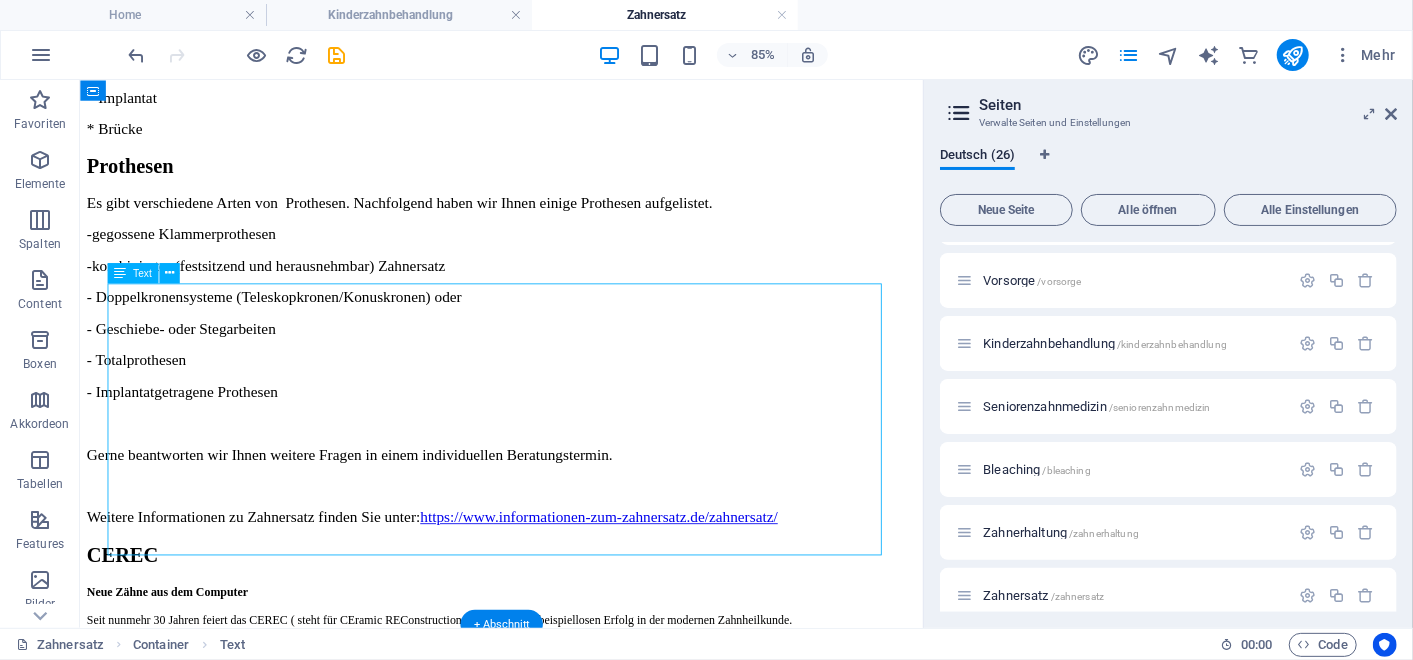 click on "Neue Zähne aus dem Computer Seit nunmehr 30 Jahren feiert das CEREC ( steht für CEramic REConstruction ) System einen beispiellosen Erfolg in der modernen Zahnheilkunde.  Das Cerec Gerät besteht aus einem mobilen Computer mit integriertem Flachbildschirm. Eine an dem Computer angeschlossene 3-D Kamera ermöglicht die exakte Vermessung eines Zahnes. Mit den Daten aus der Kamera können wir dann eine passgenaue Füllung Inlay) oder Krone direkt am Bildschirm konstruieren. Diese Daten werden danach mittels einer Funkverbindung an die separate Schleifmaschine geschickt, die Ihre Füllung oder Krone in etwa 10 Minuten aus einem Keramikblock herausfräst. Nur eine Behandlungssitzung! In unserer Praxis wird das CEREC-Verfahren nun schon seit mehr als 20 Jahren erfolgreich eingesetzt. Mit bereits über 5.000 Cerec-Rekonstruktion konnten wir unseren Patienten wieder schöne und gesunde Zähne geben.  Dabei wird das entsprechende Material individuell auf die Situation im Mund angepasst." at bounding box center [575, 853] 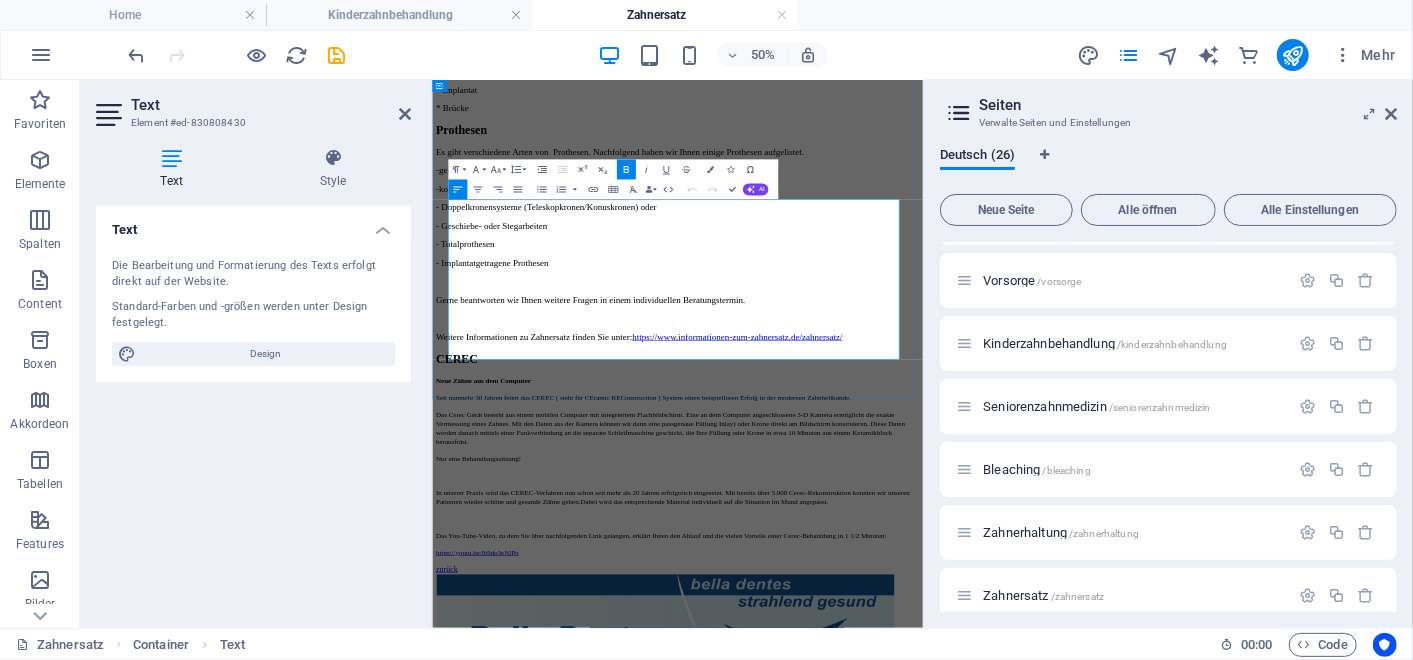 click on "Neue Zähne aus dem Computer" at bounding box center [534, 680] 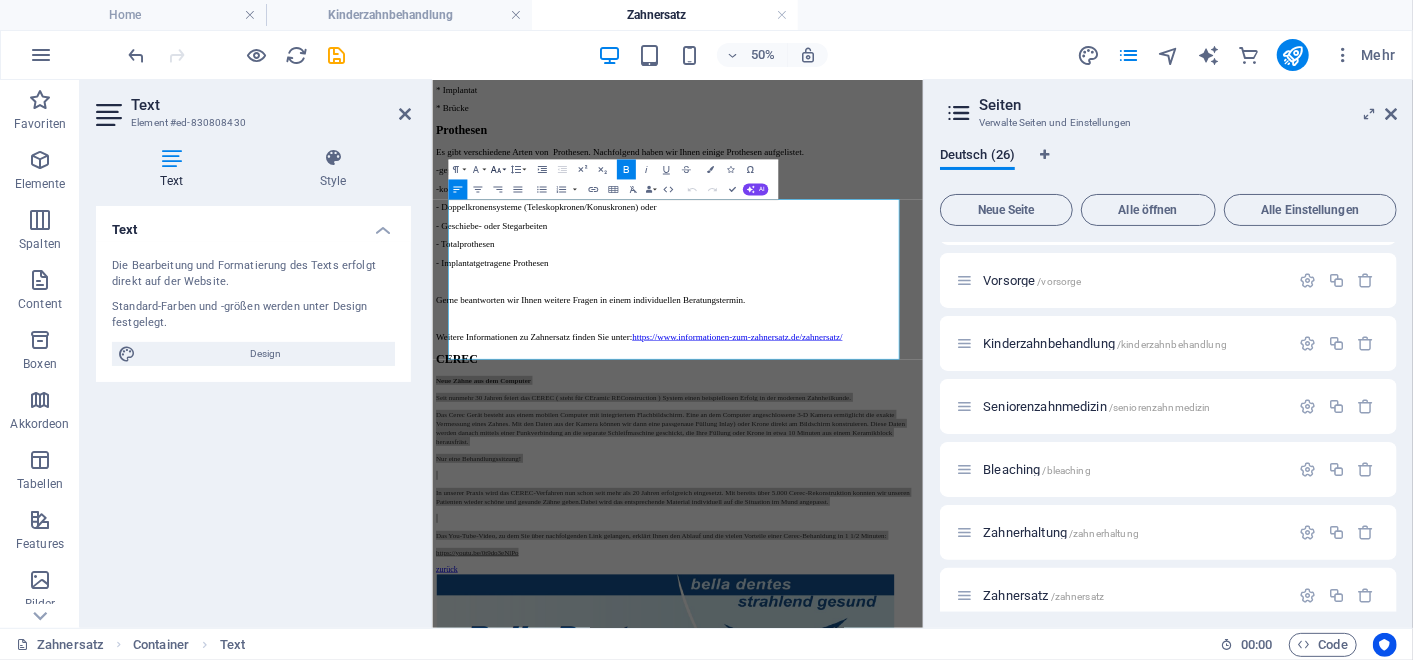 click 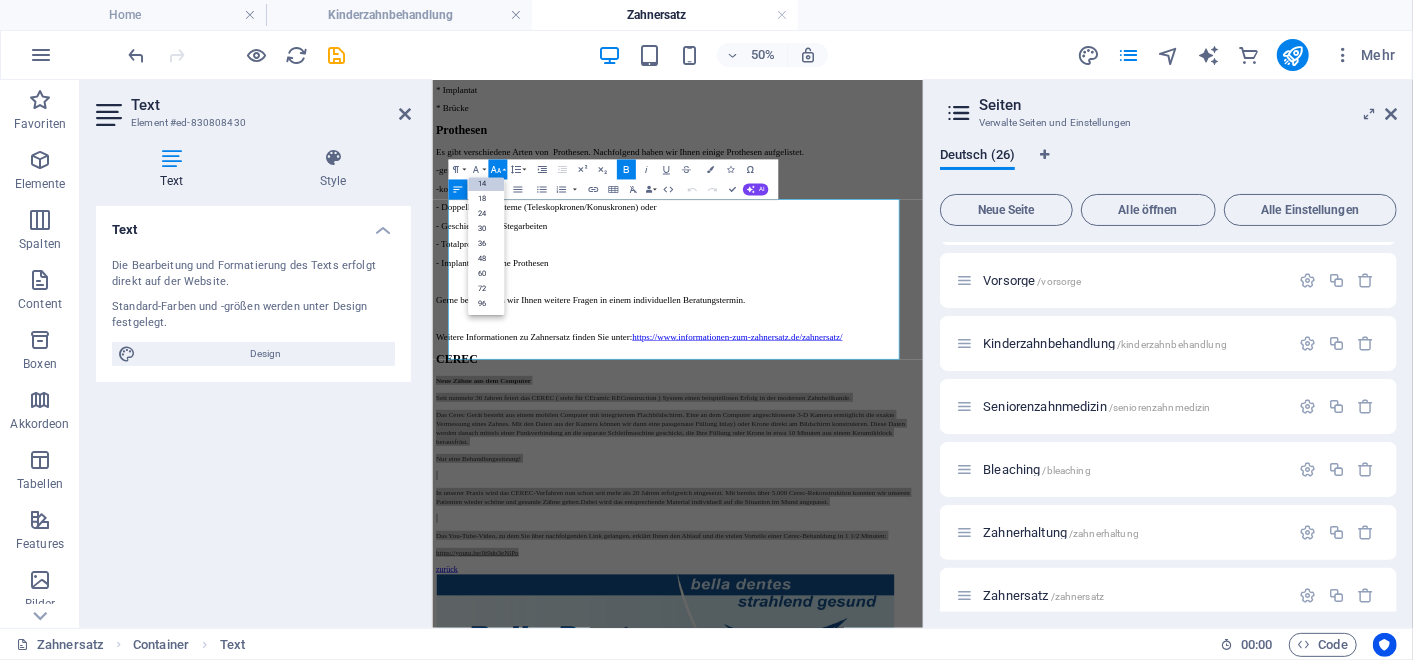 scroll, scrollTop: 161, scrollLeft: 0, axis: vertical 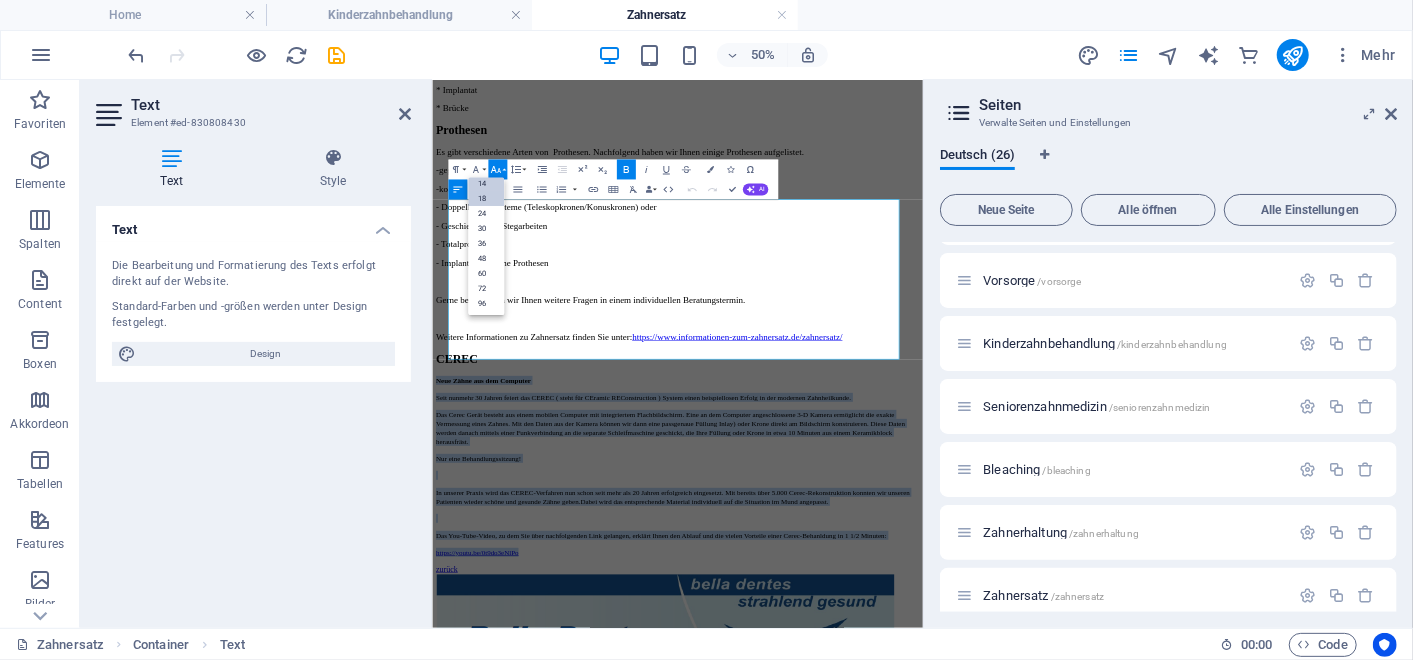 click on "18" at bounding box center (486, 198) 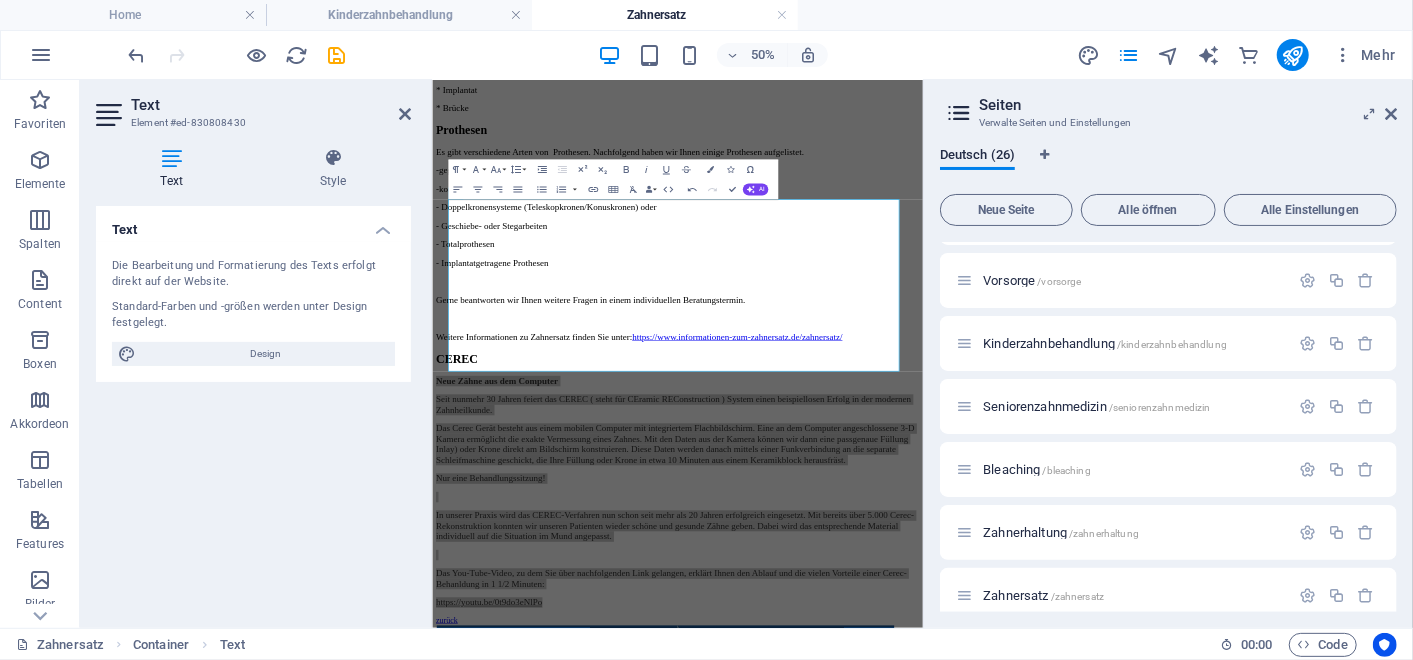click on "Text" at bounding box center [271, 105] 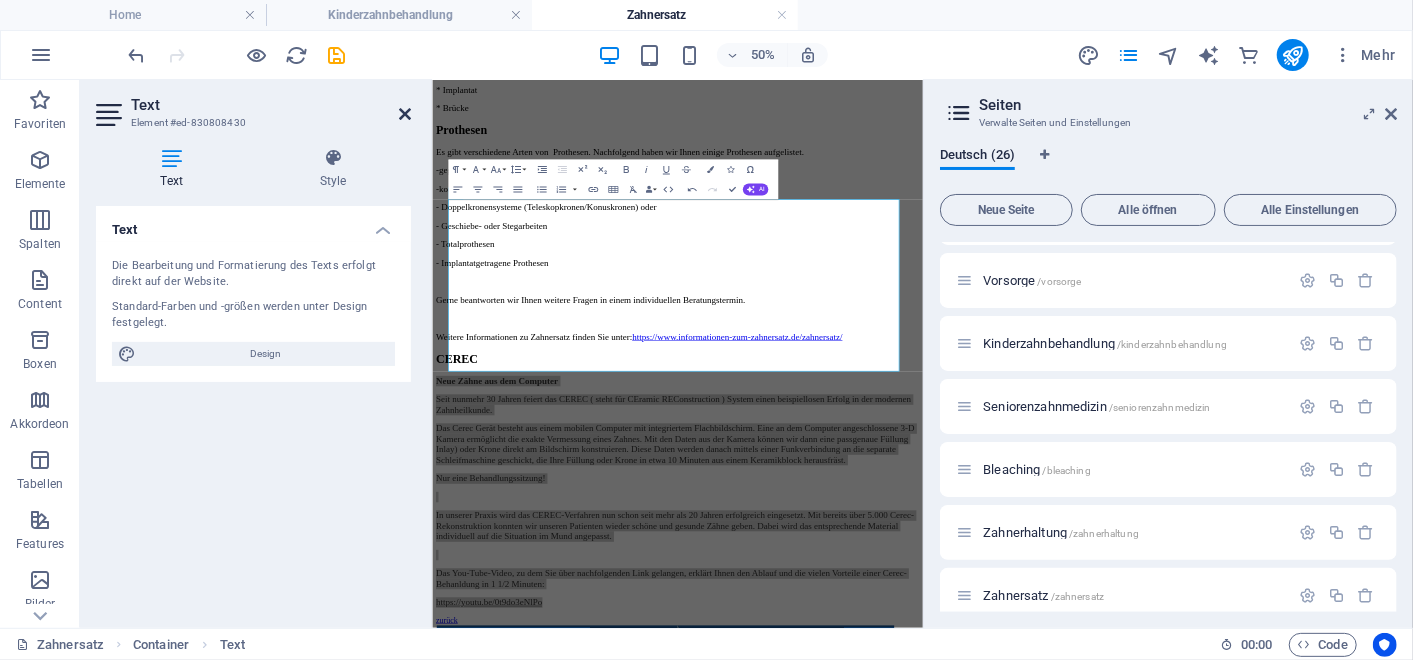 click at bounding box center [405, 114] 